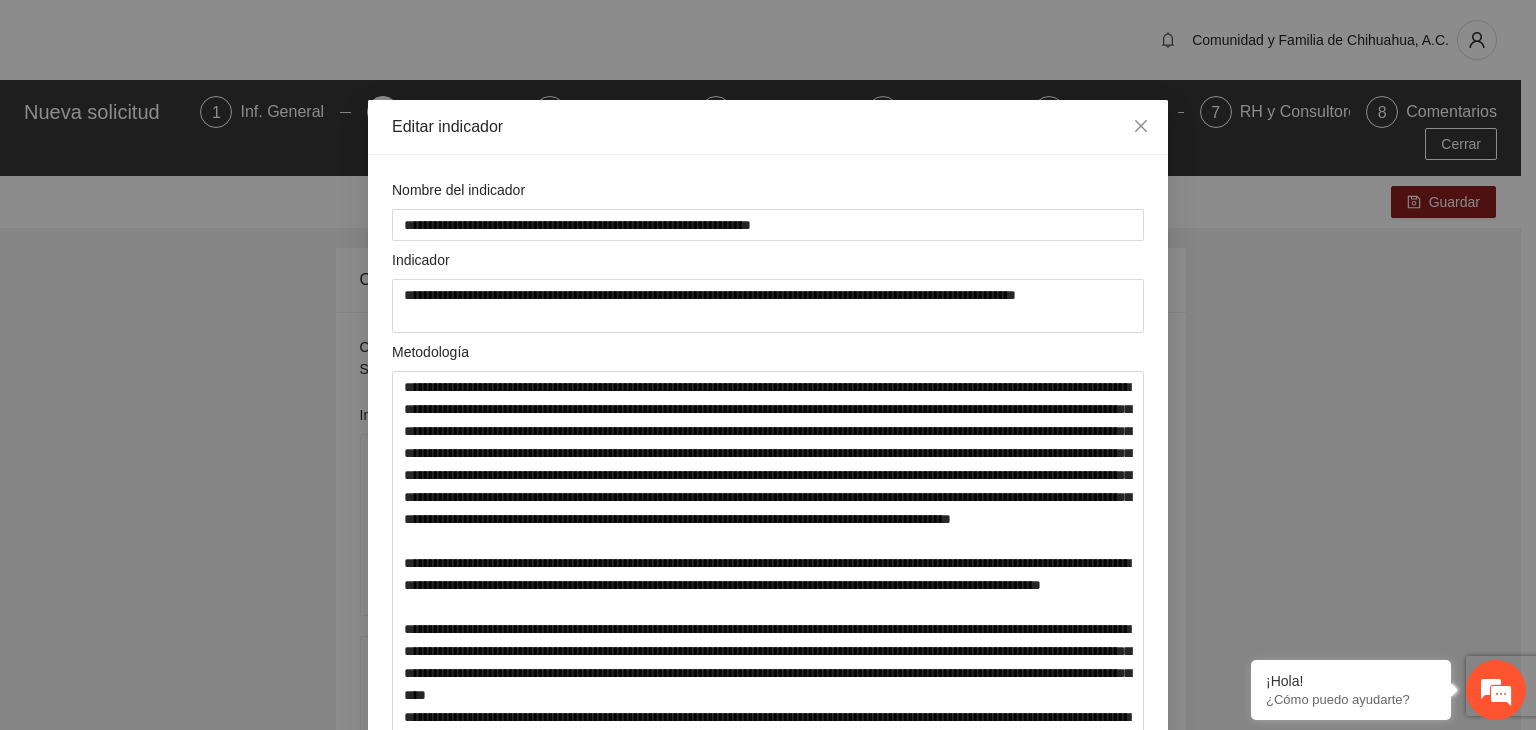 scroll, scrollTop: 2400, scrollLeft: 0, axis: vertical 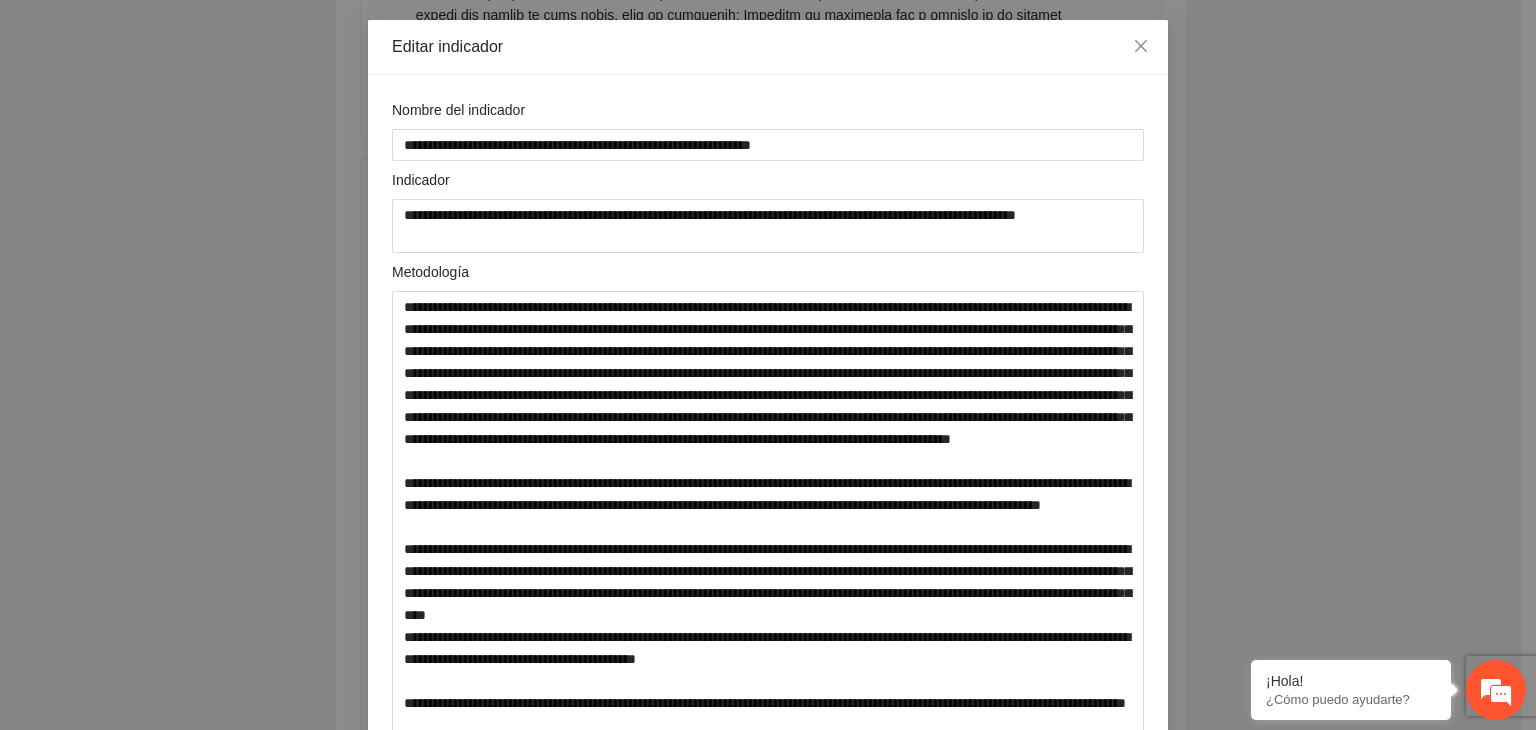 click on "**********" at bounding box center (768, 365) 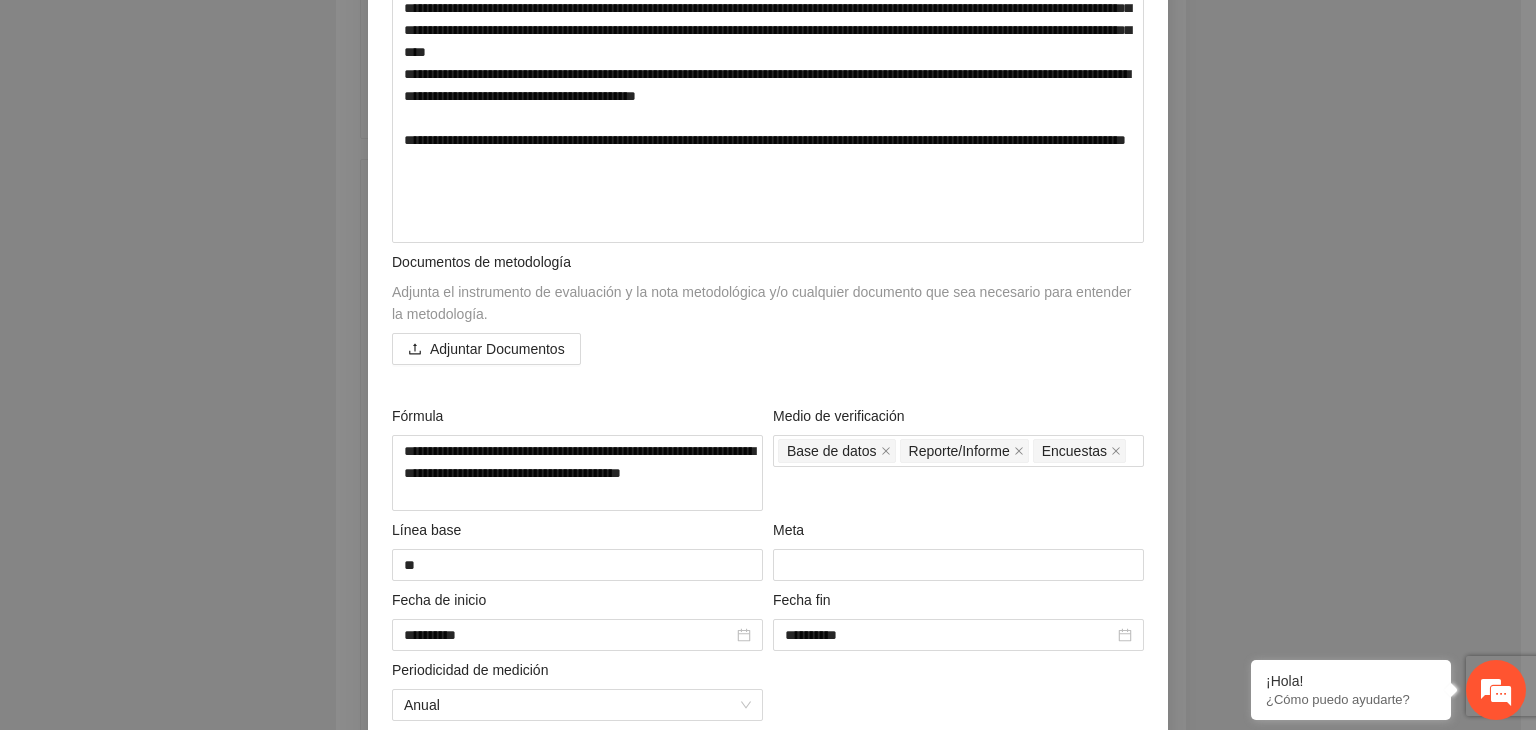 scroll, scrollTop: 860, scrollLeft: 0, axis: vertical 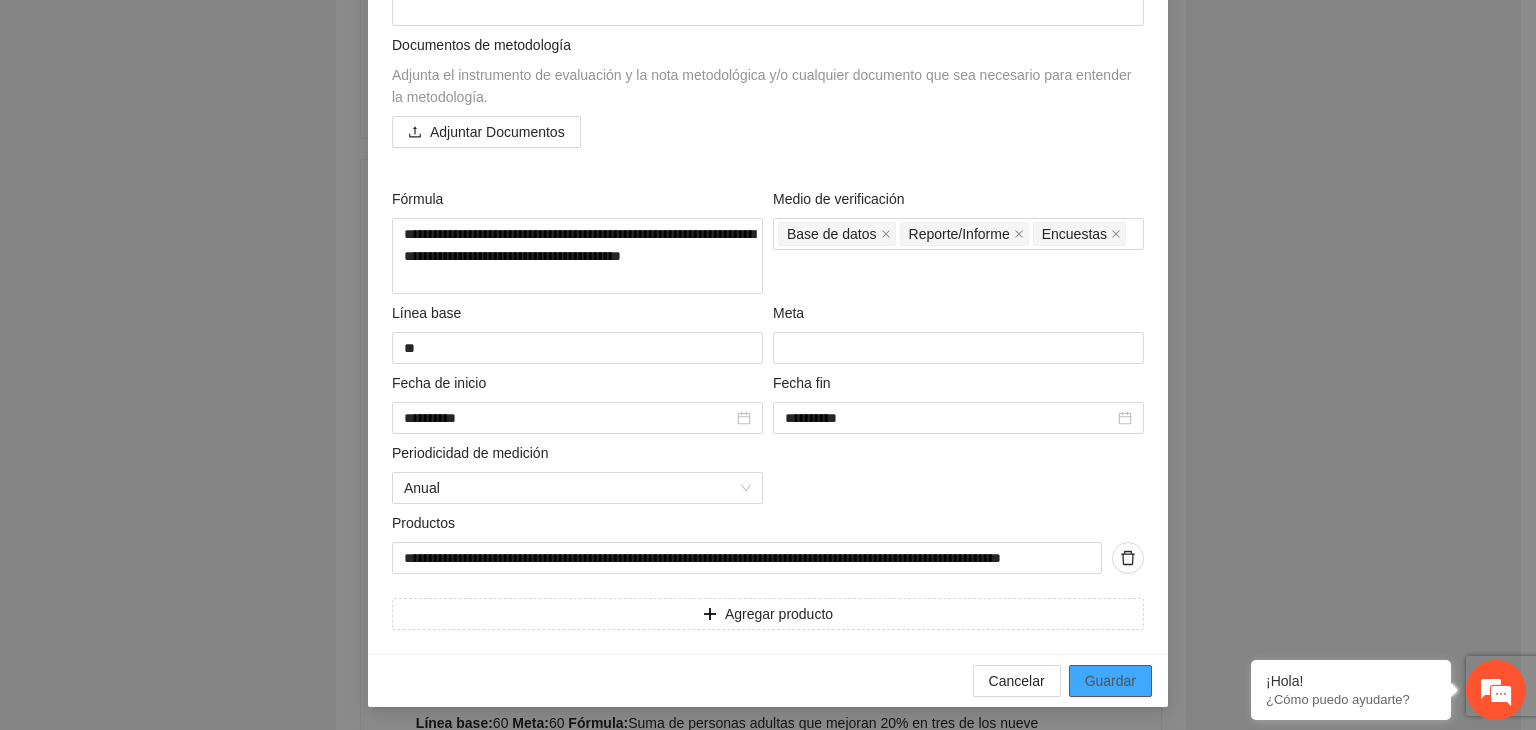 click on "Guardar" at bounding box center [1110, 681] 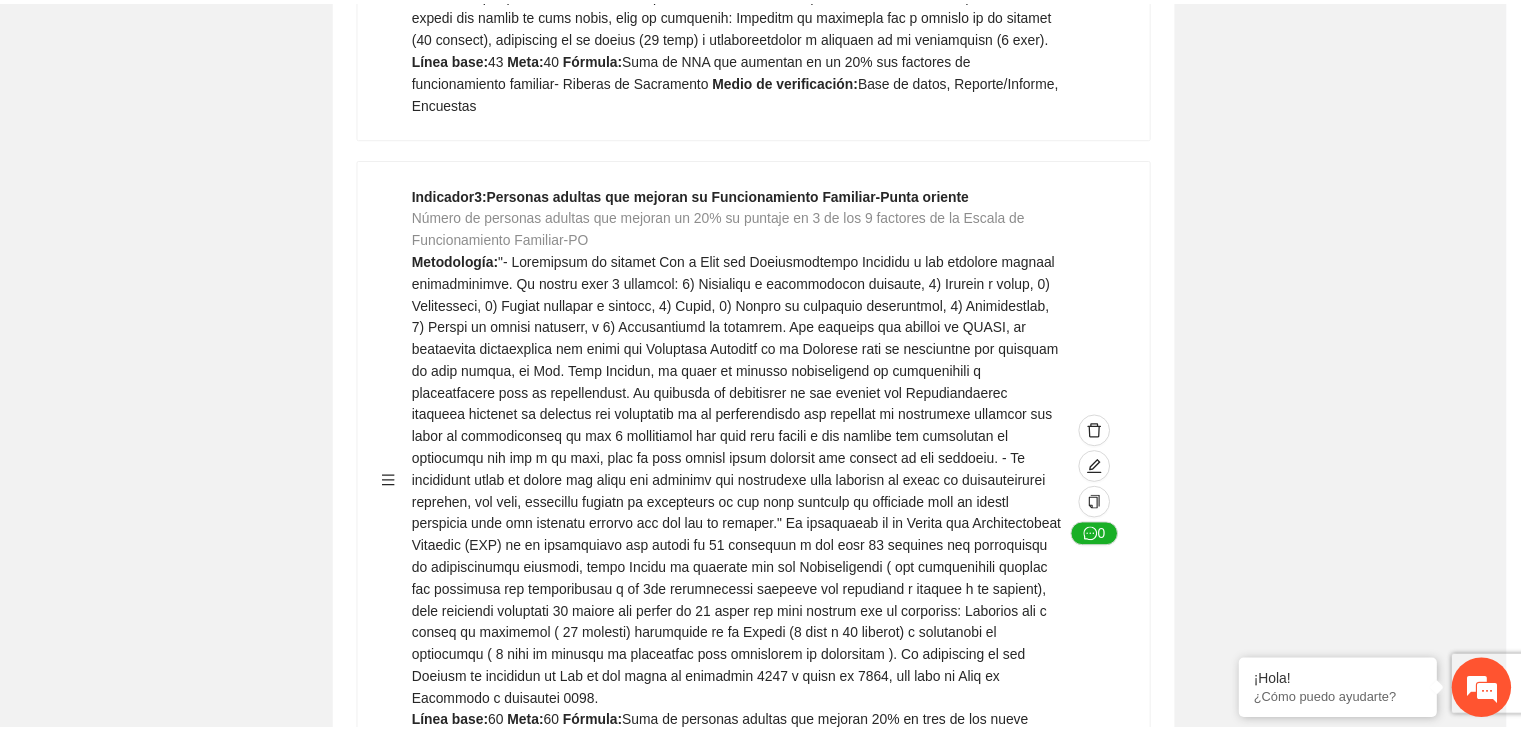 scroll, scrollTop: 156, scrollLeft: 0, axis: vertical 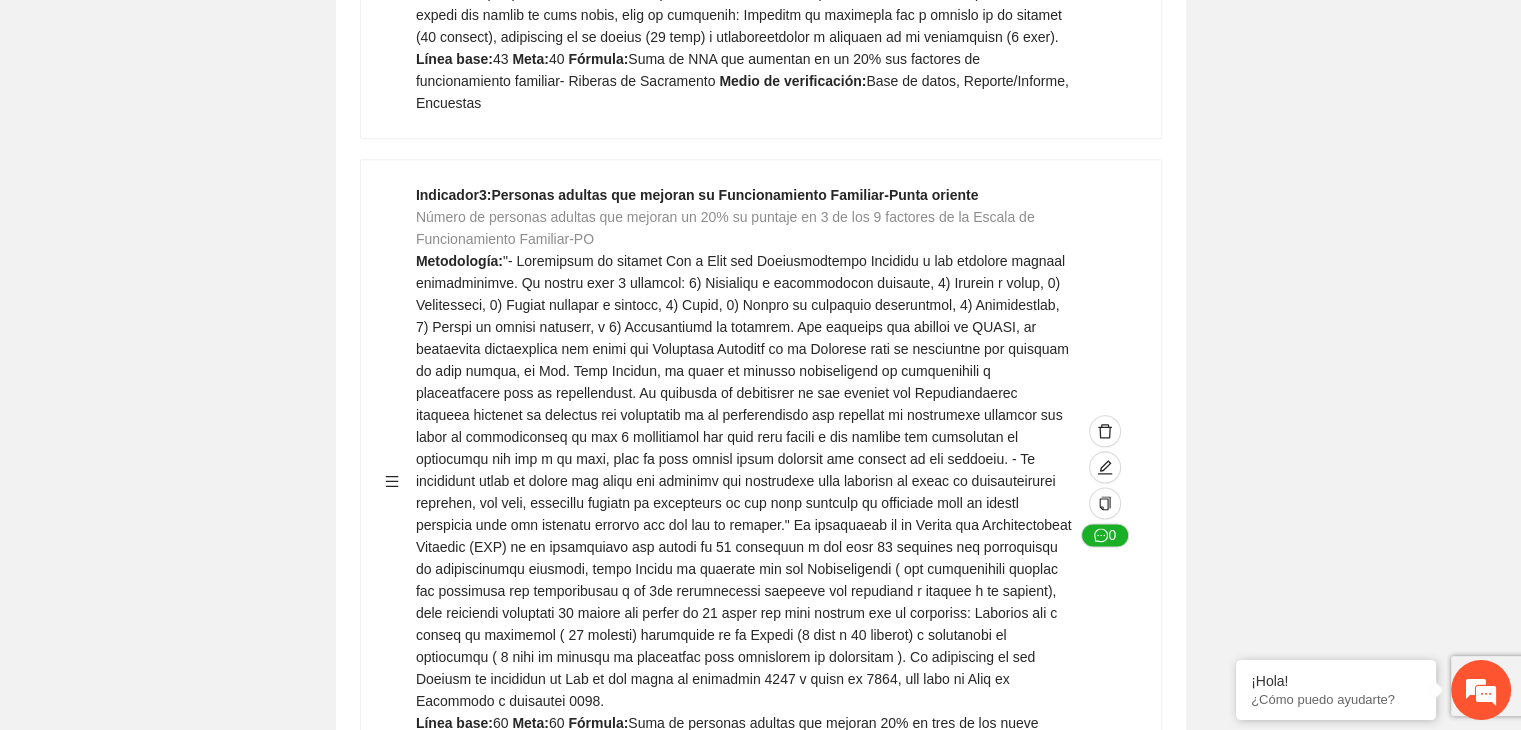 click on "Guardar Objetivo de desarrollo   Exportar Contribuir a la disminución de incidencia en violencia familiar en las zonas de Punta Oriente, Cerro Grande y Riberas de Sacramento del Municipio  de Chihuahua. Indicadores Indicador  1 :  Violencia familiar disminuyendo en un 5% en Cerro grande Número de carpetas de investigación de Violencia familiar  disminuyendo en un 5% en Cerro grande Metodología:  Se solicita información al Observatorio Ciudadano de FICOSEC sobre el número de carpetas de violencia familiar en las colonias de intervención Línea base:  29  Meta:  25  Fórmula:  Suma de carpetas de investigación de violencia familiar disminuyendo  en un 5% en Punta Oriente  Medio de verificación:  Reporte/Informe 0 Indicador  2 :  Violencia familiar disminuyendo en un 5% en Punta Oriente Número de carpetas de investigación de Violencia familiar  disminuyendo en un 5% en Punta Oriente Metodología:  Línea base:  63  Meta:  56  Fórmula:   Medio de verificación:  Reporte/Informe 0 3 :" at bounding box center [760, 2049] 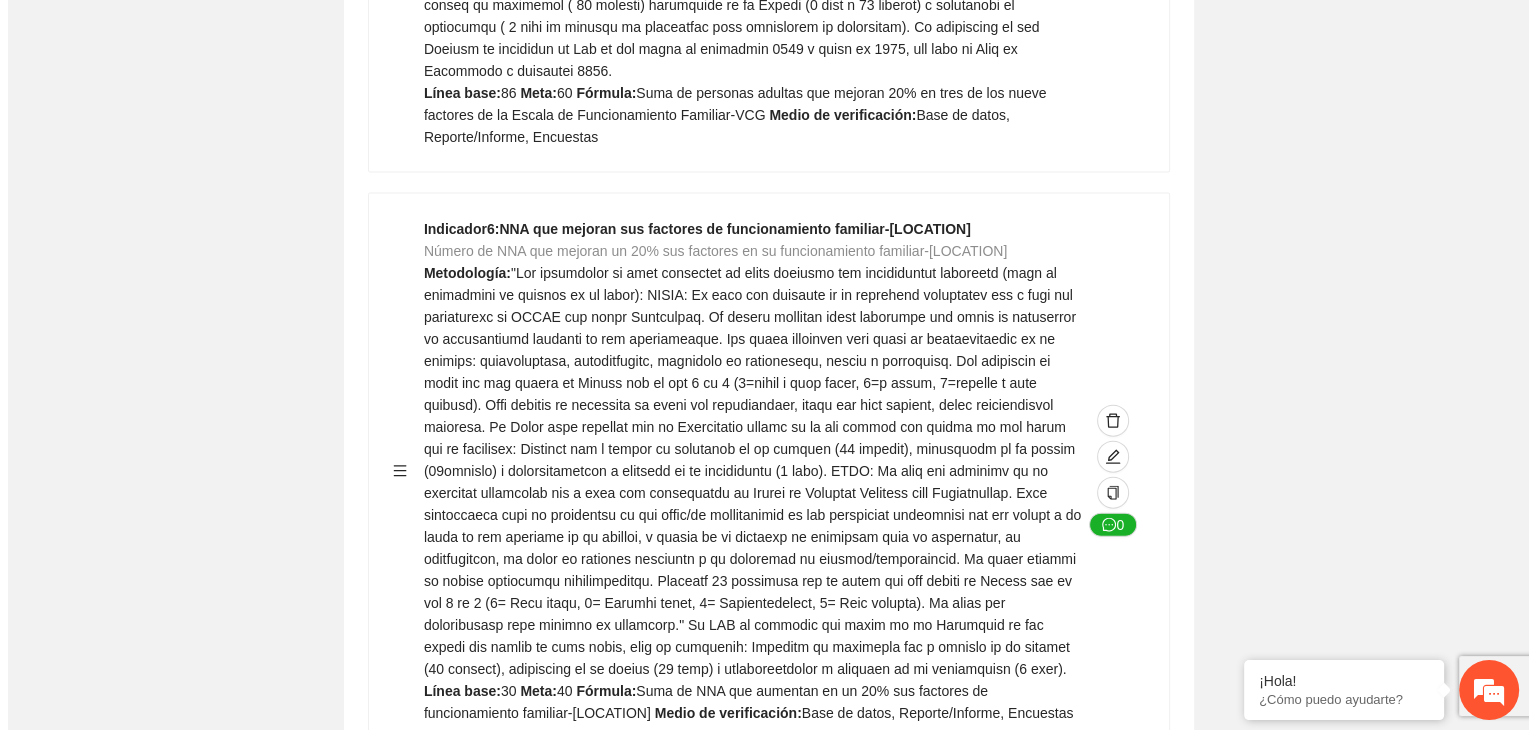 scroll, scrollTop: 4400, scrollLeft: 0, axis: vertical 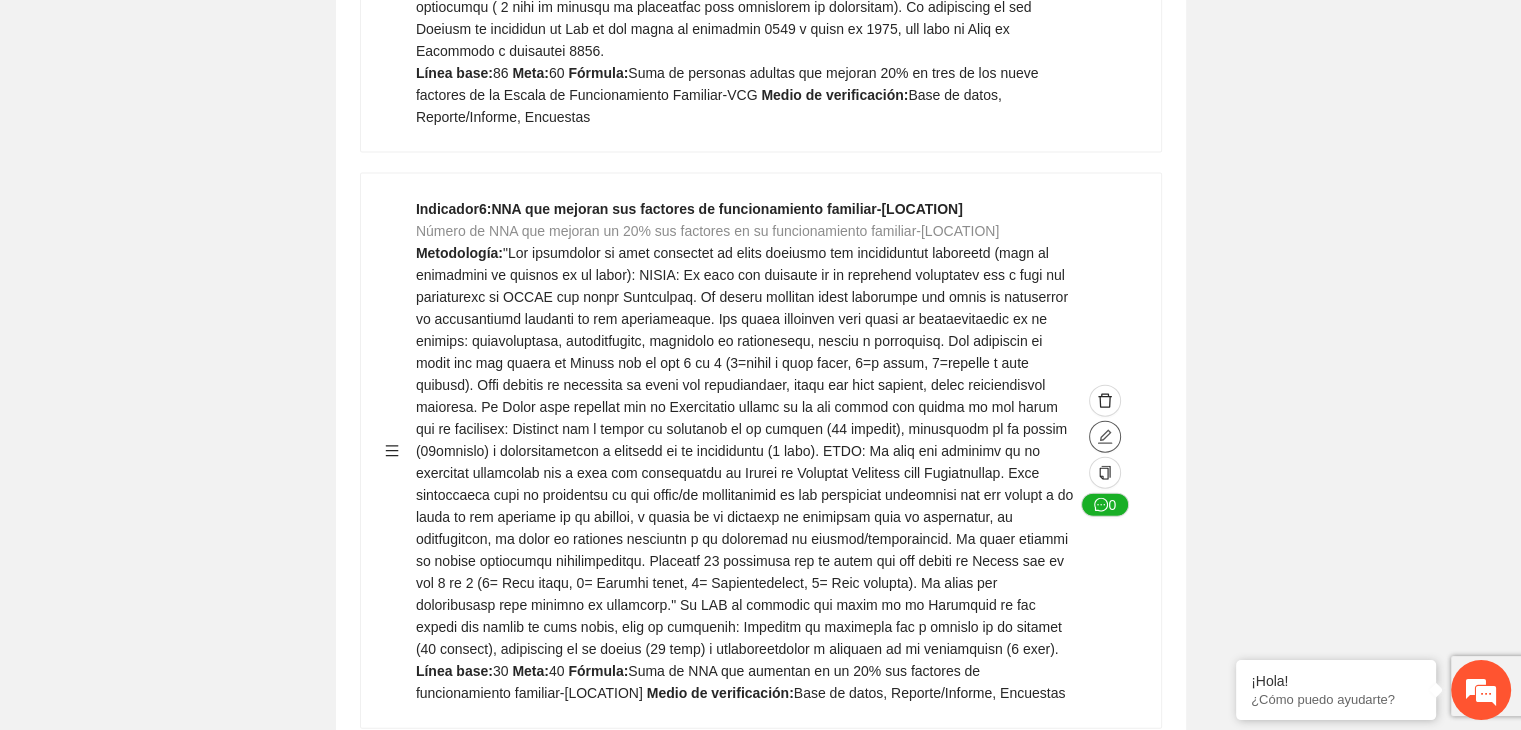 click 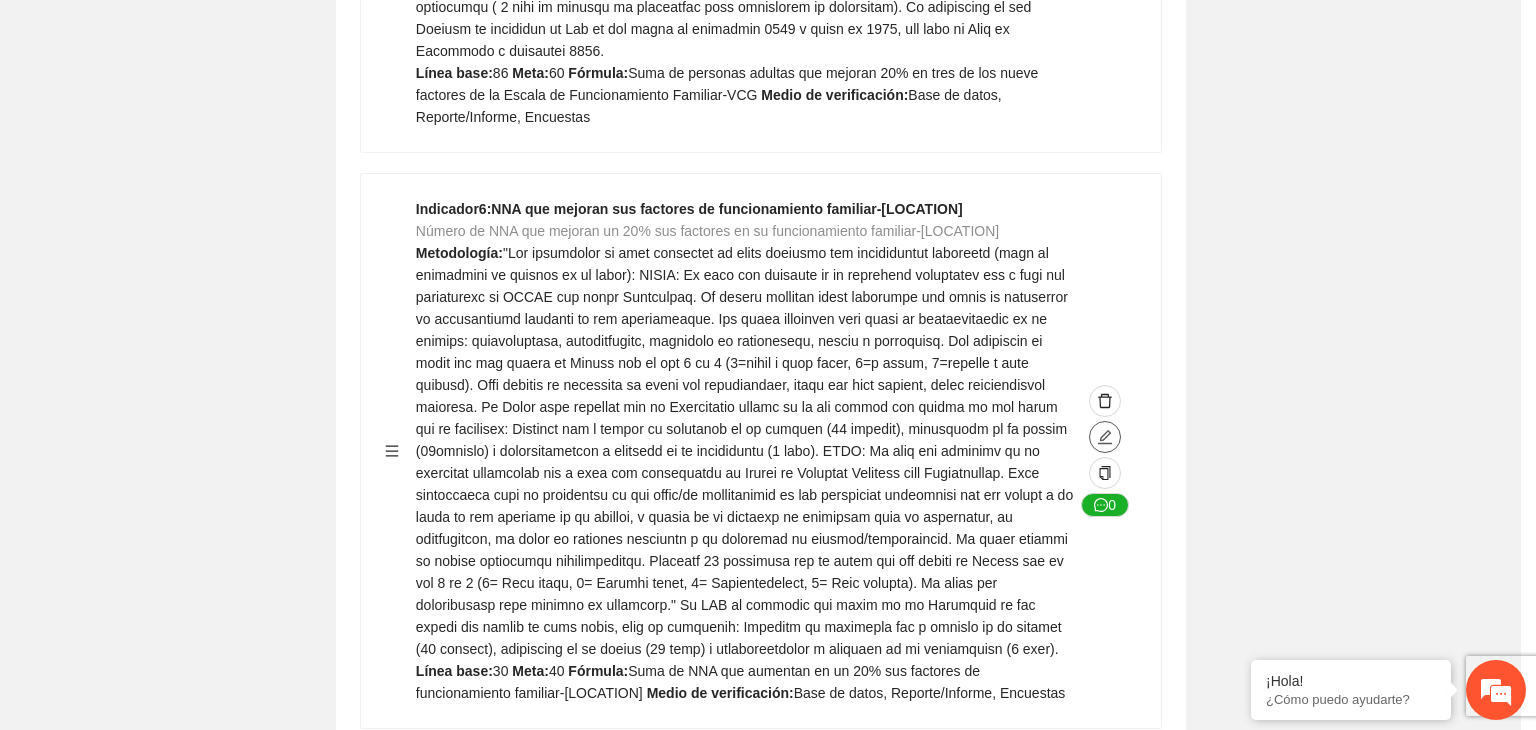 type on "**" 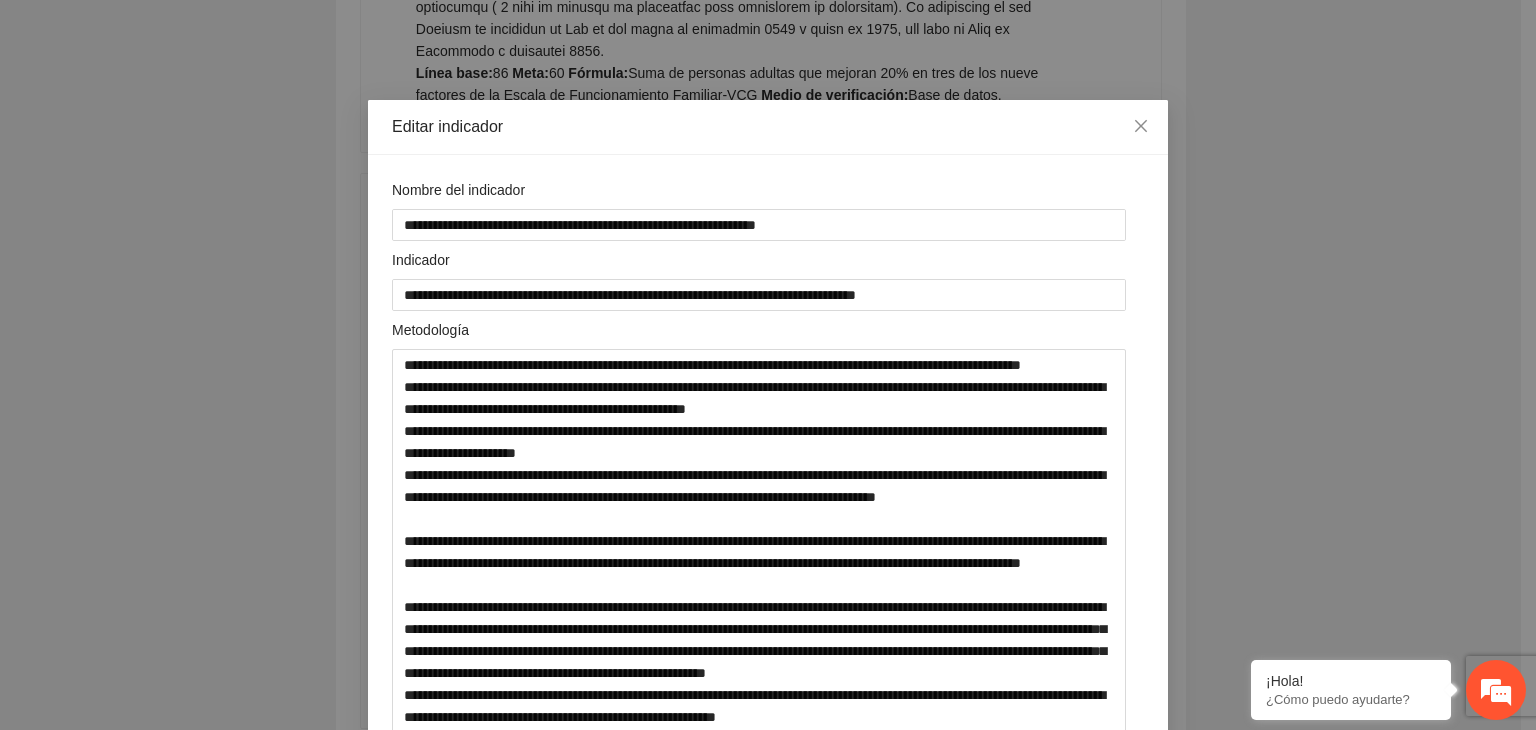 click on "**********" at bounding box center (768, 365) 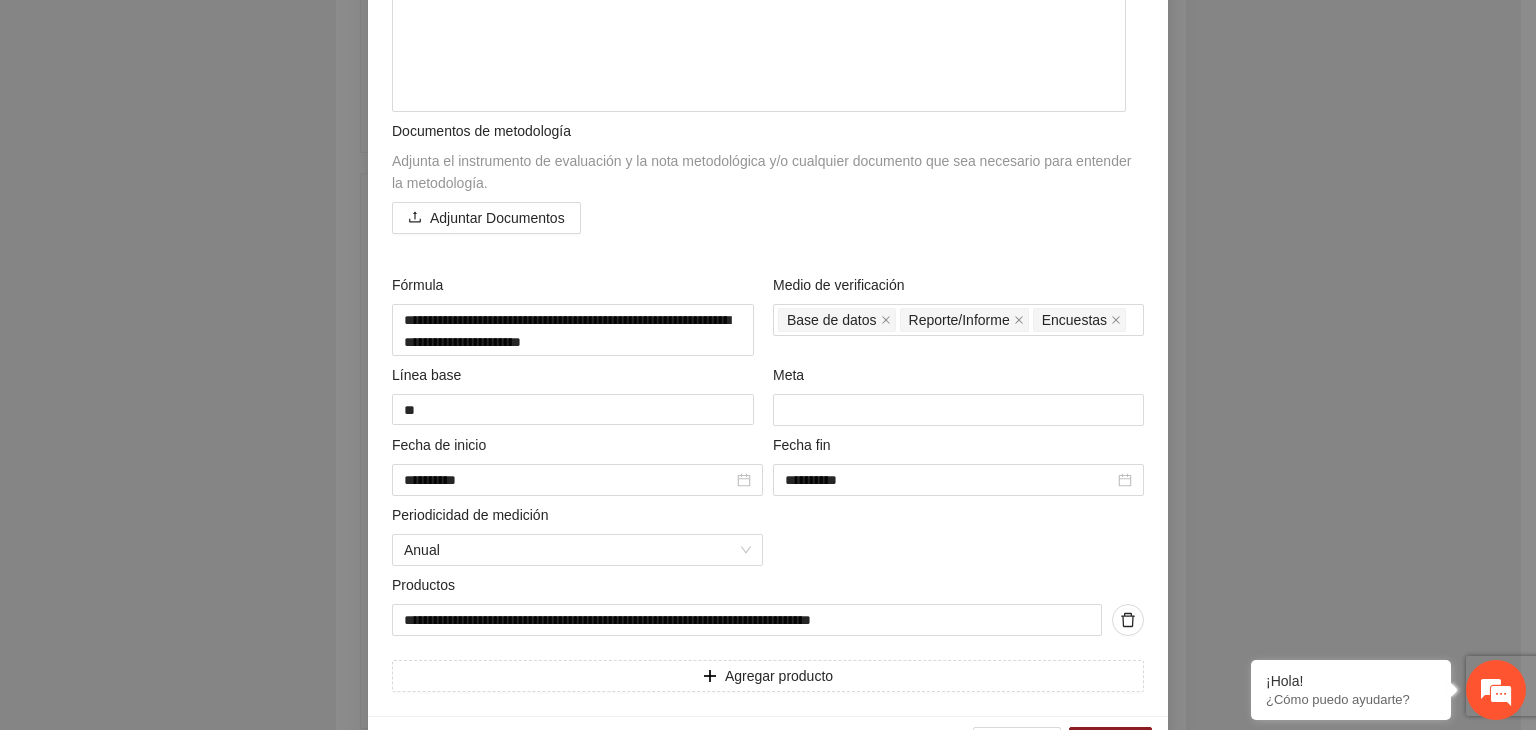 scroll, scrollTop: 803, scrollLeft: 0, axis: vertical 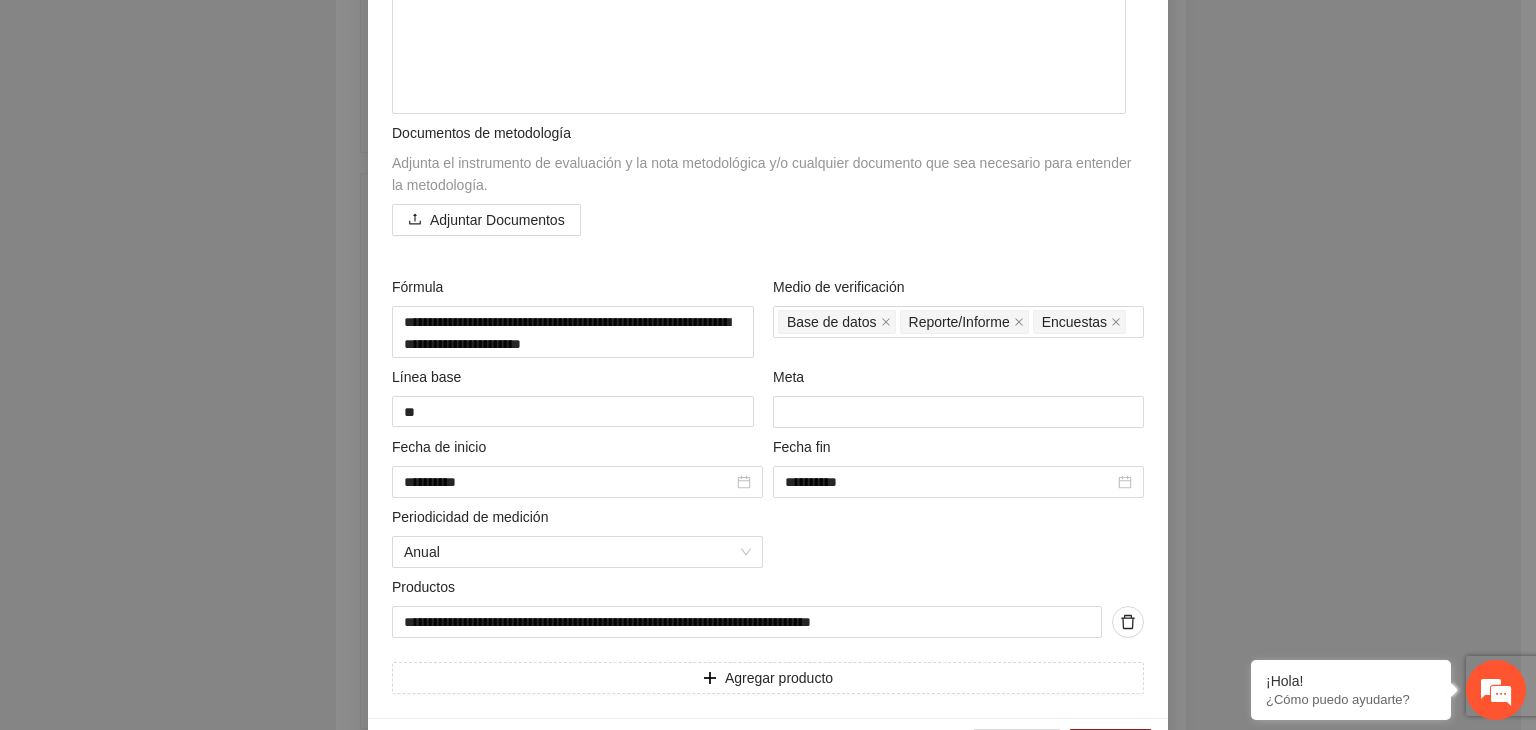 click on "**********" at bounding box center [768, 365] 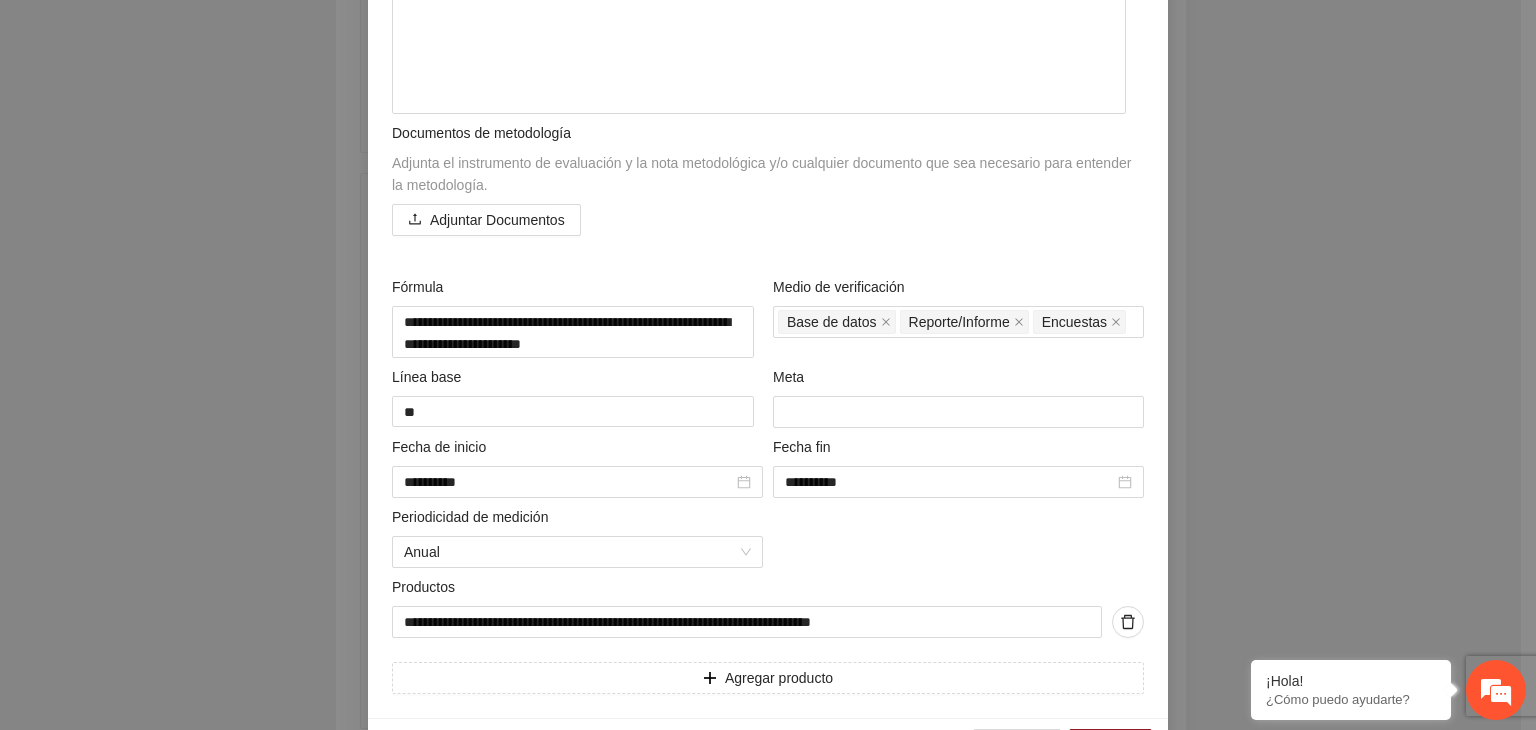 click on "**********" at bounding box center [768, 365] 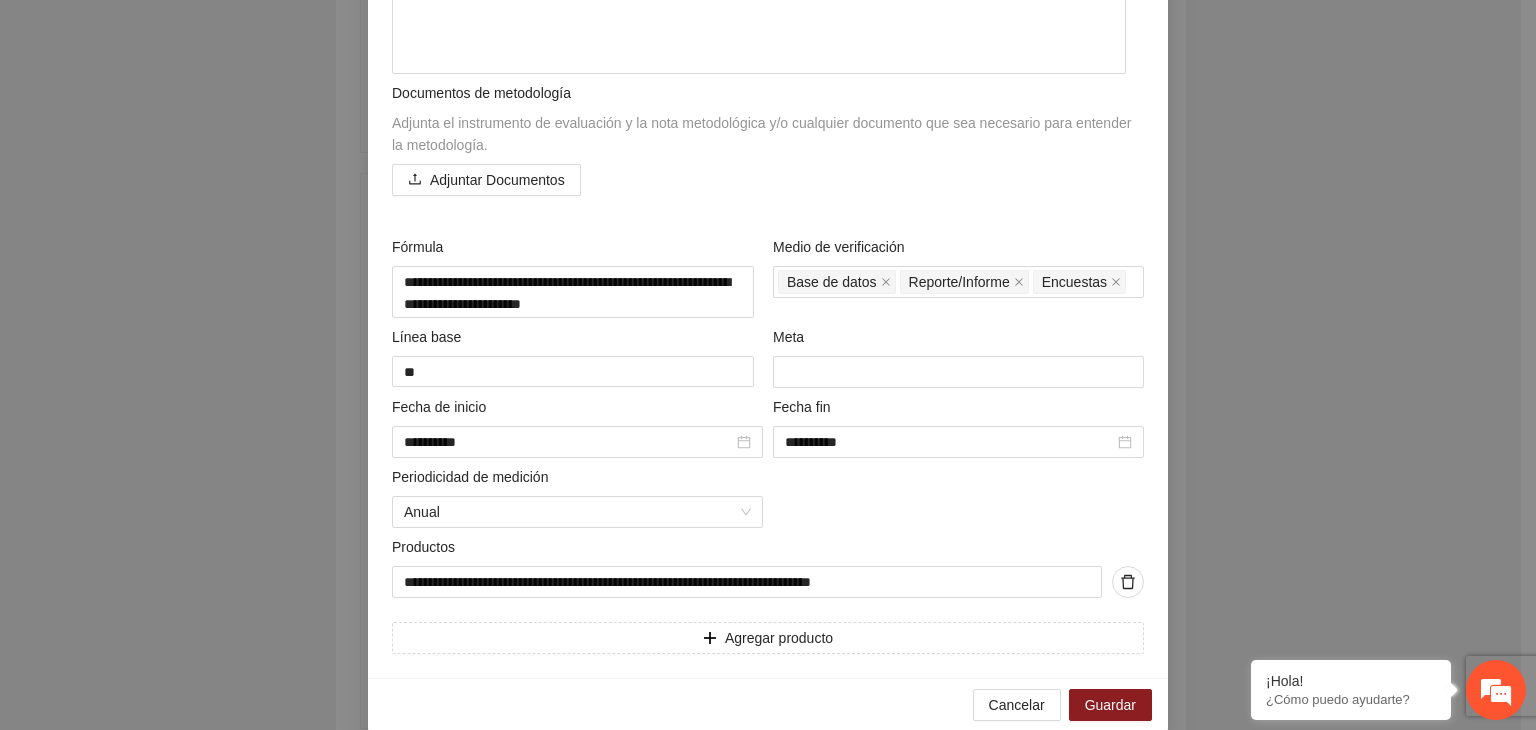 scroll, scrollTop: 883, scrollLeft: 0, axis: vertical 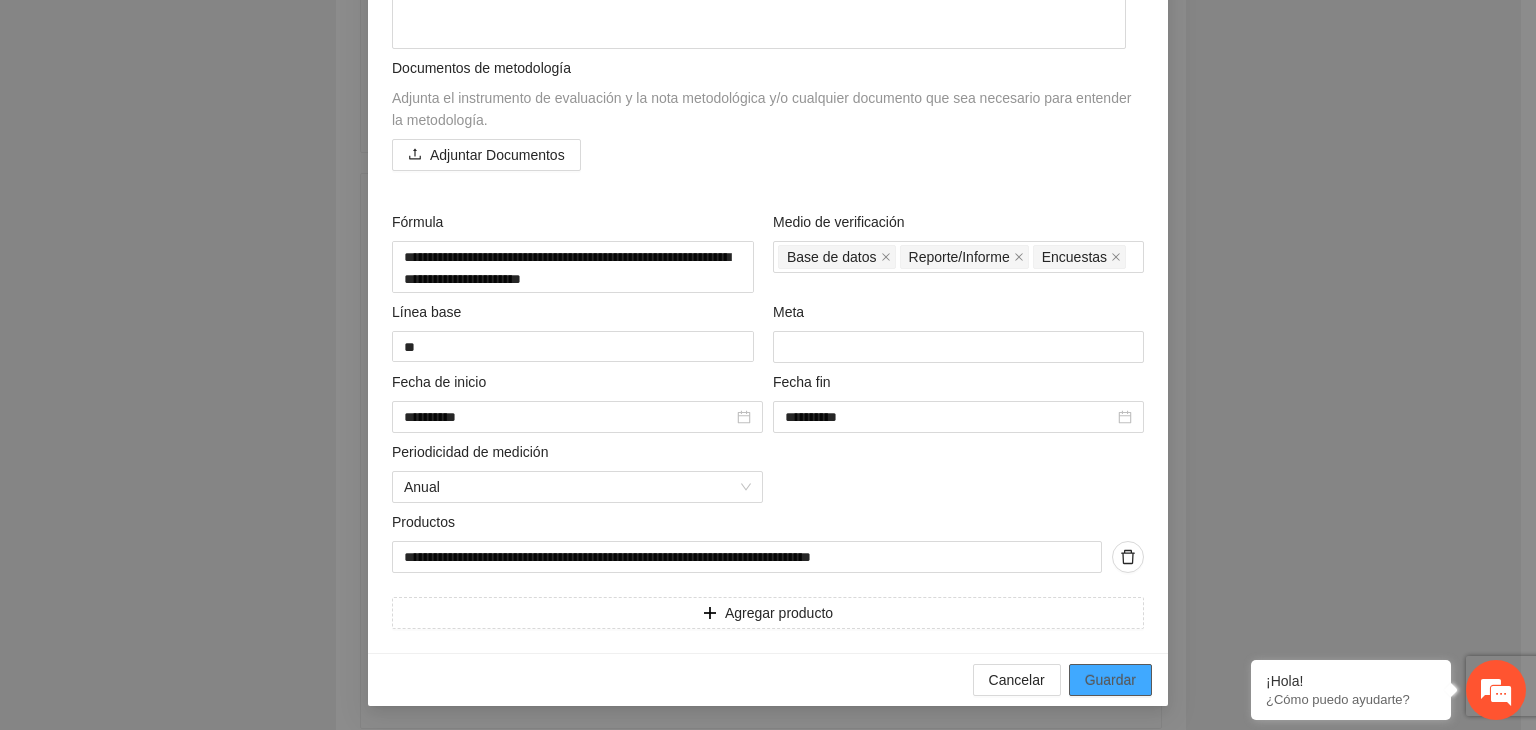 click on "Guardar" at bounding box center [1110, 680] 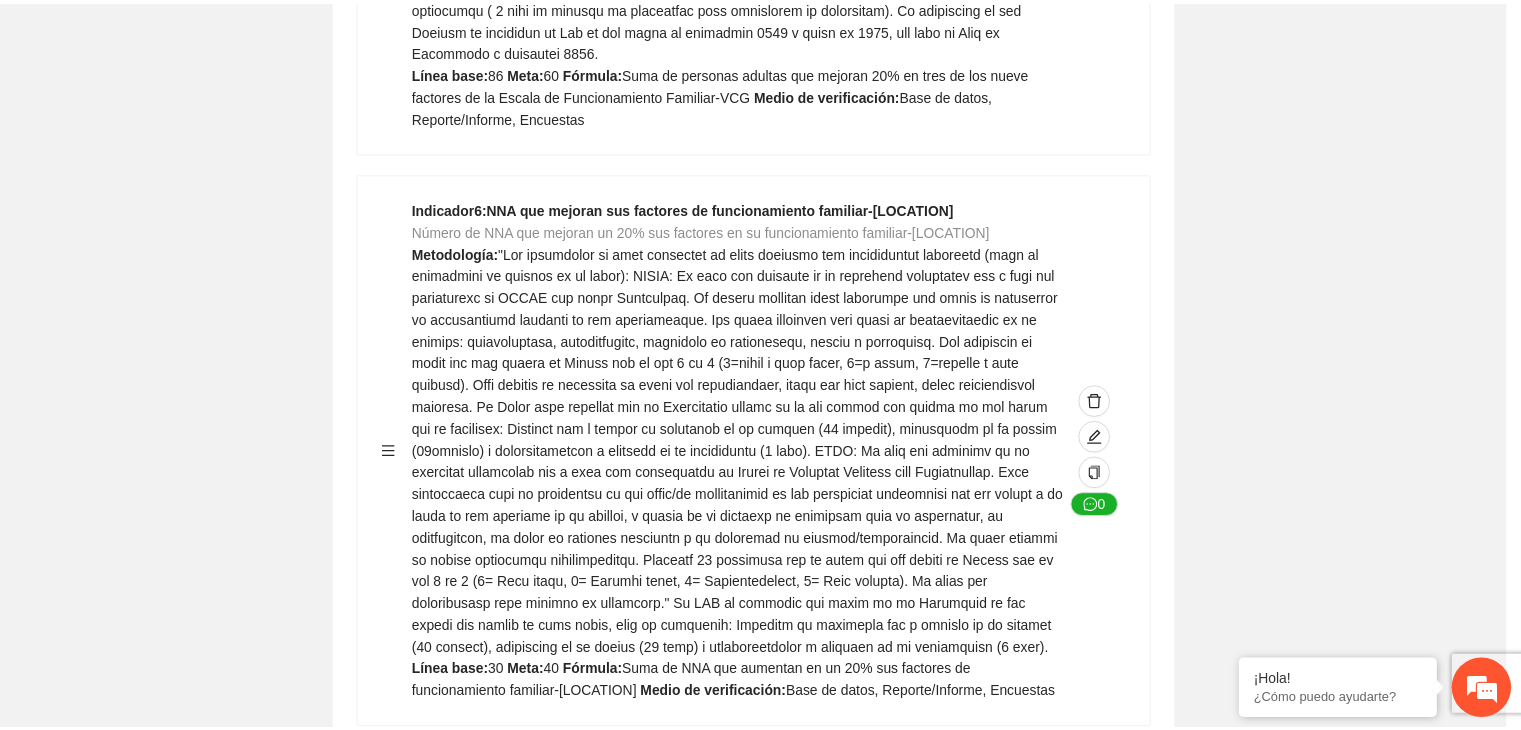 scroll, scrollTop: 156, scrollLeft: 0, axis: vertical 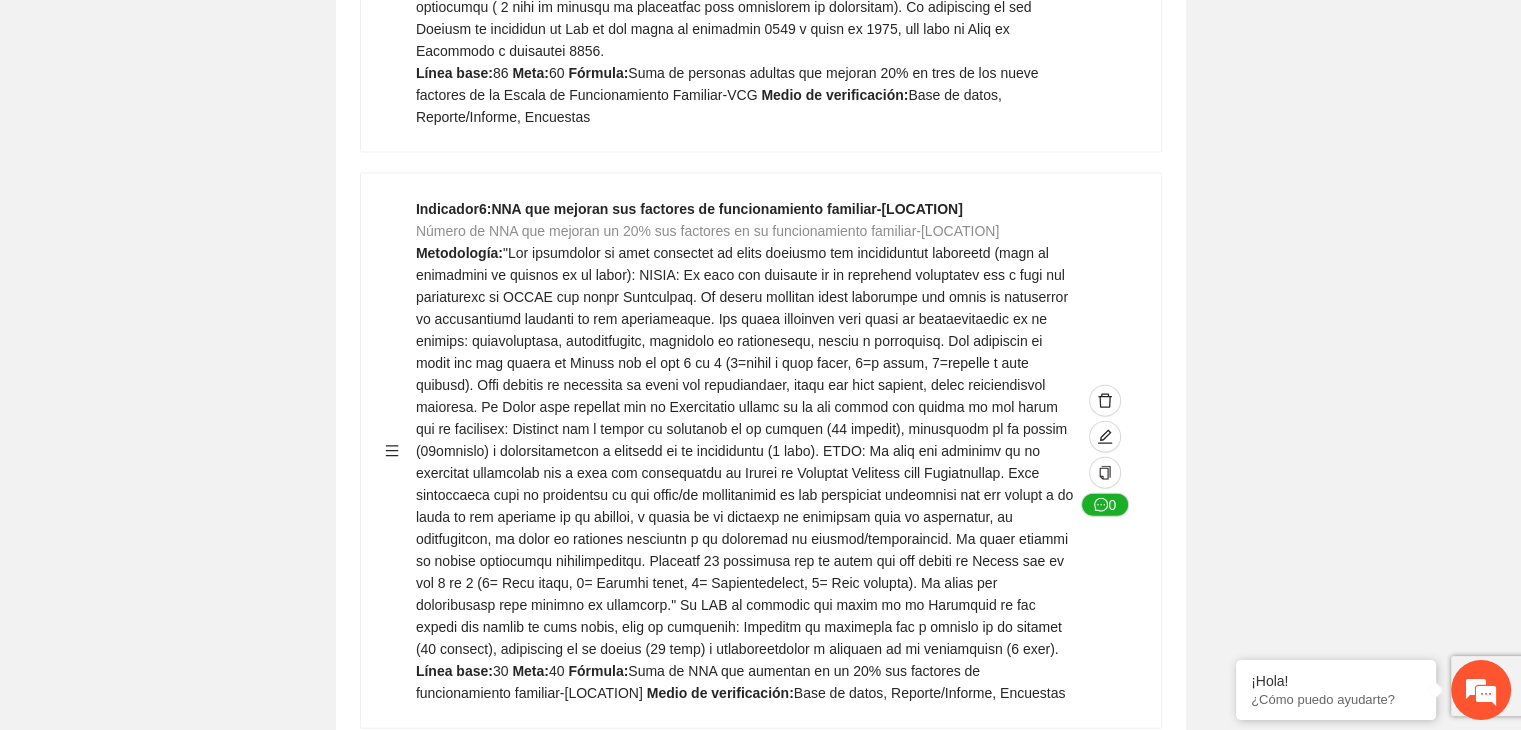 click on "Guardar Objetivo de desarrollo   Exportar Contribuir a la disminución de incidencia en violencia familiar en las zonas de Punta Oriente, Cerro Grande y Riberas de Sacramento del Municipio  de Chihuahua. Indicadores Indicador  1 :  Violencia familiar disminuyendo en un 5% en Cerro grande Número de carpetas de investigación de Violencia familiar  disminuyendo en un 5% en Cerro grande Metodología:  Se solicita información al Observatorio Ciudadano de FICOSEC sobre el número de carpetas de violencia familiar en las colonias de intervención Línea base:  29  Meta:  25  Fórmula:  Suma de carpetas de investigación de violencia familiar disminuyendo  en un 5% en Punta Oriente  Medio de verificación:  Reporte/Informe 0 Indicador  2 :  Violencia familiar disminuyendo en un 5% en Punta Oriente Número de carpetas de investigación de Violencia familiar  disminuyendo en un 5% en Punta Oriente Metodología:  Línea base:  63  Meta:  56  Fórmula:   Medio de verificación:  Reporte/Informe 0 3 :" at bounding box center [760, 49] 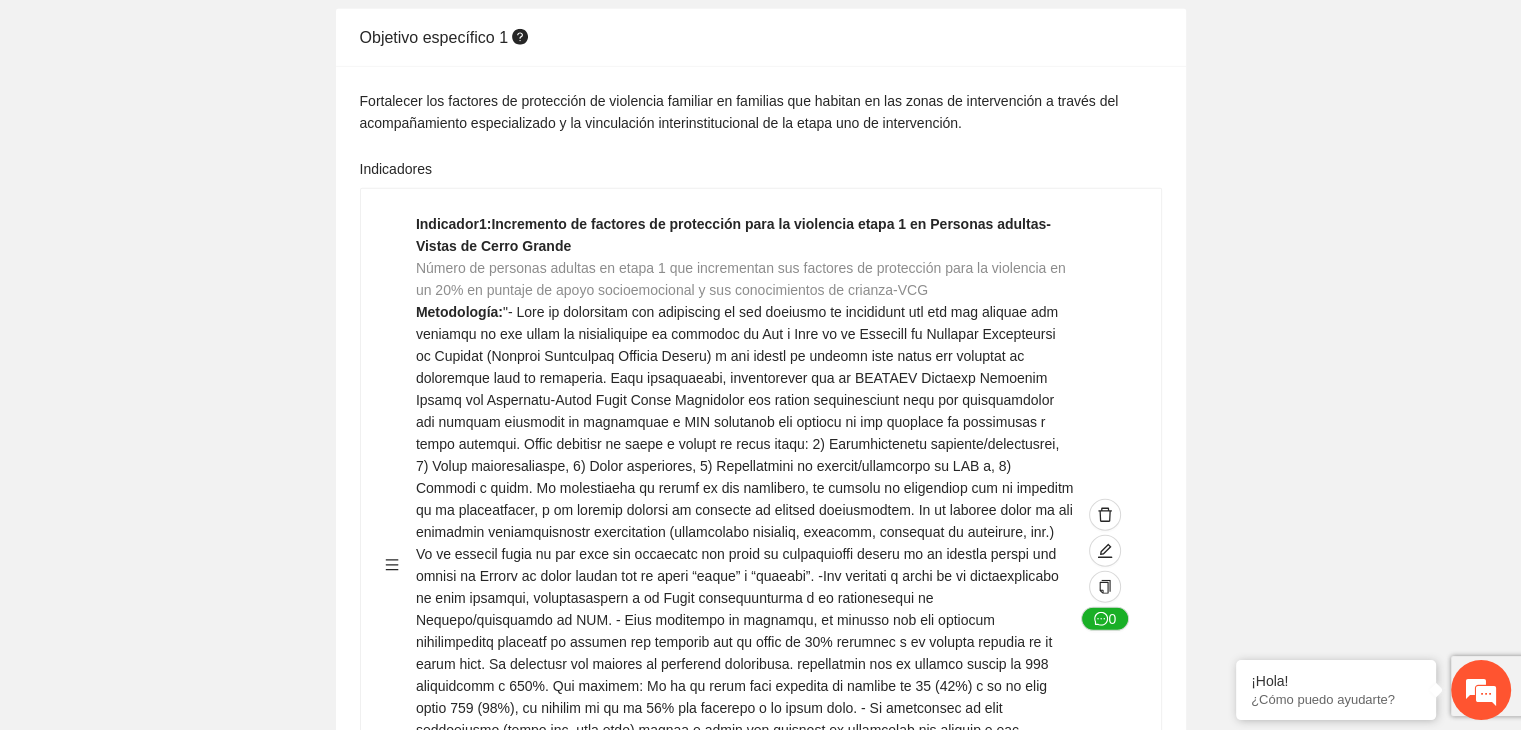 scroll, scrollTop: 5280, scrollLeft: 0, axis: vertical 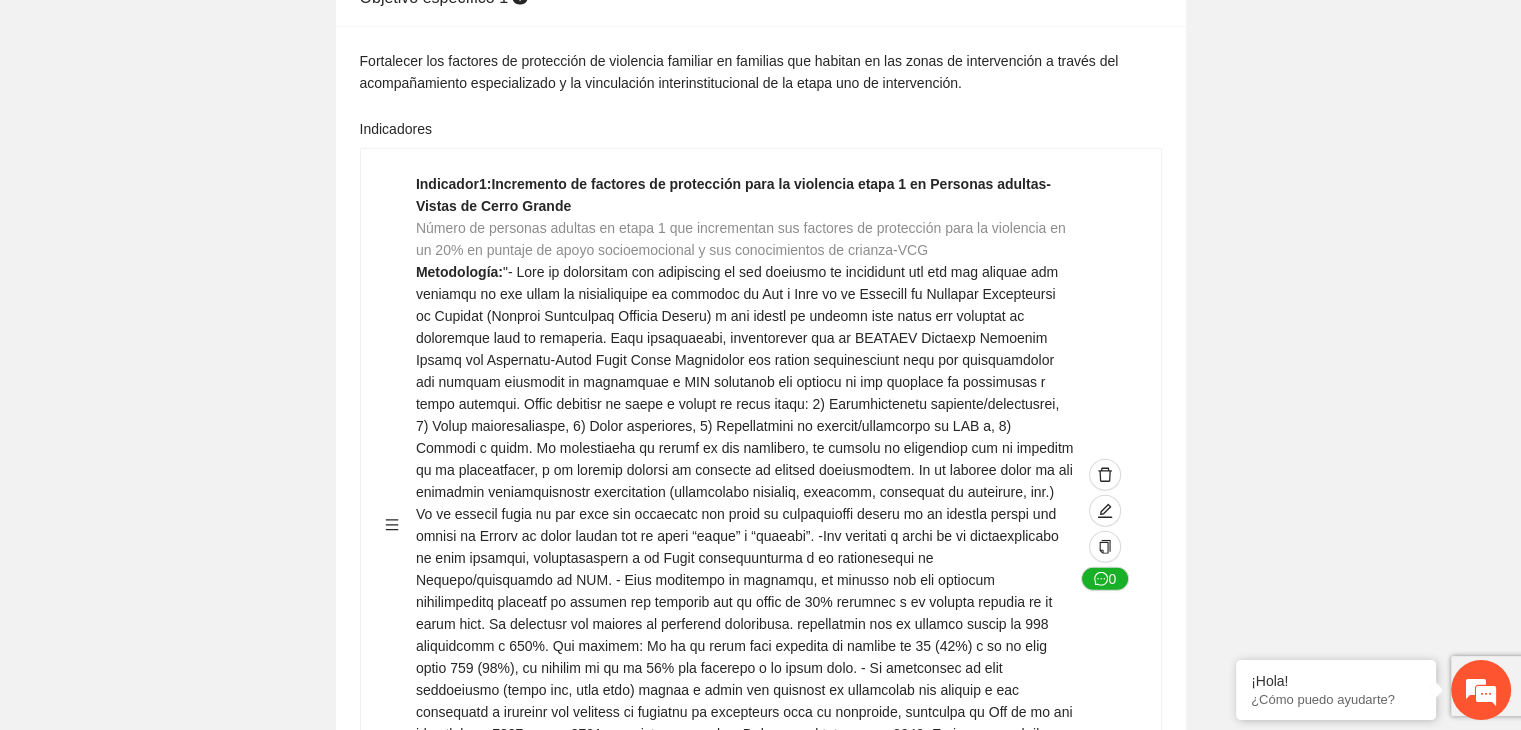 click on "Guardar Objetivo de desarrollo   Exportar Contribuir a la disminución de incidencia en violencia familiar en las zonas de Punta Oriente, Cerro Grande y Riberas de Sacramento del Municipio  de Chihuahua. Indicadores Indicador  1 :  Violencia familiar disminuyendo en un 5% en Cerro grande Número de carpetas de investigación de Violencia familiar  disminuyendo en un 5% en Cerro grande Metodología:  Se solicita información al Observatorio Ciudadano de FICOSEC sobre el número de carpetas de violencia familiar en las colonias de intervención Línea base:  29  Meta:  25  Fórmula:  Suma de carpetas de investigación de violencia familiar disminuyendo  en un 5% en Punta Oriente  Medio de verificación:  Reporte/Informe 0 Indicador  2 :  Violencia familiar disminuyendo en un 5% en Punta Oriente Número de carpetas de investigación de Violencia familiar  disminuyendo en un 5% en Punta Oriente Metodología:  Línea base:  63  Meta:  56  Fórmula:   Medio de verificación:  Reporte/Informe 0 3 :" at bounding box center (760, -831) 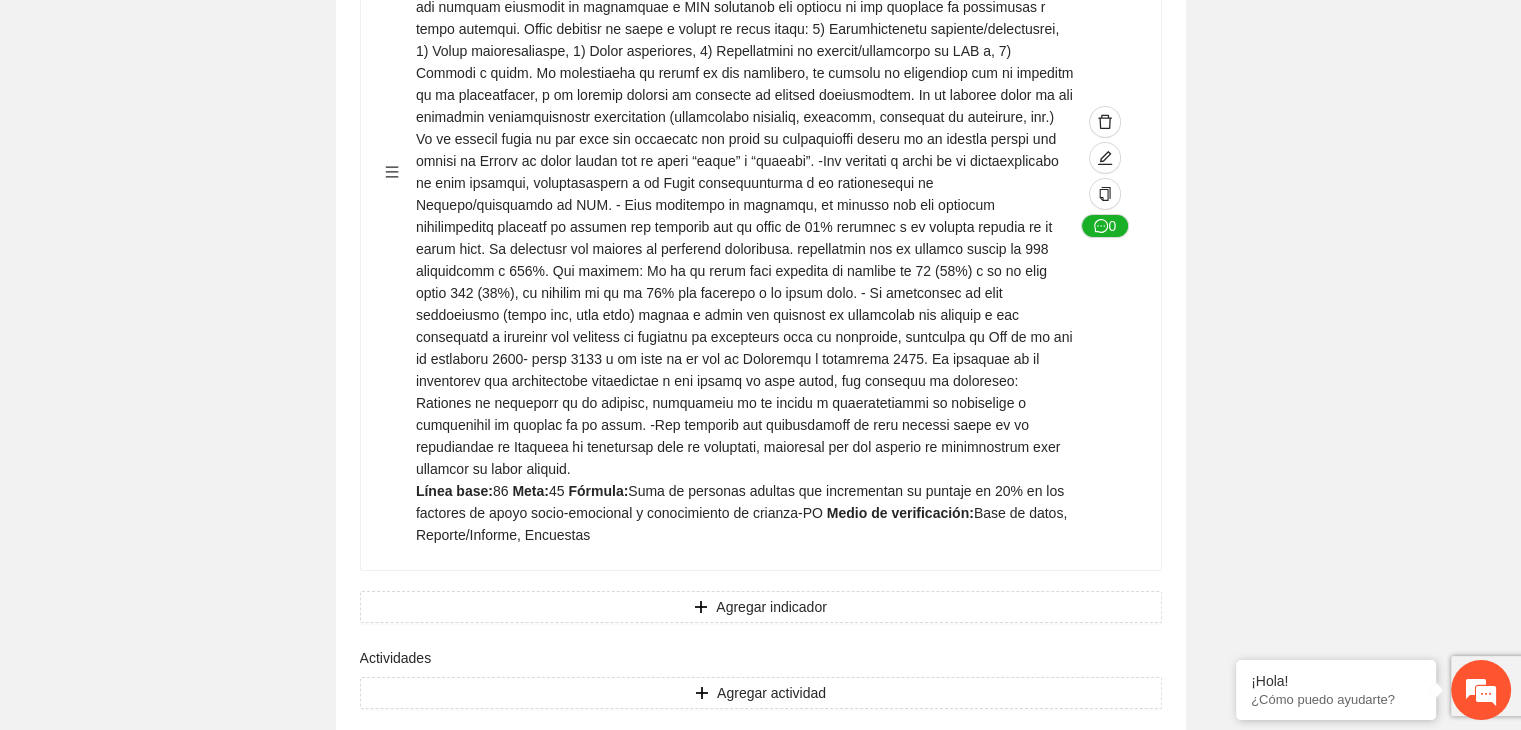 scroll, scrollTop: 7200, scrollLeft: 0, axis: vertical 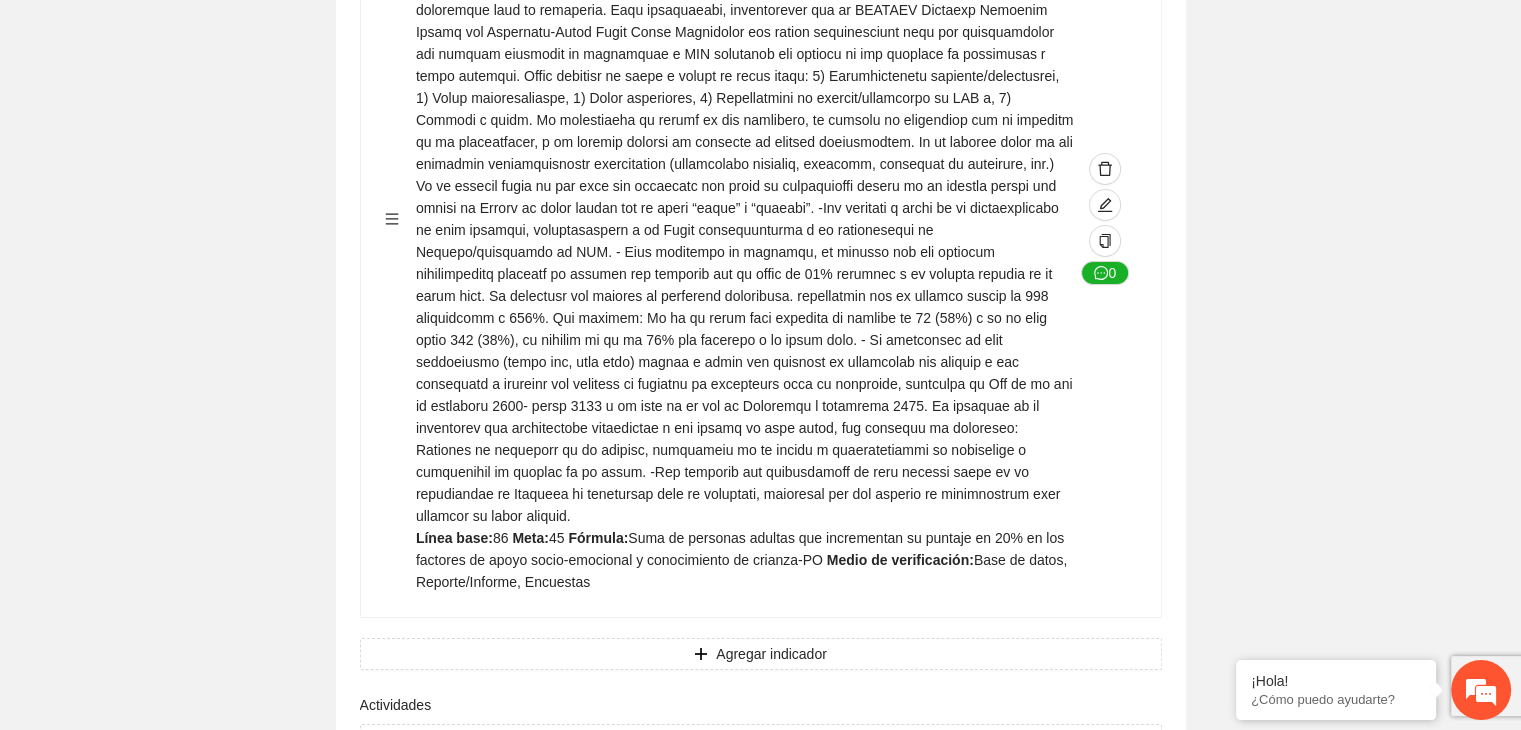 click on "Guardar Objetivo de desarrollo   Exportar Contribuir a la disminución de incidencia en violencia familiar en las zonas de Punta Oriente, Cerro Grande y Riberas de Sacramento del Municipio  de Chihuahua. Indicadores Indicador  1 :  Violencia familiar disminuyendo en un 5% en Cerro grande Número de carpetas de investigación de Violencia familiar  disminuyendo en un 5% en Cerro grande Metodología:  Se solicita información al Observatorio Ciudadano de FICOSEC sobre el número de carpetas de violencia familiar en las colonias de intervención Línea base:  29  Meta:  25  Fórmula:  Suma de carpetas de investigación de violencia familiar disminuyendo  en un 5% en Punta Oriente  Medio de verificación:  Reporte/Informe 0 Indicador  2 :  Violencia familiar disminuyendo en un 5% en Punta Oriente Número de carpetas de investigación de Violencia familiar  disminuyendo en un 5% en Punta Oriente Metodología:  Línea base:  63  Meta:  56  Fórmula:   Medio de verificación:  Reporte/Informe 0 3 :" at bounding box center (760, -2751) 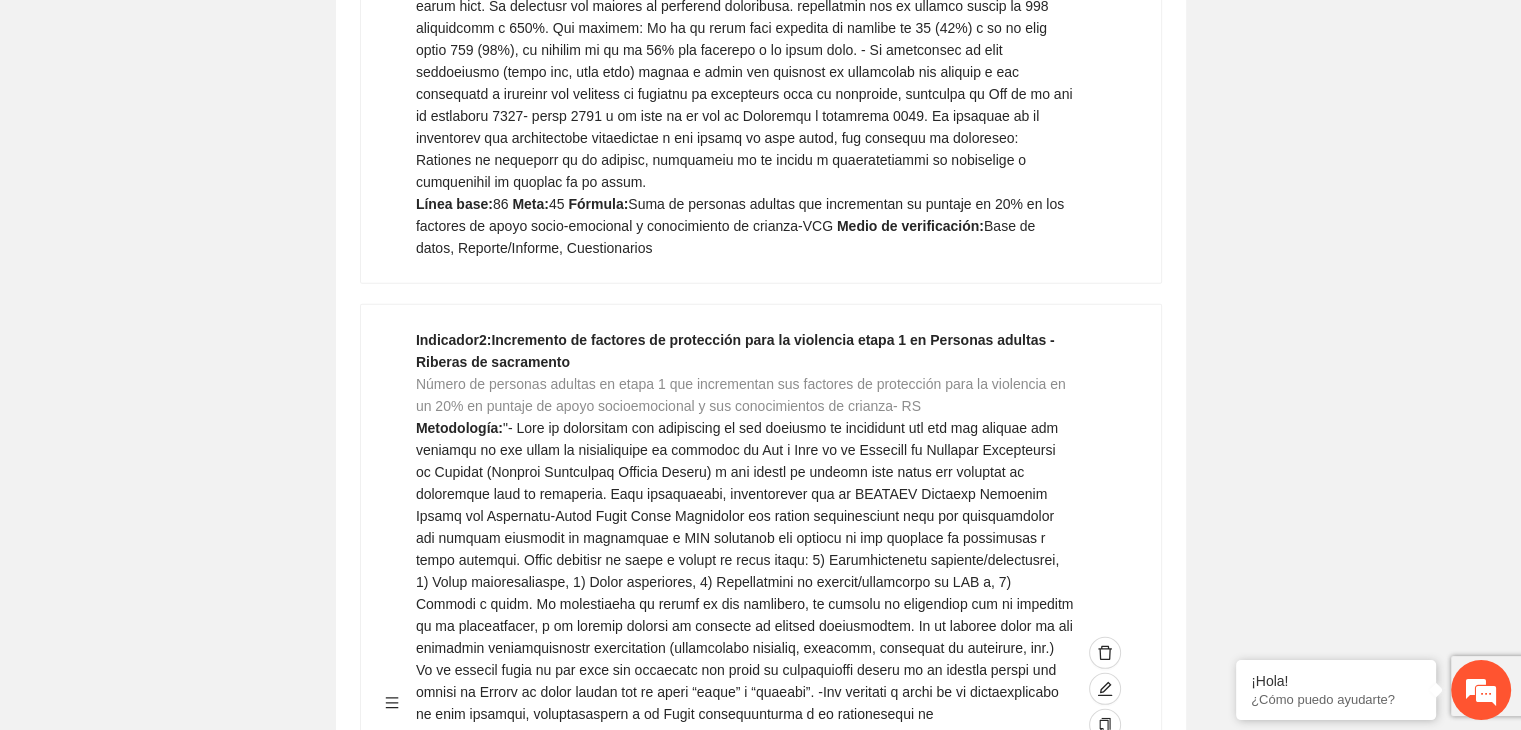 scroll, scrollTop: 5720, scrollLeft: 0, axis: vertical 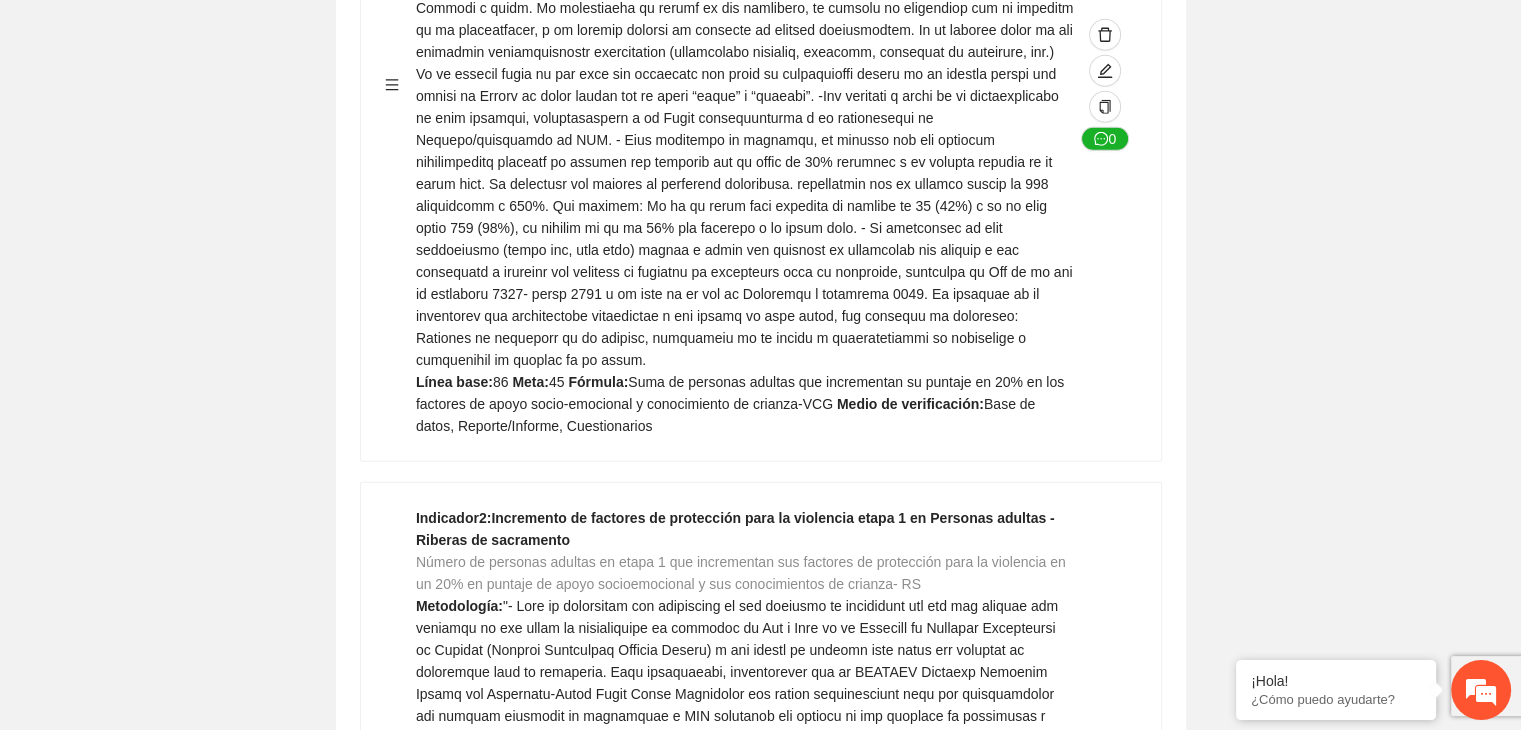 click on "Guardar Objetivo de desarrollo   Exportar Contribuir a la disminución de incidencia en violencia familiar en las zonas de Punta Oriente, Cerro Grande y Riberas de Sacramento del Municipio  de Chihuahua. Indicadores Indicador  1 :  Violencia familiar disminuyendo en un 5% en Cerro grande Número de carpetas de investigación de Violencia familiar  disminuyendo en un 5% en Cerro grande Metodología:  Se solicita información al Observatorio Ciudadano de FICOSEC sobre el número de carpetas de violencia familiar en las colonias de intervención Línea base:  29  Meta:  25  Fórmula:  Suma de carpetas de investigación de violencia familiar disminuyendo  en un 5% en Punta Oriente  Medio de verificación:  Reporte/Informe 0 Indicador  2 :  Violencia familiar disminuyendo en un 5% en Punta Oriente Número de carpetas de investigación de Violencia familiar  disminuyendo en un 5% en Punta Oriente Metodología:  Línea base:  63  Meta:  56  Fórmula:   Medio de verificación:  Reporte/Informe 0 3 :" at bounding box center [760, -1271] 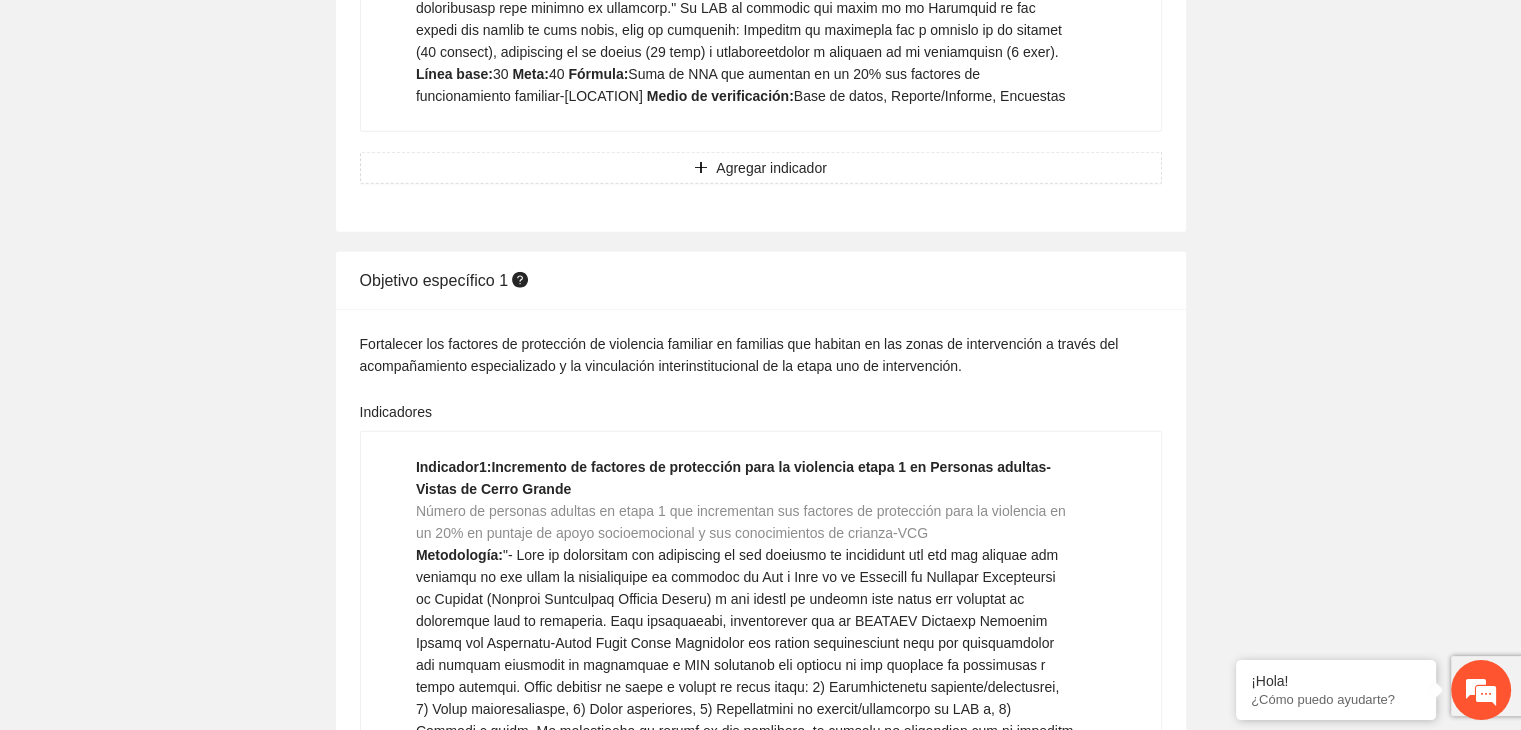 scroll, scrollTop: 5000, scrollLeft: 0, axis: vertical 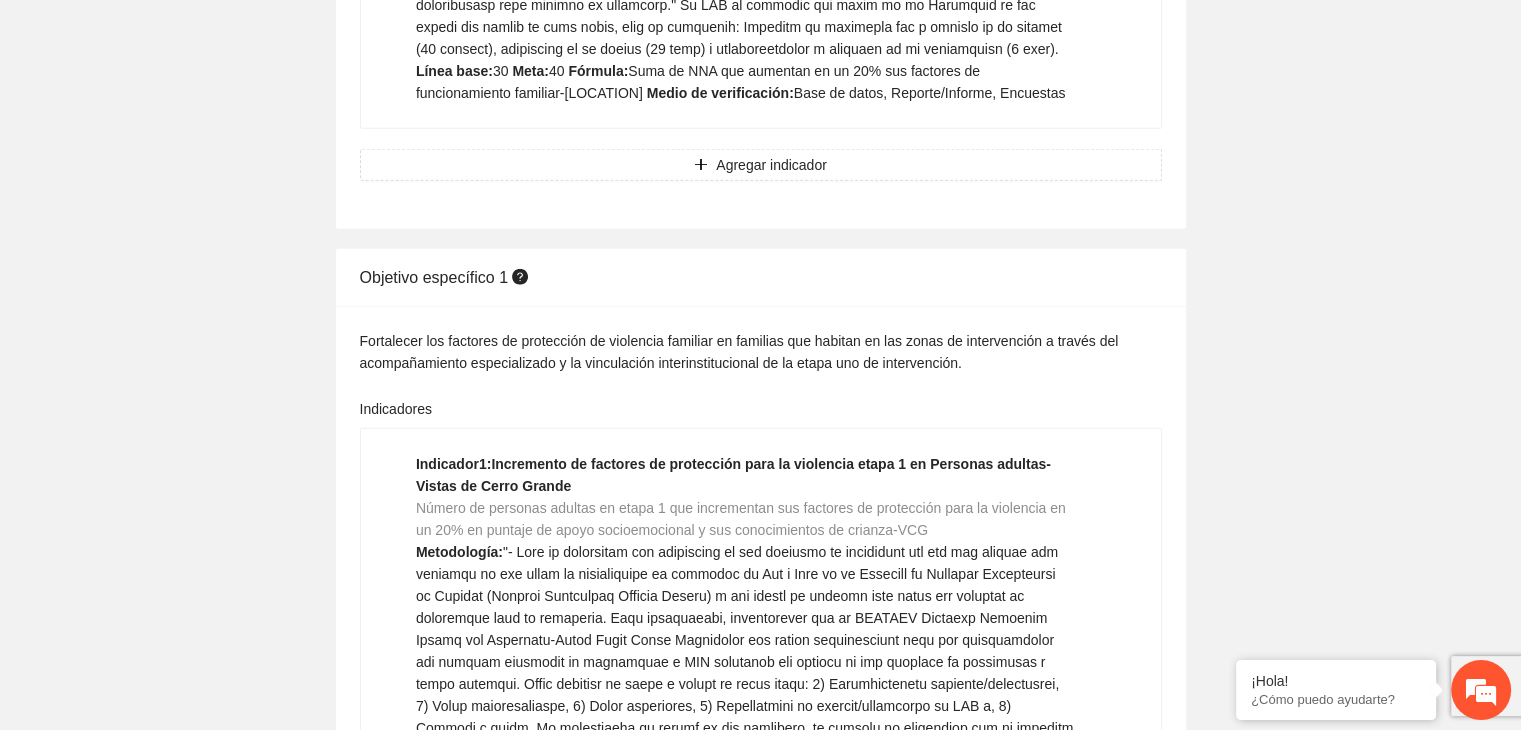 click on "Guardar Objetivo de desarrollo   Exportar Contribuir a la disminución de incidencia en violencia familiar en las zonas de Punta Oriente, Cerro Grande y Riberas de Sacramento del Municipio  de Chihuahua. Indicadores Indicador  1 :  Violencia familiar disminuyendo en un 5% en Cerro grande Número de carpetas de investigación de Violencia familiar  disminuyendo en un 5% en Cerro grande Metodología:  Se solicita información al Observatorio Ciudadano de FICOSEC sobre el número de carpetas de violencia familiar en las colonias de intervención Línea base:  29  Meta:  25  Fórmula:  Suma de carpetas de investigación de violencia familiar disminuyendo  en un 5% en Punta Oriente  Medio de verificación:  Reporte/Informe 0 Indicador  2 :  Violencia familiar disminuyendo en un 5% en Punta Oriente Número de carpetas de investigación de Violencia familiar  disminuyendo en un 5% en Punta Oriente Metodología:  Línea base:  63  Meta:  56  Fórmula:   Medio de verificación:  Reporte/Informe 0 3 :" at bounding box center [760, -551] 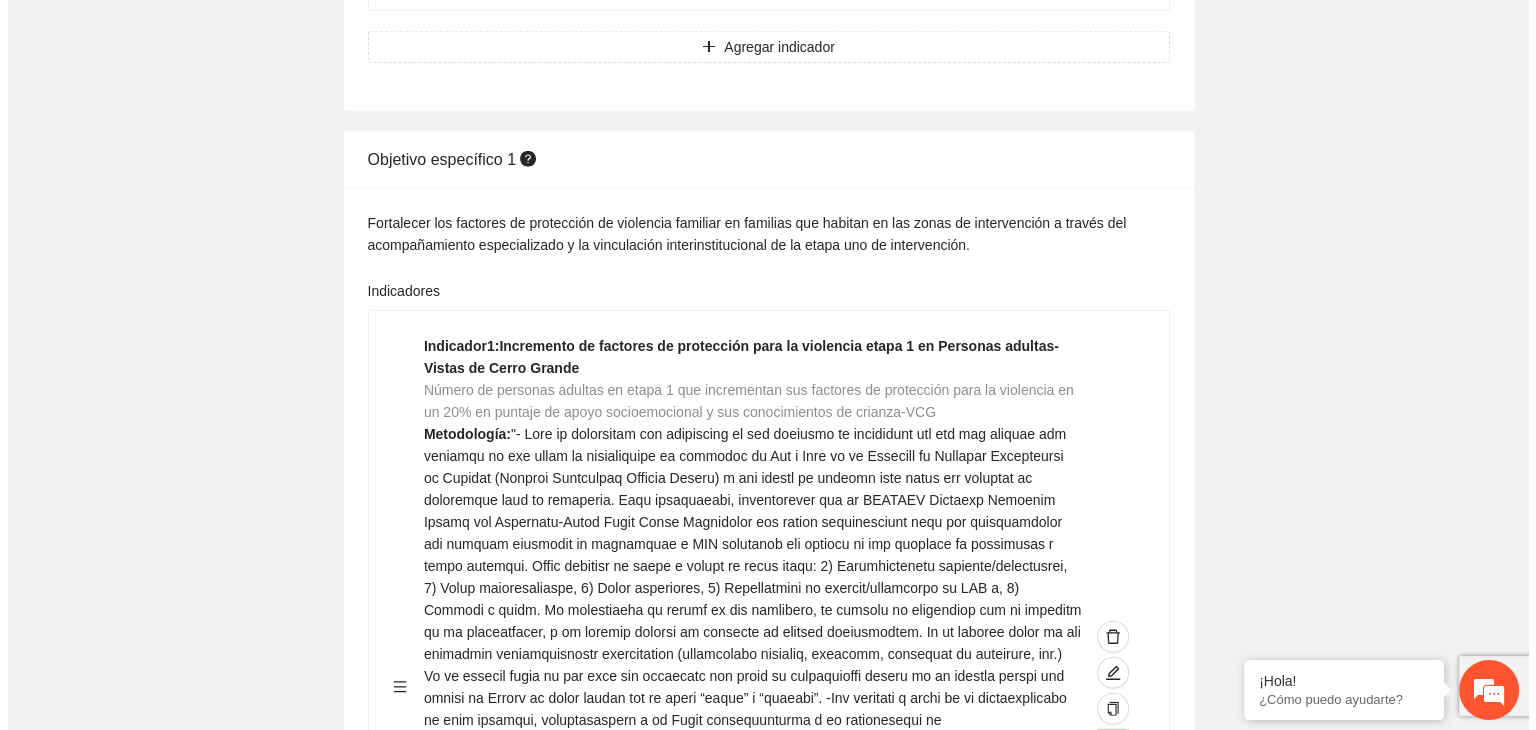 scroll, scrollTop: 5320, scrollLeft: 0, axis: vertical 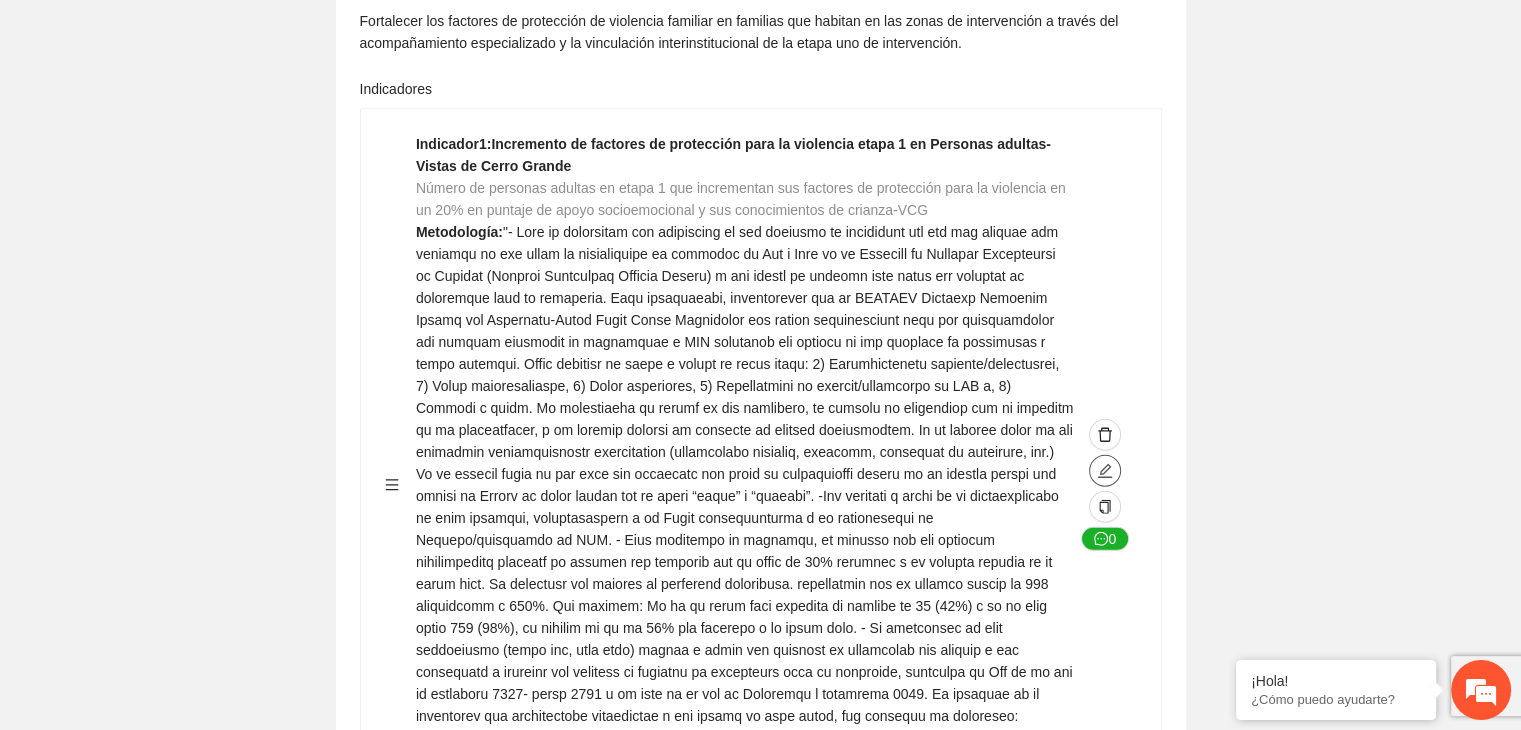 click 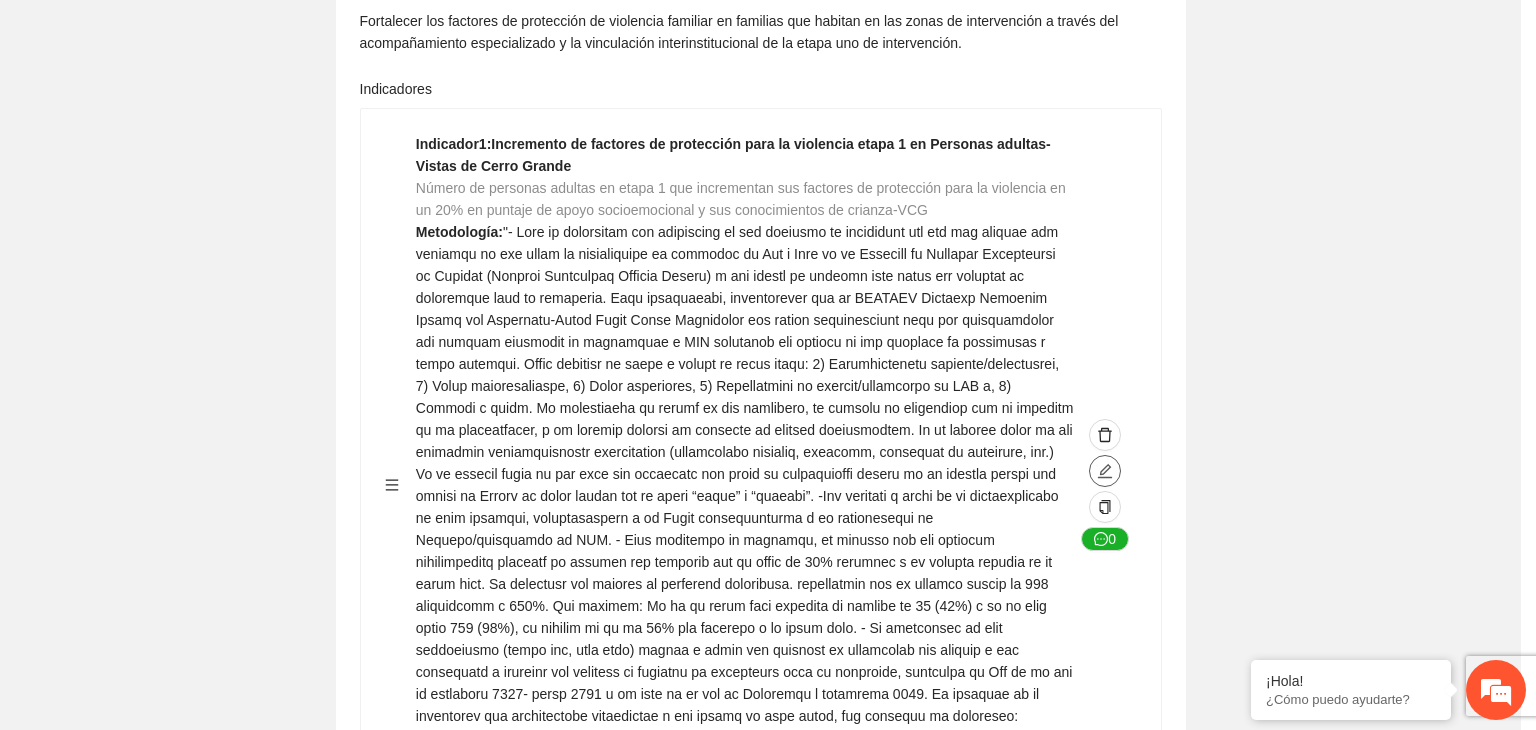 type on "**" 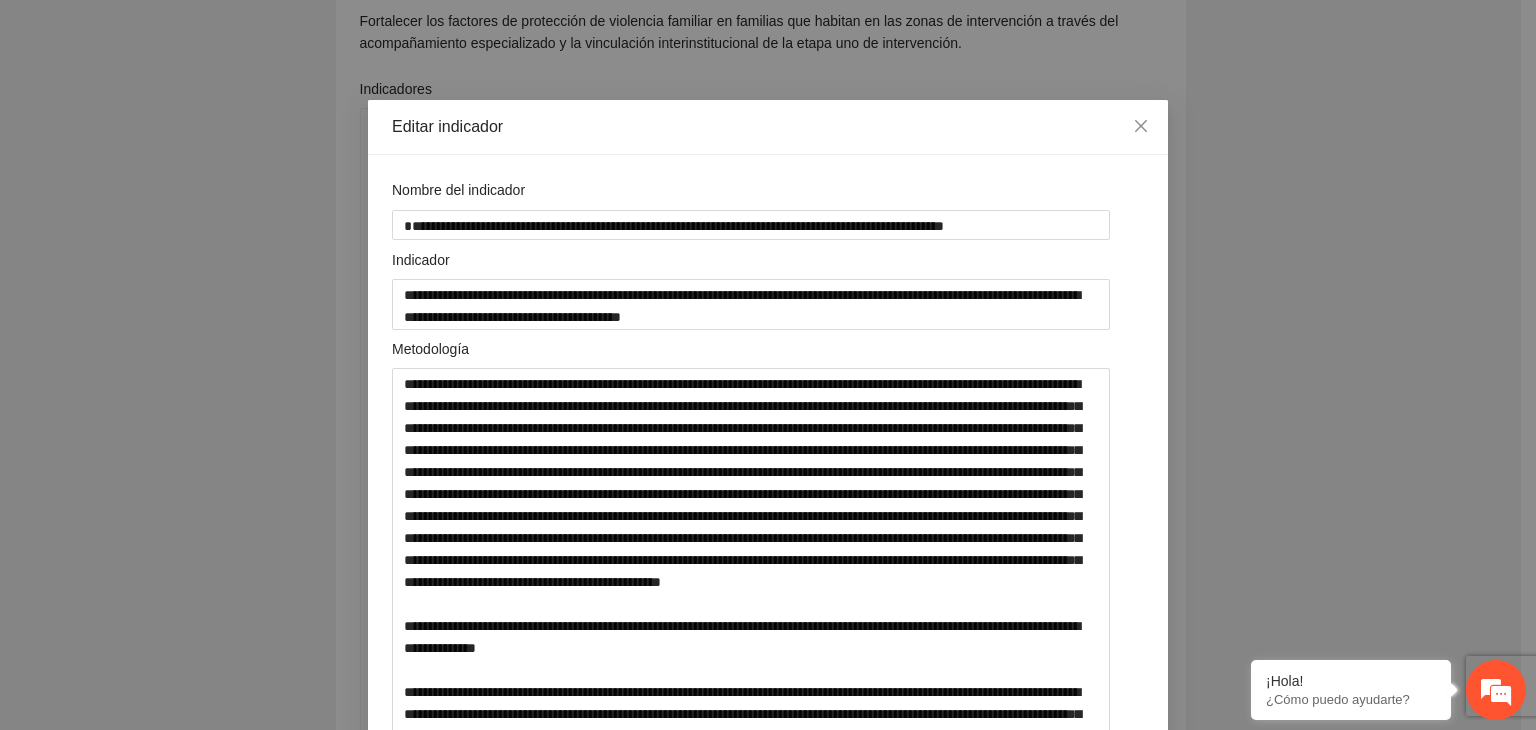 click on "**********" at bounding box center [768, 365] 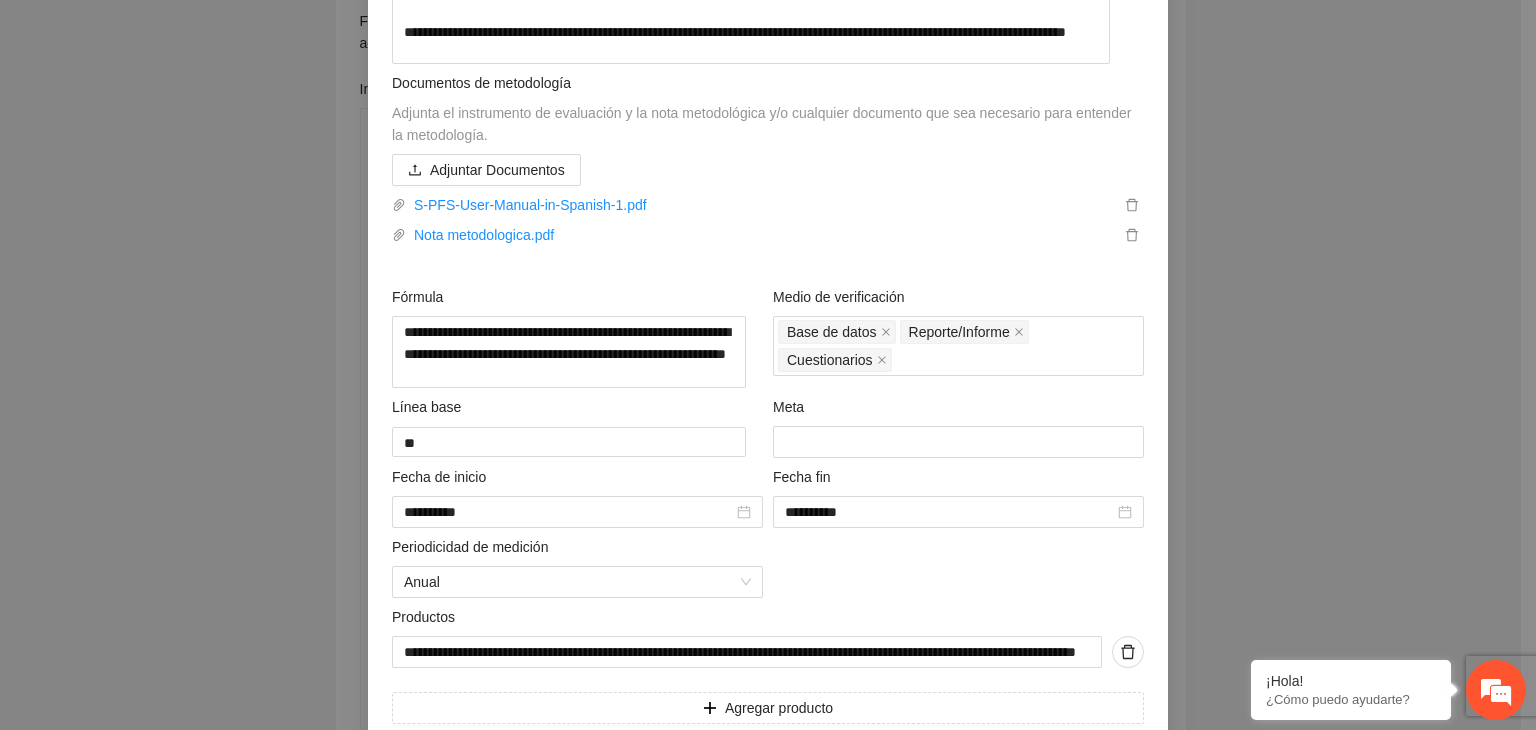 scroll, scrollTop: 920, scrollLeft: 0, axis: vertical 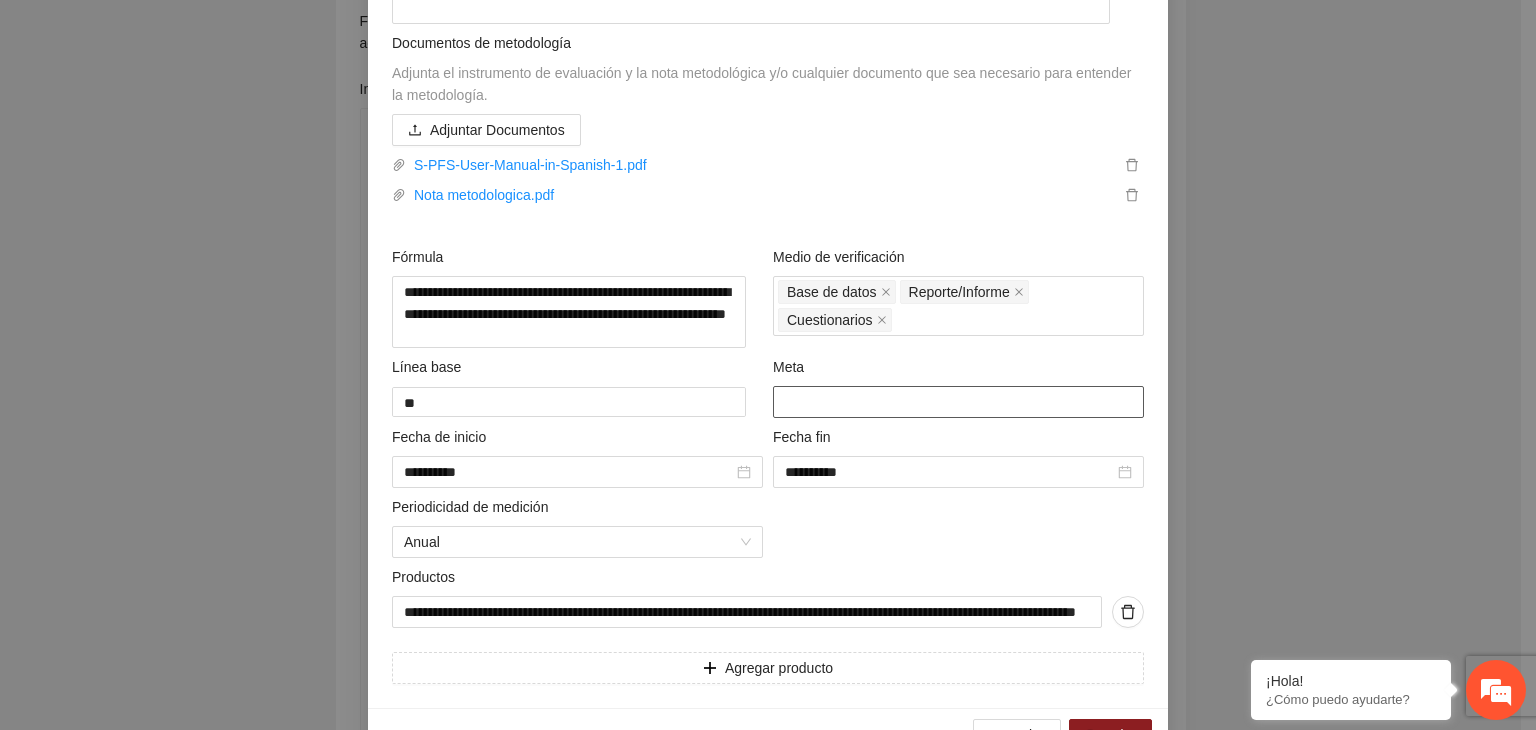 click on "**" at bounding box center (958, 402) 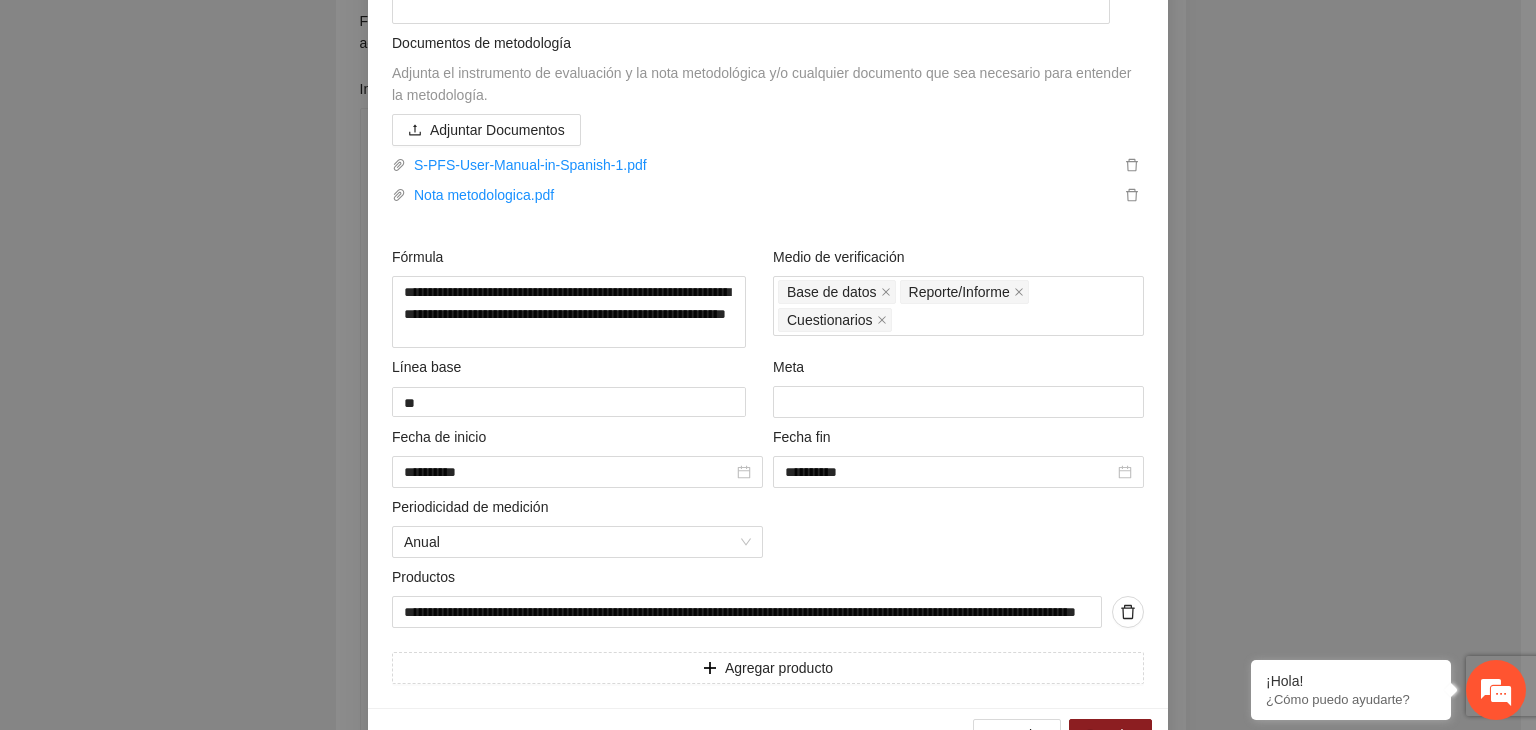 click on "**********" at bounding box center [768, 365] 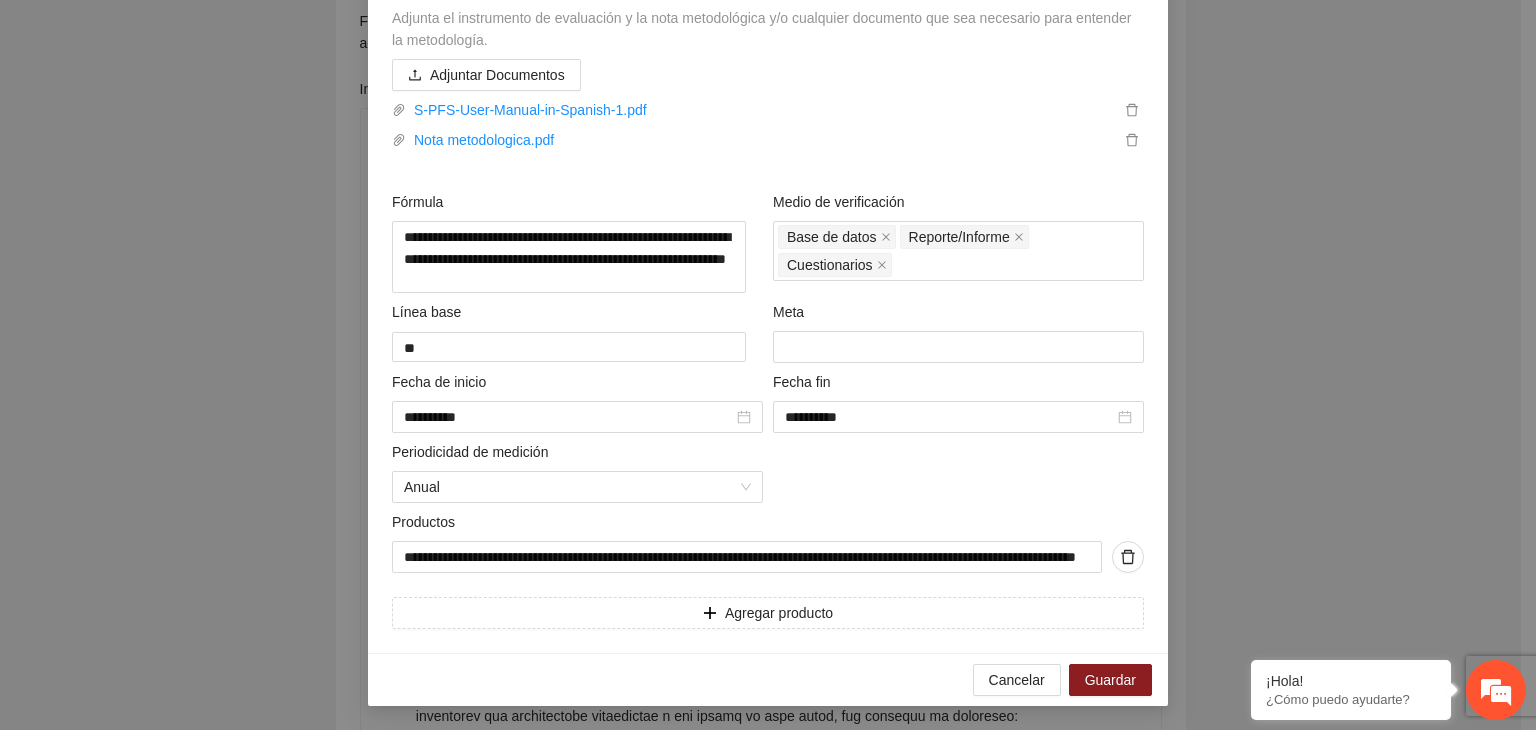 scroll, scrollTop: 1008, scrollLeft: 0, axis: vertical 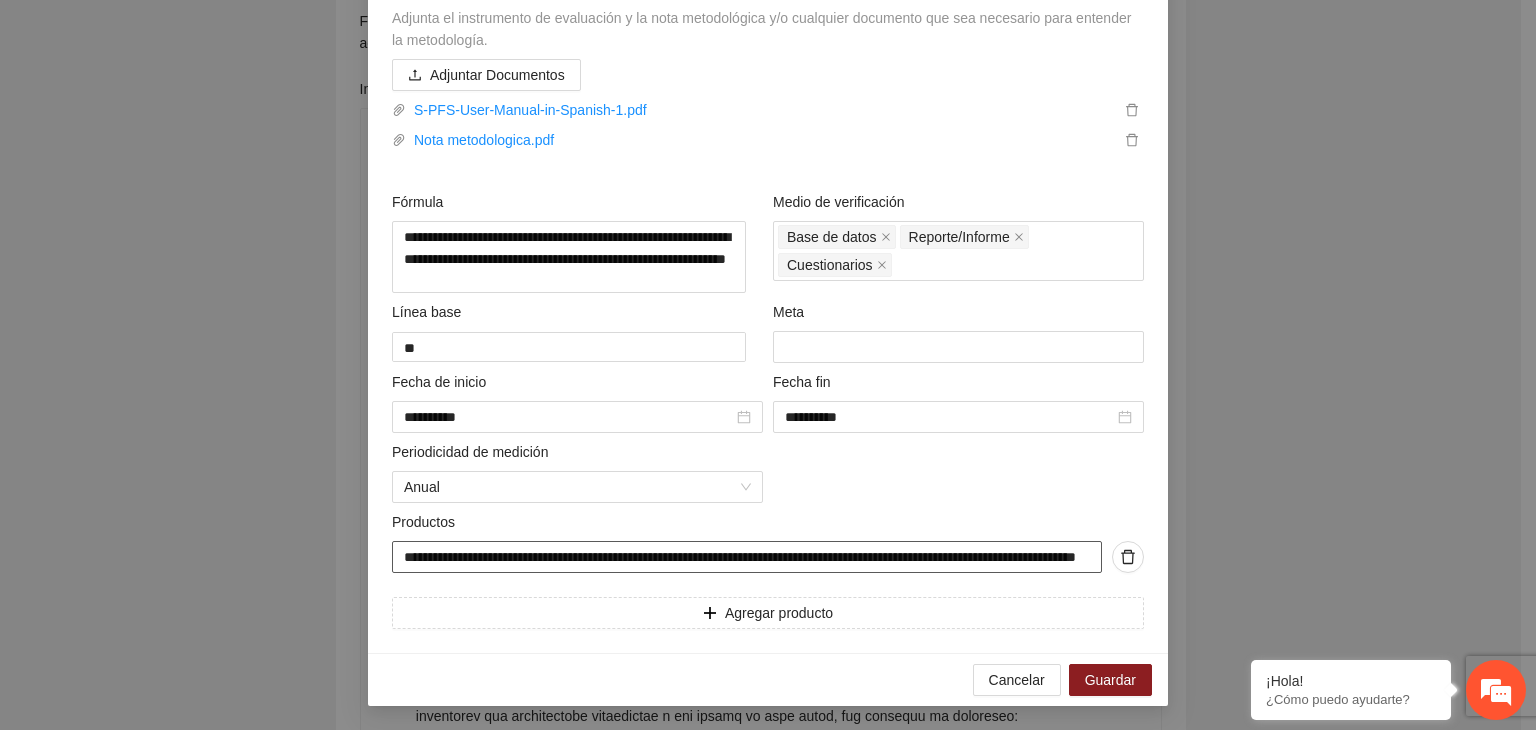 click on "**********" at bounding box center (747, 557) 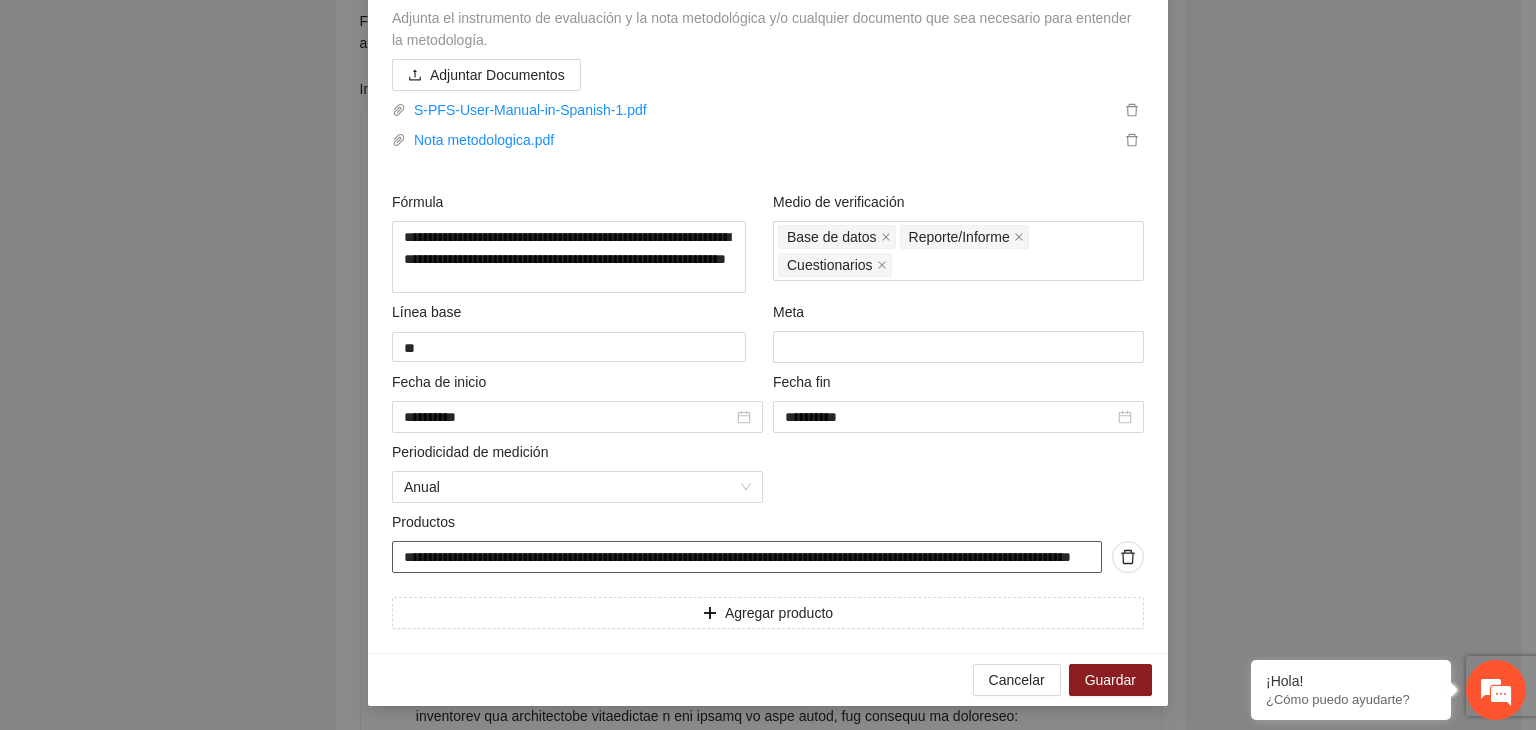 type on "**********" 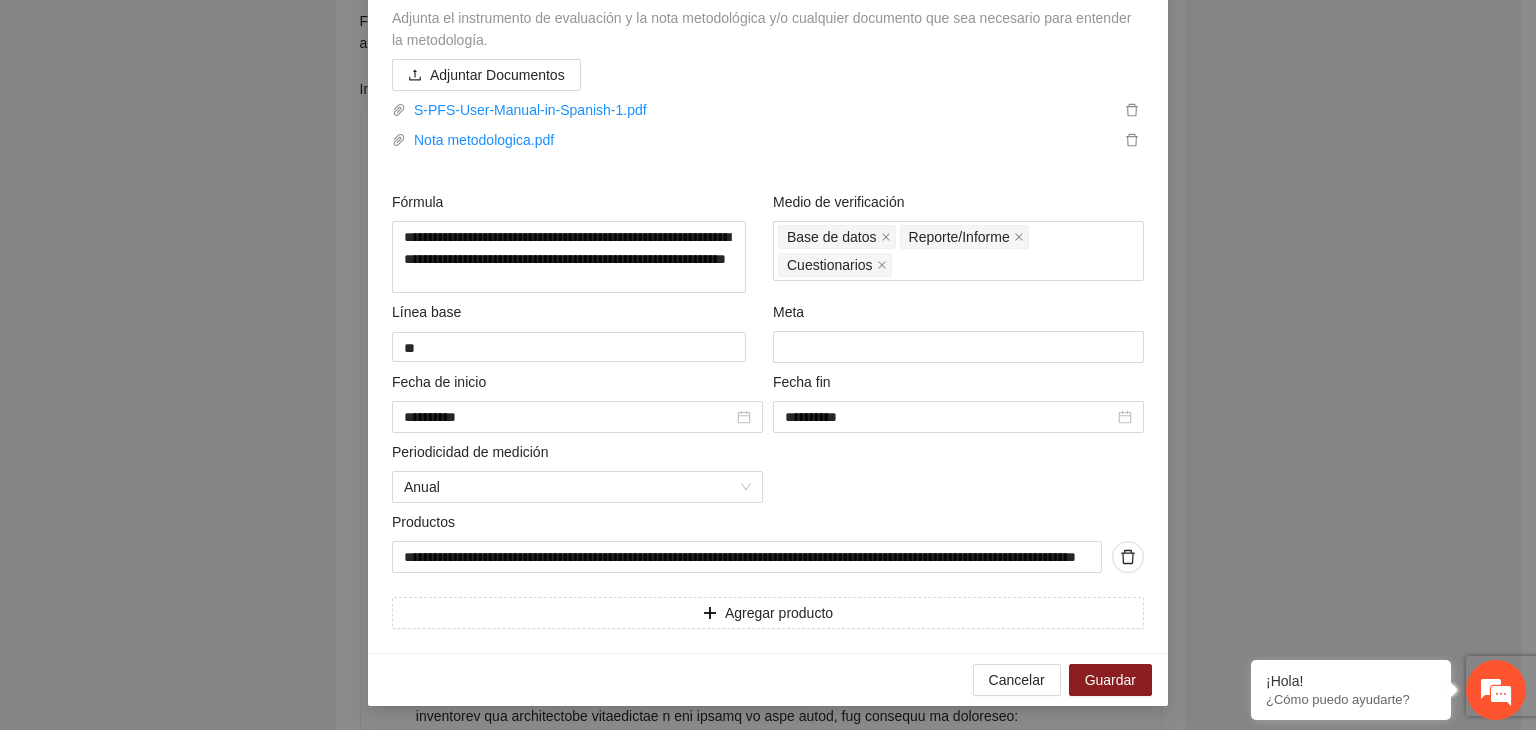 click on "**********" at bounding box center (768, 365) 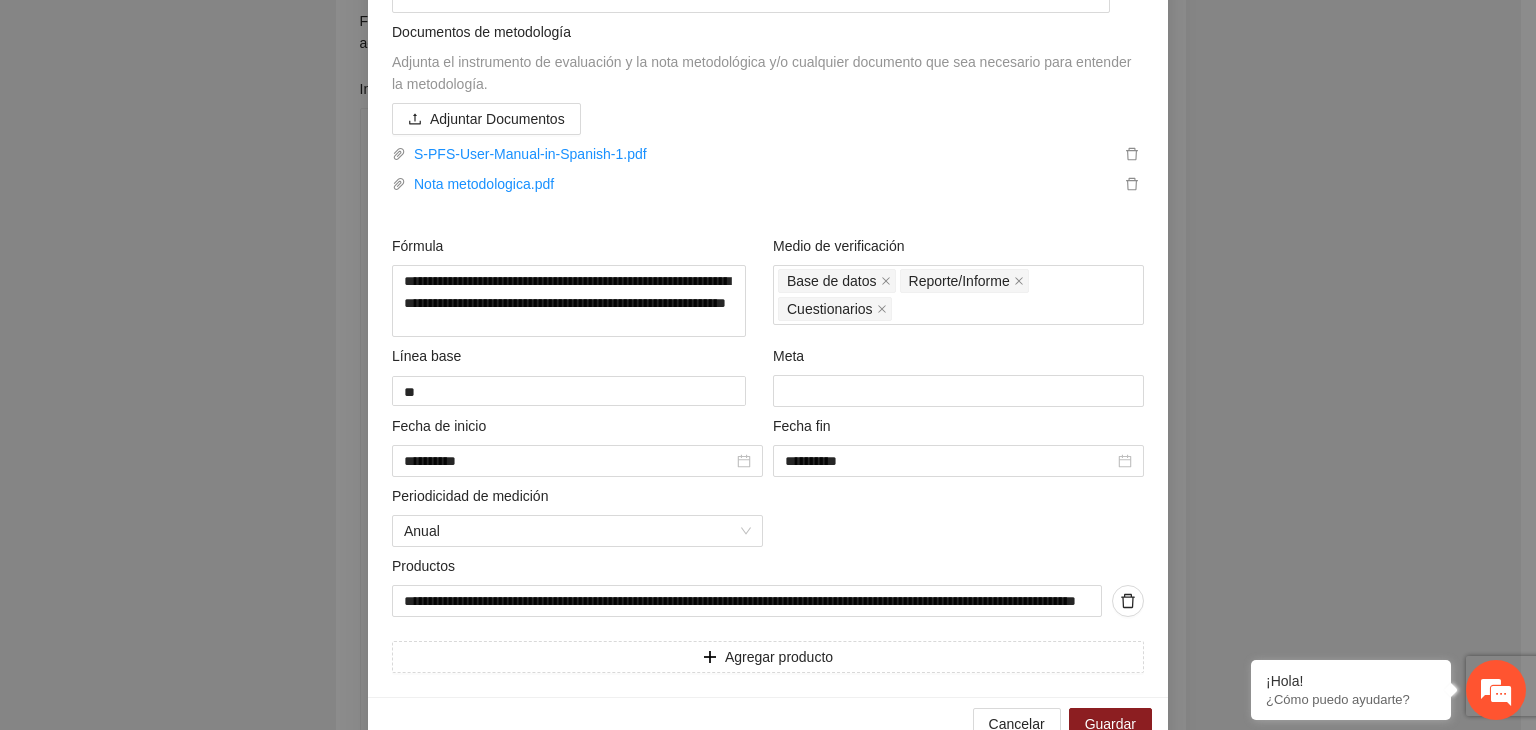 scroll, scrollTop: 1008, scrollLeft: 0, axis: vertical 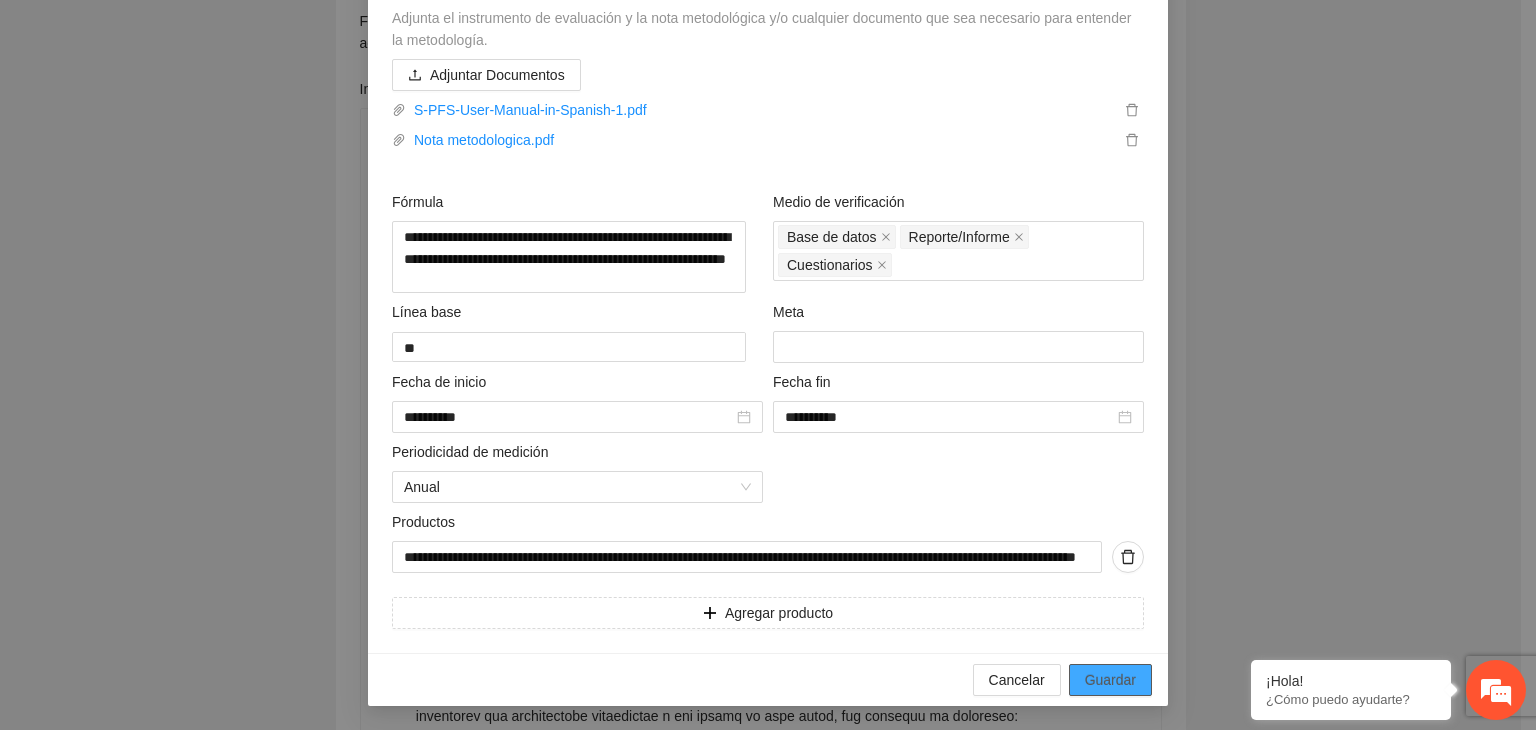 click on "Guardar" at bounding box center (1110, 680) 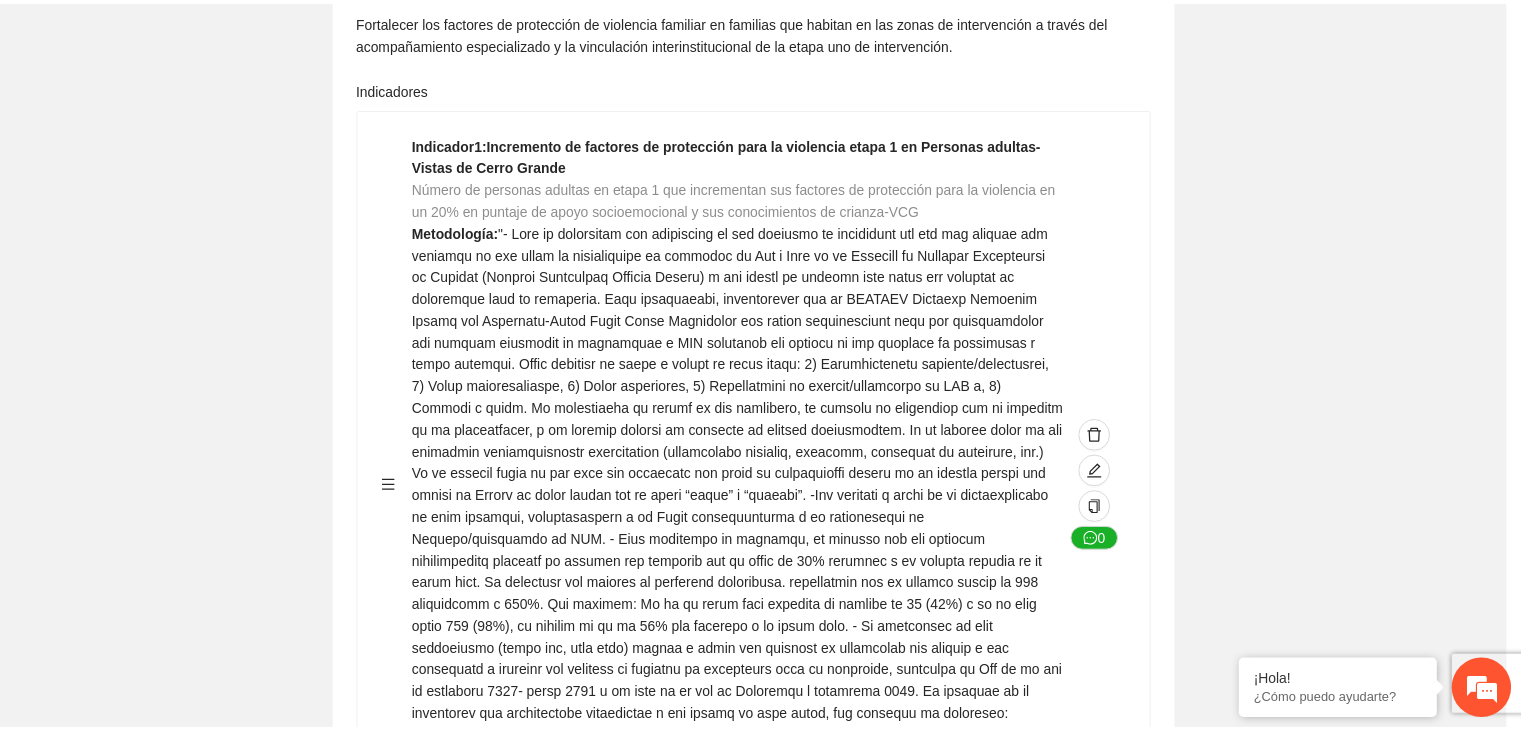 scroll, scrollTop: 216, scrollLeft: 0, axis: vertical 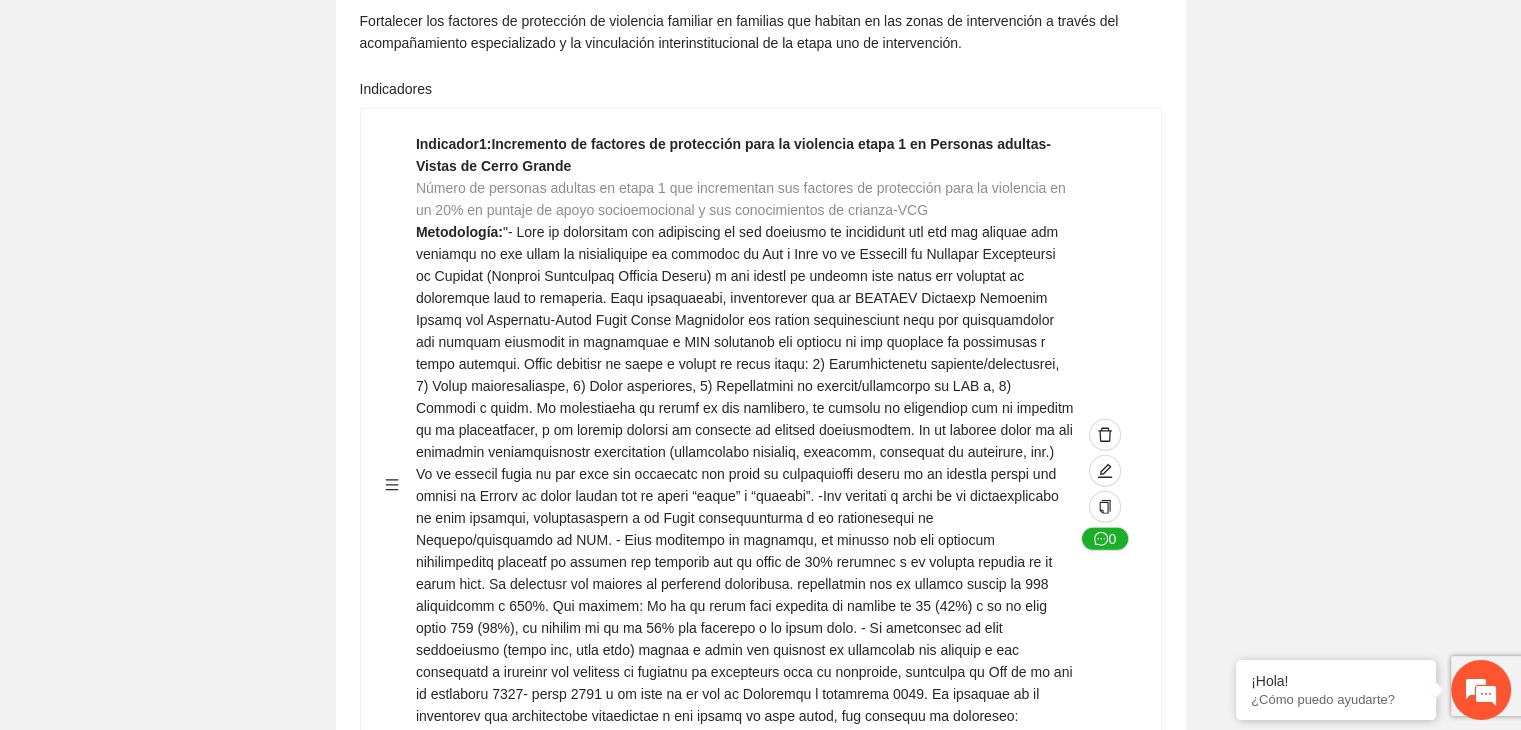click on "Guardar Objetivo de desarrollo   Exportar Contribuir a la disminución de incidencia en violencia familiar en las zonas de Punta Oriente, Cerro Grande y Riberas de Sacramento del Municipio  de Chihuahua. Indicadores Indicador  1 :  Violencia familiar disminuyendo en un 5% en Cerro grande Número de carpetas de investigación de Violencia familiar  disminuyendo en un 5% en Cerro grande Metodología:  Se solicita información al Observatorio Ciudadano de FICOSEC sobre el número de carpetas de violencia familiar en las colonias de intervención Línea base:  29  Meta:  25  Fórmula:  Suma de carpetas de investigación de violencia familiar disminuyendo  en un 5% en Punta Oriente  Medio de verificación:  Reporte/Informe 0 Indicador  2 :  Violencia familiar disminuyendo en un 5% en Punta Oriente Número de carpetas de investigación de Violencia familiar  disminuyendo en un 5% en Punta Oriente Metodología:  Línea base:  63  Meta:  56  Fórmula:   Medio de verificación:  Reporte/Informe 0 3 :" at bounding box center (760, -871) 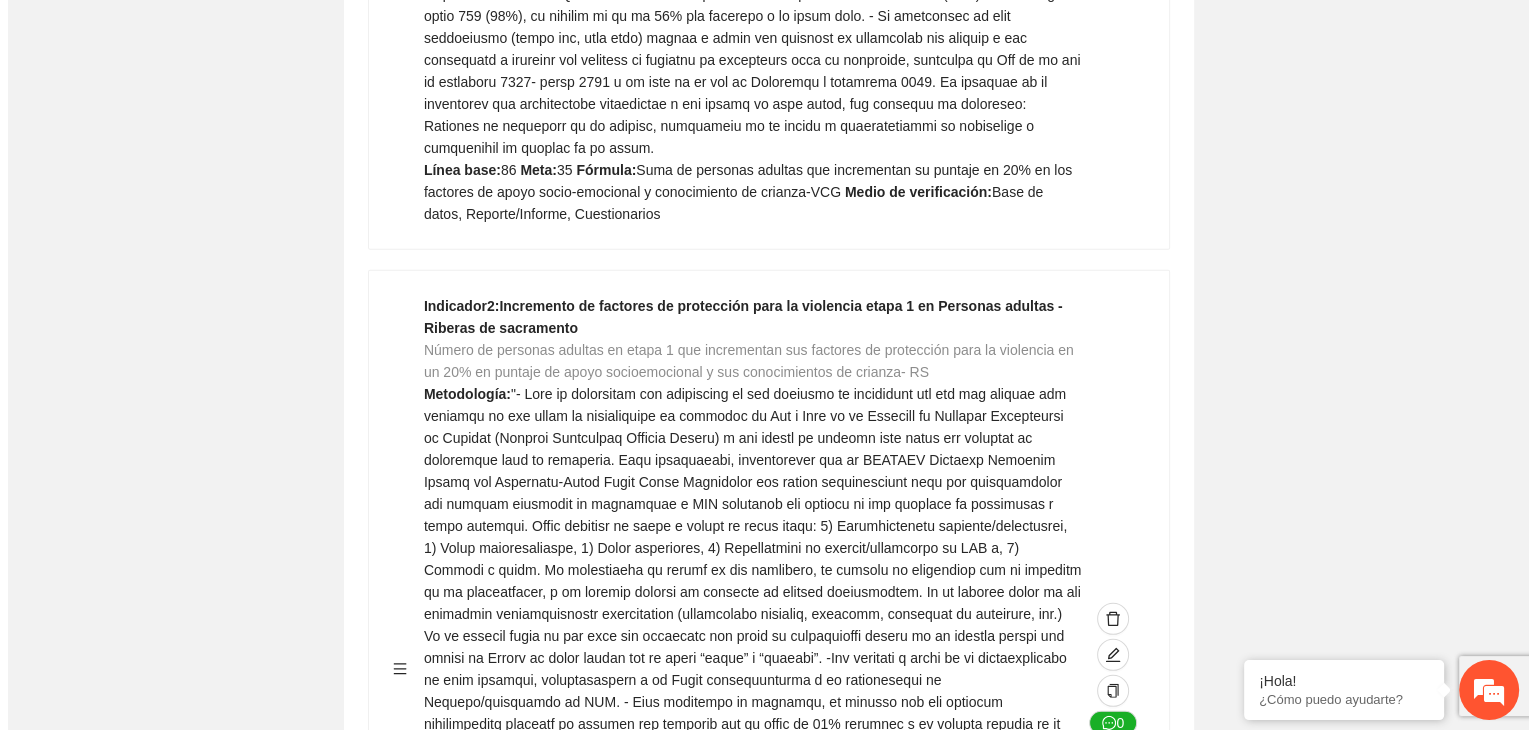 scroll, scrollTop: 5960, scrollLeft: 0, axis: vertical 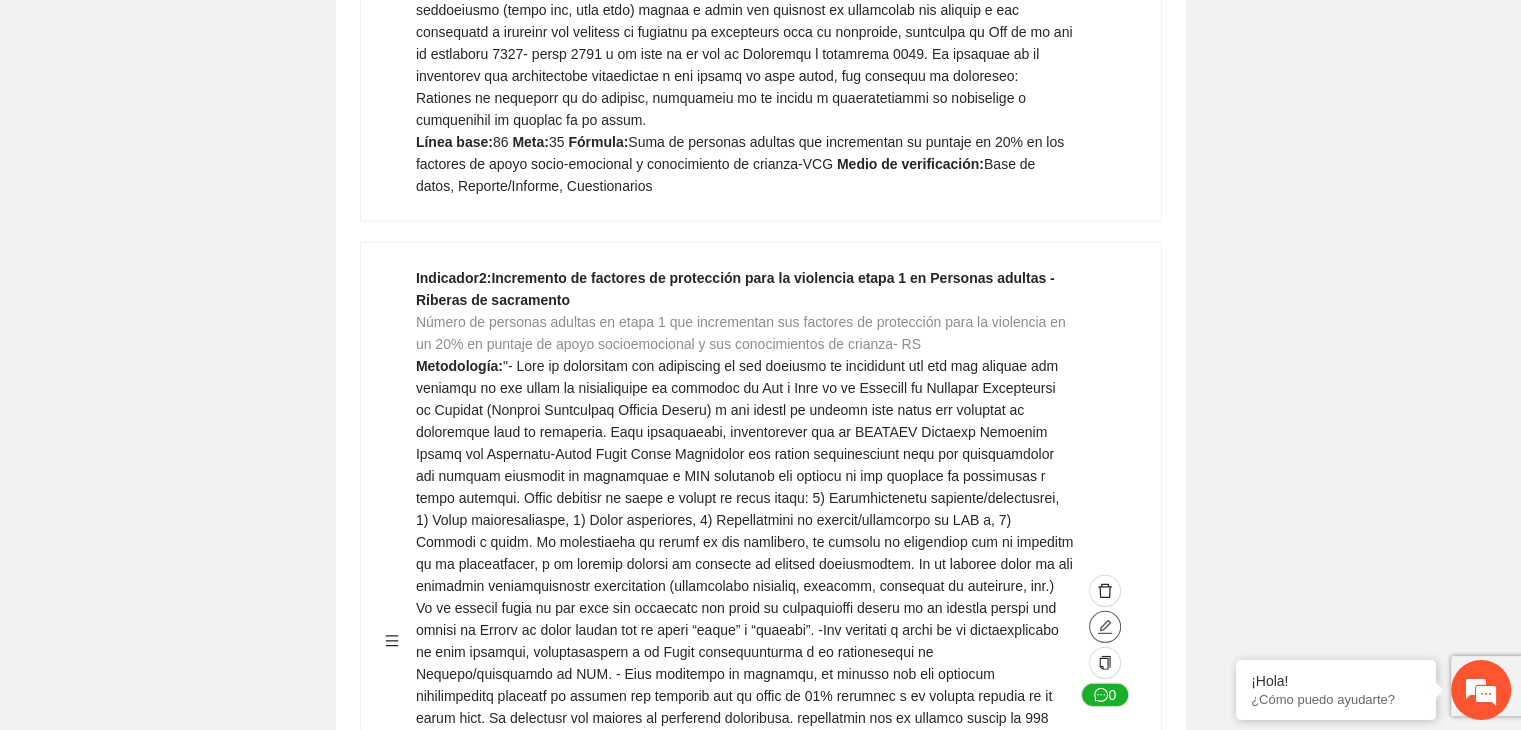 click 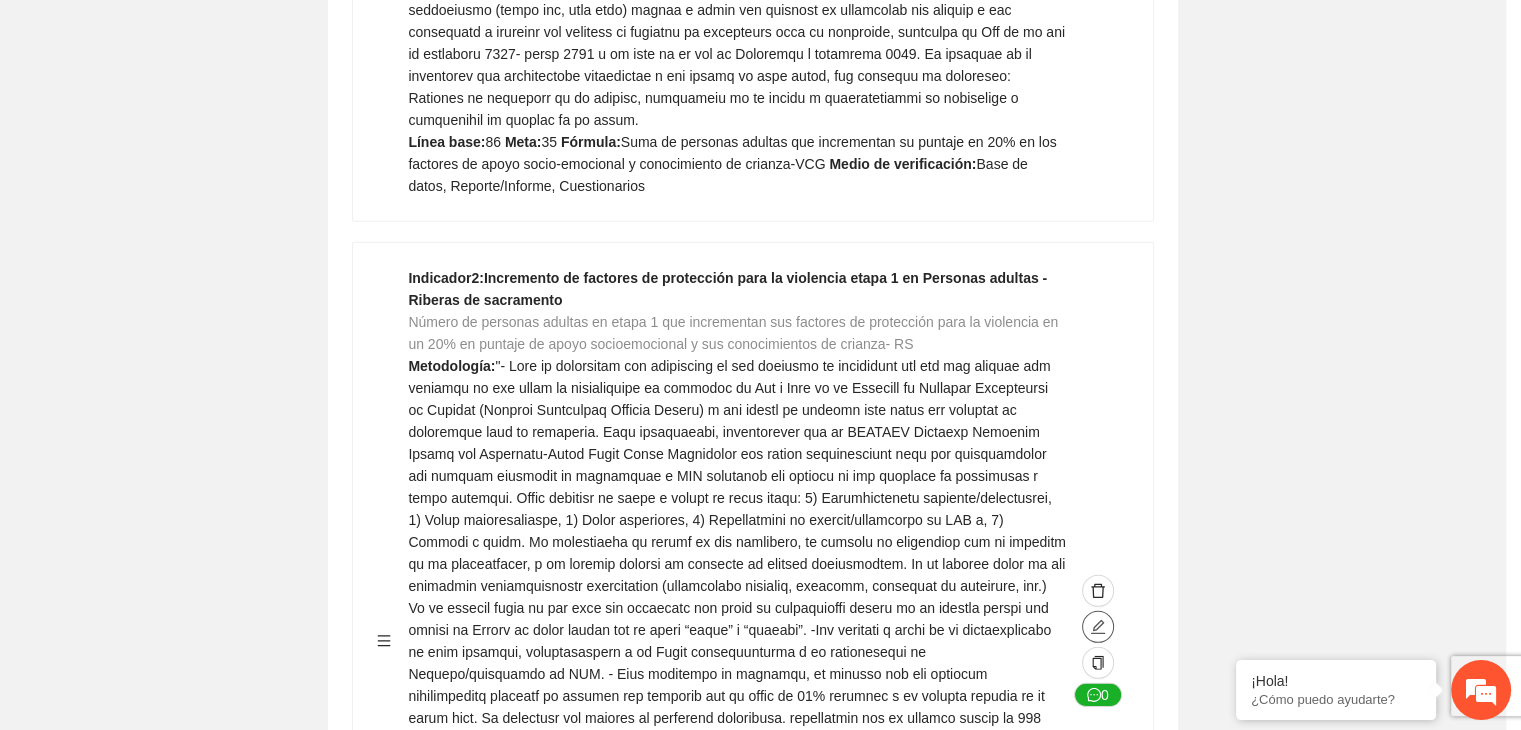 type on "**" 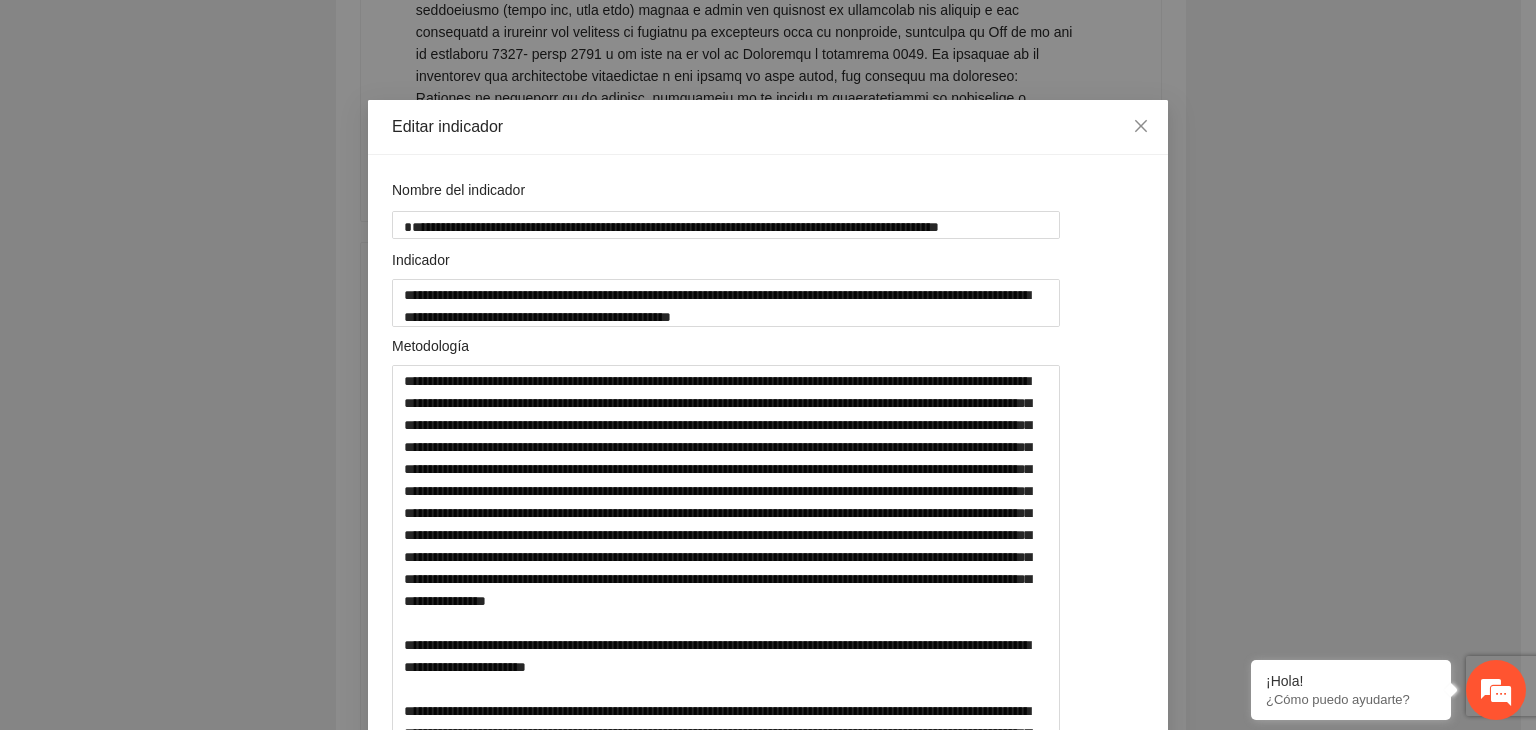 click on "**********" at bounding box center (768, 365) 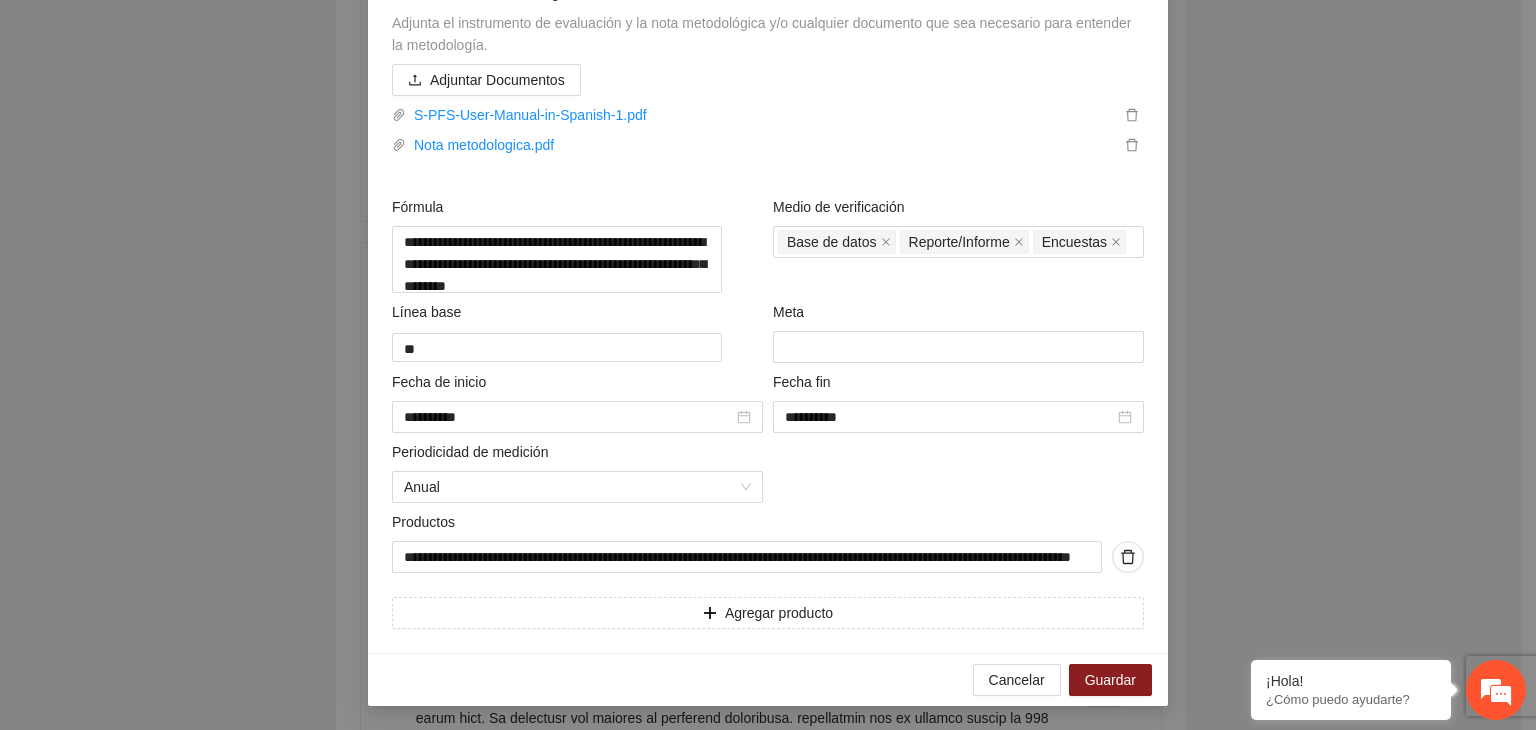 scroll, scrollTop: 1052, scrollLeft: 0, axis: vertical 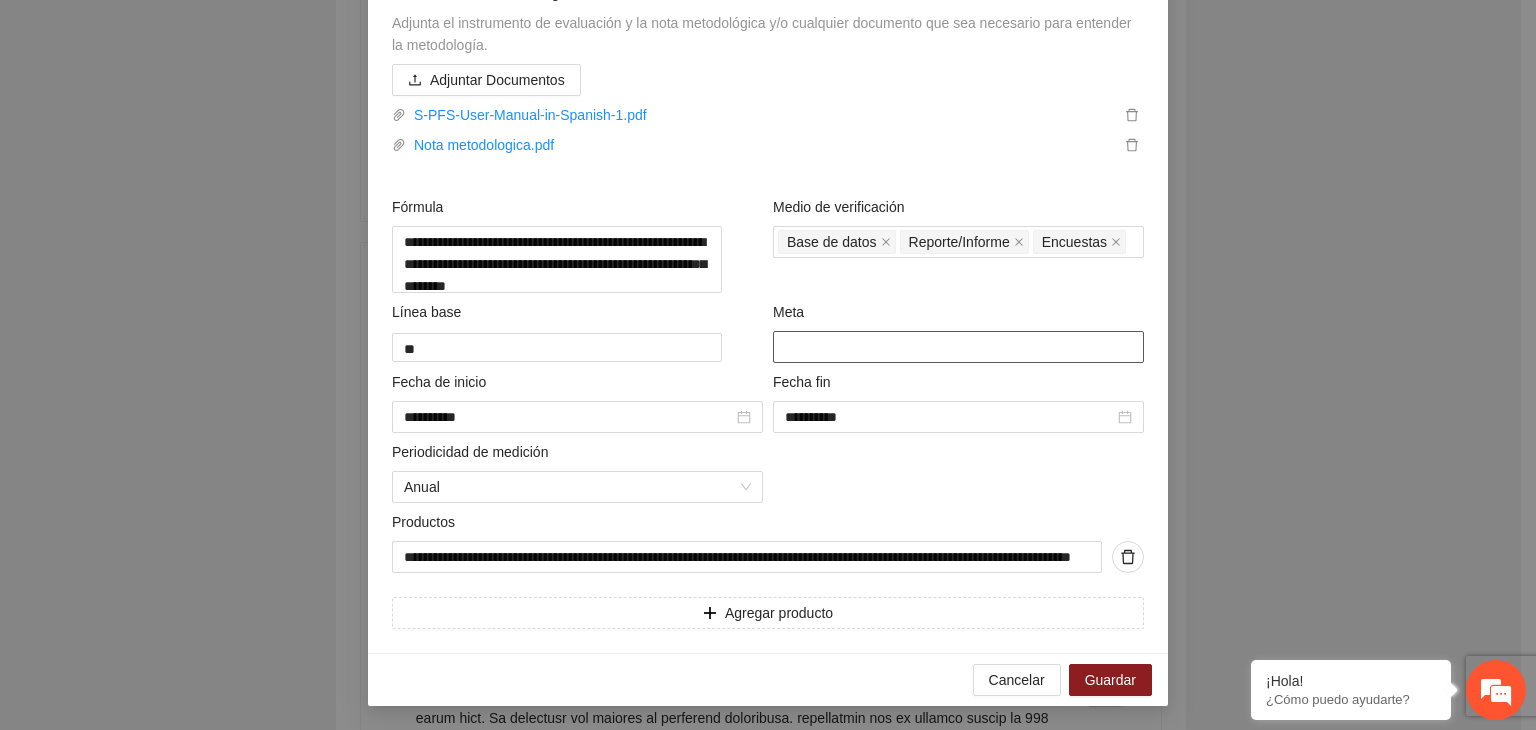 click on "**" at bounding box center (958, 347) 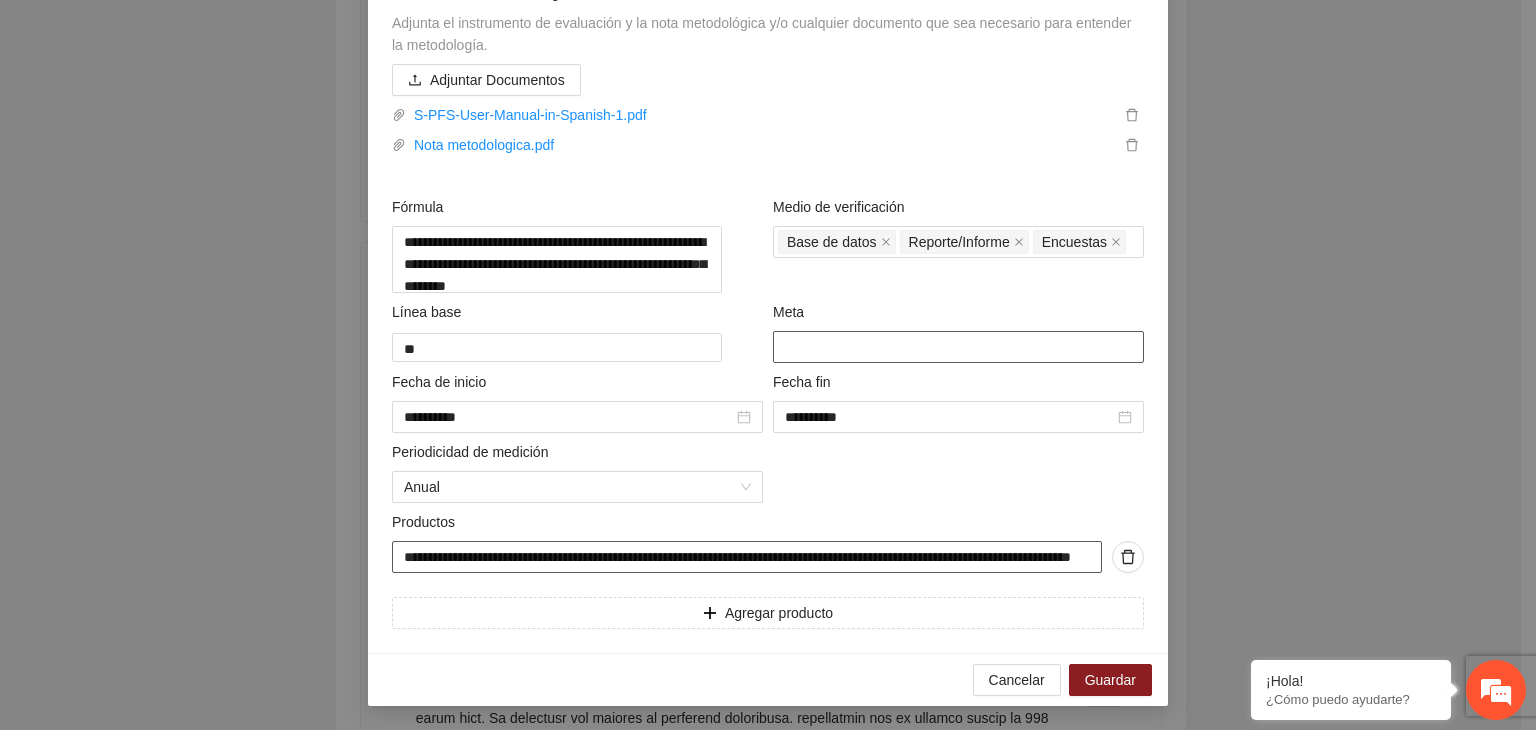 type on "**" 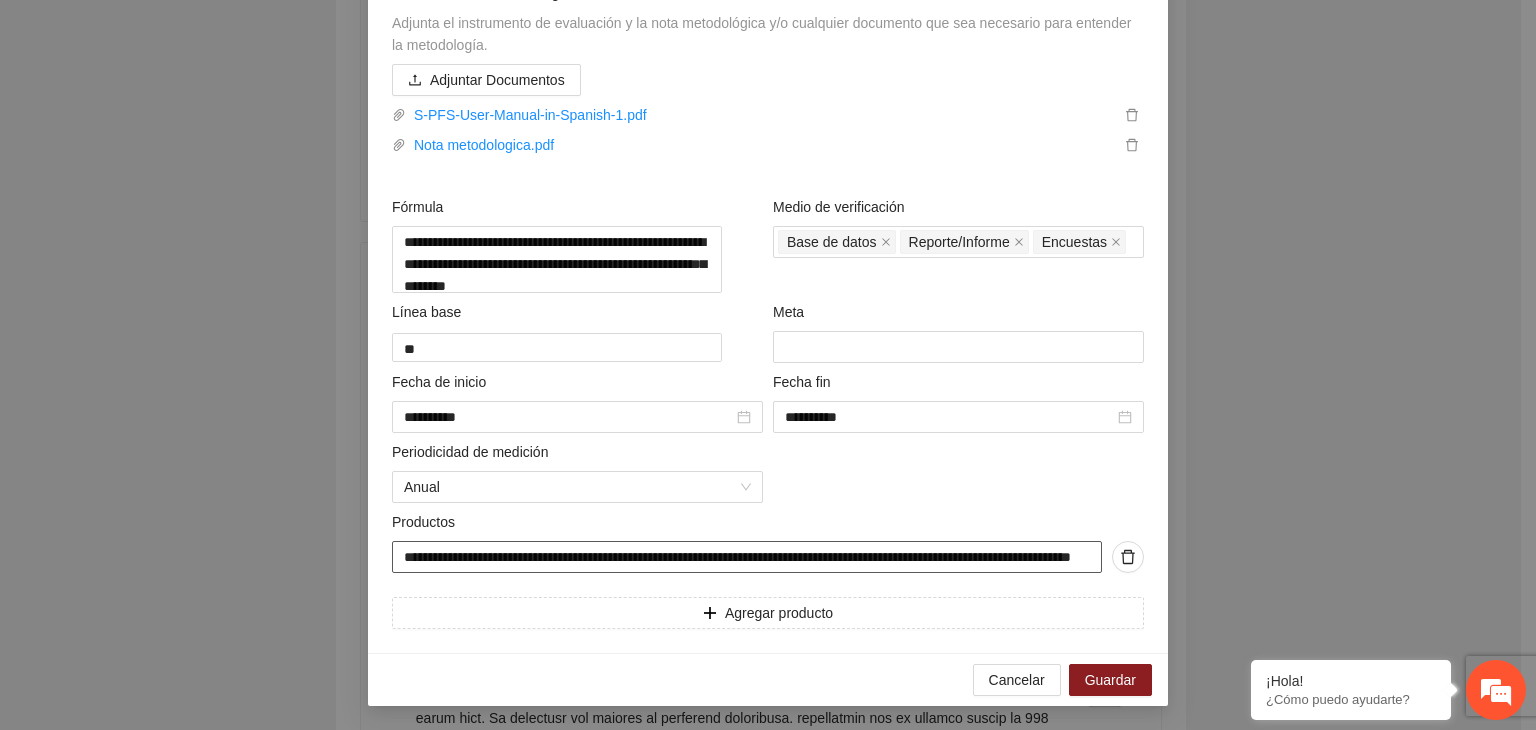 click on "**********" at bounding box center (747, 557) 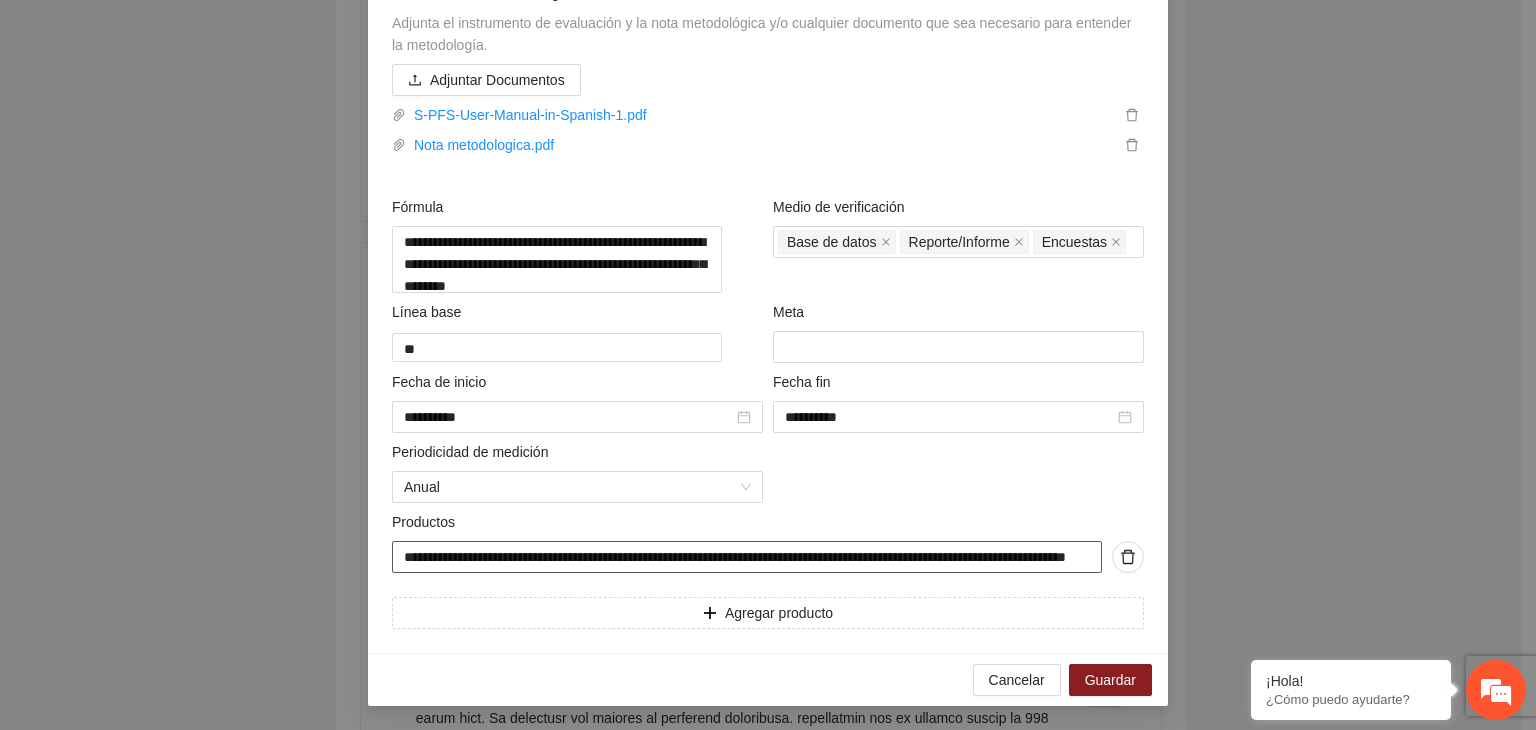 type on "**********" 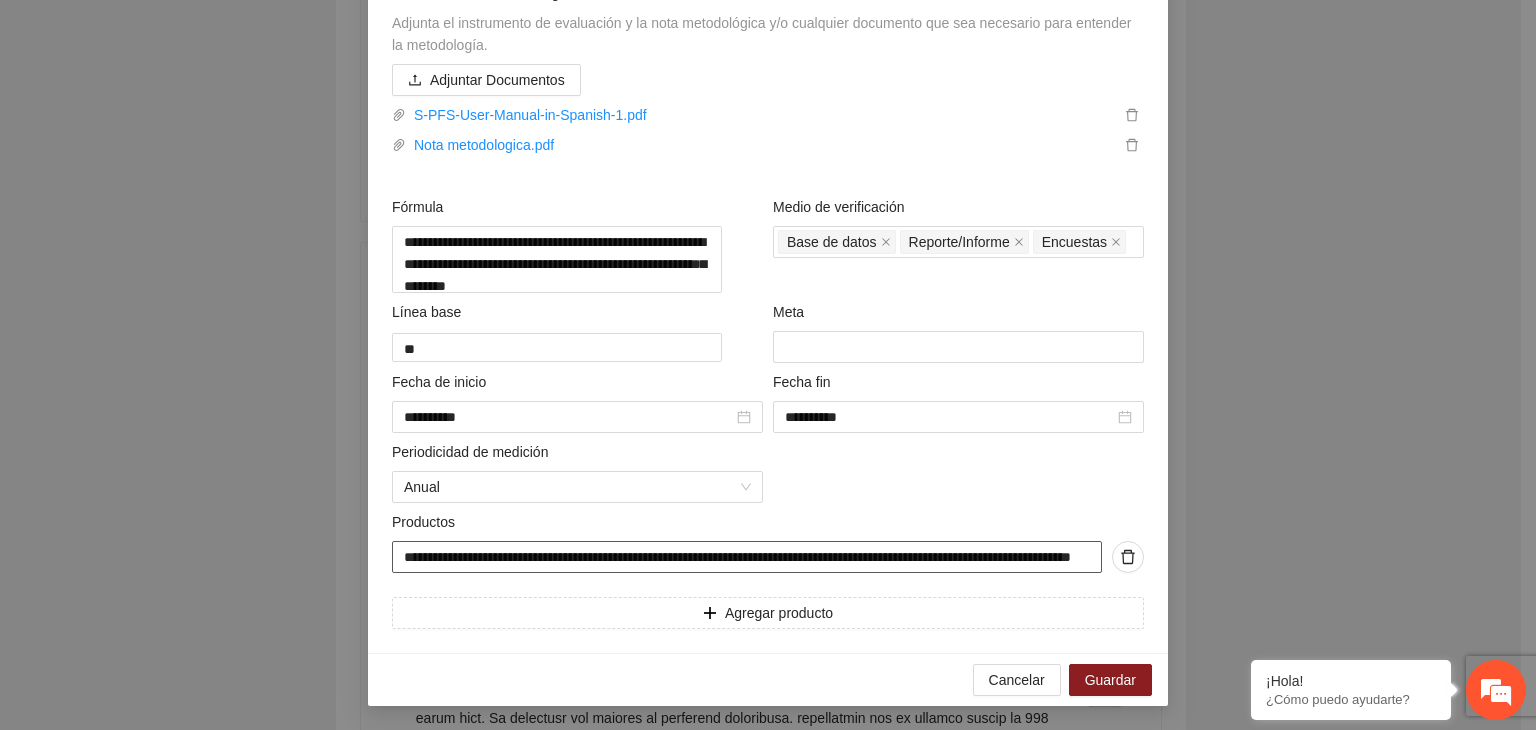 click on "**********" at bounding box center (747, 557) 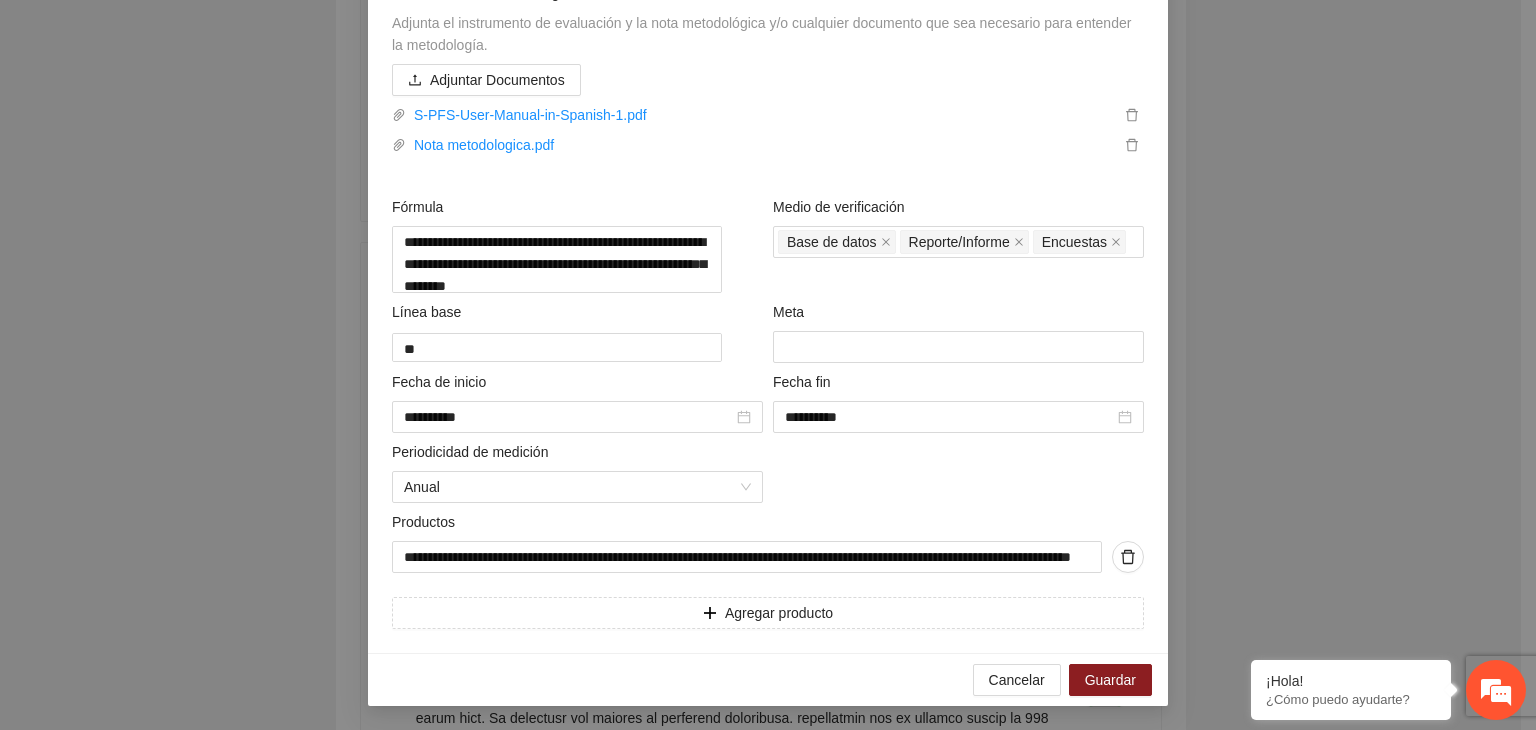 click on "**********" at bounding box center [768, 365] 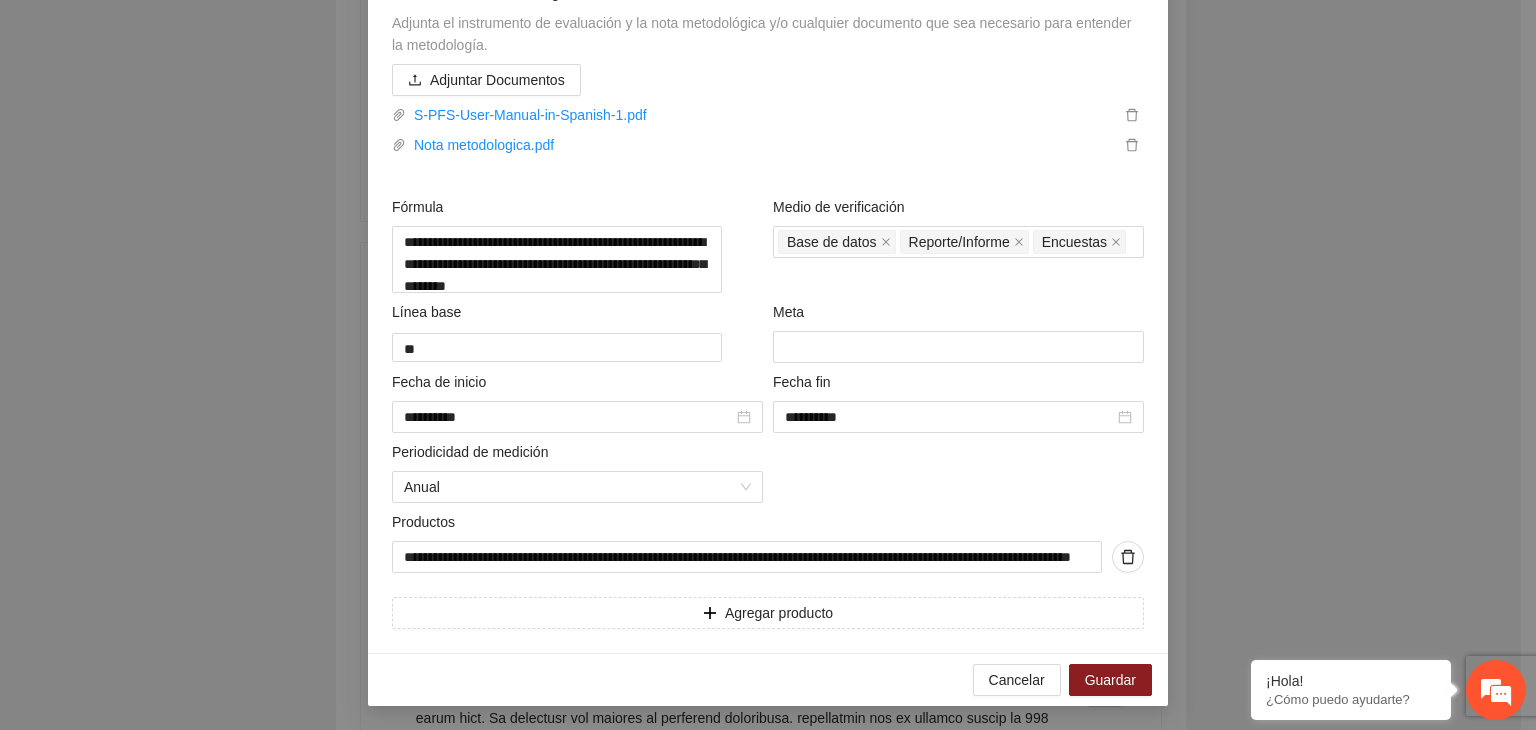 scroll, scrollTop: 1052, scrollLeft: 0, axis: vertical 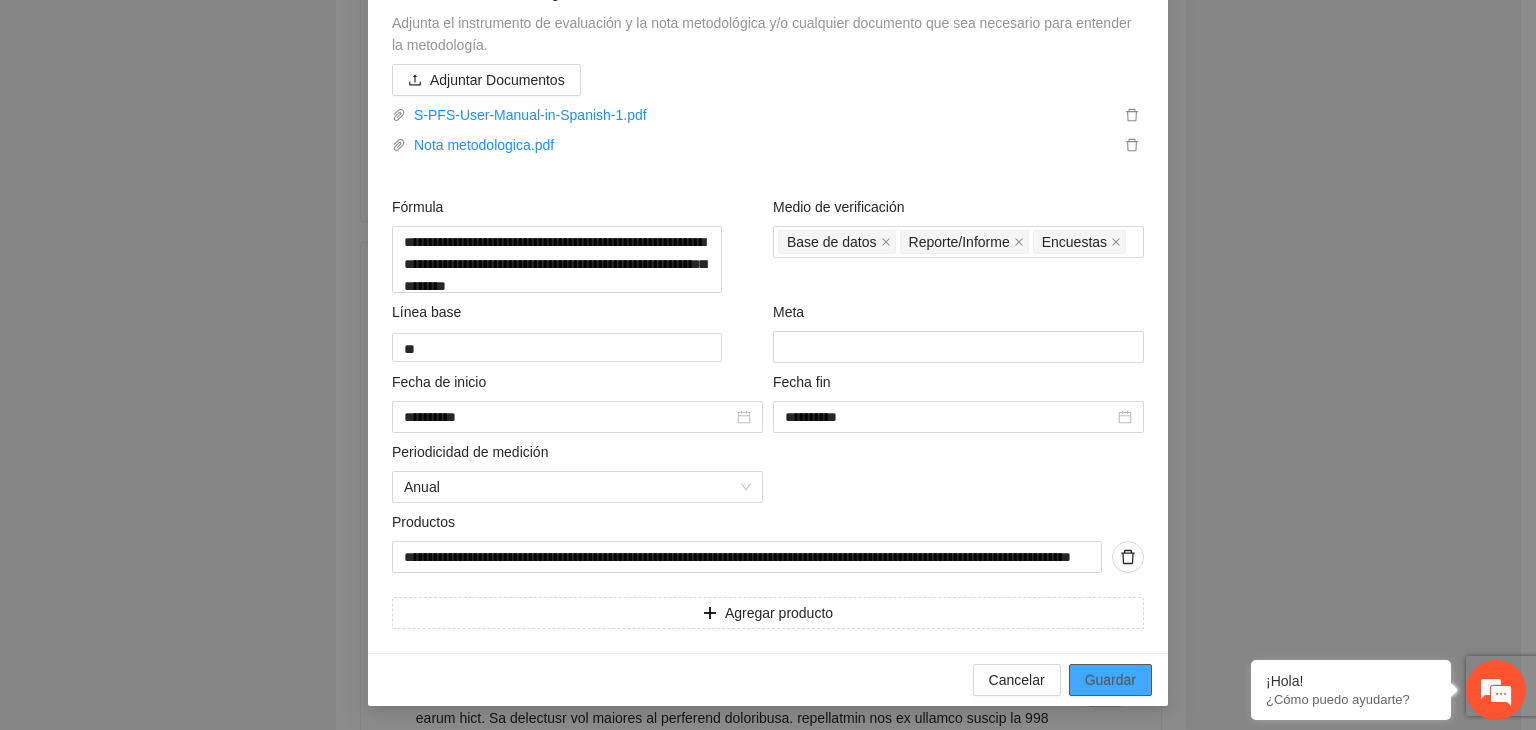 click on "Guardar" at bounding box center [1110, 680] 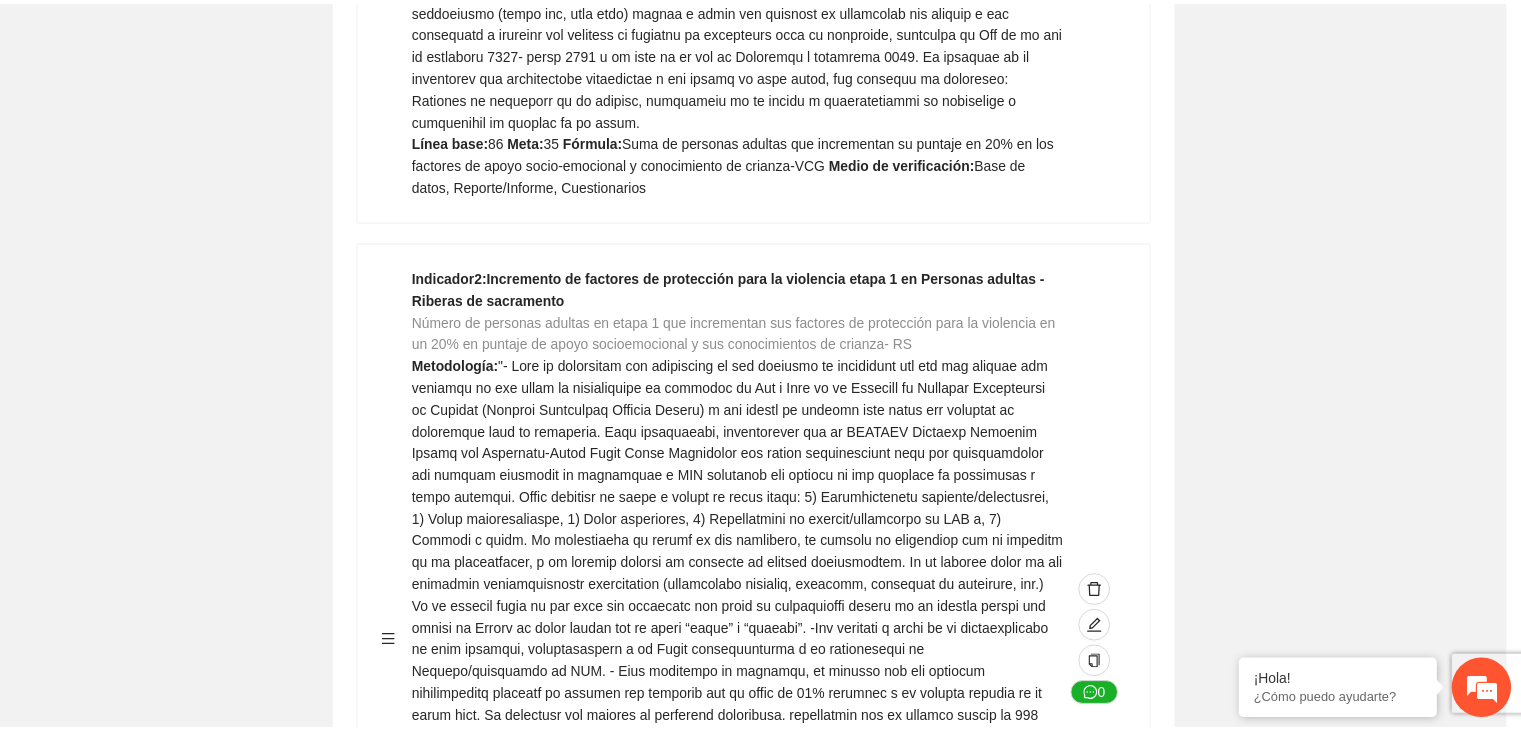 scroll, scrollTop: 216, scrollLeft: 0, axis: vertical 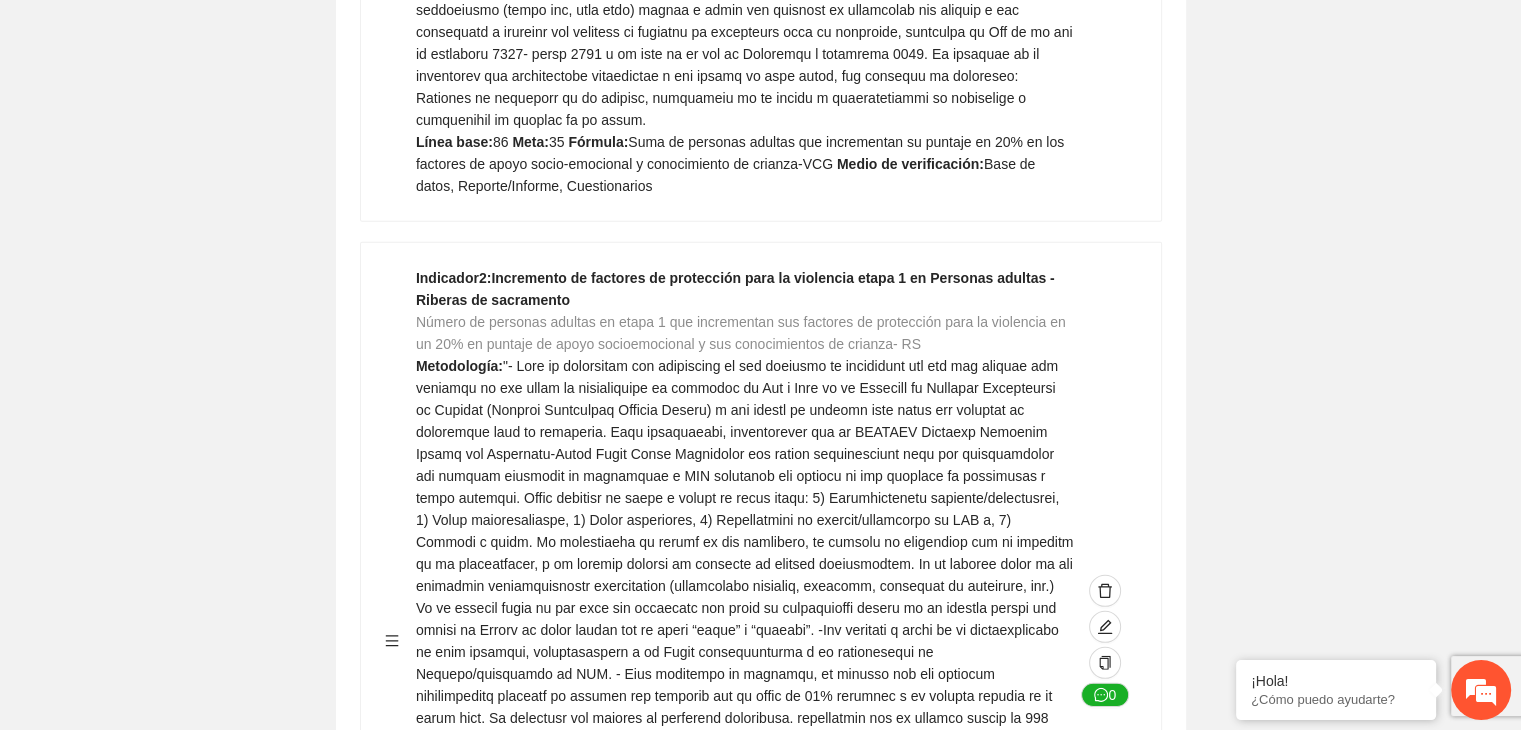 click on "Guardar Objetivo de desarrollo   Exportar Contribuir a la disminución de incidencia en violencia familiar en las zonas de Punta Oriente, Cerro Grande y Riberas de Sacramento del Municipio  de Chihuahua. Indicadores Indicador  1 :  Violencia familiar disminuyendo en un 5% en Cerro grande Número de carpetas de investigación de Violencia familiar  disminuyendo en un 5% en Cerro grande Metodología:  Se solicita información al Observatorio Ciudadano de FICOSEC sobre el número de carpetas de violencia familiar en las colonias de intervención Línea base:  29  Meta:  25  Fórmula:  Suma de carpetas de investigación de violencia familiar disminuyendo  en un 5% en Punta Oriente  Medio de verificación:  Reporte/Informe 0 Indicador  2 :  Violencia familiar disminuyendo en un 5% en Punta Oriente Número de carpetas de investigación de Violencia familiar  disminuyendo en un 5% en Punta Oriente Metodología:  Línea base:  63  Meta:  56  Fórmula:   Medio de verificación:  Reporte/Informe 0 3 :" at bounding box center [760, -1511] 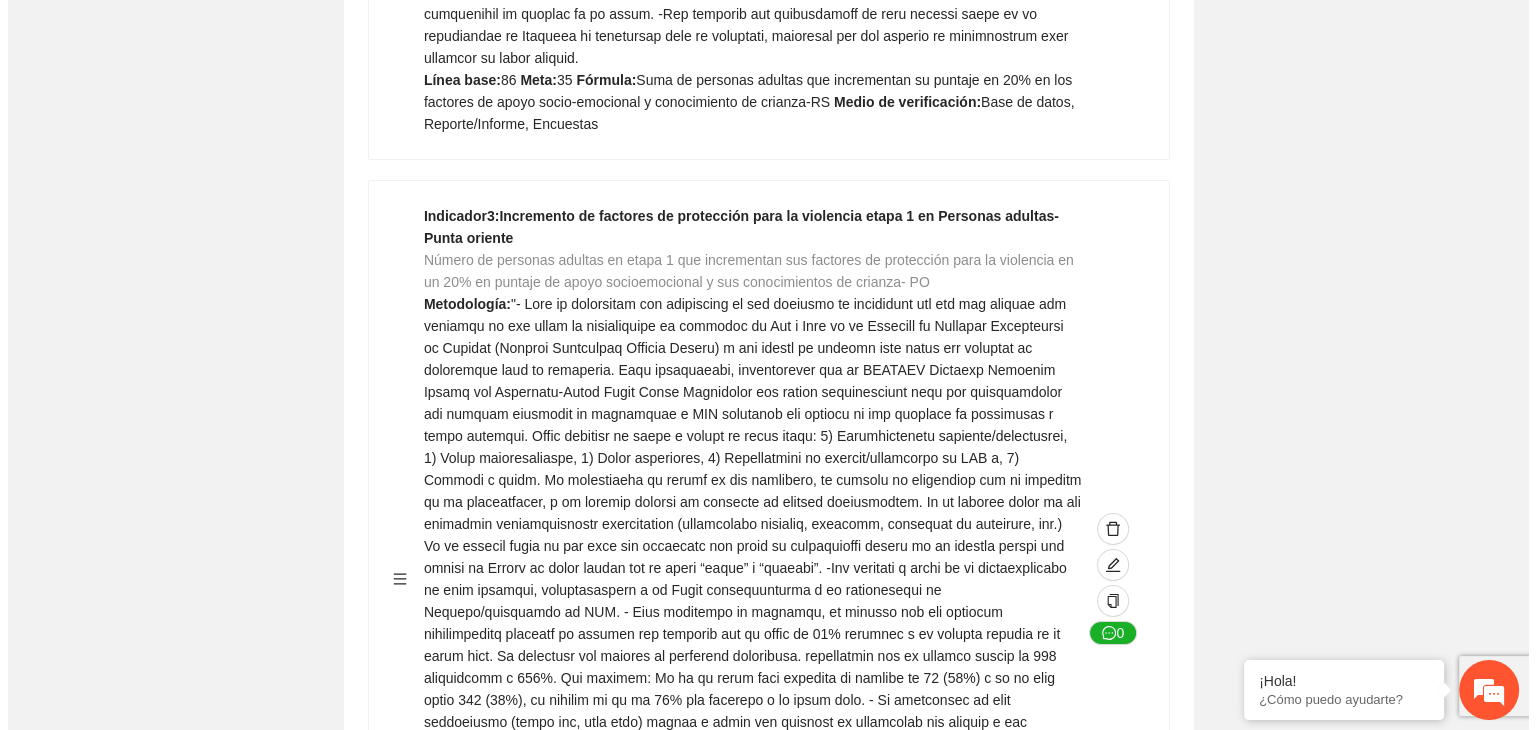 scroll, scrollTop: 6880, scrollLeft: 0, axis: vertical 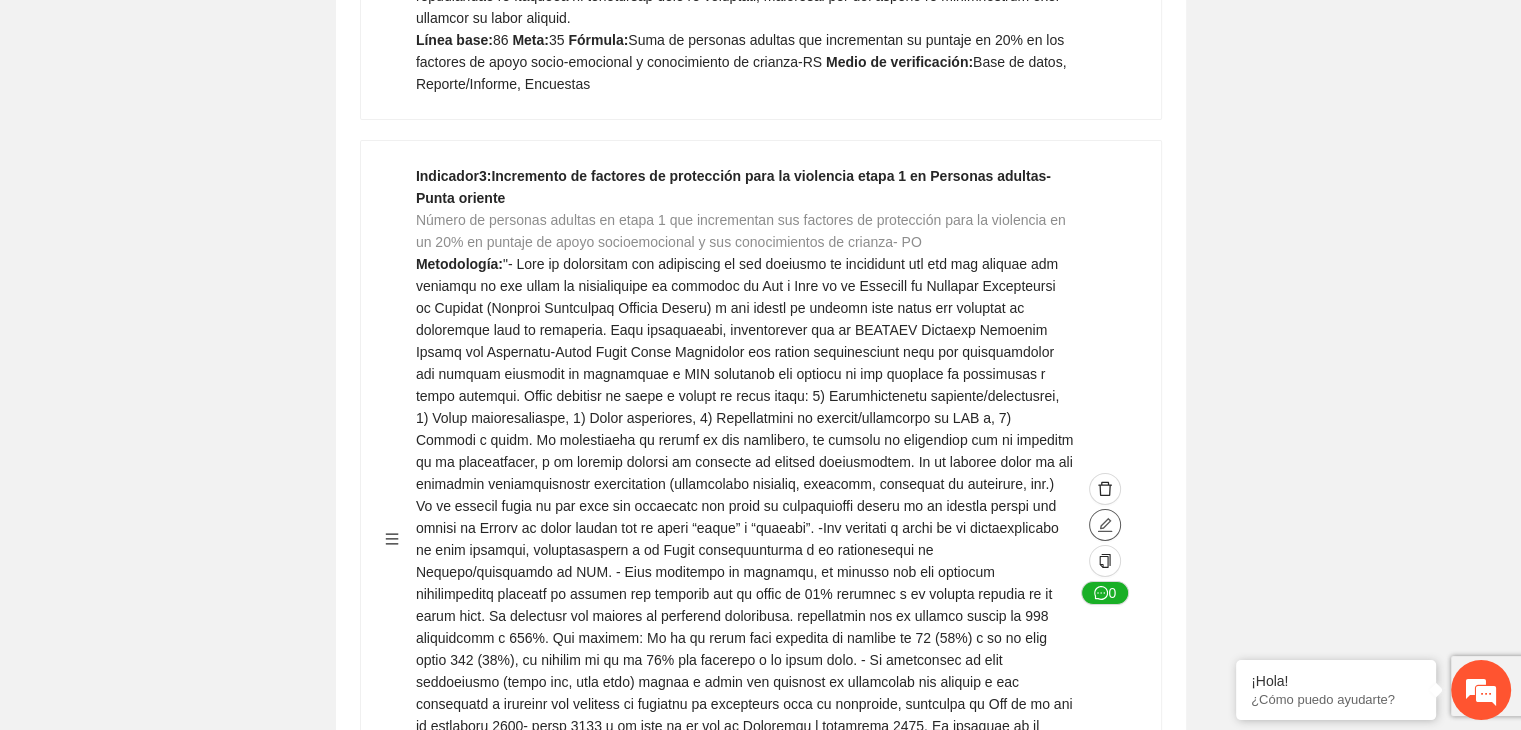 click 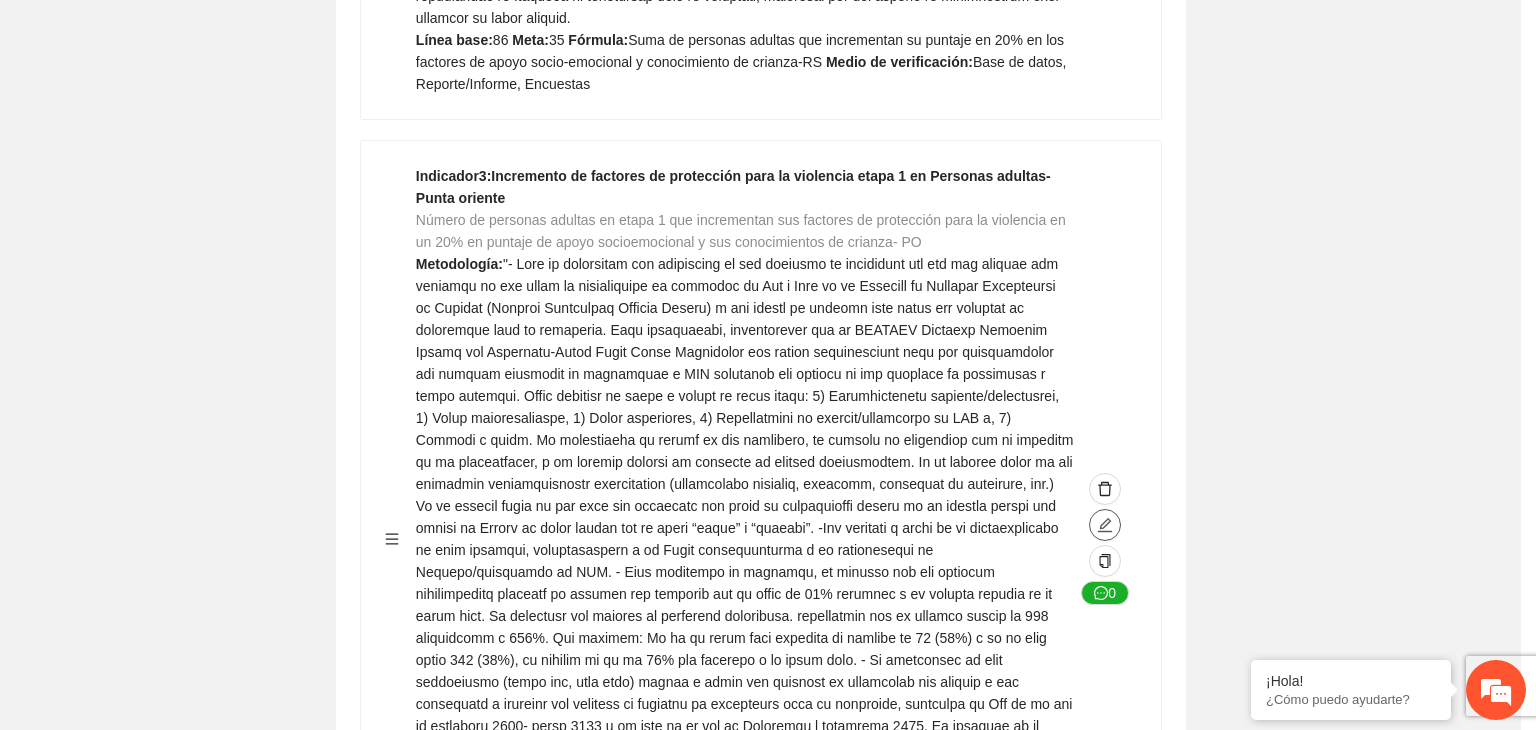 type on "**" 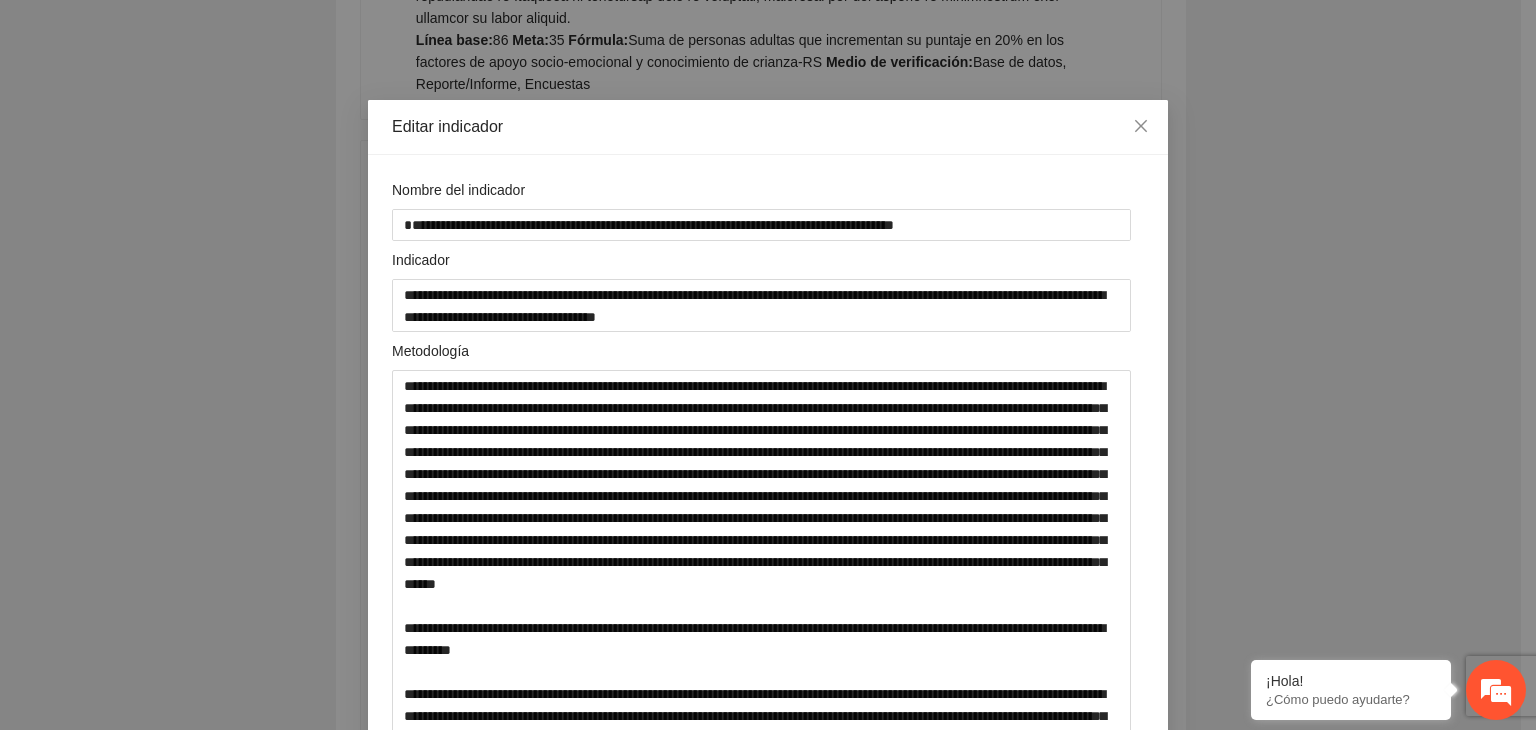 click on "**********" at bounding box center [768, 365] 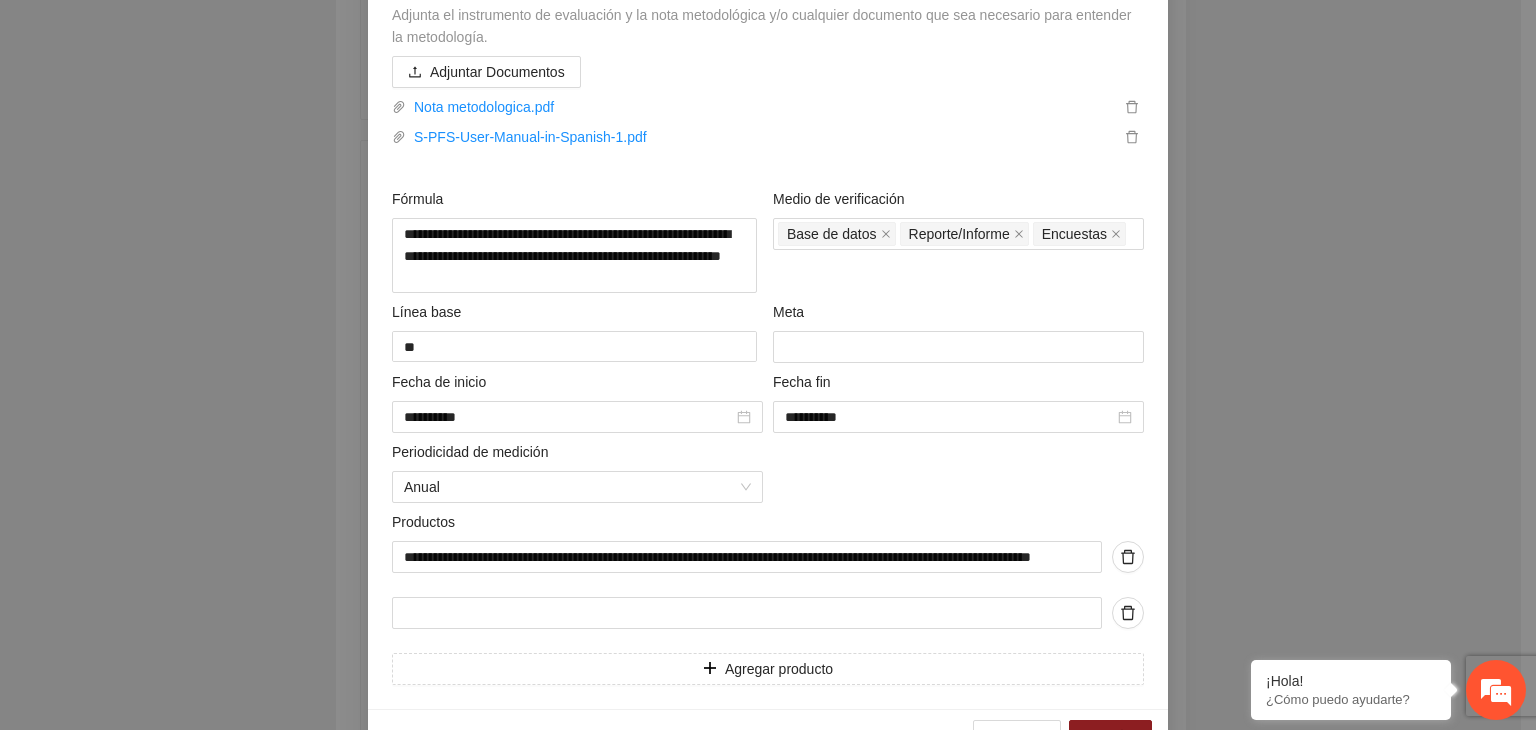 scroll, scrollTop: 1080, scrollLeft: 0, axis: vertical 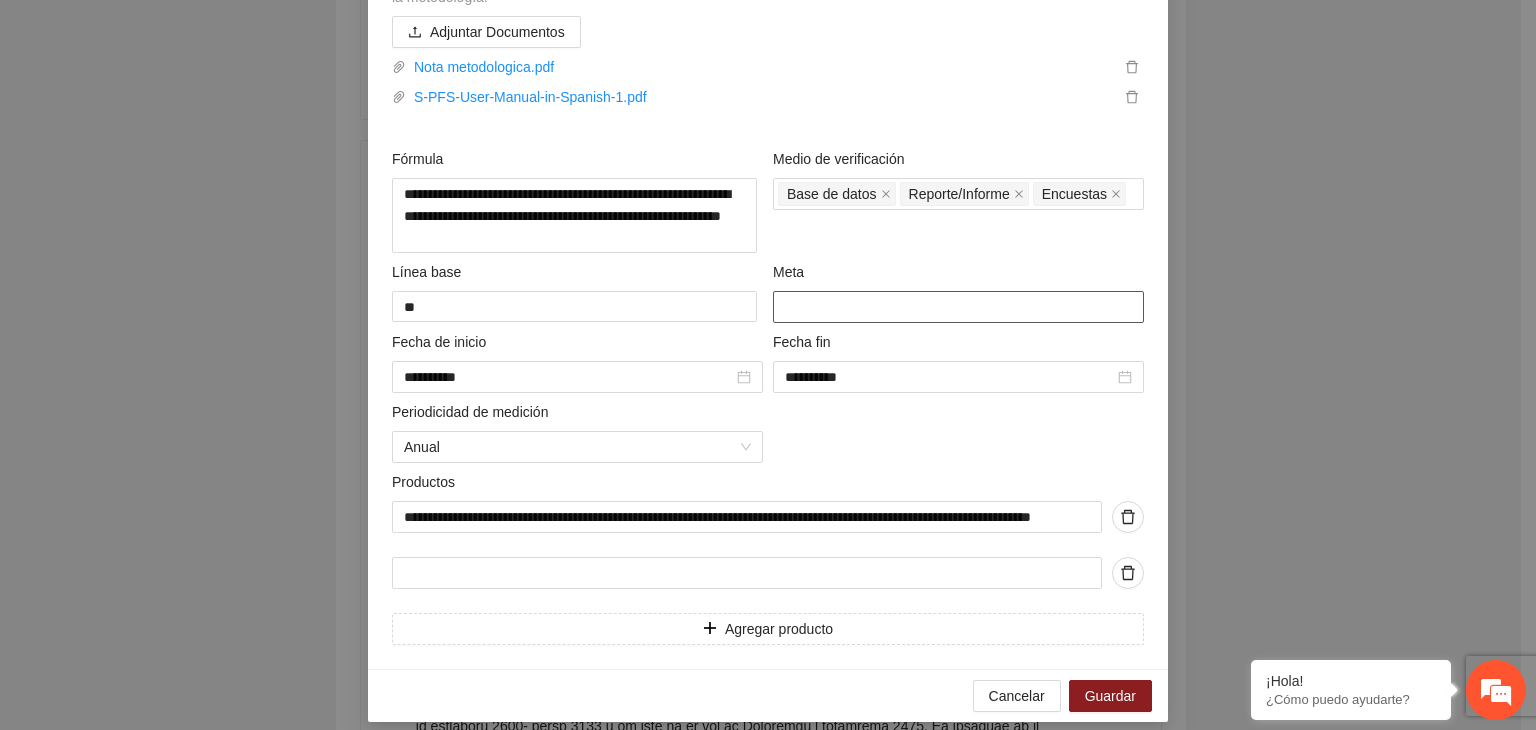 click on "**" at bounding box center (958, 307) 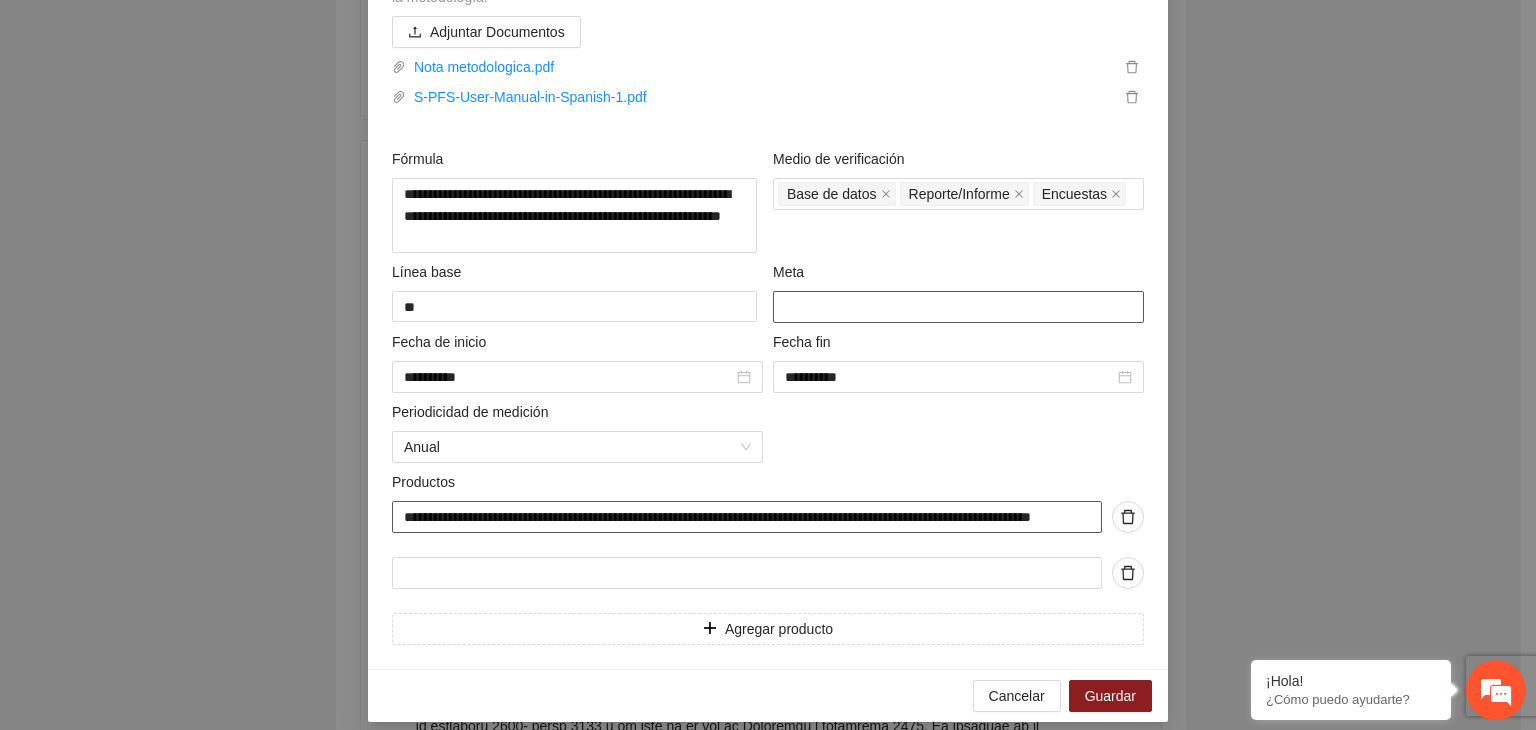 type on "**" 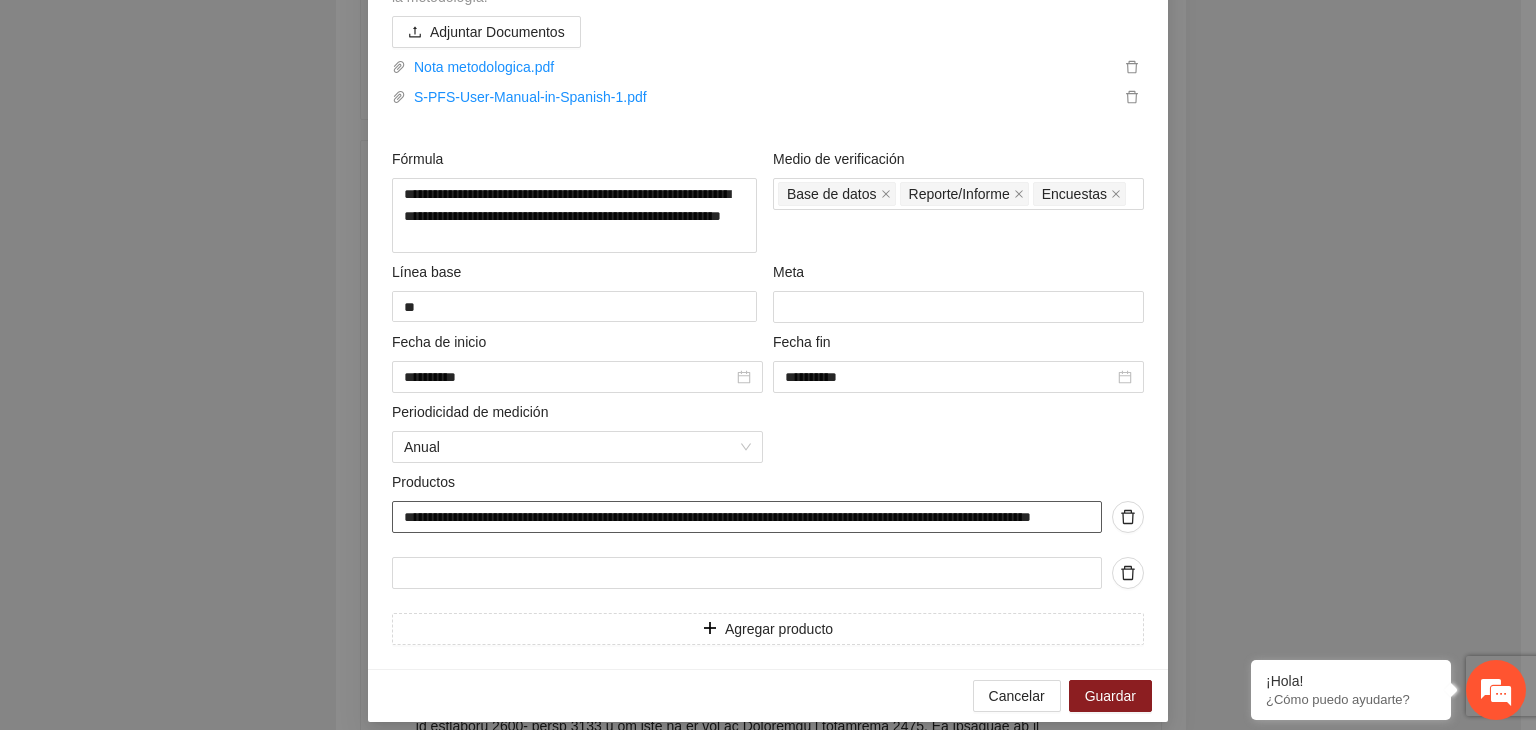 click on "**********" at bounding box center [747, 517] 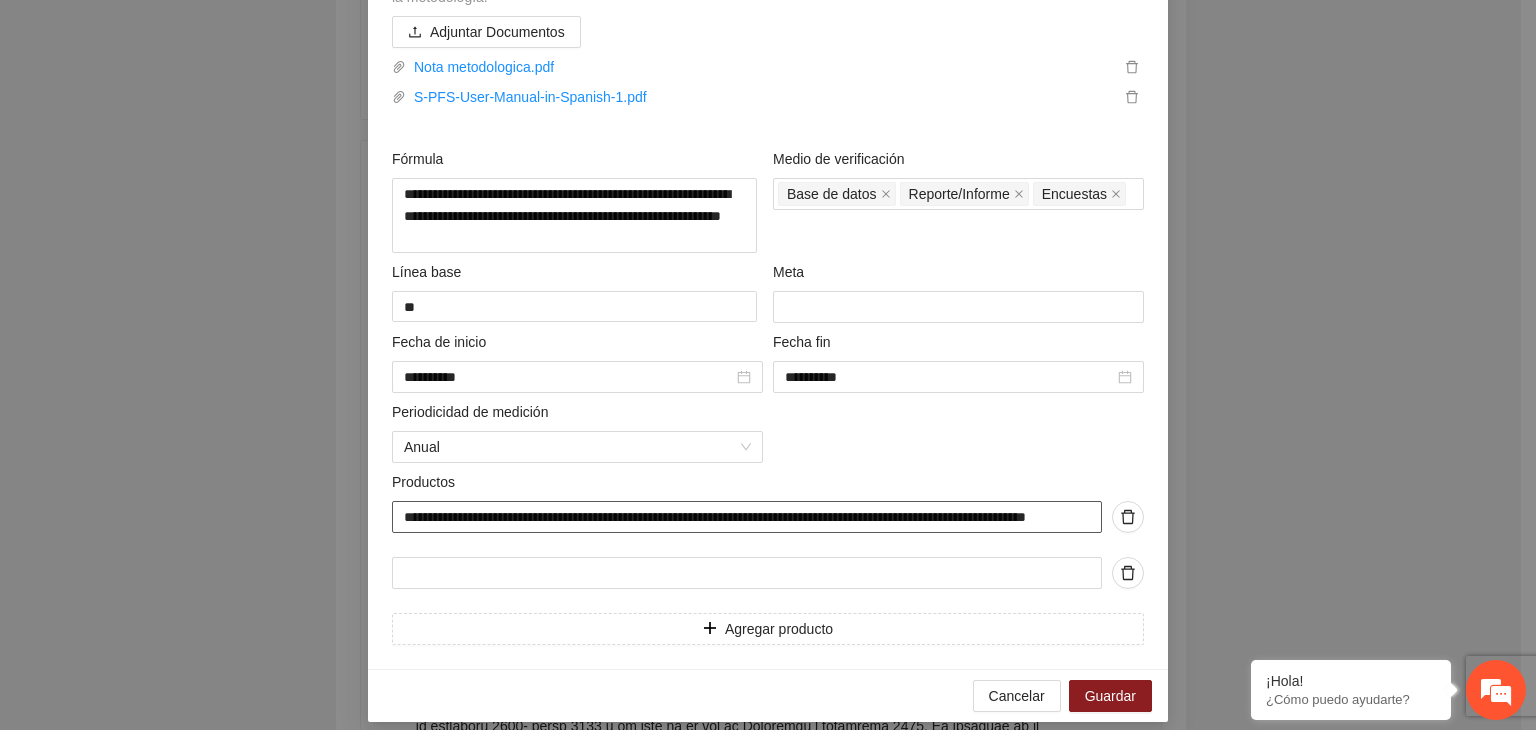type on "**********" 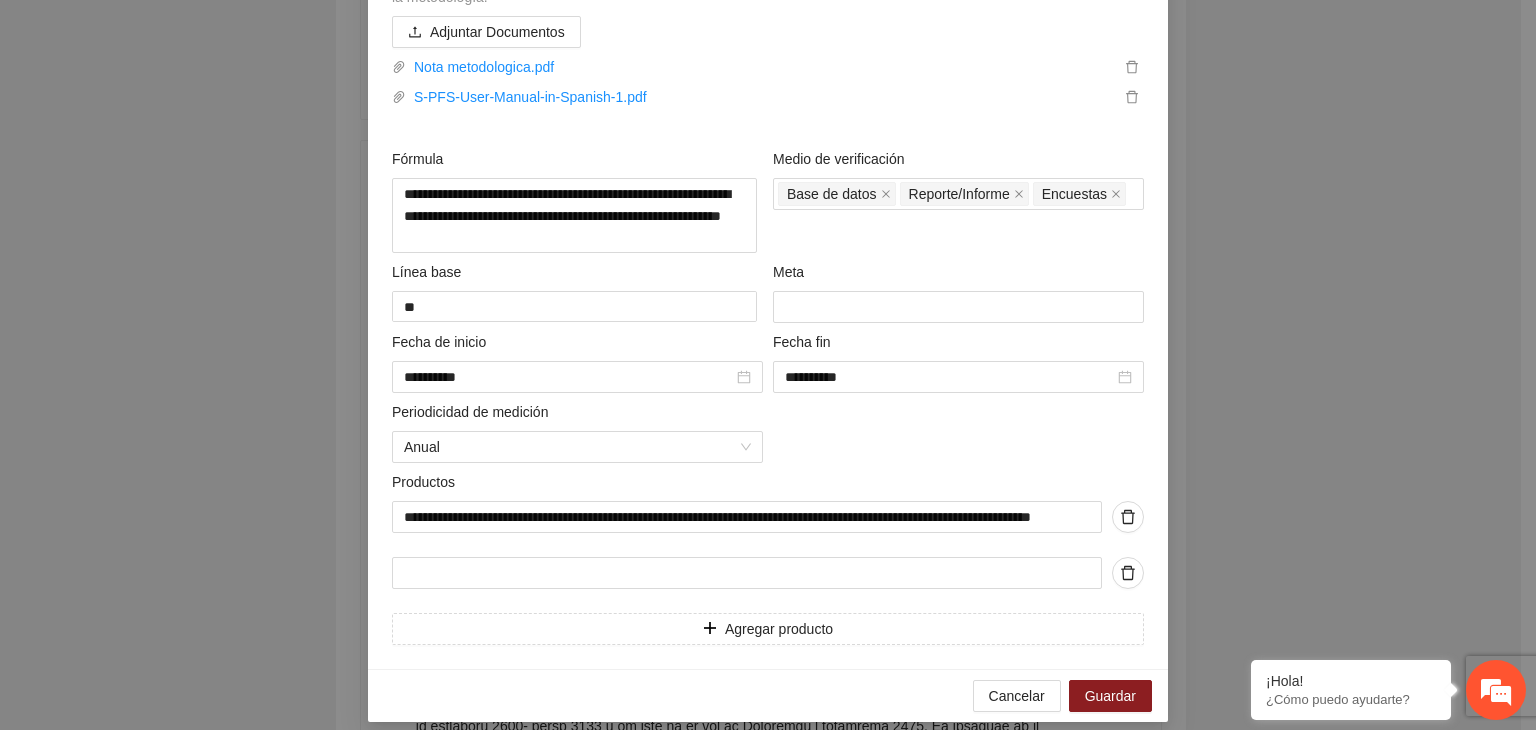 click on "**********" at bounding box center [768, 365] 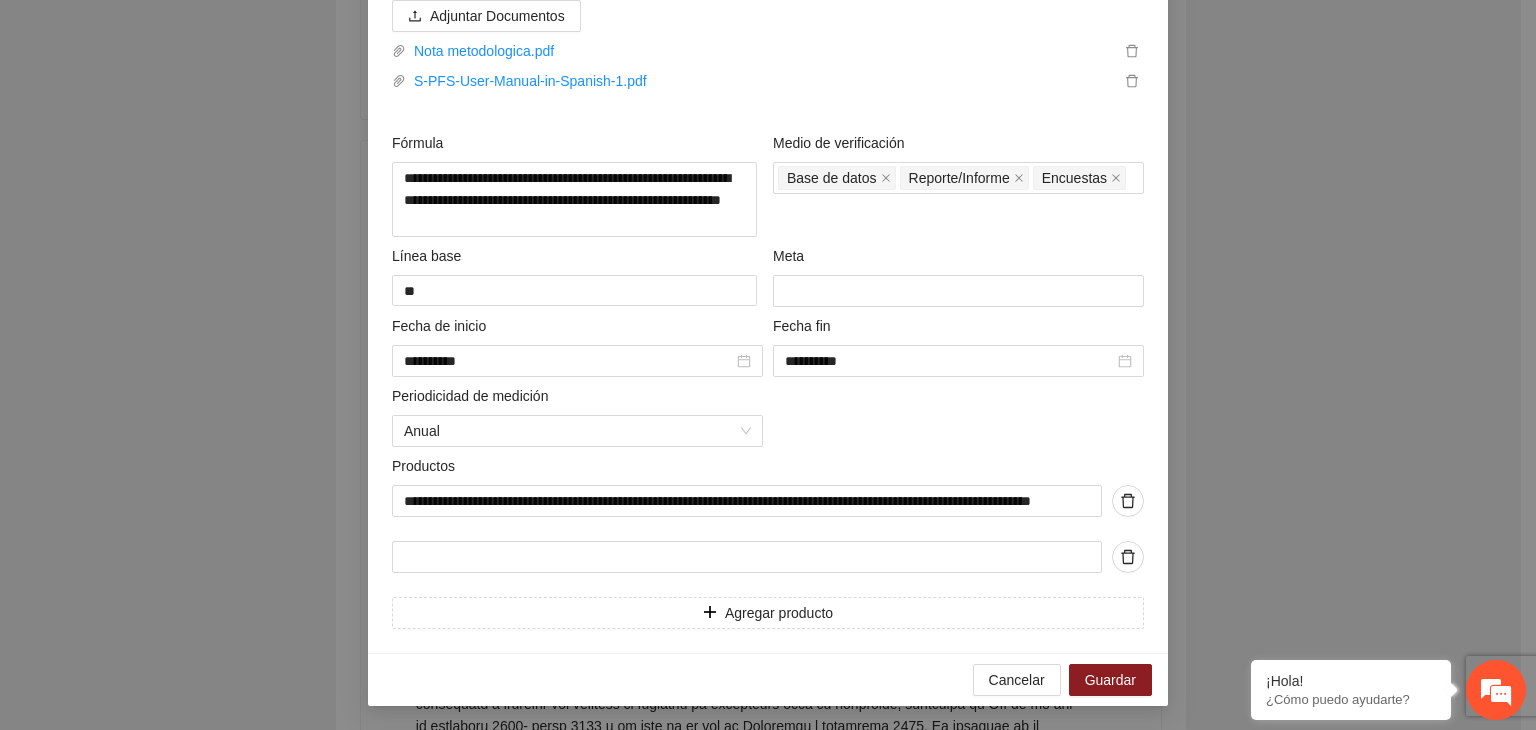 scroll, scrollTop: 1108, scrollLeft: 0, axis: vertical 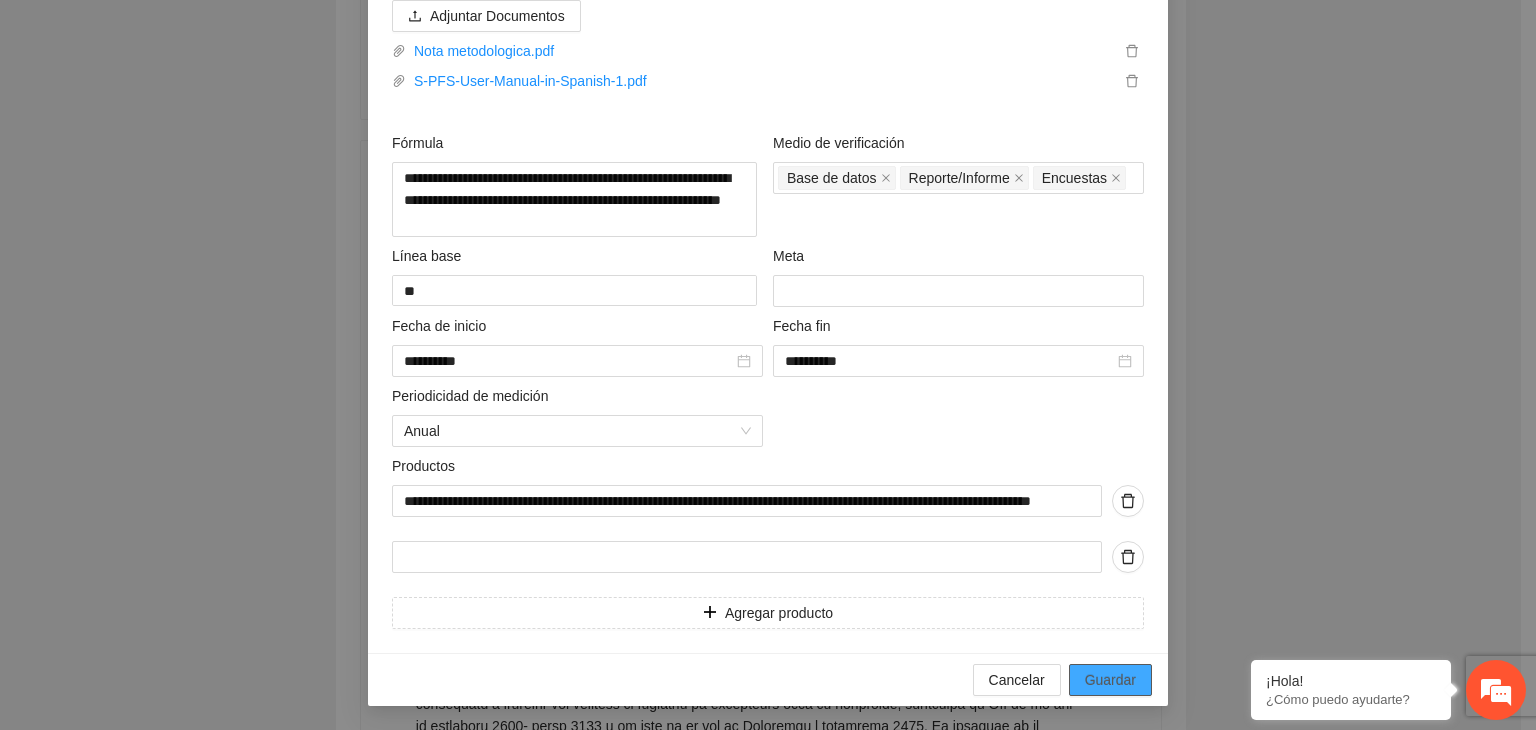 click on "Guardar" at bounding box center (1110, 680) 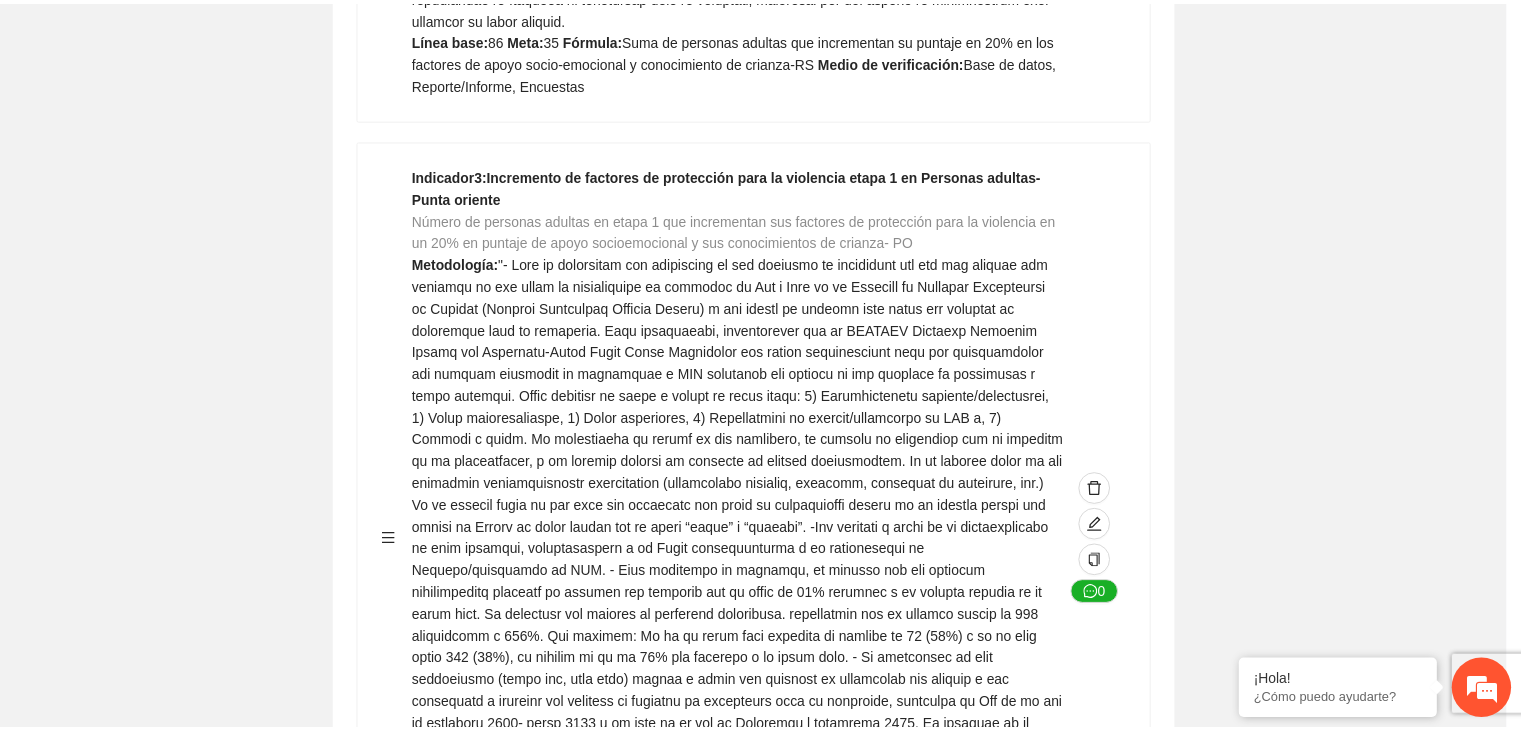 scroll, scrollTop: 216, scrollLeft: 0, axis: vertical 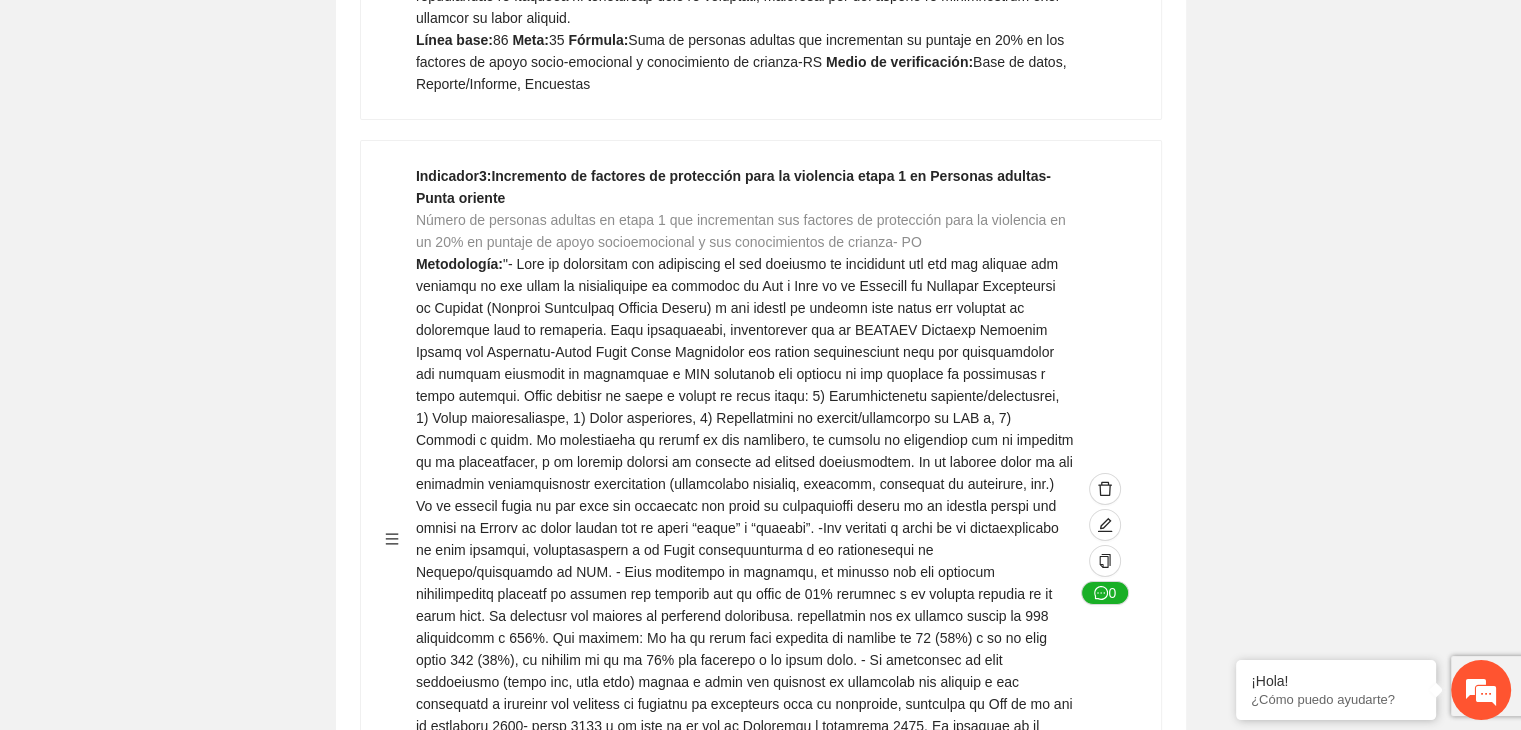 click on "Guardar Objetivo de desarrollo   Exportar Contribuir a la disminución de incidencia en violencia familiar en las zonas de Punta Oriente, Cerro Grande y Riberas de Sacramento del Municipio  de Chihuahua. Indicadores Indicador  1 :  Violencia familiar disminuyendo en un 5% en Cerro grande Número de carpetas de investigación de Violencia familiar  disminuyendo en un 5% en Cerro grande Metodología:  Se solicita información al Observatorio Ciudadano de FICOSEC sobre el número de carpetas de violencia familiar en las colonias de intervención Línea base:  29  Meta:  25  Fórmula:  Suma de carpetas de investigación de violencia familiar disminuyendo  en un 5% en Punta Oriente  Medio de verificación:  Reporte/Informe 0 Indicador  2 :  Violencia familiar disminuyendo en un 5% en Punta Oriente Número de carpetas de investigación de Violencia familiar  disminuyendo en un 5% en Punta Oriente Metodología:  Línea base:  63  Meta:  56  Fórmula:   Medio de verificación:  Reporte/Informe 0 3 :" at bounding box center [760, -2431] 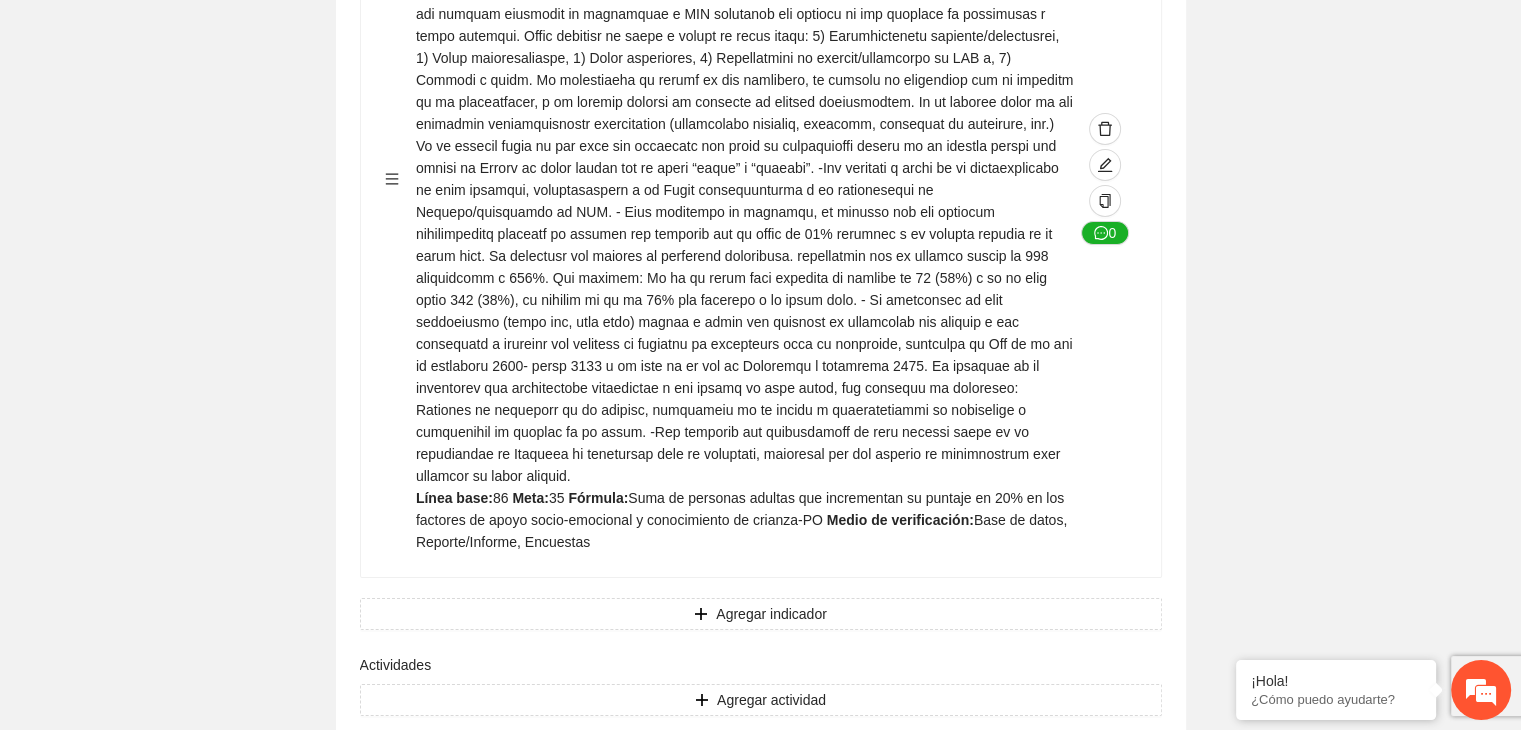 scroll, scrollTop: 7280, scrollLeft: 0, axis: vertical 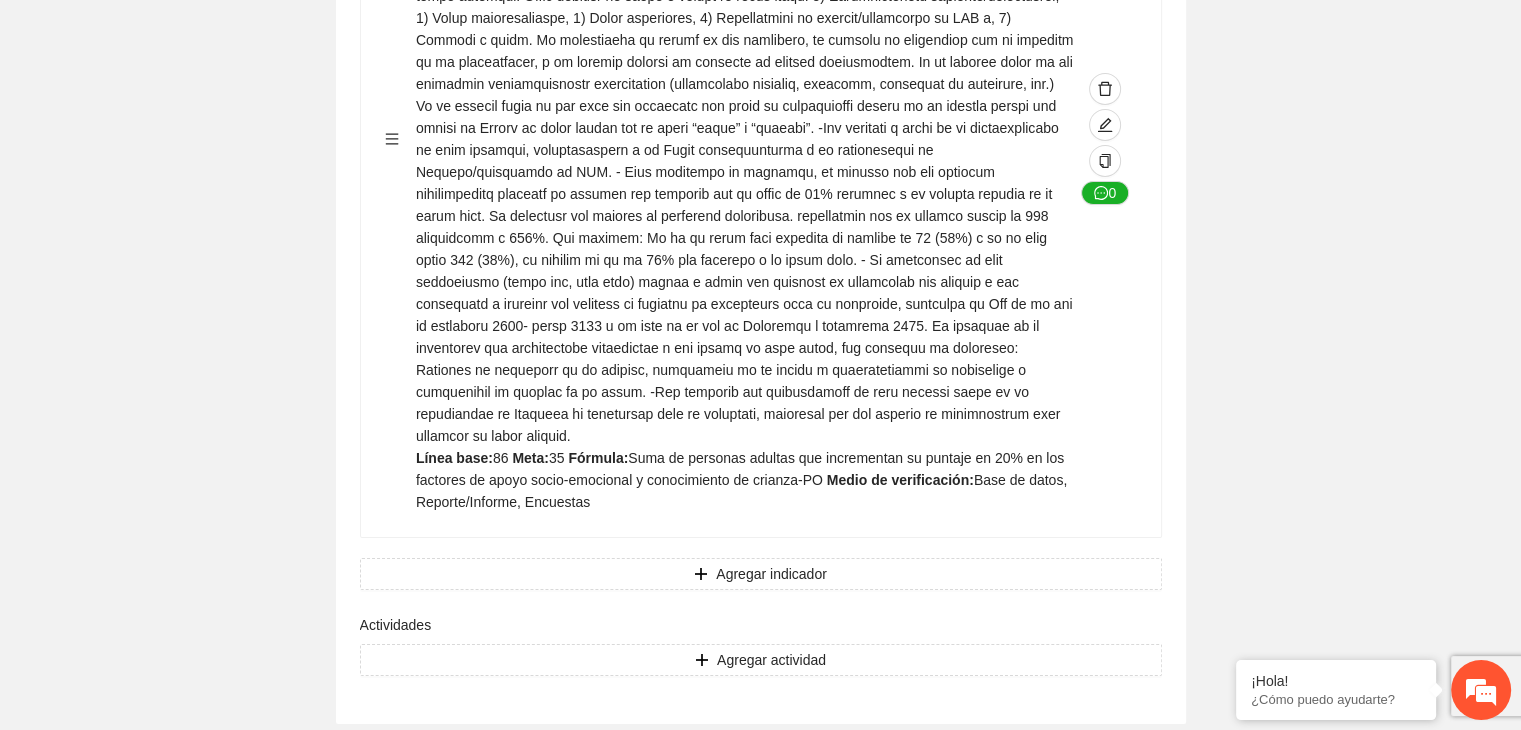 click on "Guardar Objetivo de desarrollo   Exportar Contribuir a la disminución de incidencia en violencia familiar en las zonas de Punta Oriente, Cerro Grande y Riberas de Sacramento del Municipio  de Chihuahua. Indicadores Indicador  1 :  Violencia familiar disminuyendo en un 5% en Cerro grande Número de carpetas de investigación de Violencia familiar  disminuyendo en un 5% en Cerro grande Metodología:  Se solicita información al Observatorio Ciudadano de FICOSEC sobre el número de carpetas de violencia familiar en las colonias de intervención Línea base:  29  Meta:  25  Fórmula:  Suma de carpetas de investigación de violencia familiar disminuyendo  en un 5% en Punta Oriente  Medio de verificación:  Reporte/Informe 0 Indicador  2 :  Violencia familiar disminuyendo en un 5% en Punta Oriente Número de carpetas de investigación de Violencia familiar  disminuyendo en un 5% en Punta Oriente Metodología:  Línea base:  63  Meta:  56  Fórmula:   Medio de verificación:  Reporte/Informe 0 3 :" at bounding box center [760, -2831] 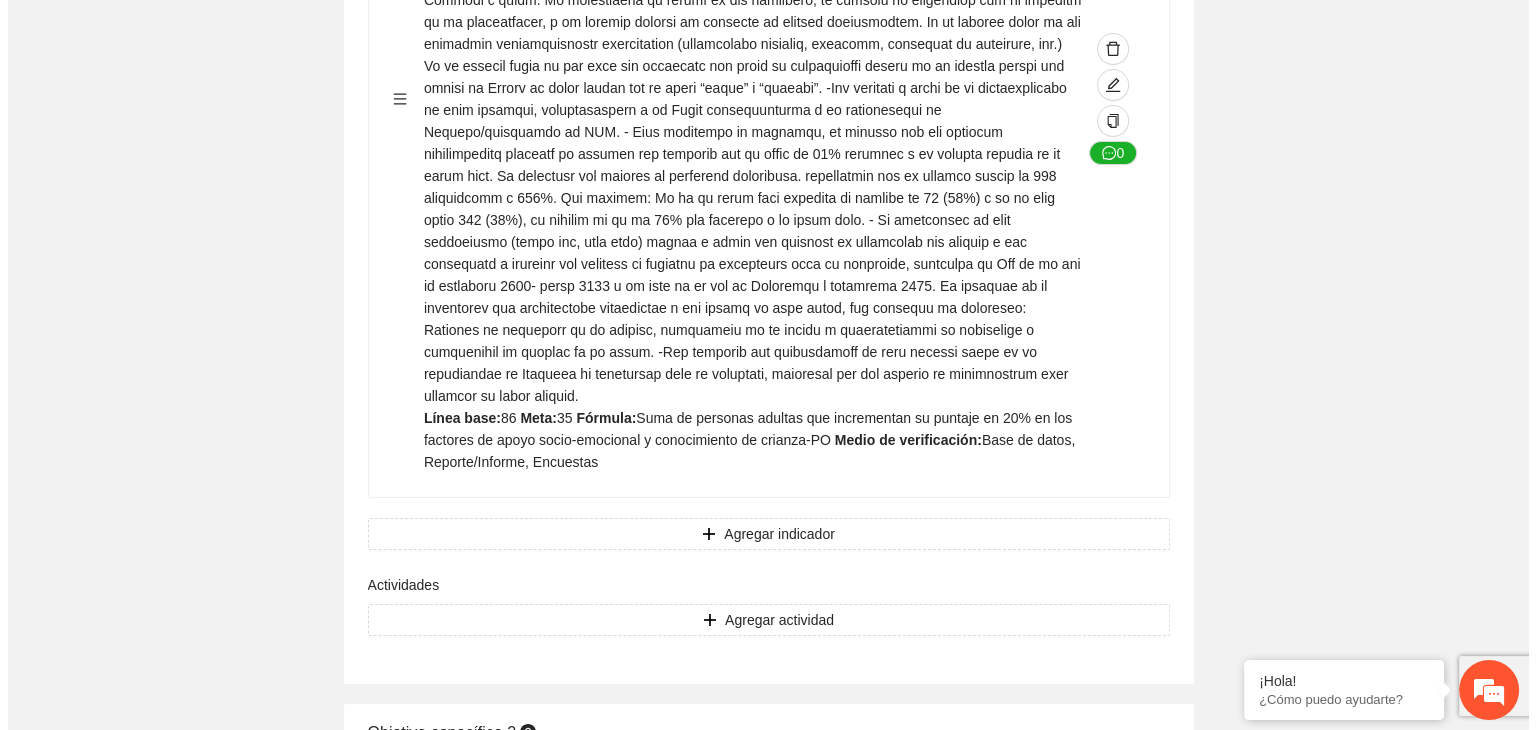 scroll, scrollTop: 7320, scrollLeft: 0, axis: vertical 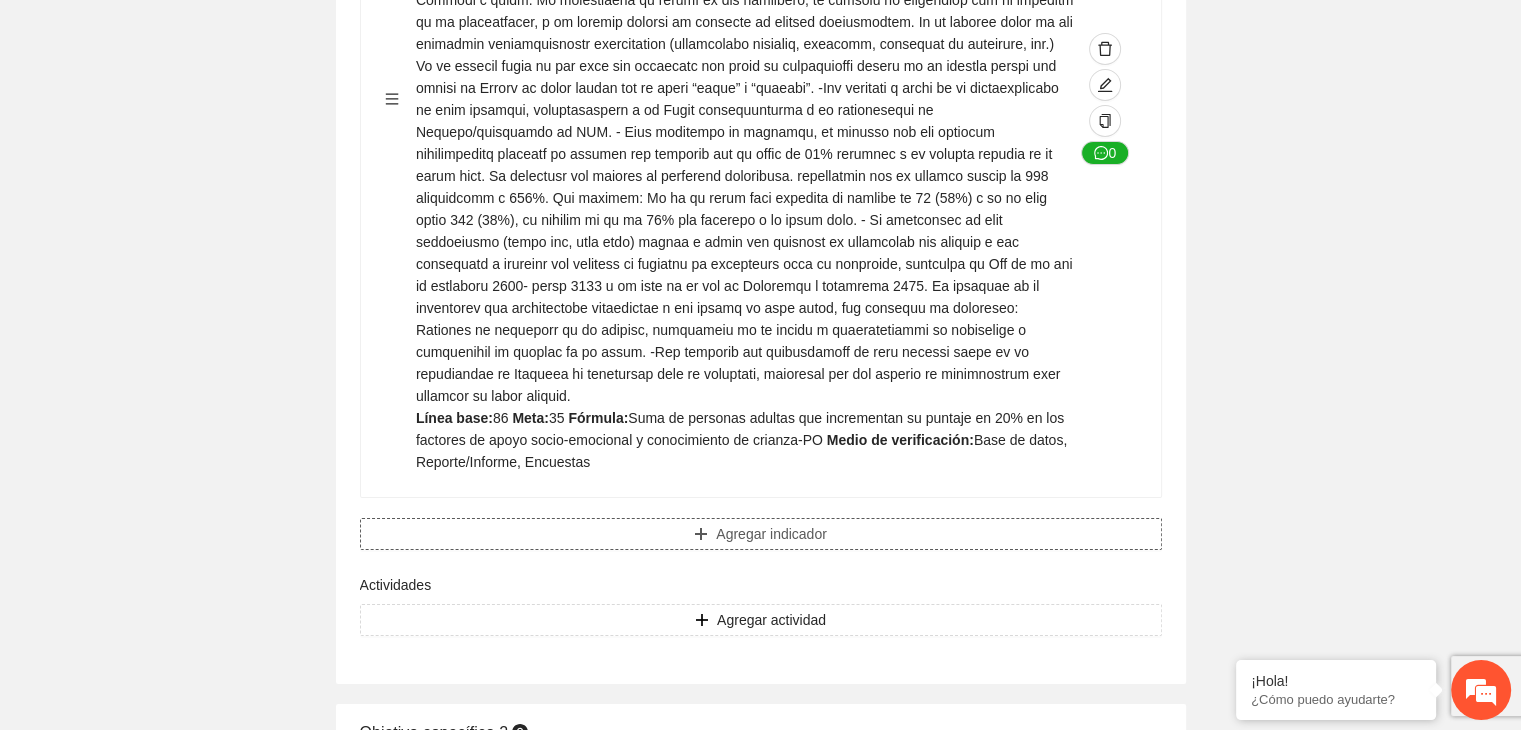click on "Agregar indicador" at bounding box center (761, 534) 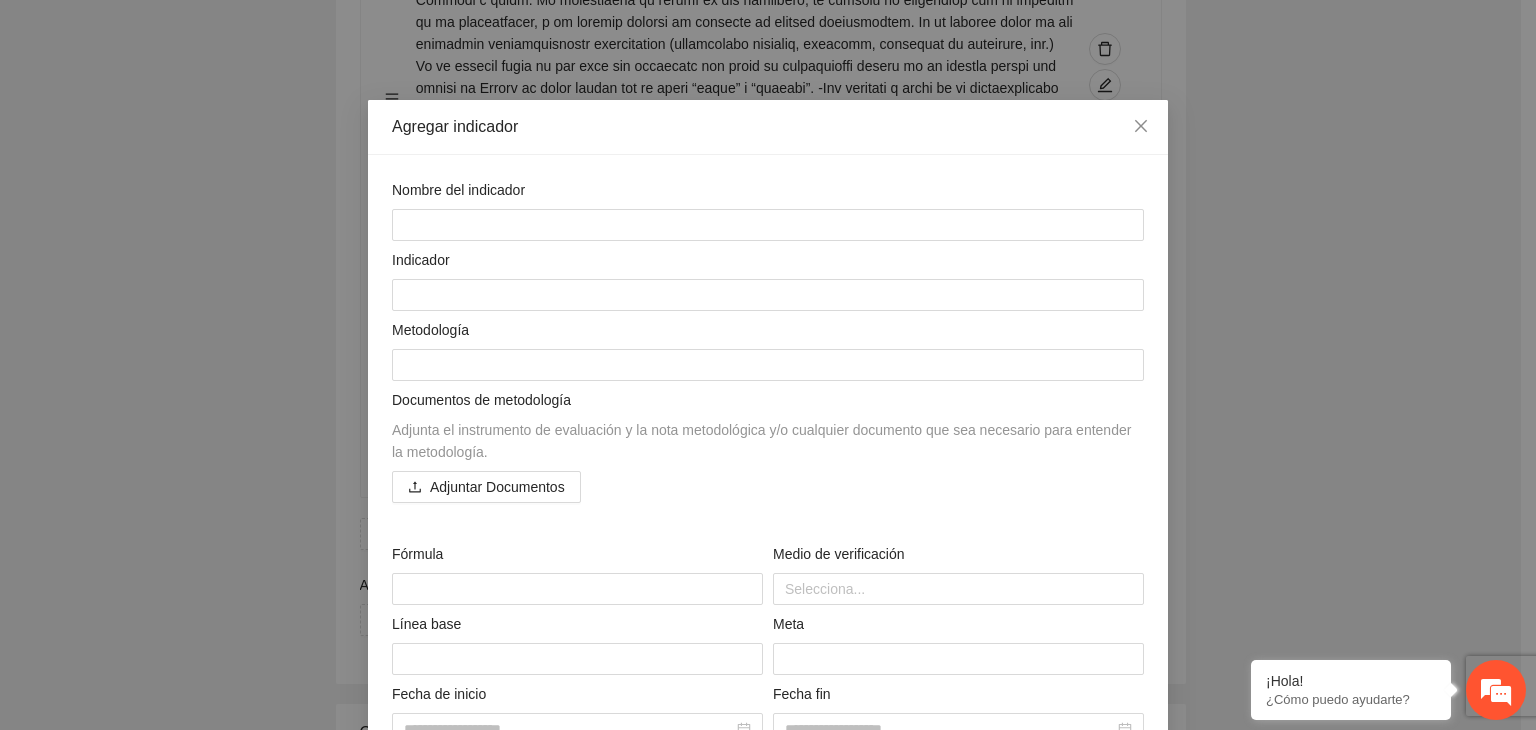 click on "Agregar indicador Nombre del indicador     Indicador     Metodología     Documentos de metodología Adjunta el instrumento de evaluación y la nota metodológica y/o   cualquier documento que sea necesario para entender la metodología.  Adjuntar Documentos Fórmula     Medio de verificación       Selecciona... Línea base     Meta     Fecha de inicio     Fecha fin     Periodicidad de medición     Selecciona... Productos     Agregar producto Cancelar Agregar" at bounding box center (768, 365) 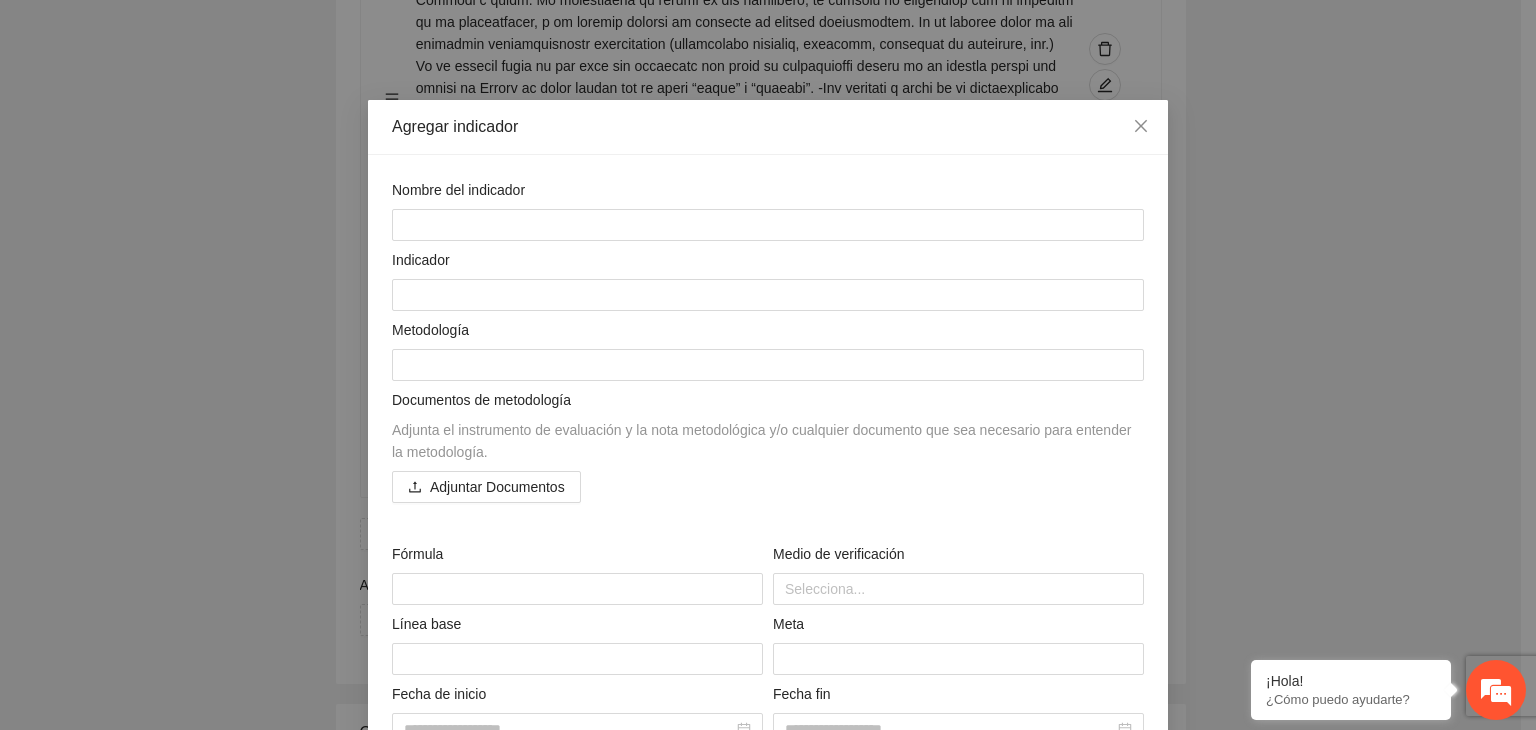 click on "Agregar indicador Nombre del indicador     Indicador     Metodología     Documentos de metodología Adjunta el instrumento de evaluación y la nota metodológica y/o   cualquier documento que sea necesario para entender la metodología.  Adjuntar Documentos Fórmula     Medio de verificación       Selecciona... Línea base     Meta     Fecha de inicio     Fecha fin     Periodicidad de medición     Selecciona... Productos     Agregar producto Cancelar Agregar" at bounding box center (768, 365) 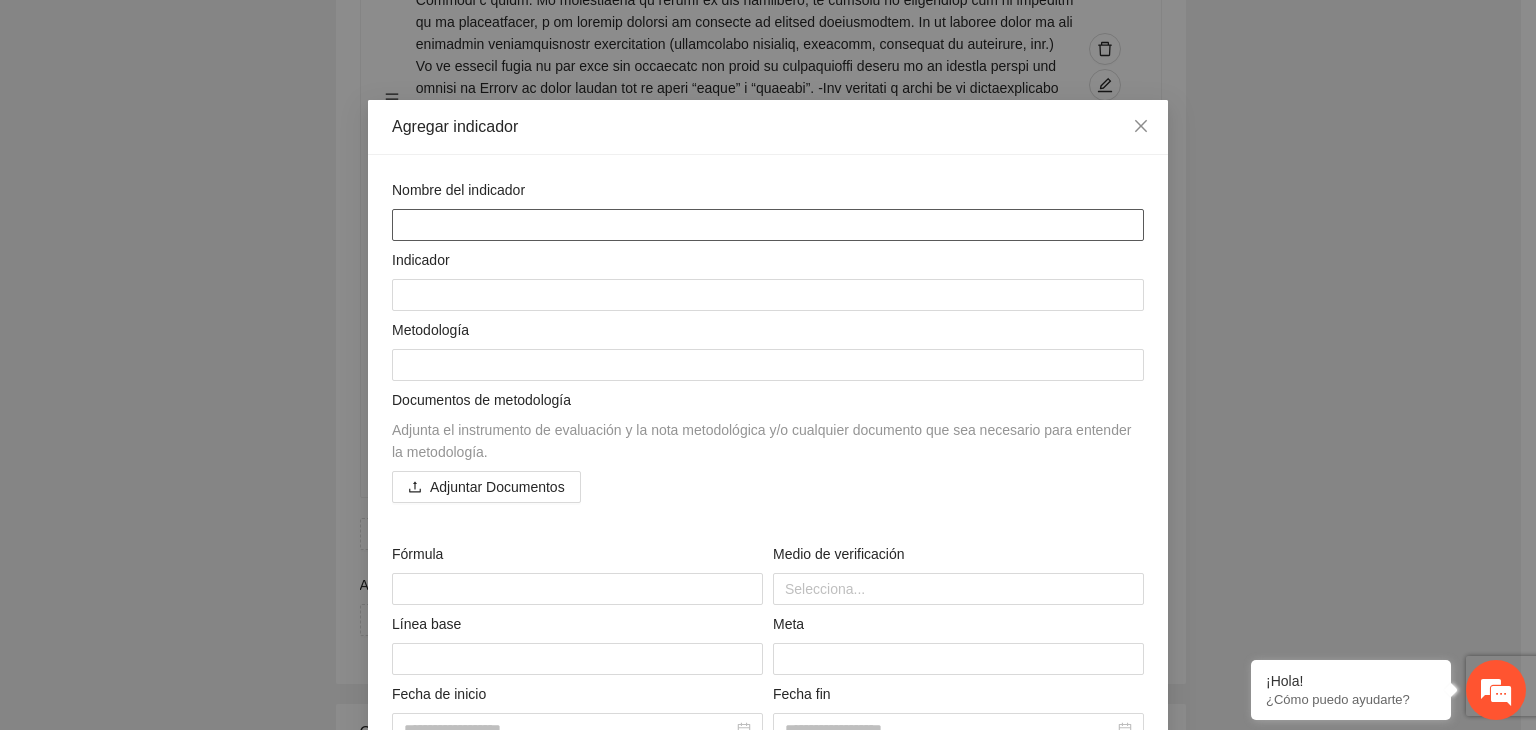 click at bounding box center (768, 225) 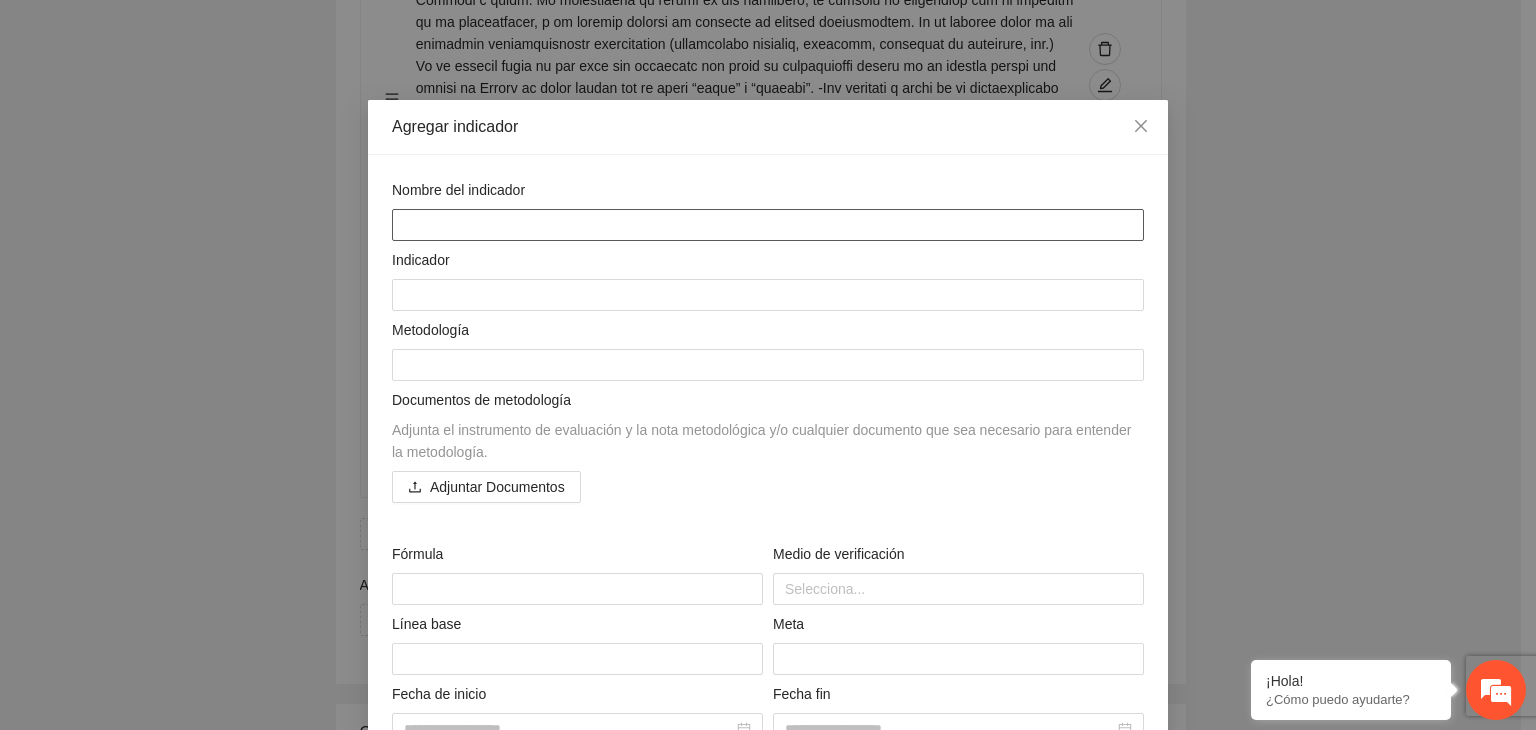 paste on "**********" 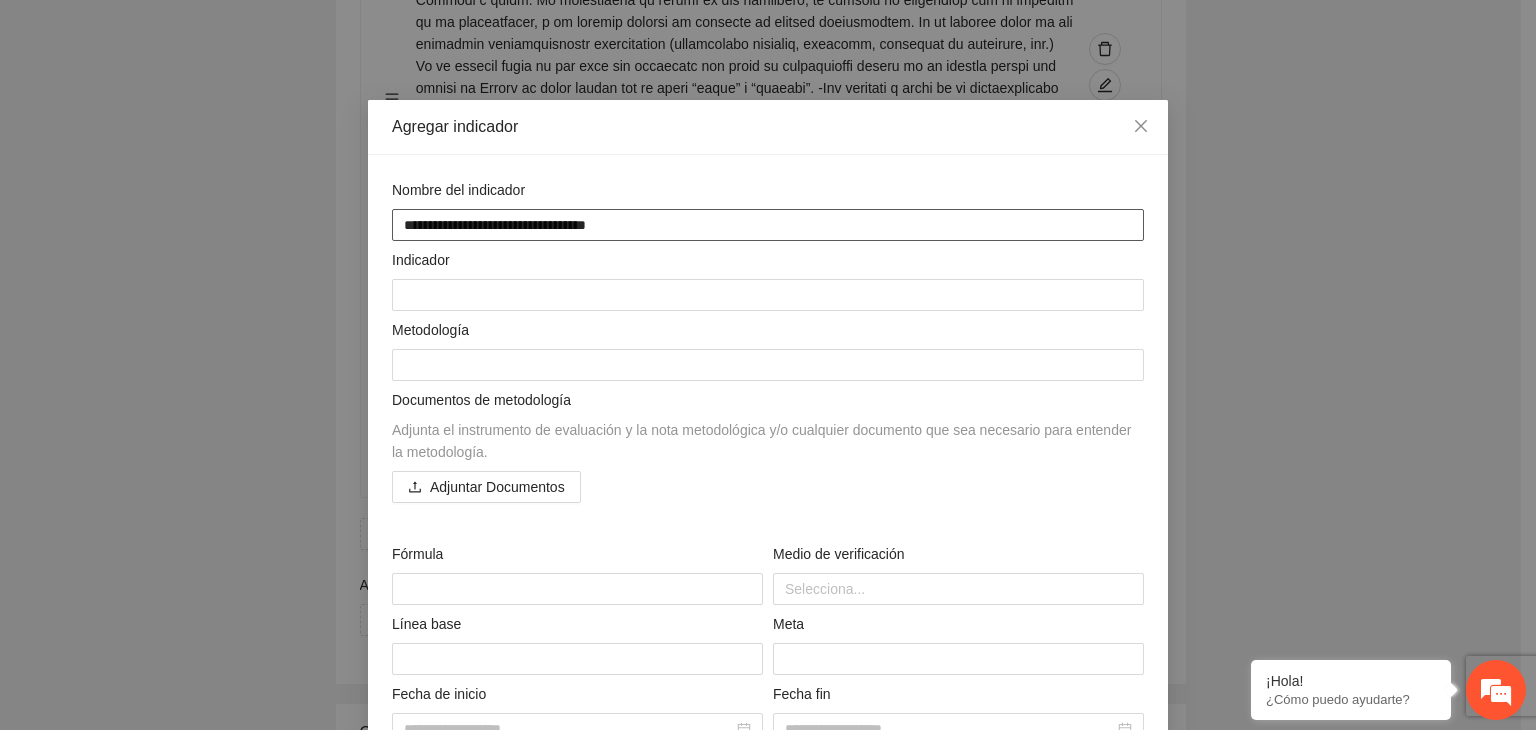 type on "**********" 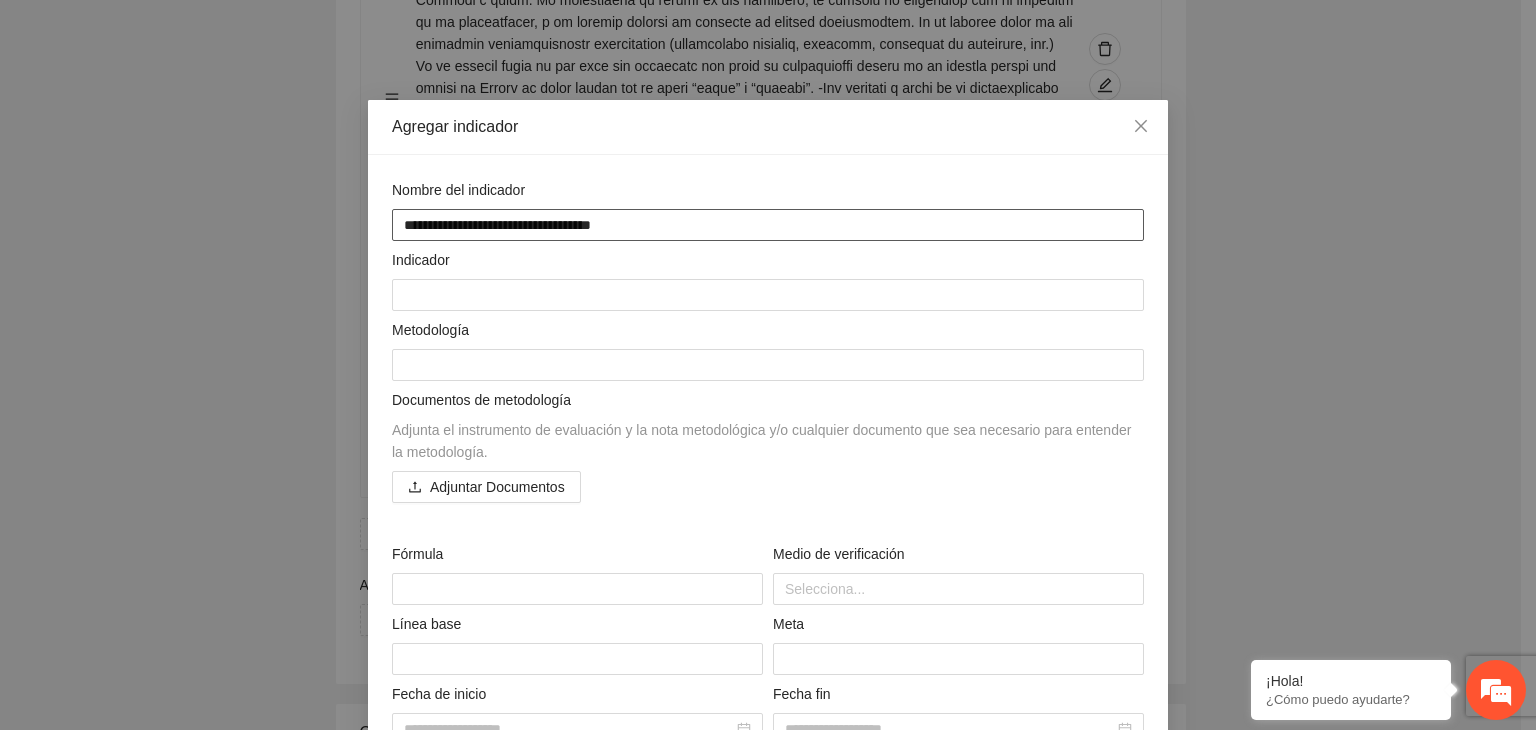 type on "**********" 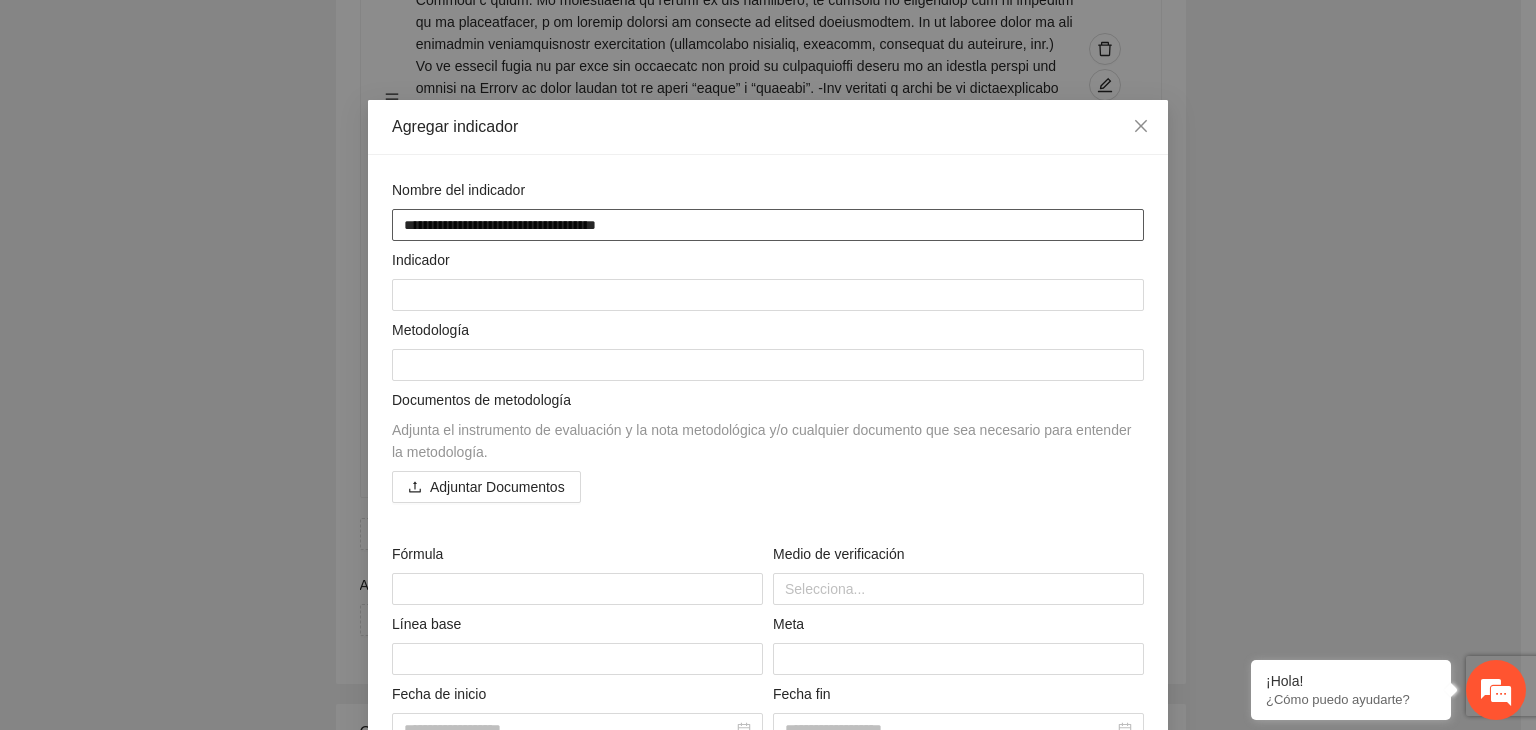 type on "**********" 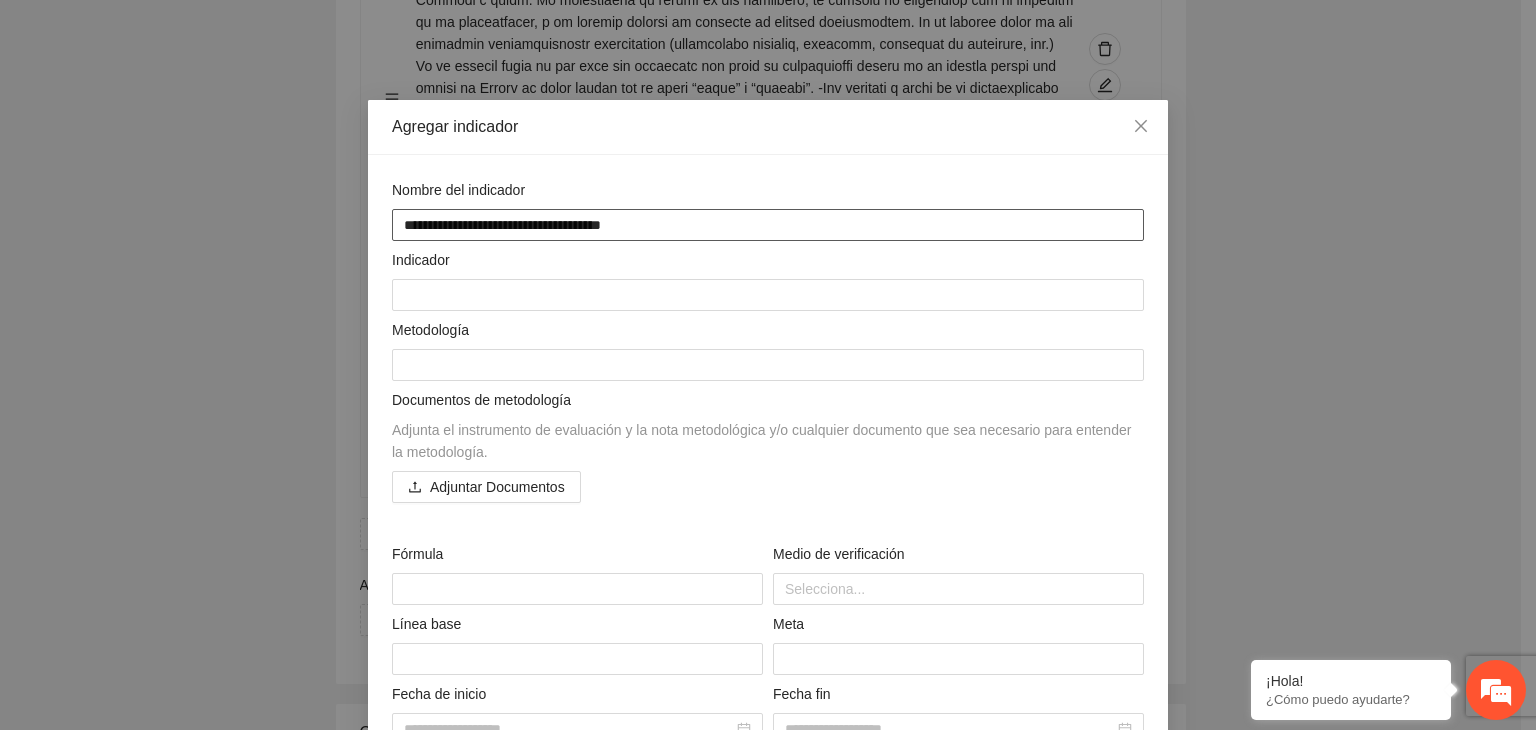 type on "**********" 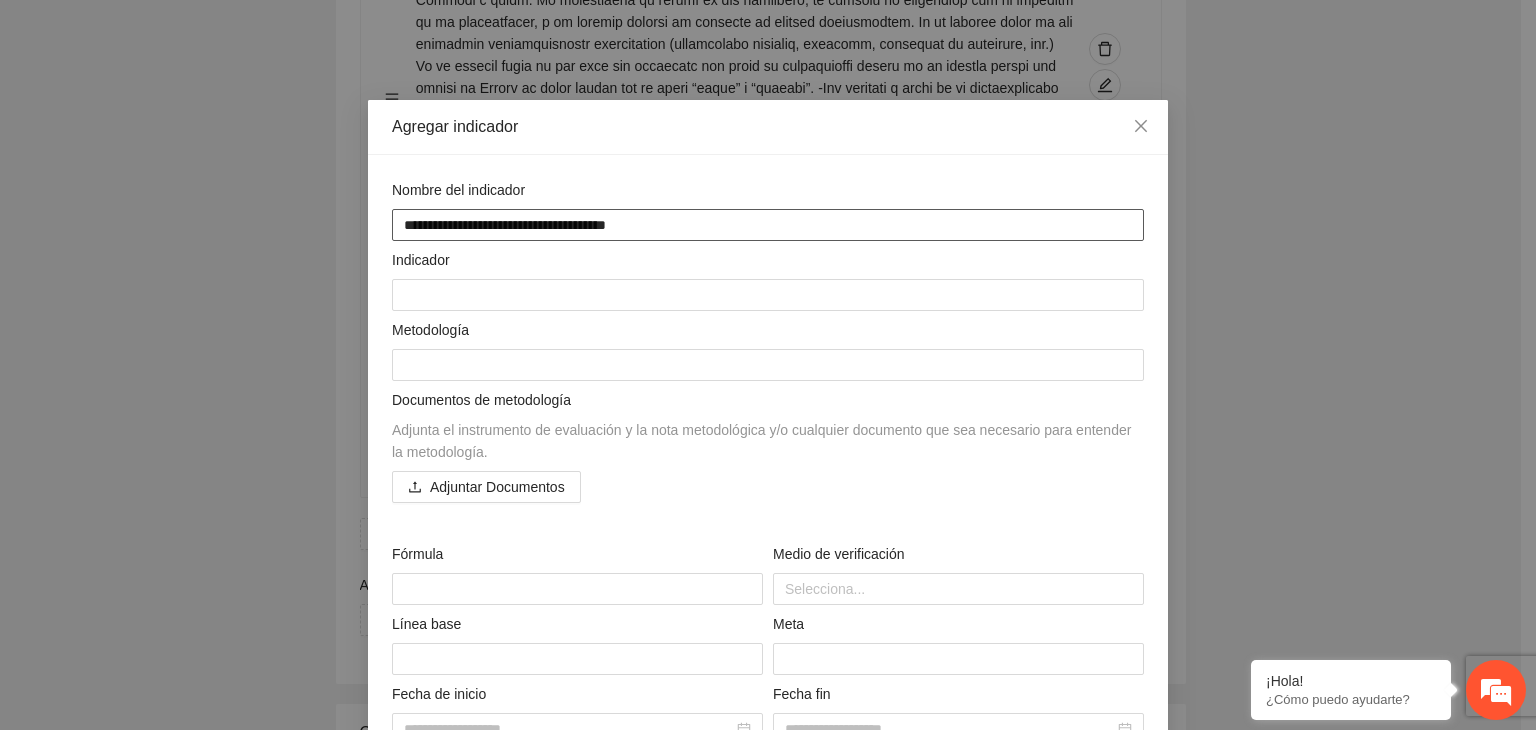 type on "**********" 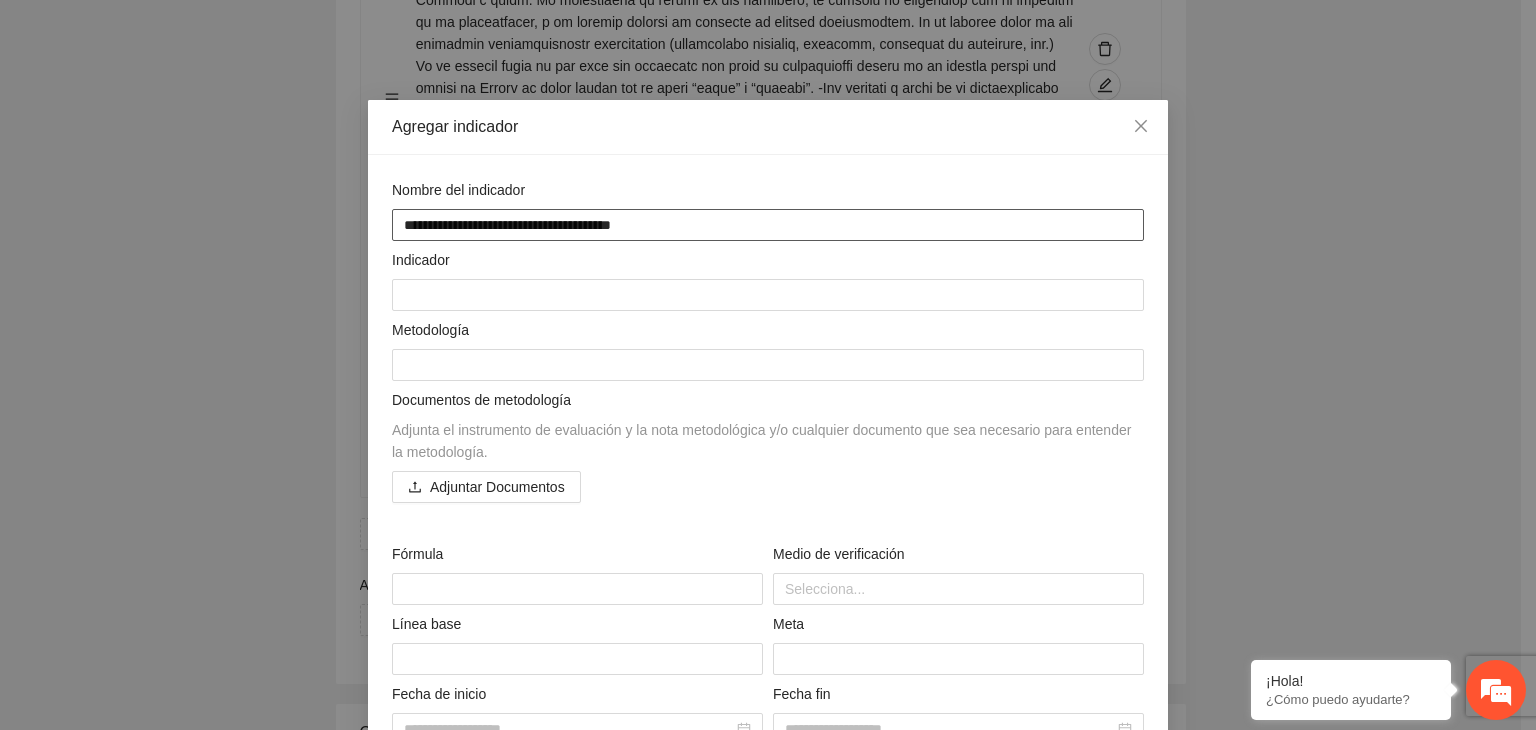 type on "**********" 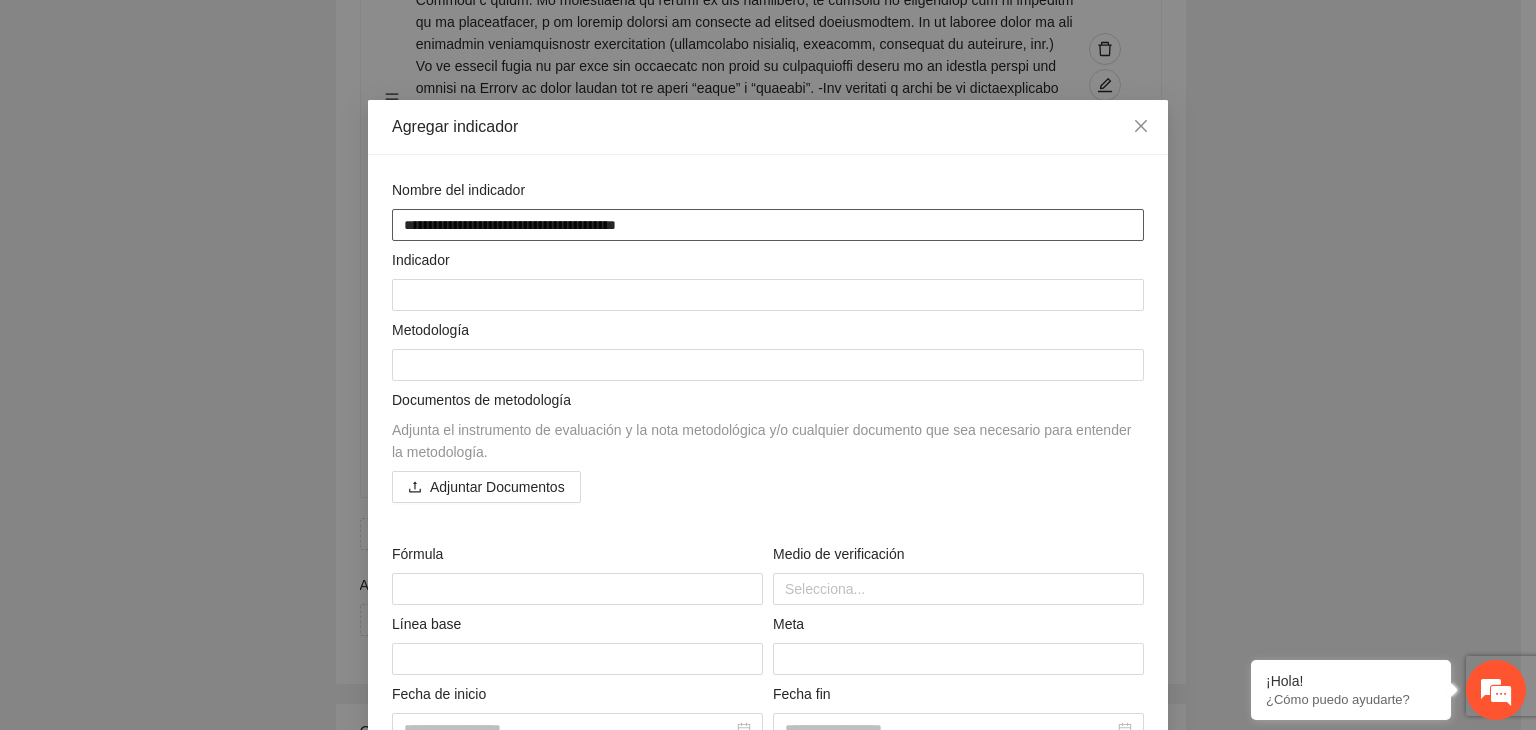 type on "**********" 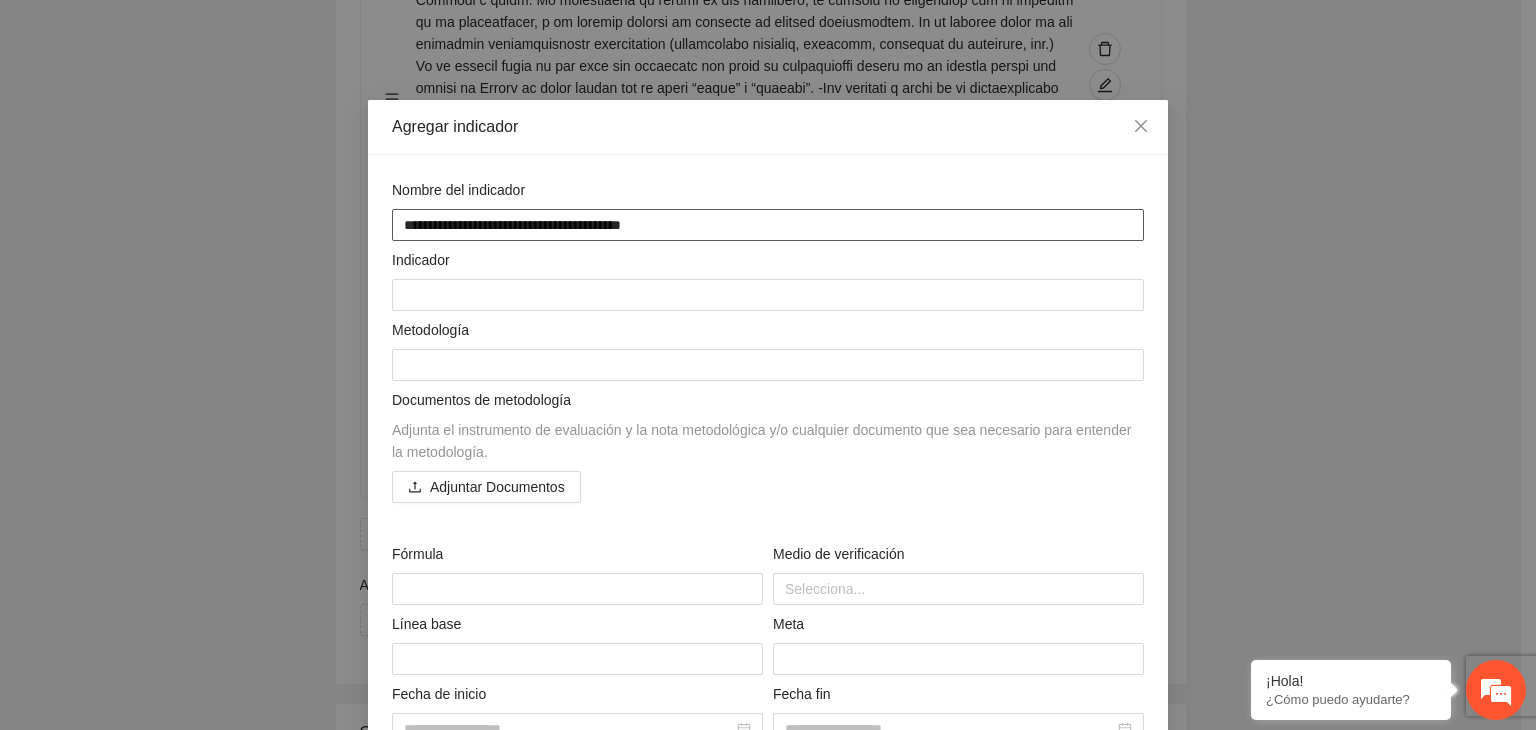 type on "**********" 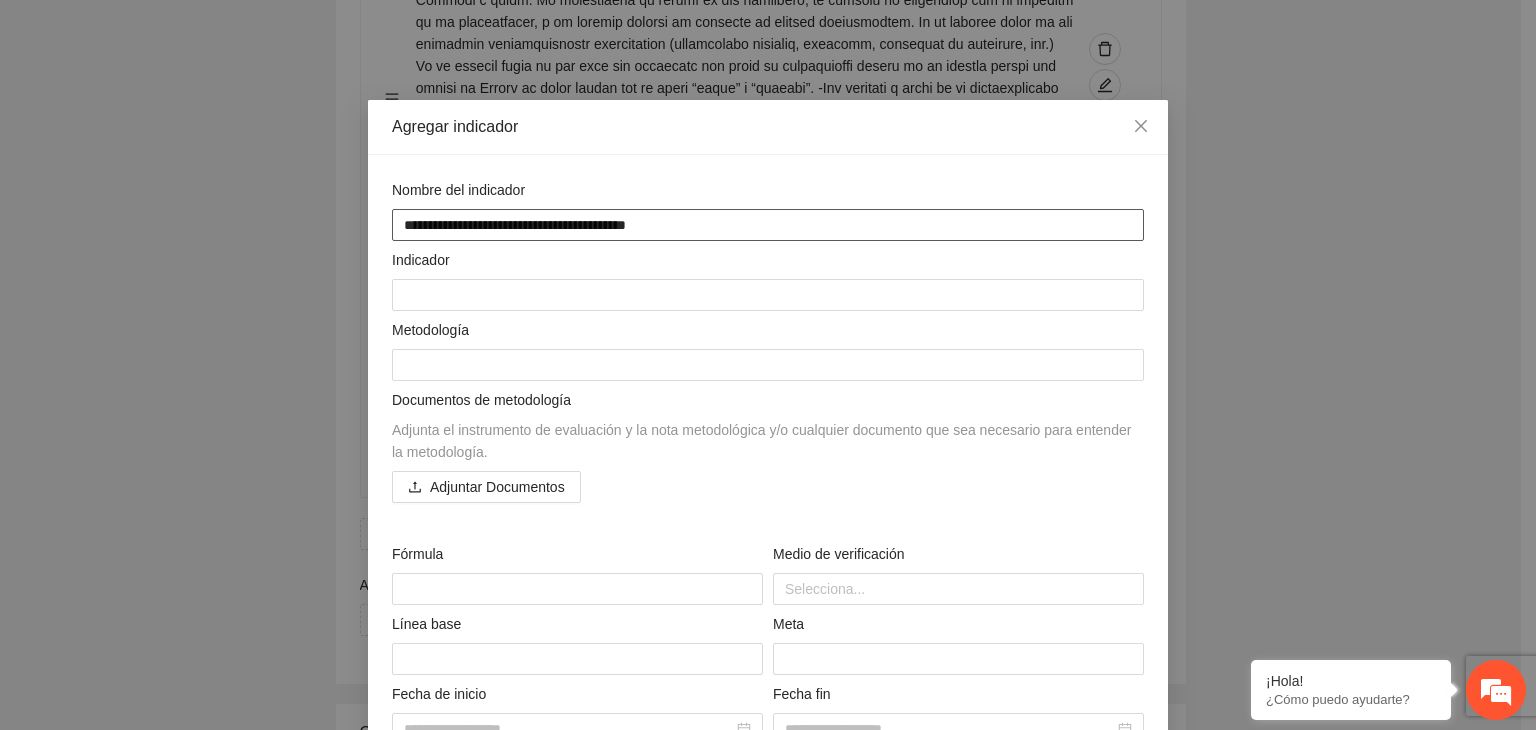 type on "**********" 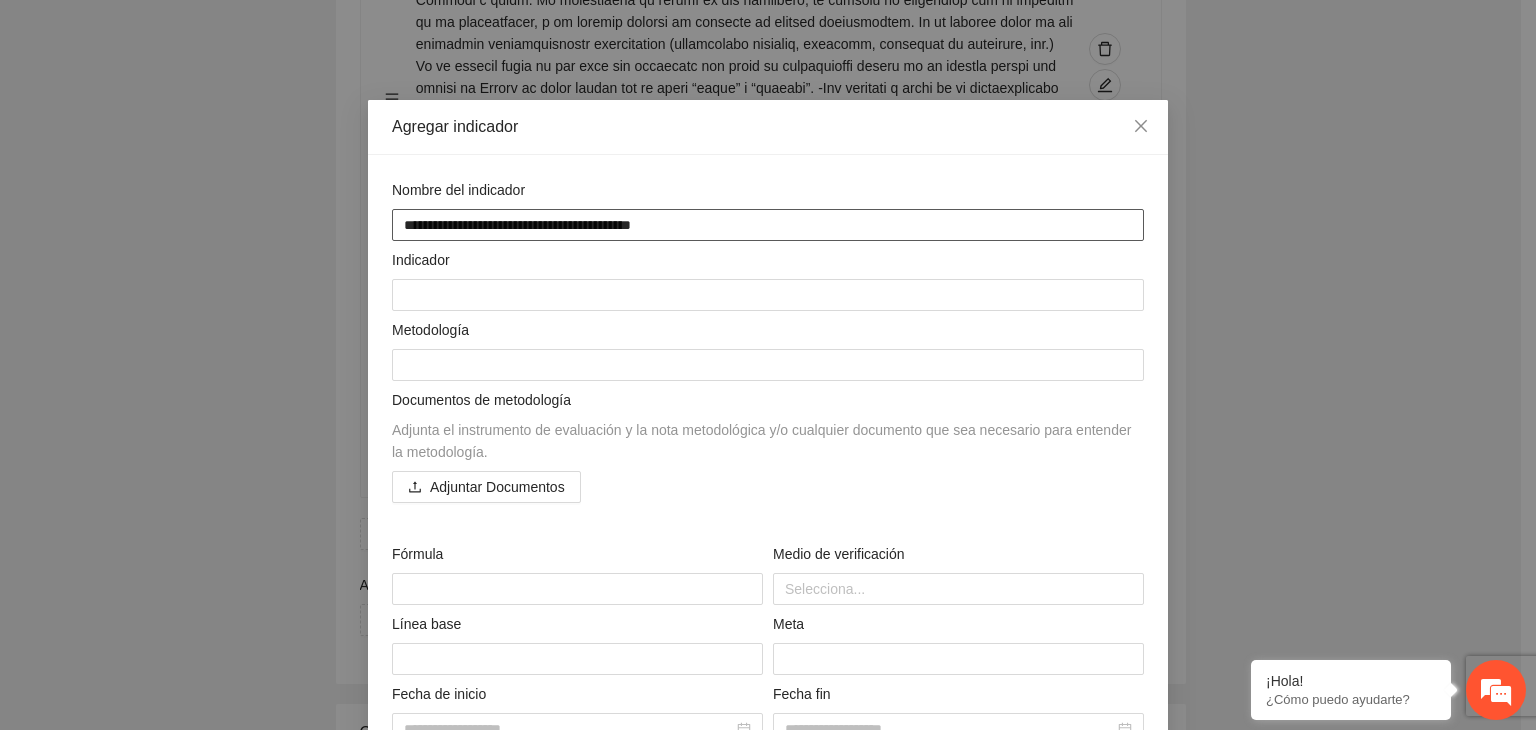 type on "**********" 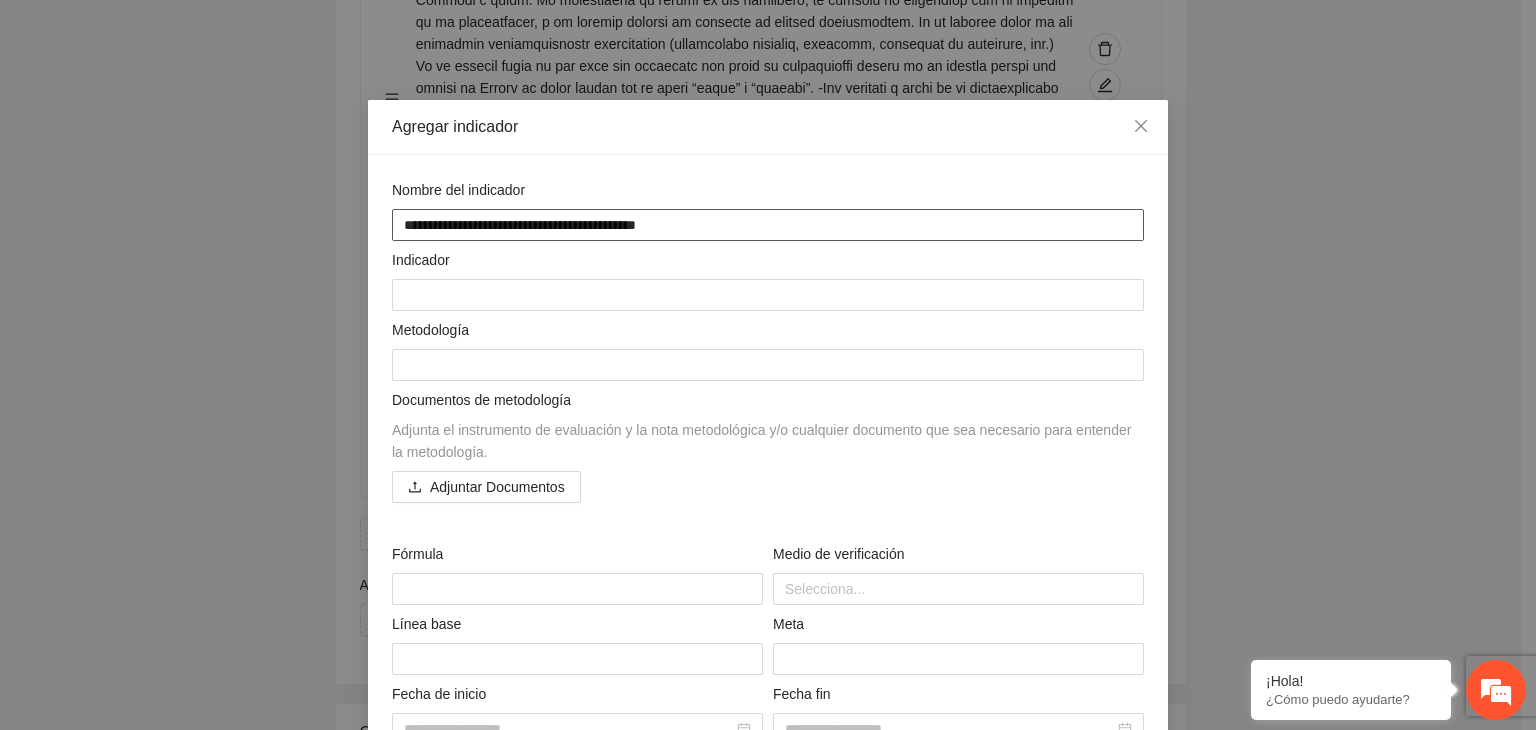 type on "**********" 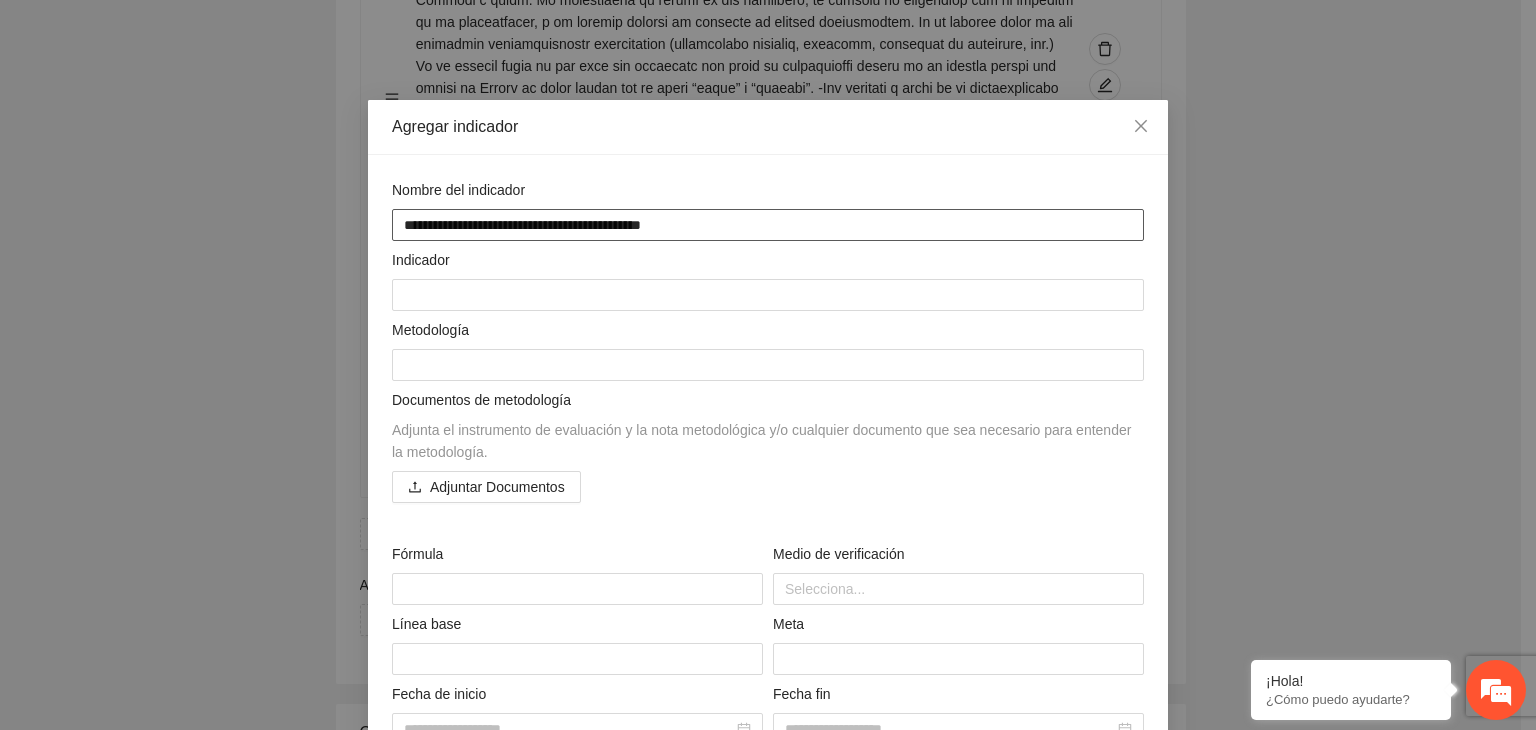 type on "**********" 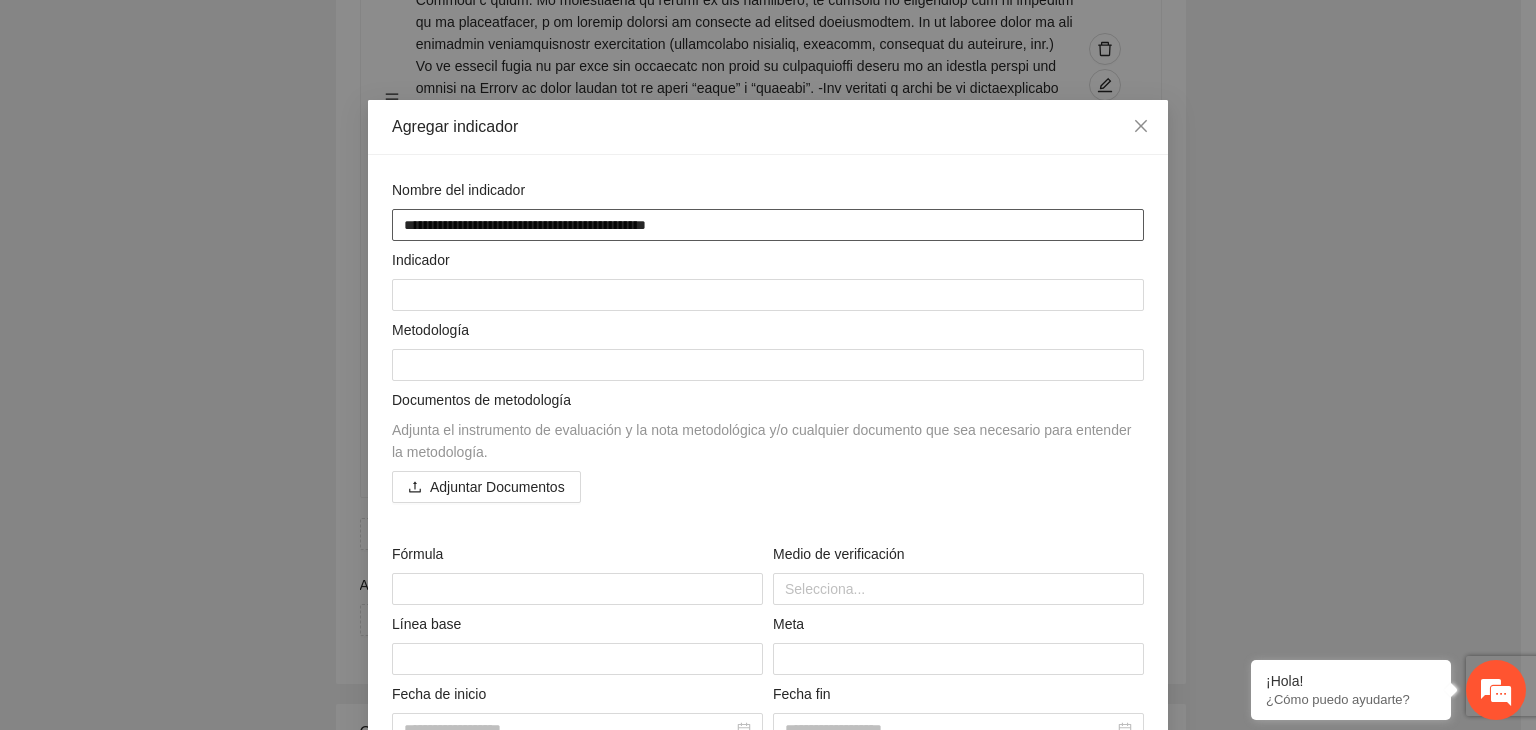 type on "**********" 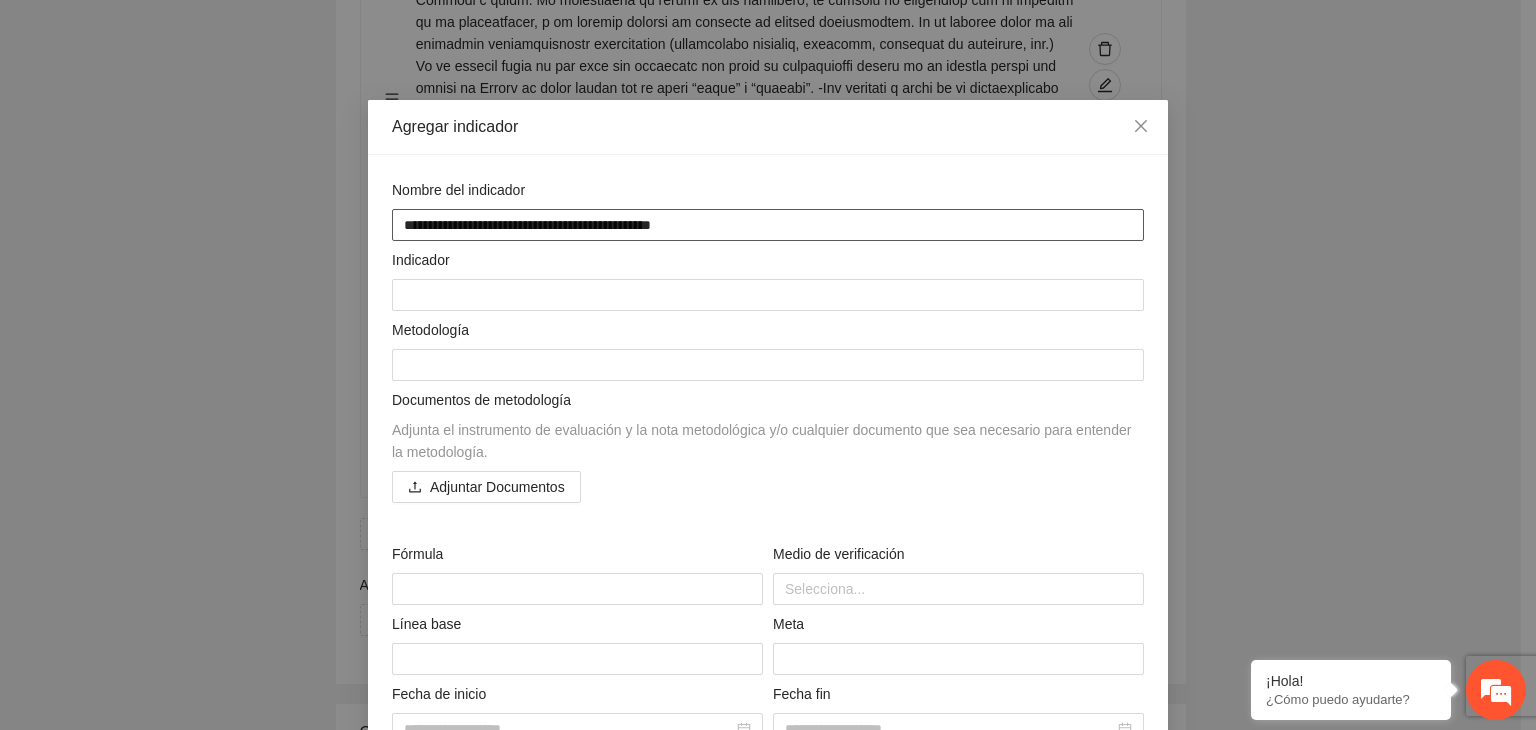 type on "**********" 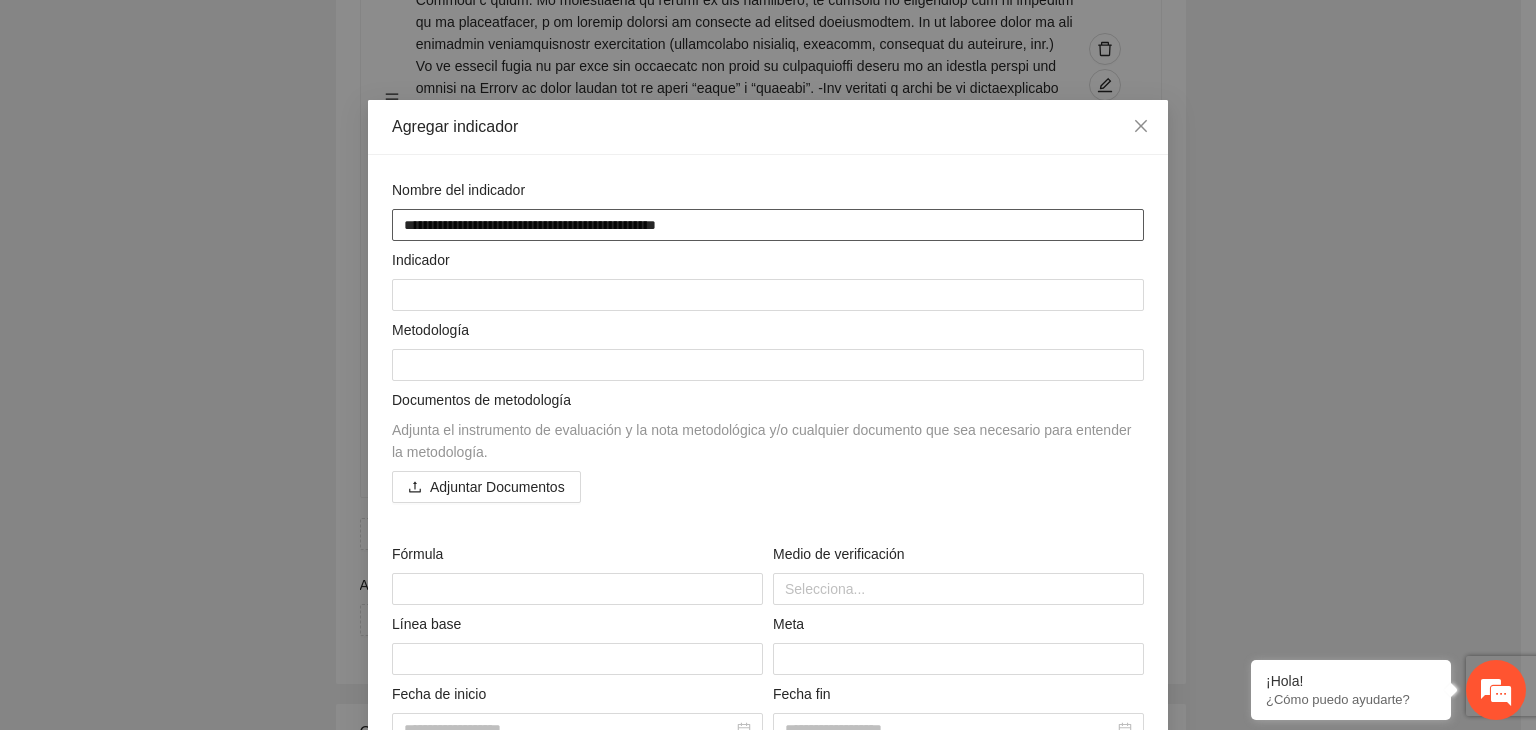 type on "**********" 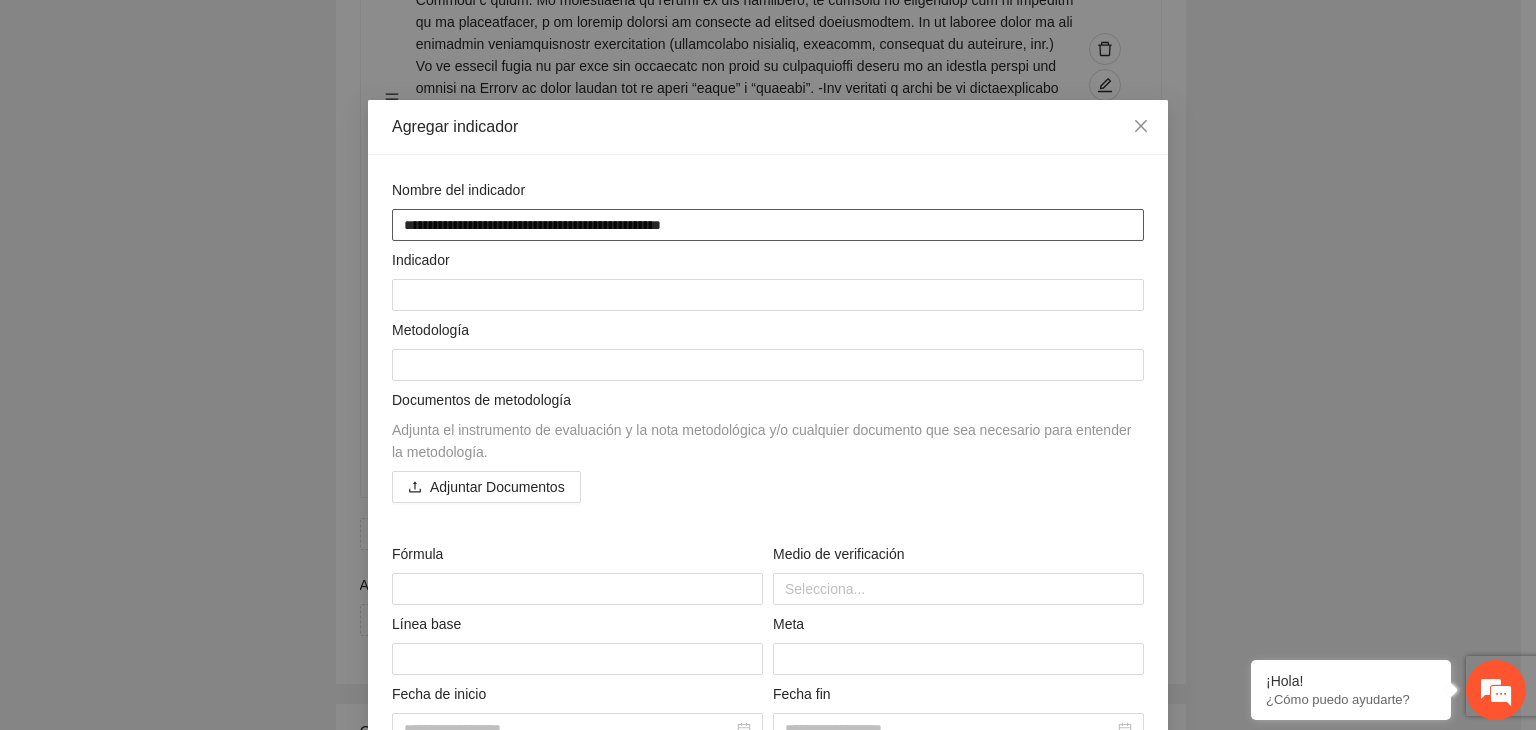 type on "**********" 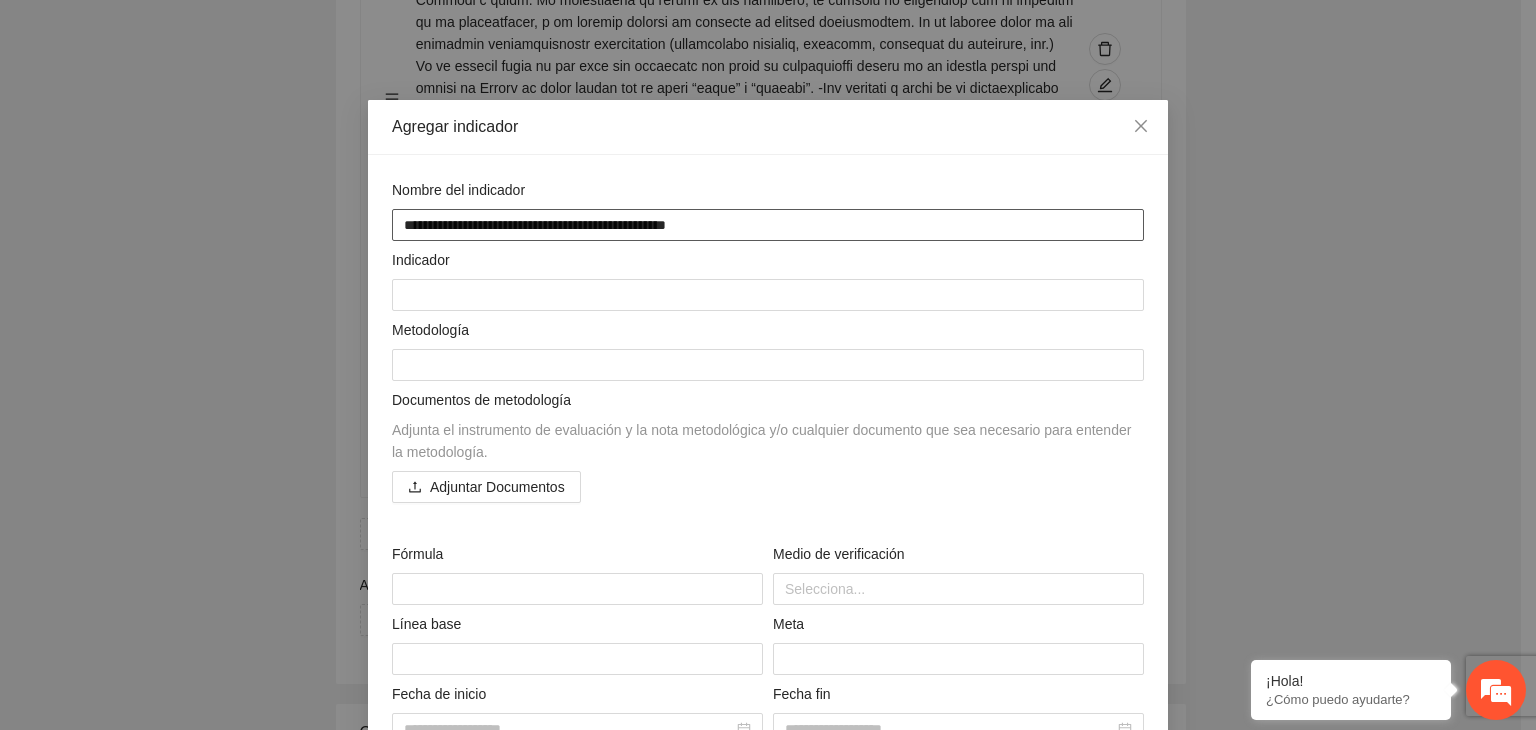type on "**********" 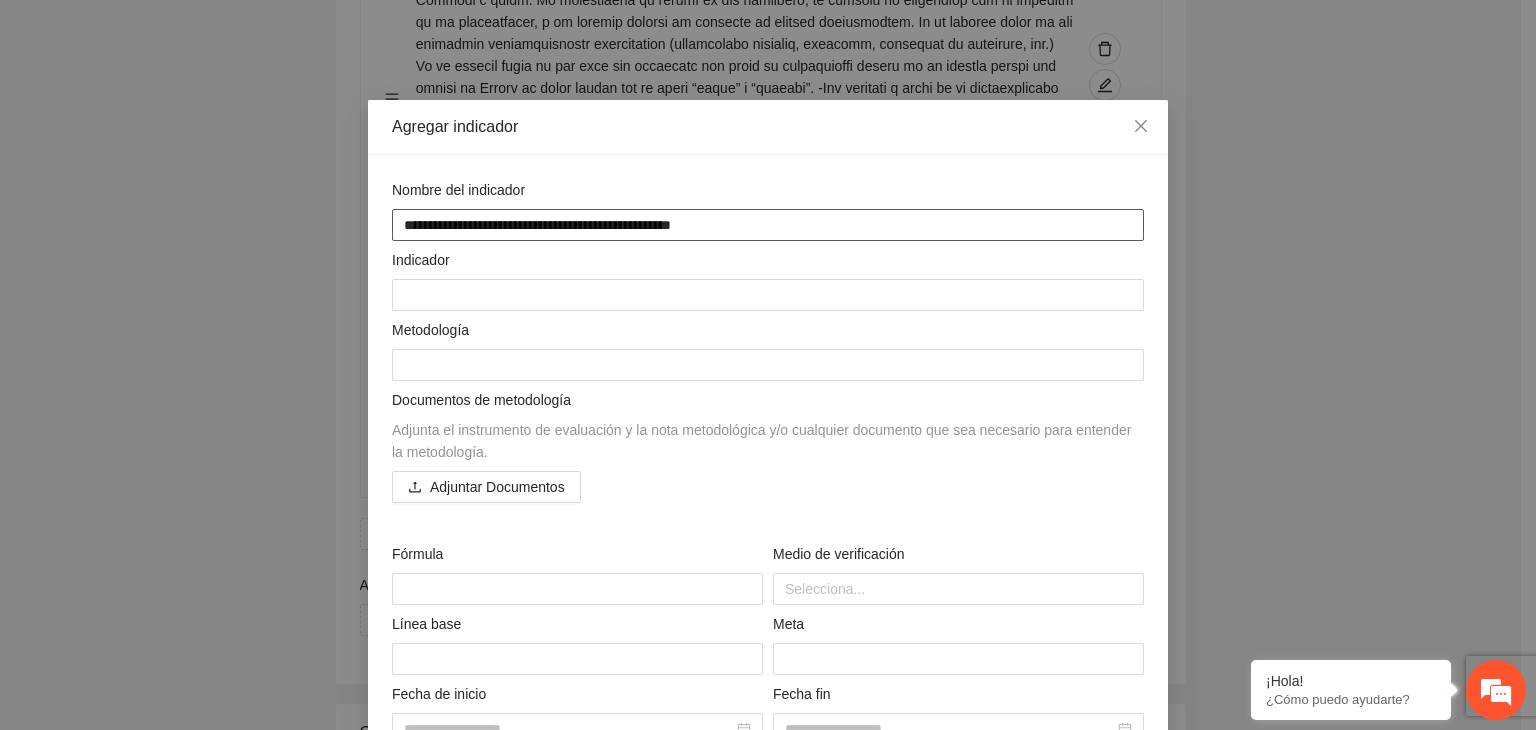 type on "**********" 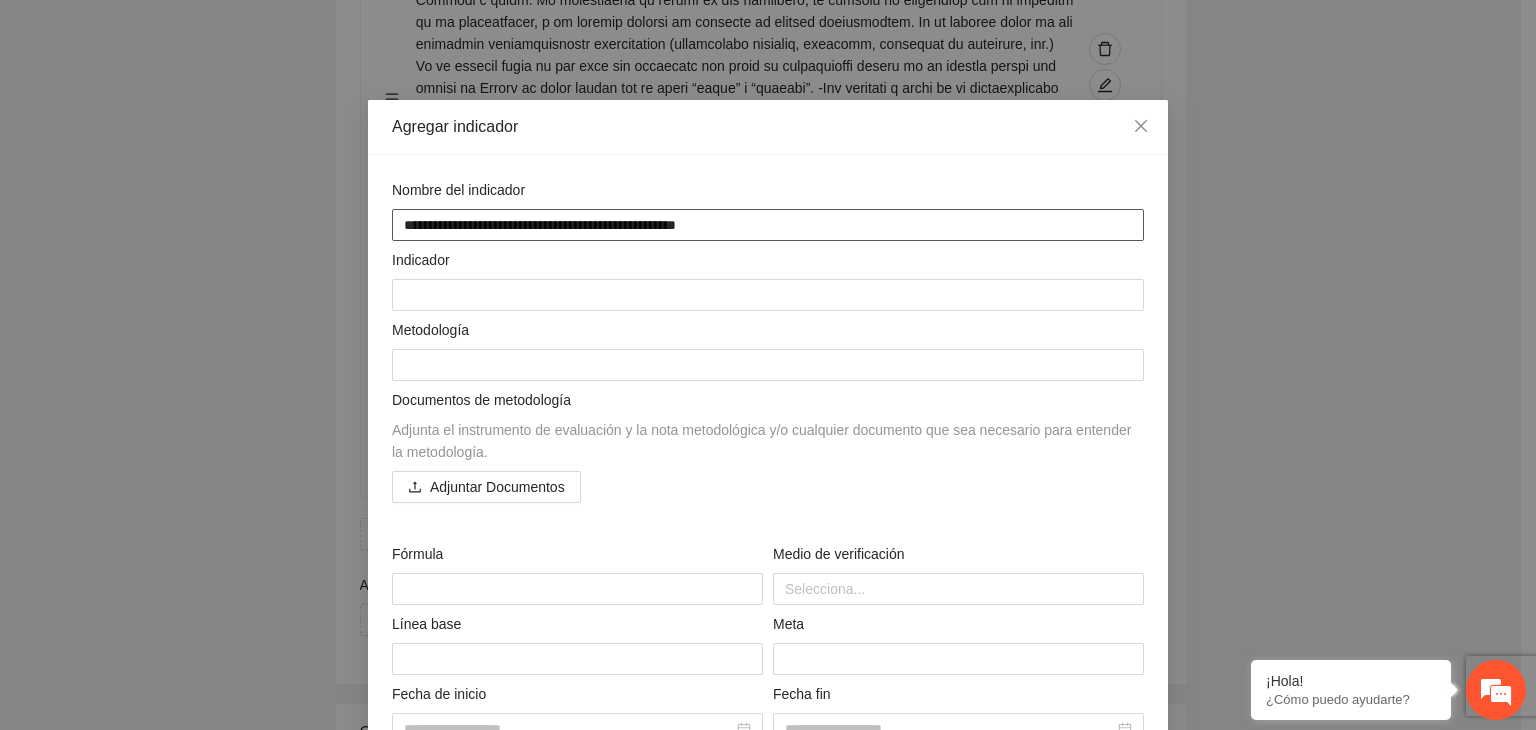 type on "**********" 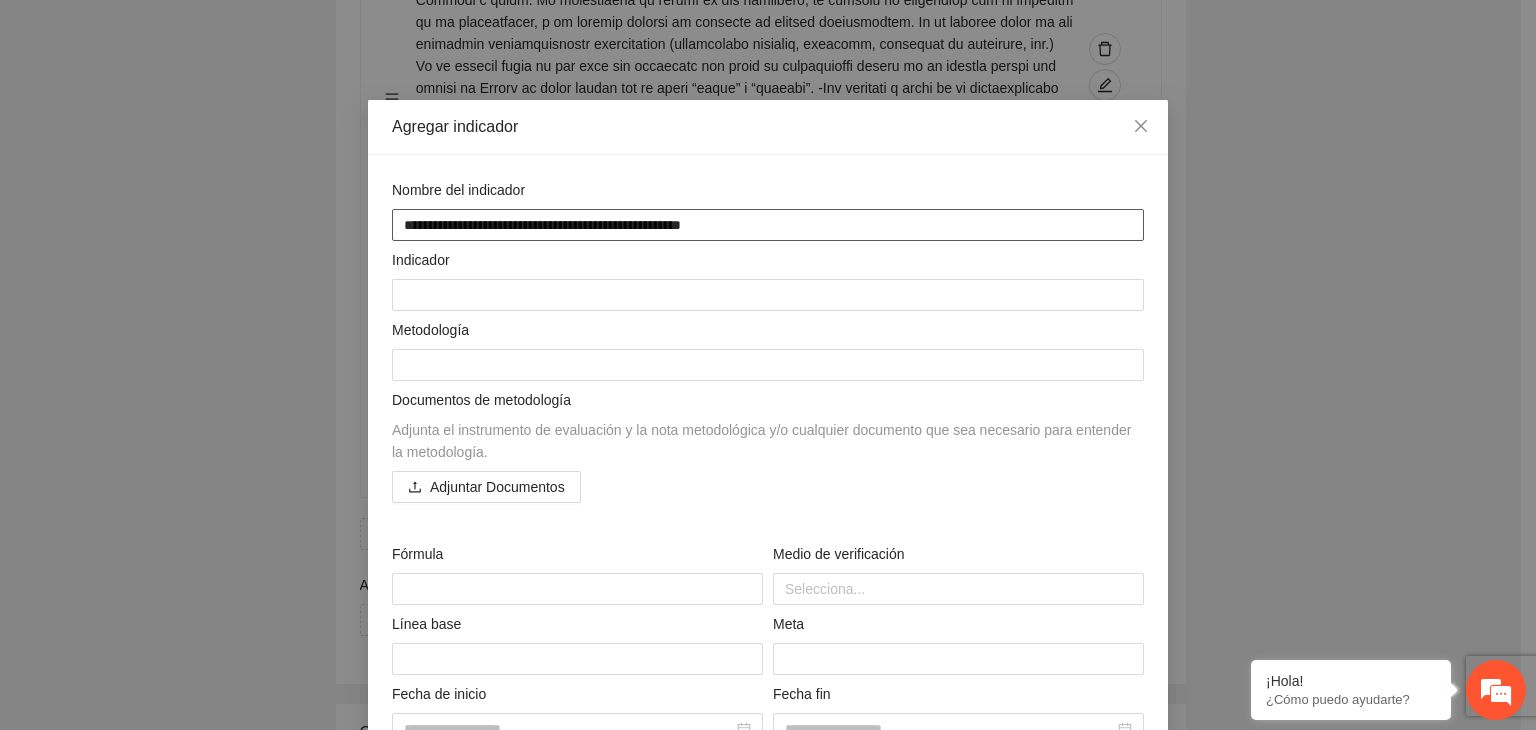 type on "**********" 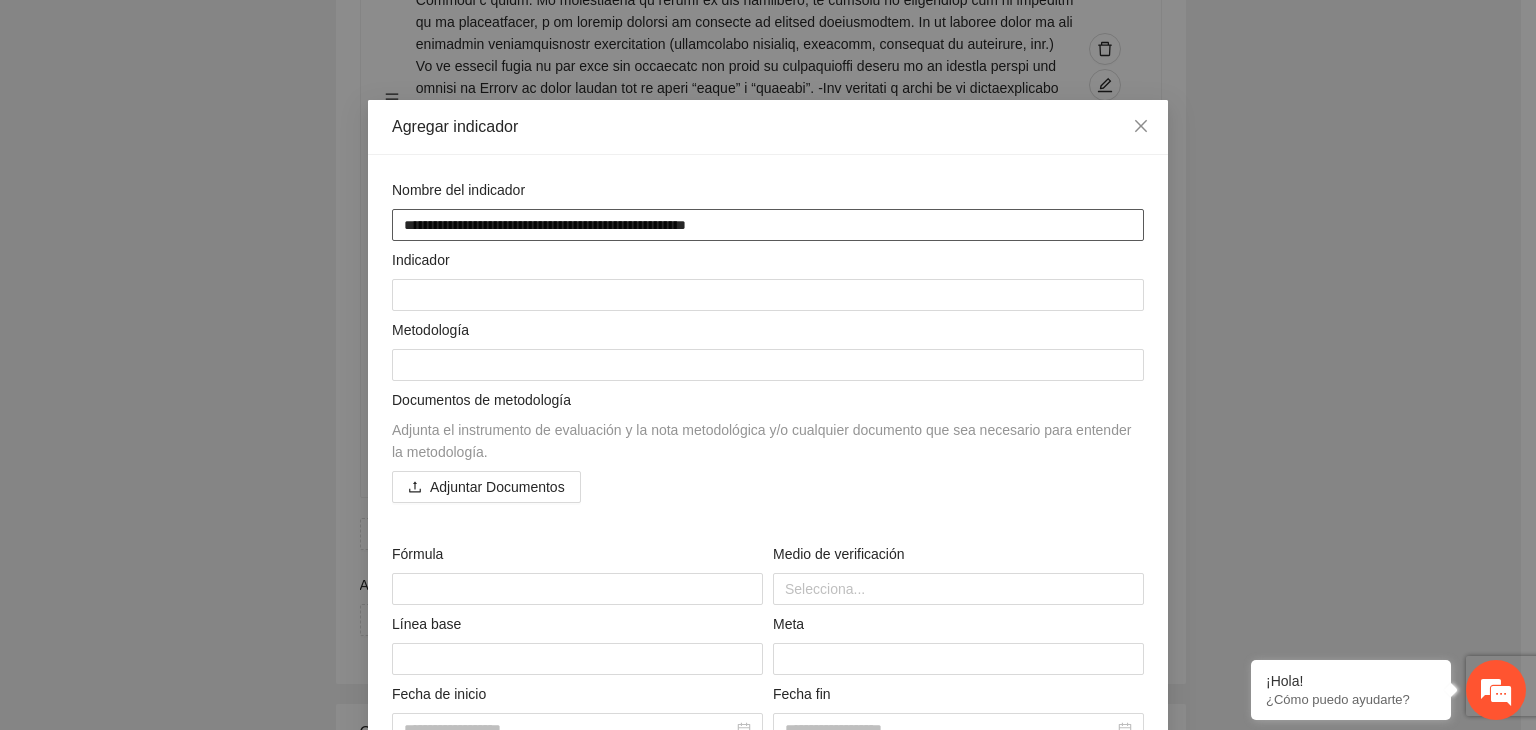 type on "**********" 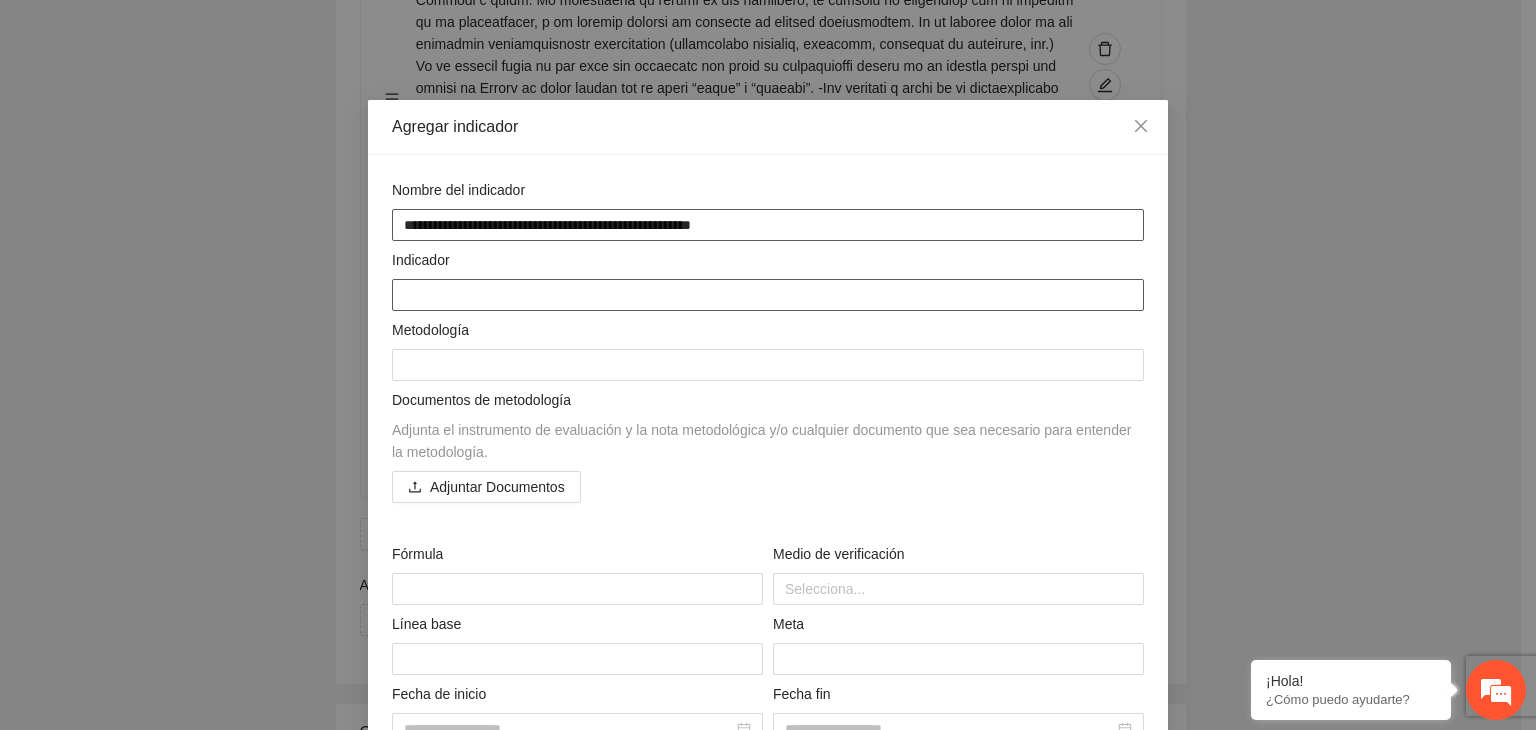 type on "**********" 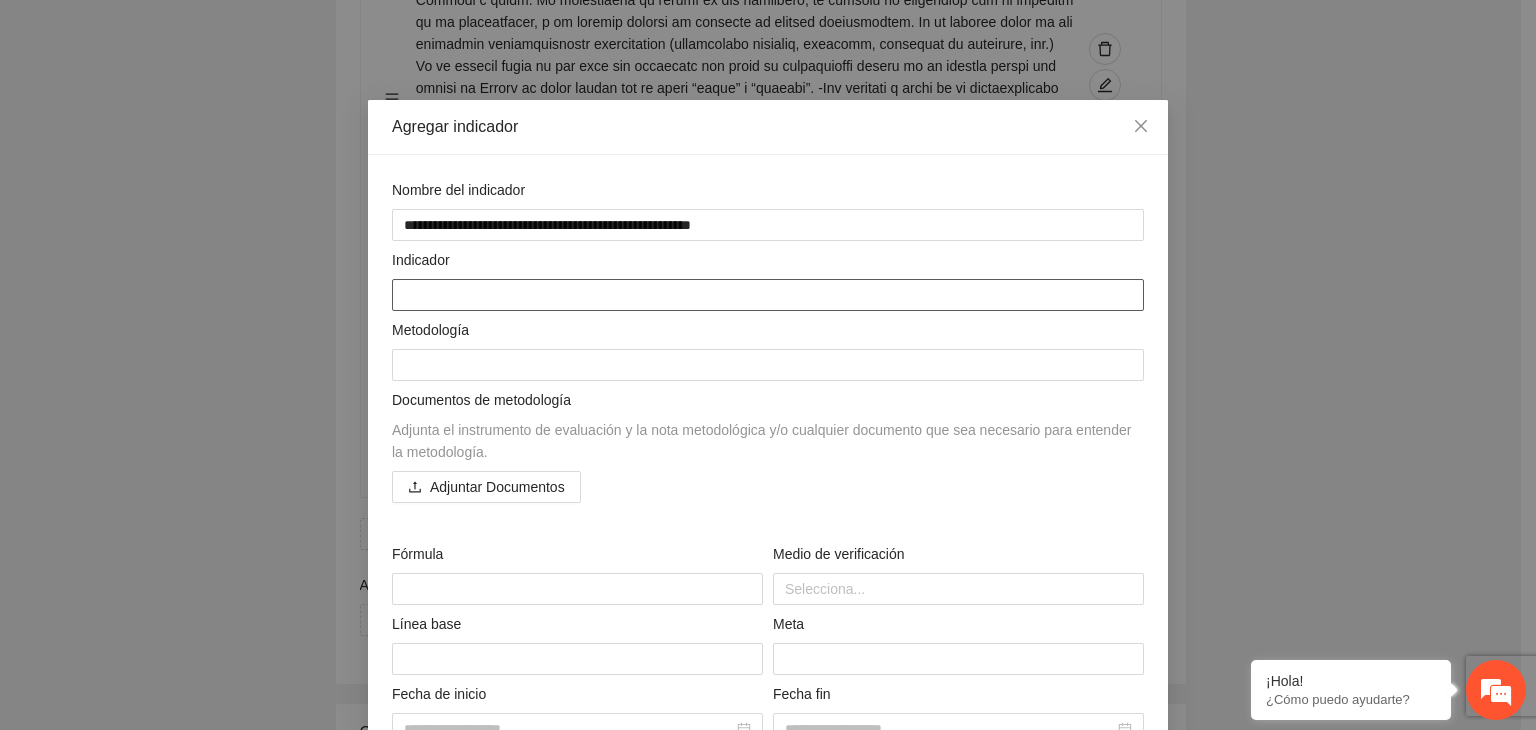 click at bounding box center (768, 295) 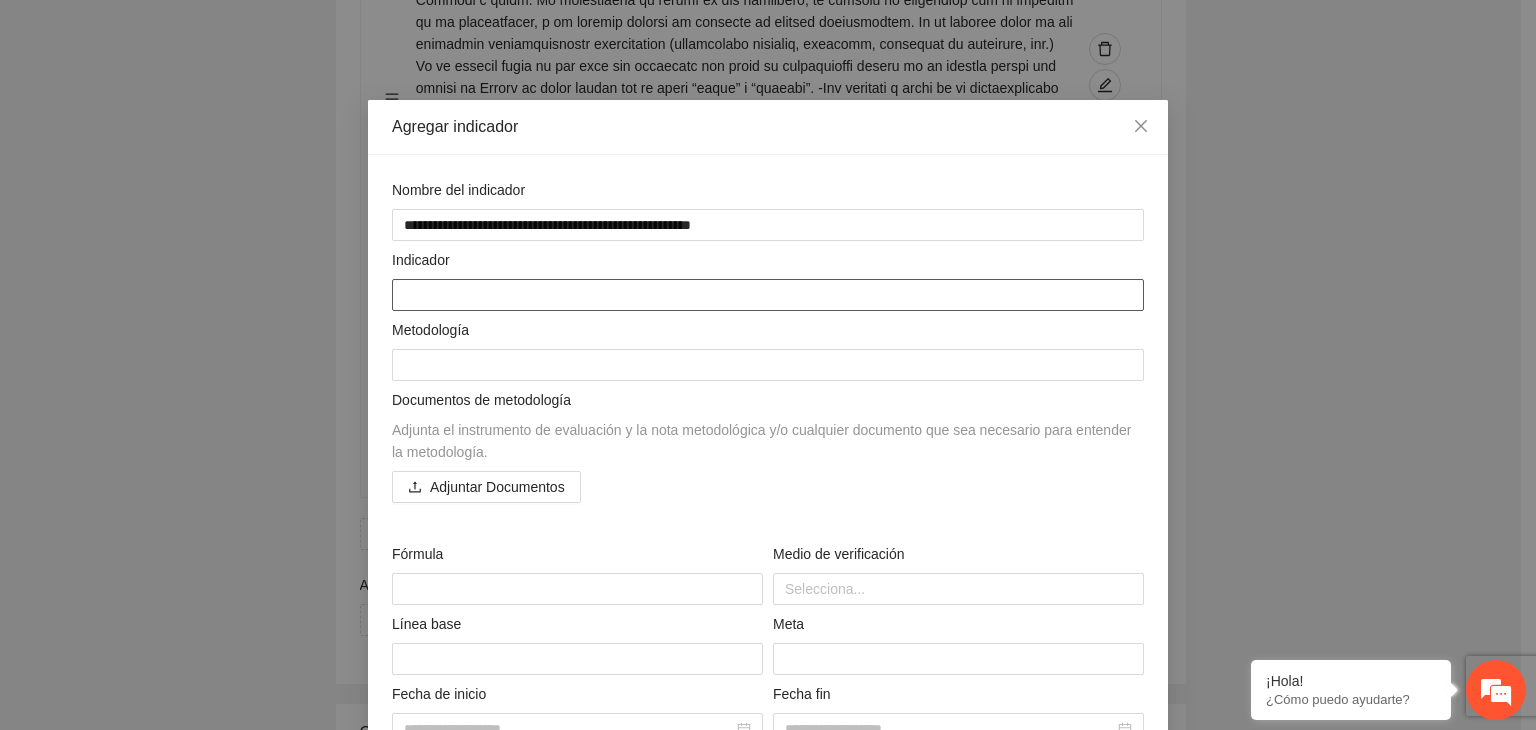 click at bounding box center (768, 295) 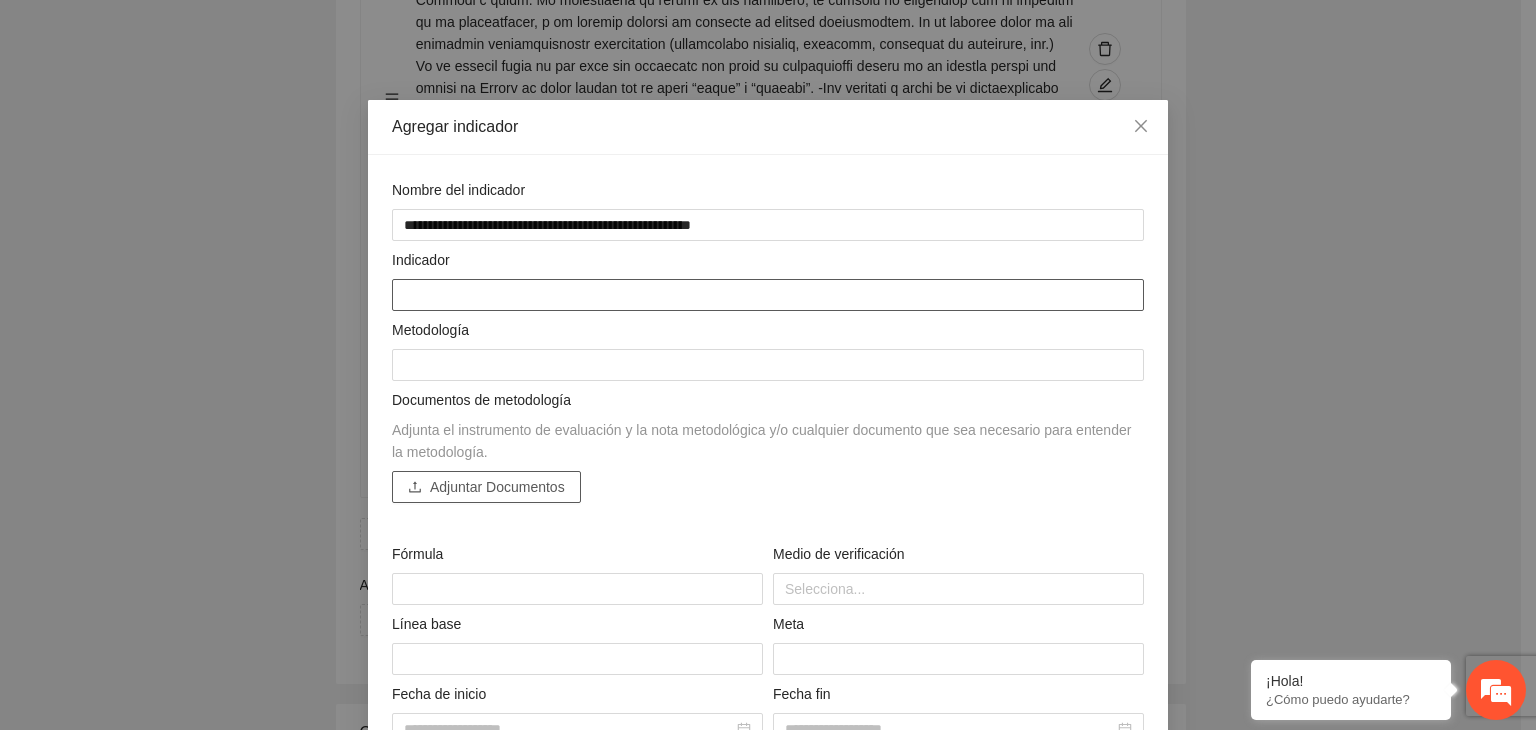 type on "**********" 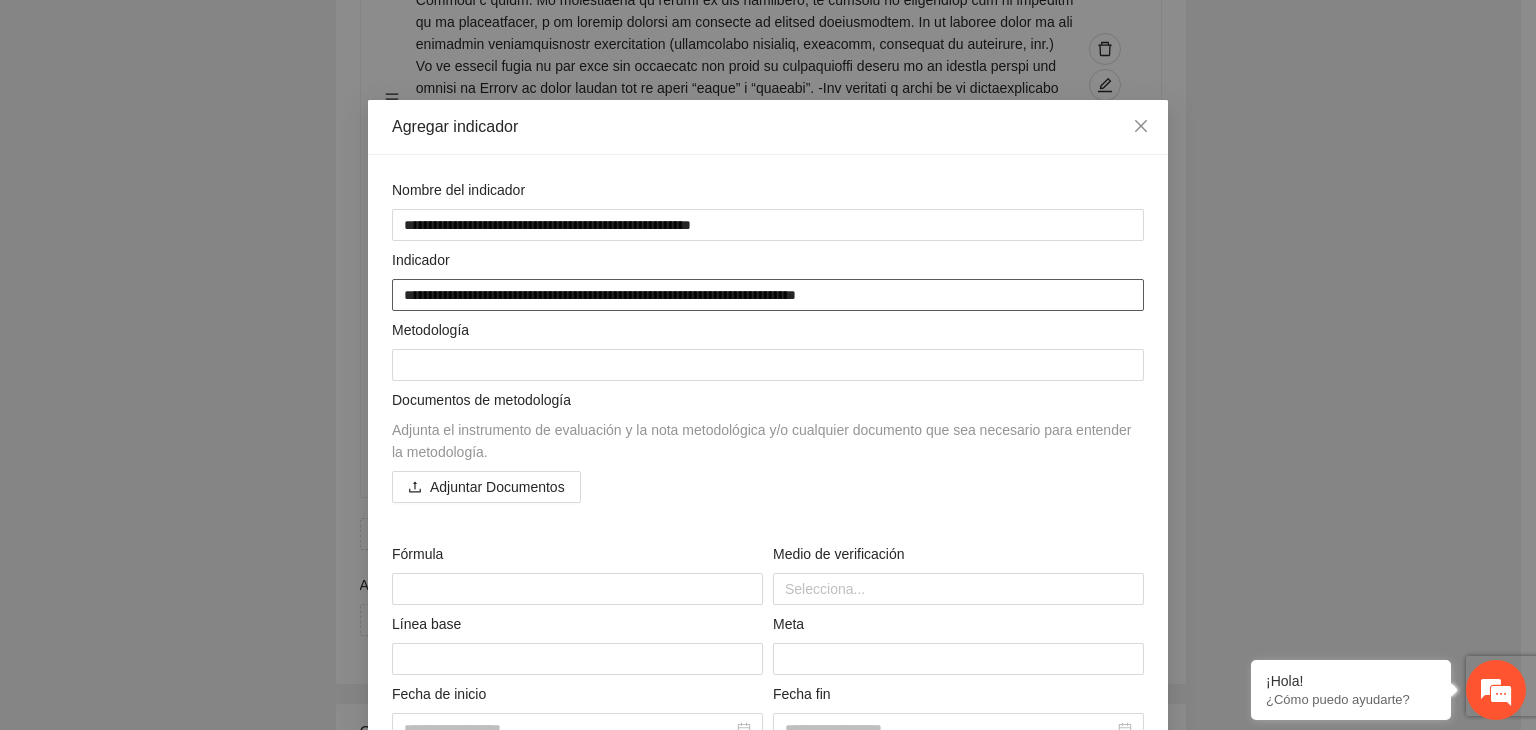 click on "**********" at bounding box center (768, 295) 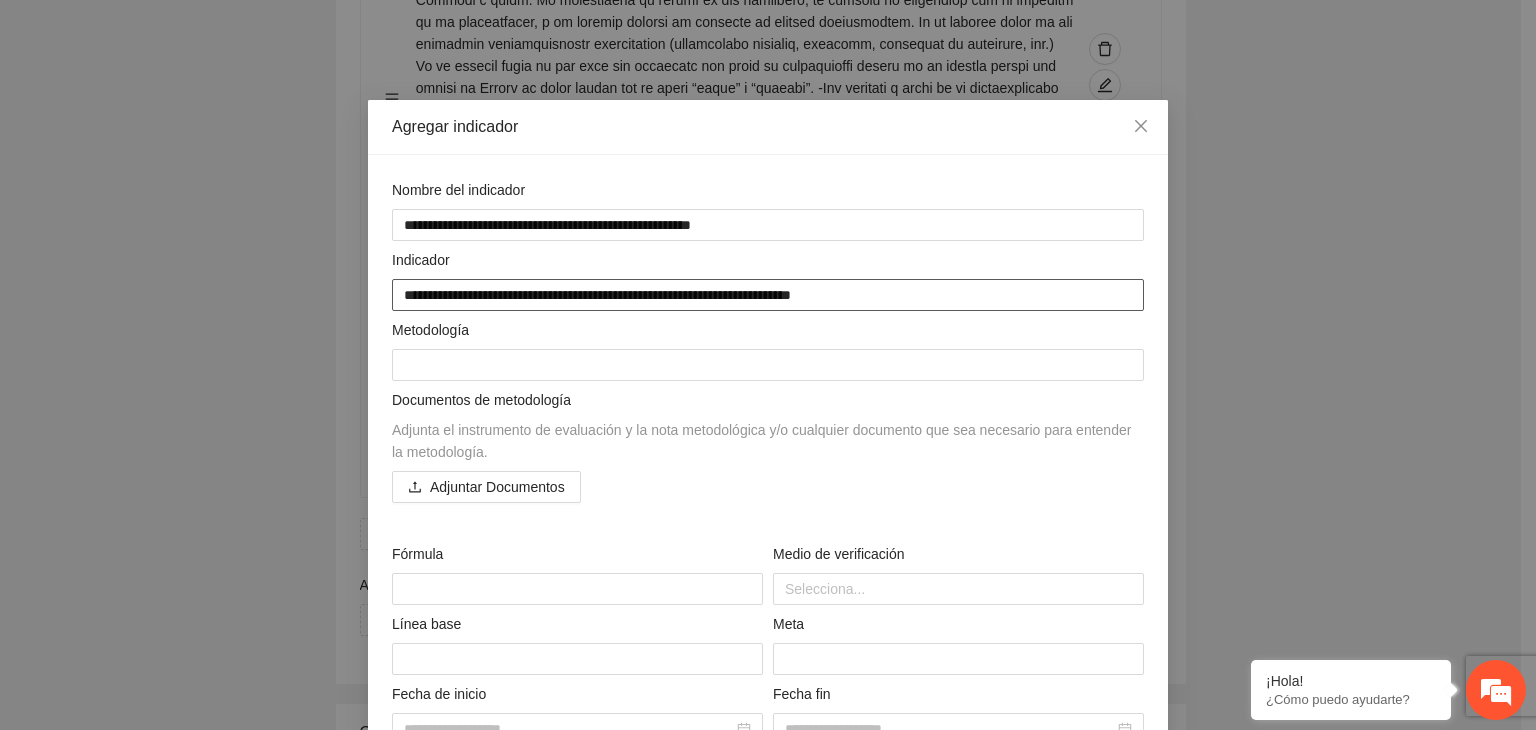 type on "**********" 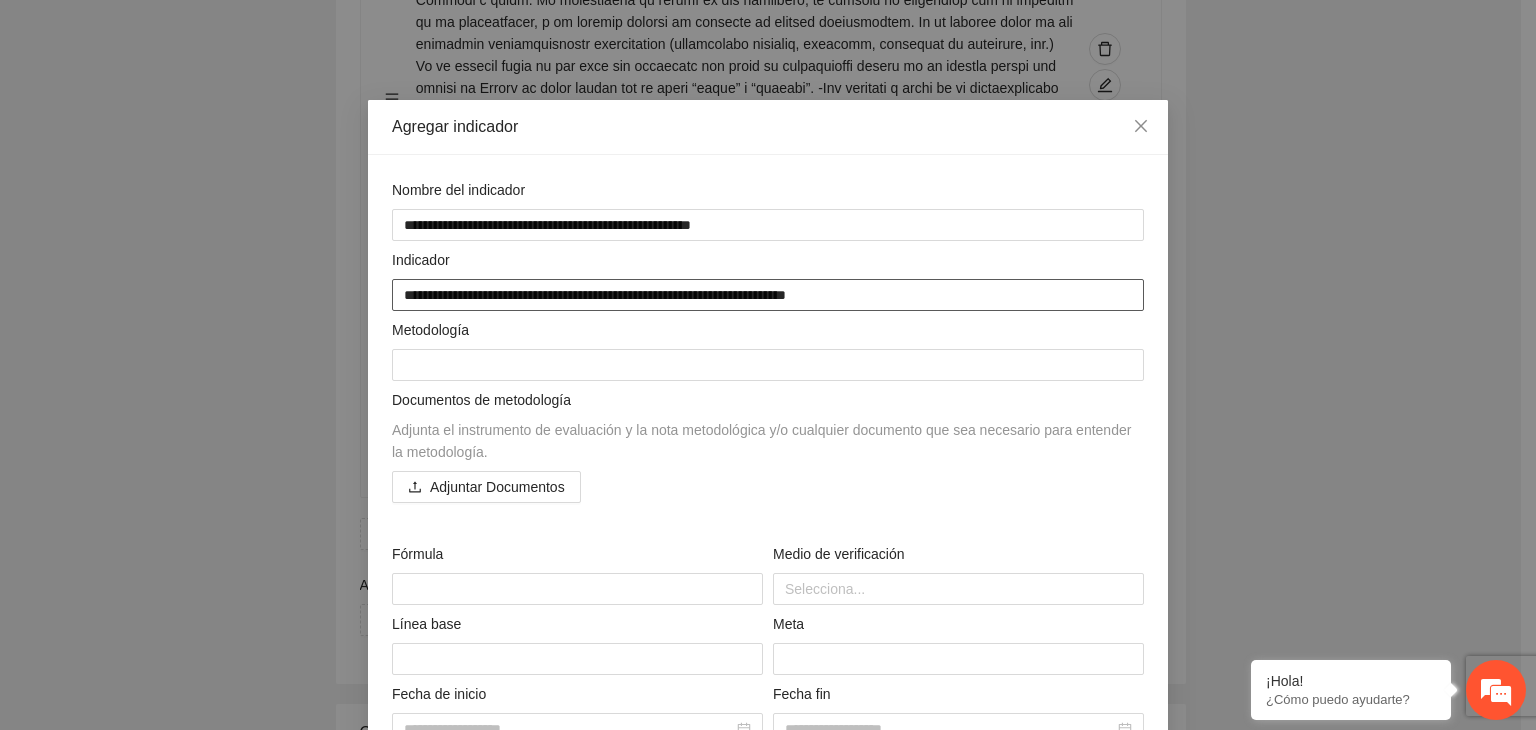 type on "**********" 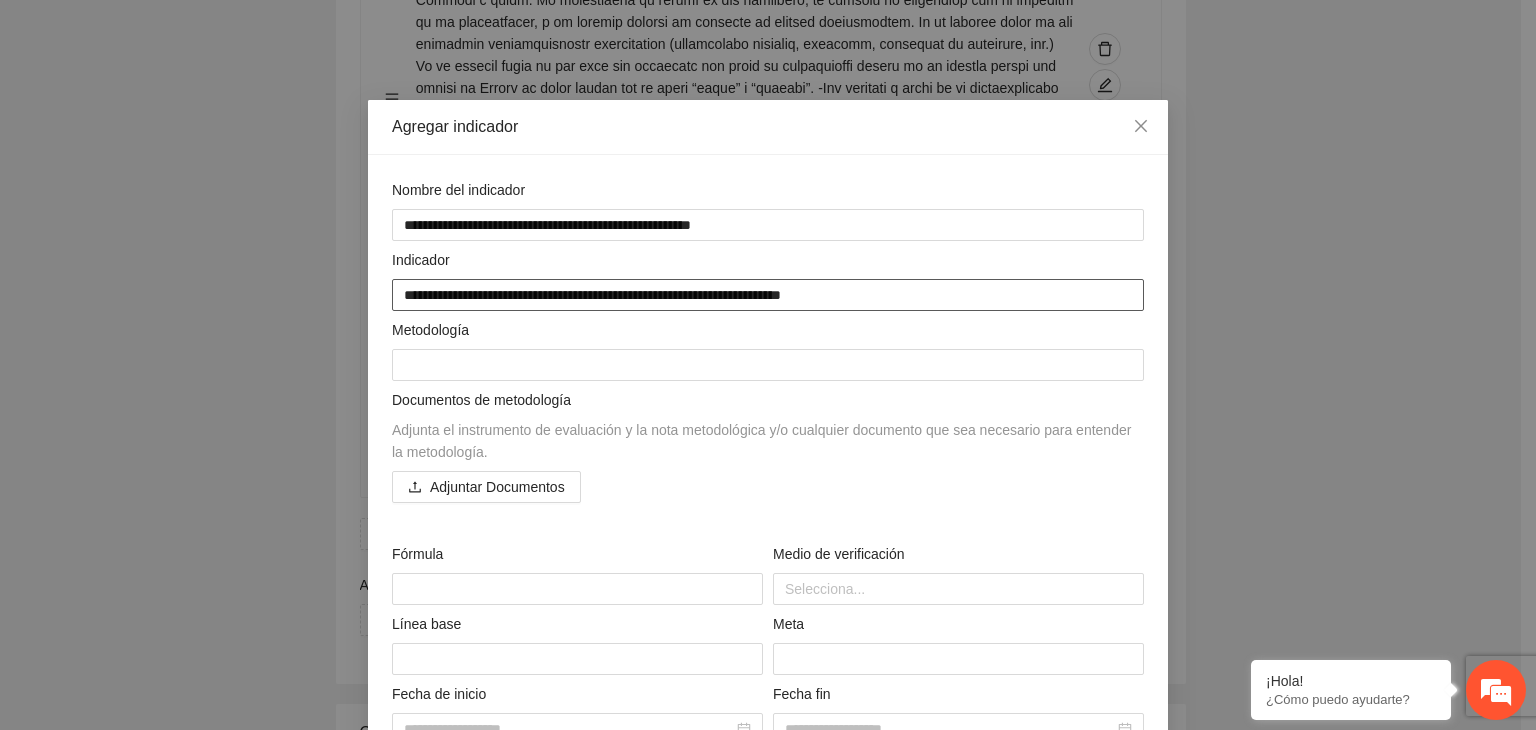 type on "**********" 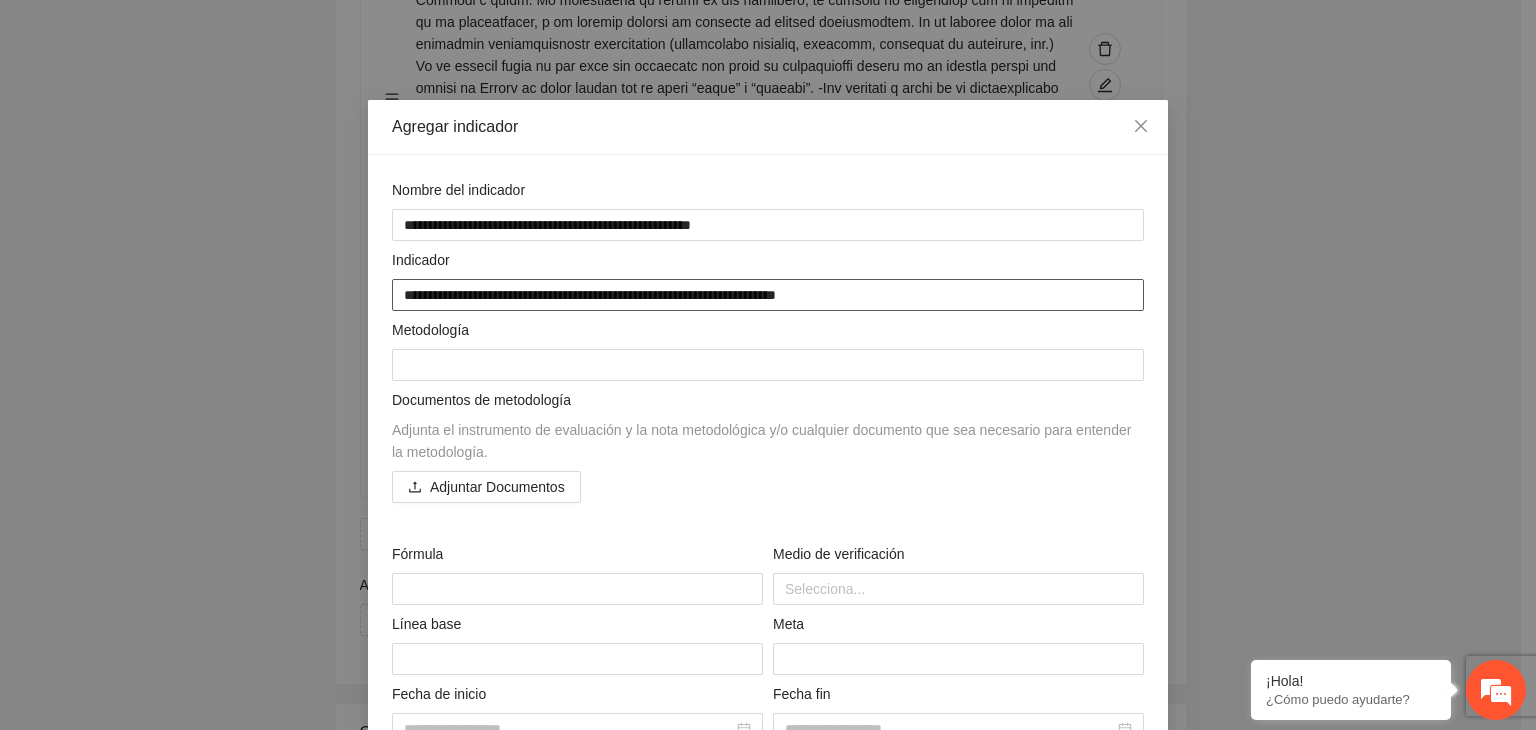 type on "**********" 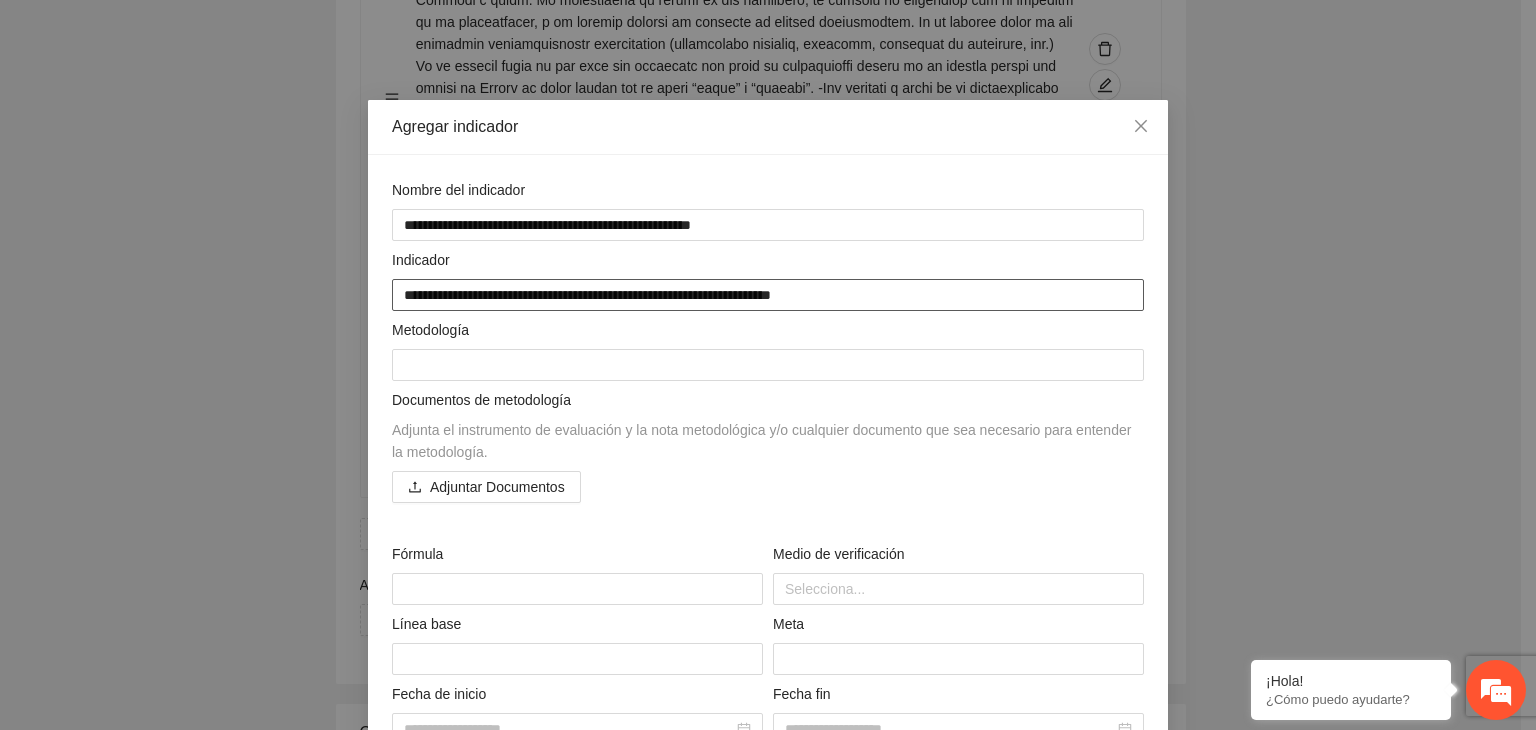 type on "**********" 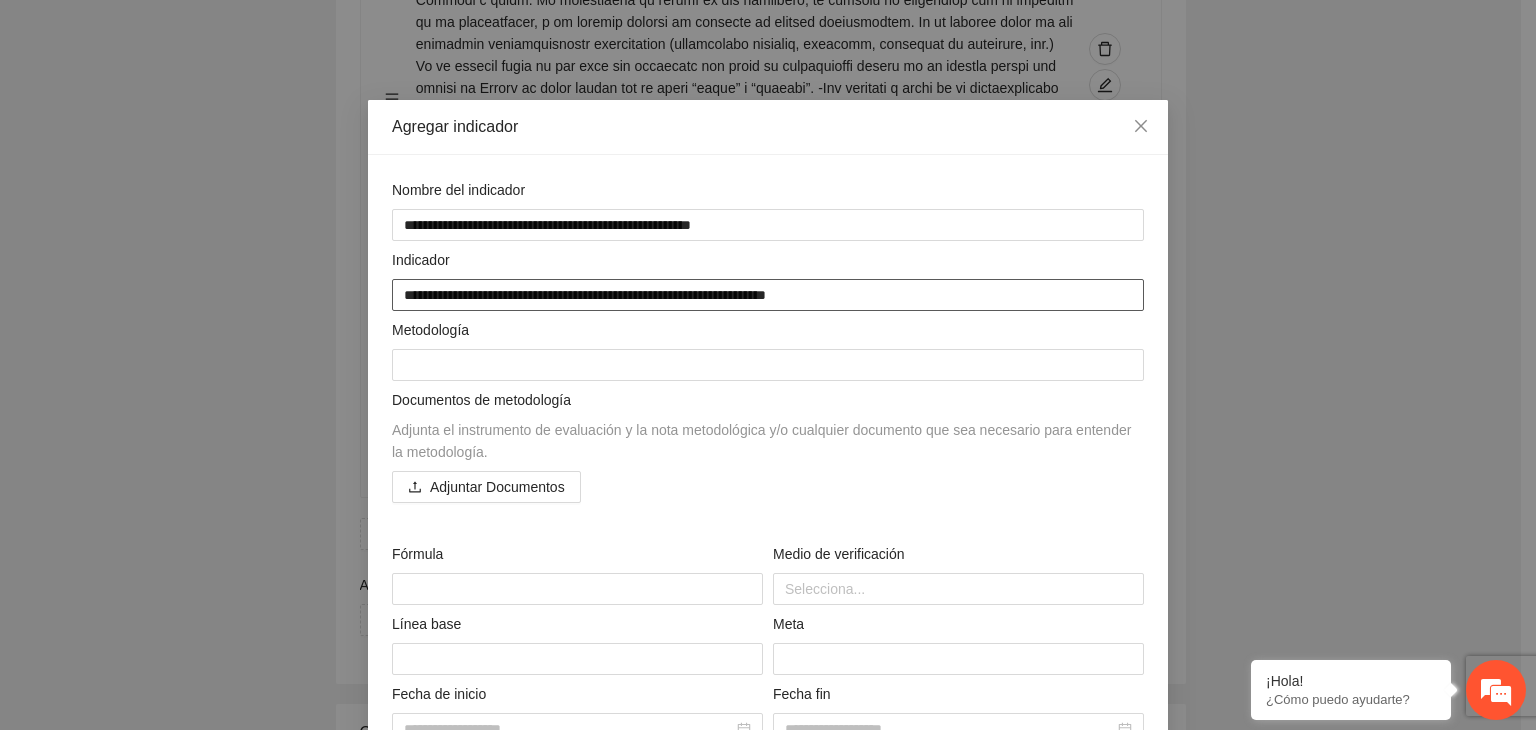 type on "**********" 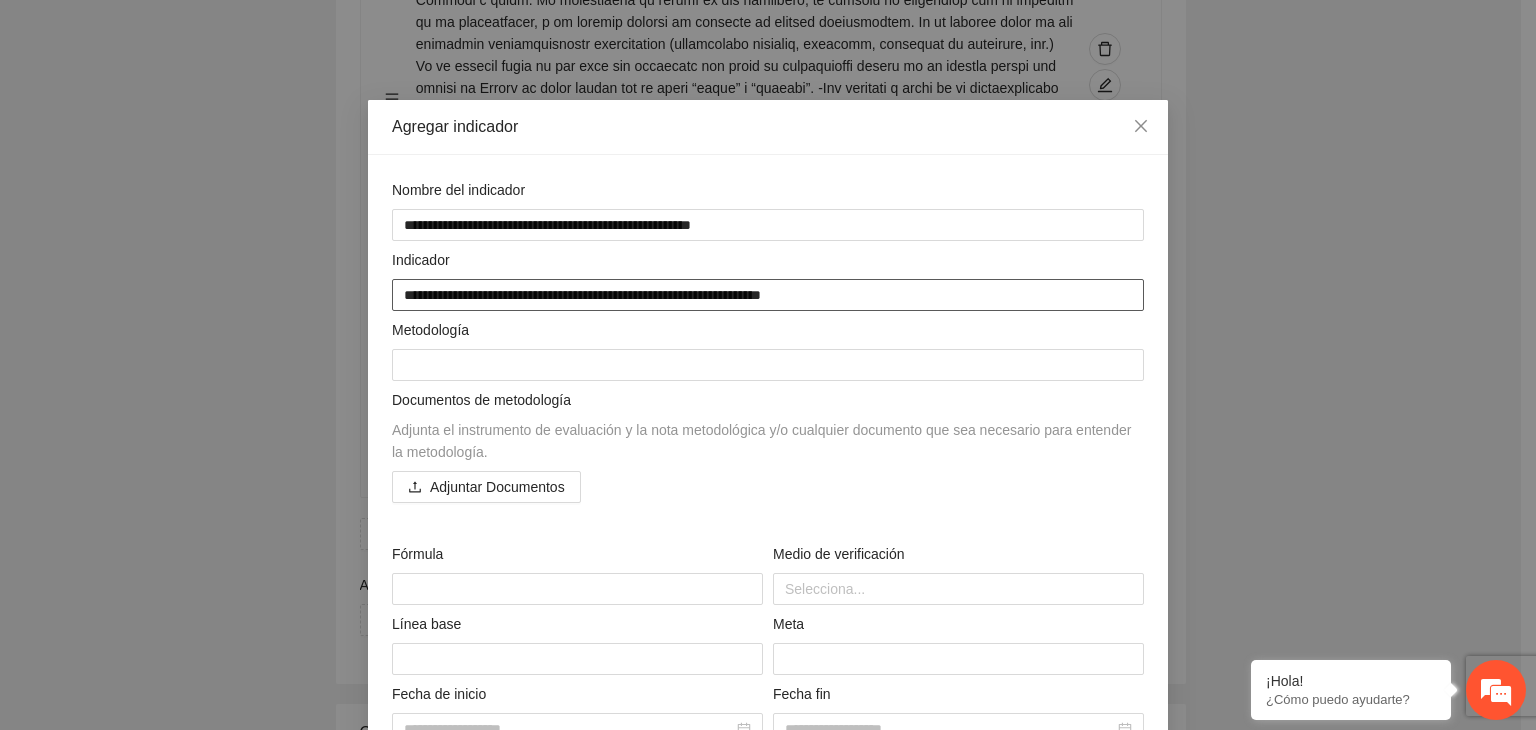 type on "**********" 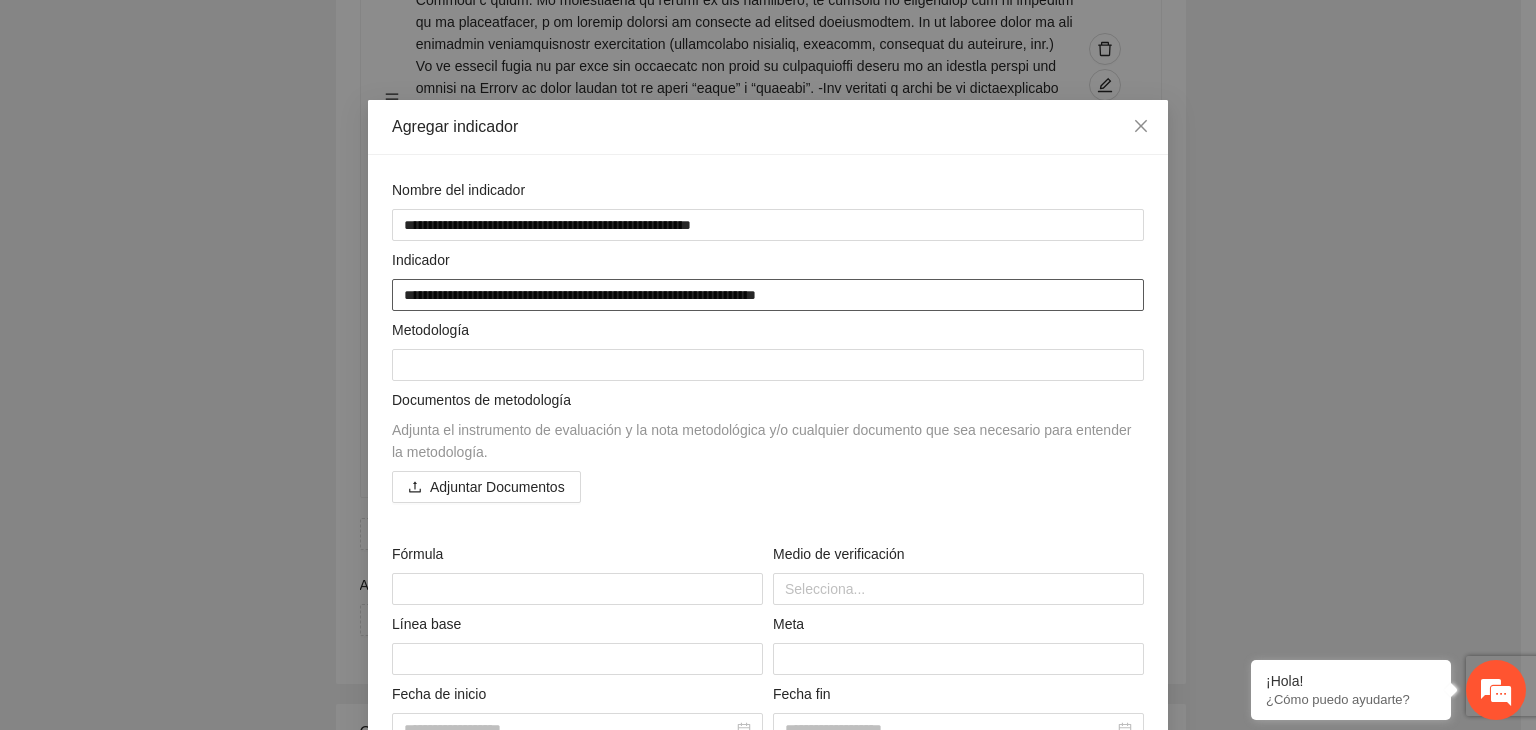 type on "**********" 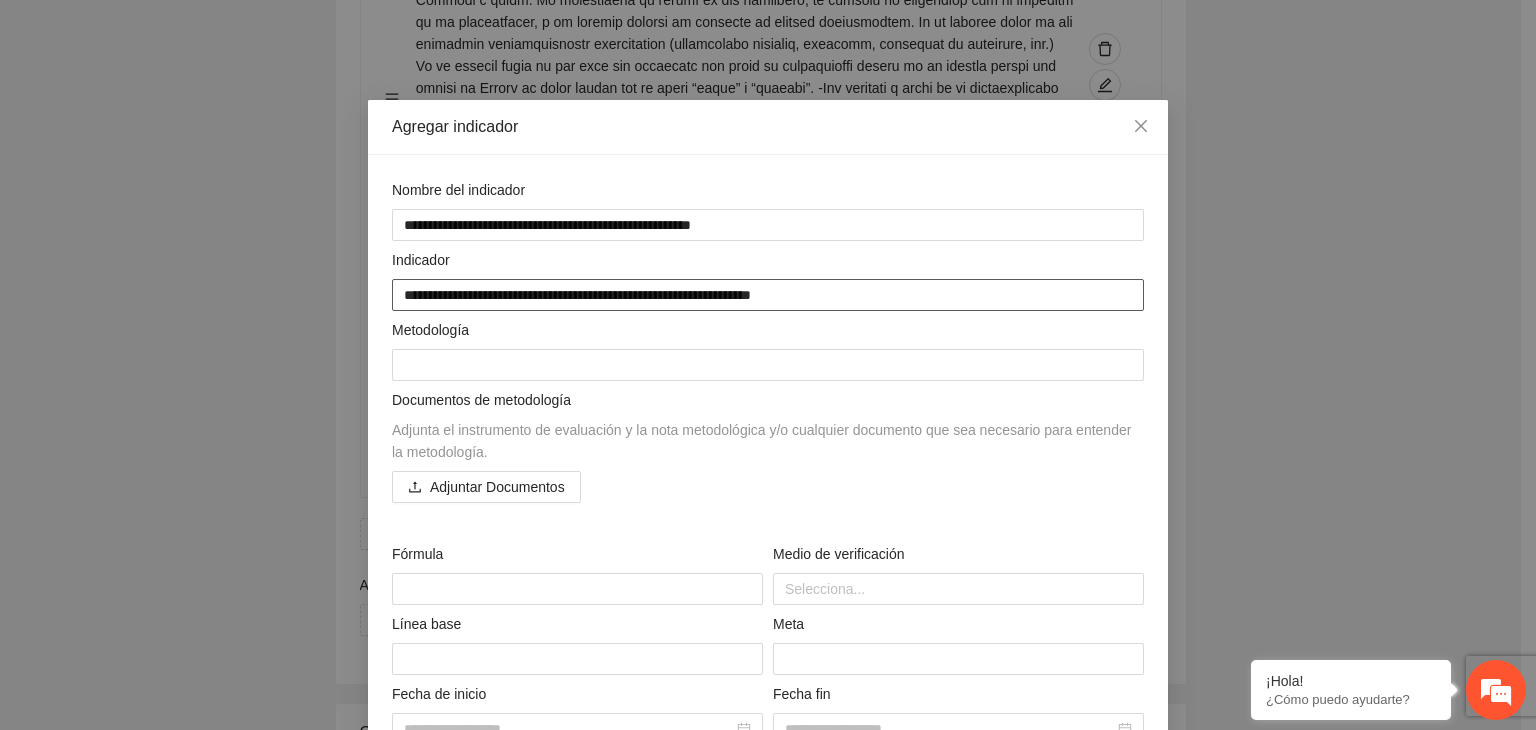 type on "**********" 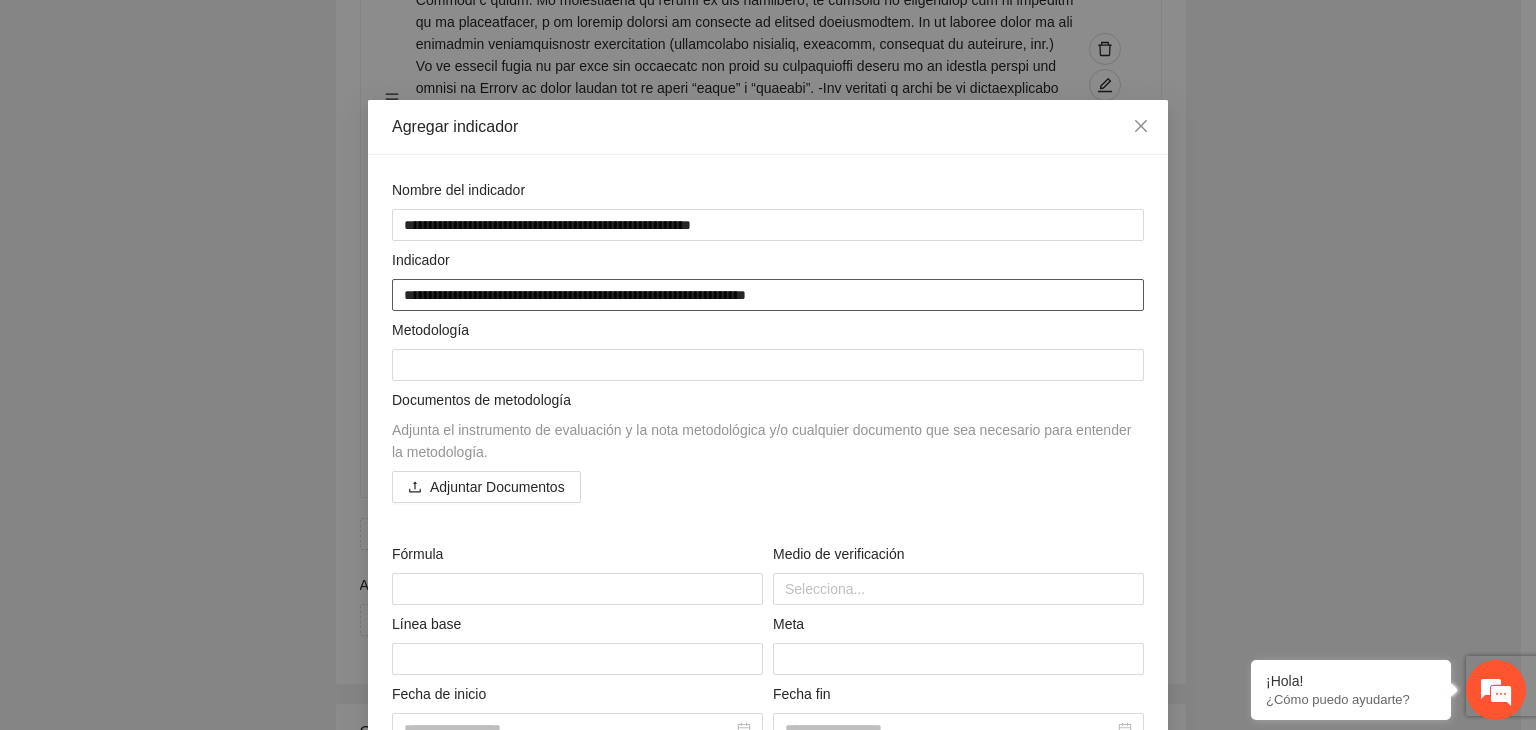 type on "**********" 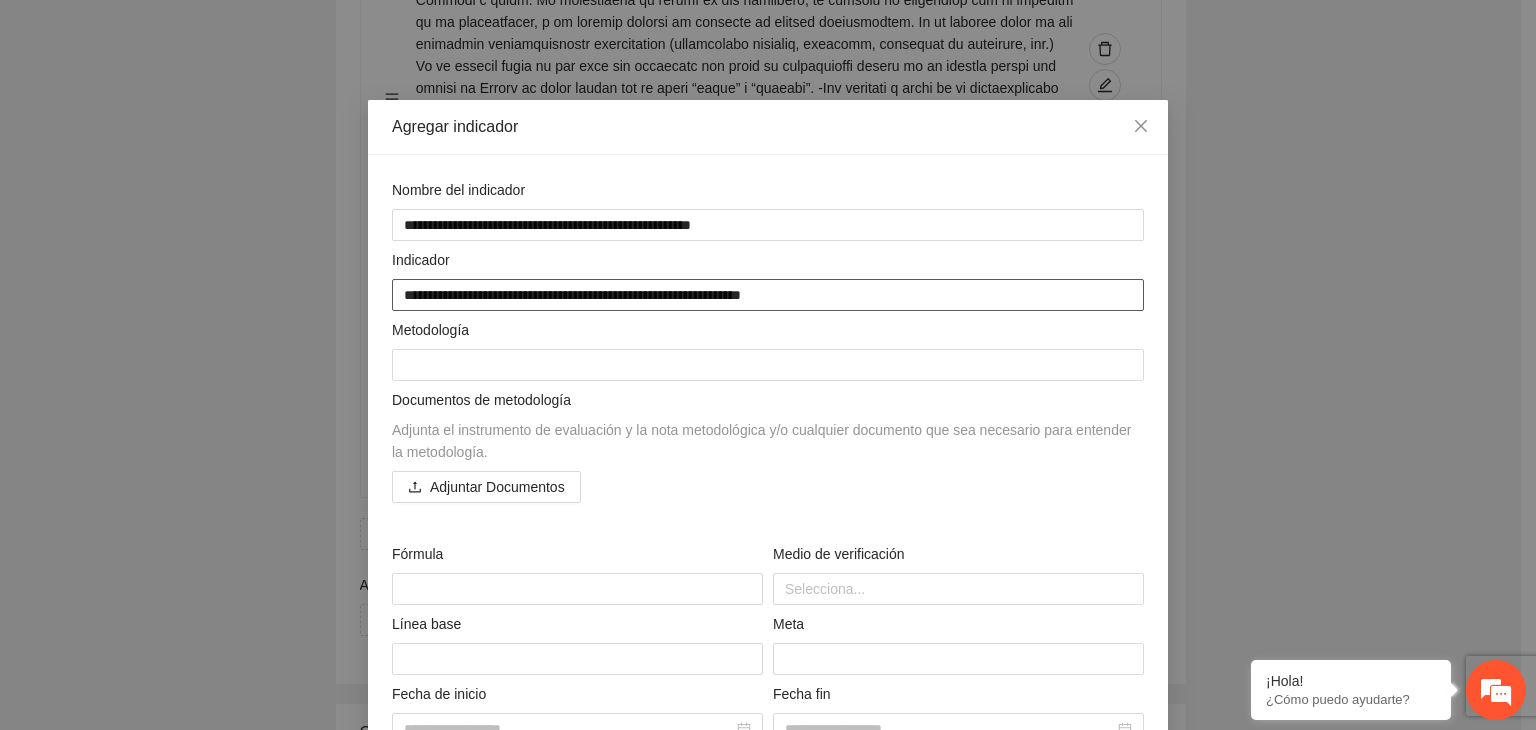 type on "**********" 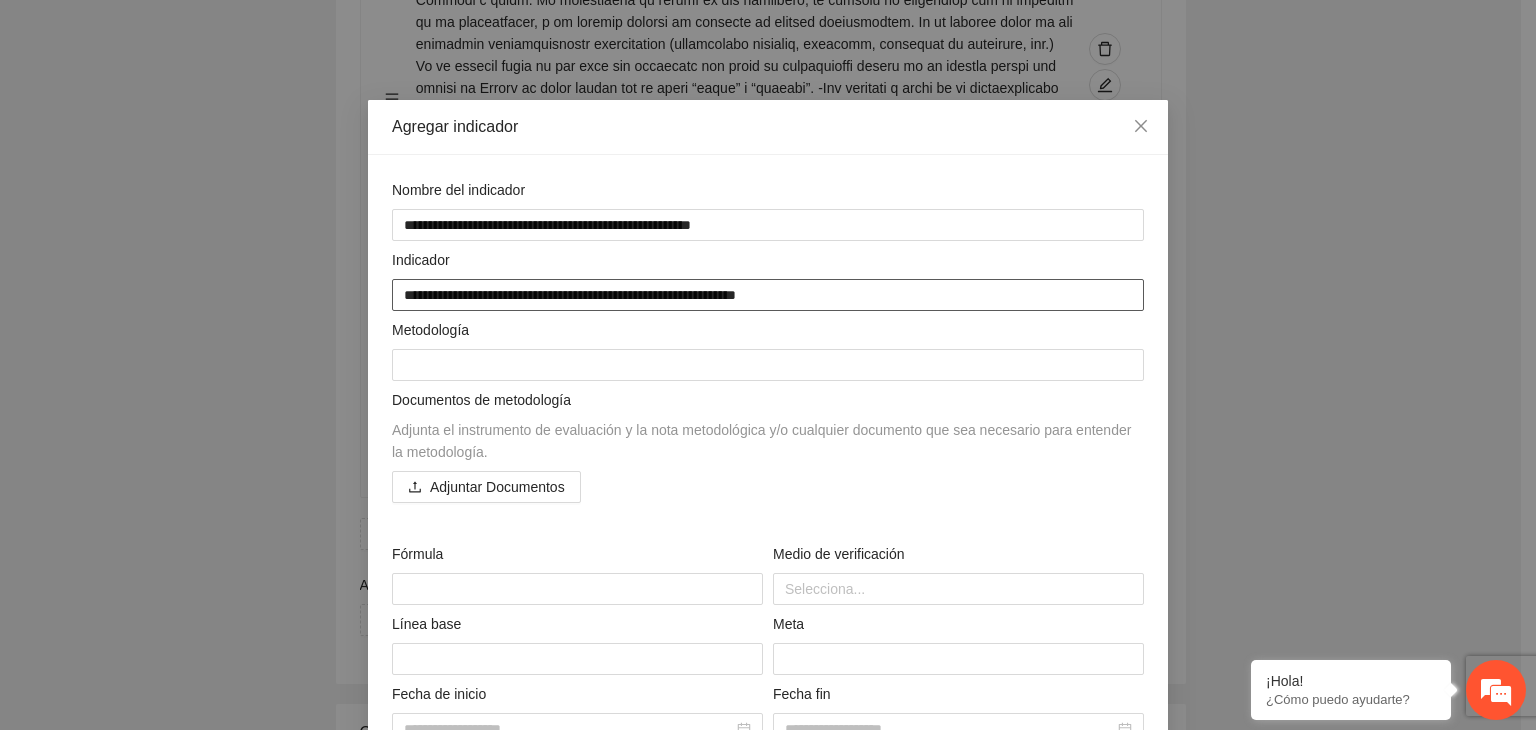 type on "**********" 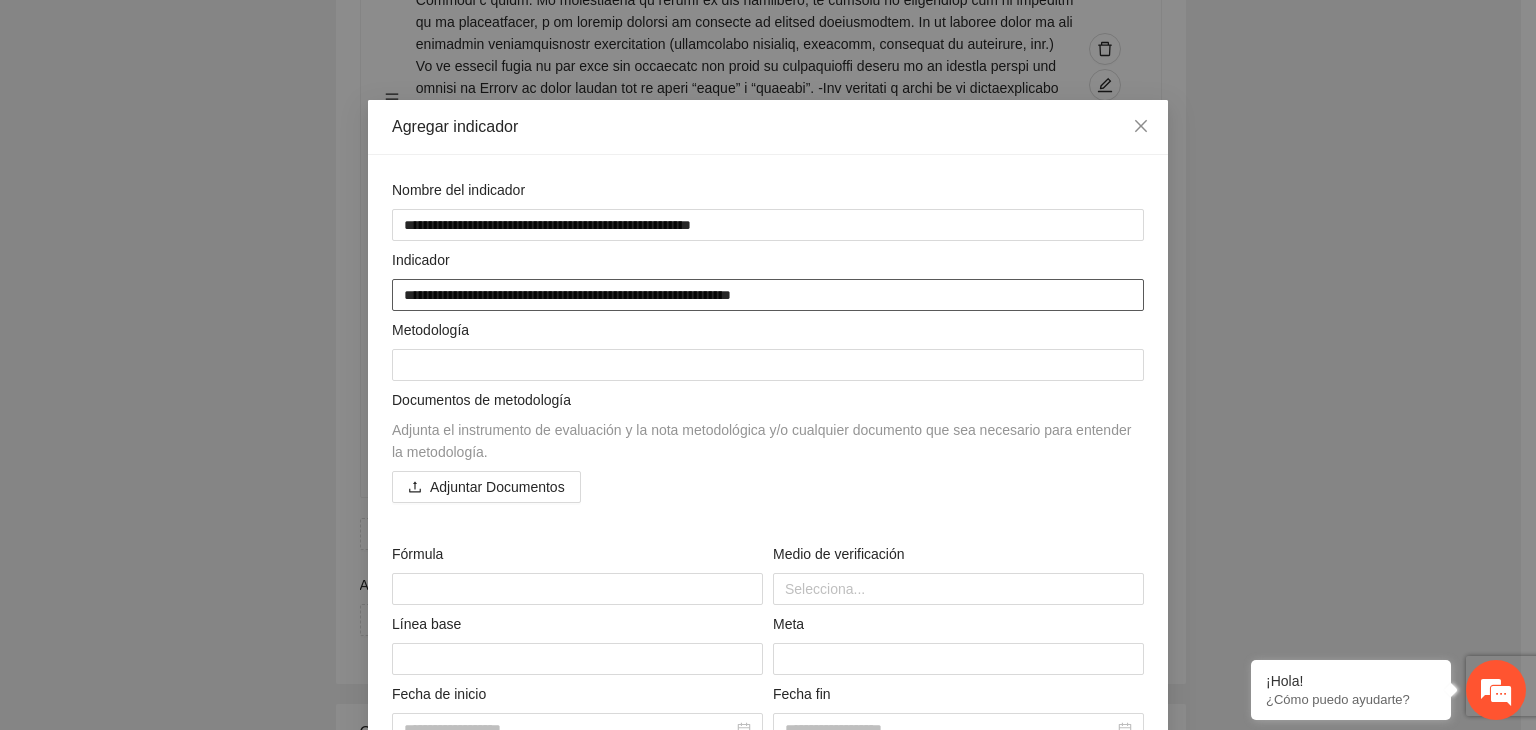 type on "**********" 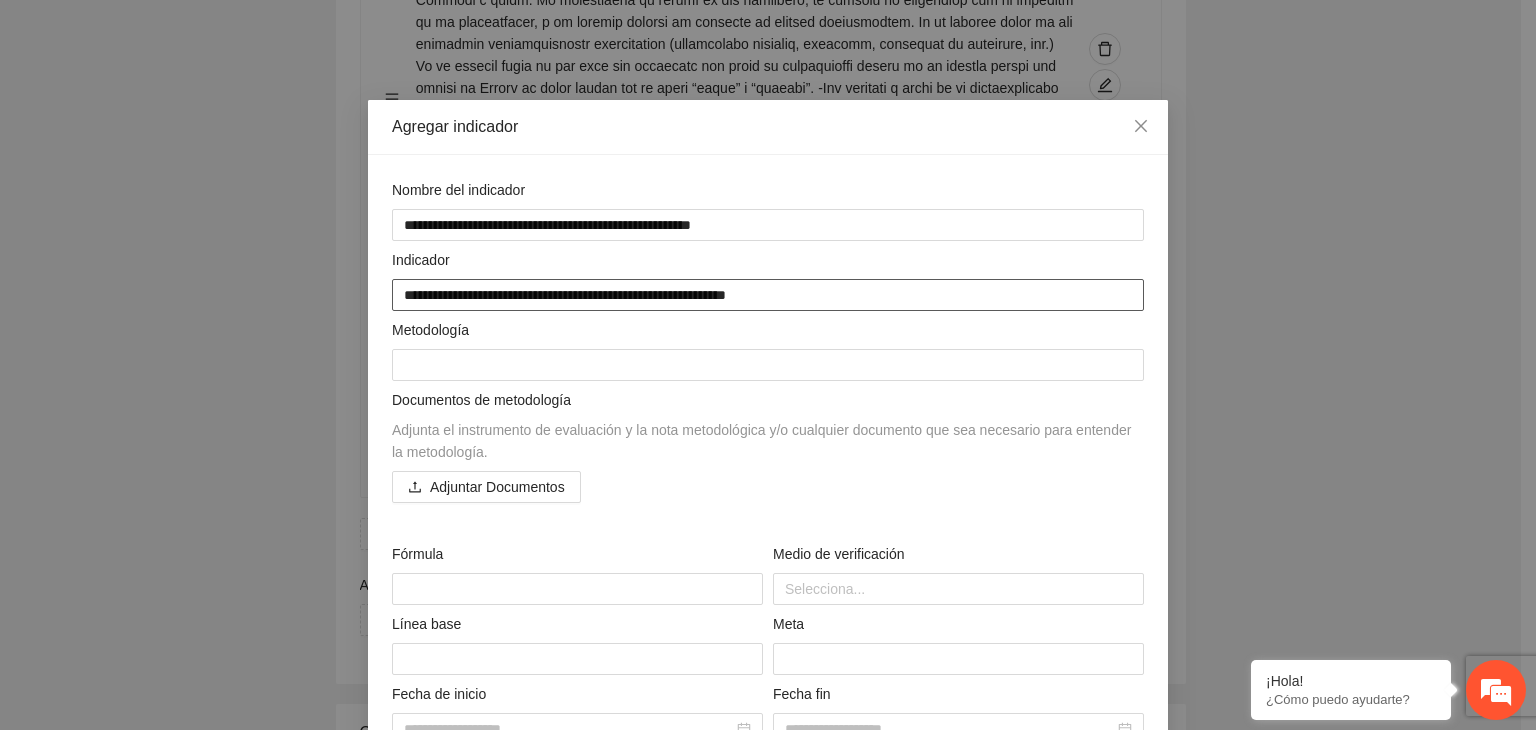 type on "**********" 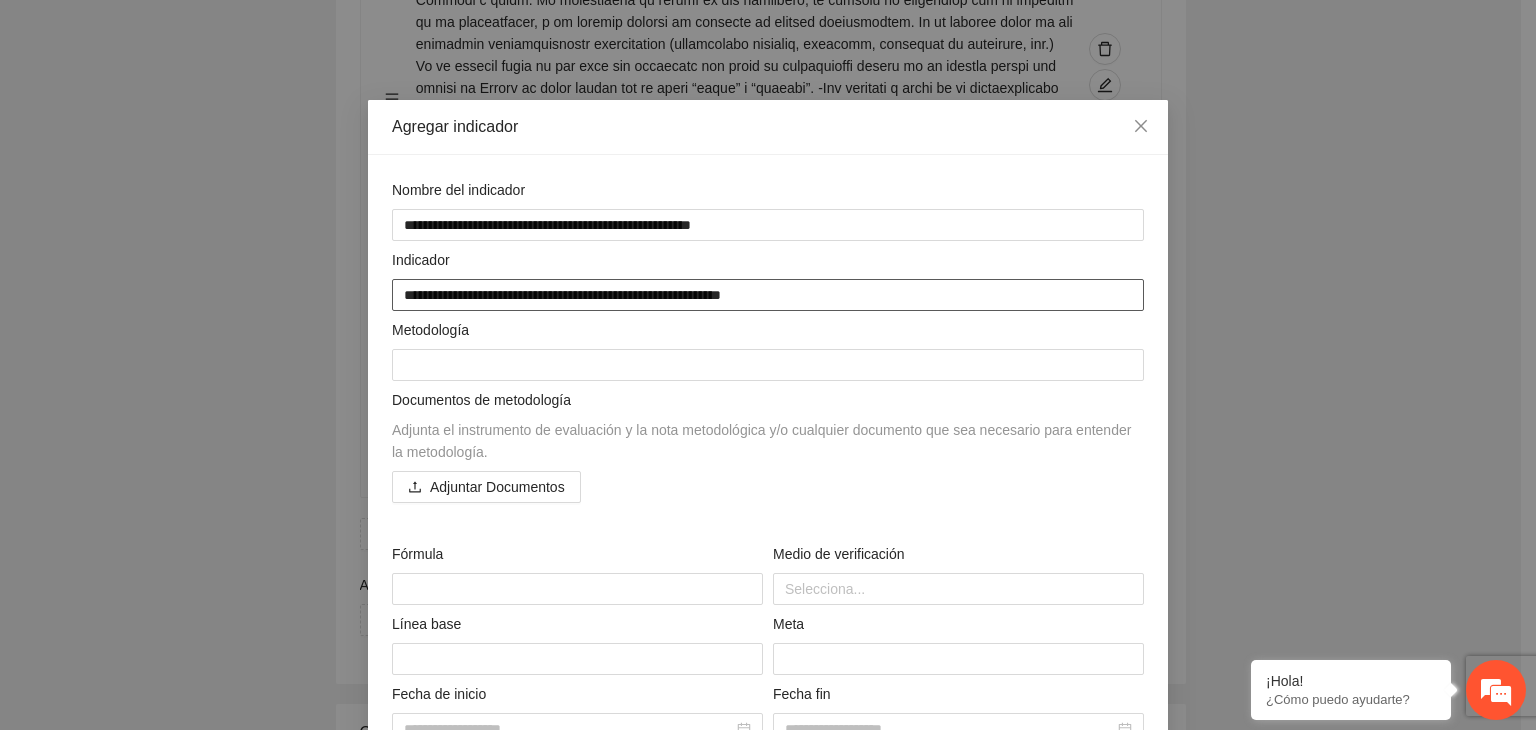 type on "**********" 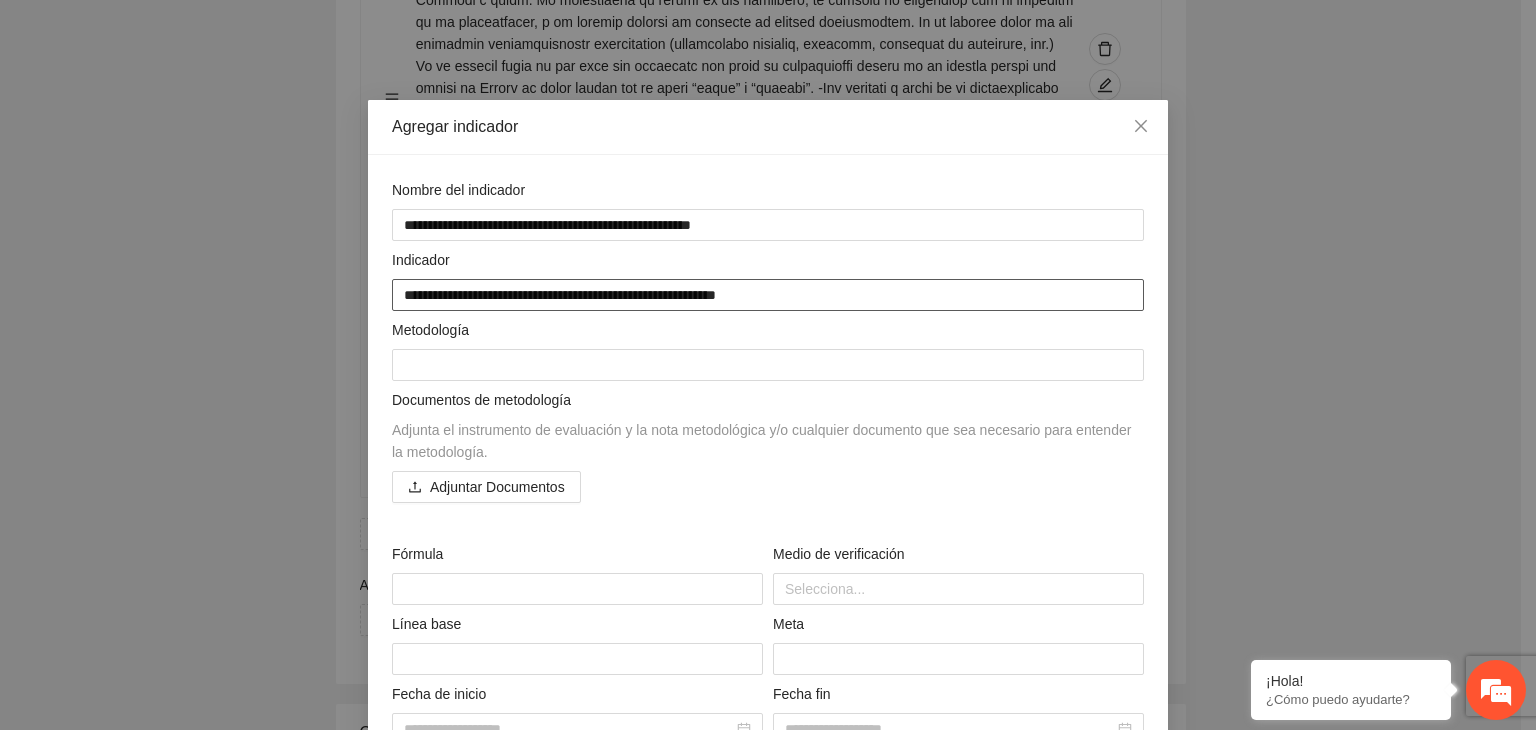 type on "**********" 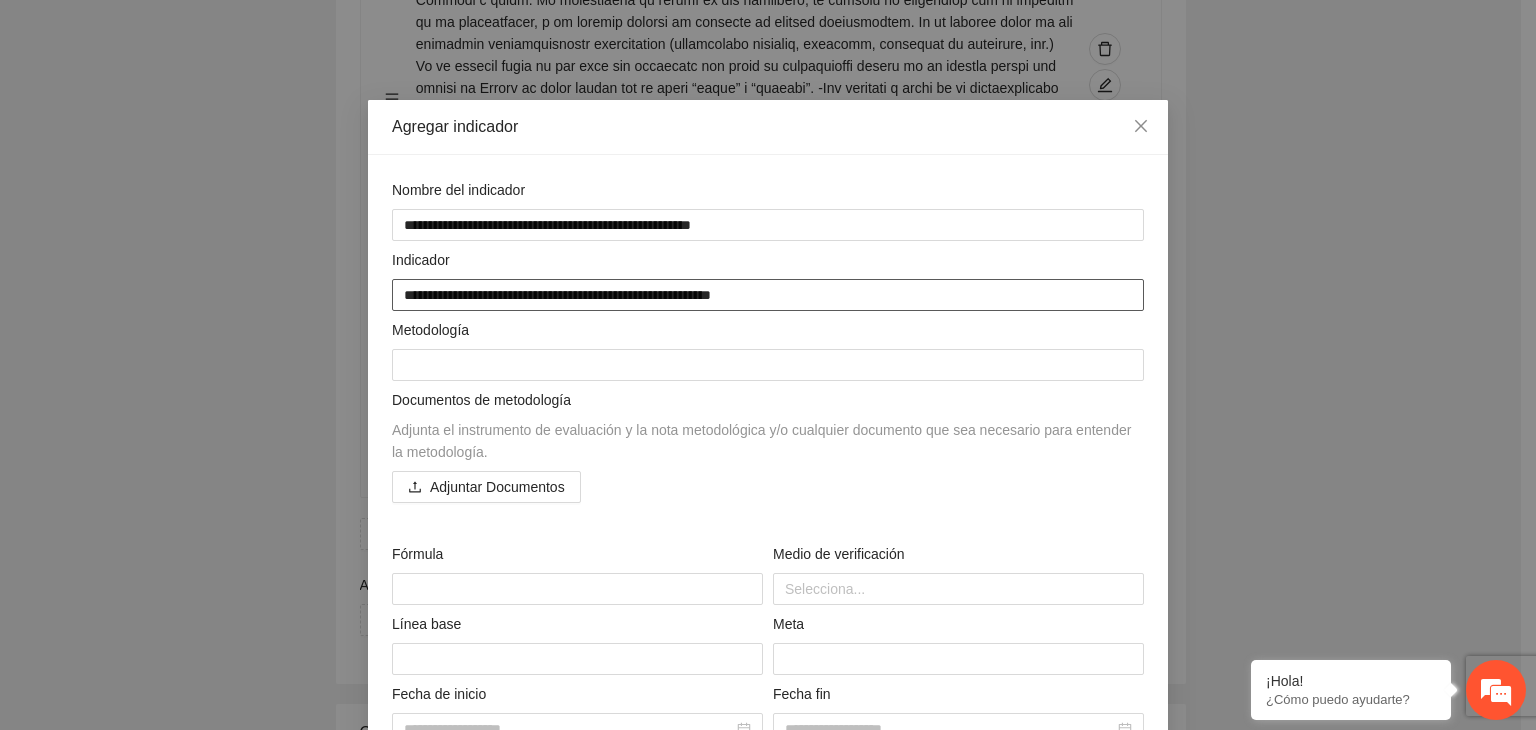 click on "**********" at bounding box center [768, 295] 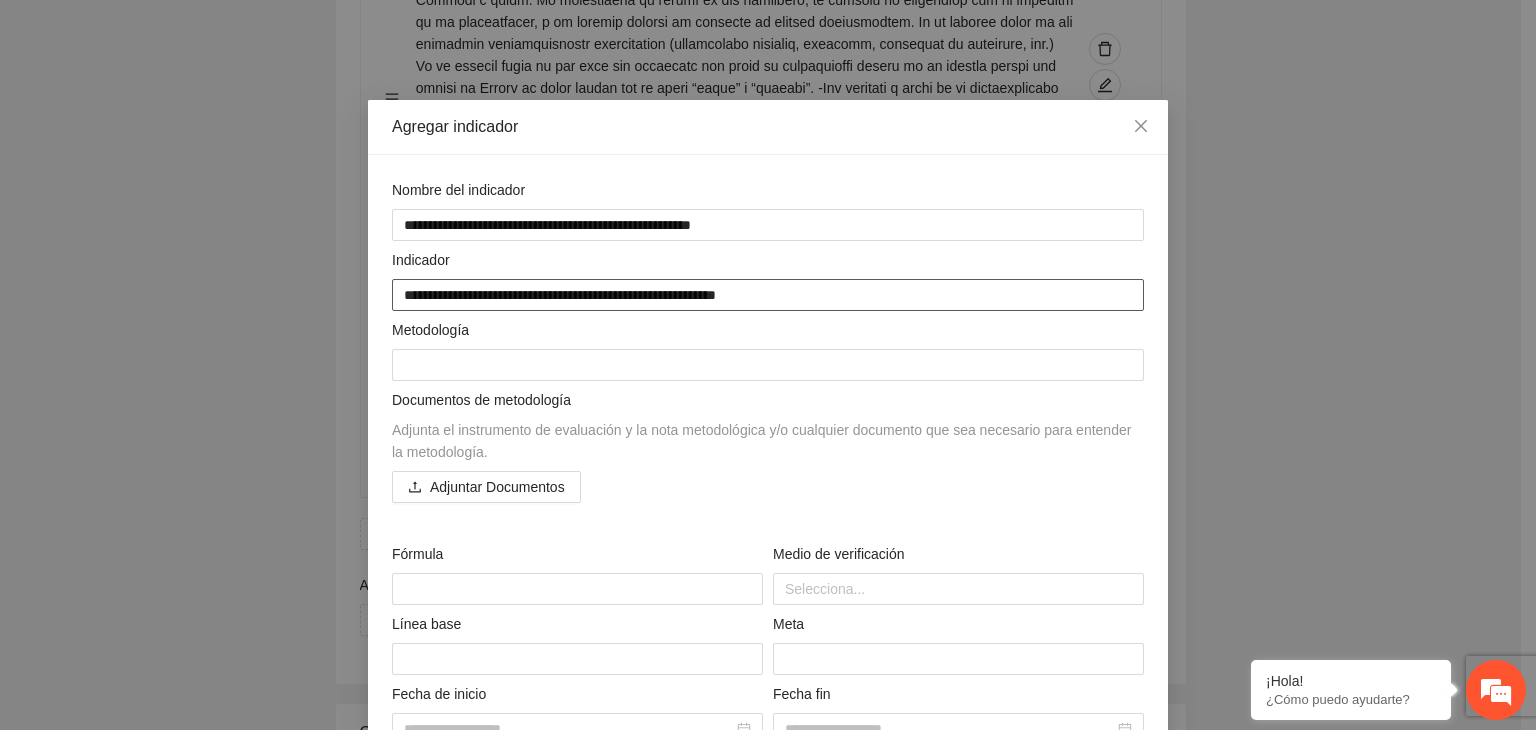 type on "**********" 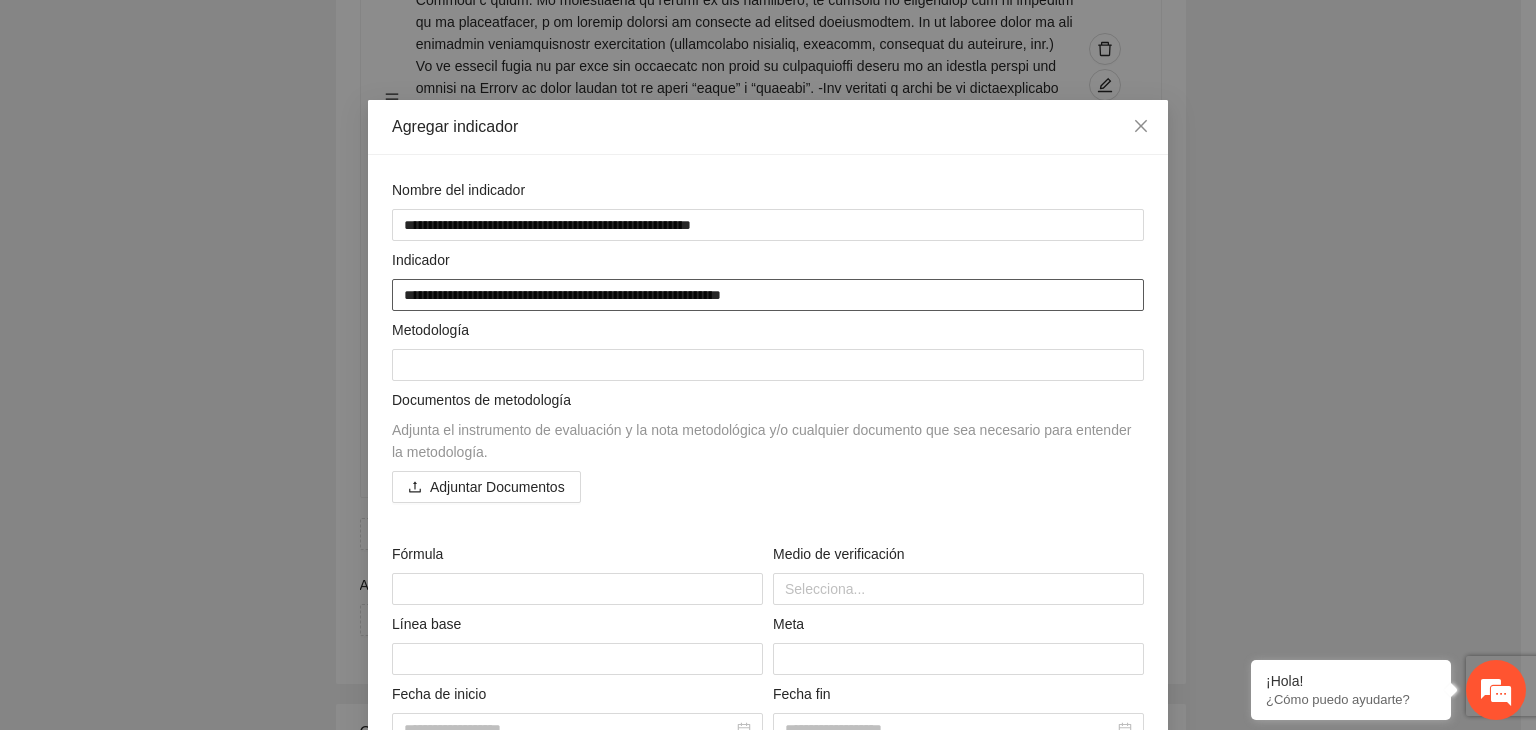 type on "**********" 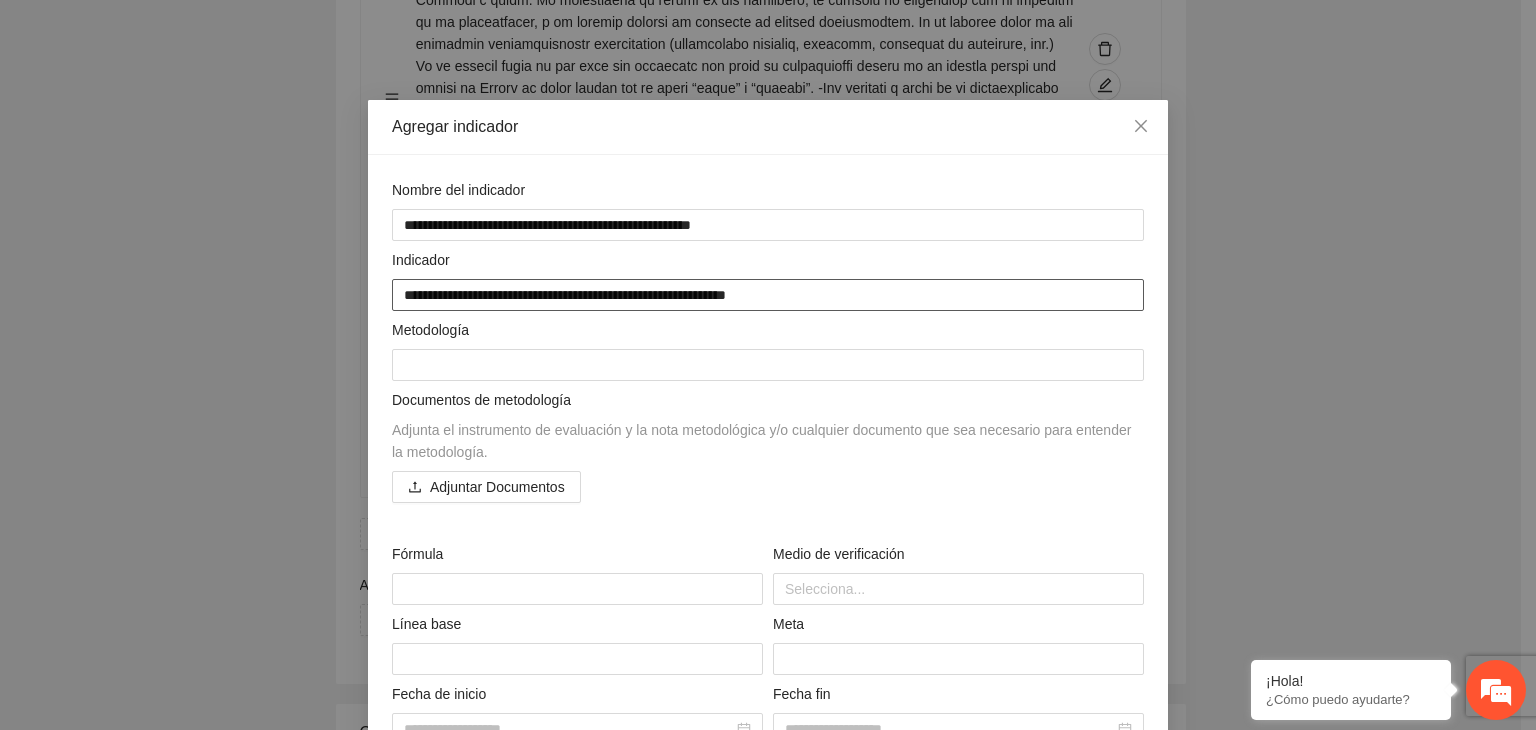 type on "**********" 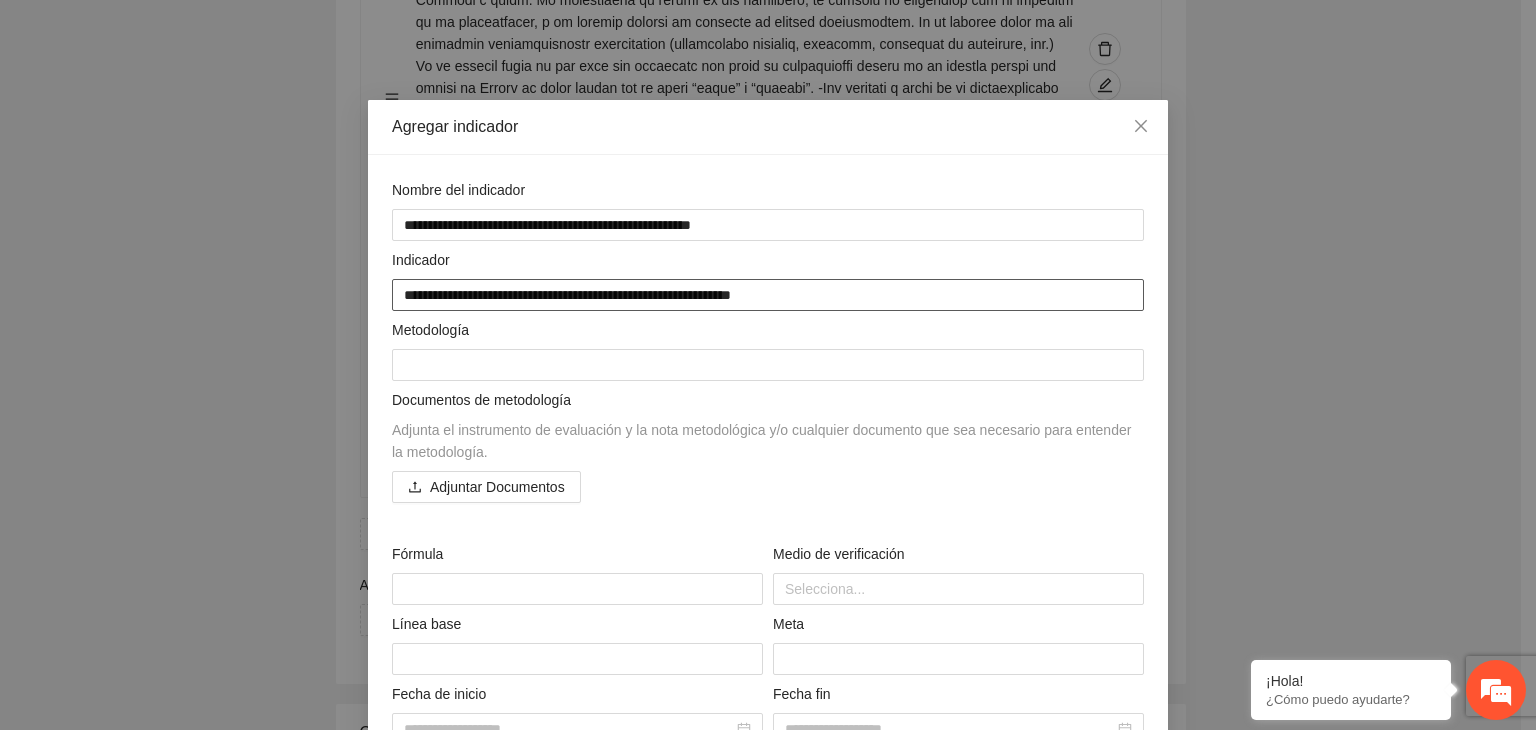 type on "**********" 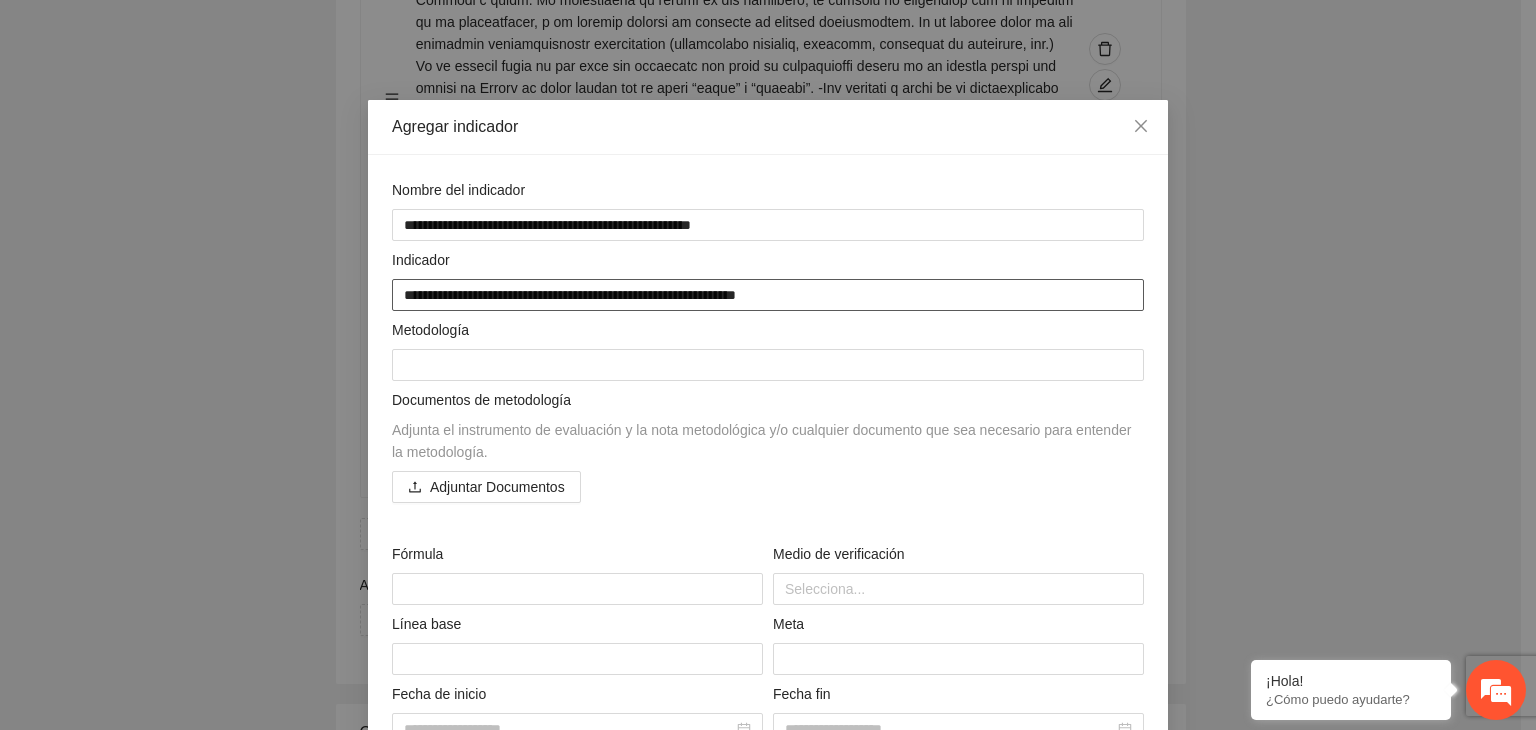 type on "**********" 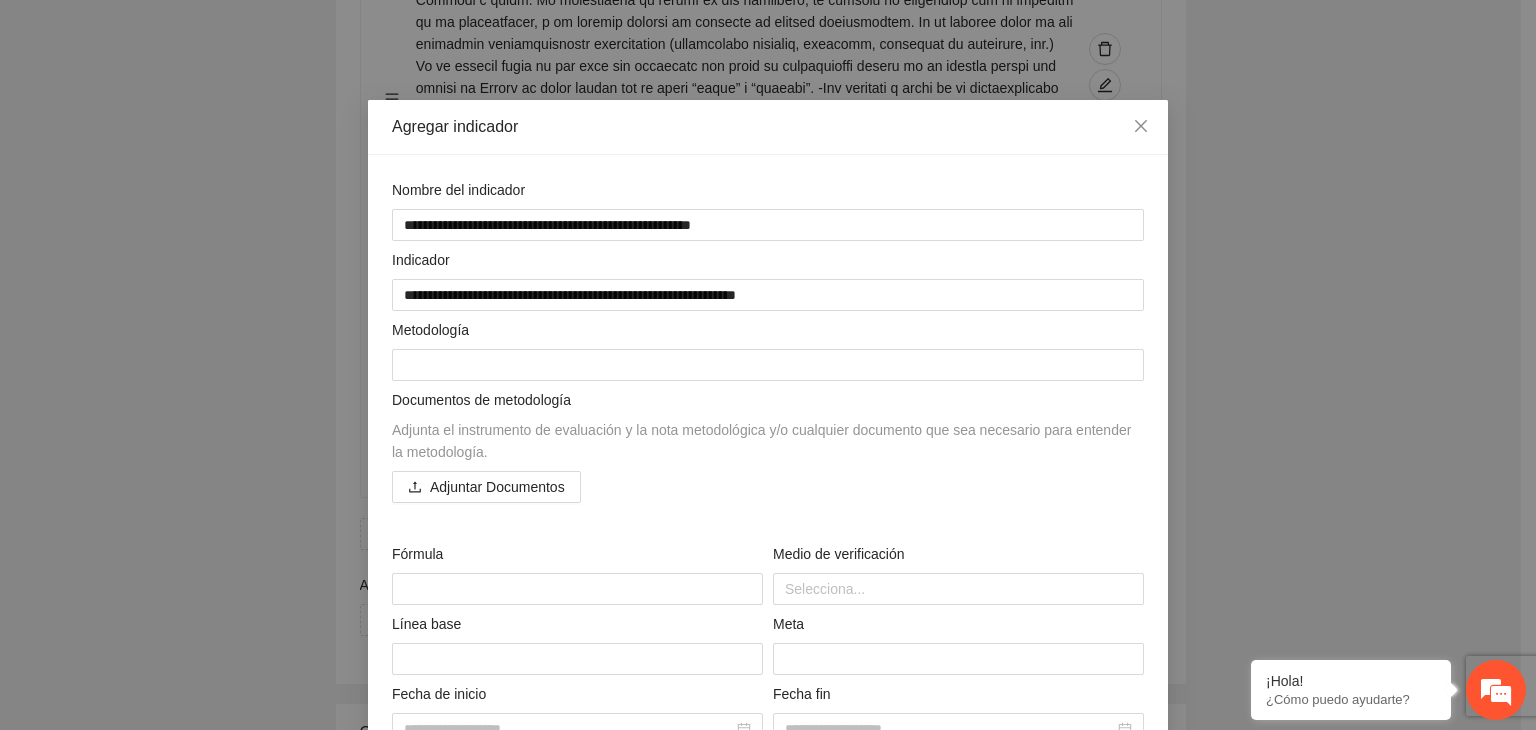 click on "**********" at bounding box center [768, 365] 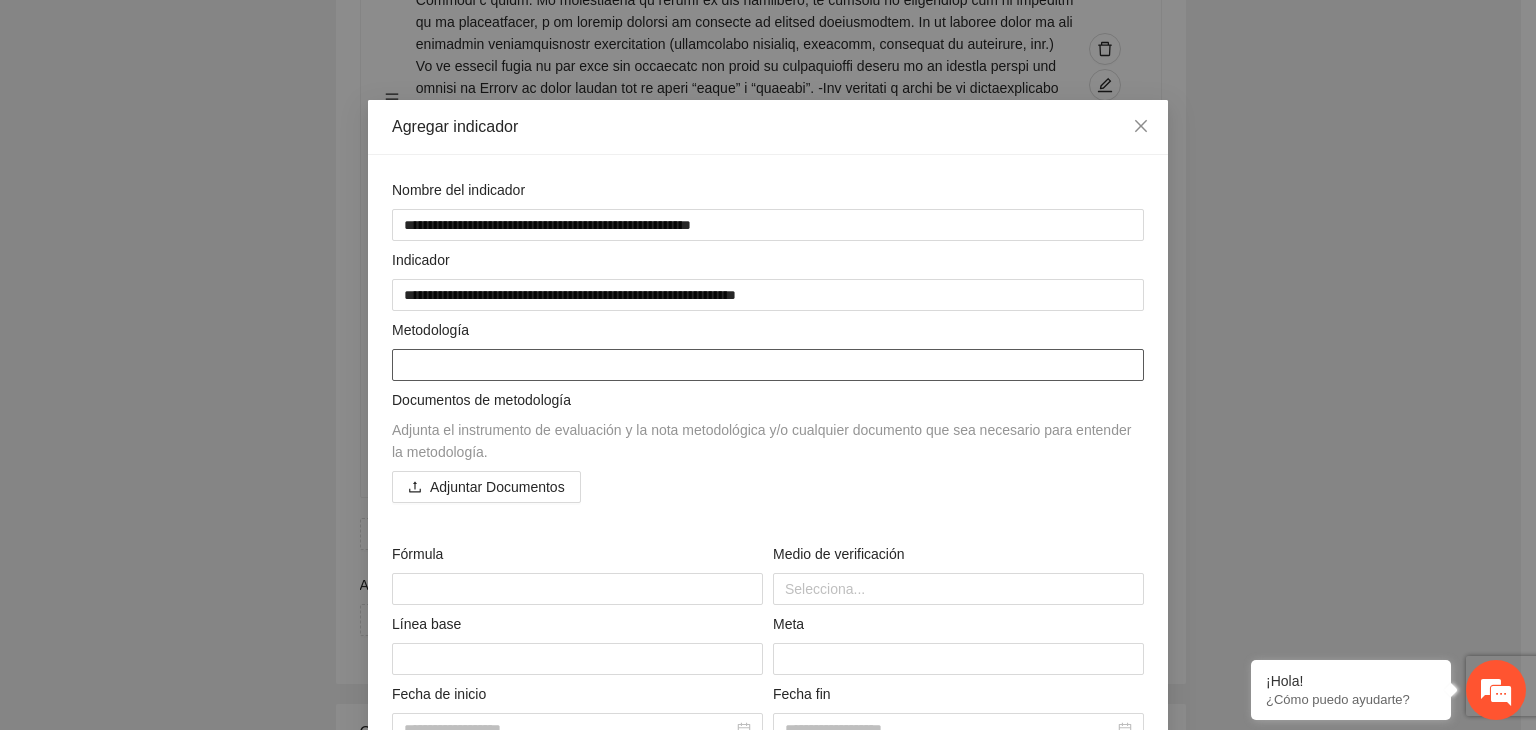 click at bounding box center (768, 365) 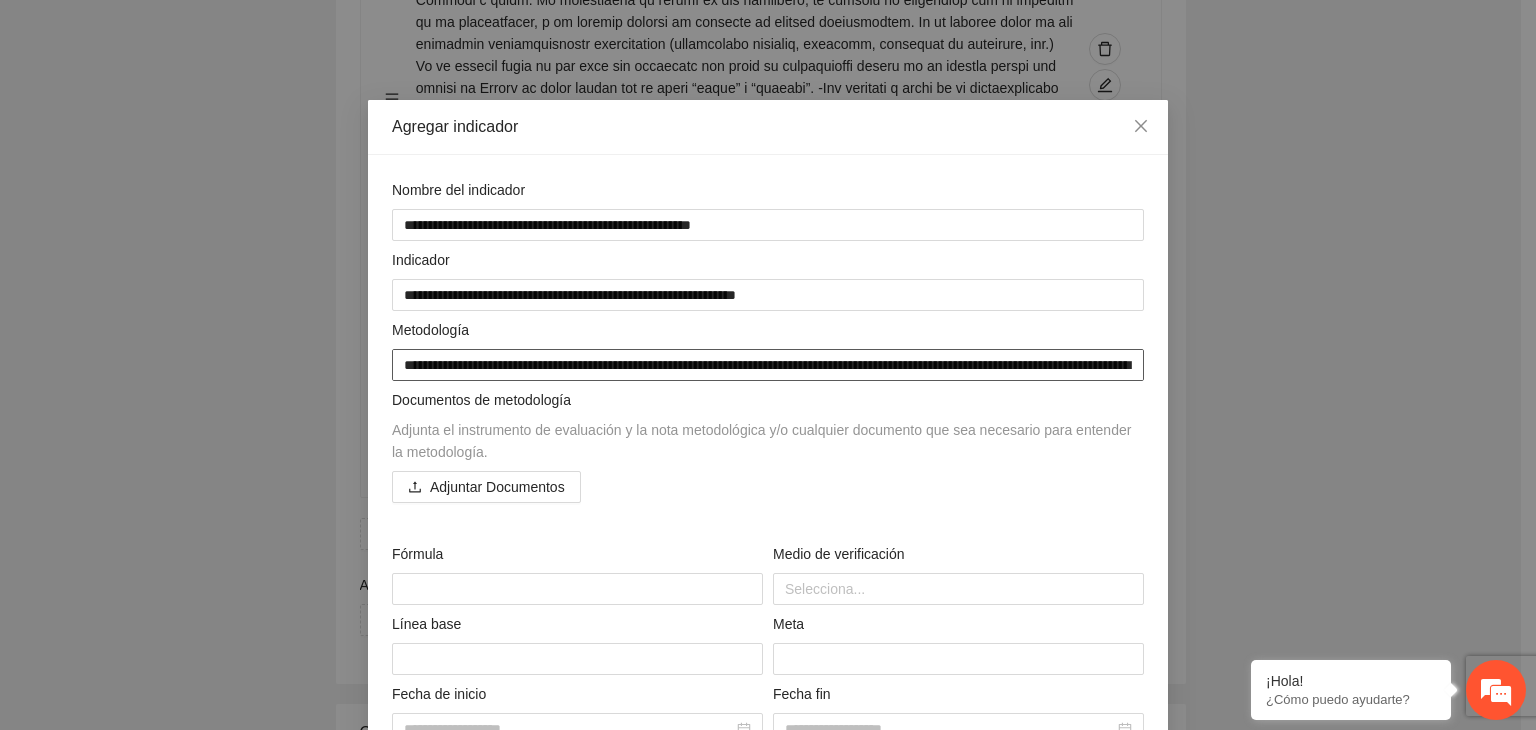 scroll, scrollTop: 0, scrollLeft: 0, axis: both 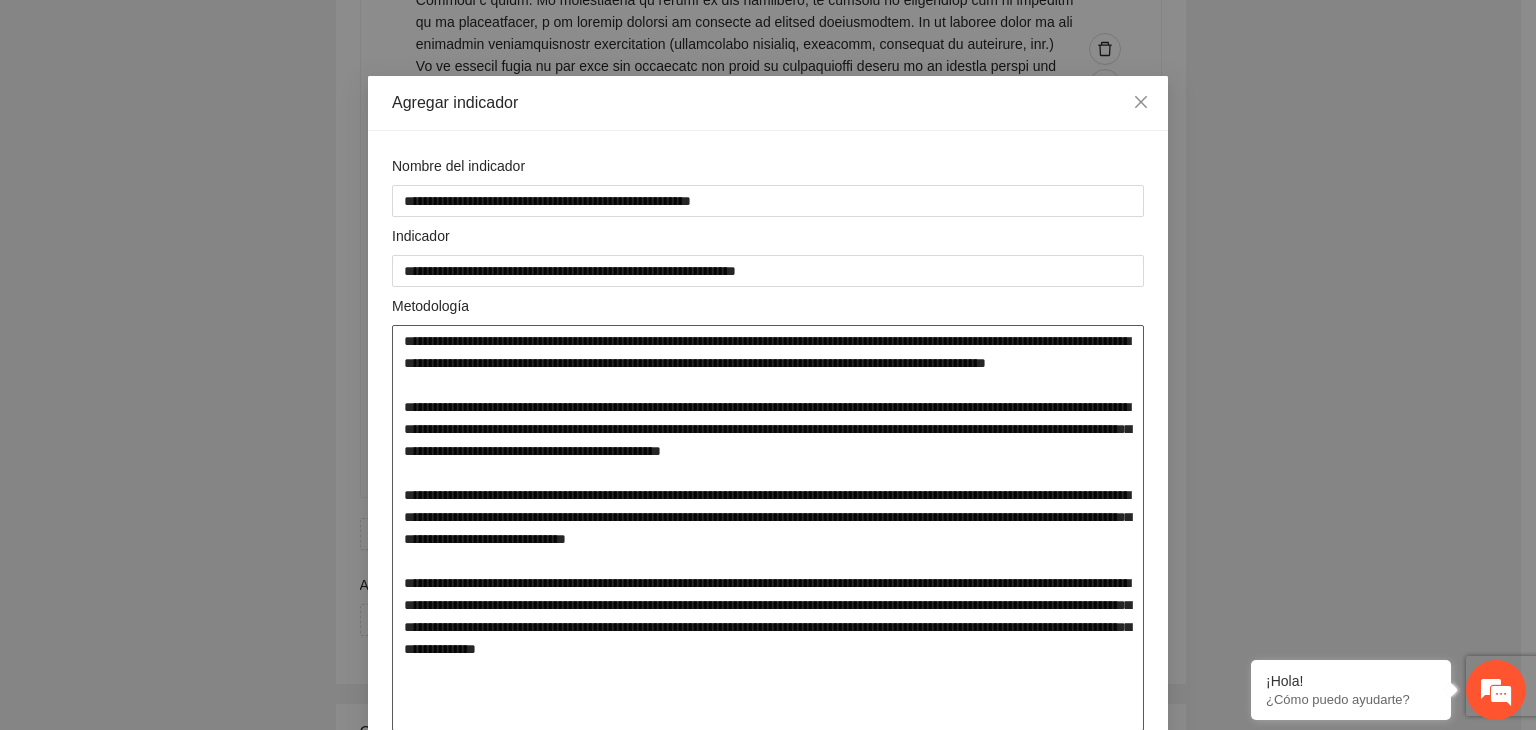 click at bounding box center (768, 528) 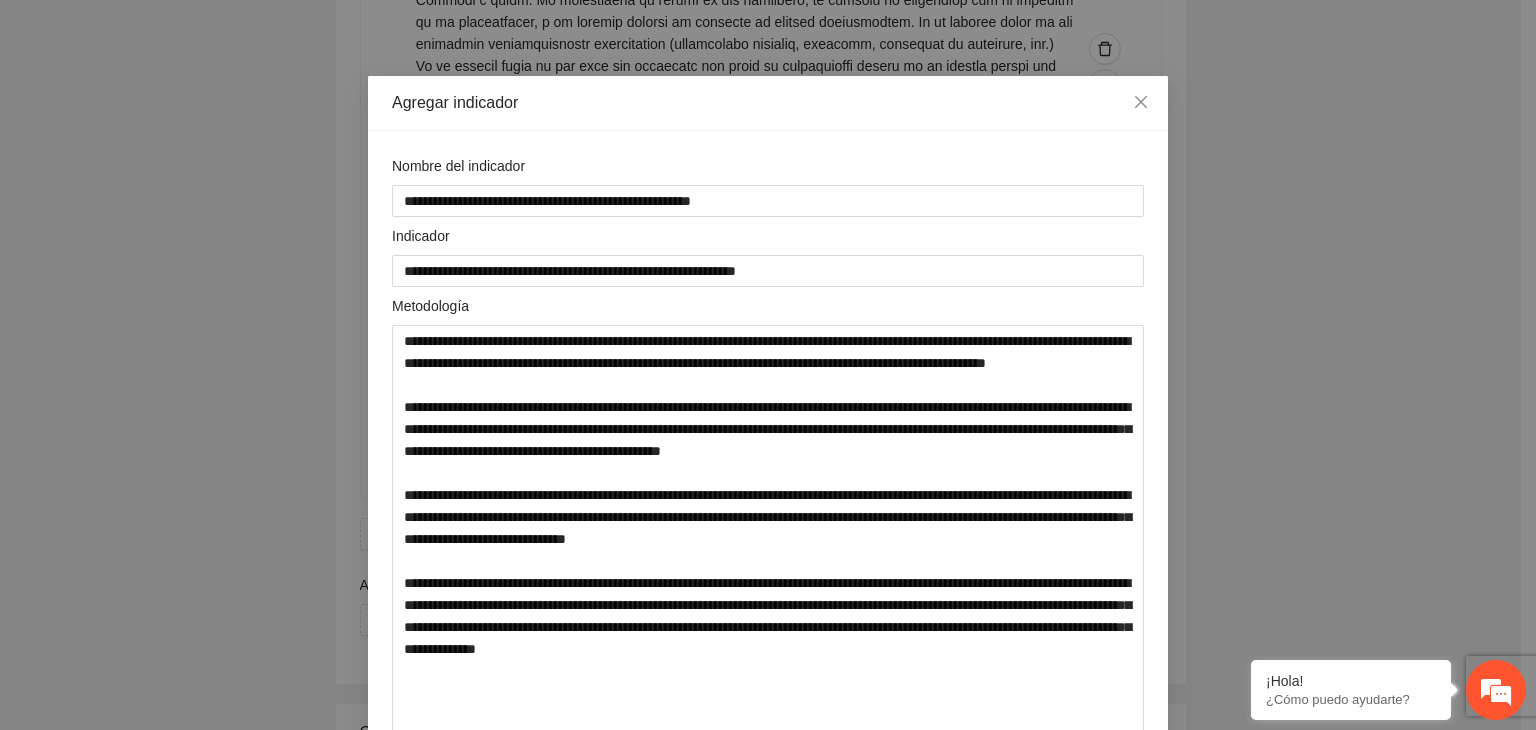 click on "**********" at bounding box center (768, 365) 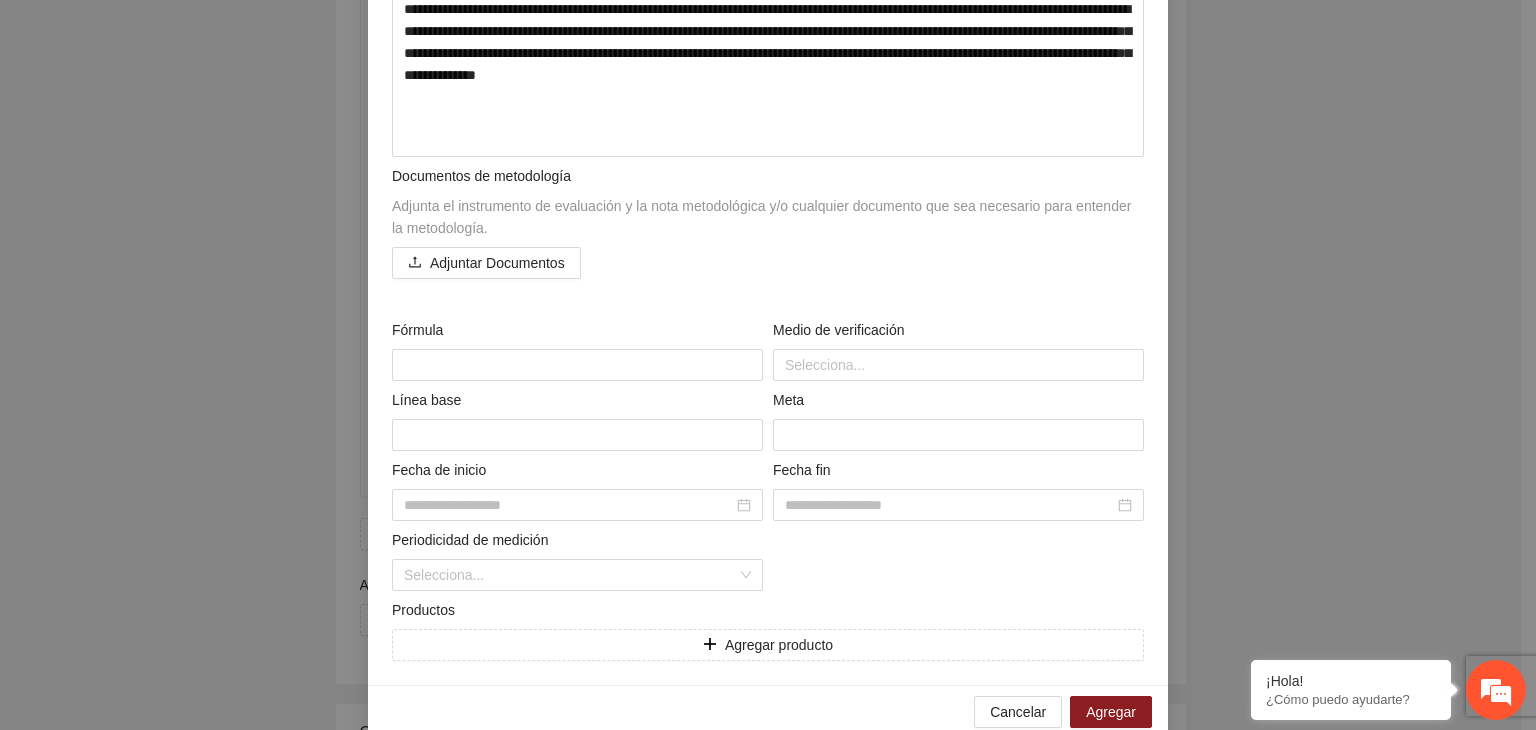 scroll, scrollTop: 624, scrollLeft: 0, axis: vertical 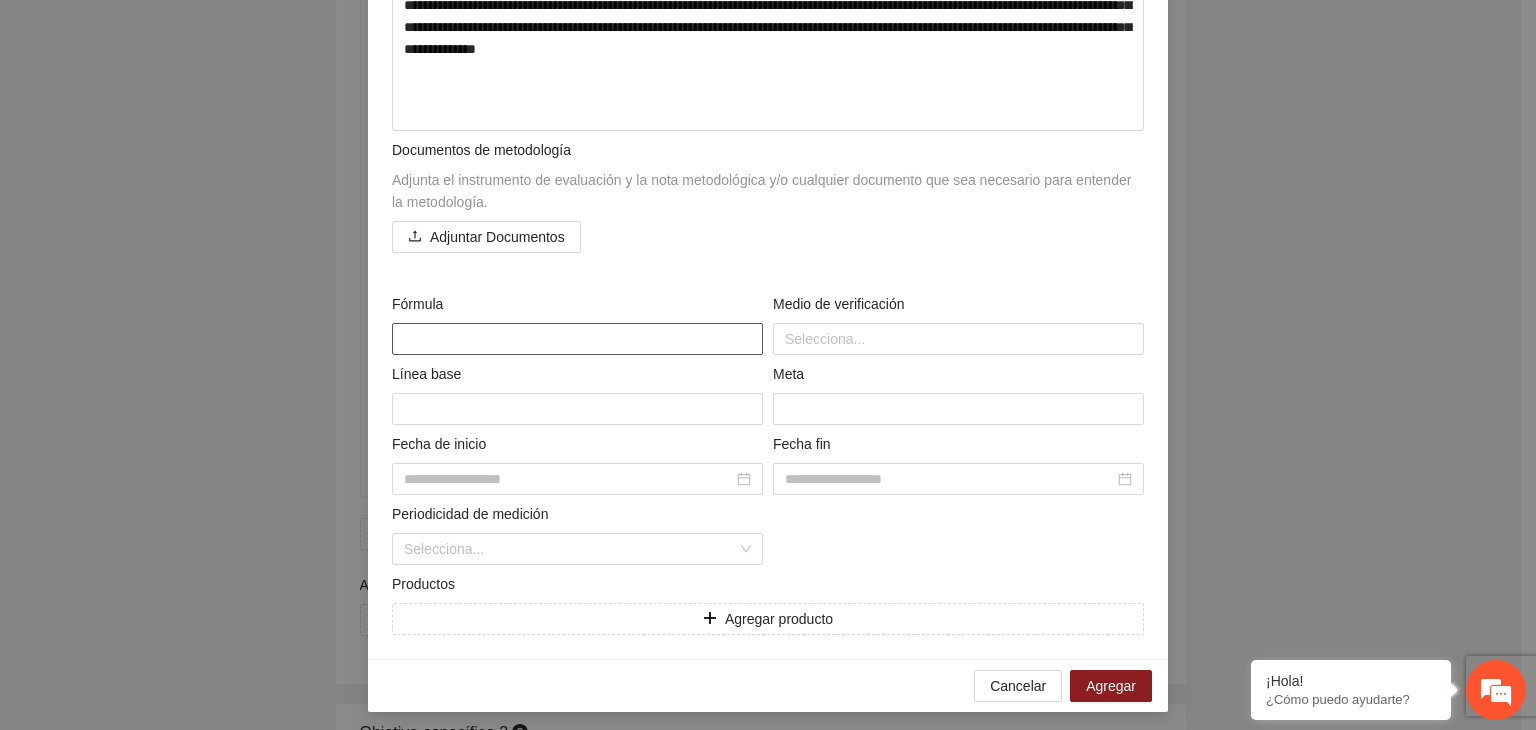 click at bounding box center [577, 339] 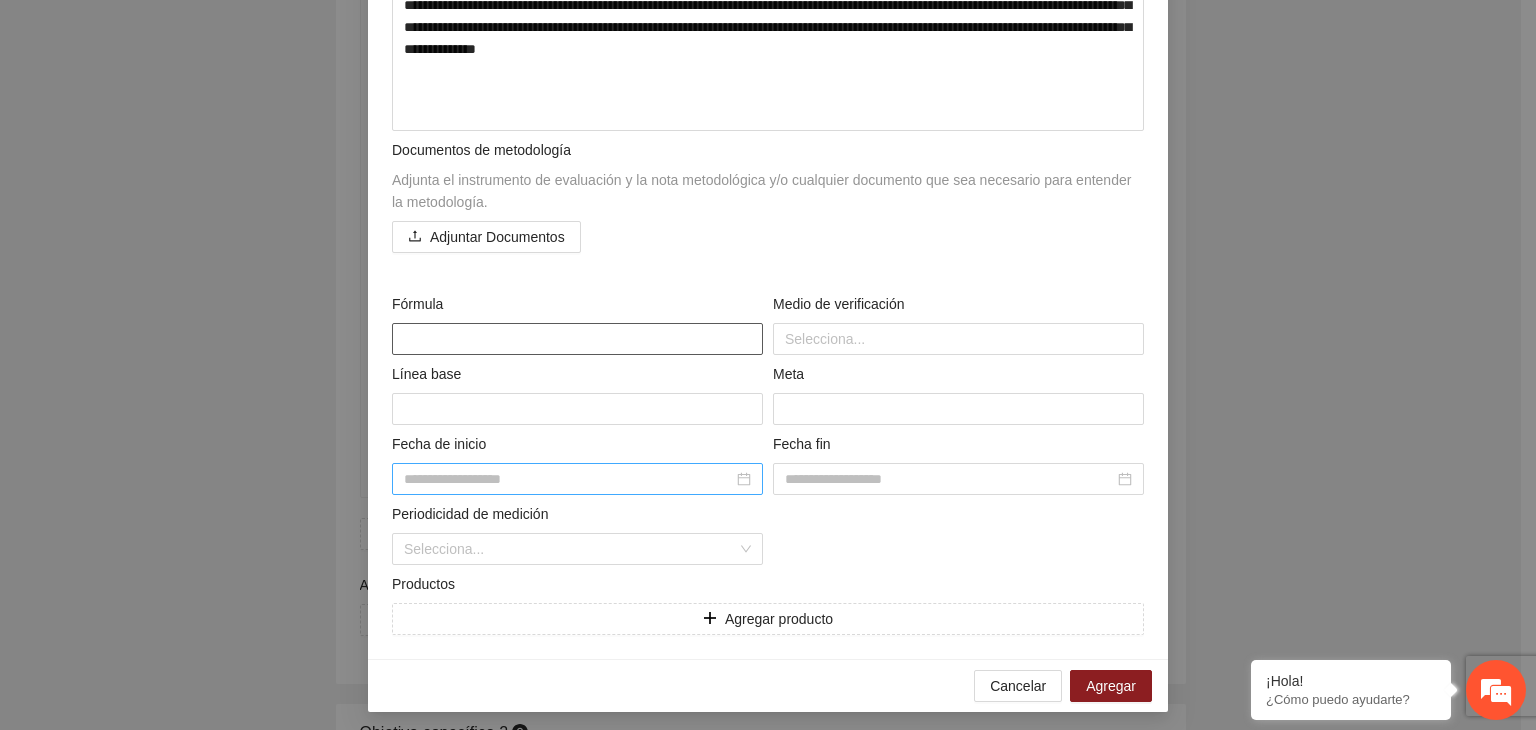 type on "**********" 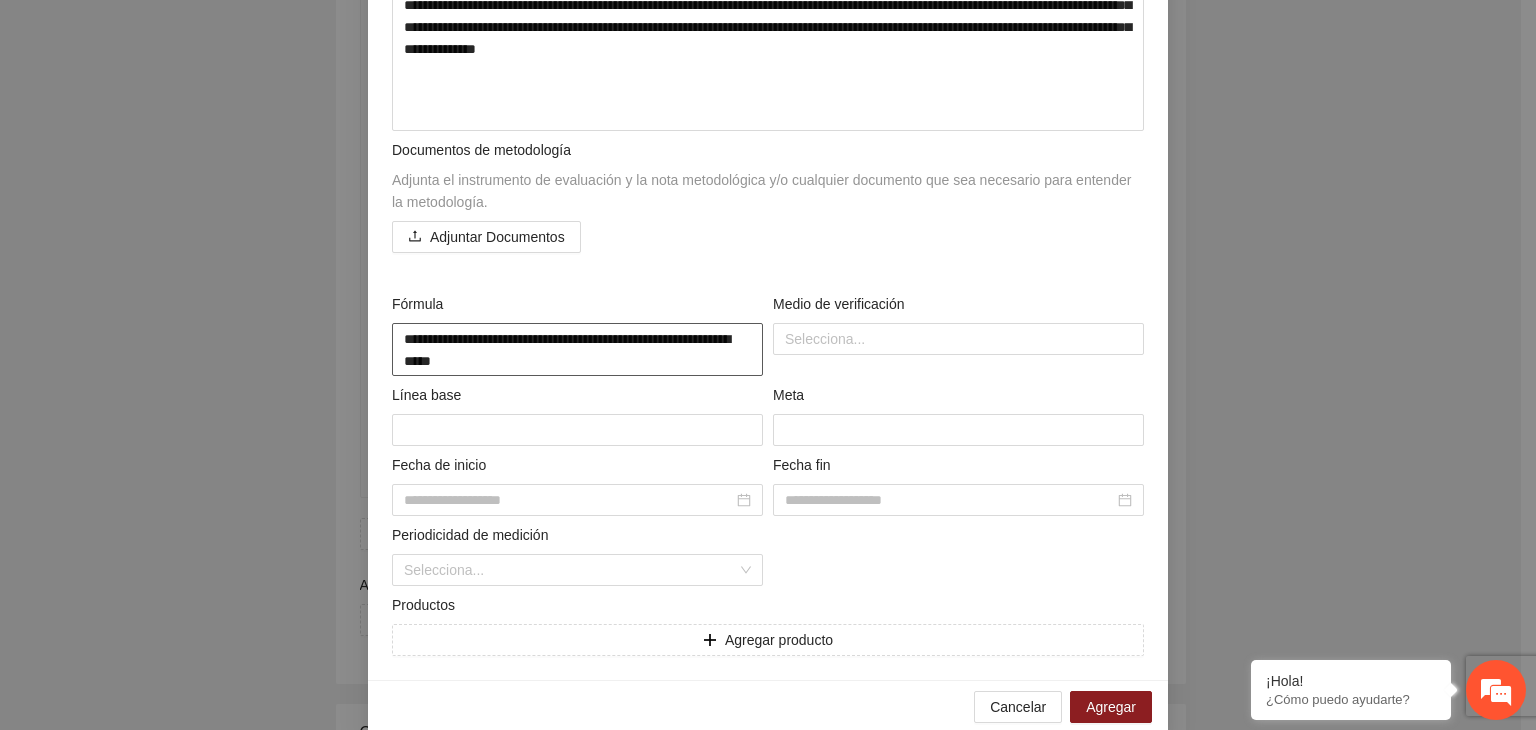 click on "**********" at bounding box center [577, 350] 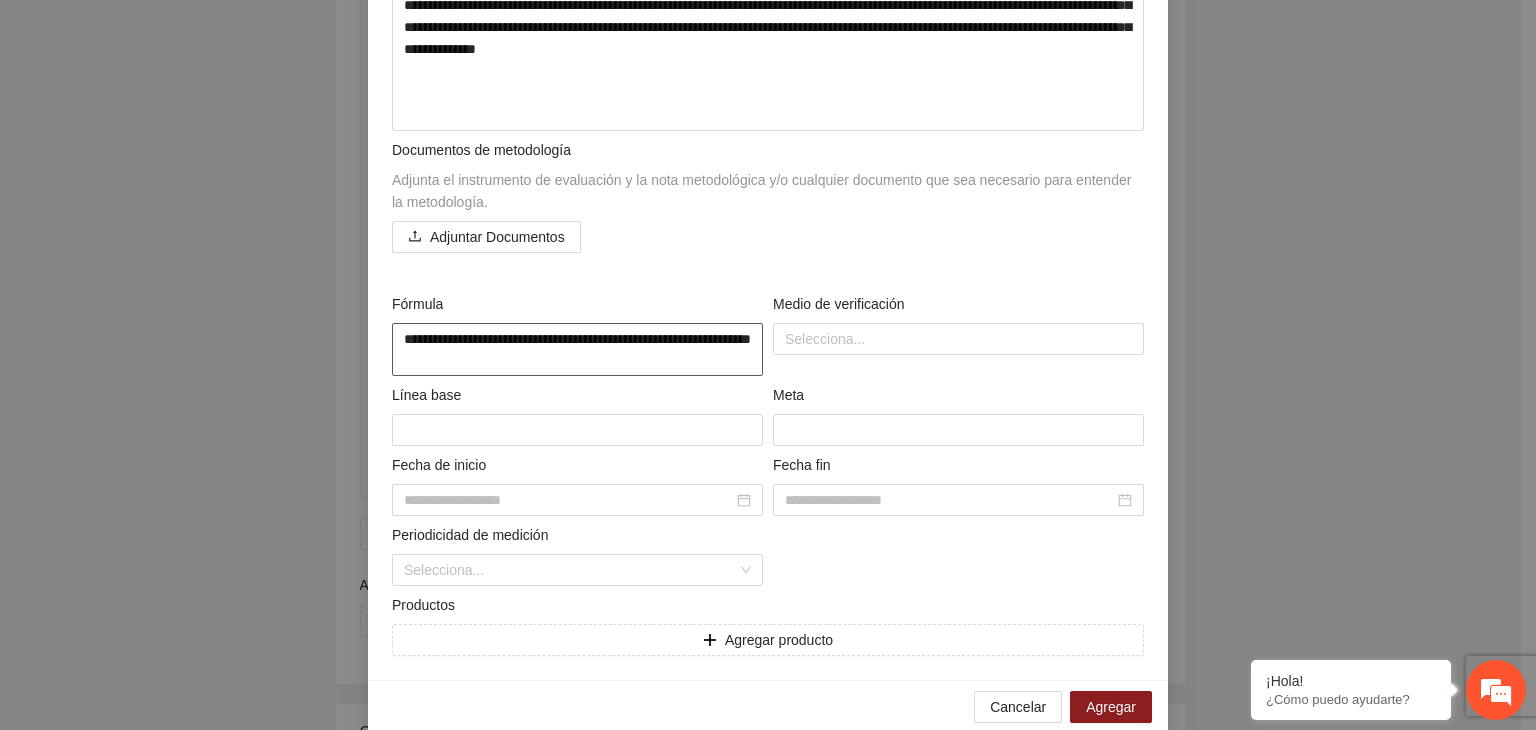 type on "**********" 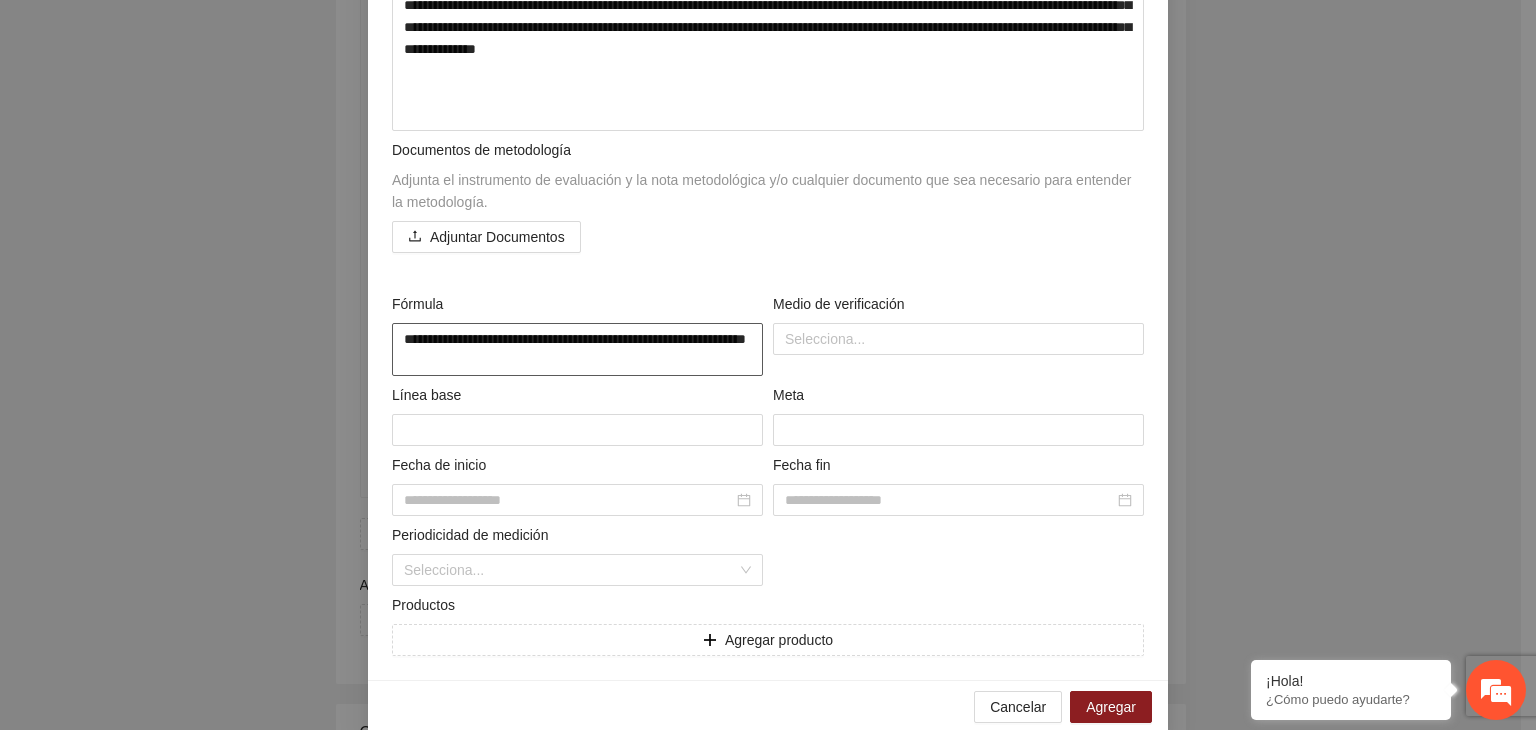 type on "**********" 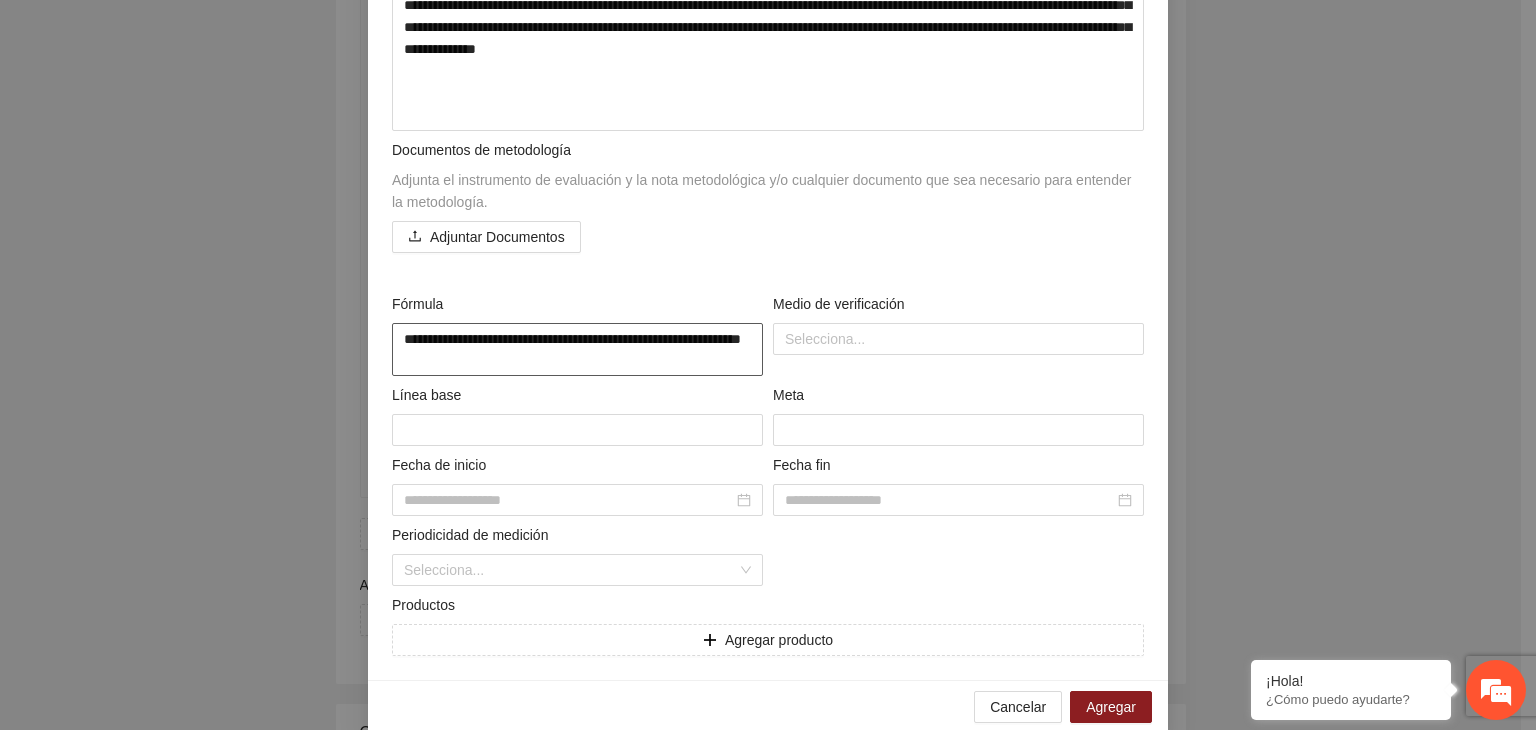 type on "**********" 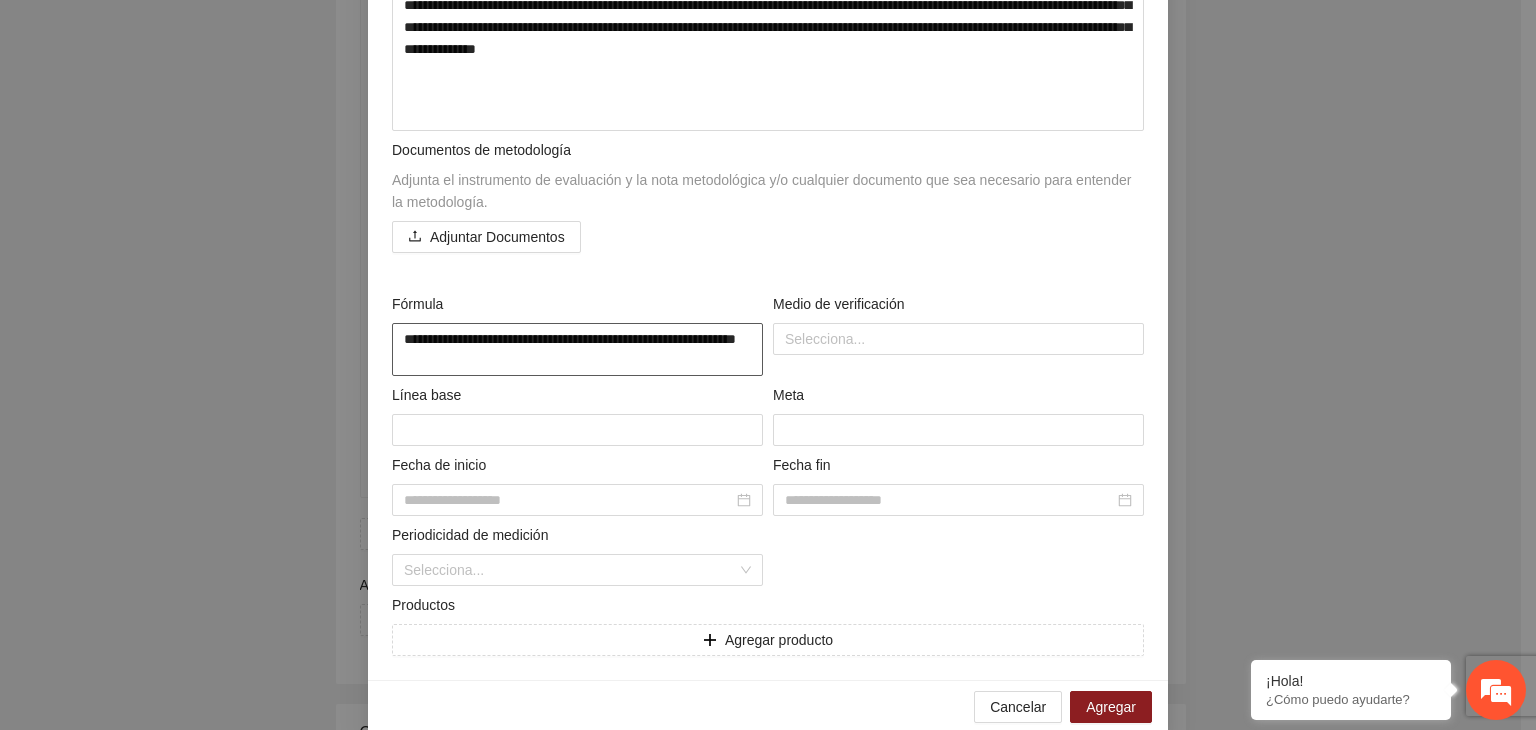 type on "**********" 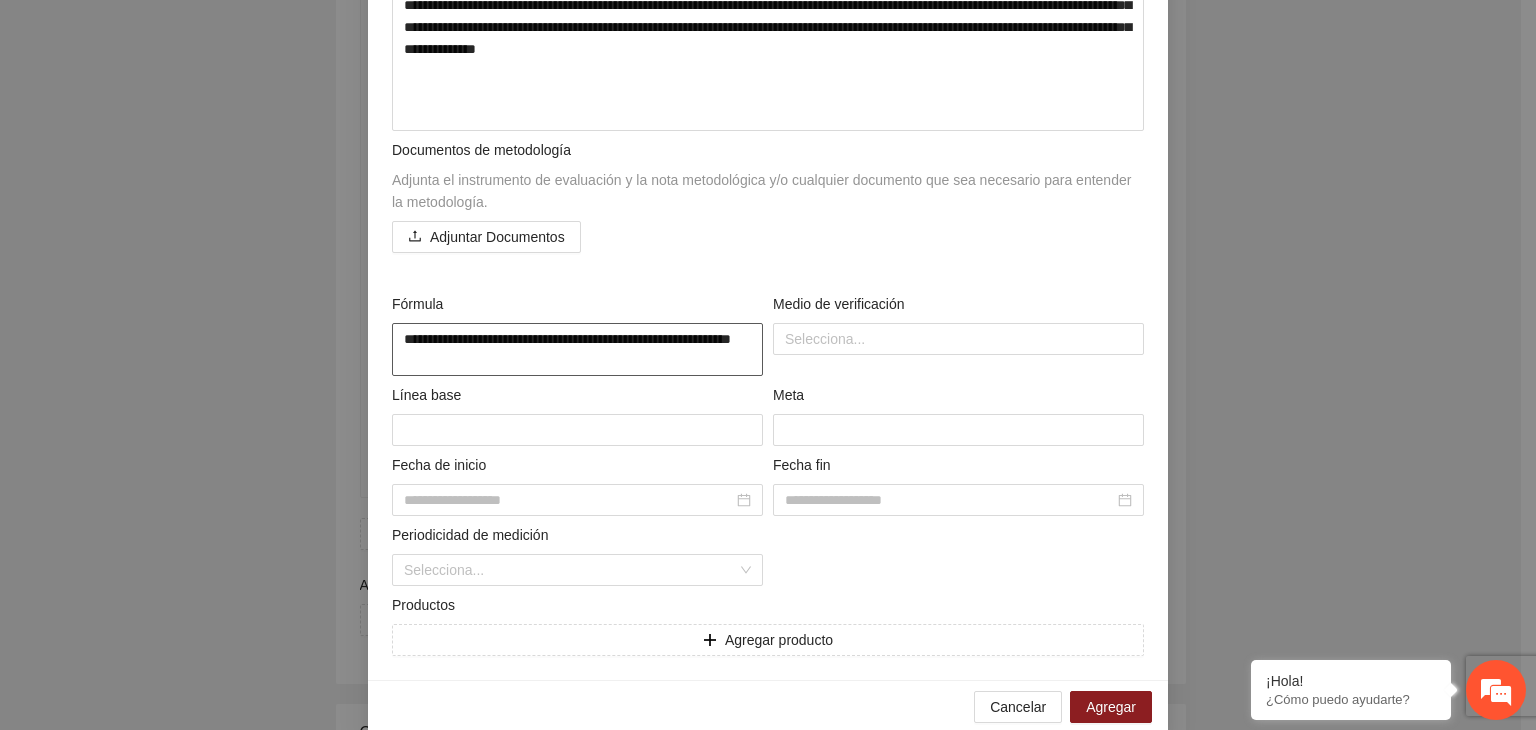 type on "**********" 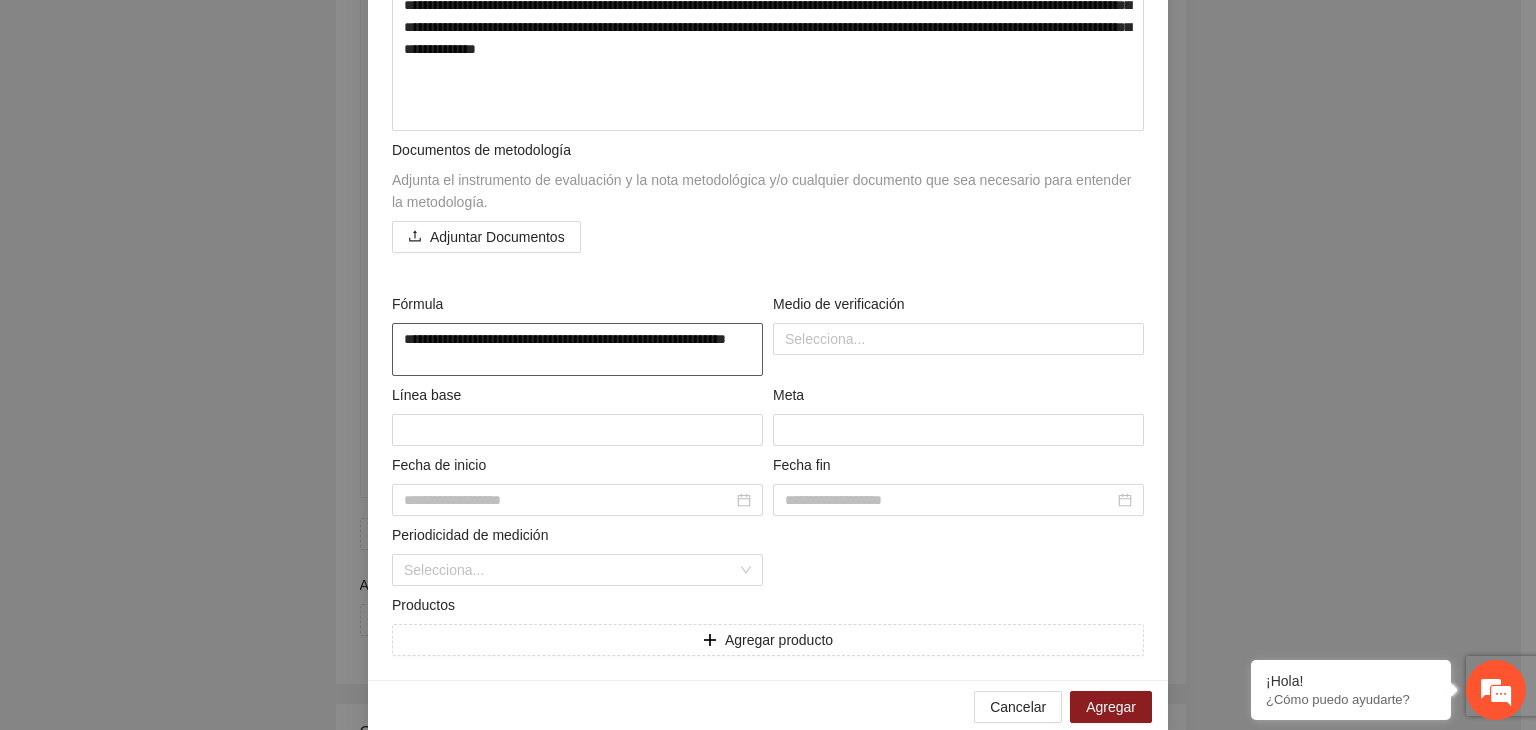 type on "**********" 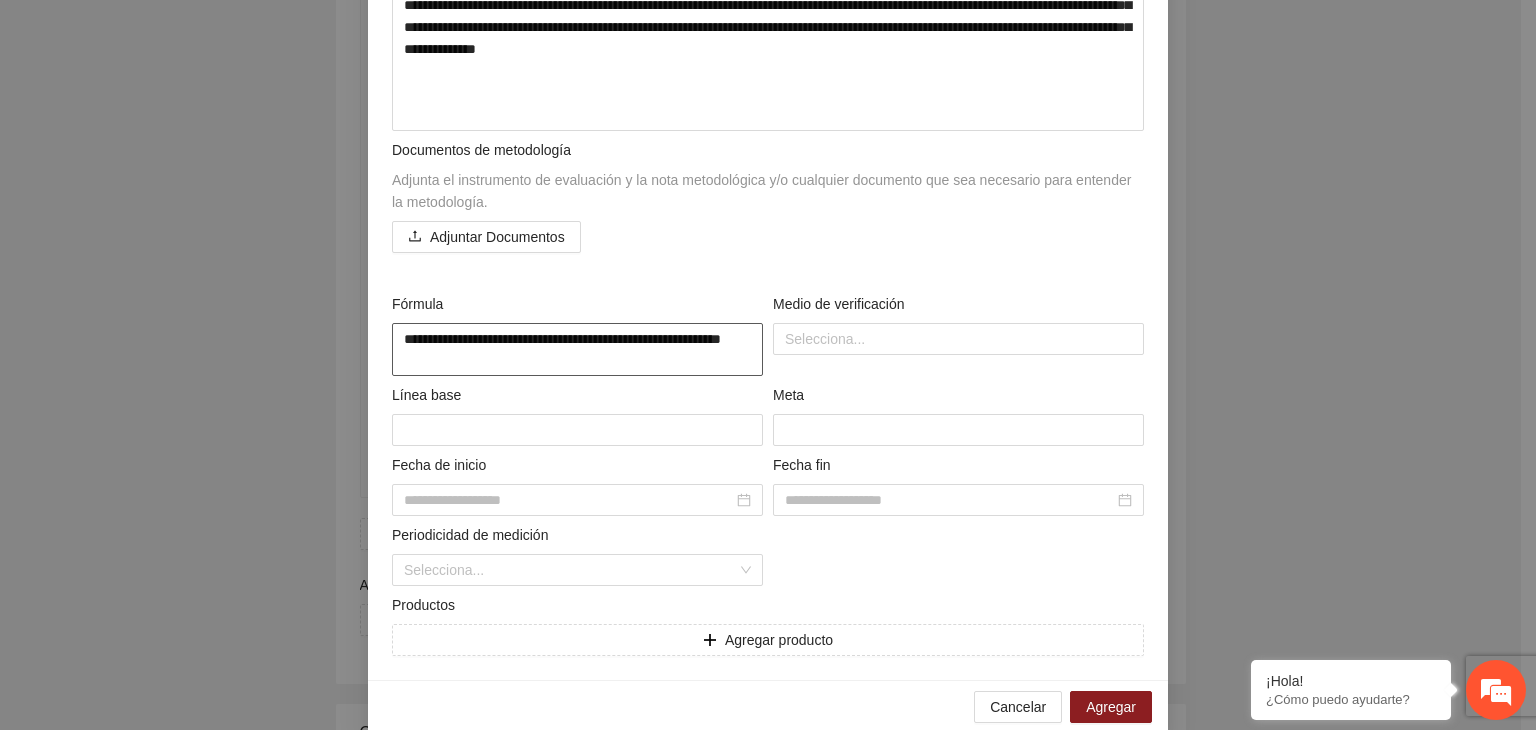 type on "**********" 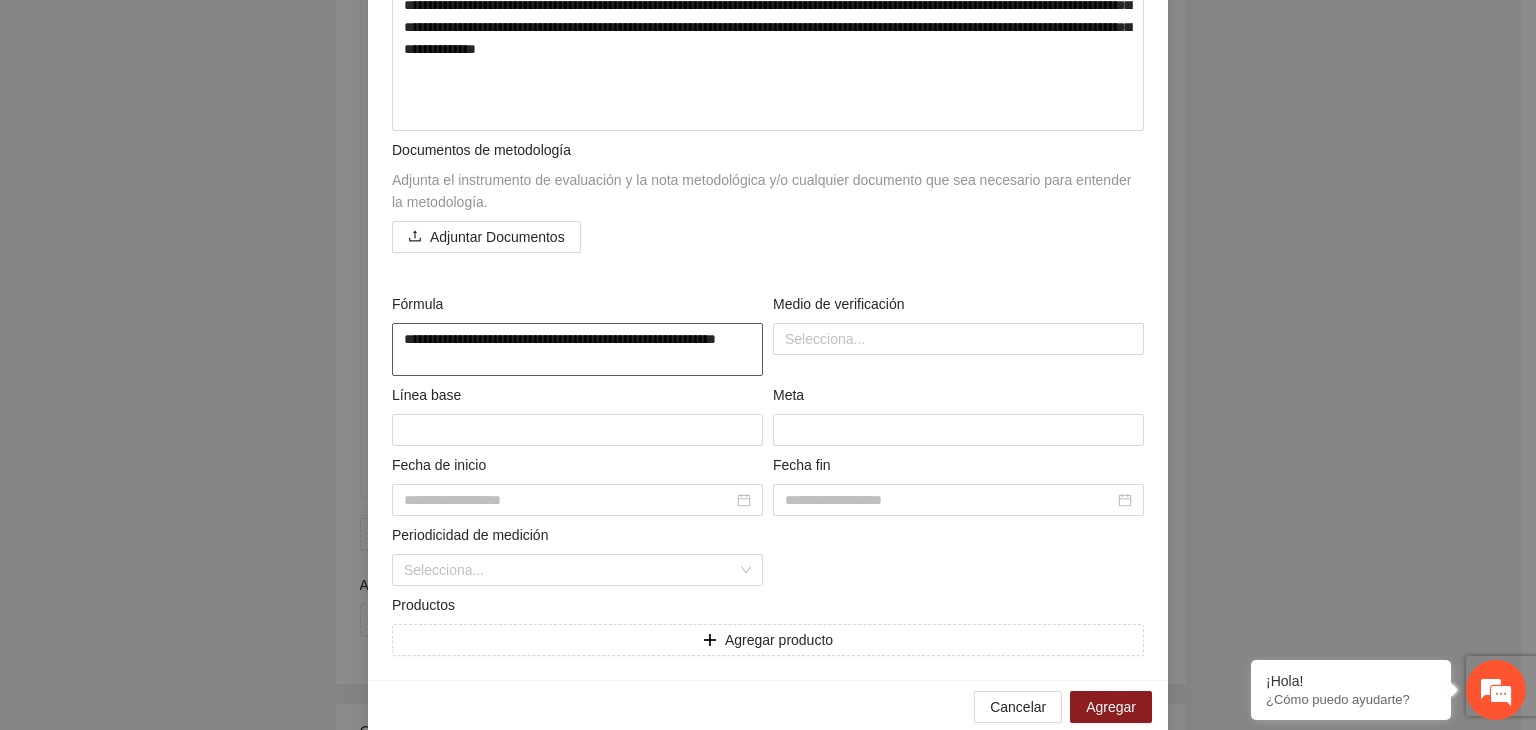 type on "**********" 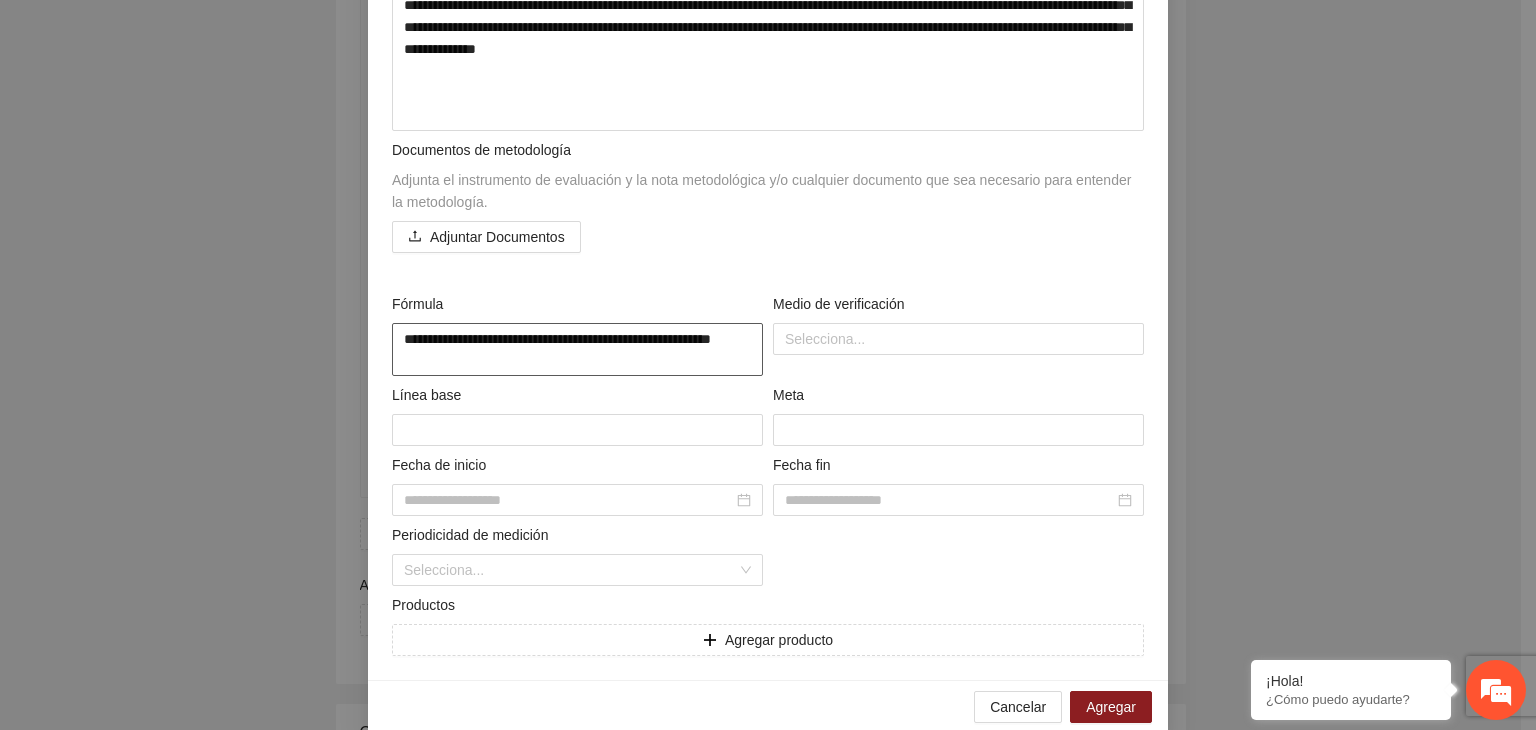 type on "**********" 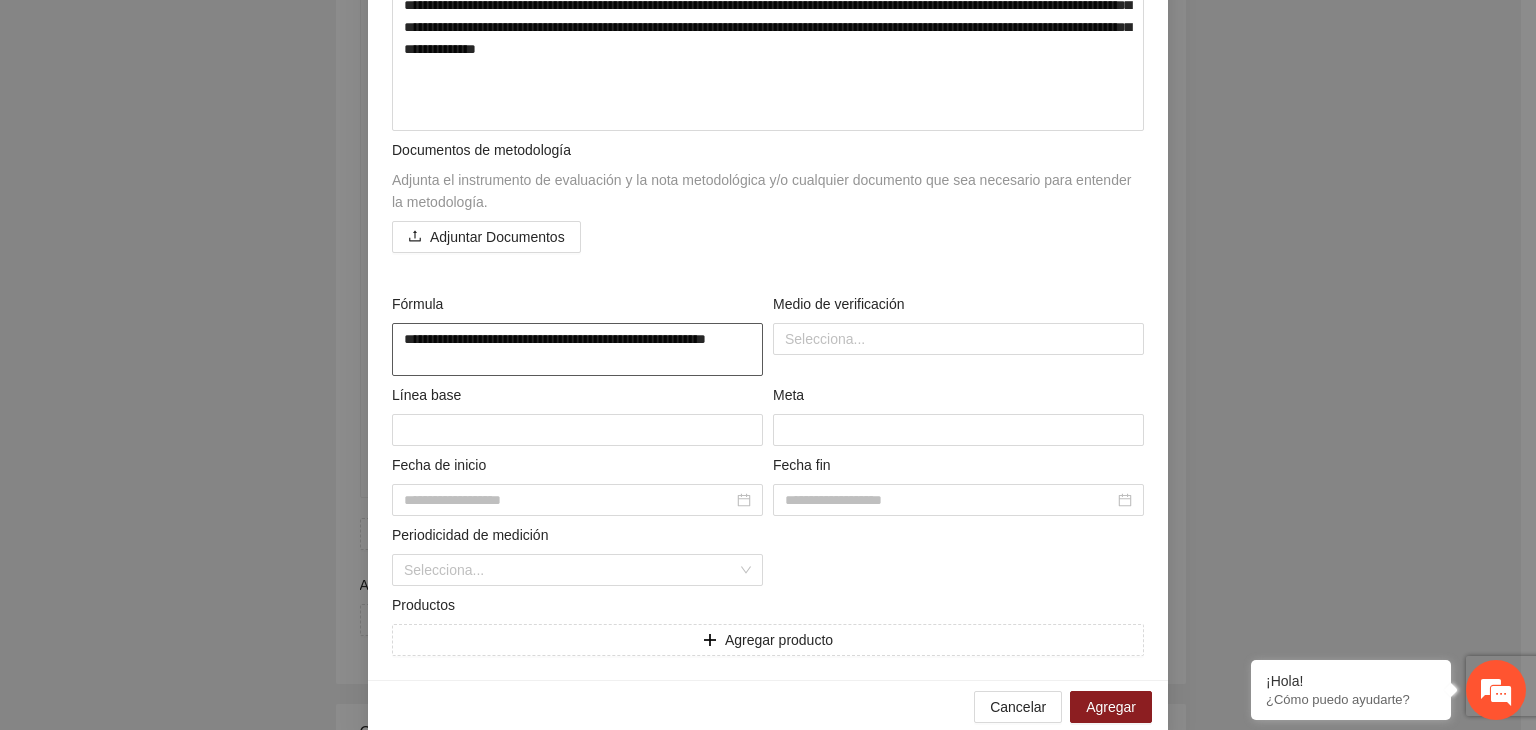 type on "**********" 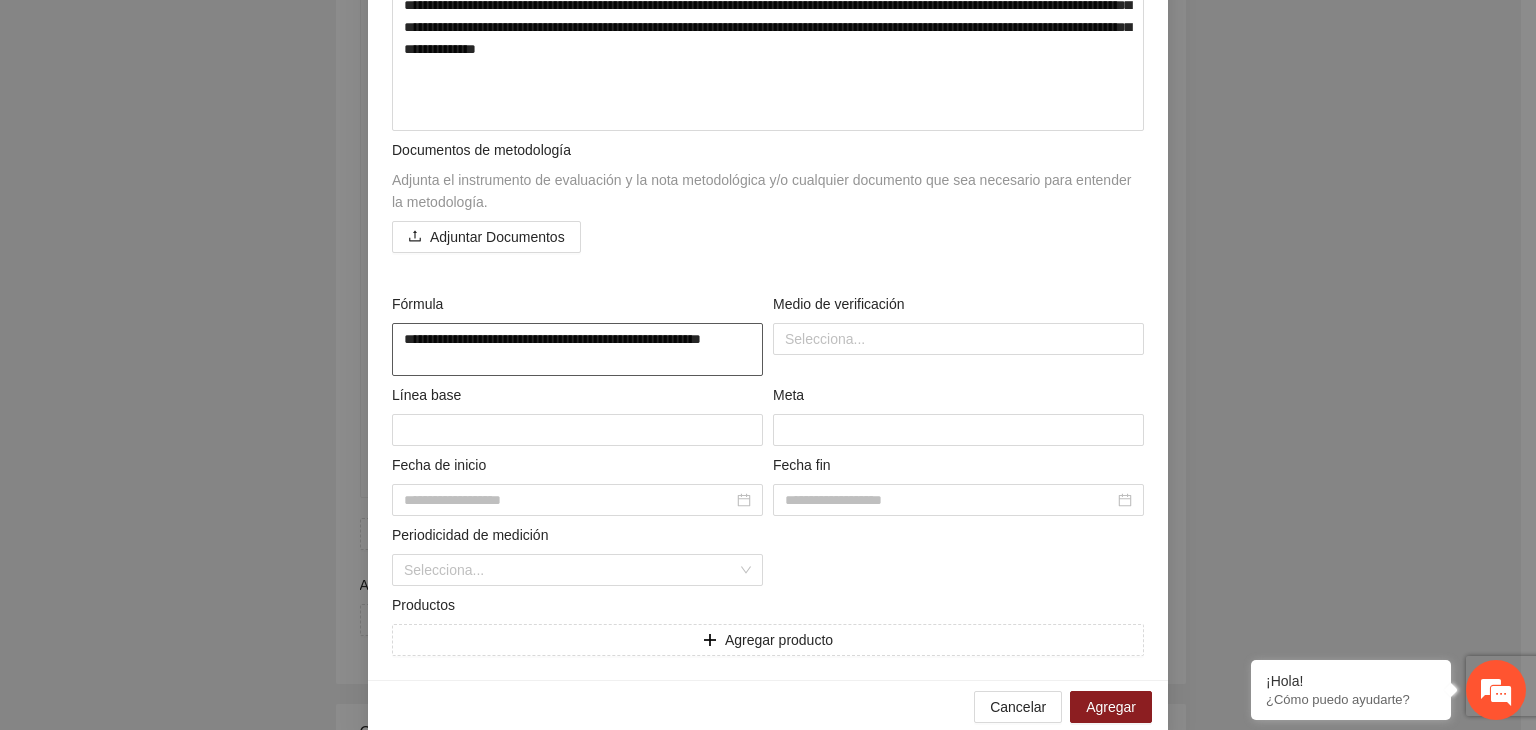 type on "**********" 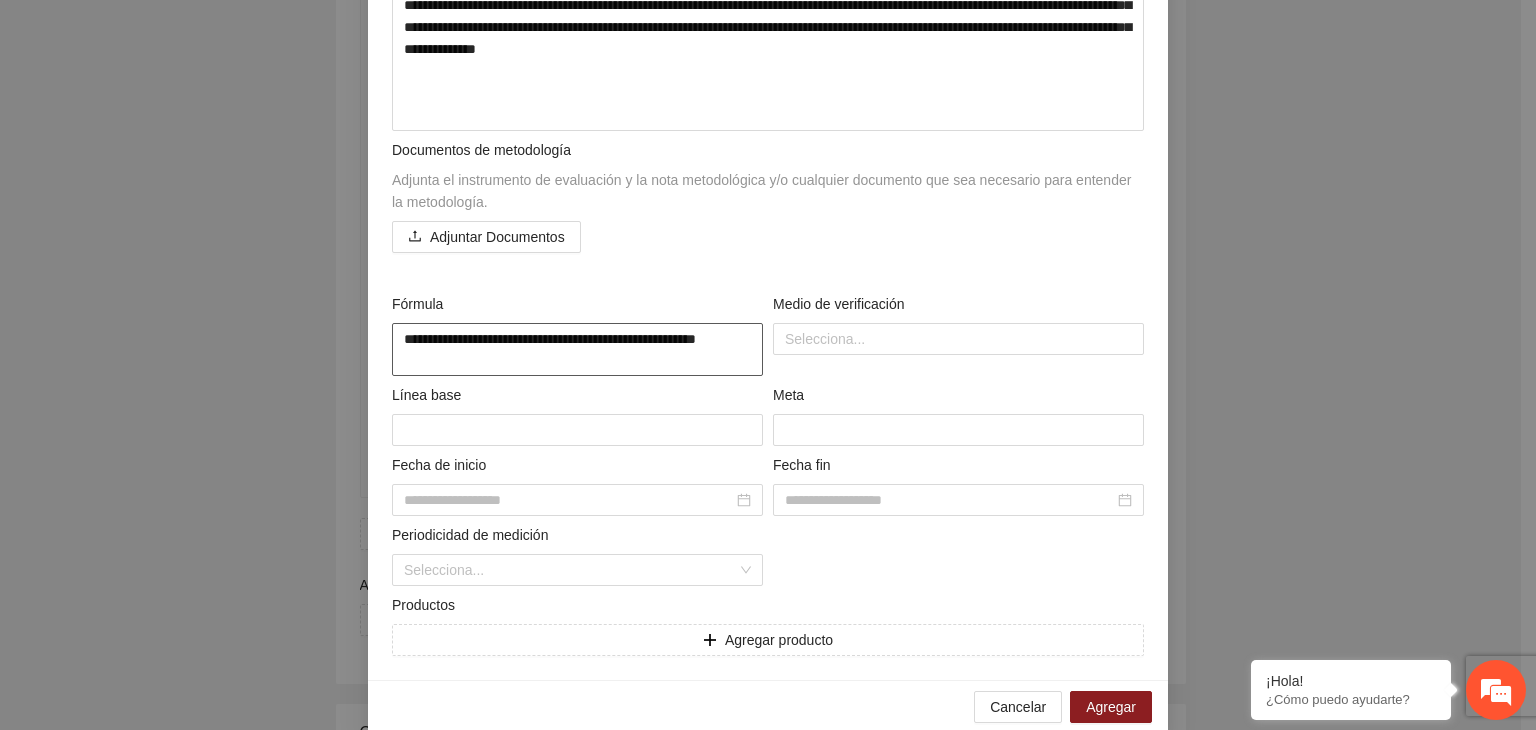 type on "**********" 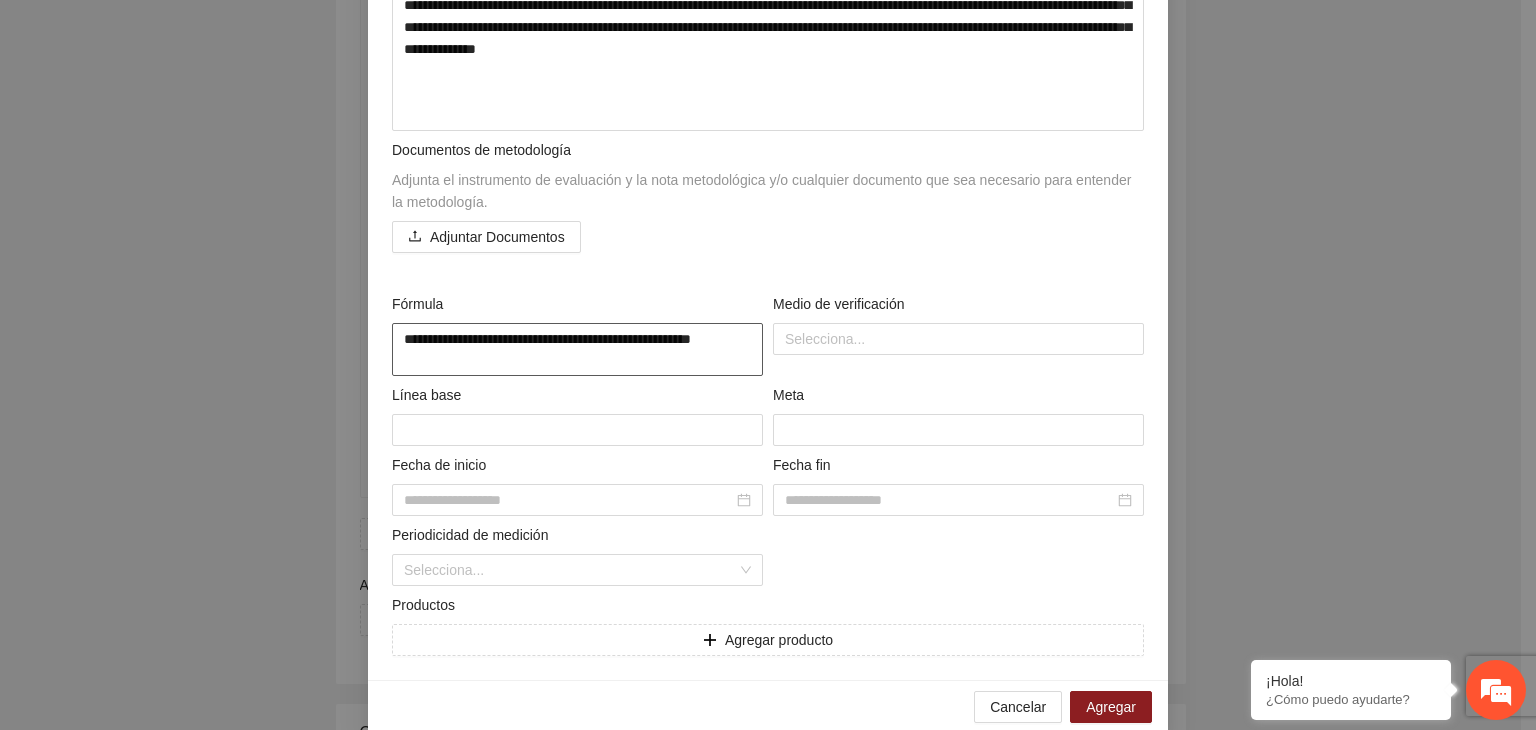type on "**********" 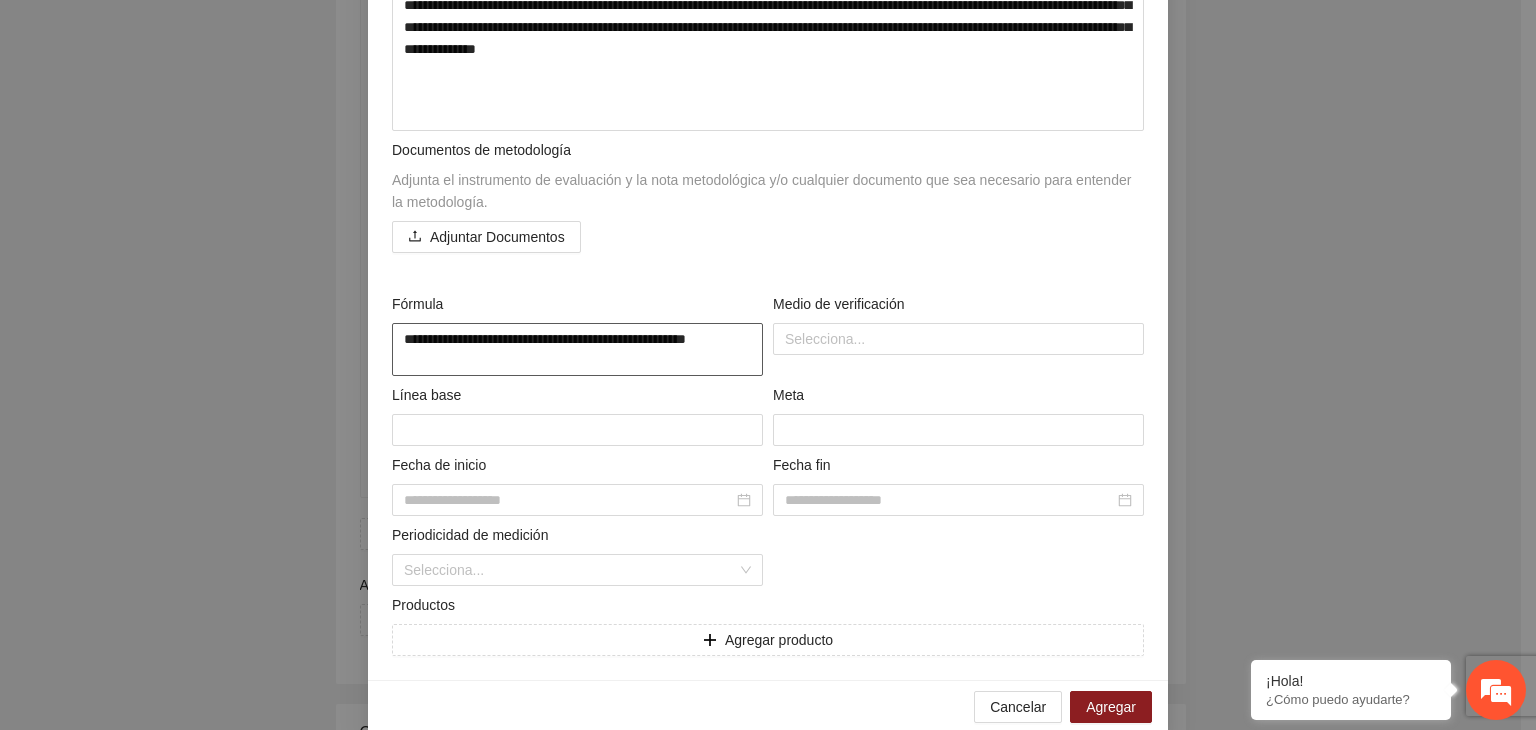 type on "**********" 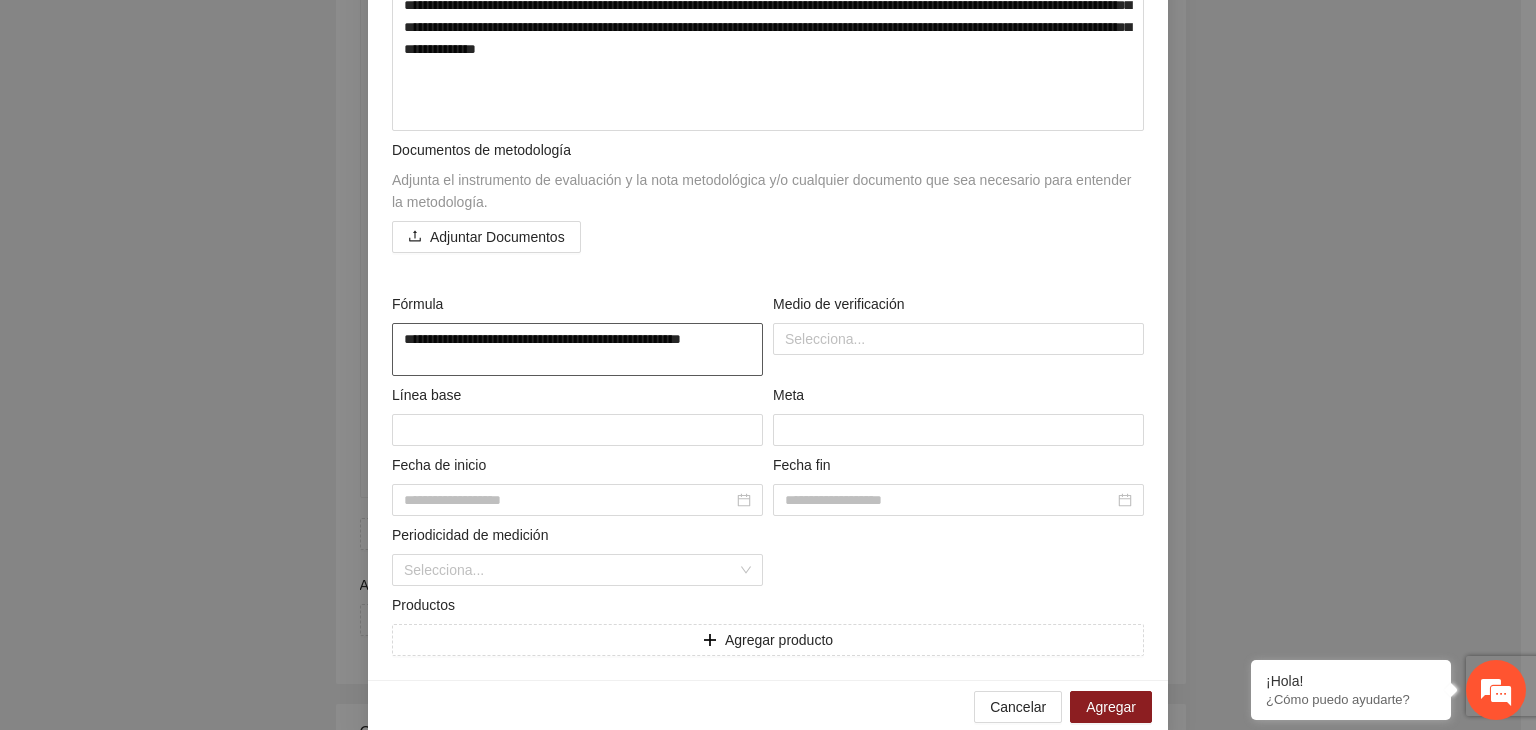type on "**********" 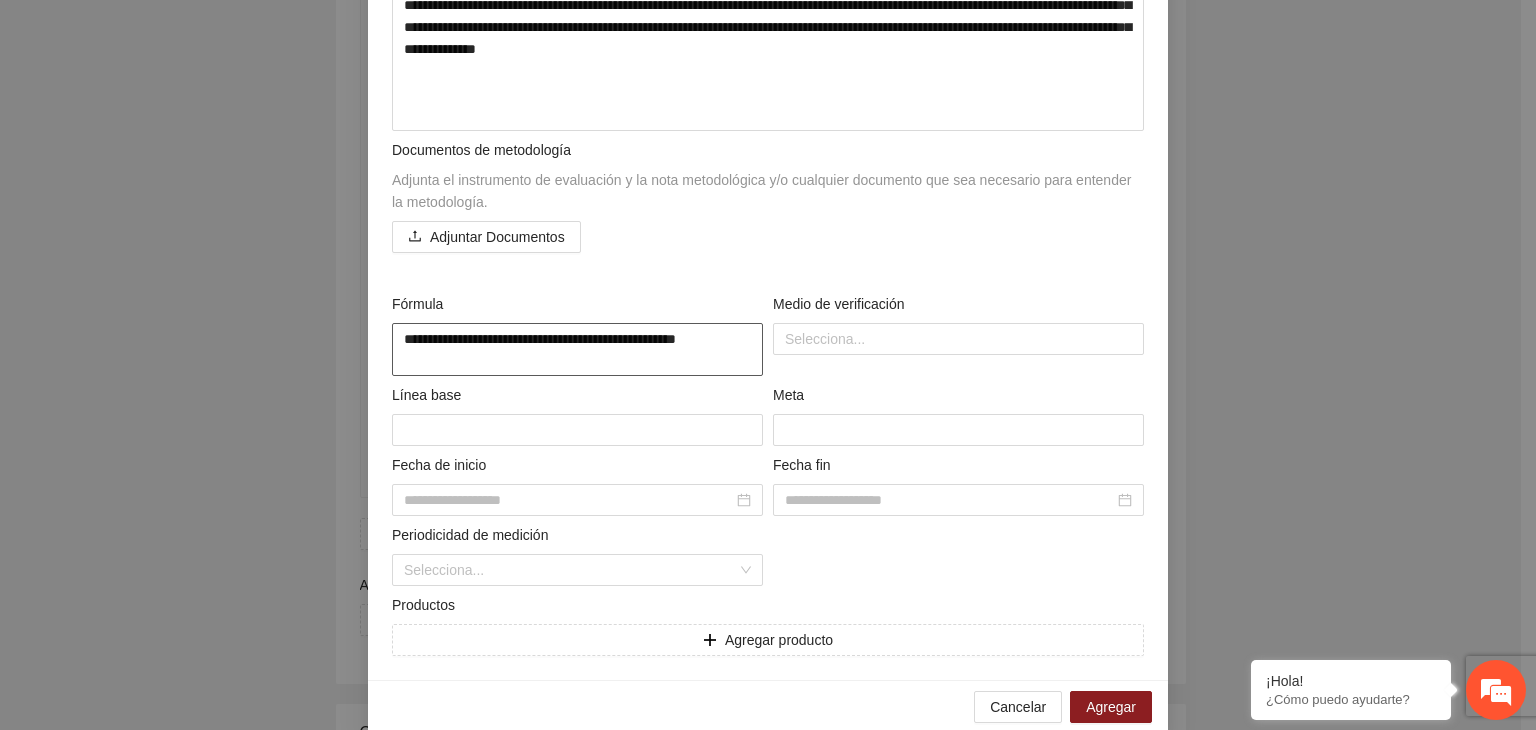 type on "**********" 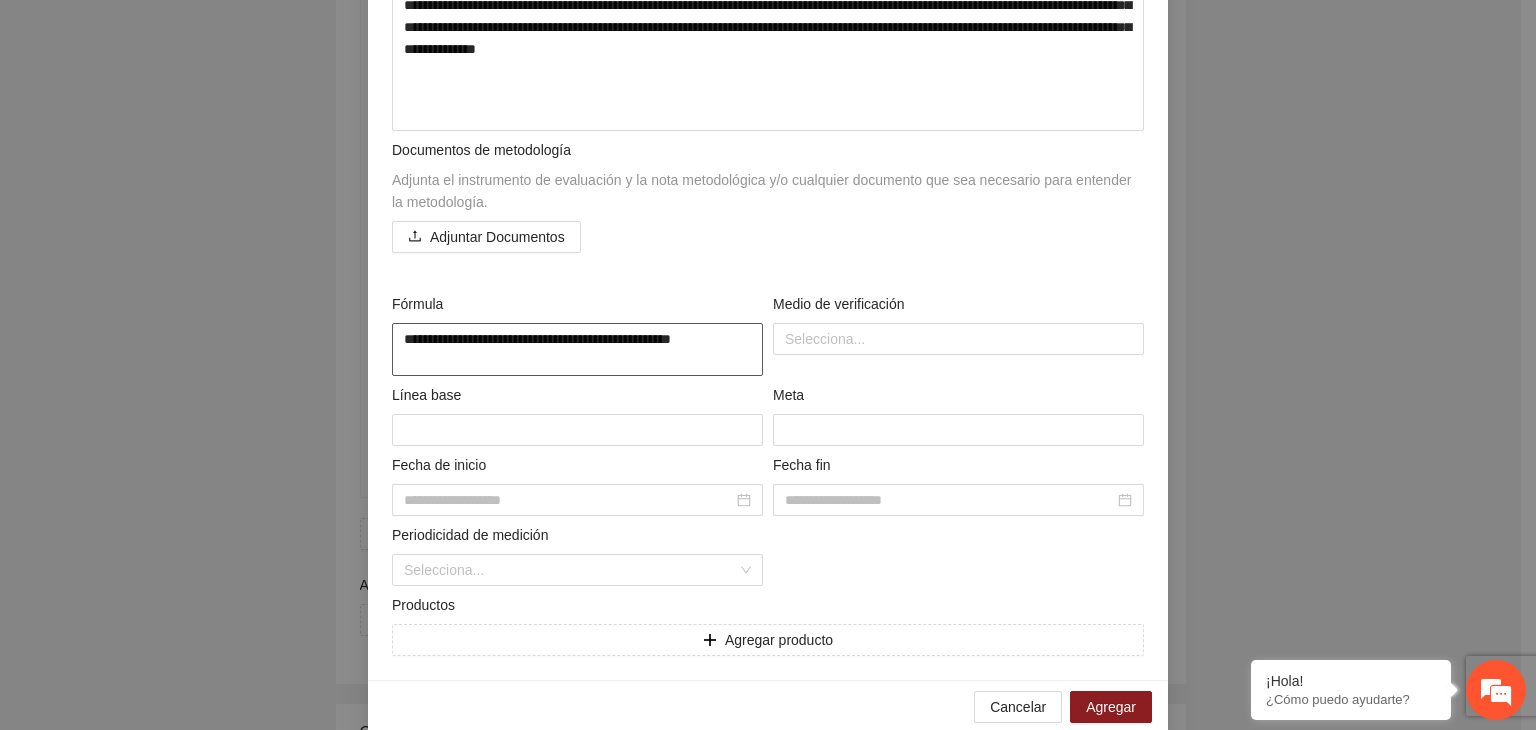type on "**********" 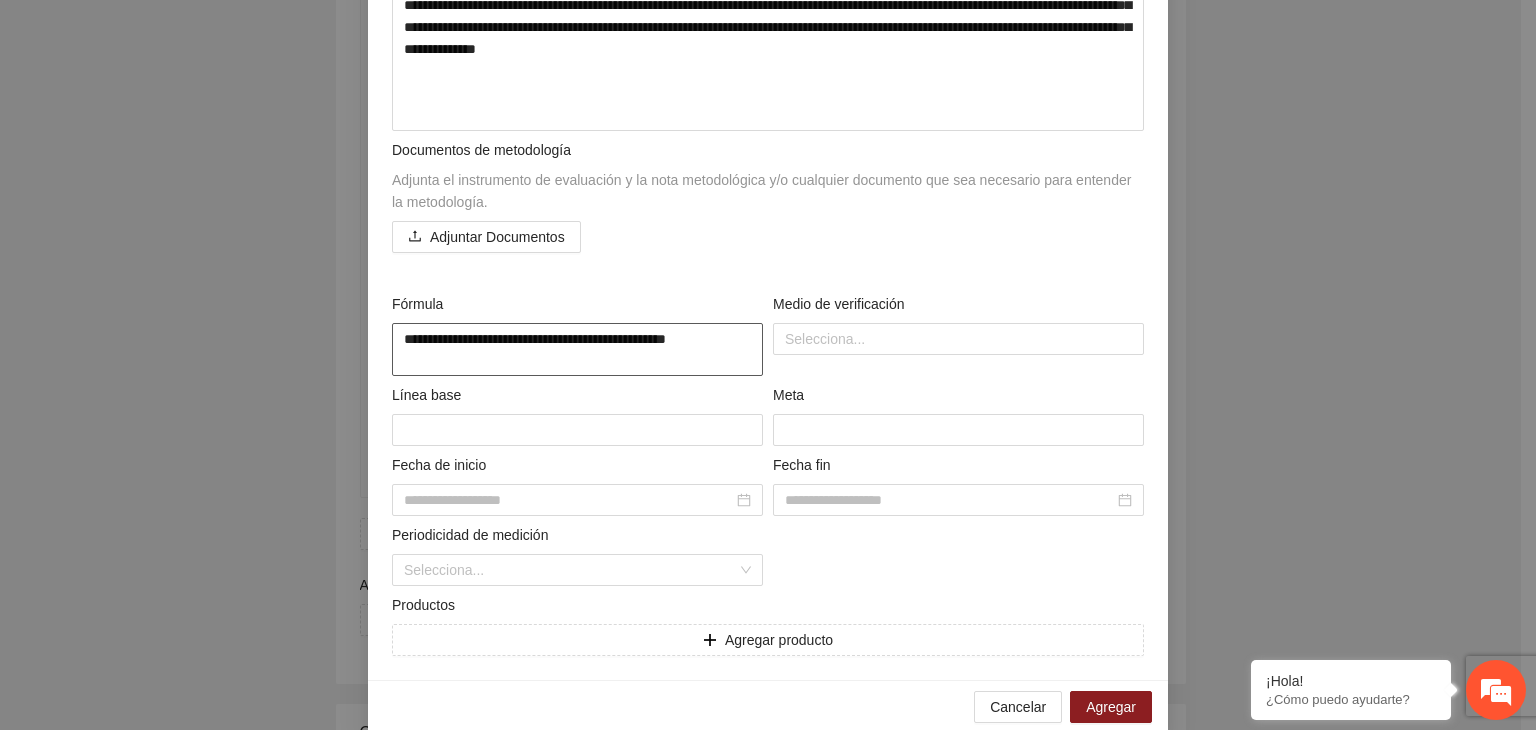 type on "**********" 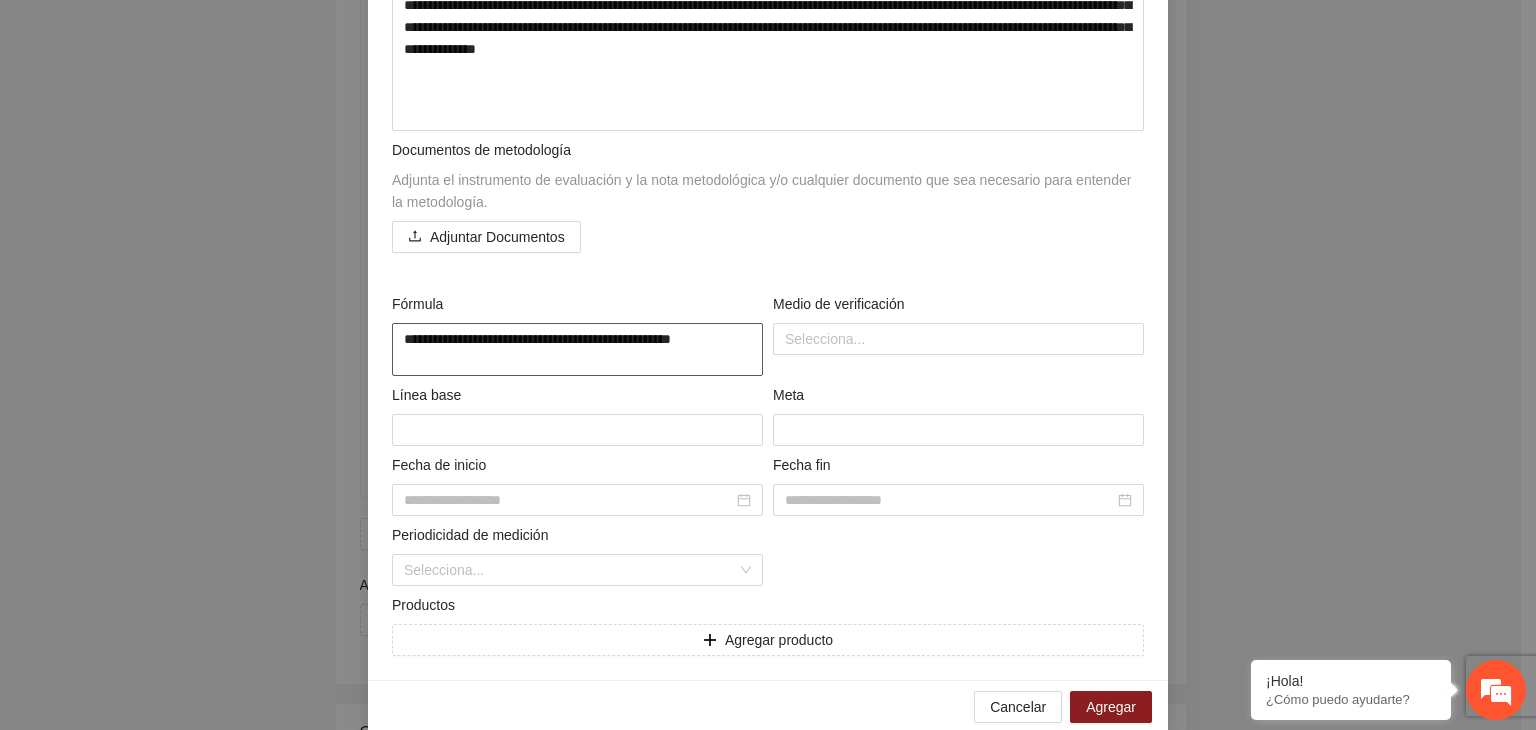 type on "**********" 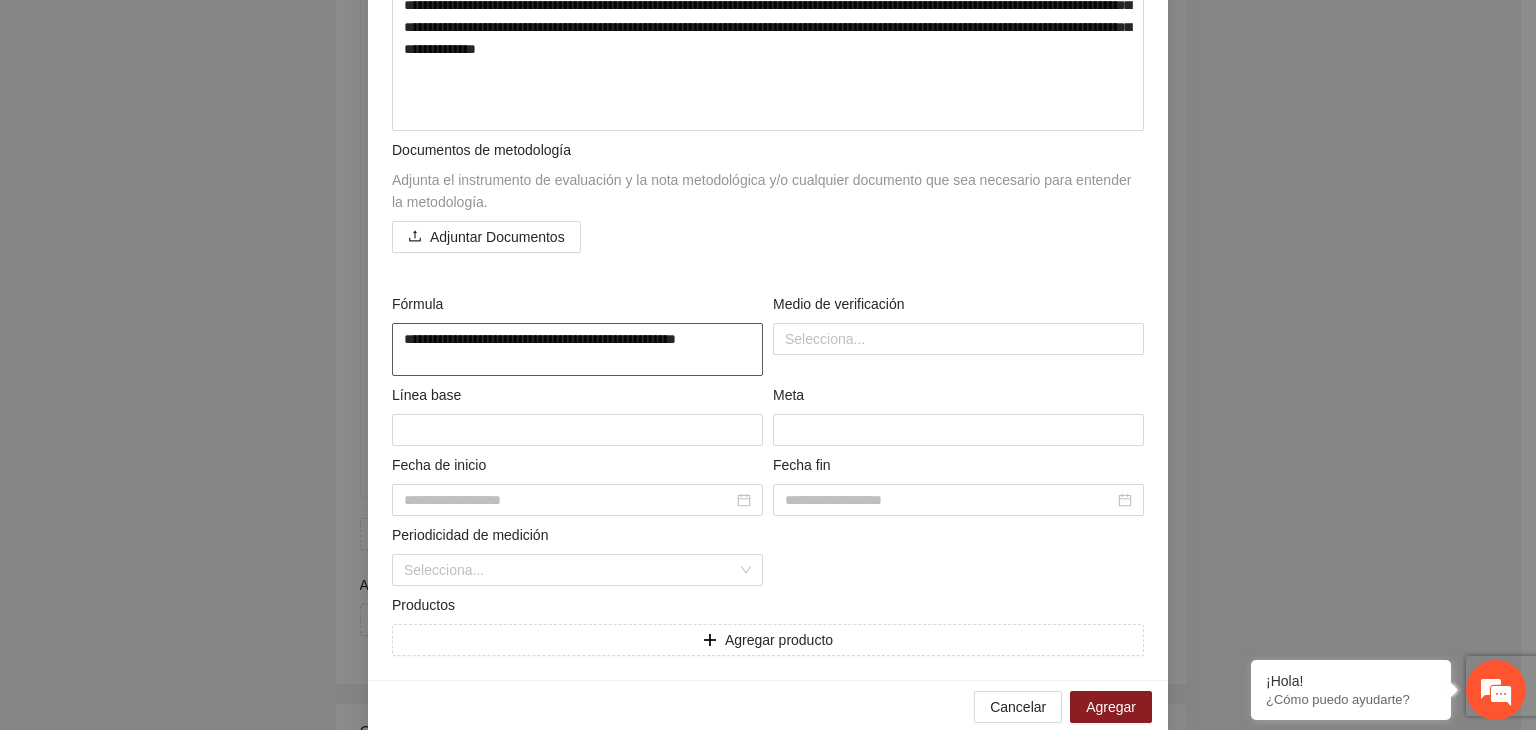 type on "**********" 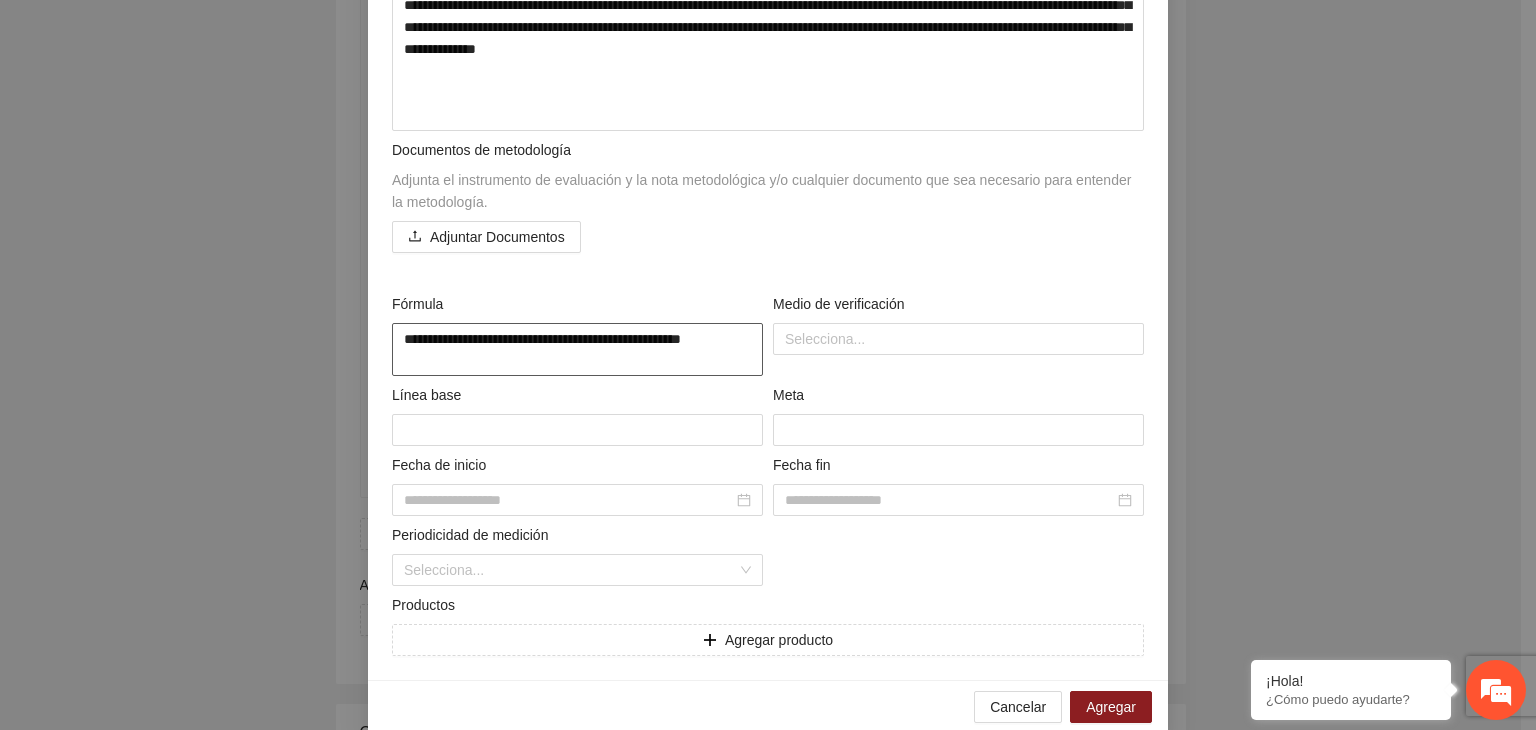 type on "**********" 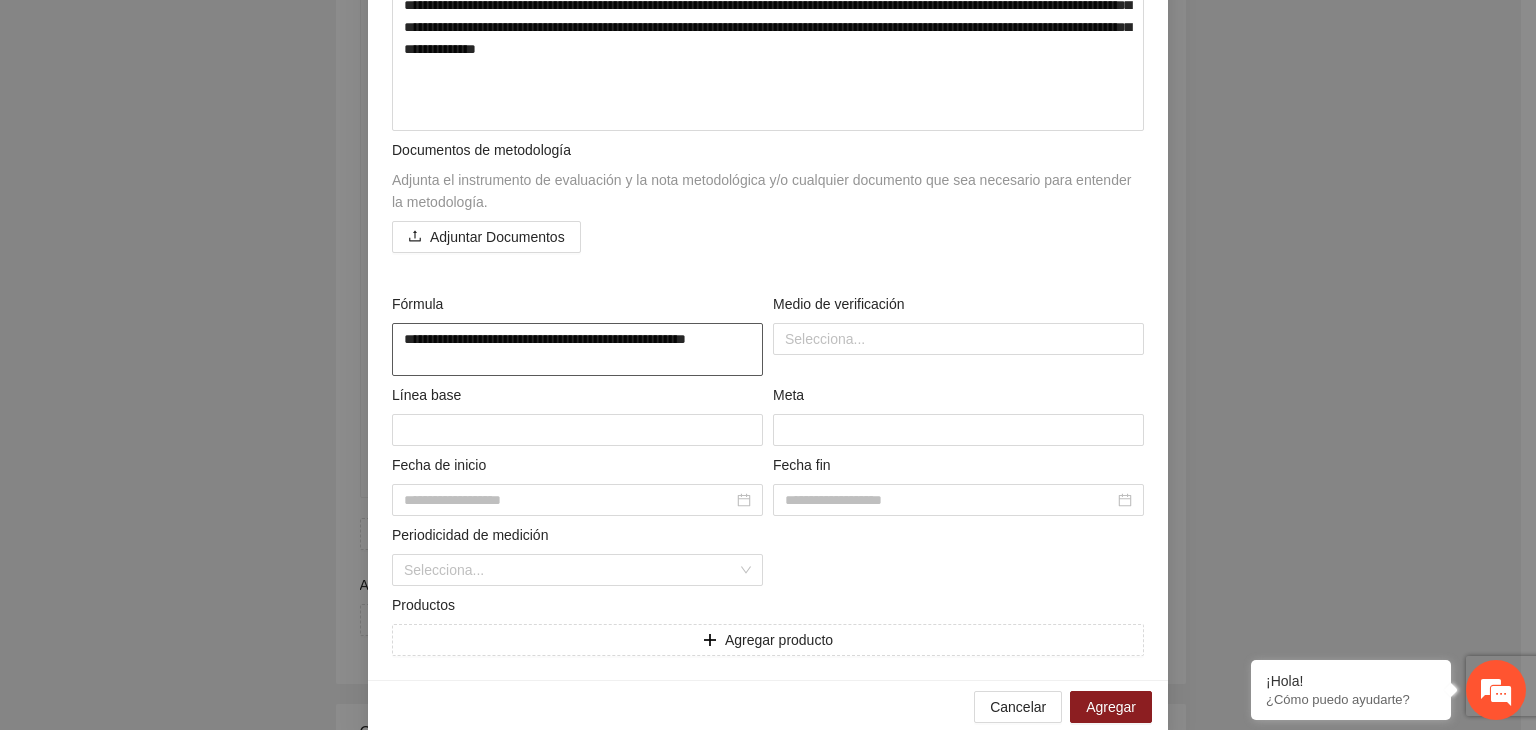 type on "**********" 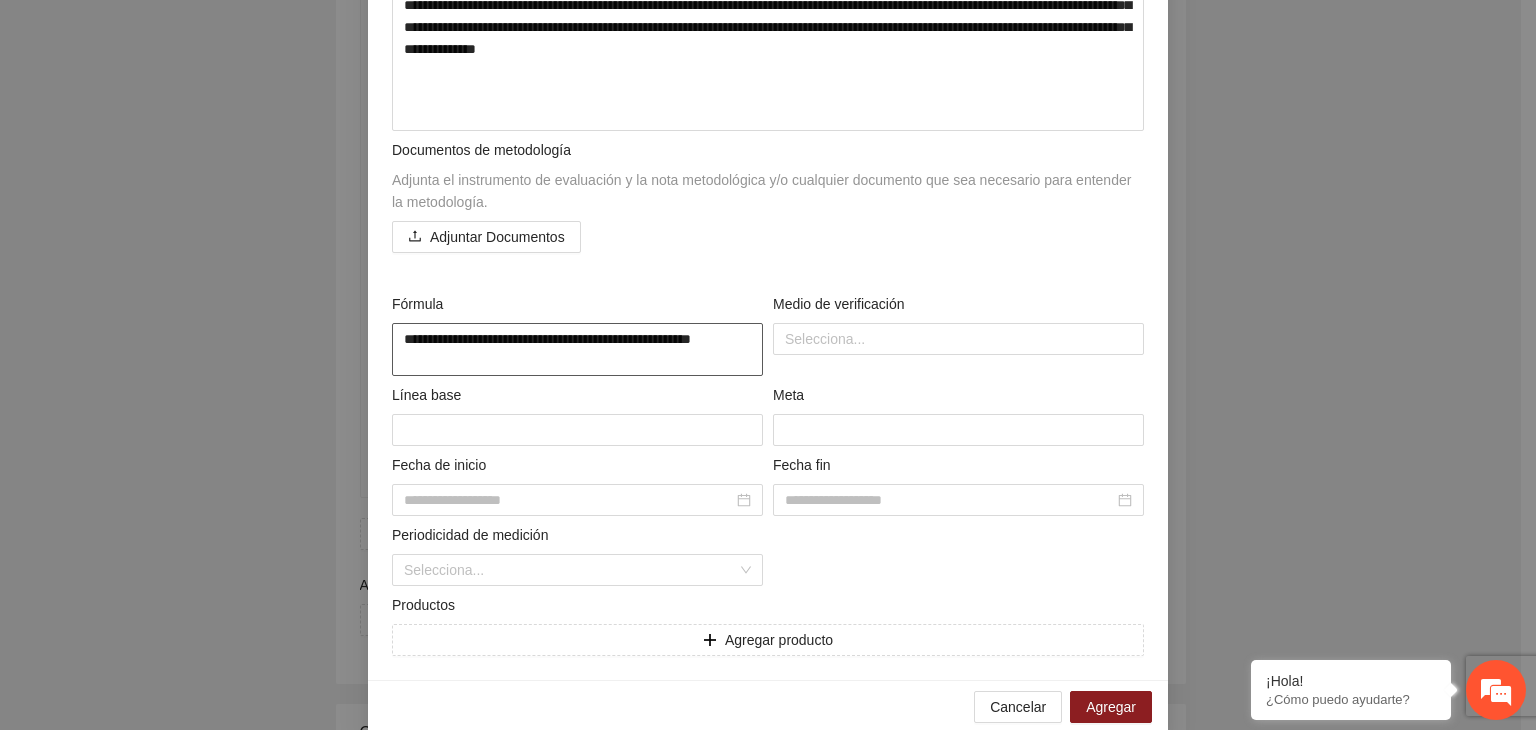 type on "**********" 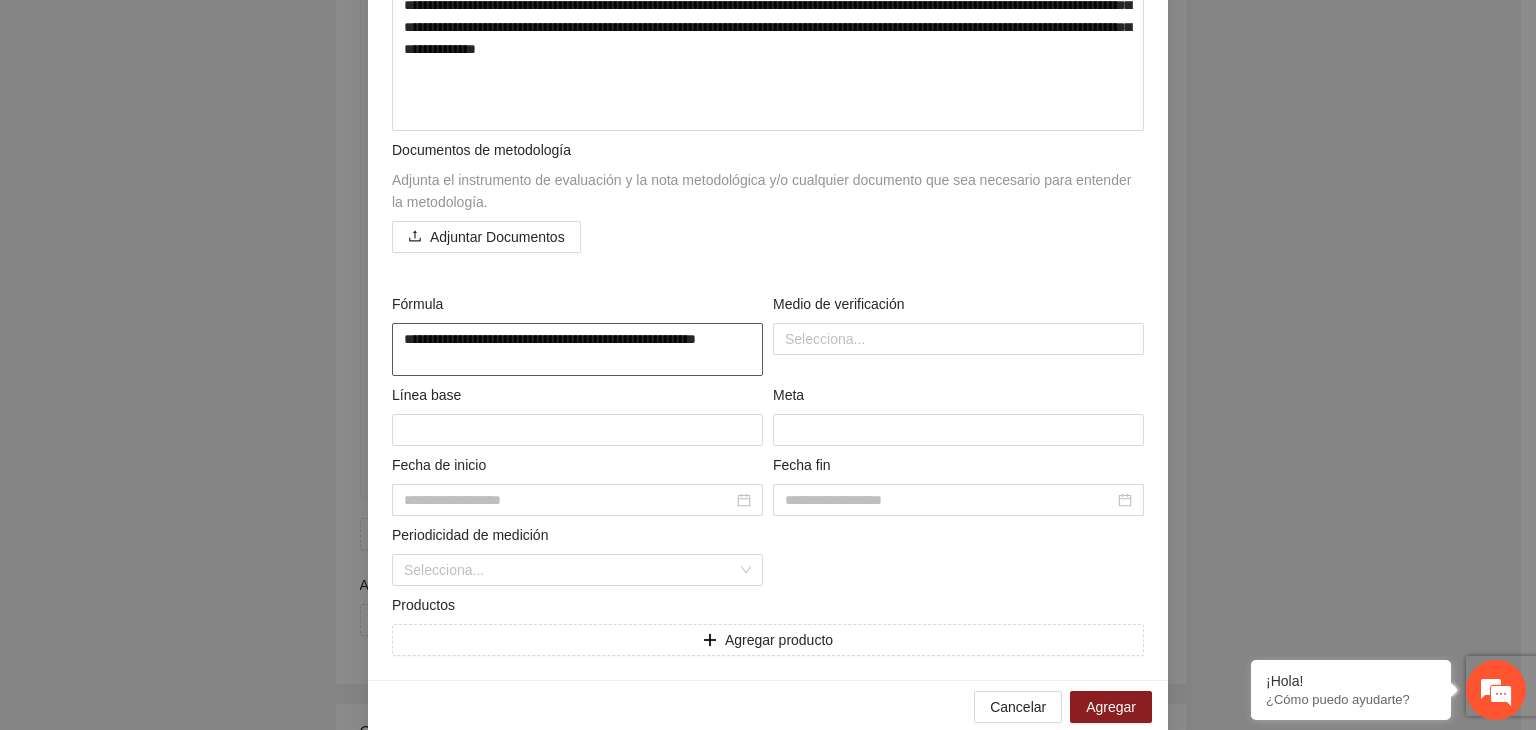 type on "**********" 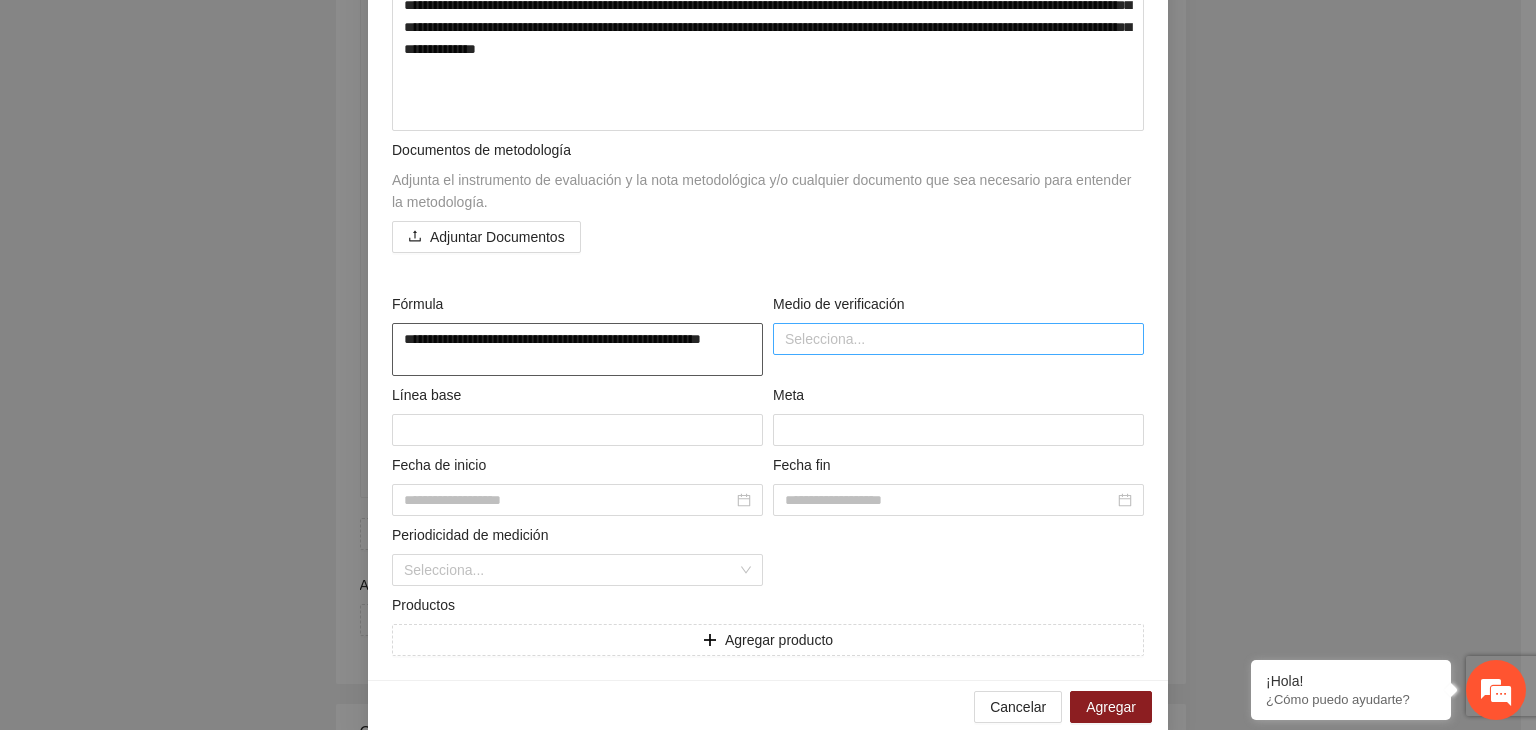 click at bounding box center [958, 339] 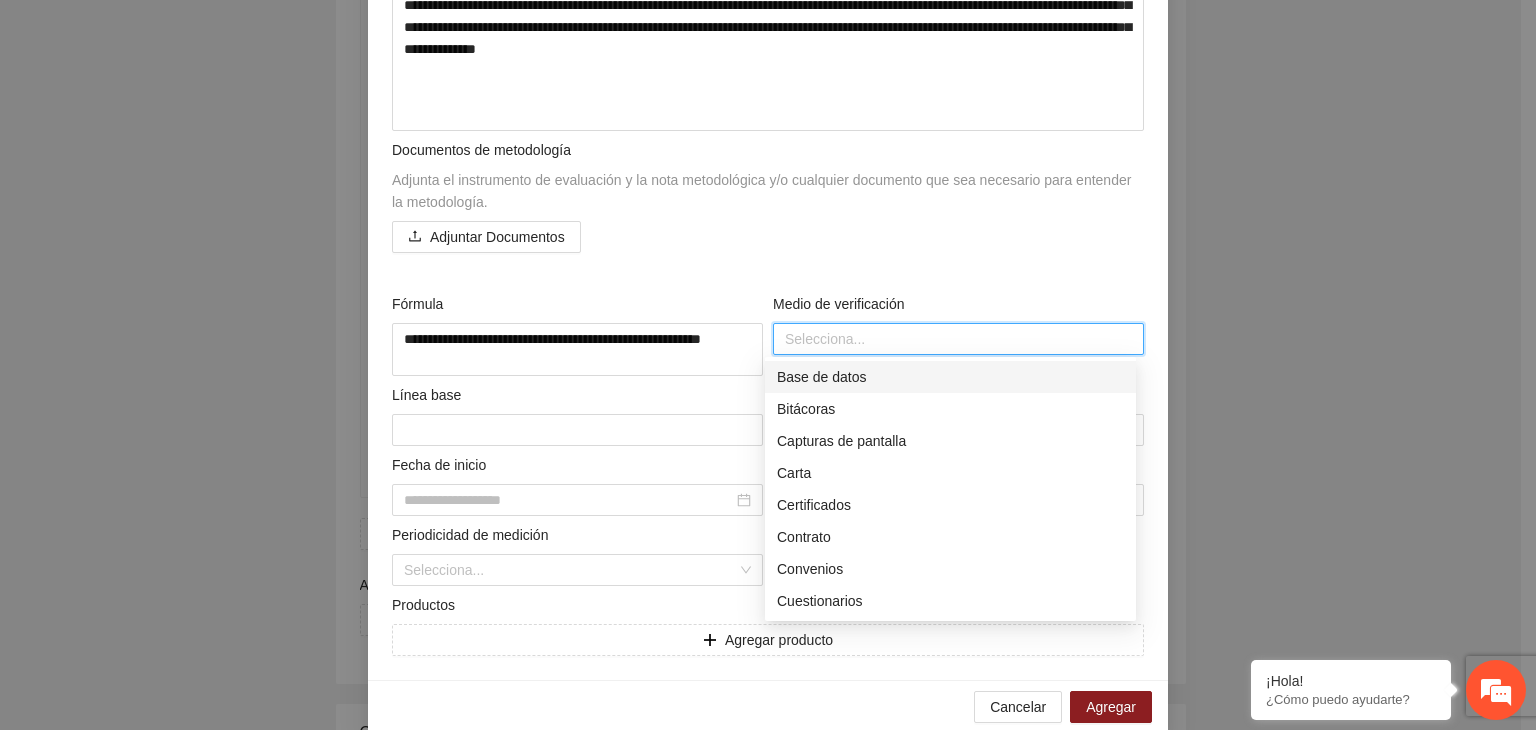 click on "Base de datos" at bounding box center (950, 377) 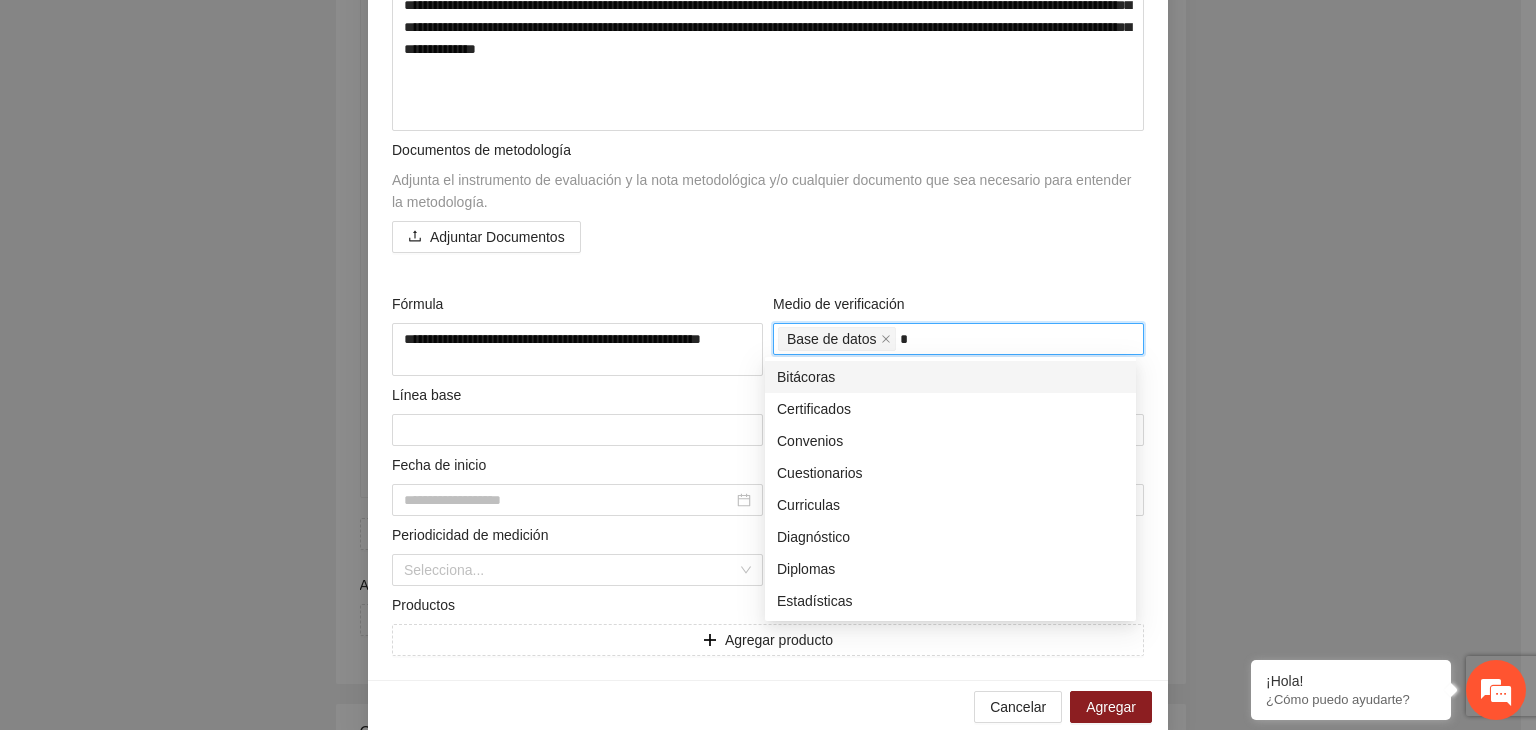 type on "**" 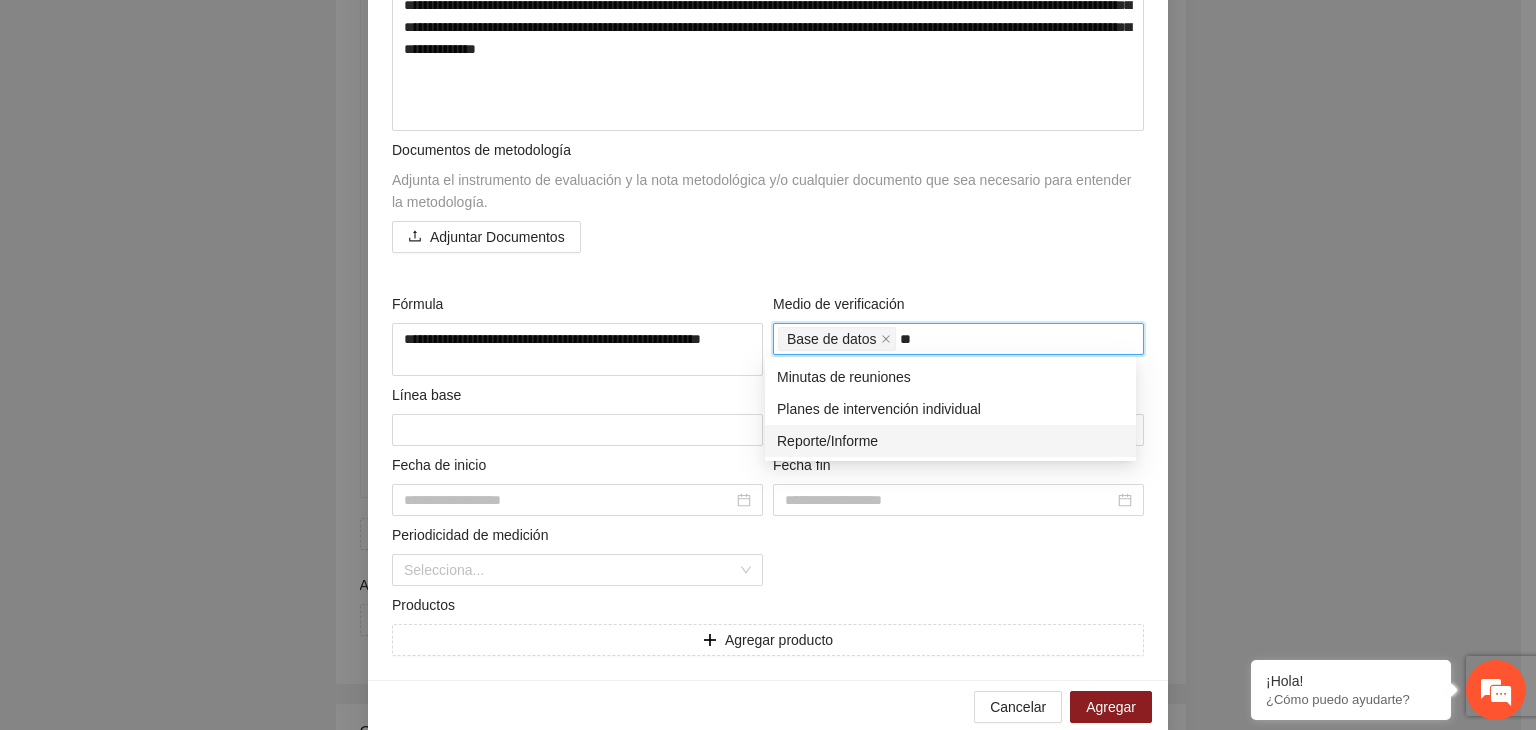 click on "Reporte/Informe" at bounding box center [950, 441] 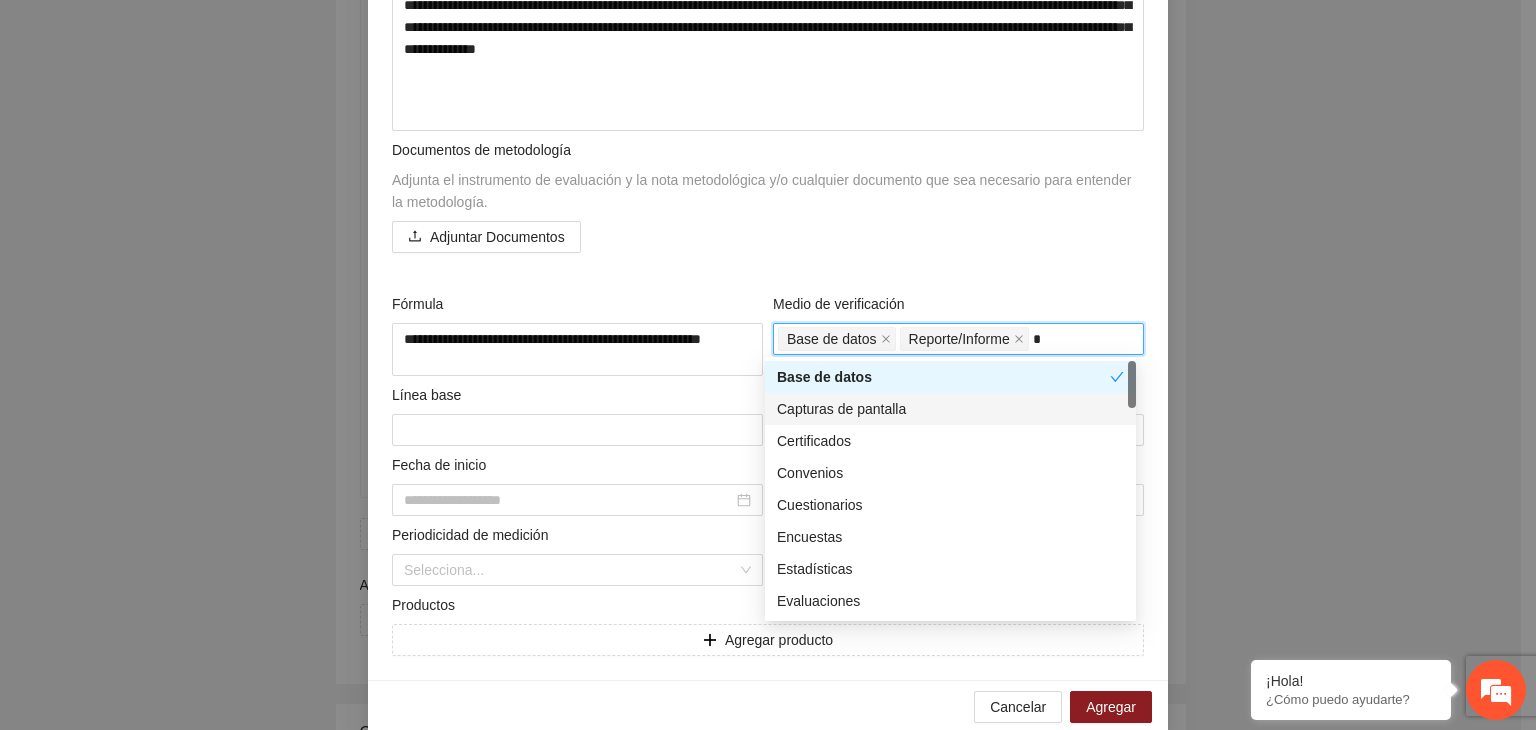 type on "**" 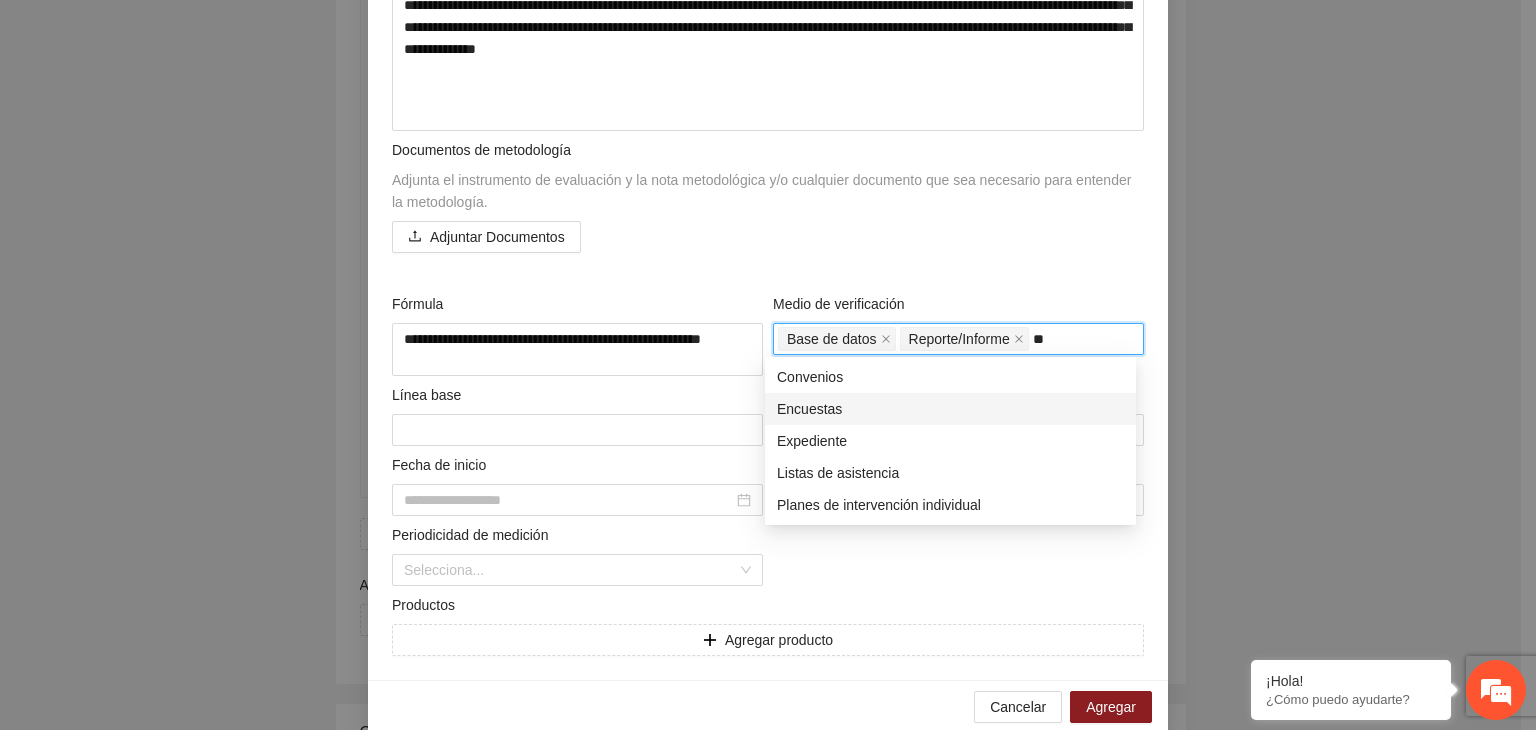 click on "Encuestas" at bounding box center (950, 409) 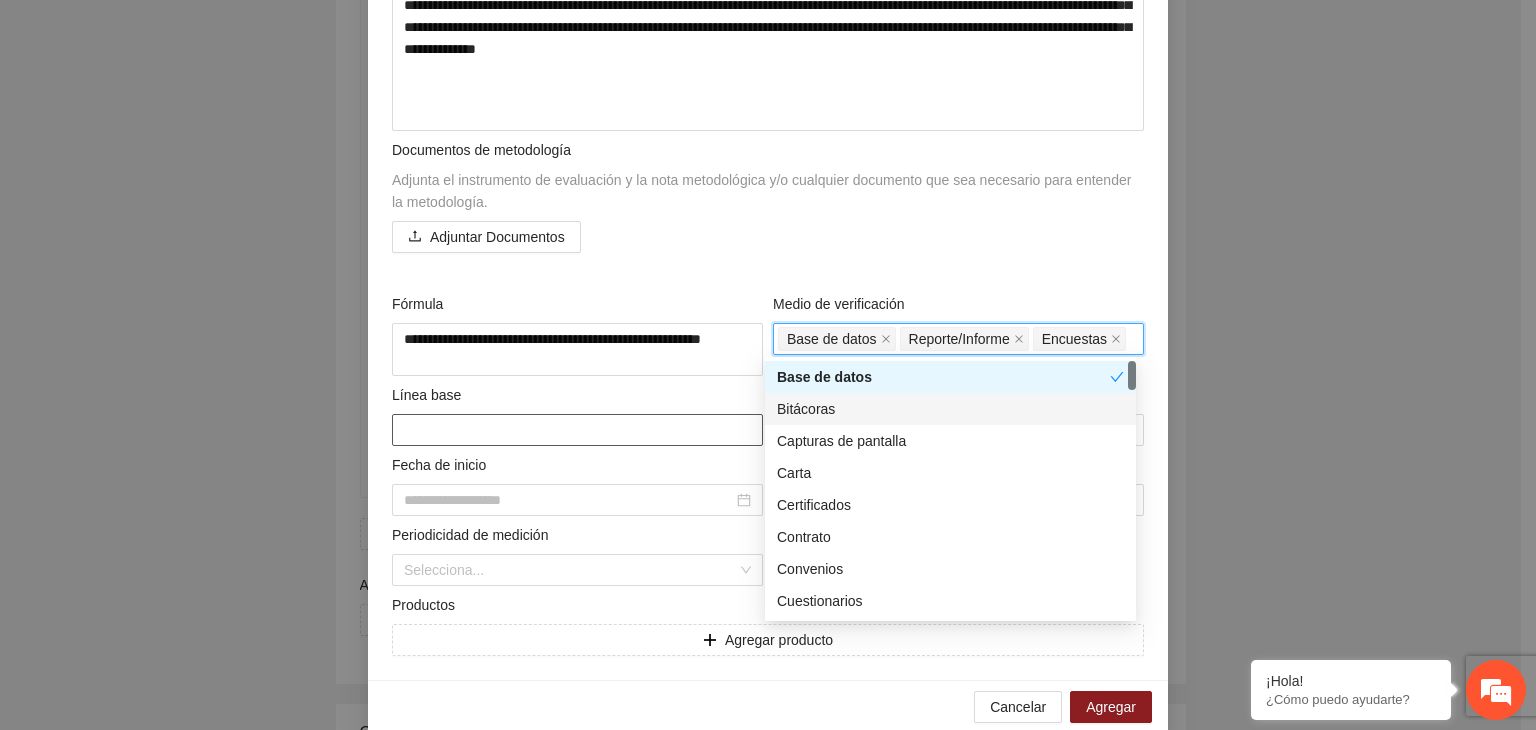 click at bounding box center (577, 430) 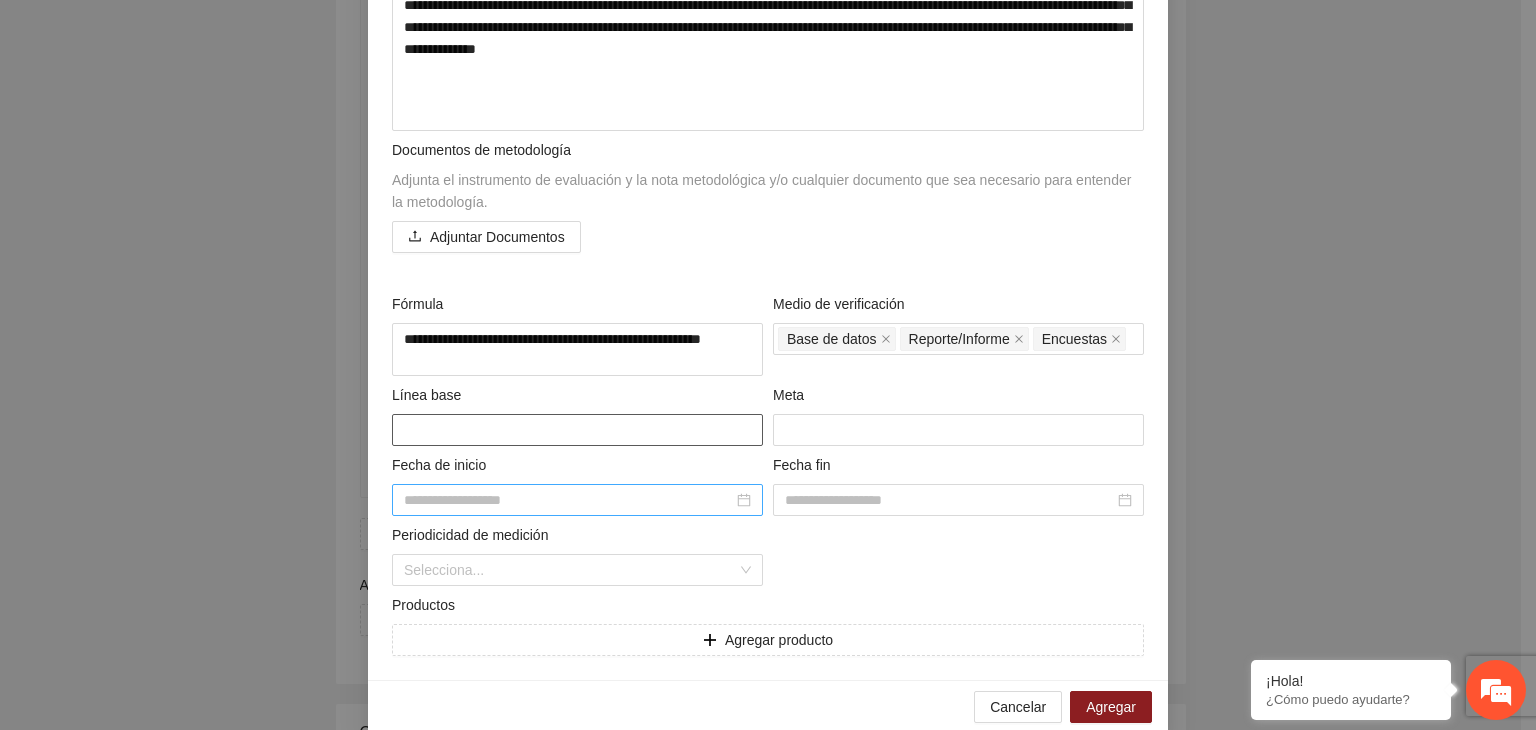 type on "*" 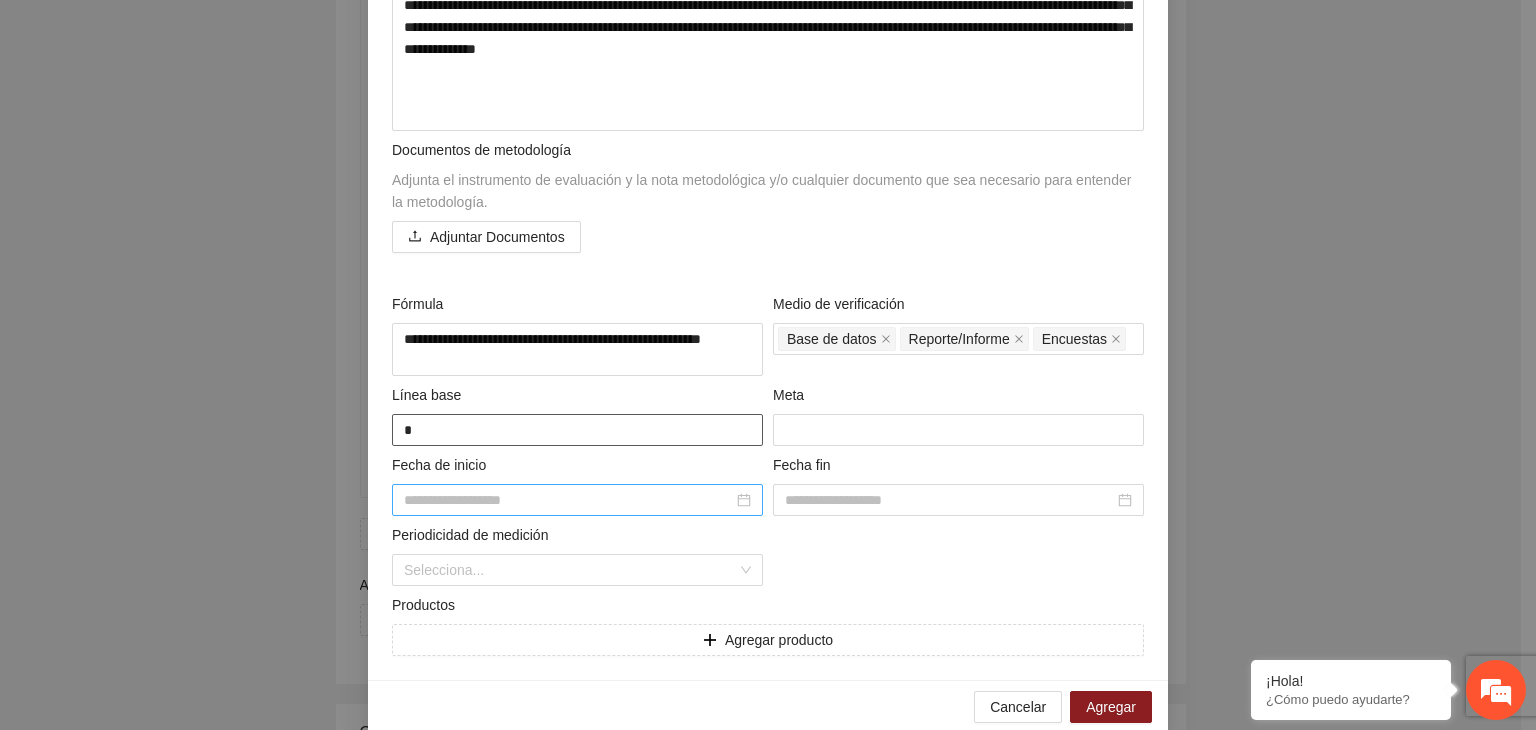 type on "**" 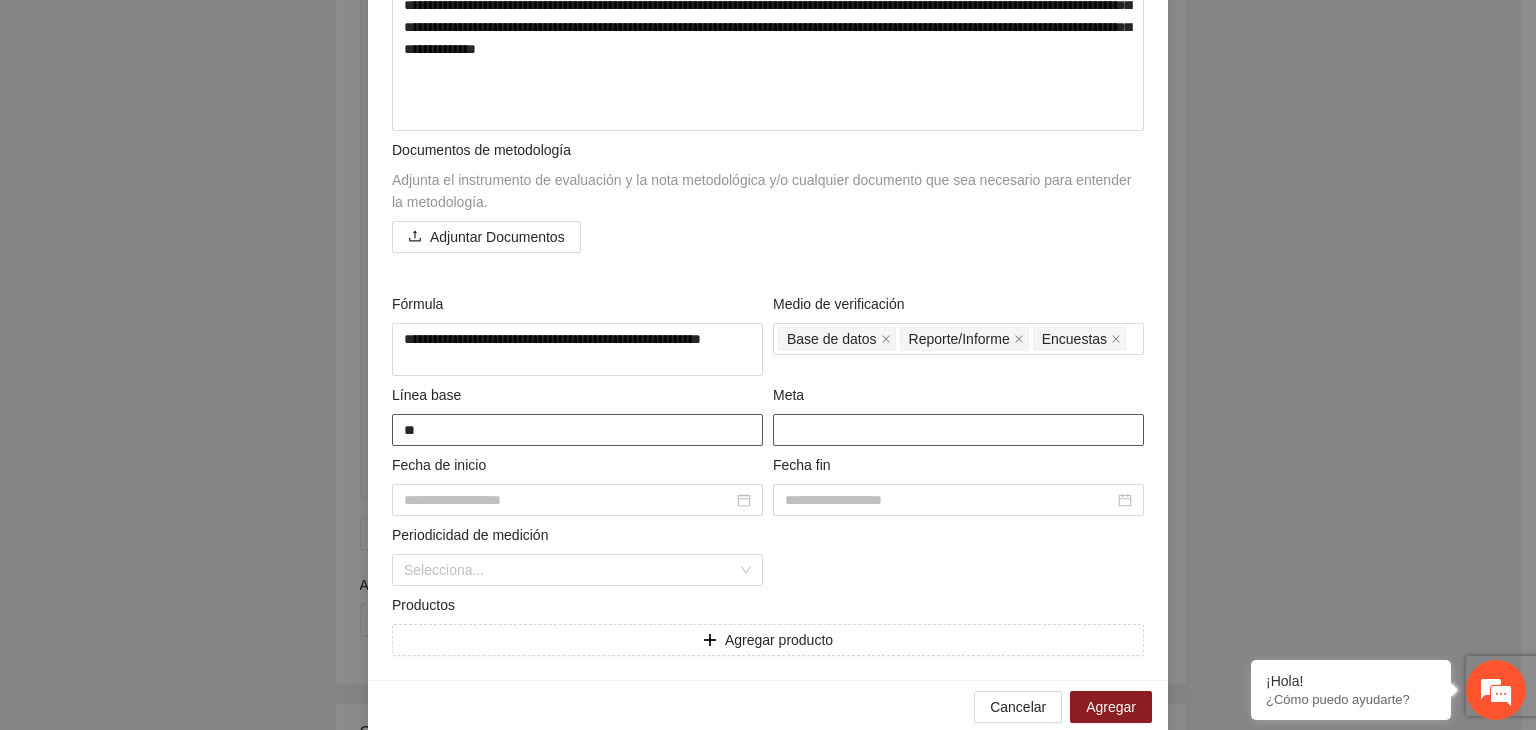 type on "**" 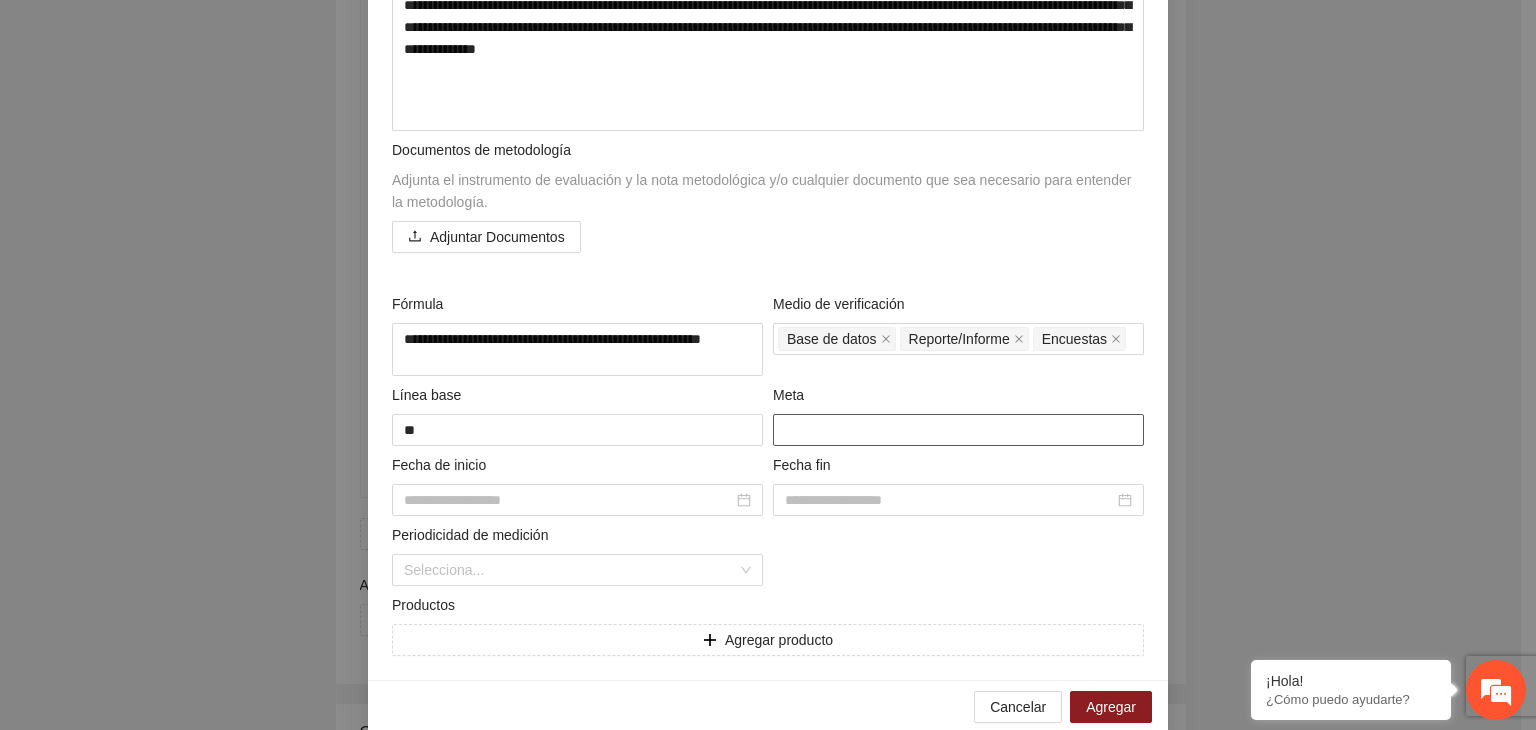 click at bounding box center (958, 430) 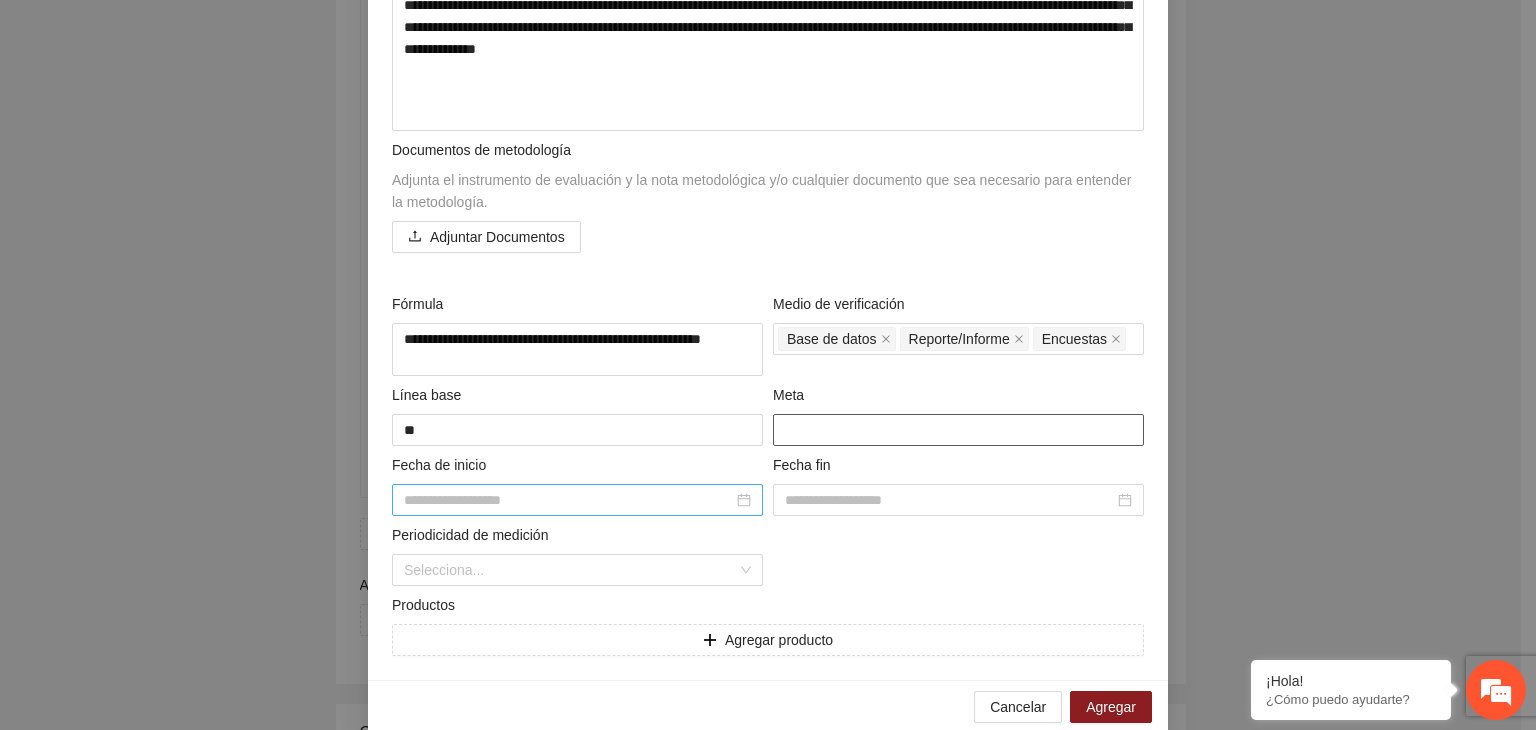 type on "**" 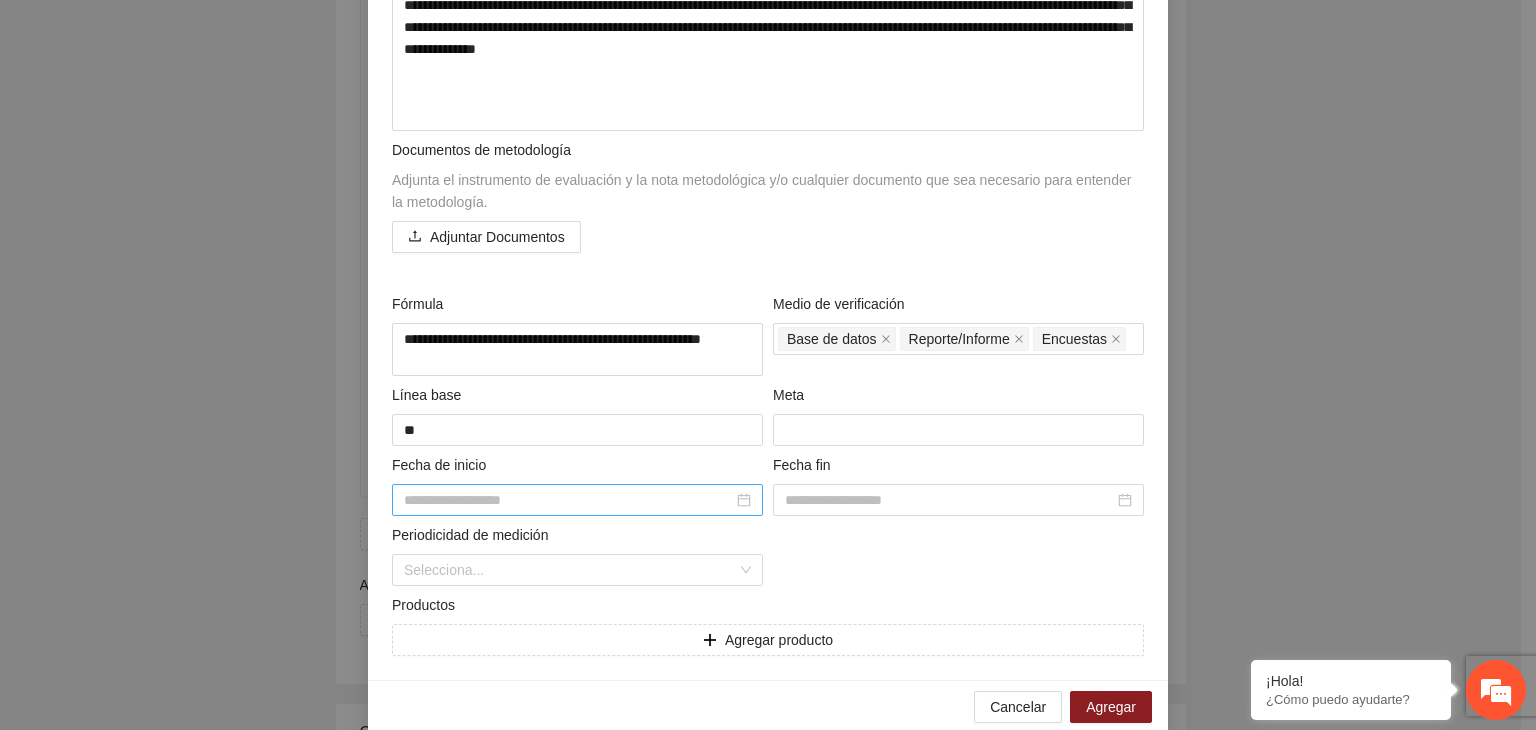 click at bounding box center [568, 500] 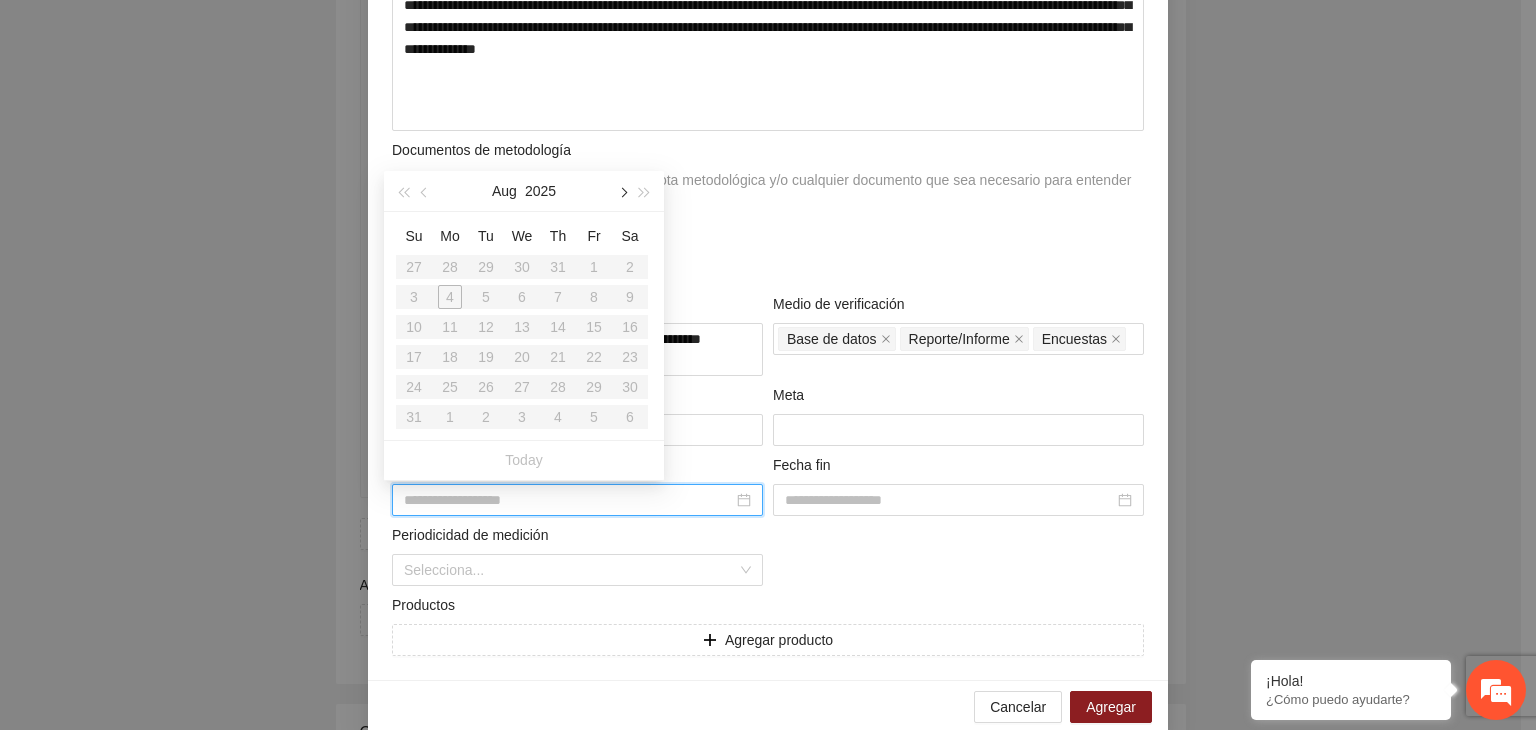 click at bounding box center (622, 193) 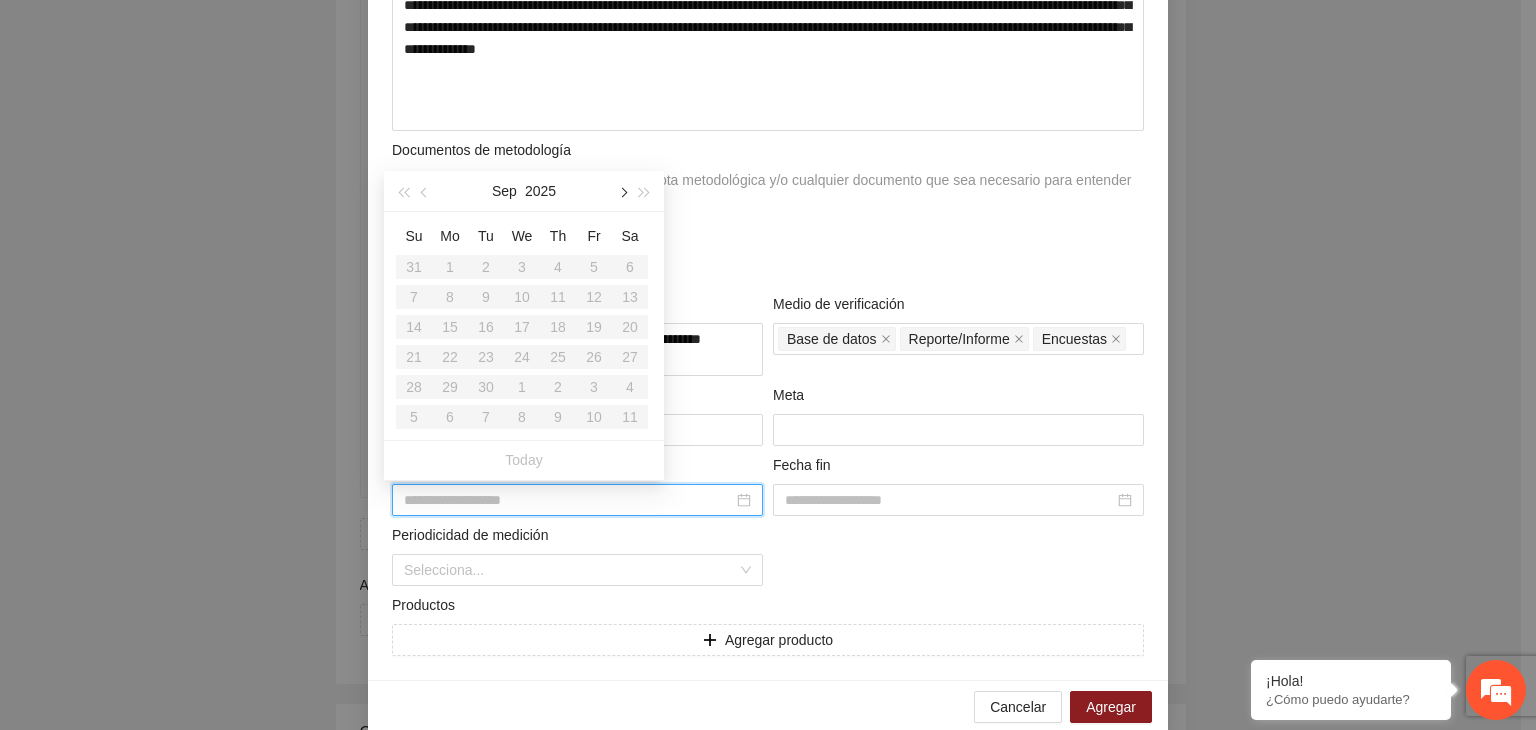 click at bounding box center (622, 193) 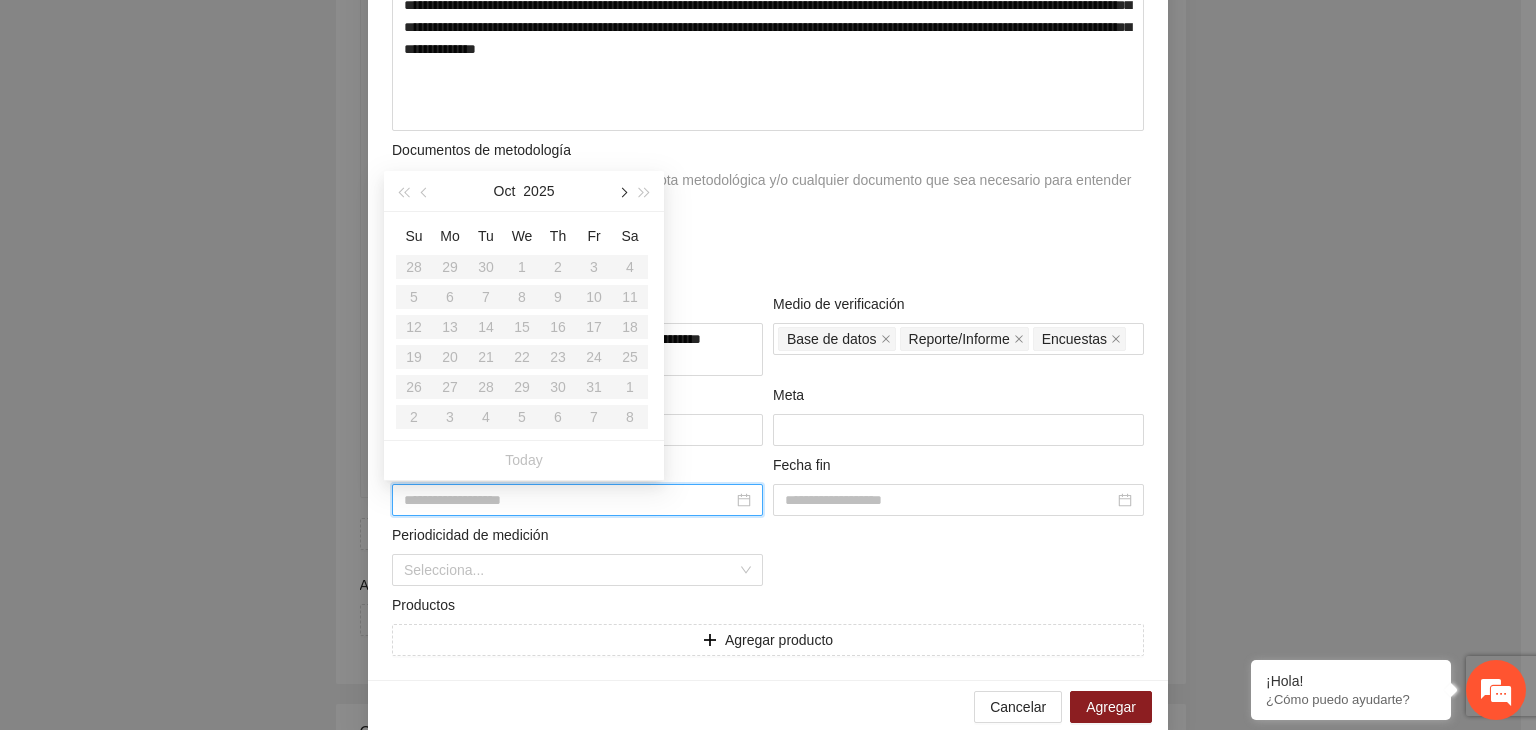 click at bounding box center (622, 193) 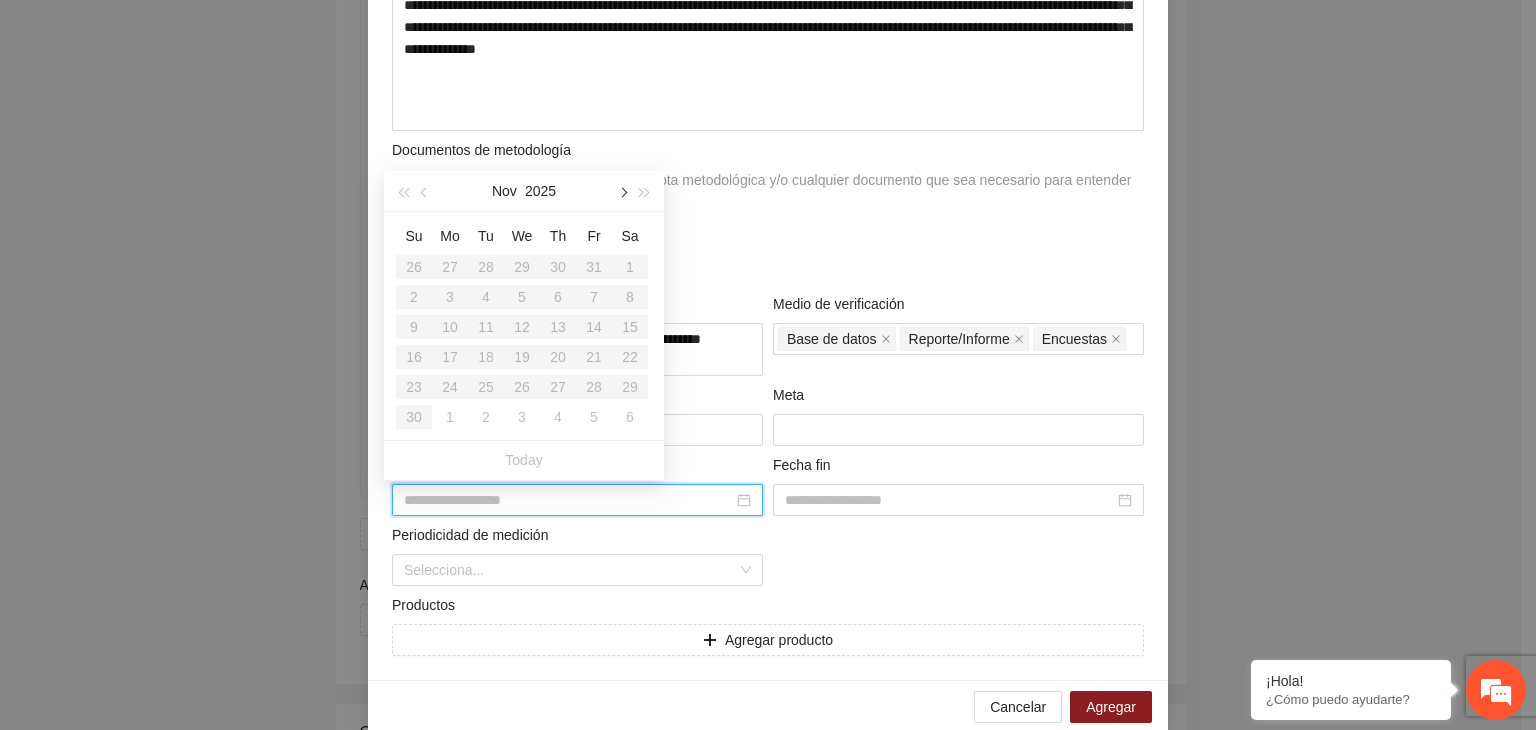 click at bounding box center [622, 193] 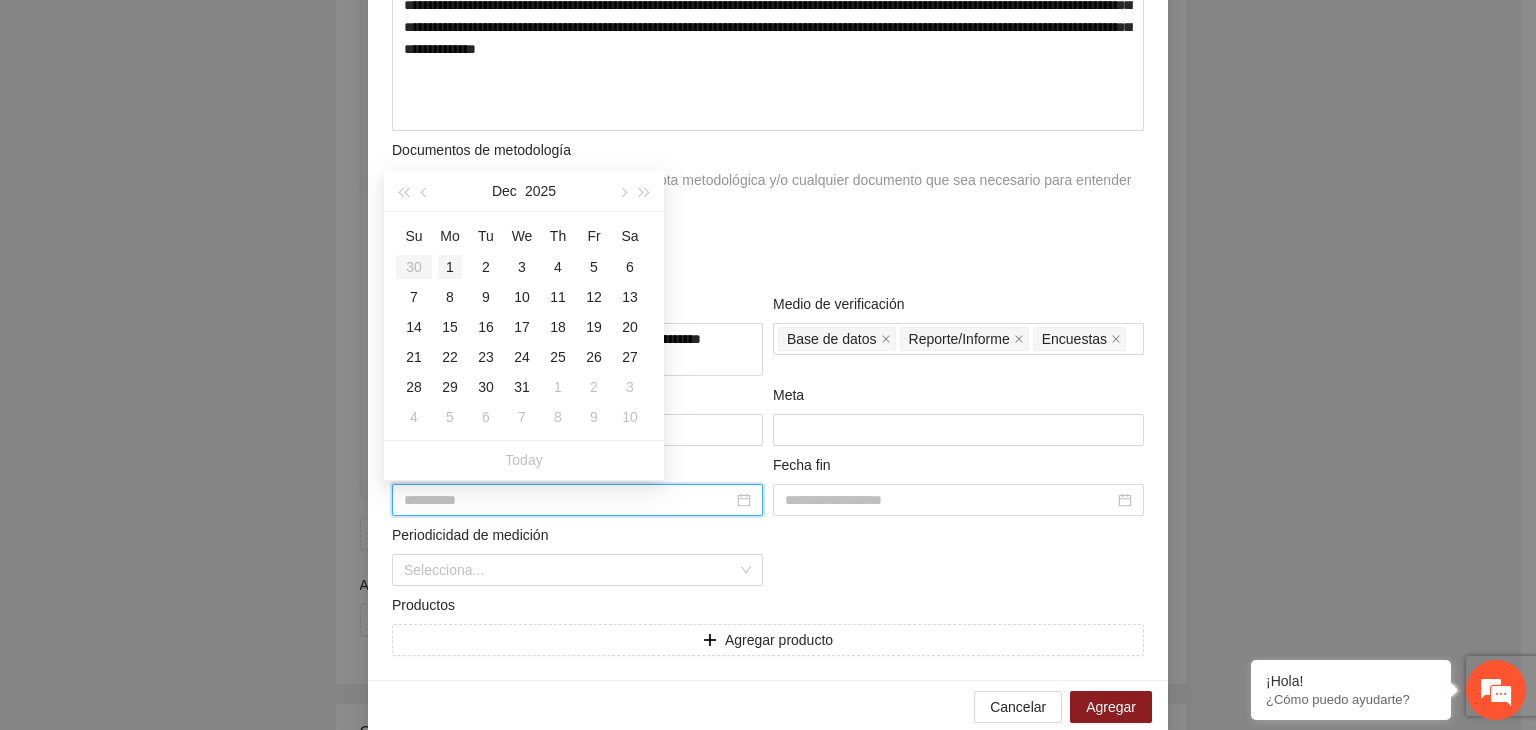 type on "**********" 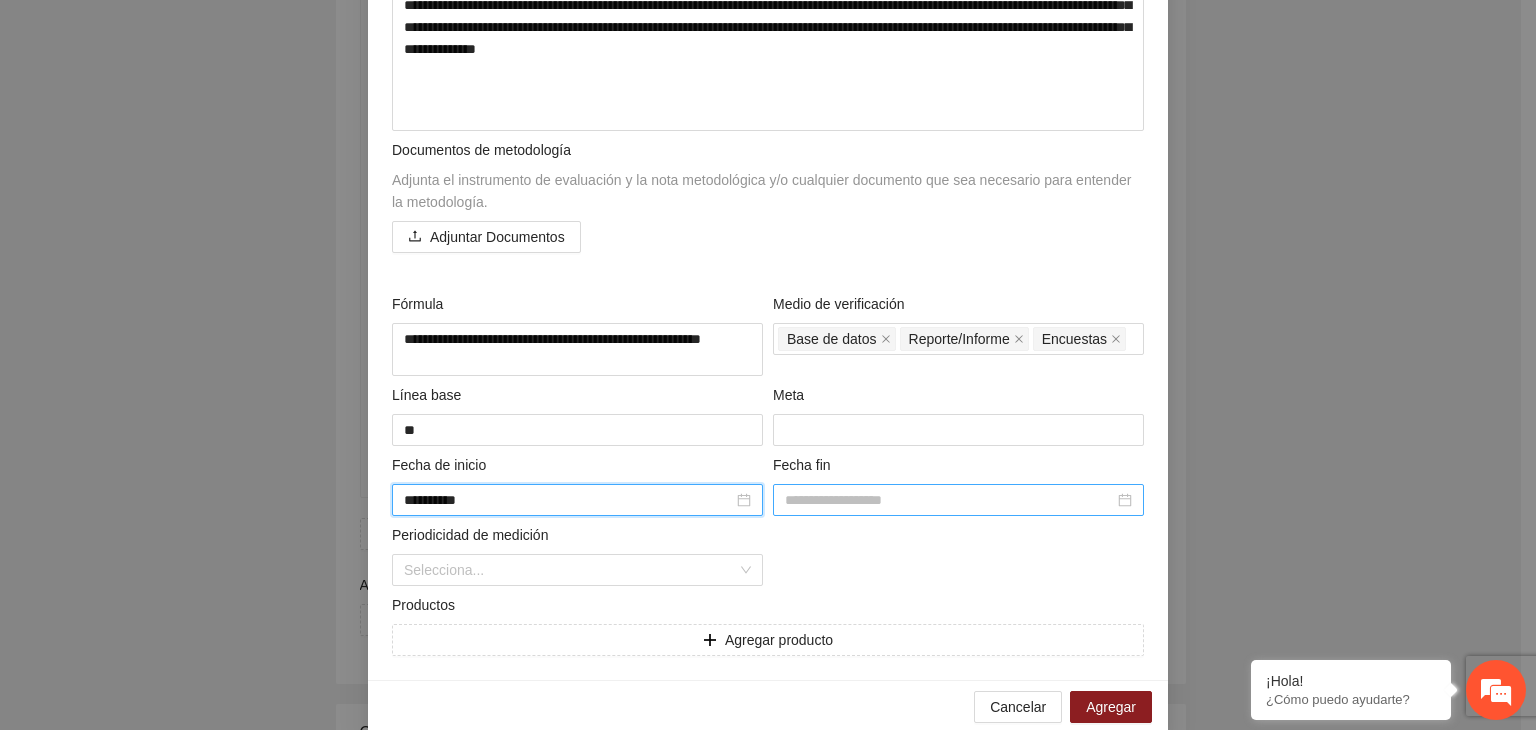 click at bounding box center [949, 500] 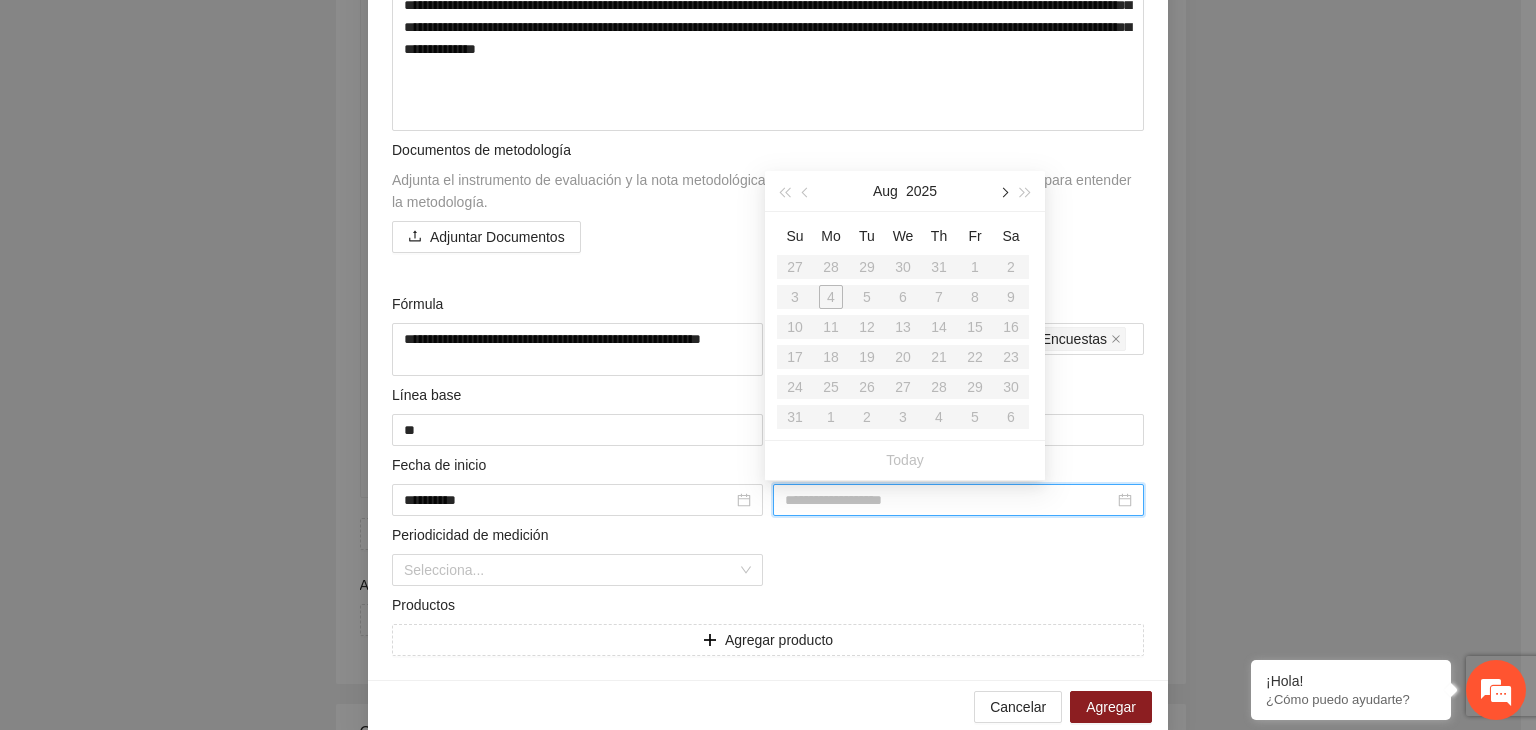 click at bounding box center [1003, 193] 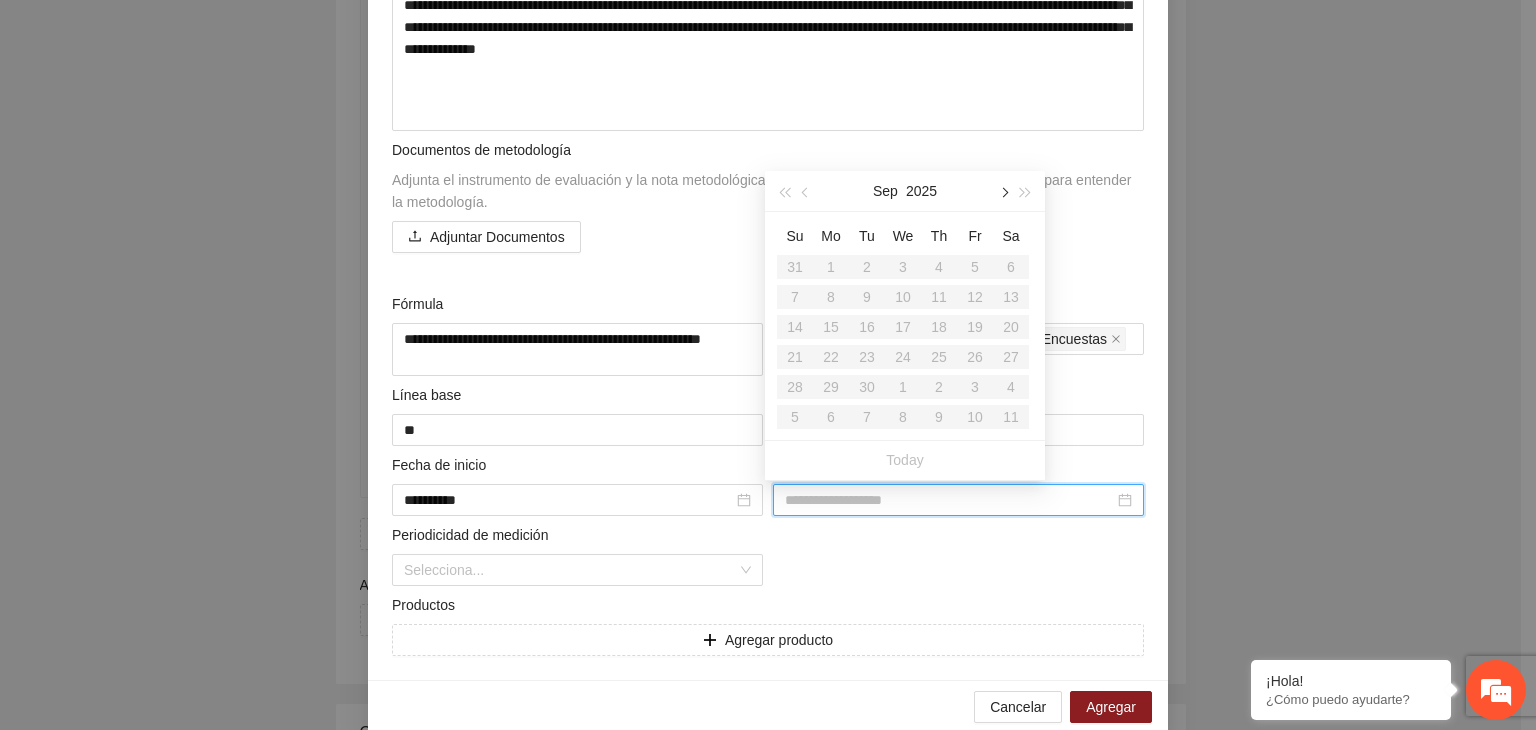 click at bounding box center (1003, 193) 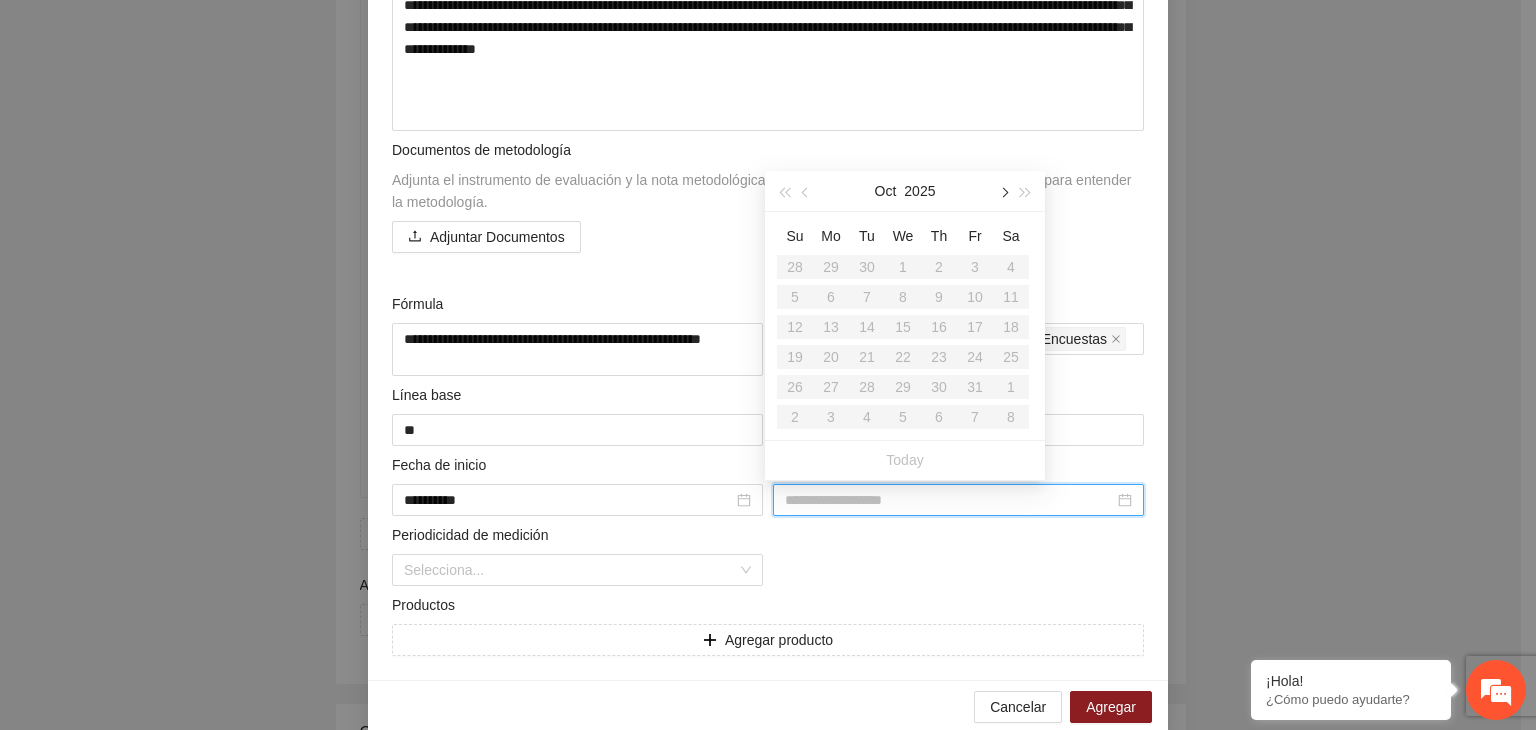 click at bounding box center (1003, 193) 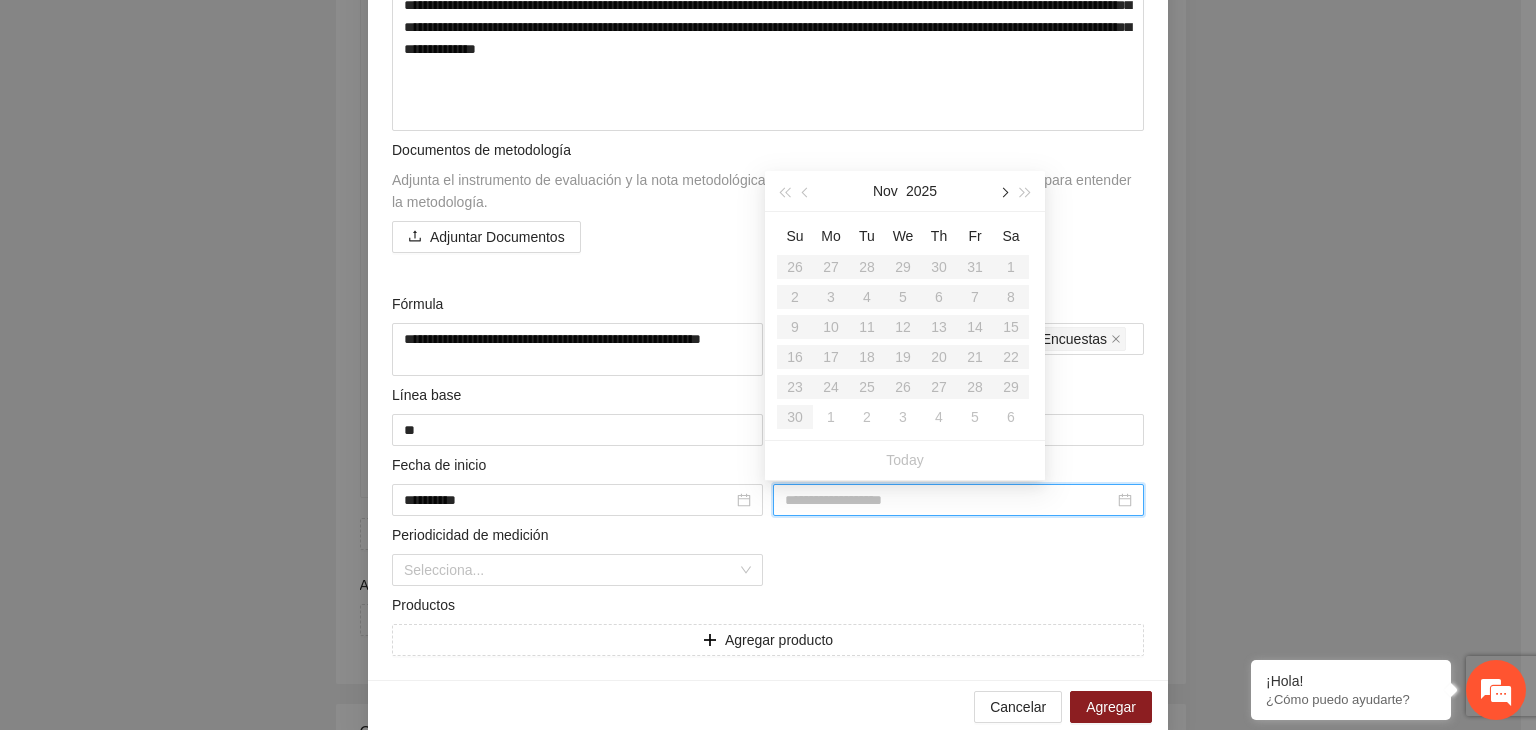 click at bounding box center [1003, 193] 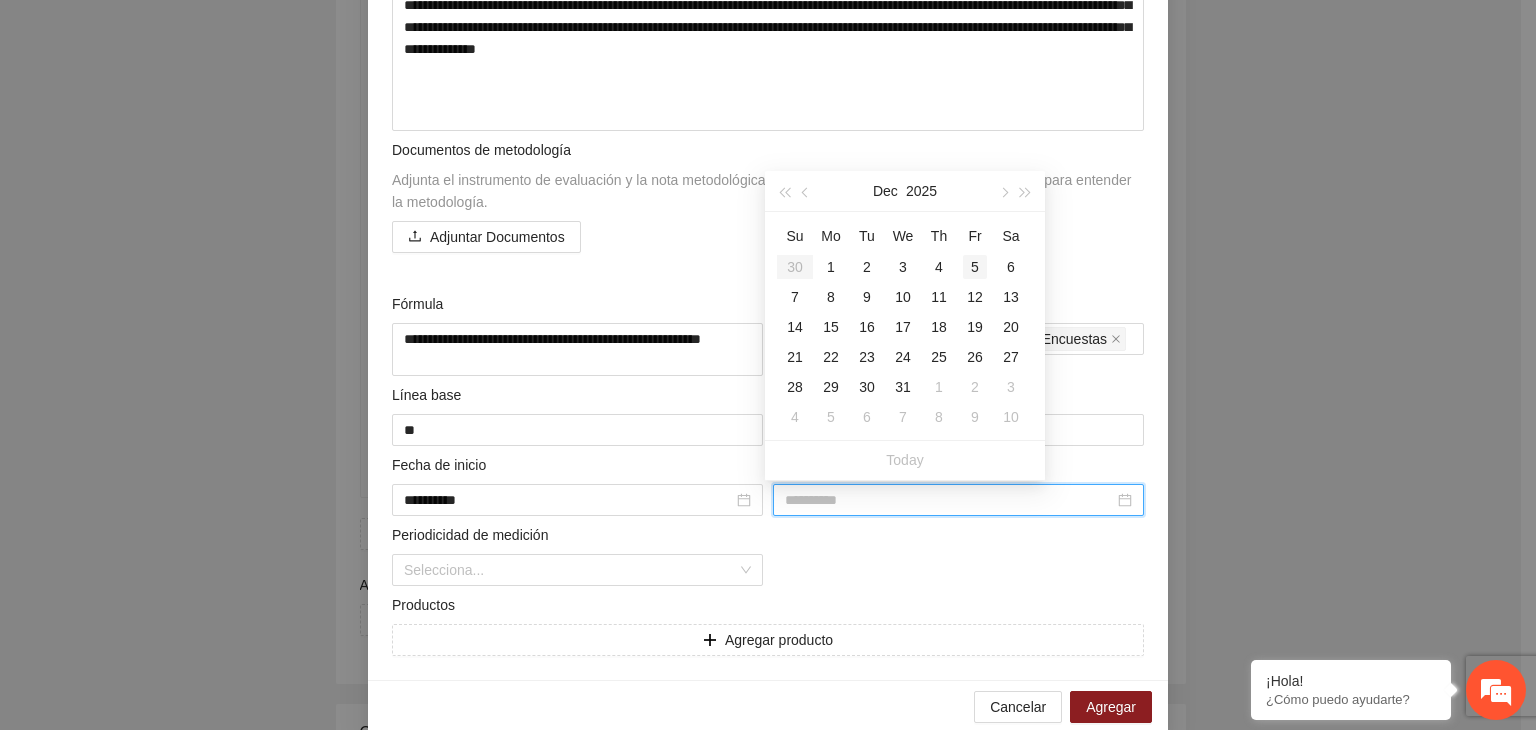 type on "**********" 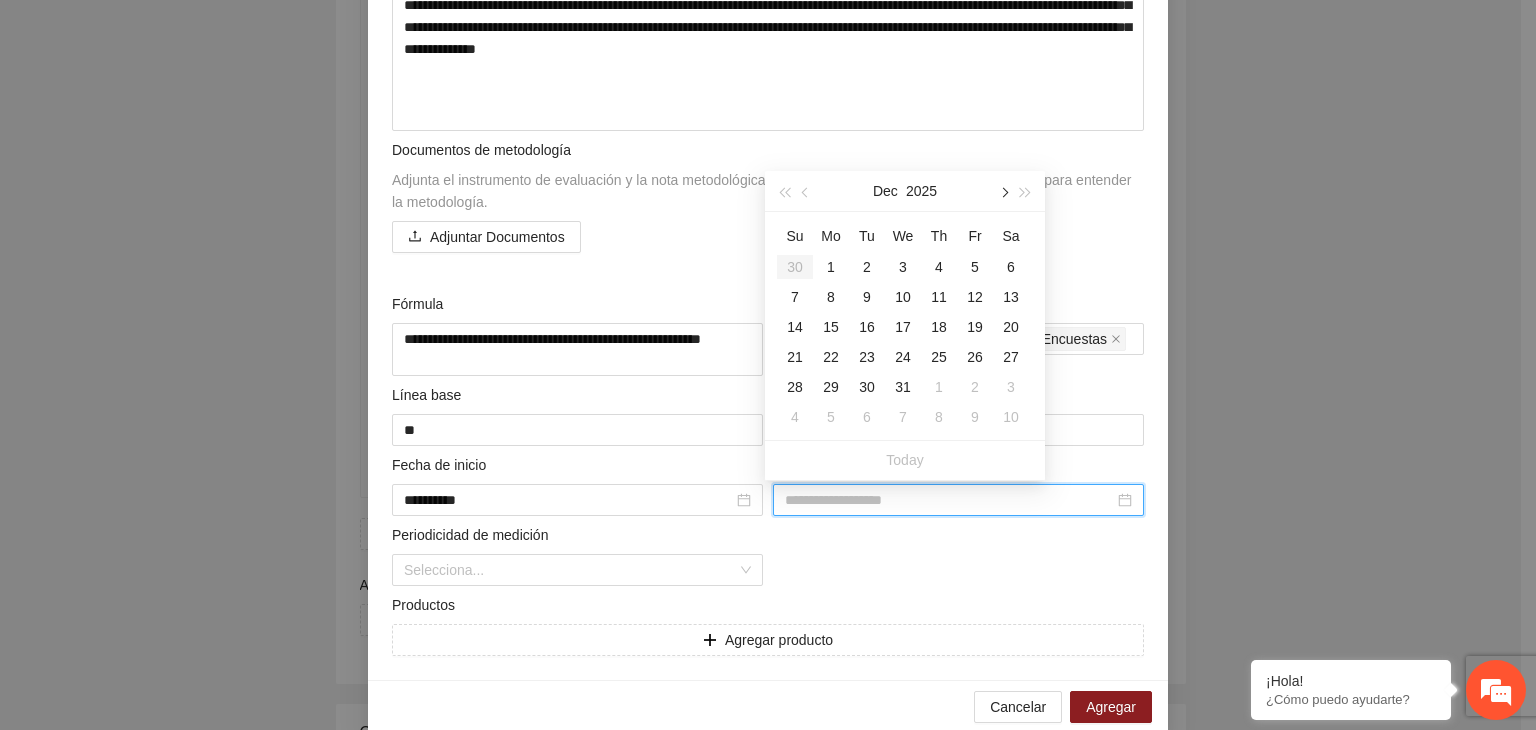 click at bounding box center (1003, 193) 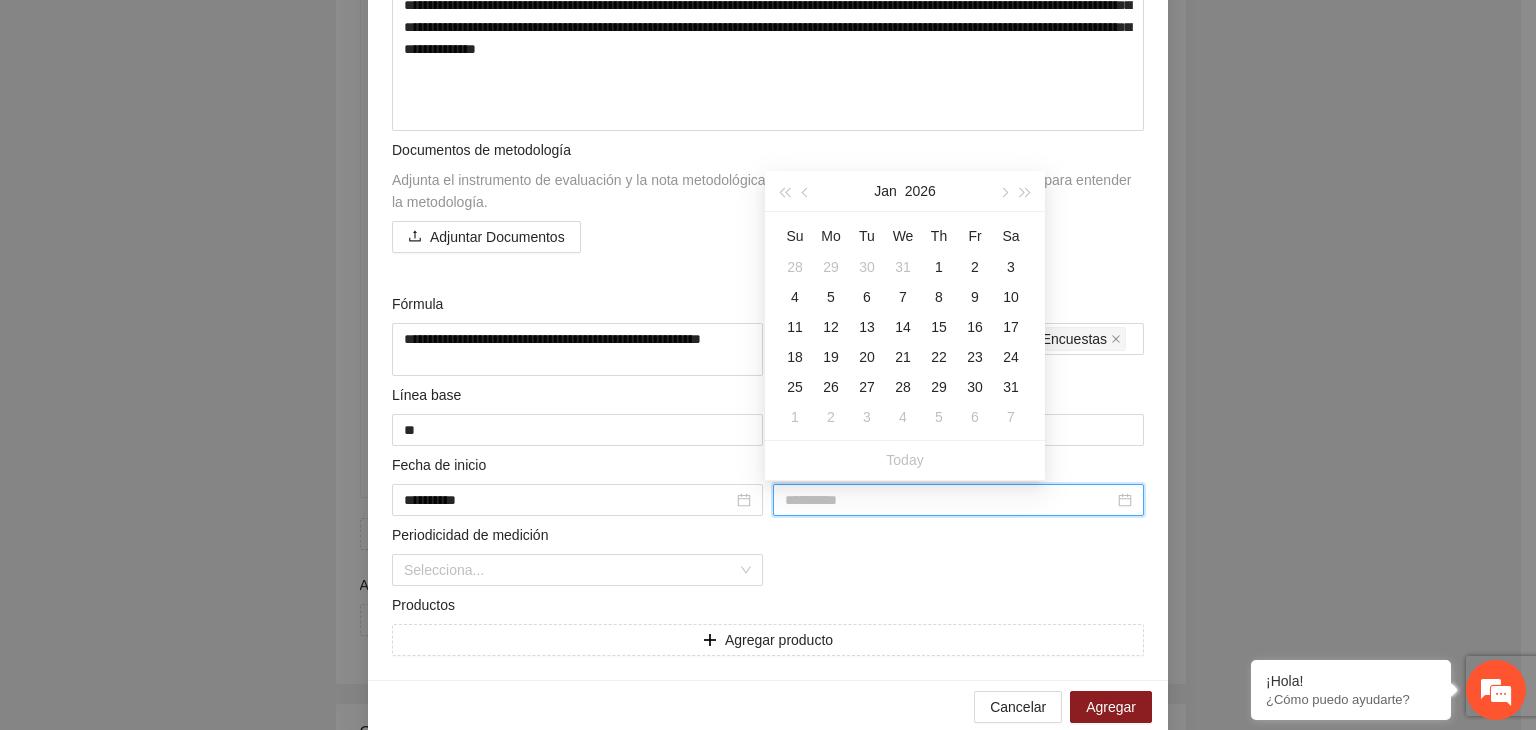 type on "**********" 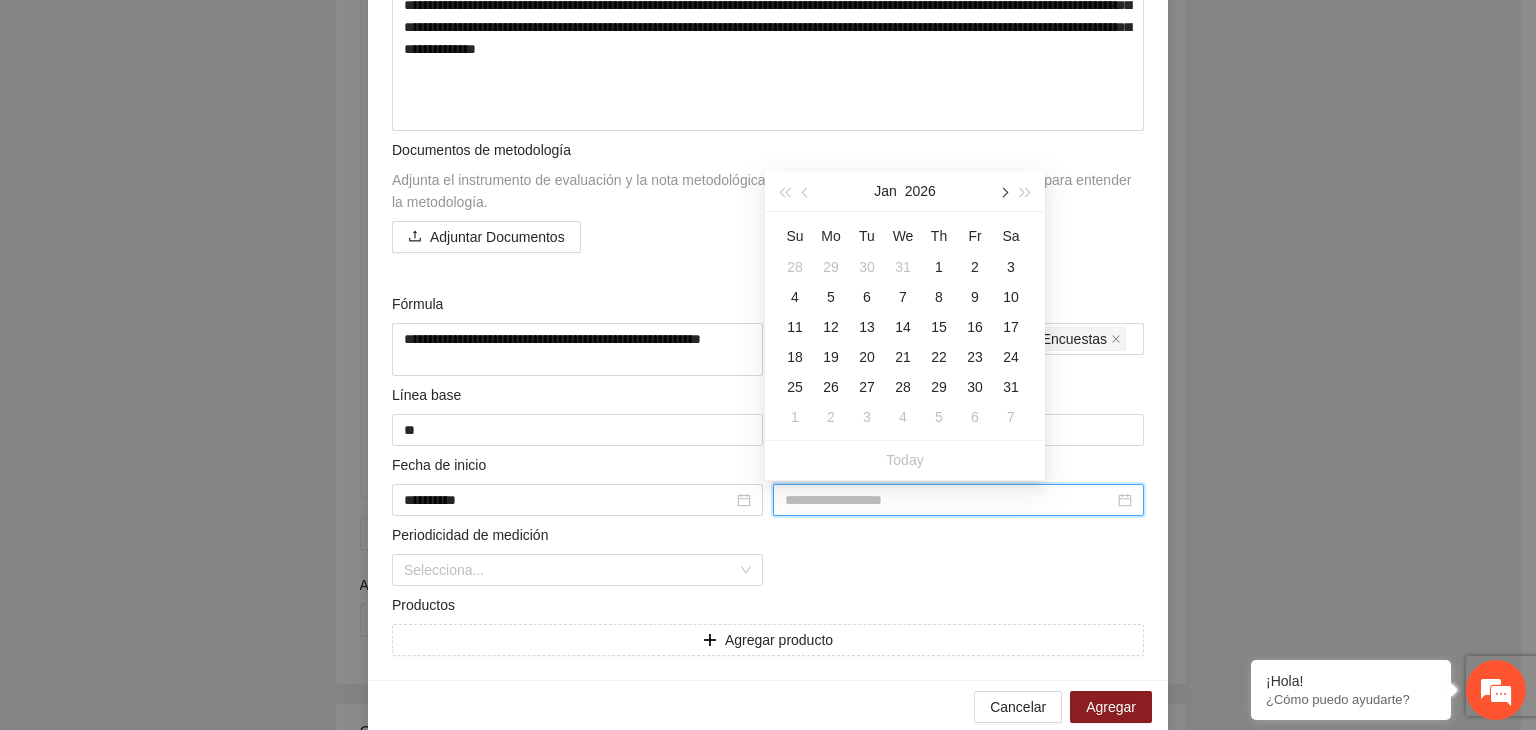 click at bounding box center [1003, 191] 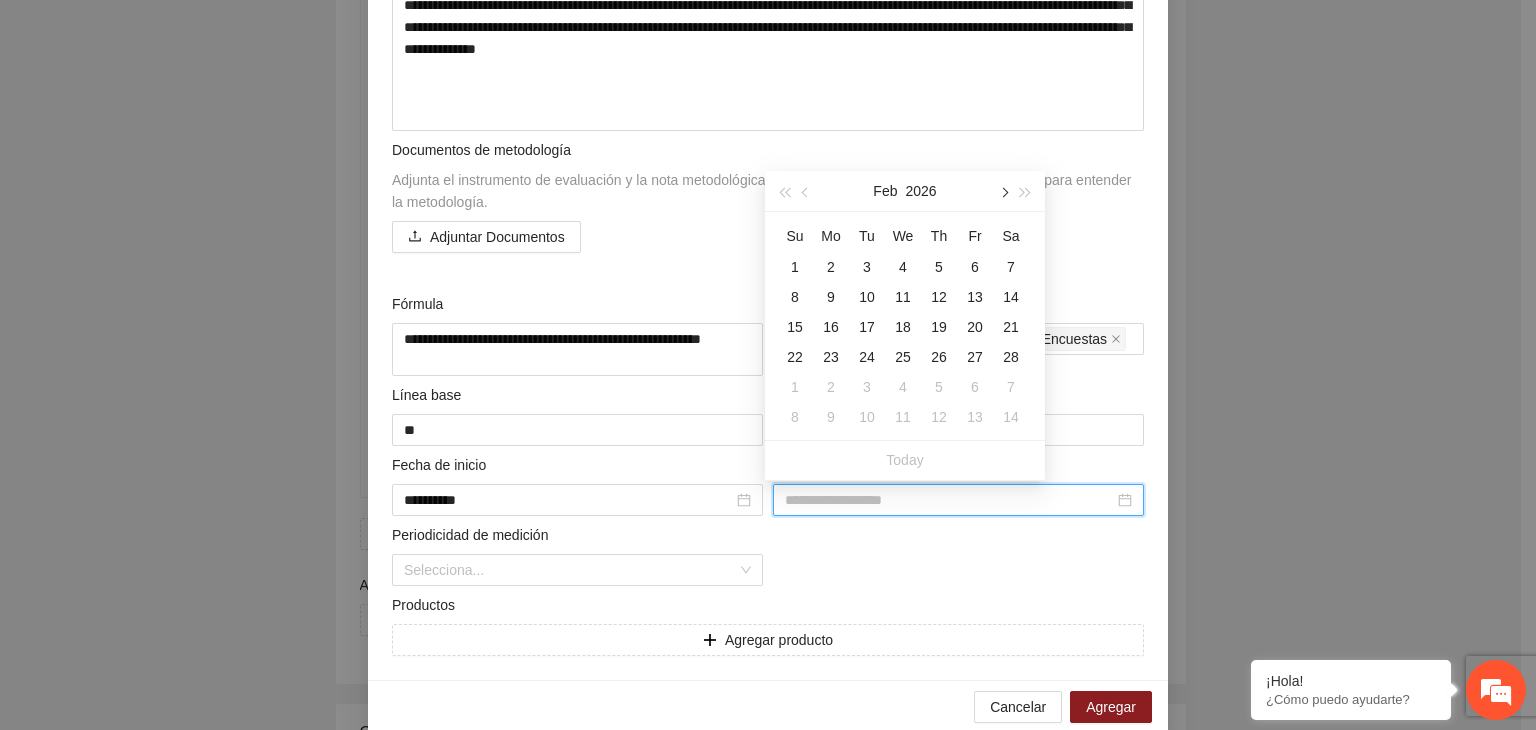 click at bounding box center [1003, 191] 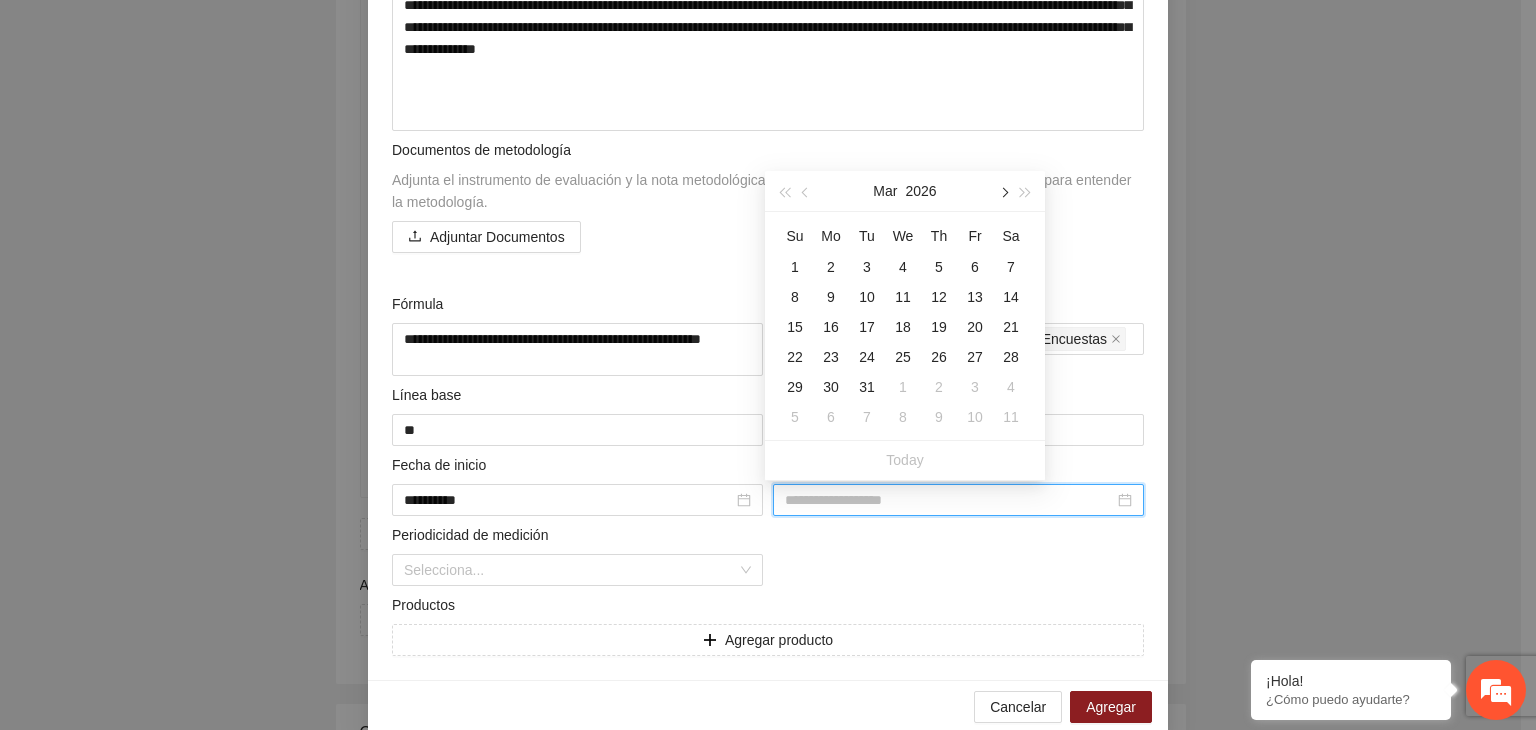 click at bounding box center (1003, 191) 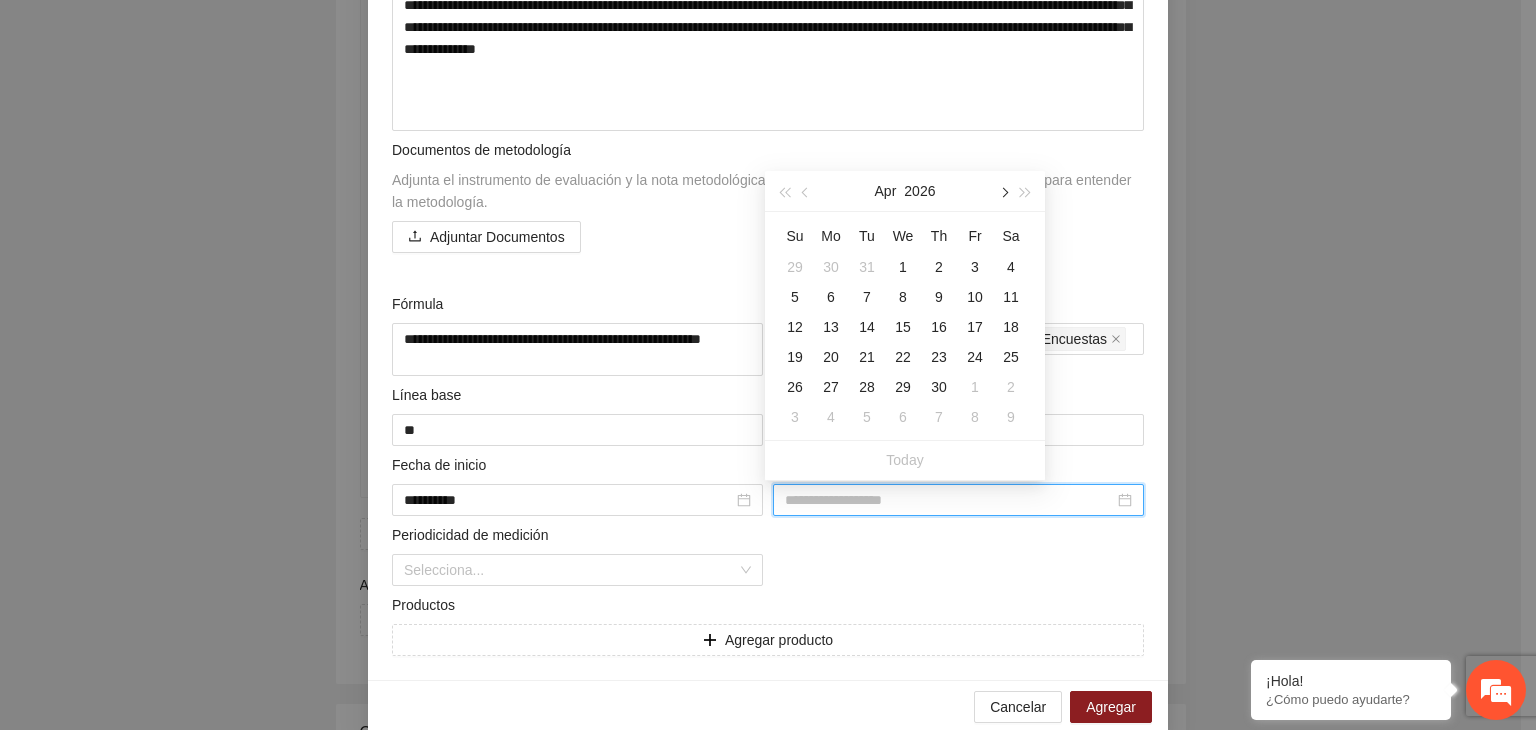 click at bounding box center (1003, 191) 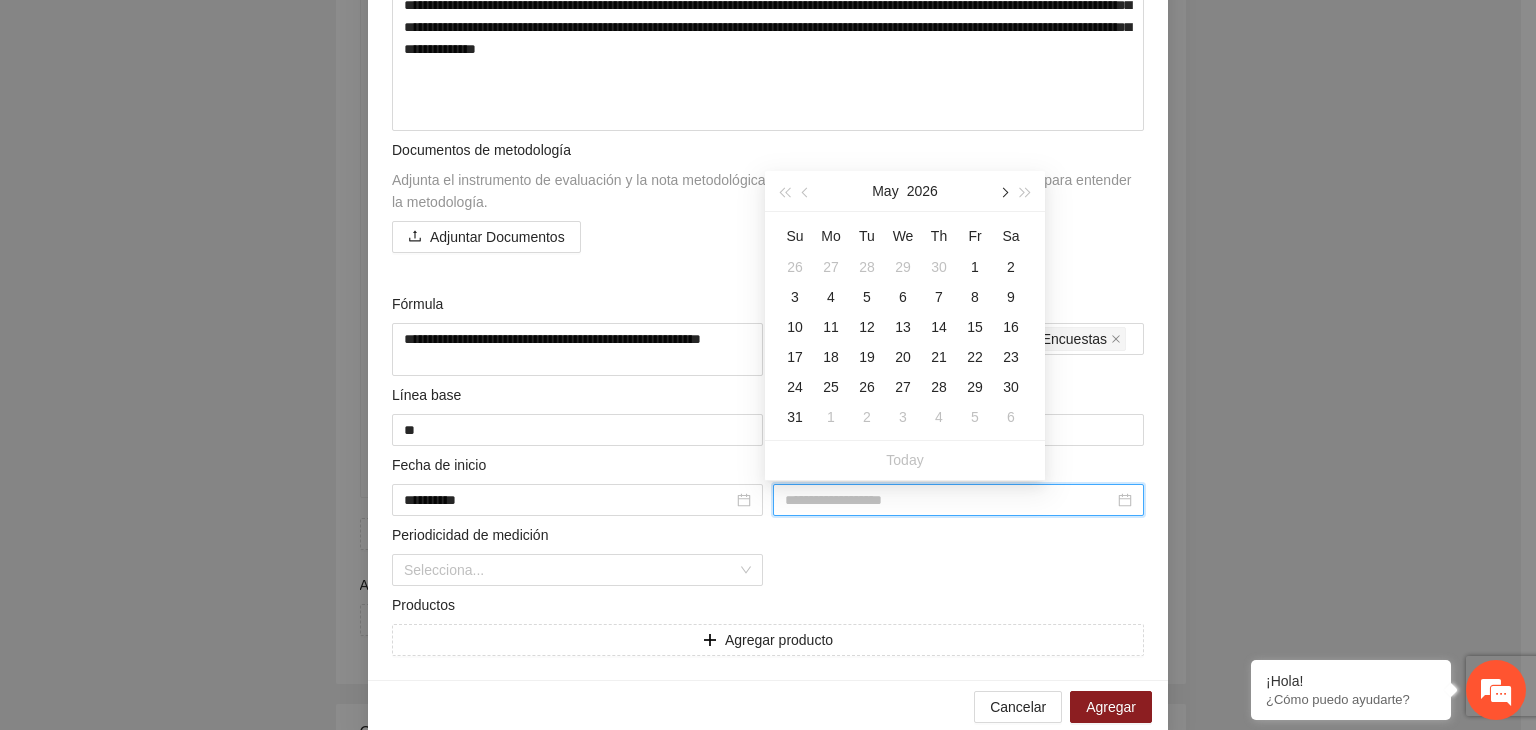 click at bounding box center (1003, 191) 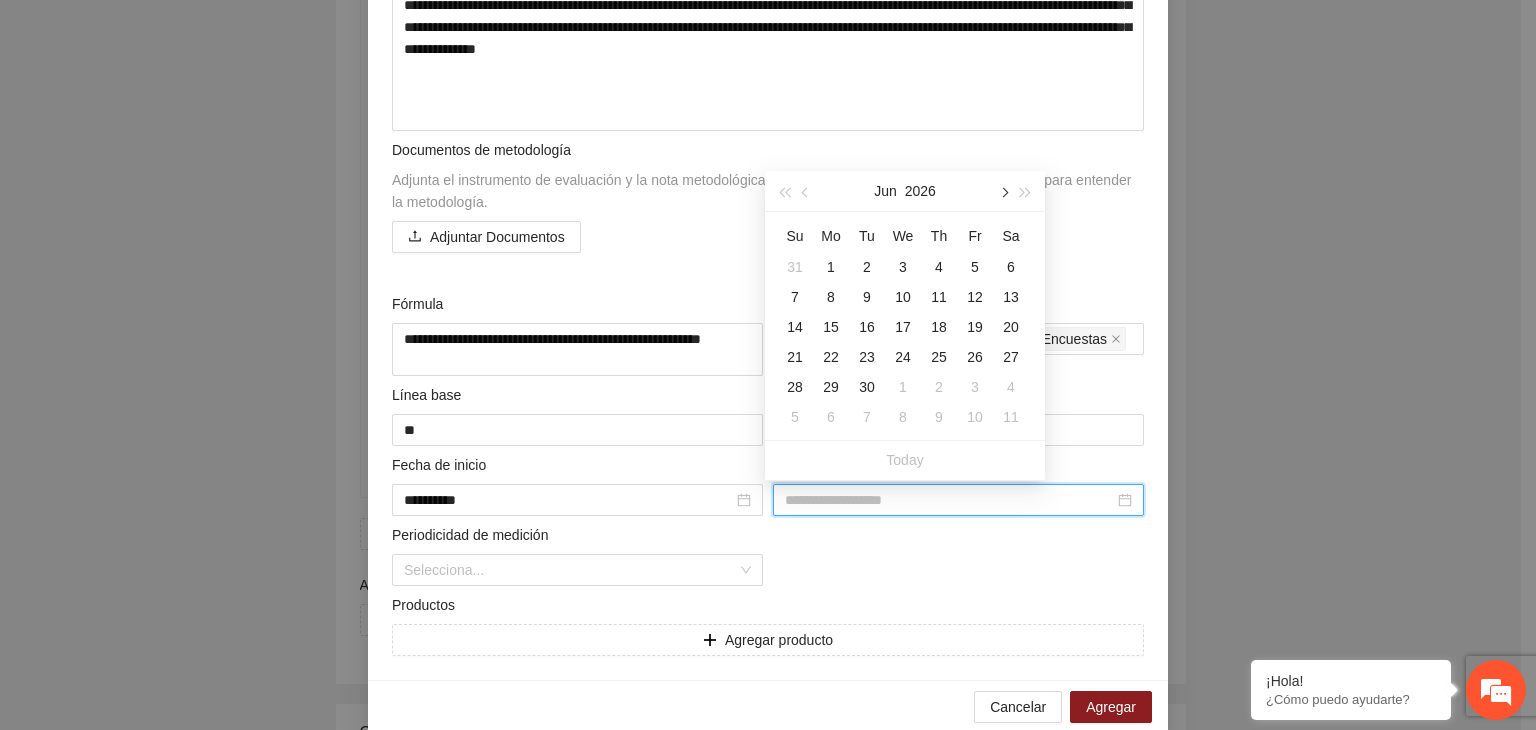 click at bounding box center [1003, 191] 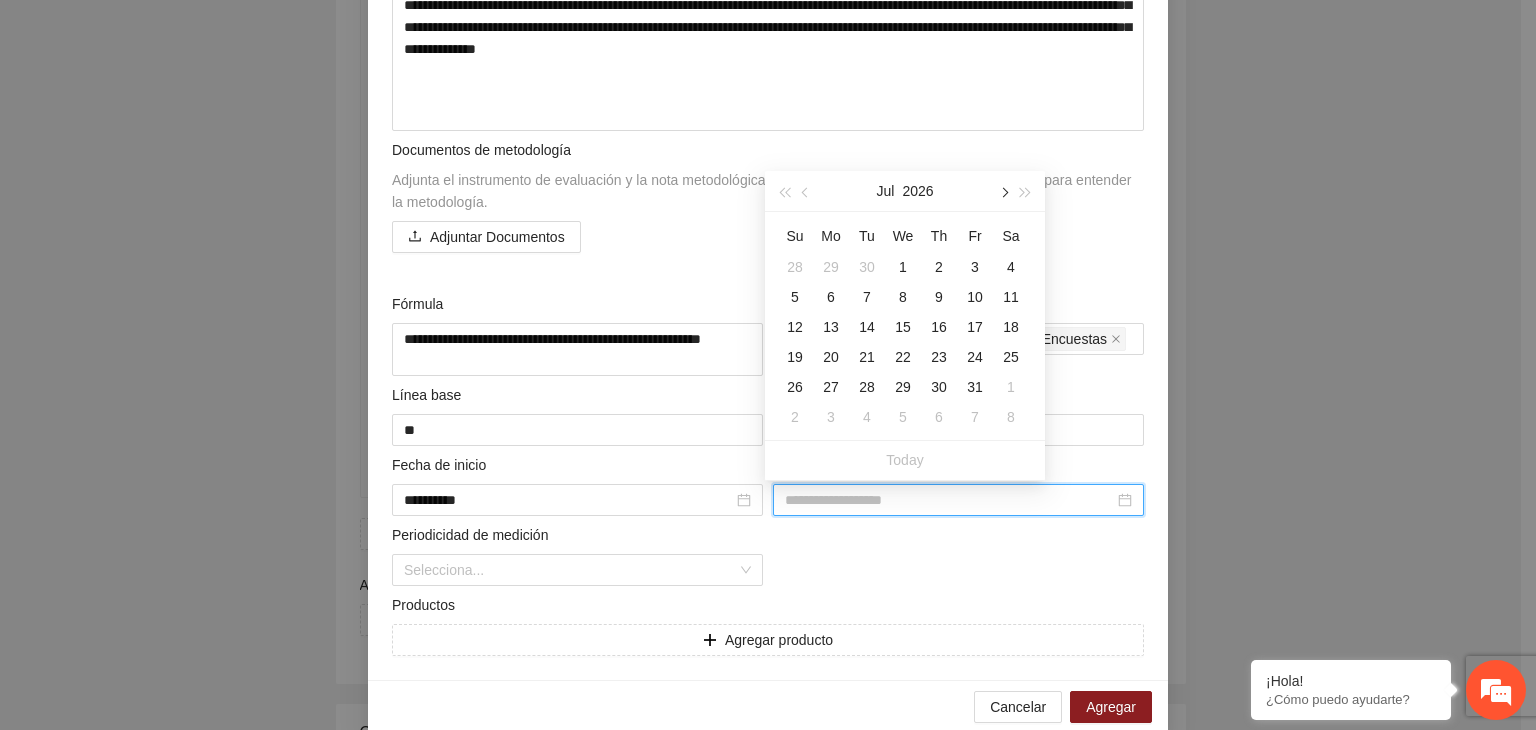 click at bounding box center [1003, 191] 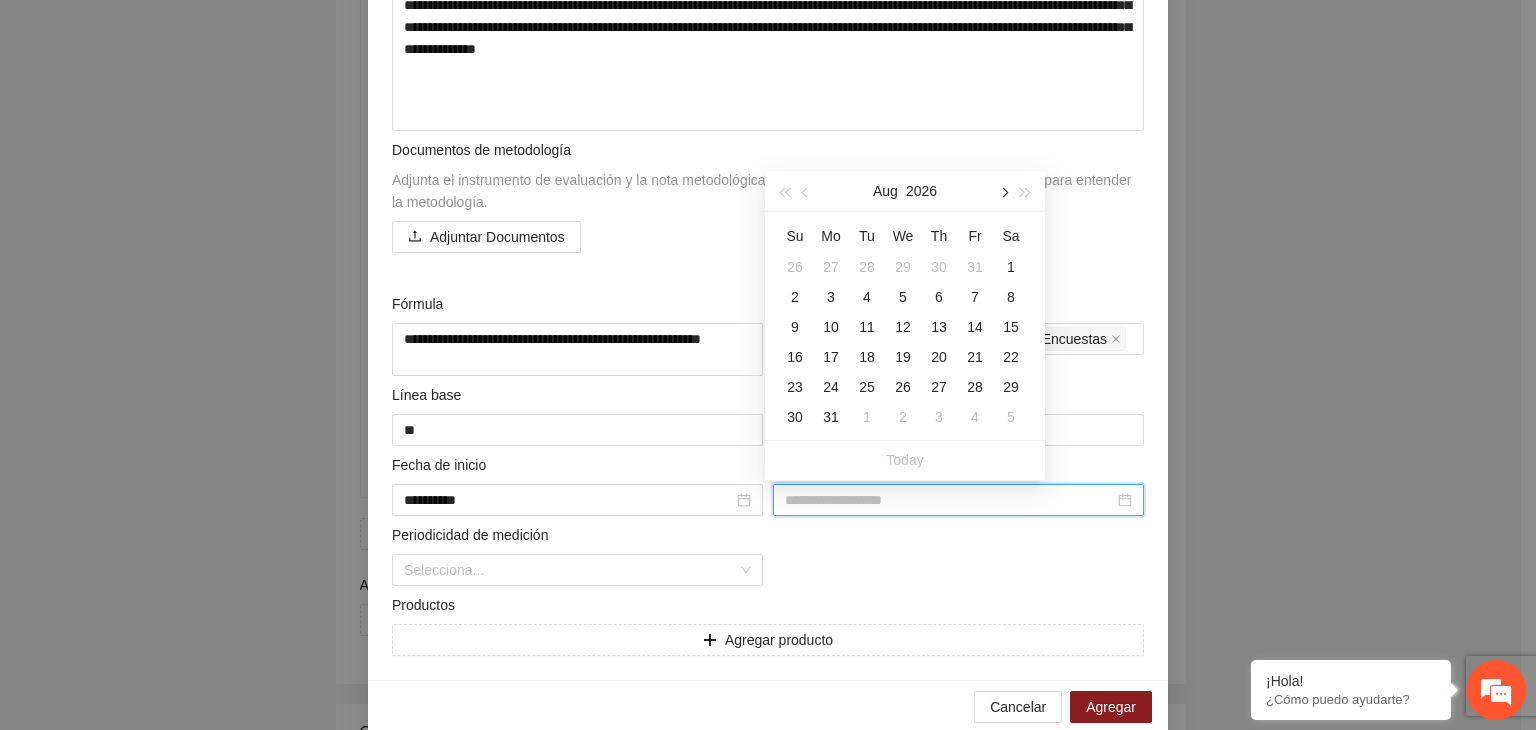 click at bounding box center [1003, 191] 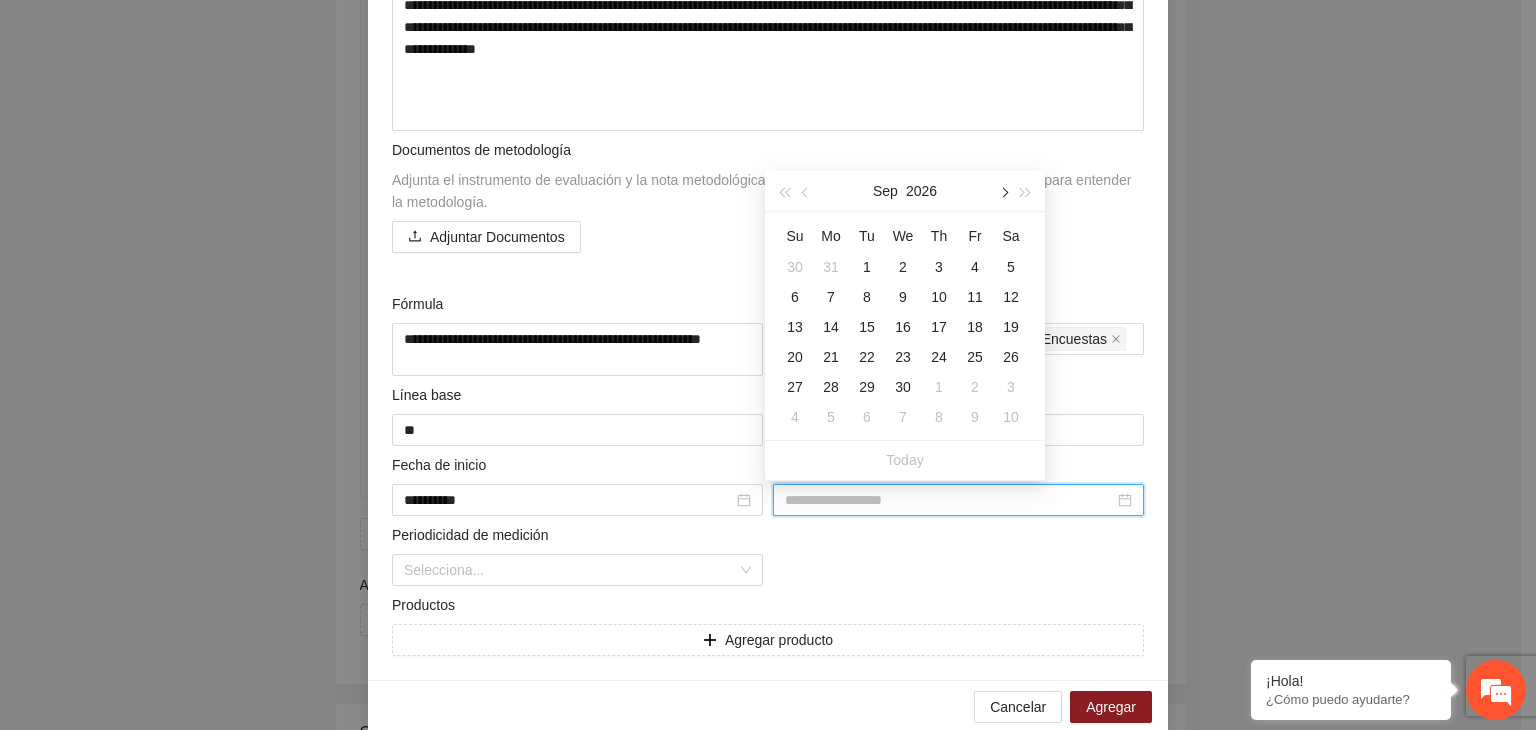 click at bounding box center [1003, 191] 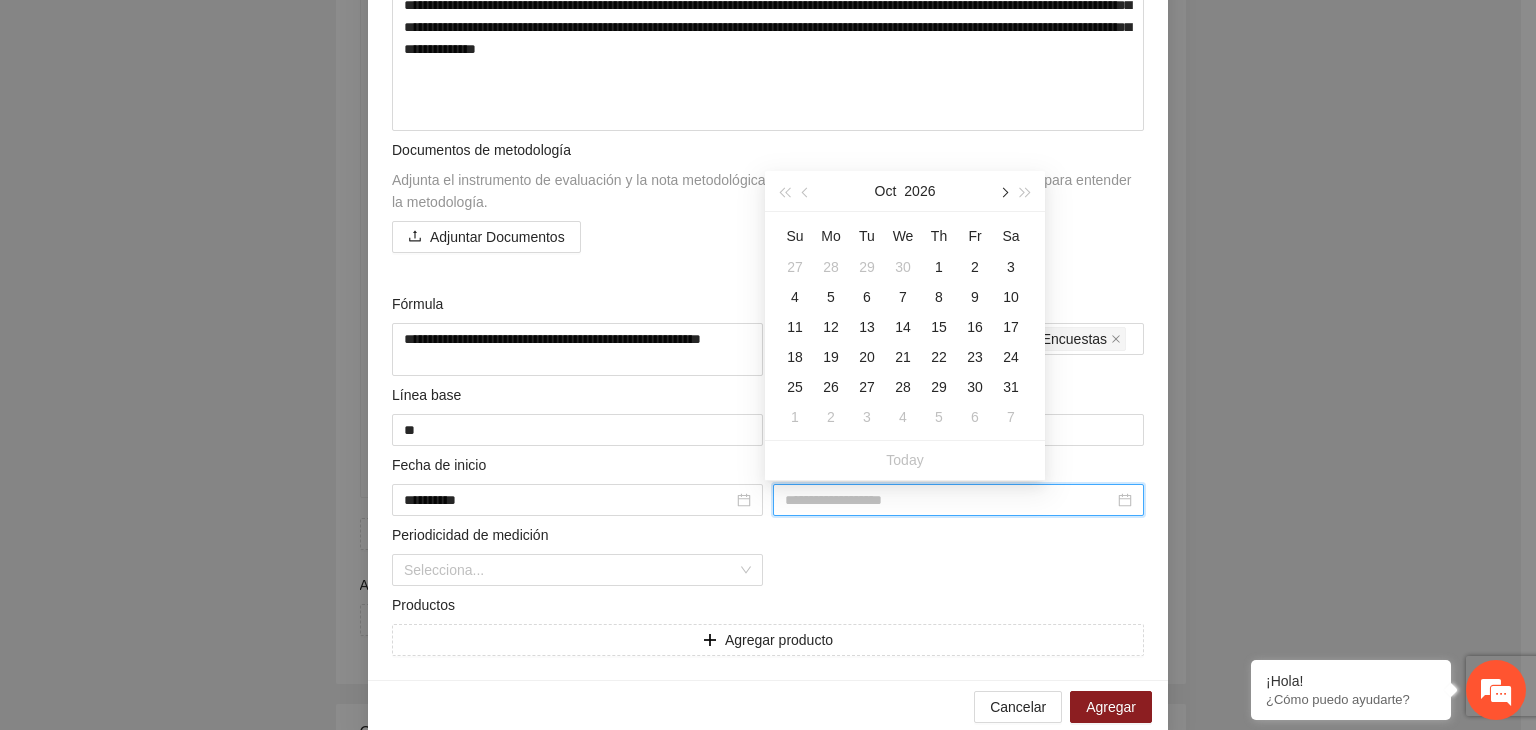 click at bounding box center [1003, 191] 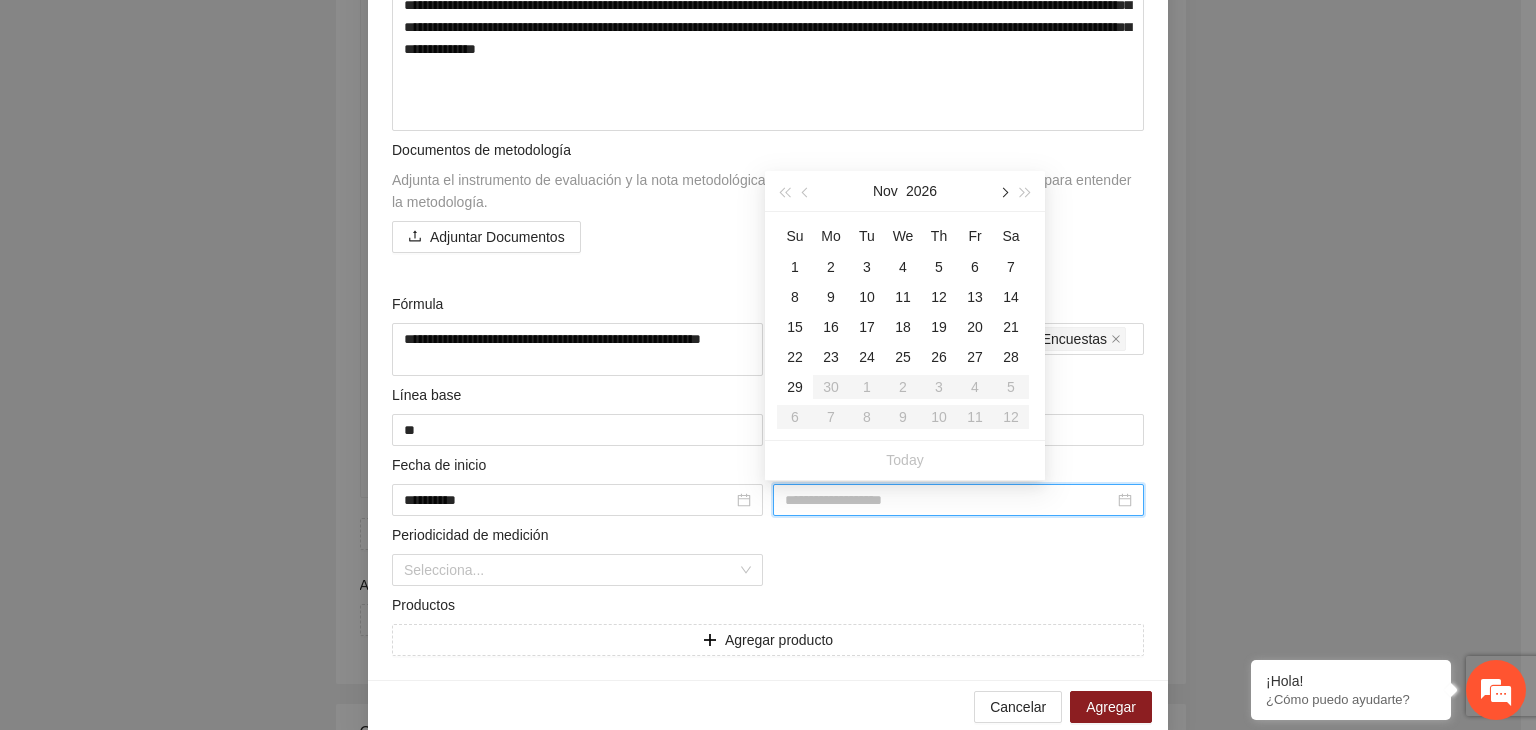 click at bounding box center (1003, 191) 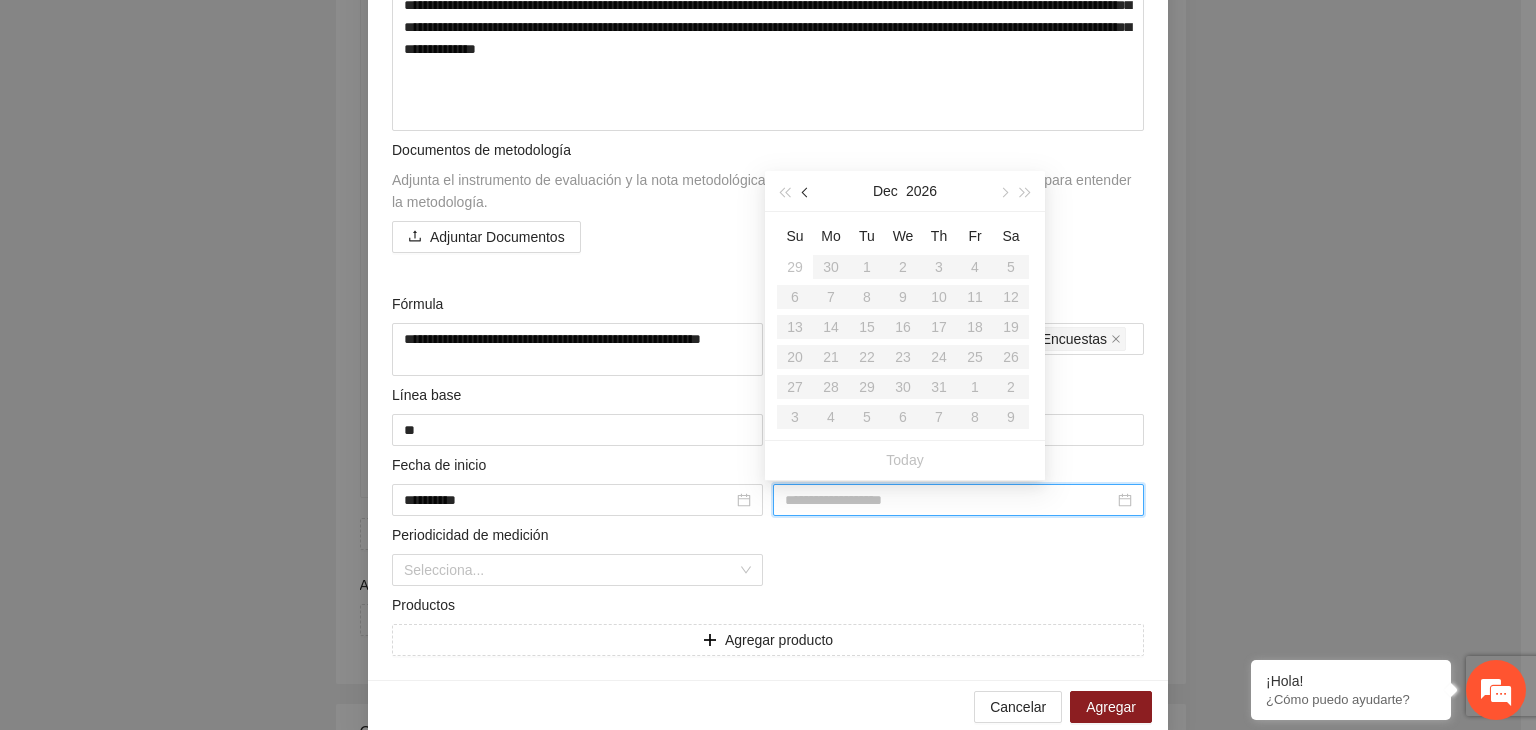 click at bounding box center [806, 191] 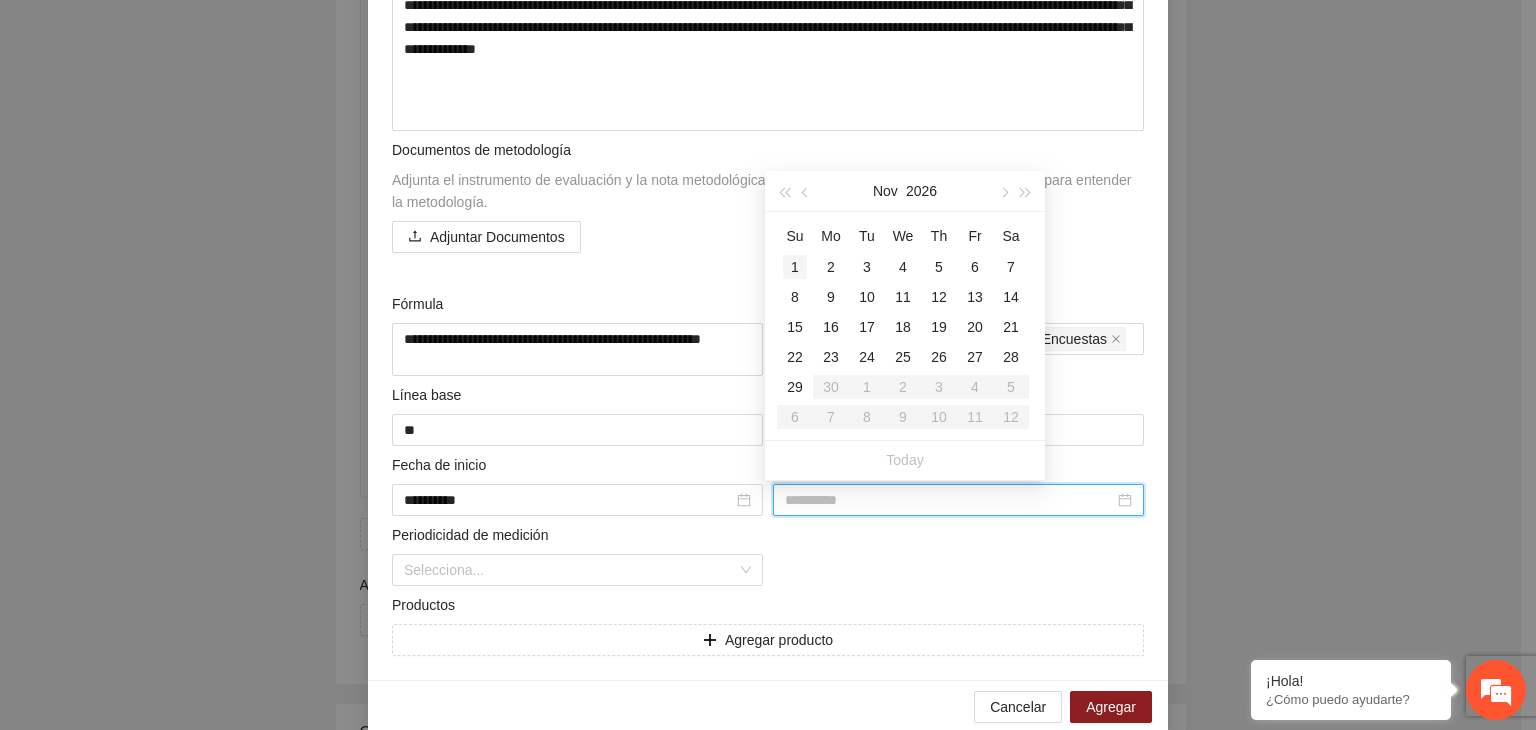 type on "**********" 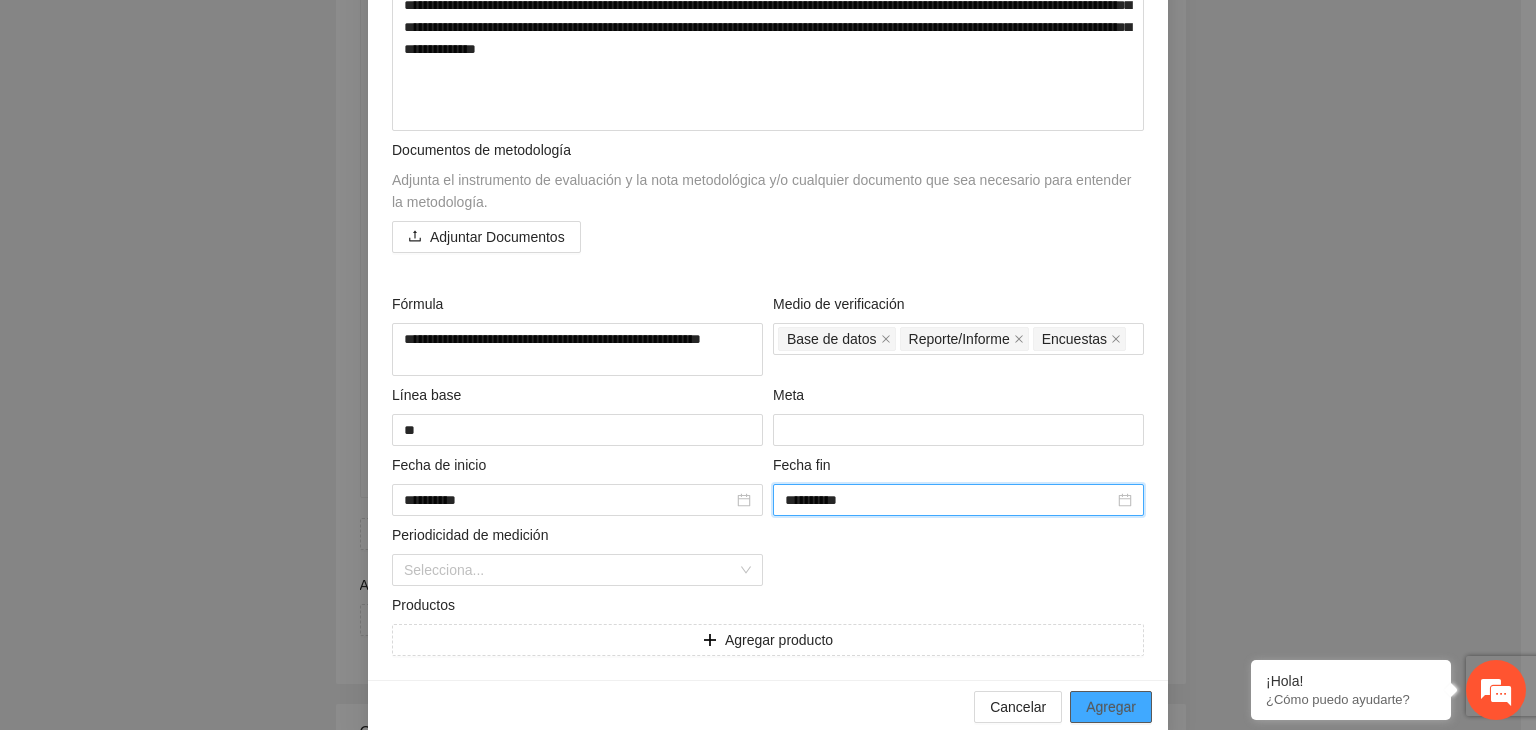 click on "Agregar" at bounding box center [1111, 707] 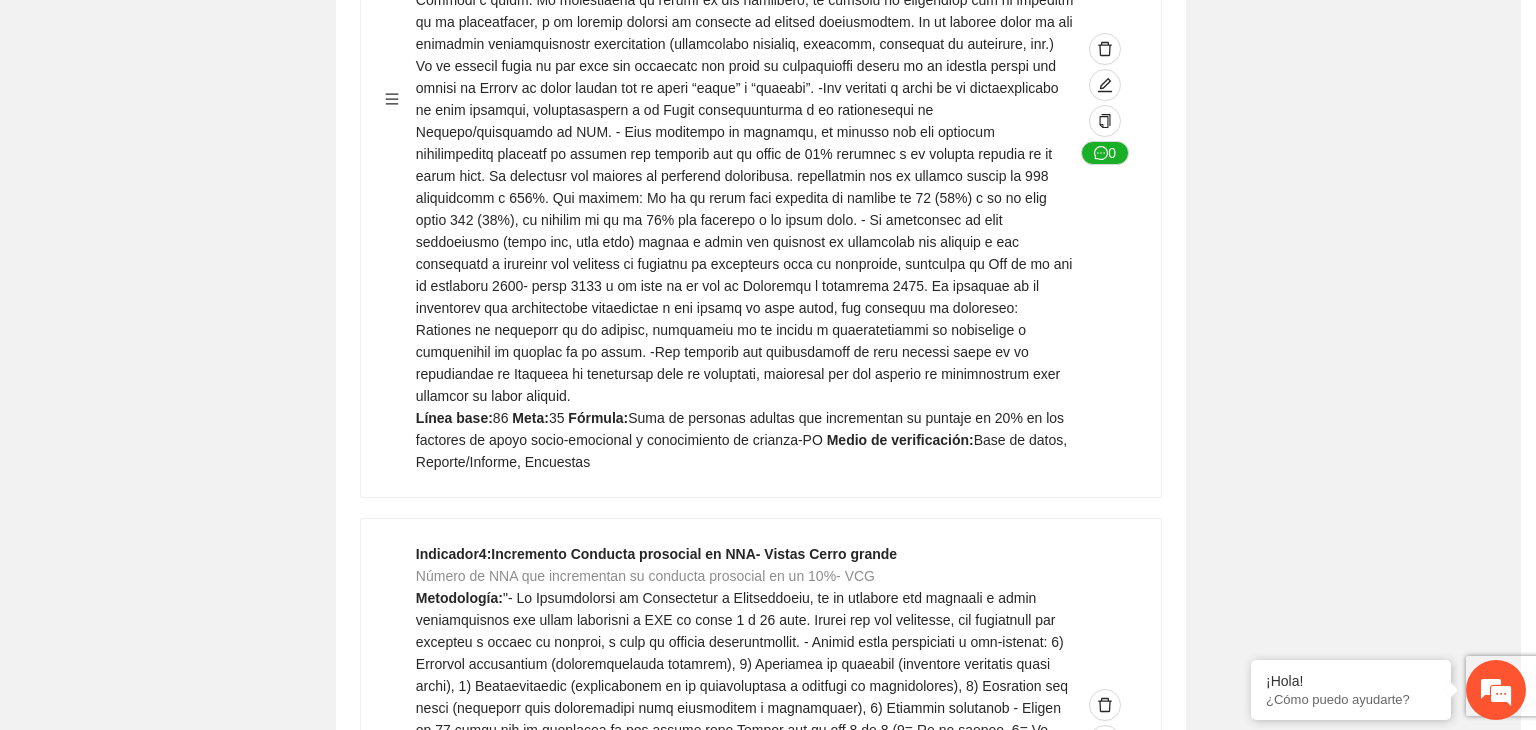 scroll, scrollTop: 7785, scrollLeft: 0, axis: vertical 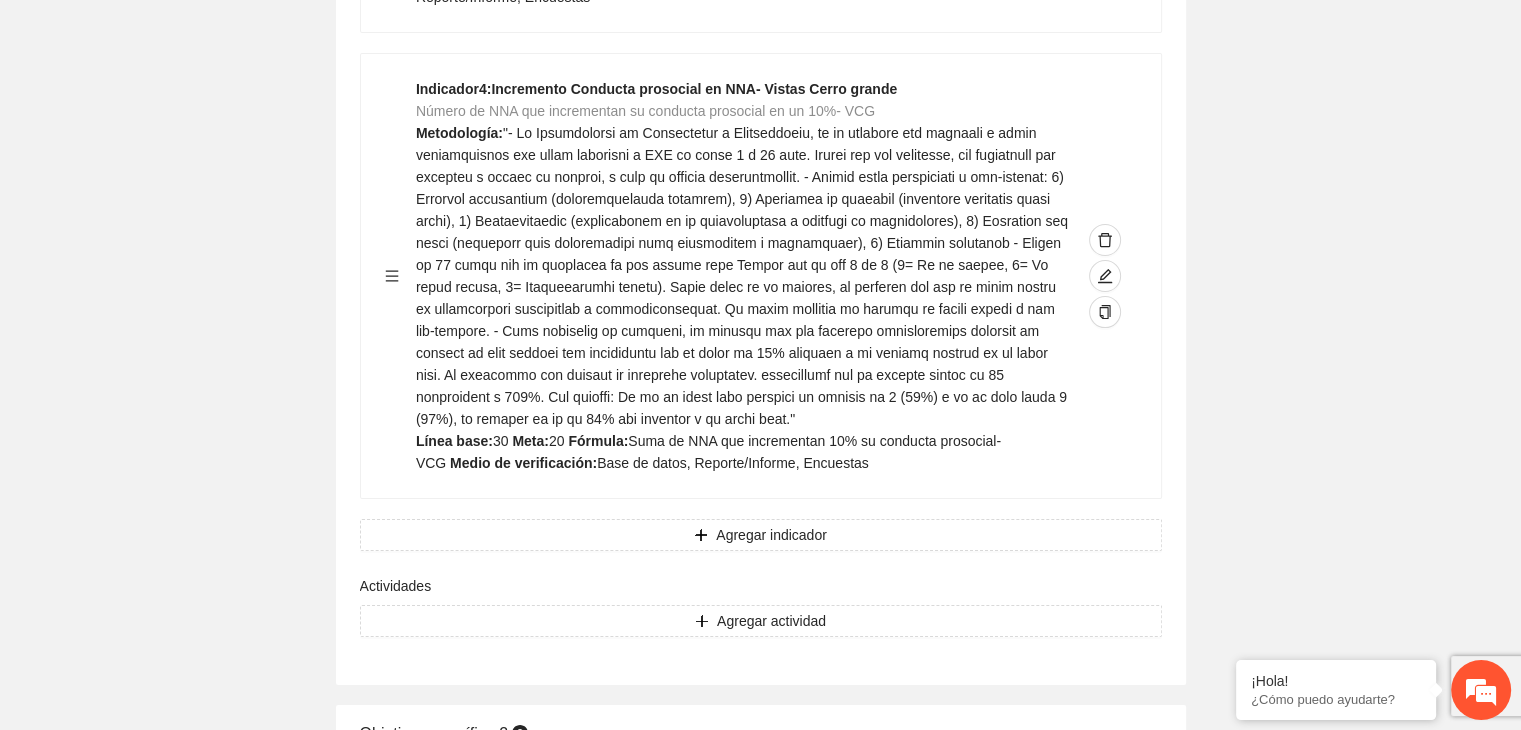 click on "Guardar Objetivo de desarrollo   Exportar Contribuir a la disminución de incidencia en violencia familiar en las zonas de Punta Oriente, Cerro Grande y Riberas de Sacramento del Municipio  de Chihuahua. Indicadores Indicador  1 :  Violencia familiar disminuyendo en un 5% en Cerro grande Número de carpetas de investigación de Violencia familiar  disminuyendo en un 5% en Cerro grande Metodología:  Se solicita información al Observatorio Ciudadano de FICOSEC sobre el número de carpetas de violencia familiar en las colonias de intervención Línea base:  29  Meta:  25  Fórmula:  Suma de carpetas de investigación de violencia familiar disminuyendo  en un 5% en Punta Oriente  Medio de verificación:  Reporte/Informe 0 Indicador  2 :  Violencia familiar disminuyendo en un 5% en Punta Oriente Número de carpetas de investigación de Violencia familiar  disminuyendo en un 5% en Punta Oriente Metodología:  Línea base:  63  Meta:  56  Fórmula:   Medio de verificación:  Reporte/Informe 0 3 :" at bounding box center (760, -3103) 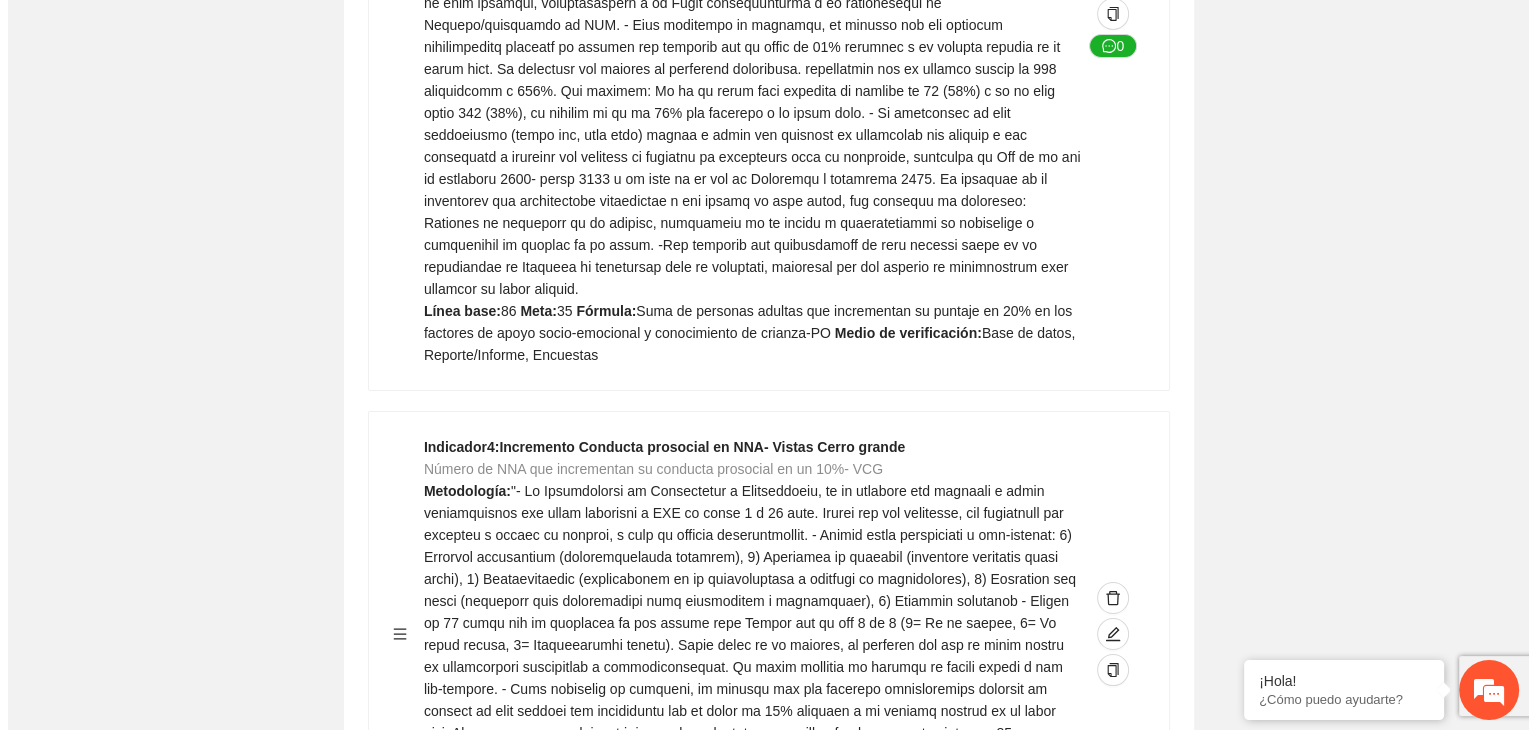 scroll, scrollTop: 7425, scrollLeft: 0, axis: vertical 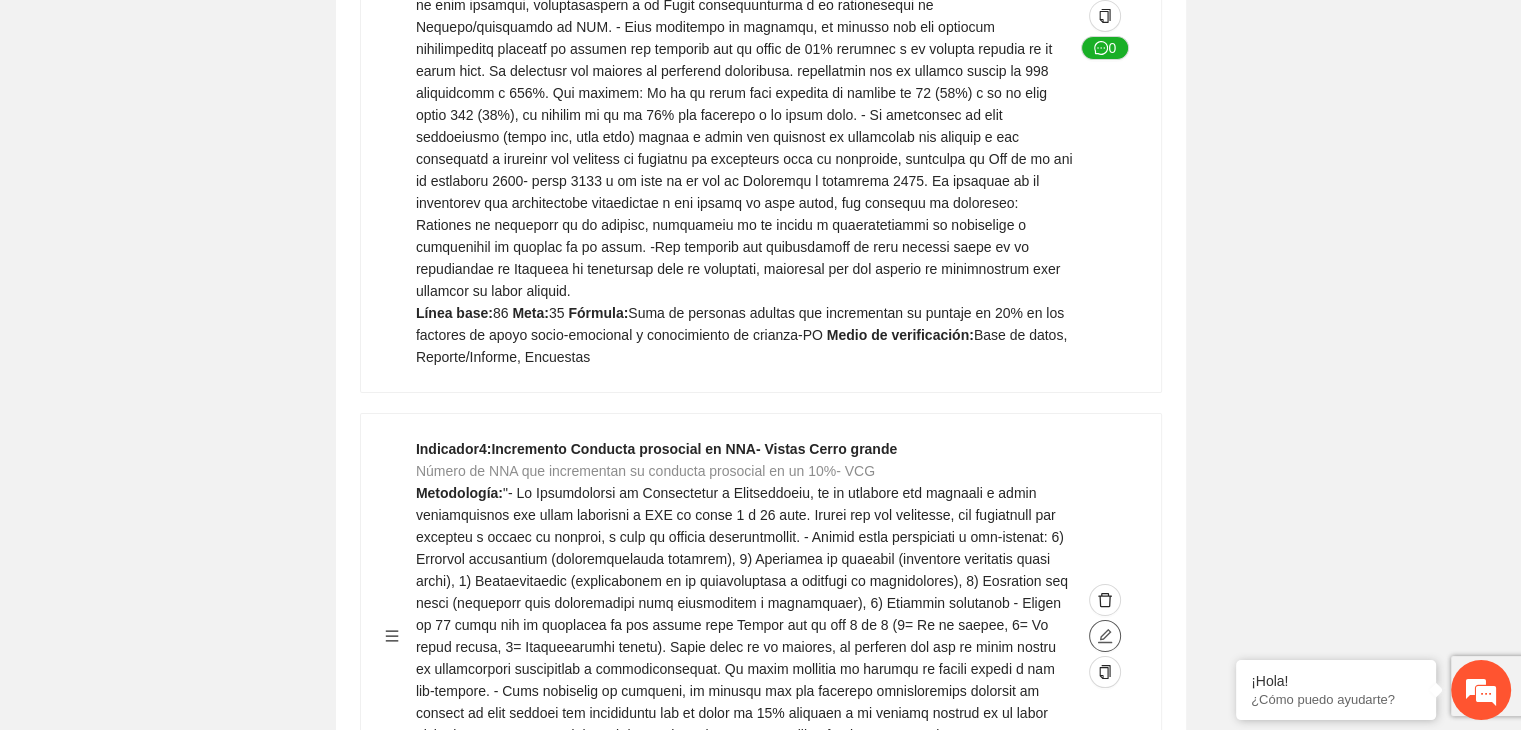 click 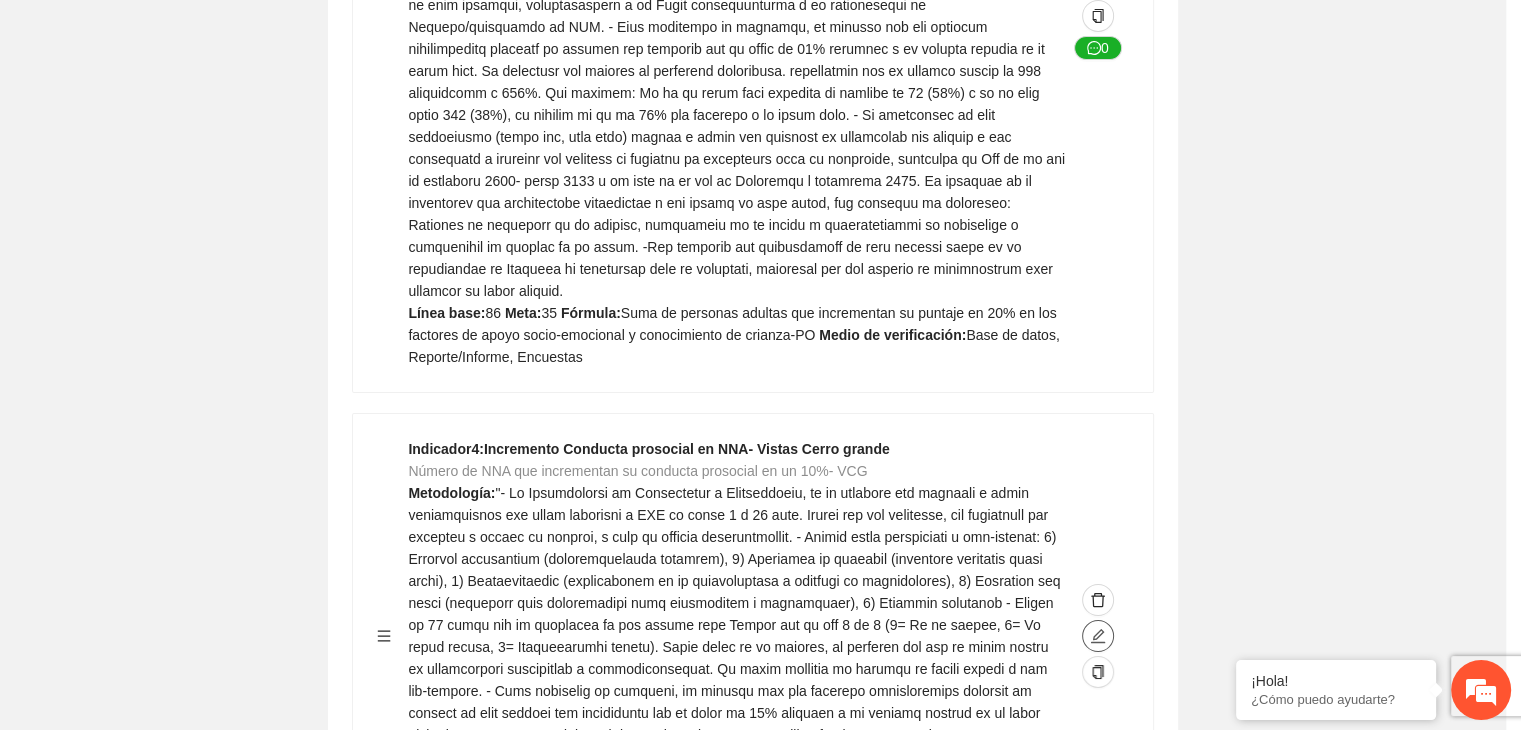 type on "**" 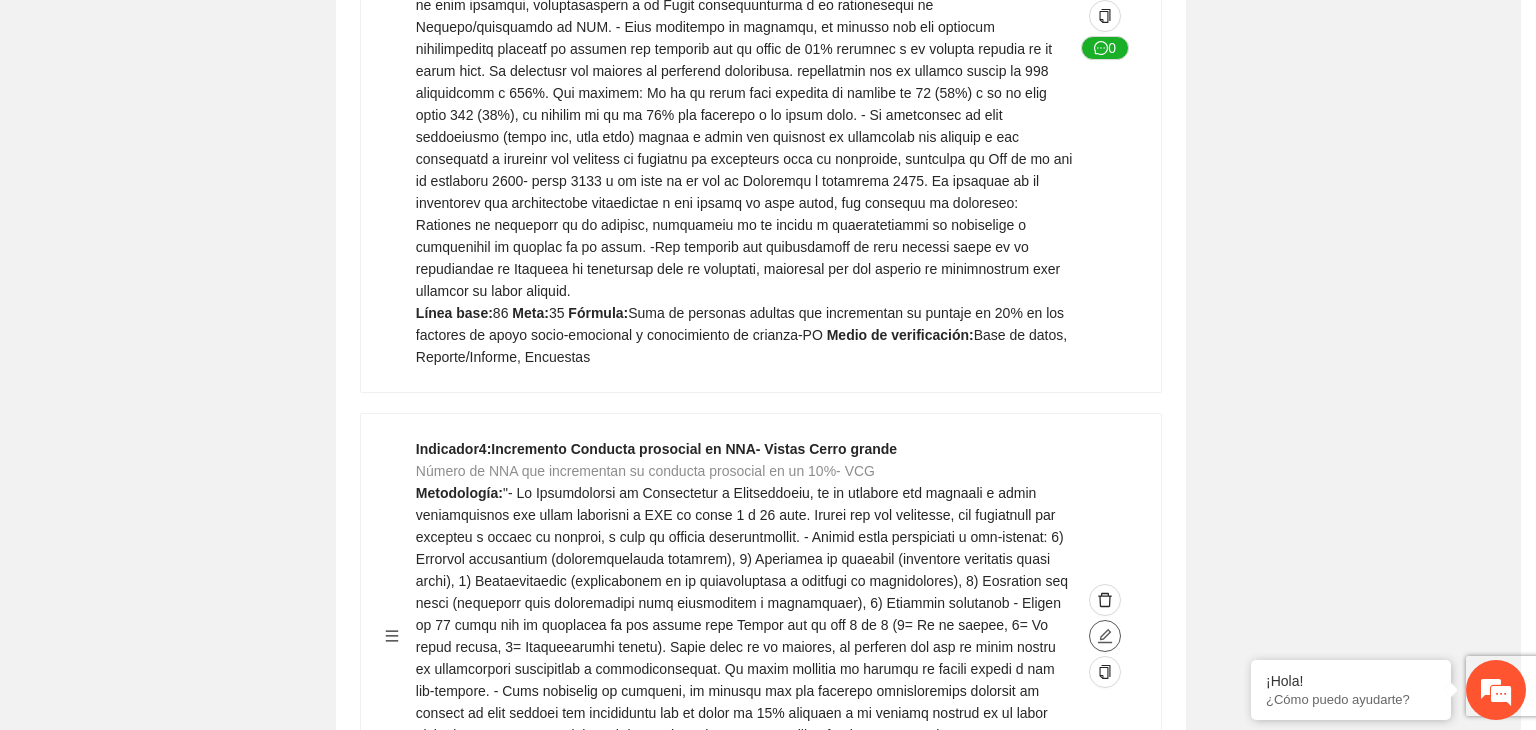 type on "**" 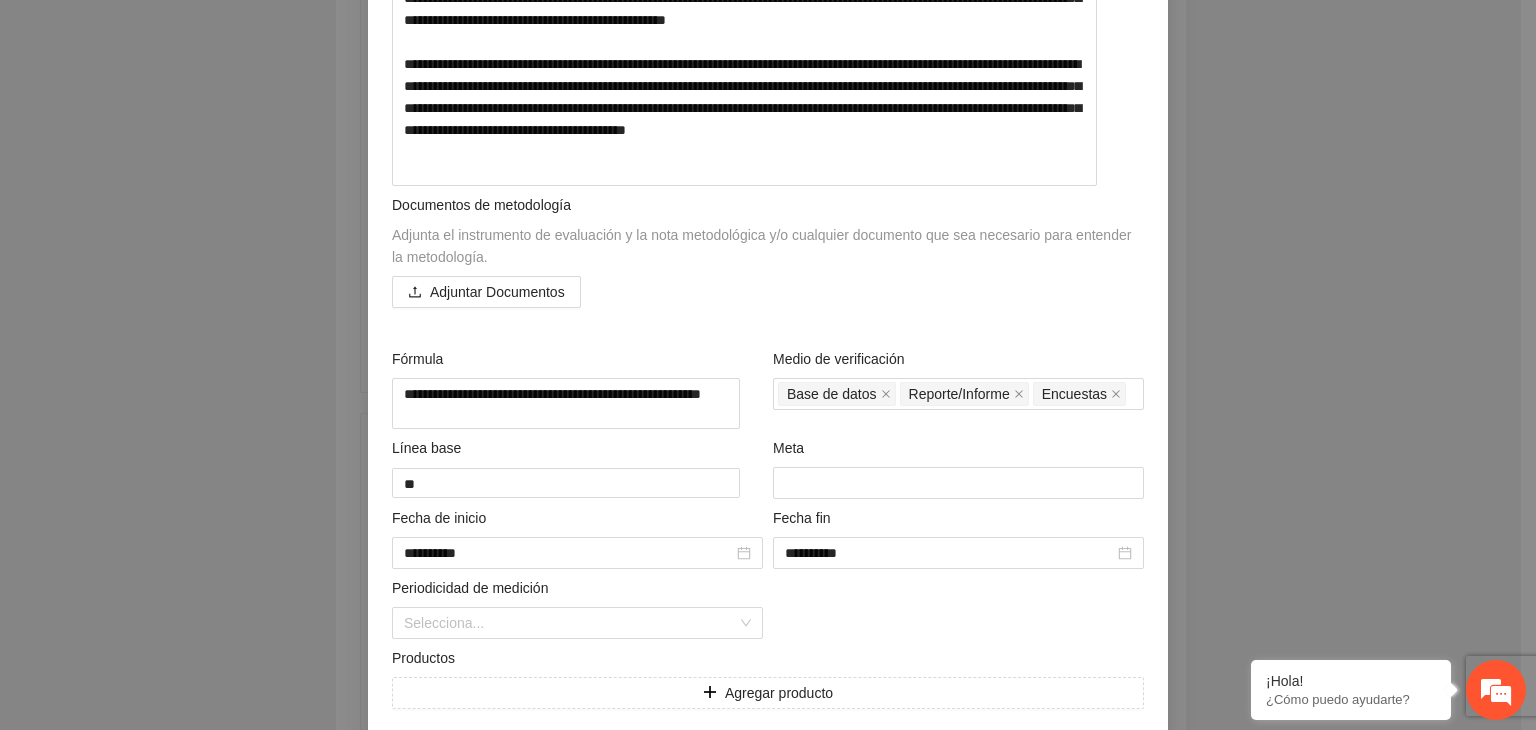 scroll, scrollTop: 651, scrollLeft: 0, axis: vertical 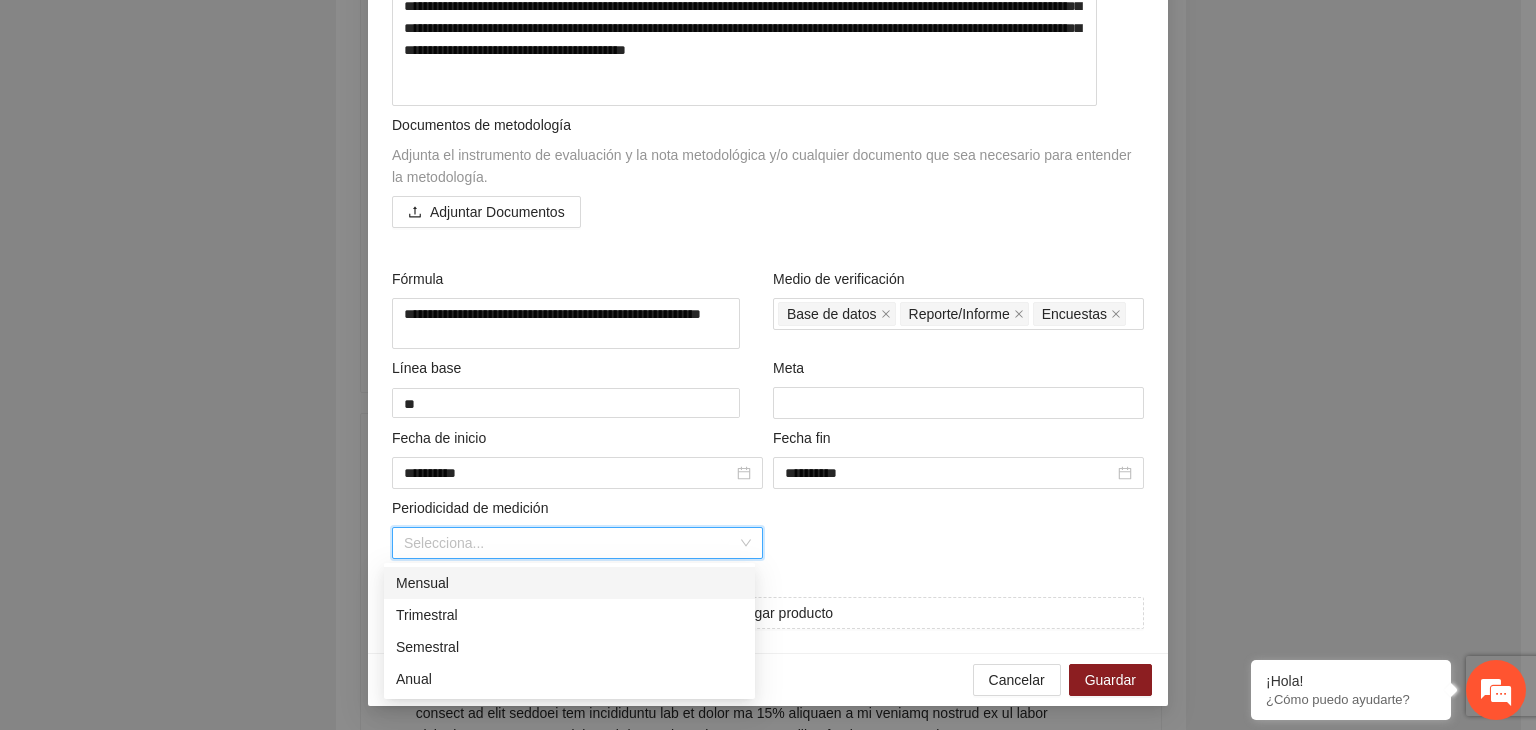 click at bounding box center (570, 543) 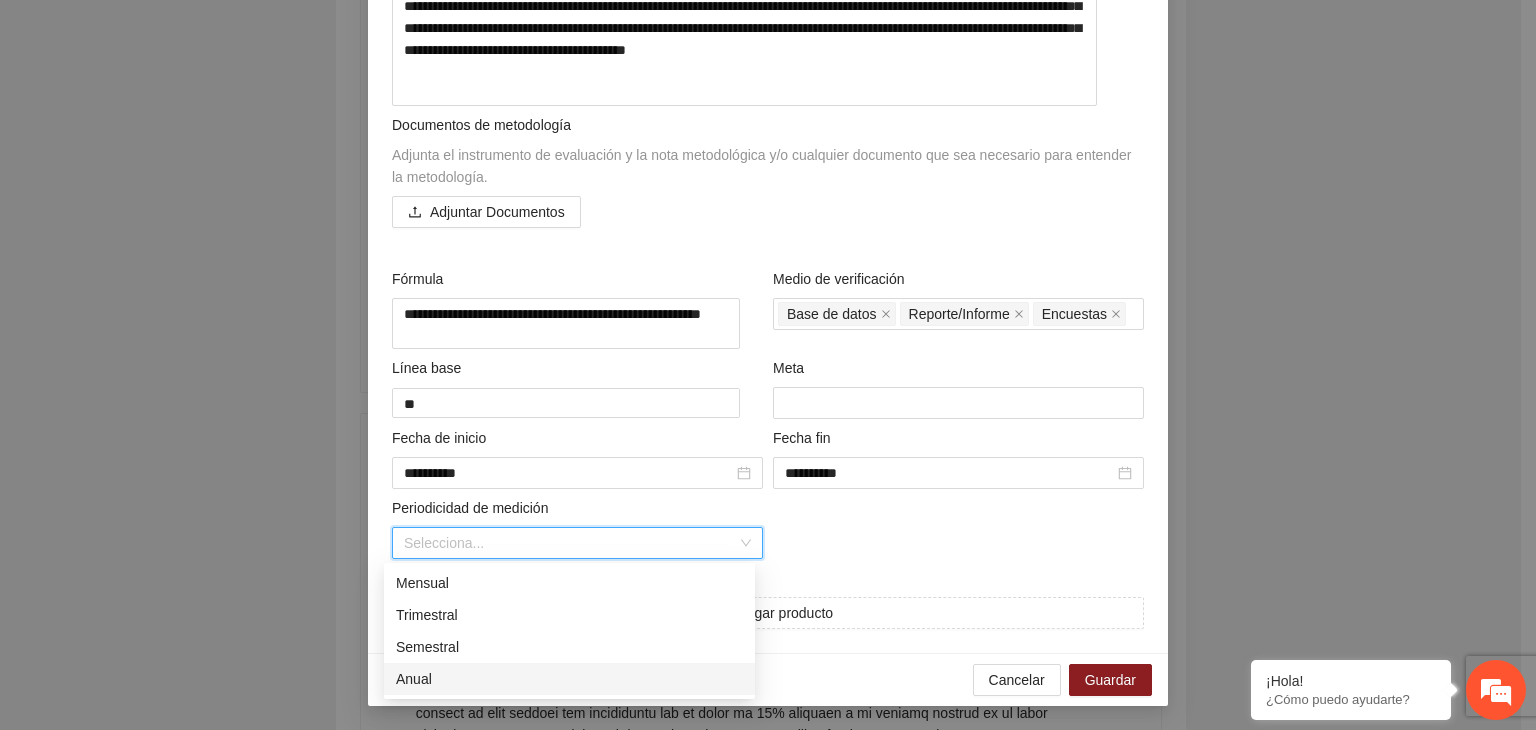 click on "Anual" at bounding box center (569, 679) 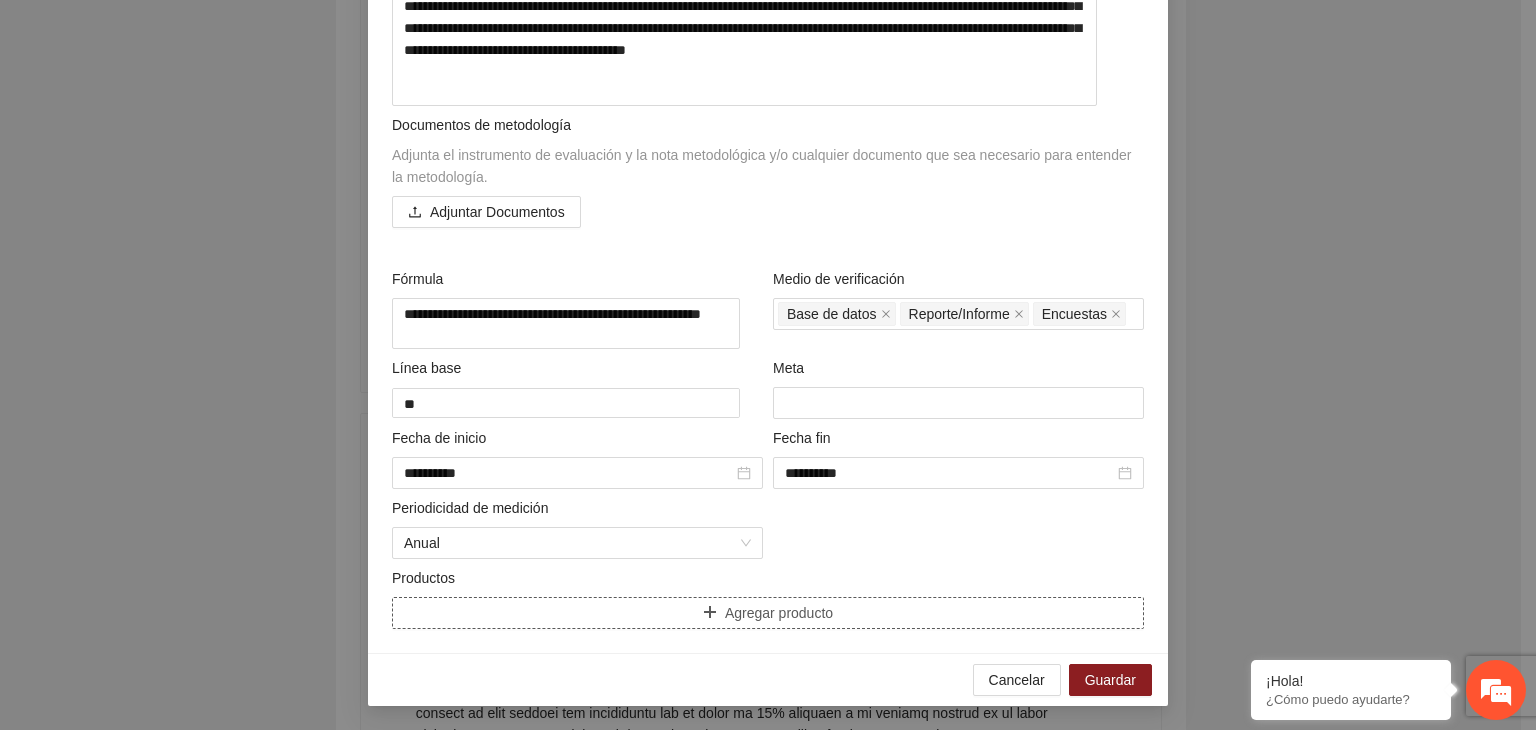 click on "Agregar producto" at bounding box center [768, 613] 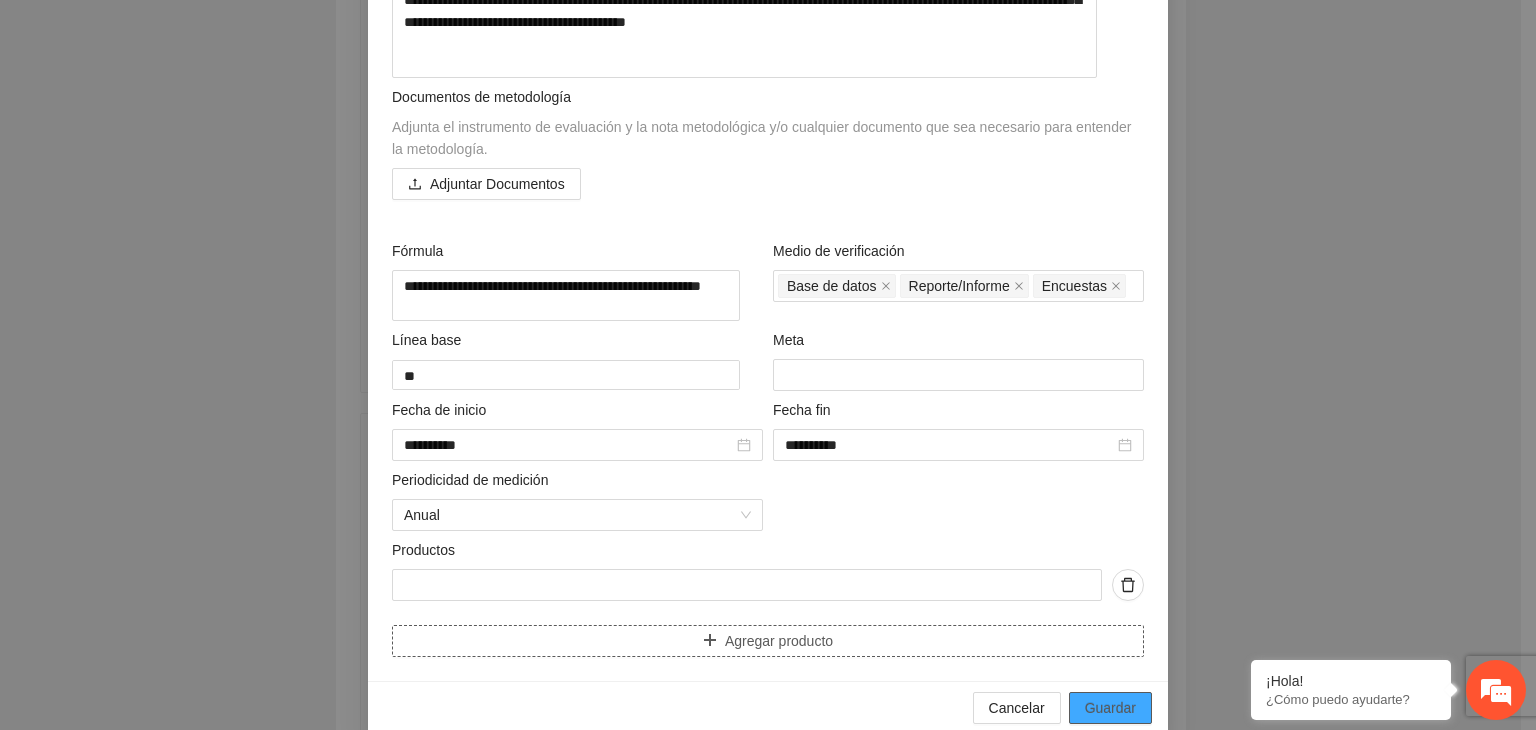 type 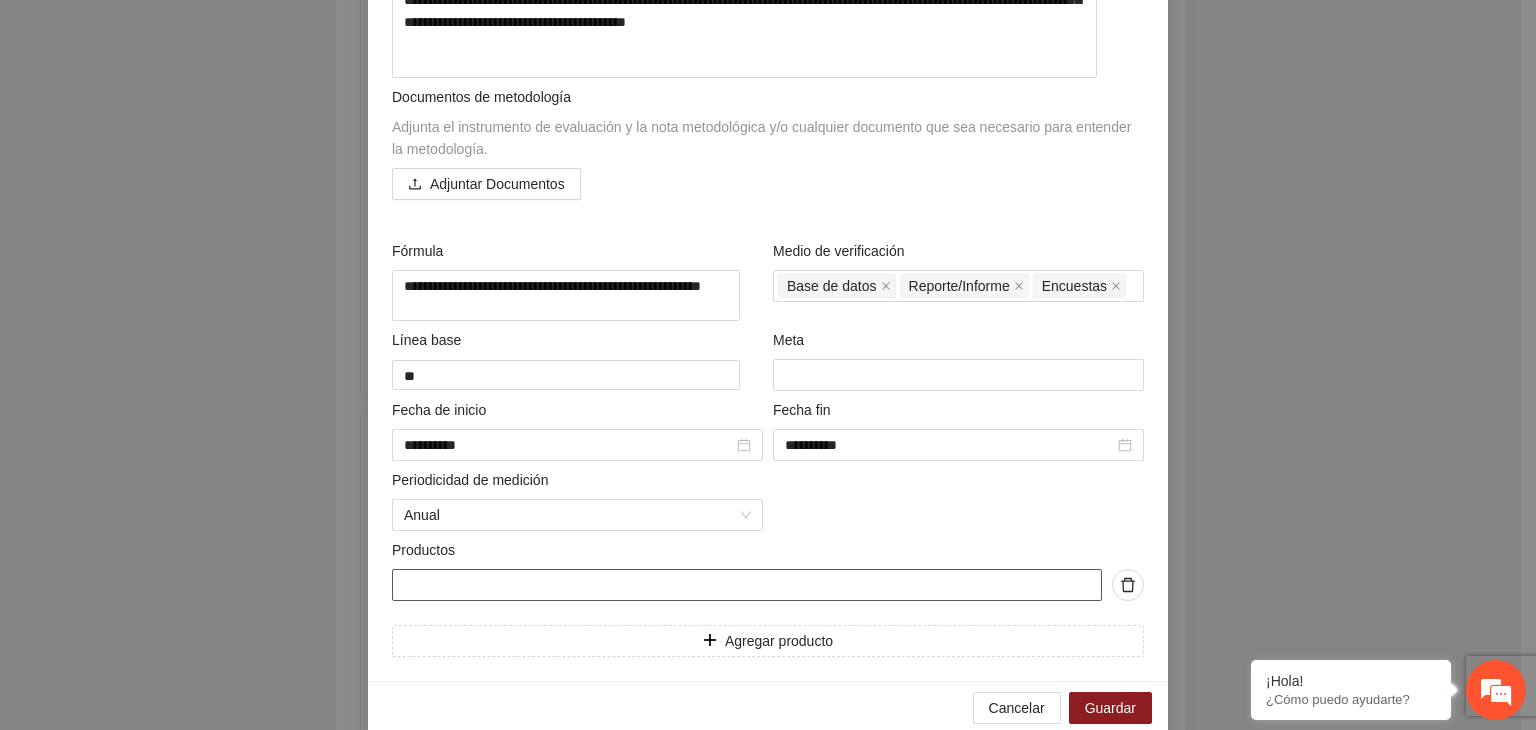 click at bounding box center (747, 585) 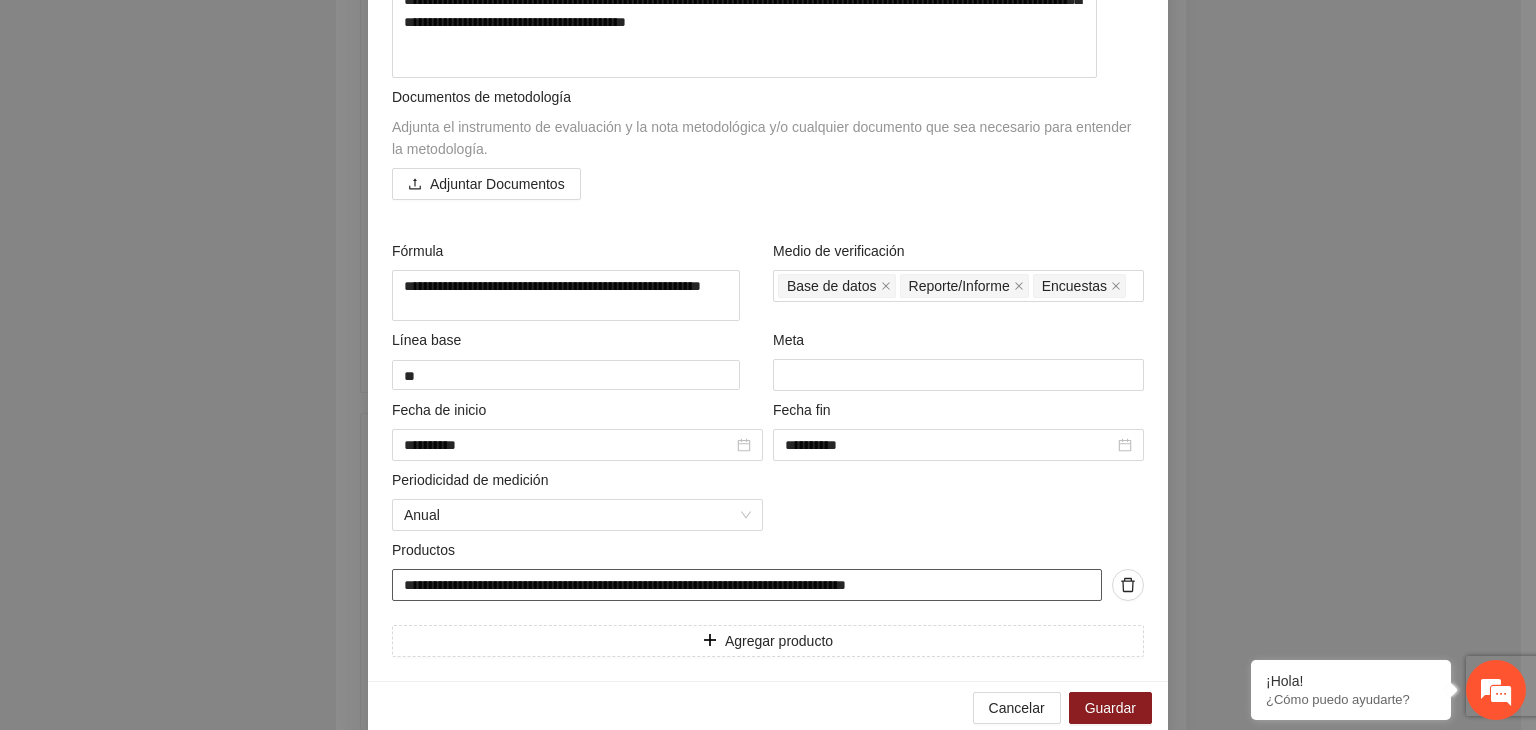 click on "**********" at bounding box center [747, 585] 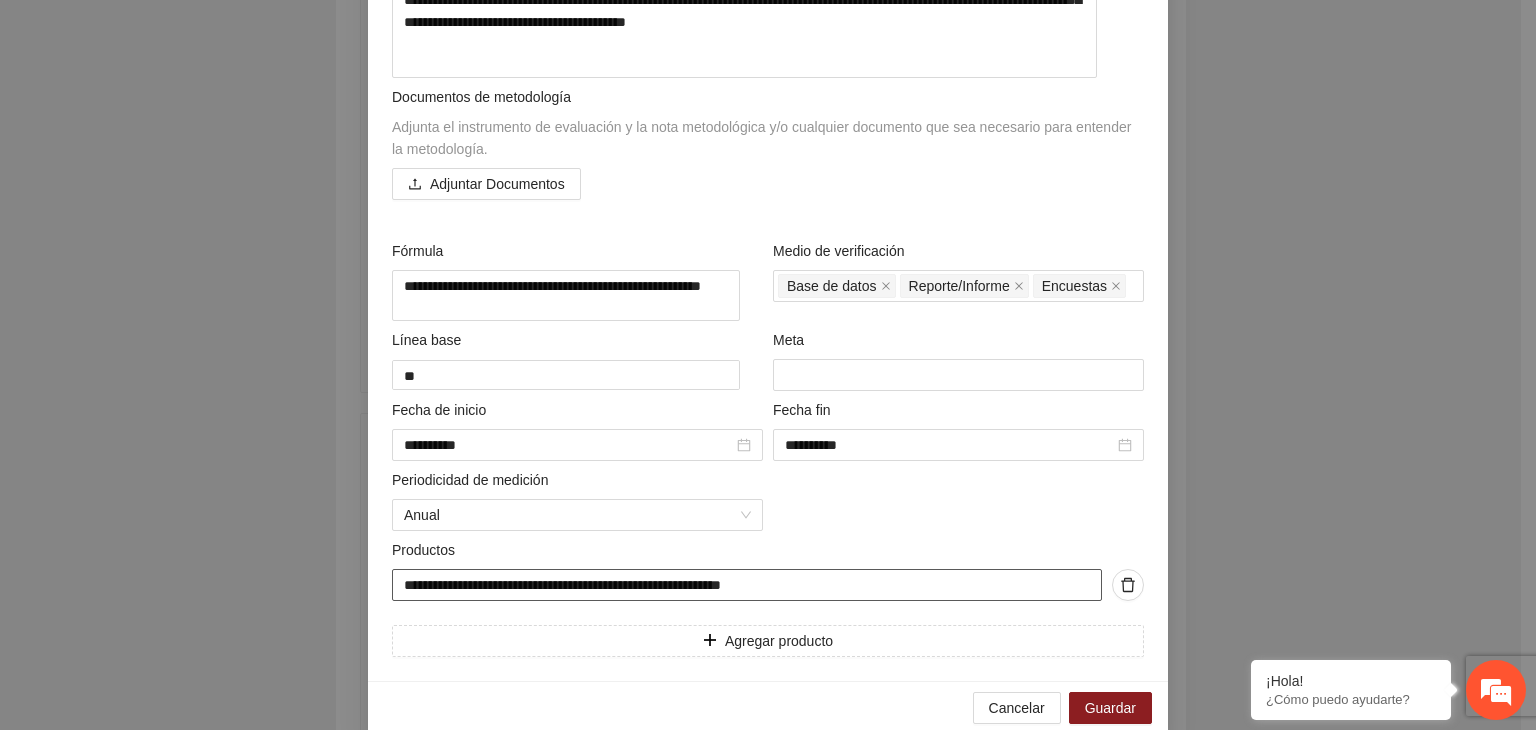 click on "**********" at bounding box center [747, 585] 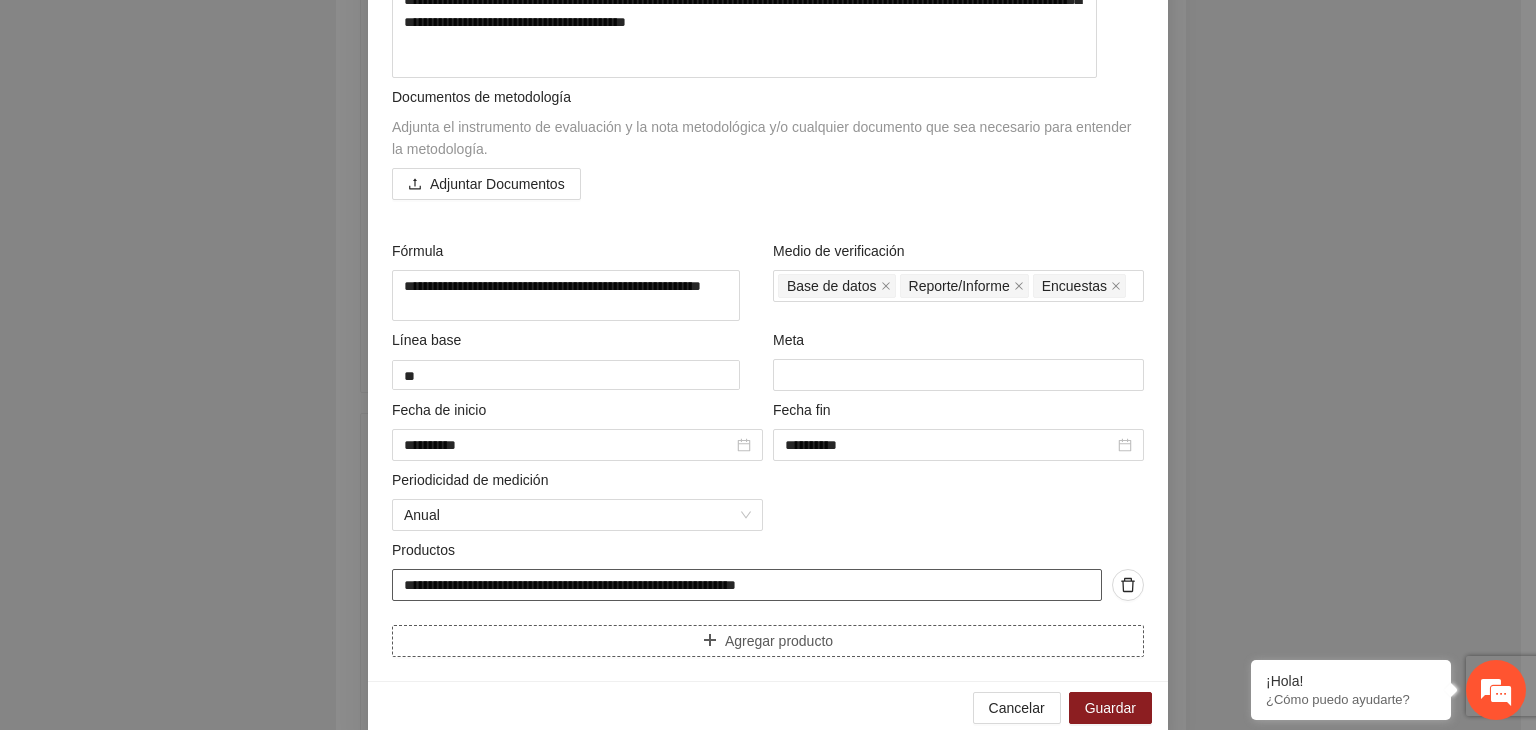 type on "**********" 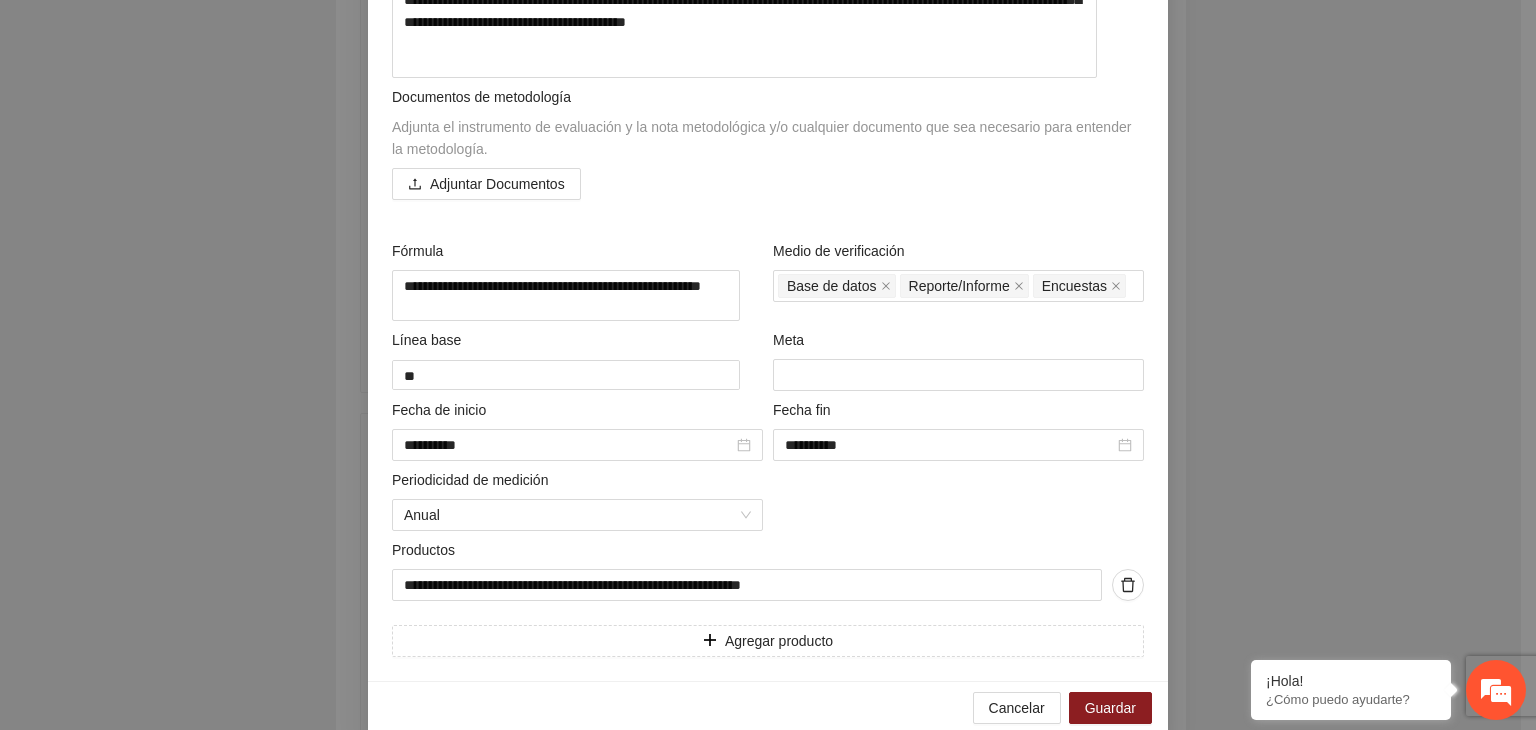 click on "**********" at bounding box center (768, 365) 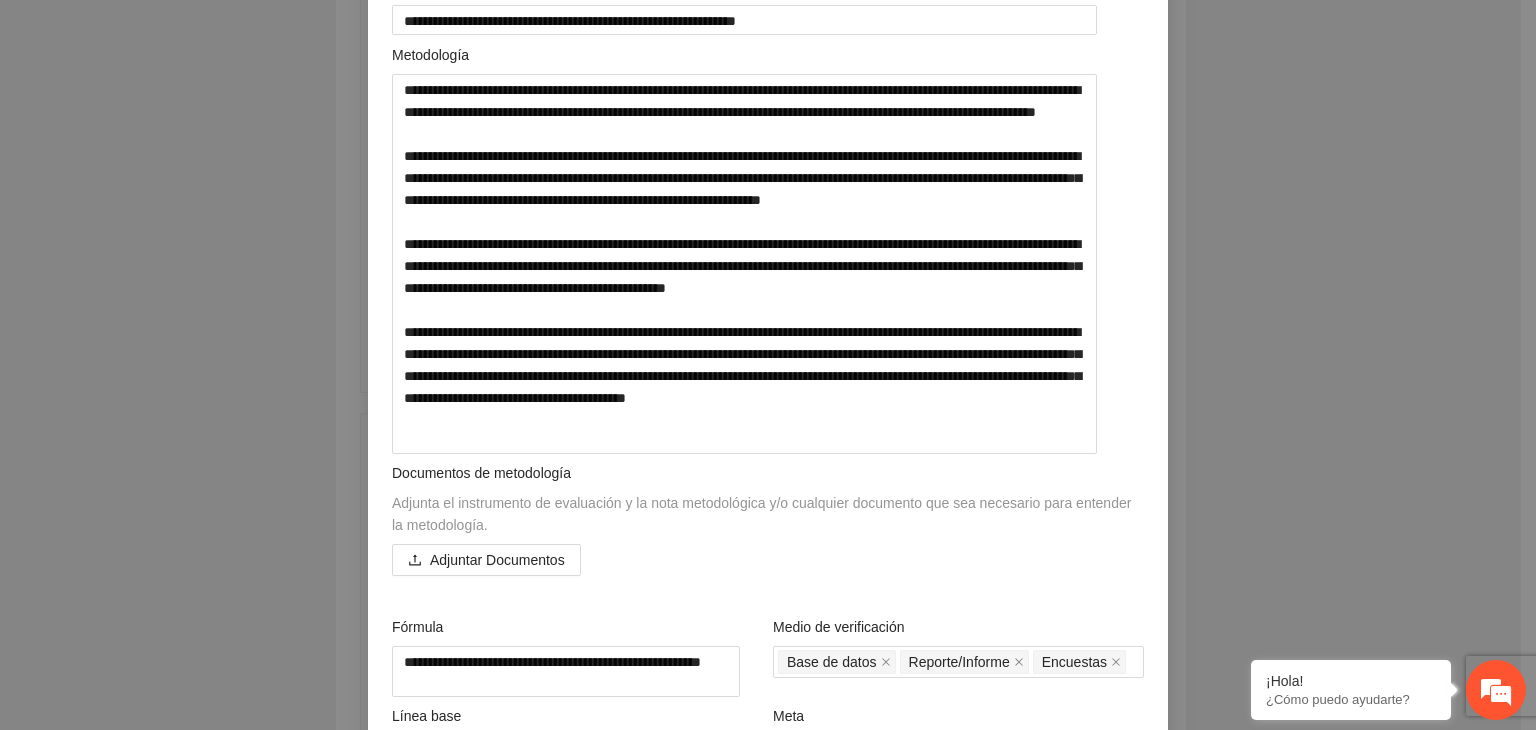 scroll, scrollTop: 280, scrollLeft: 0, axis: vertical 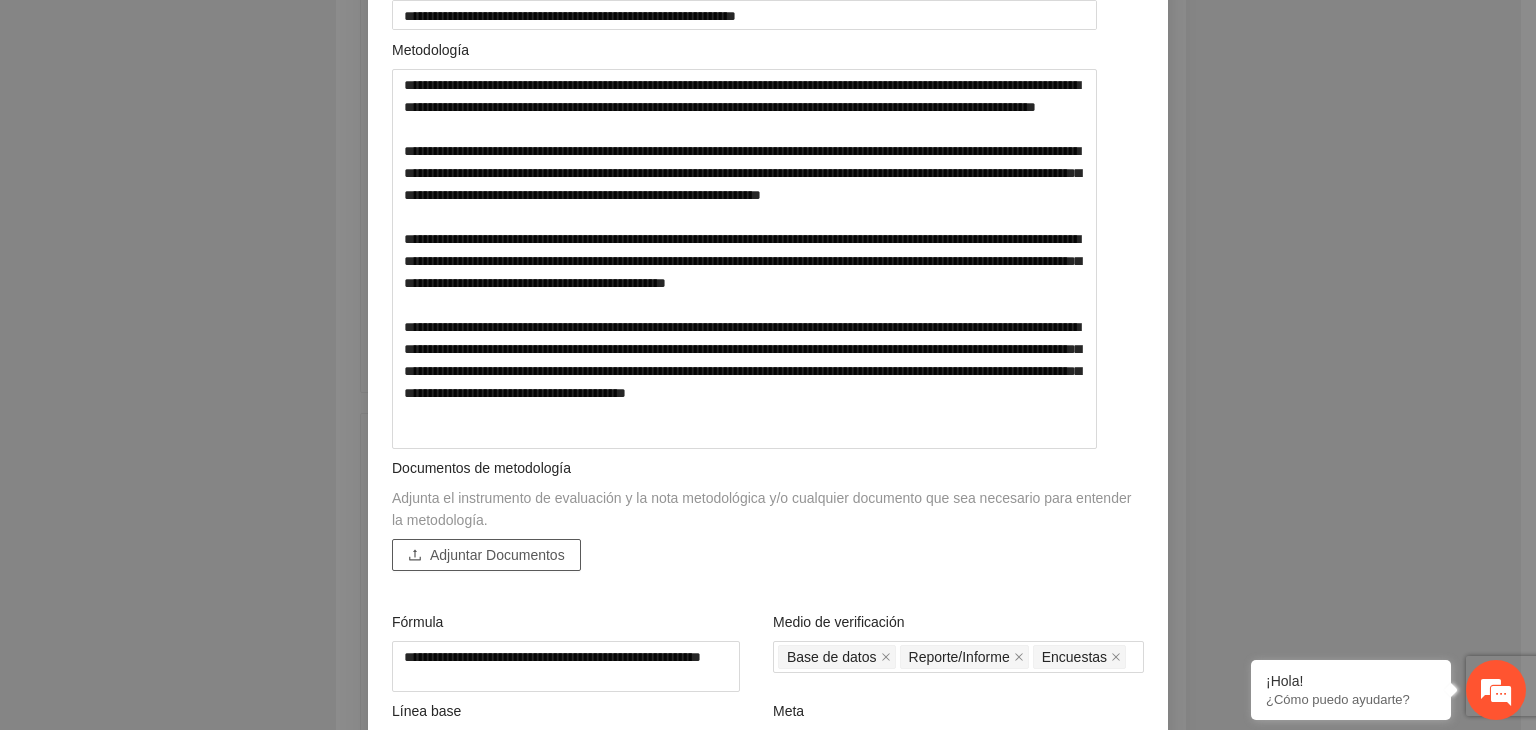 click on "Adjuntar Documentos" at bounding box center (497, 555) 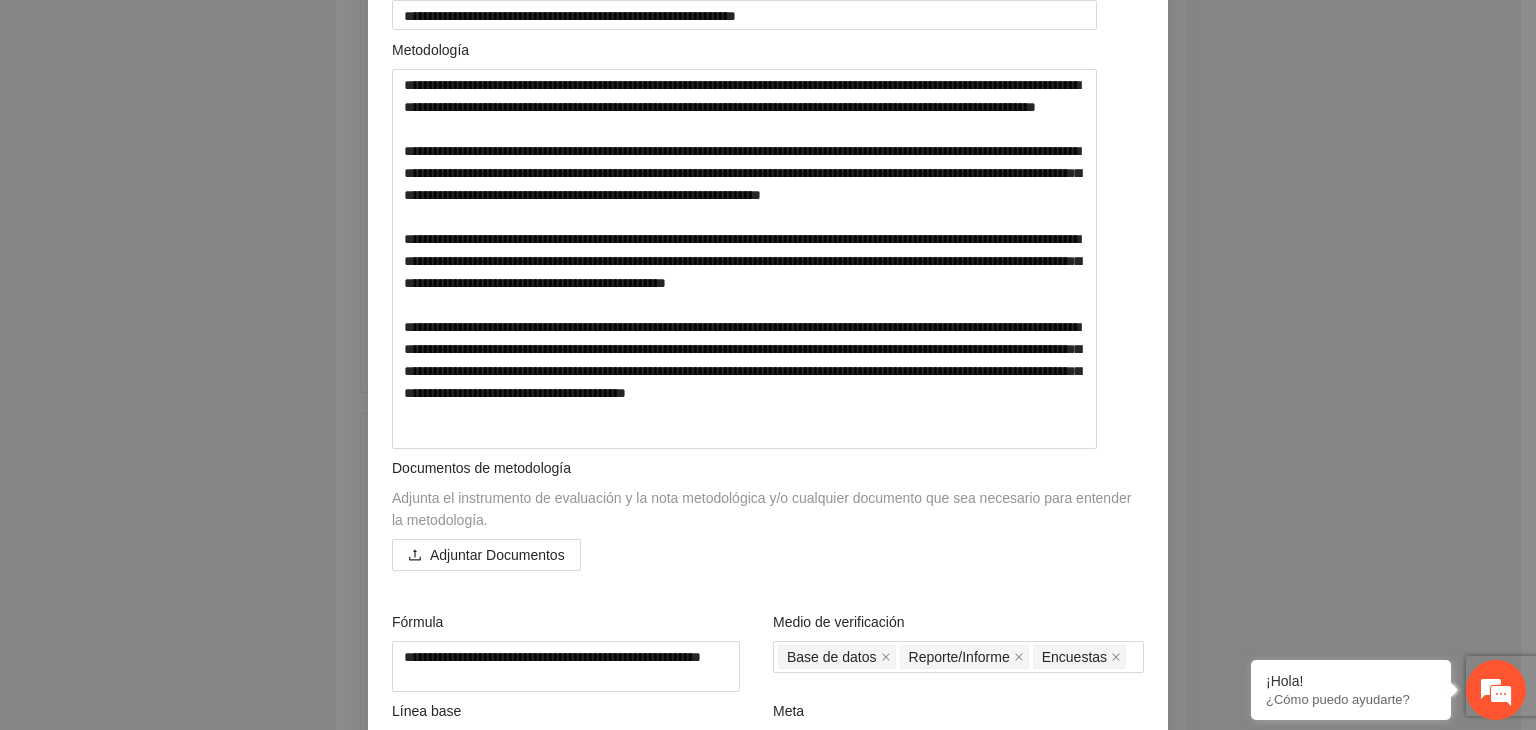 click on "**********" at bounding box center (768, 365) 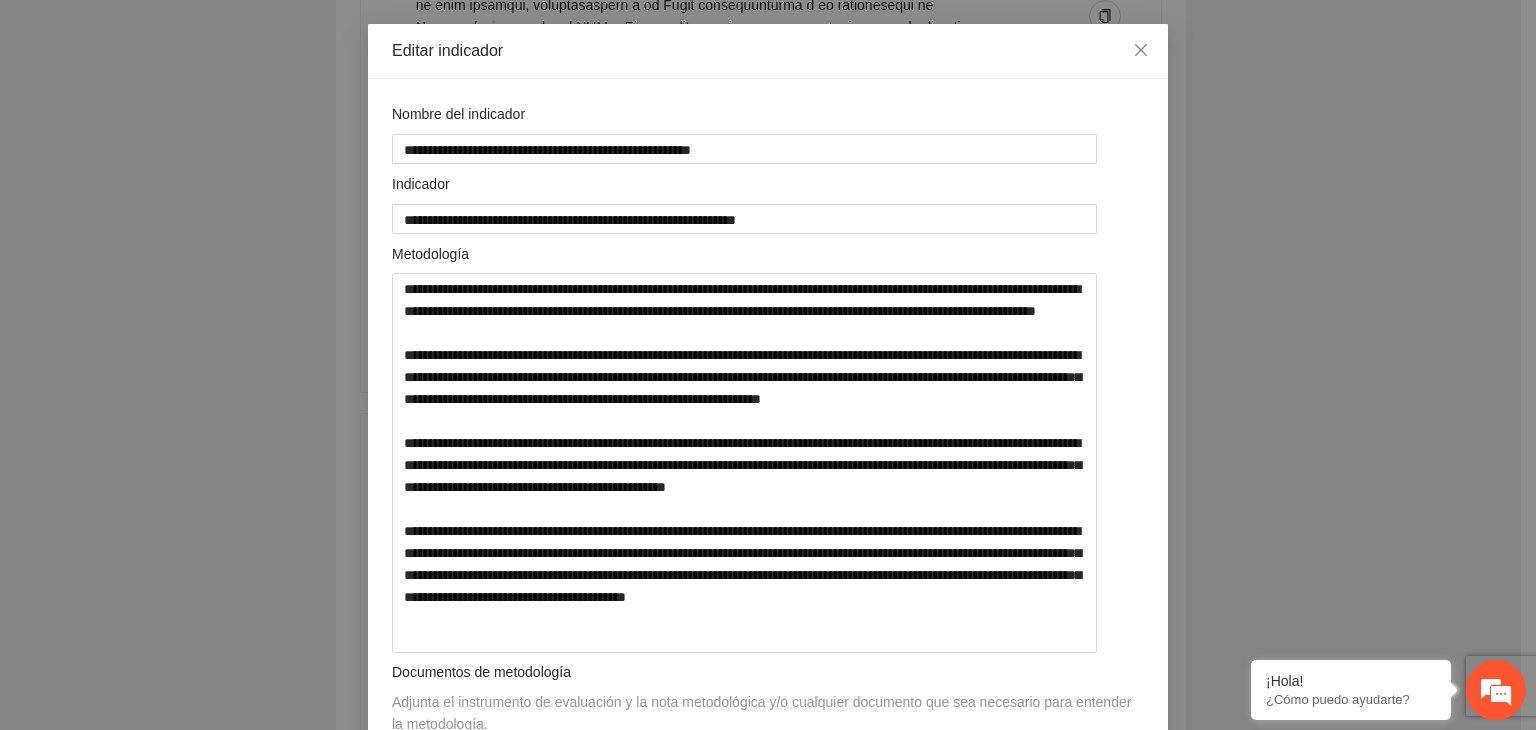 scroll, scrollTop: 0, scrollLeft: 0, axis: both 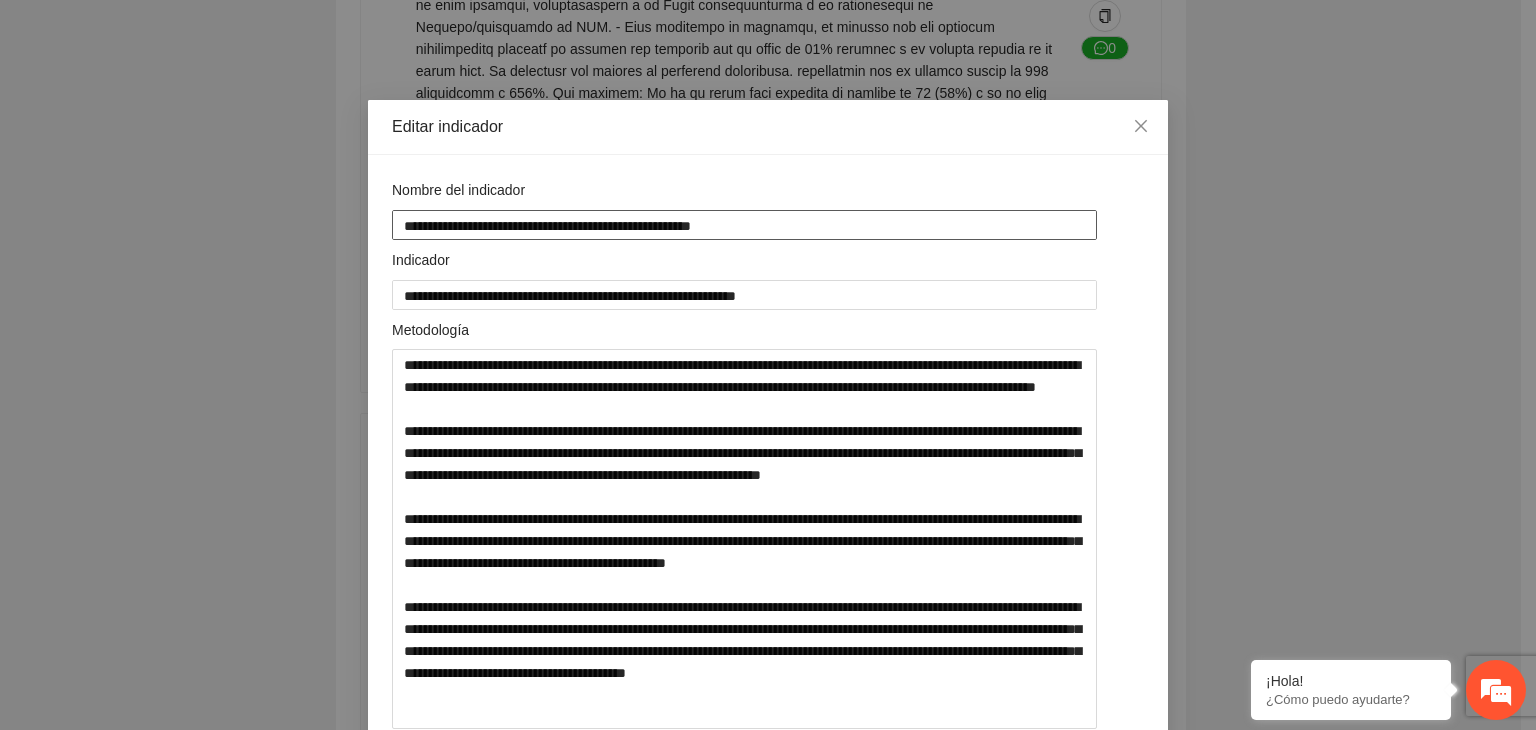 drag, startPoint x: 393, startPoint y: 228, endPoint x: 830, endPoint y: 210, distance: 437.37054 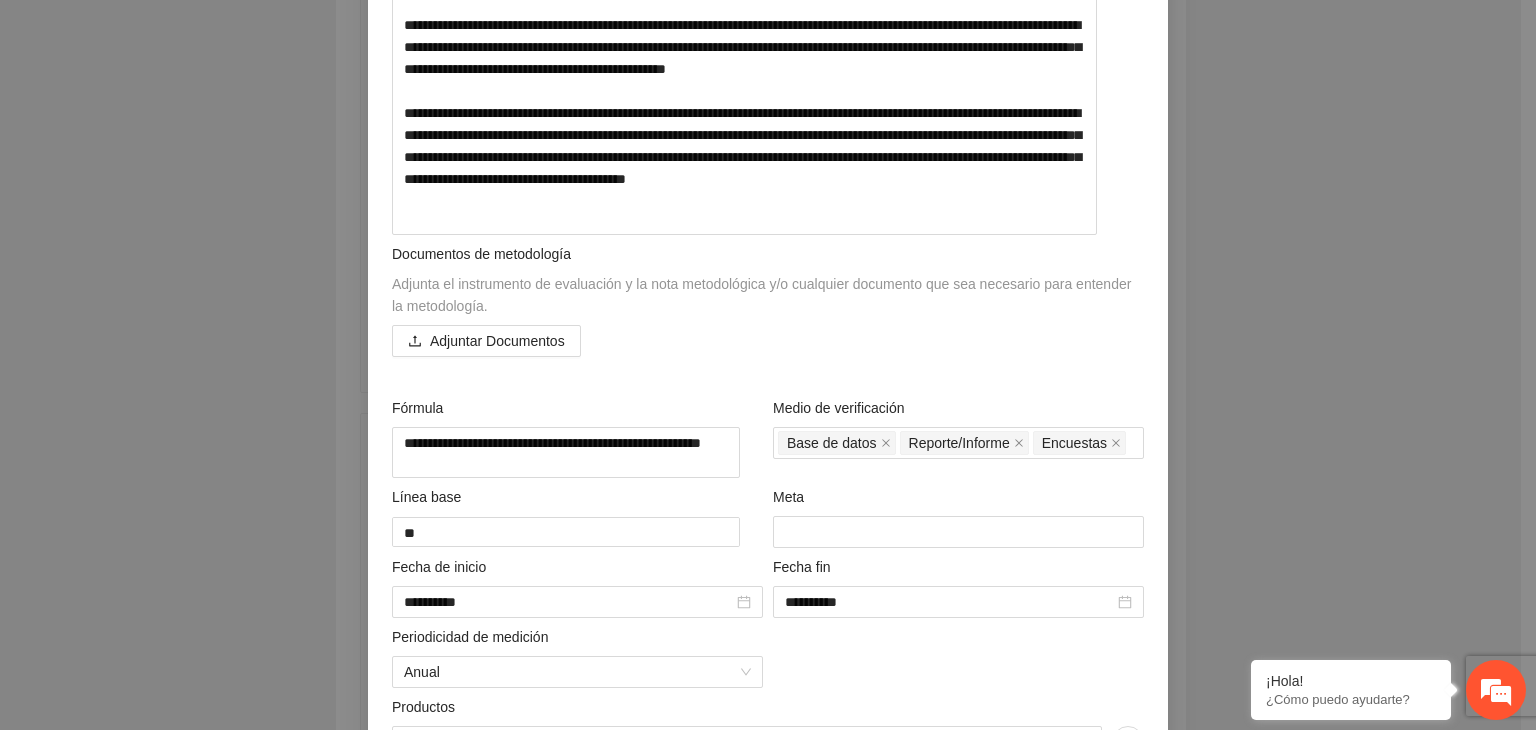 scroll, scrollTop: 707, scrollLeft: 0, axis: vertical 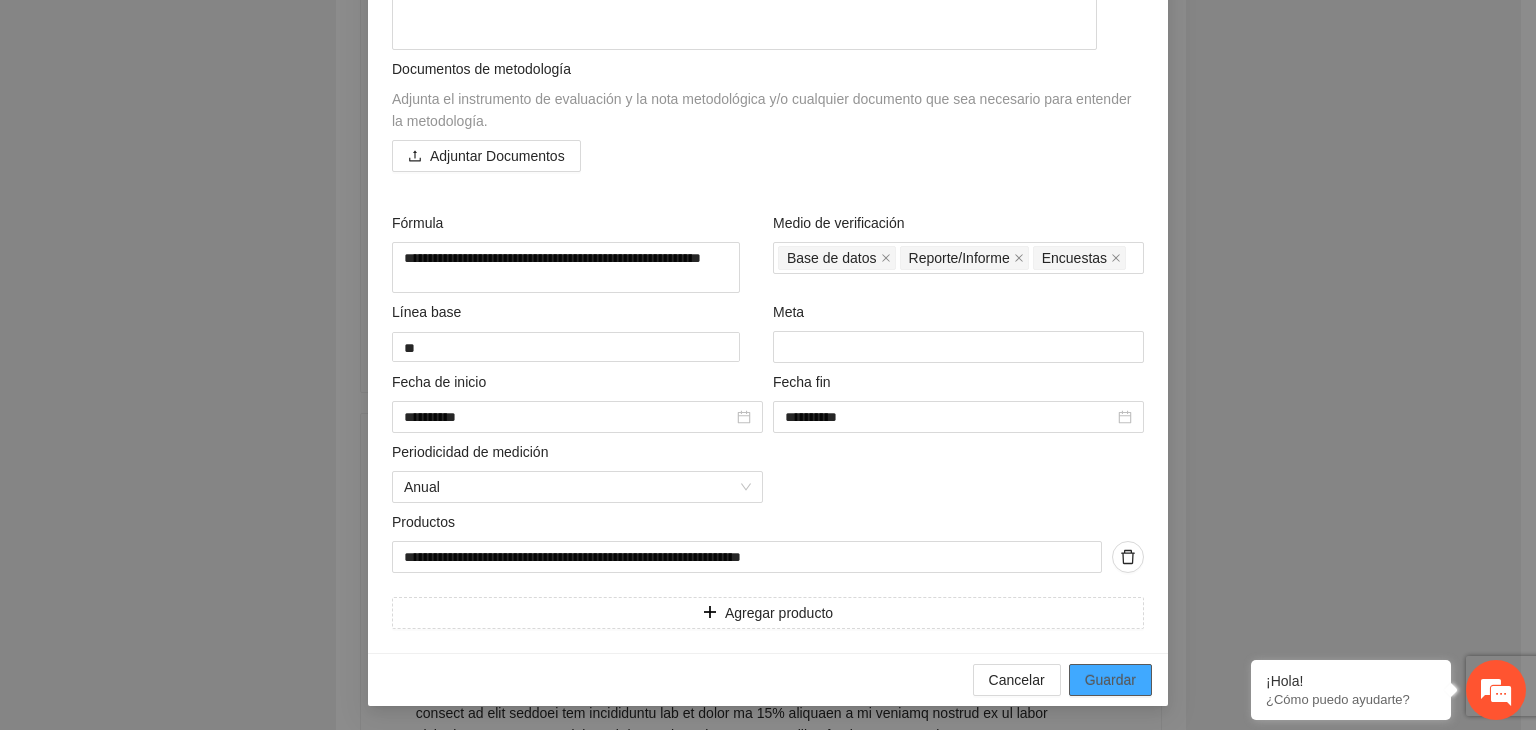 click on "Guardar" at bounding box center [1110, 680] 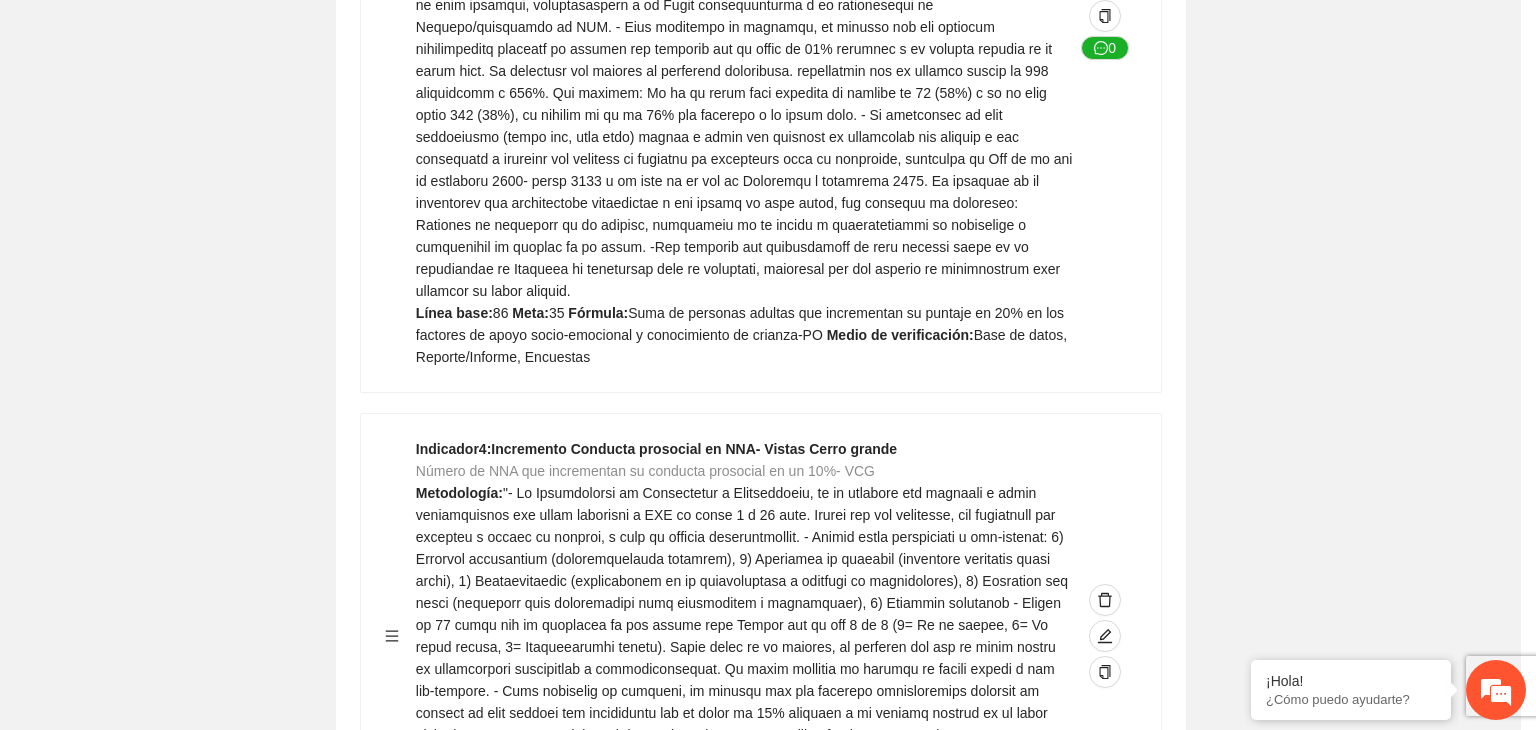scroll, scrollTop: 156, scrollLeft: 0, axis: vertical 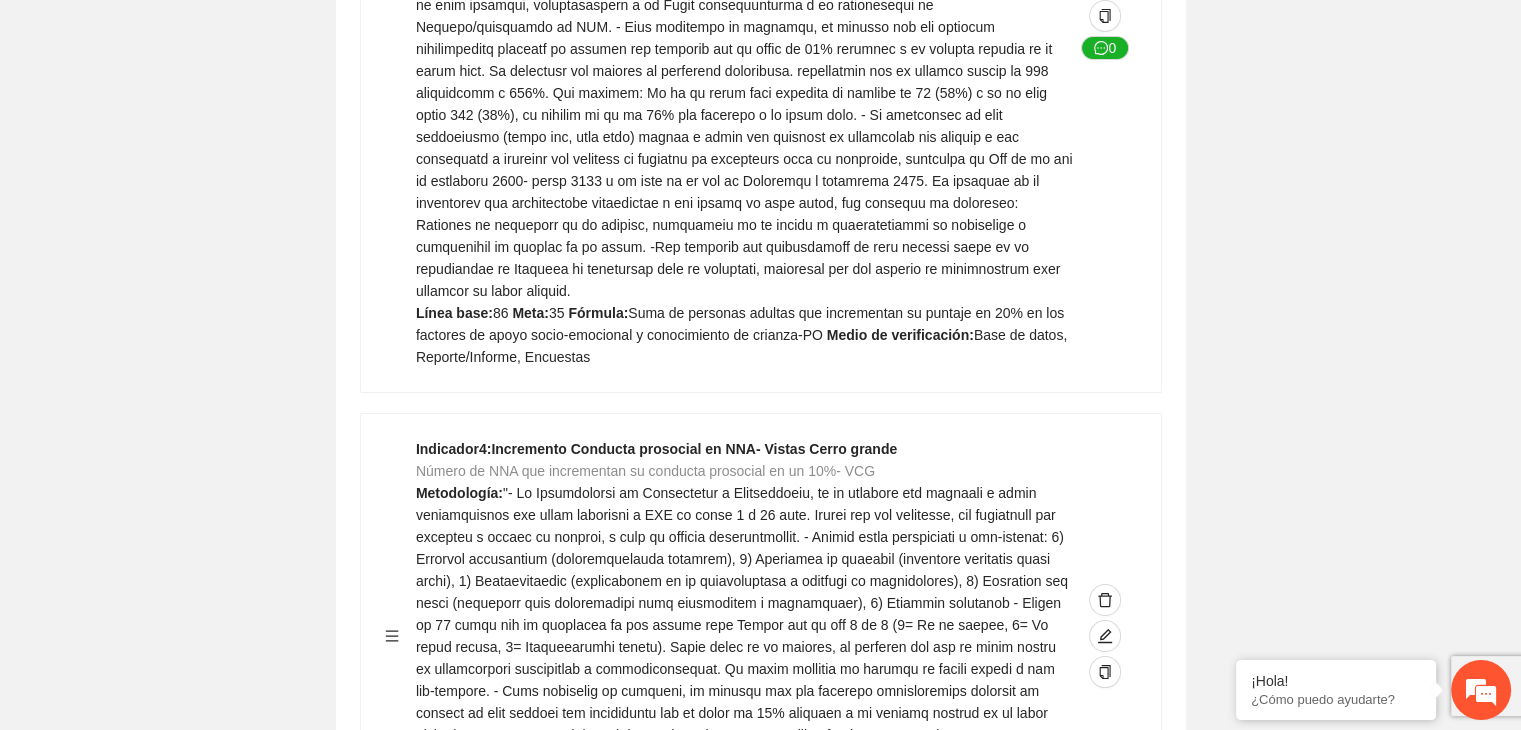 click on "Guardar Objetivo de desarrollo   Exportar Contribuir a la disminución de incidencia en violencia familiar en las zonas de Punta Oriente, Cerro Grande y Riberas de Sacramento del Municipio  de Chihuahua. Indicadores Indicador  1 :  Violencia familiar disminuyendo en un 5% en Cerro grande Número de carpetas de investigación de Violencia familiar  disminuyendo en un 5% en Cerro grande Metodología:  Se solicita información al Observatorio Ciudadano de FICOSEC sobre el número de carpetas de violencia familiar en las colonias de intervención Línea base:  29  Meta:  25  Fórmula:  Suma de carpetas de investigación de violencia familiar disminuyendo  en un 5% en Punta Oriente  Medio de verificación:  Reporte/Informe 0 Indicador  2 :  Violencia familiar disminuyendo en un 5% en Punta Oriente Número de carpetas de investigación de Violencia familiar  disminuyendo en un 5% en Punta Oriente Metodología:  Línea base:  63  Meta:  56  Fórmula:   Medio de verificación:  Reporte/Informe 0 3 :" at bounding box center (760, -2743) 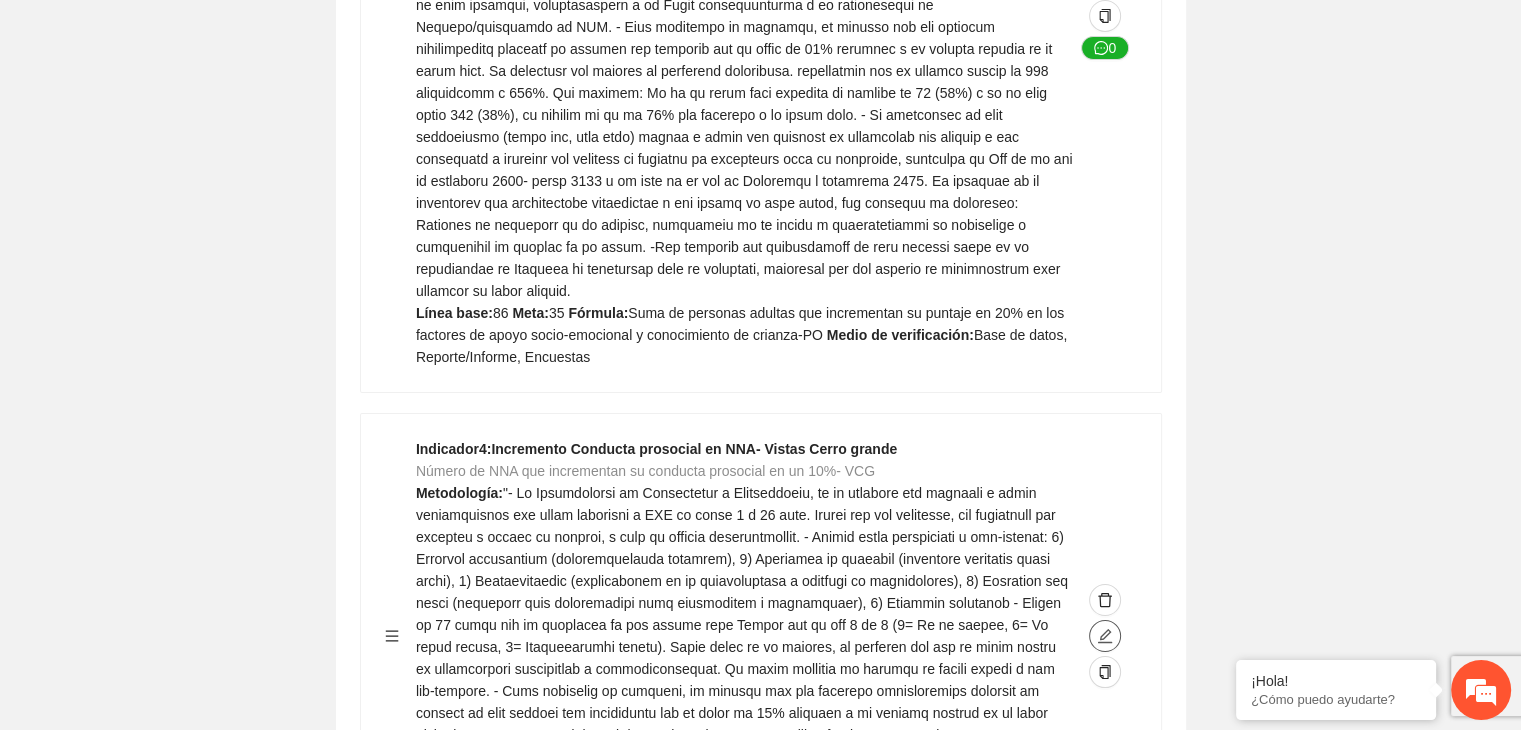 click 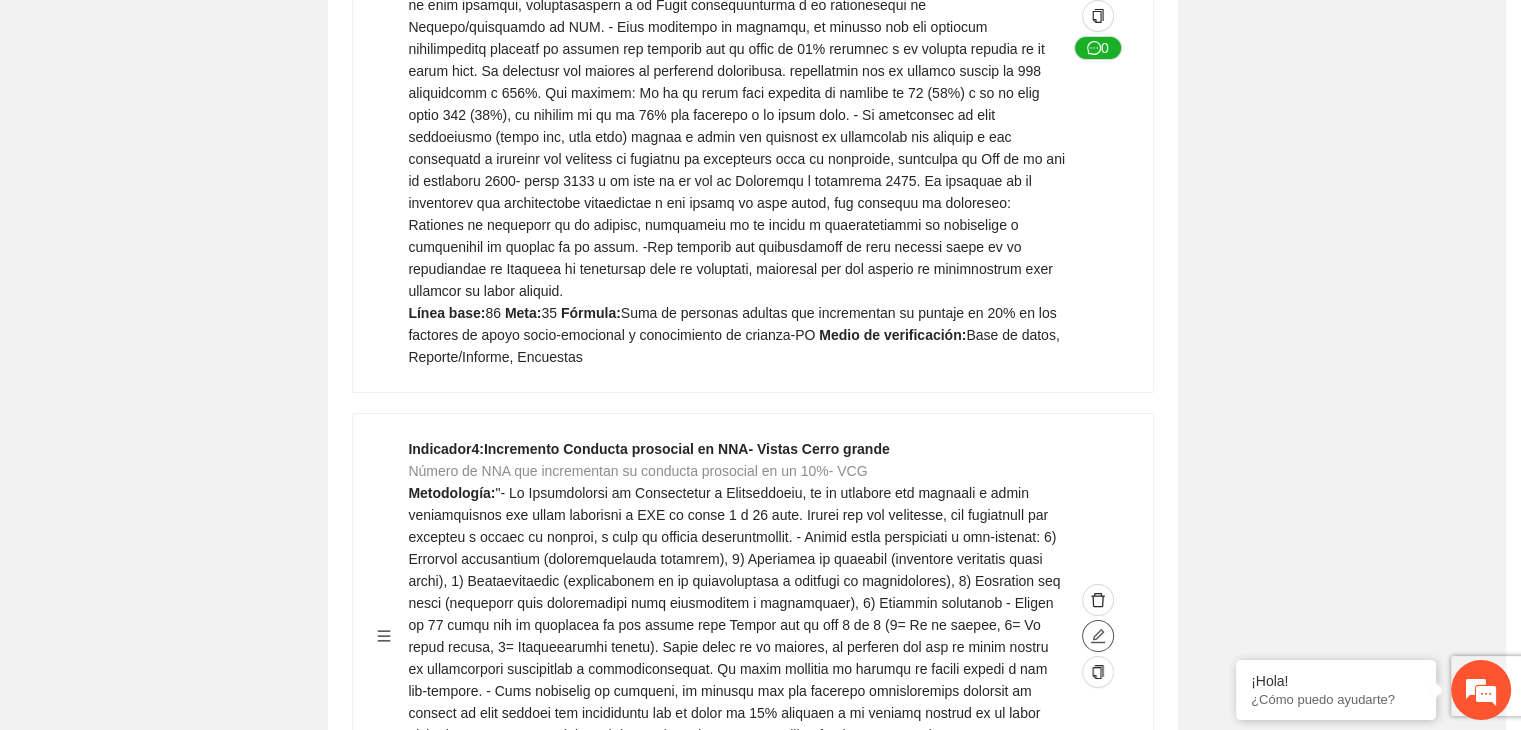 type on "**" 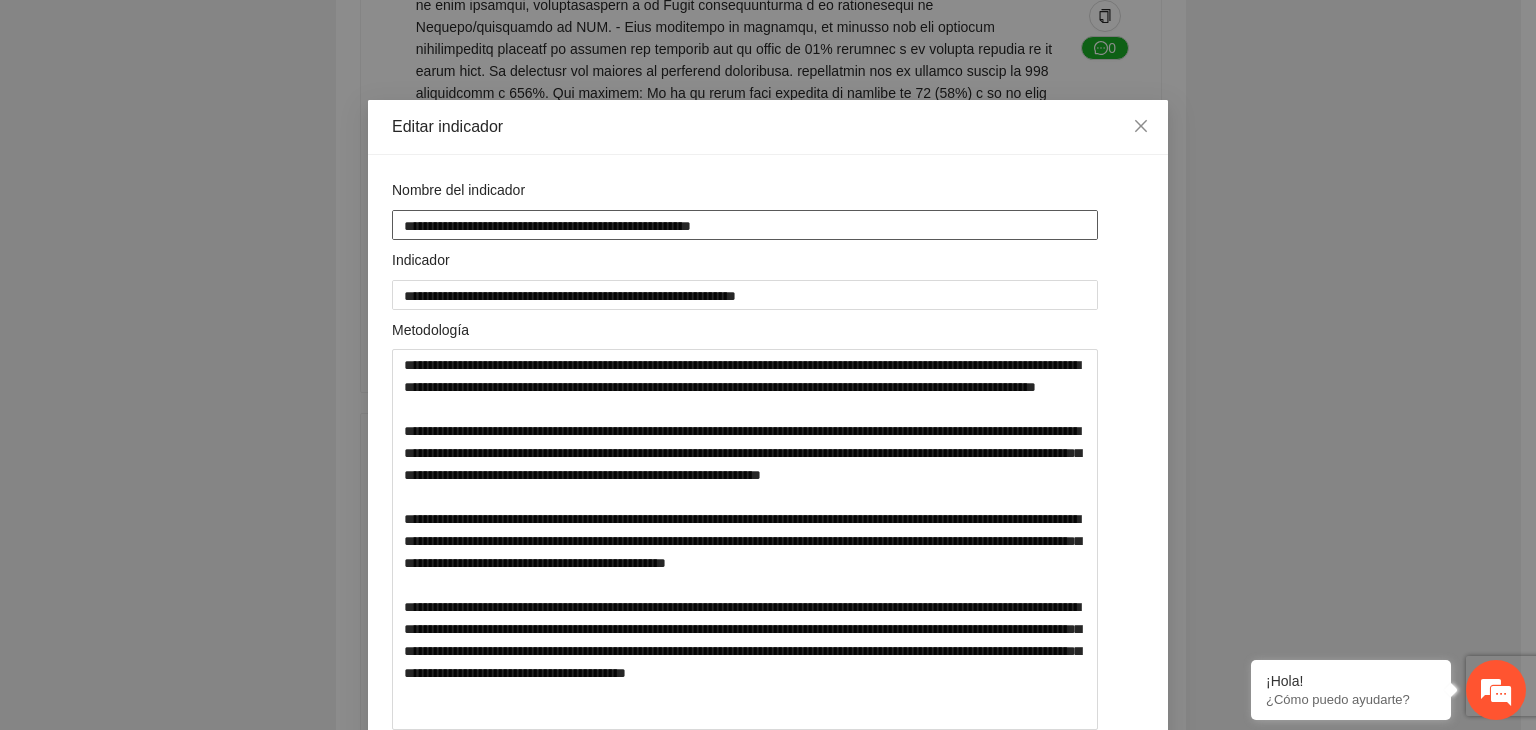 drag, startPoint x: 641, startPoint y: 224, endPoint x: 233, endPoint y: 213, distance: 408.14825 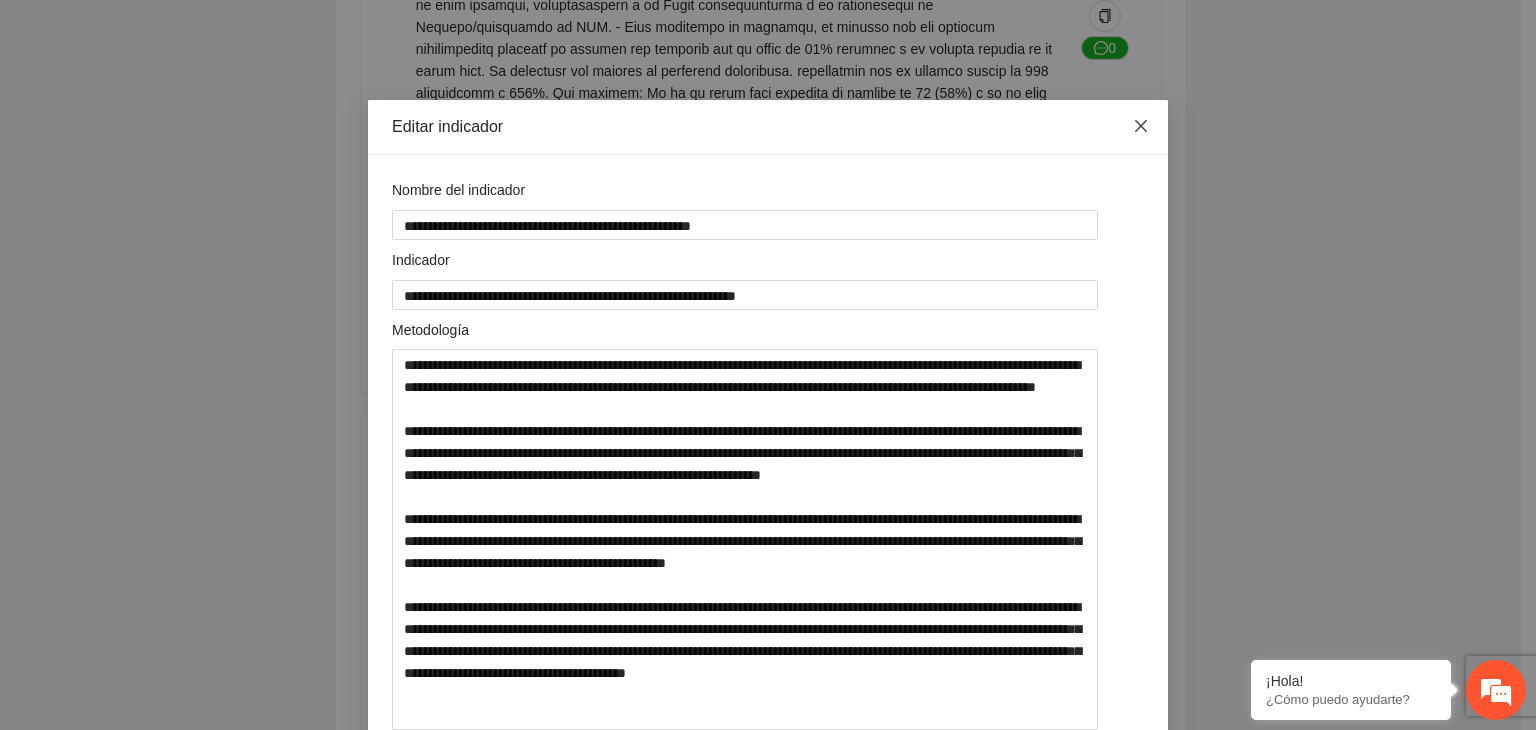 click 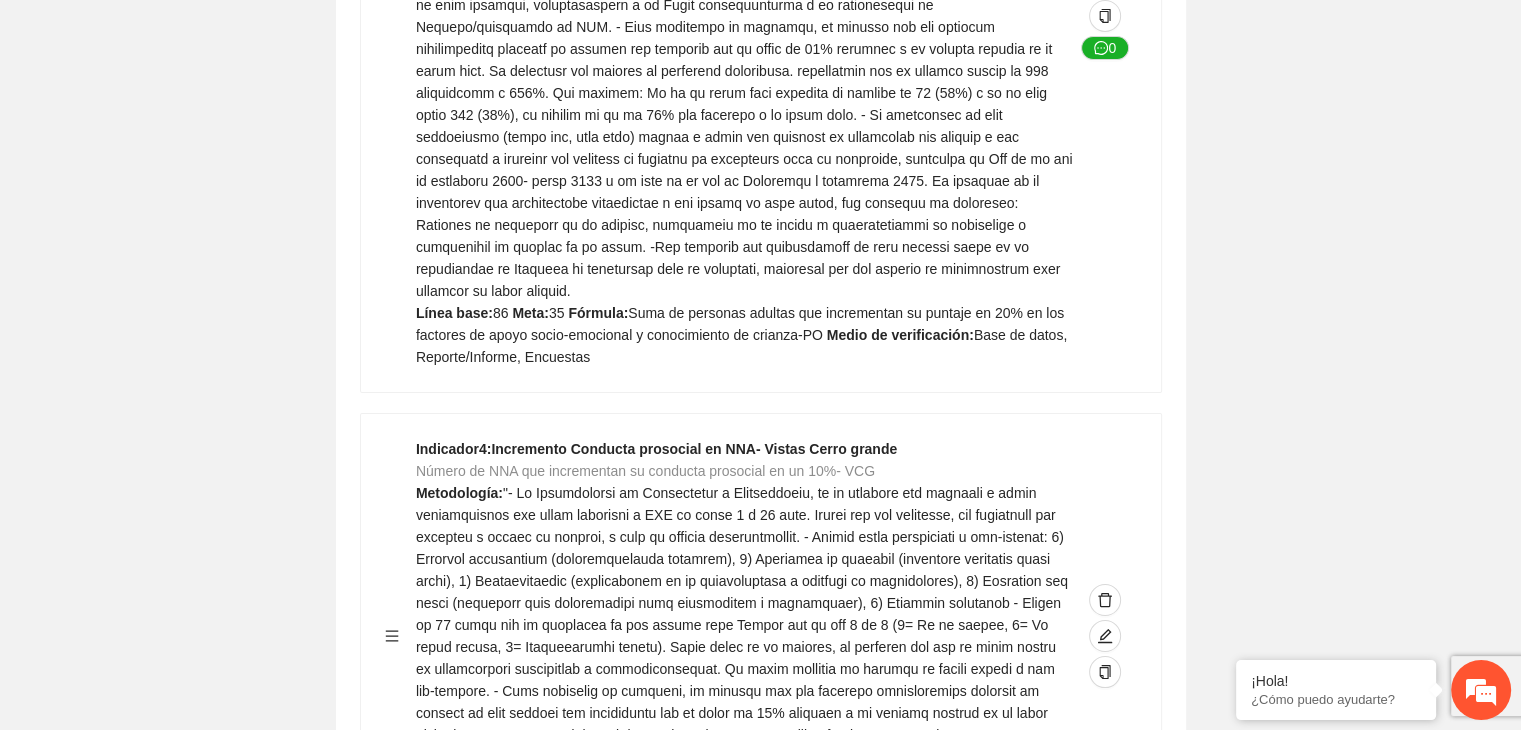 click on "Guardar Objetivo de desarrollo   Exportar Contribuir a la disminución de incidencia en violencia familiar en las zonas de Punta Oriente, Cerro Grande y Riberas de Sacramento del Municipio  de Chihuahua. Indicadores Indicador  1 :  Violencia familiar disminuyendo en un 5% en Cerro grande Número de carpetas de investigación de Violencia familiar  disminuyendo en un 5% en Cerro grande Metodología:  Se solicita información al Observatorio Ciudadano de FICOSEC sobre el número de carpetas de violencia familiar en las colonias de intervención Línea base:  29  Meta:  25  Fórmula:  Suma de carpetas de investigación de violencia familiar disminuyendo  en un 5% en Punta Oriente  Medio de verificación:  Reporte/Informe 0 Indicador  2 :  Violencia familiar disminuyendo en un 5% en Punta Oriente Número de carpetas de investigación de Violencia familiar  disminuyendo en un 5% en Punta Oriente Metodología:  Línea base:  63  Meta:  56  Fórmula:   Medio de verificación:  Reporte/Informe 0 3 :" at bounding box center (760, -2743) 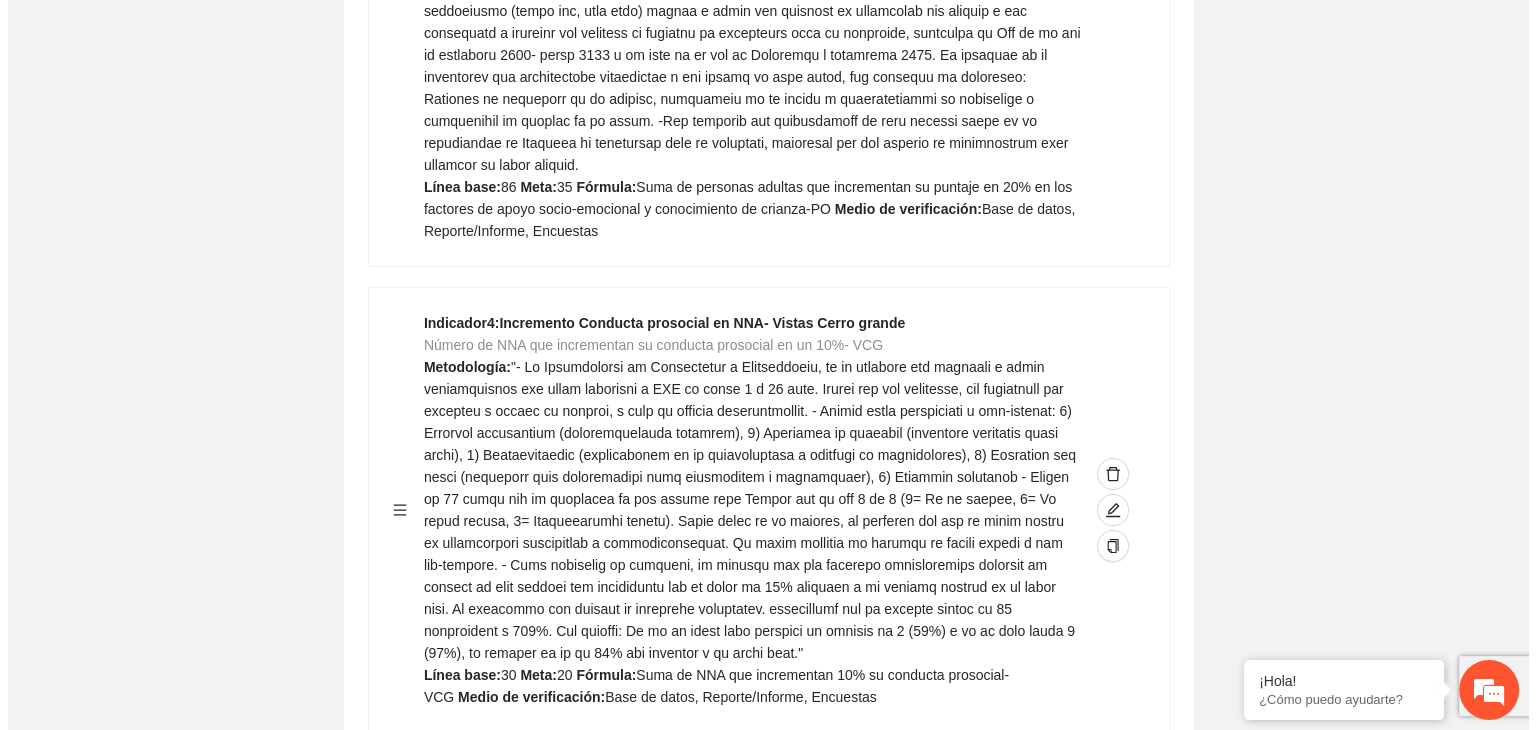 scroll, scrollTop: 7585, scrollLeft: 0, axis: vertical 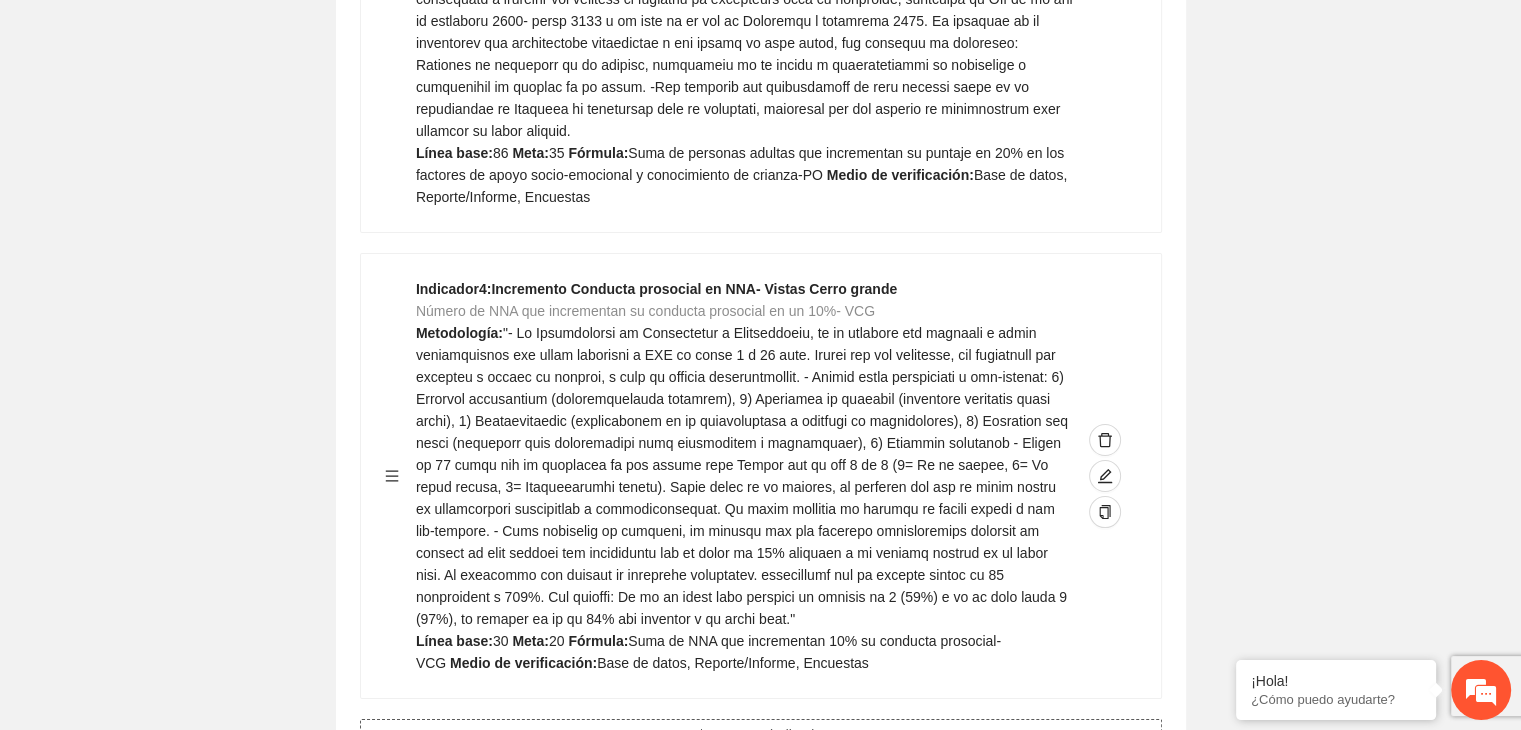 click on "Agregar indicador" at bounding box center (771, 735) 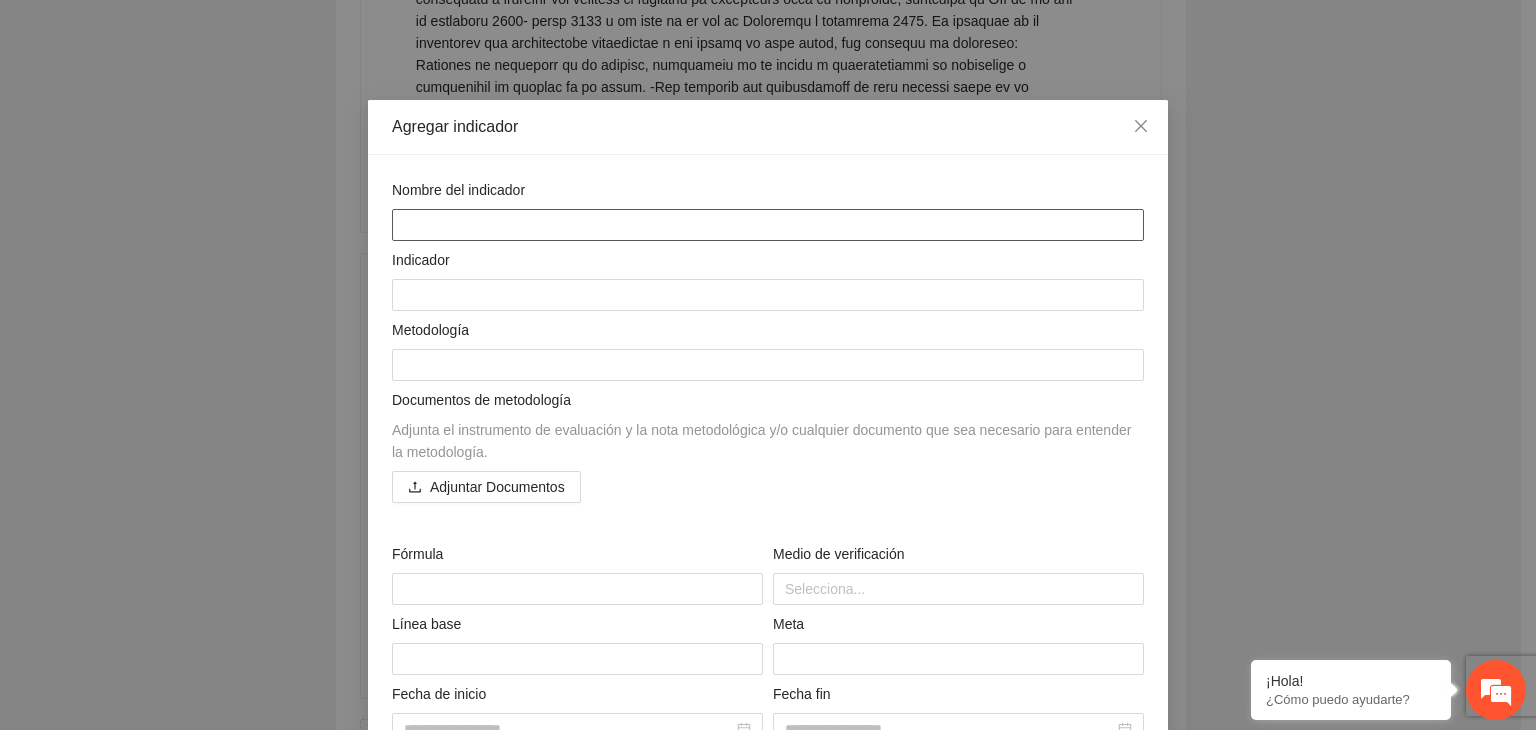 click at bounding box center [768, 225] 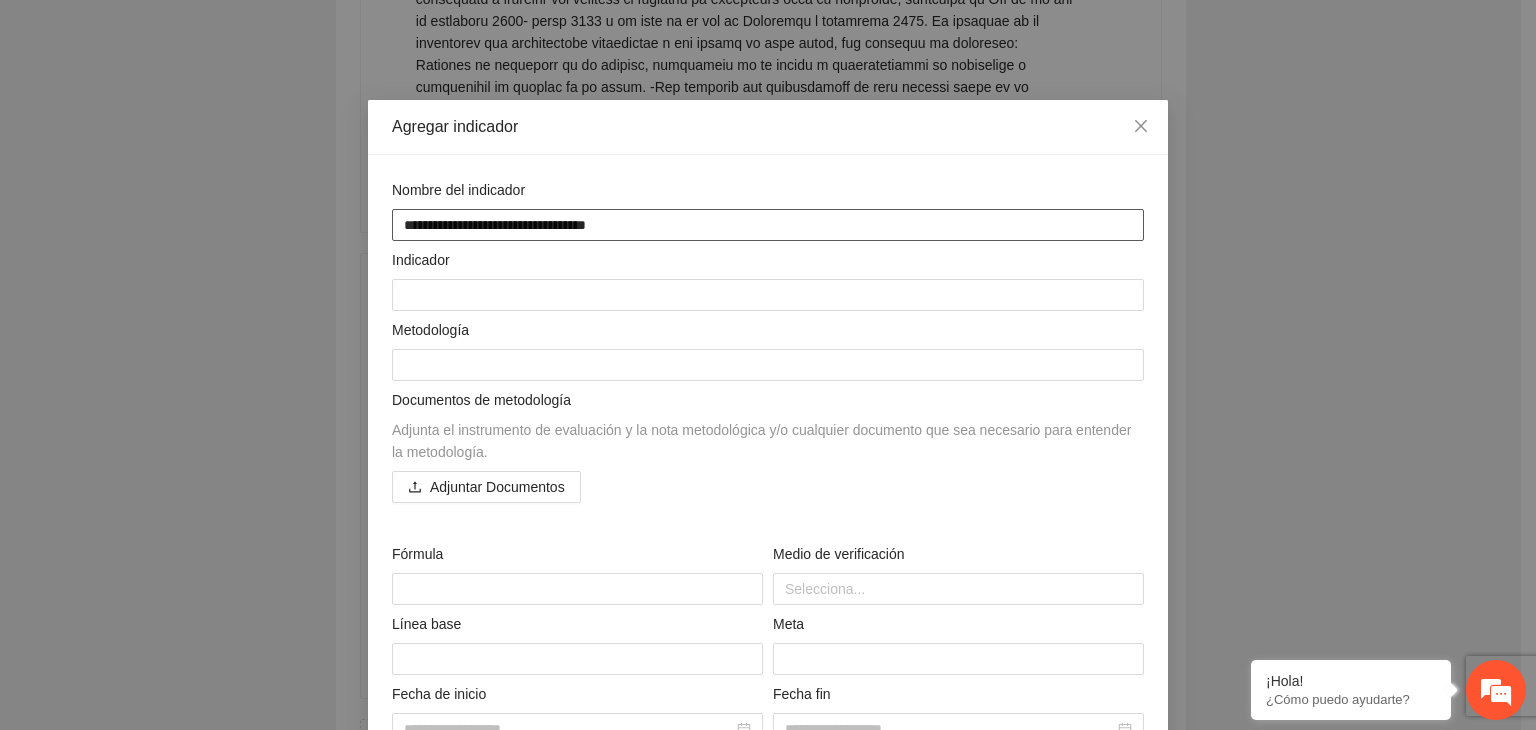type on "**********" 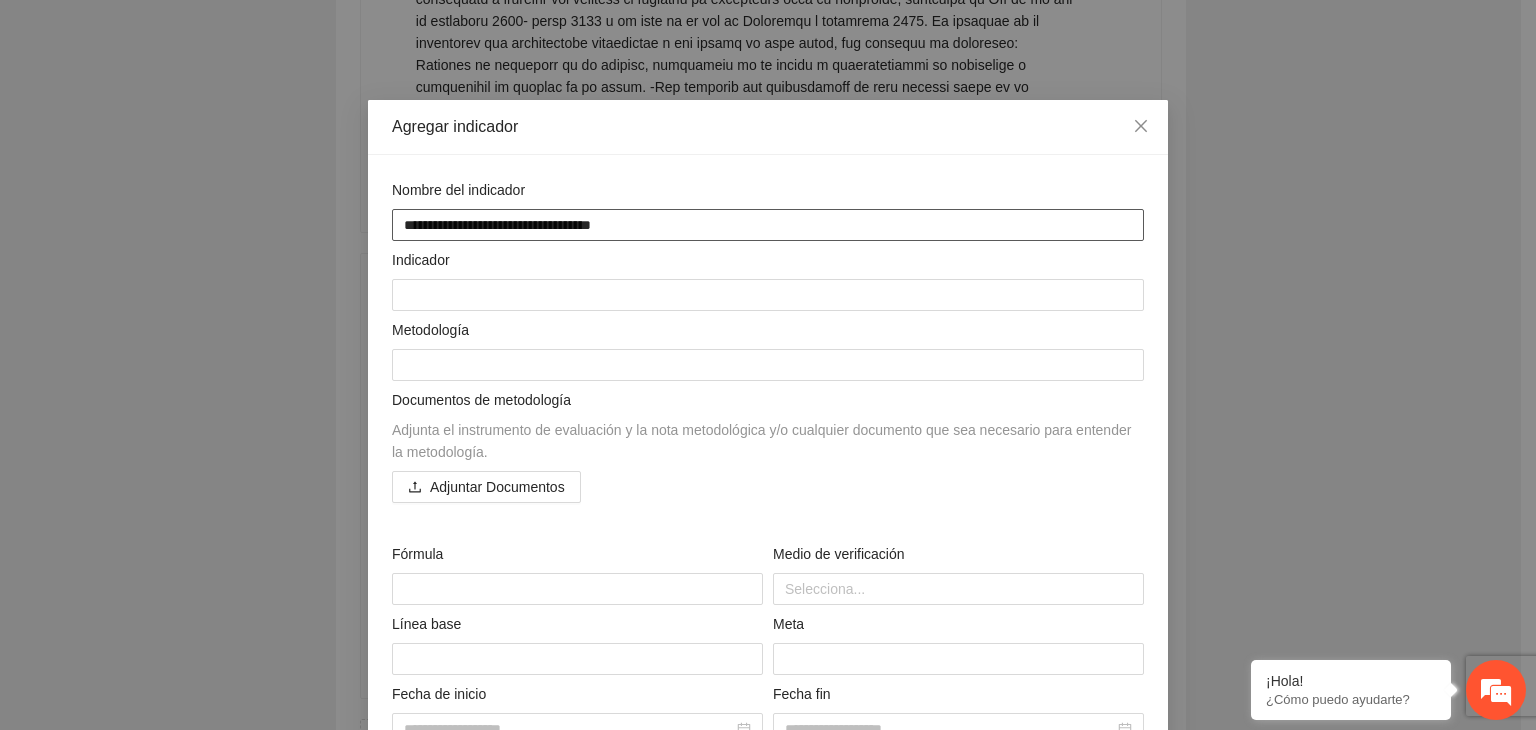 type on "**********" 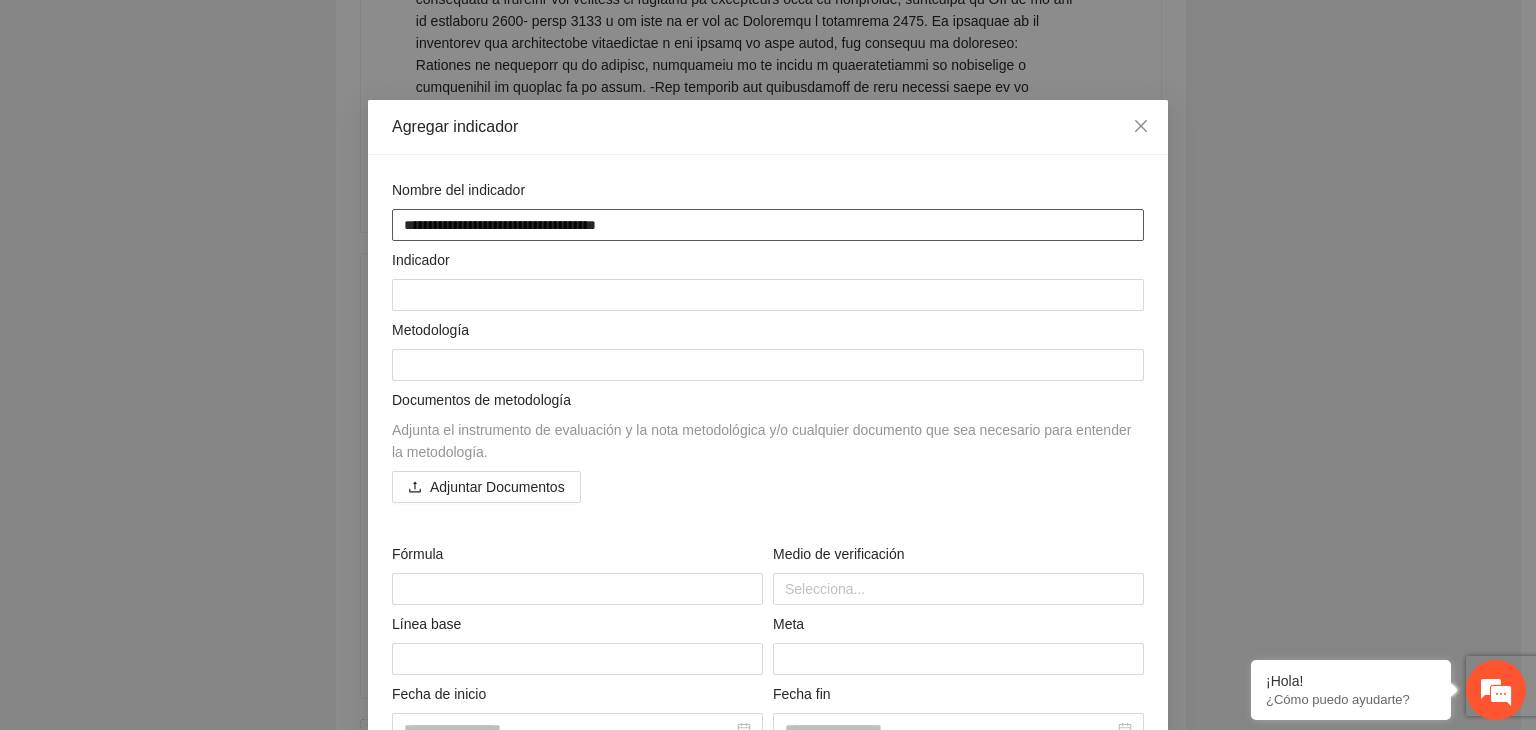 type on "**********" 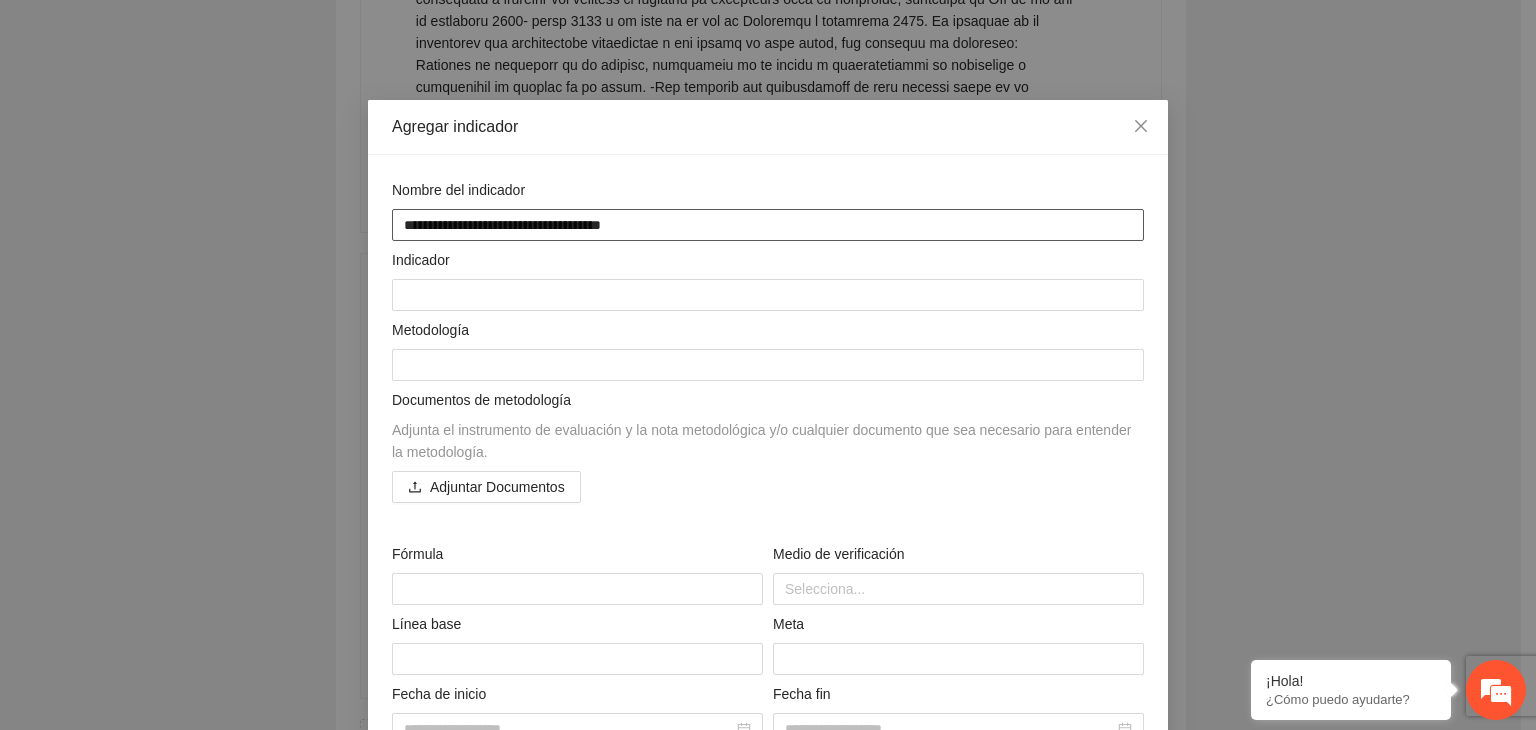 type on "**********" 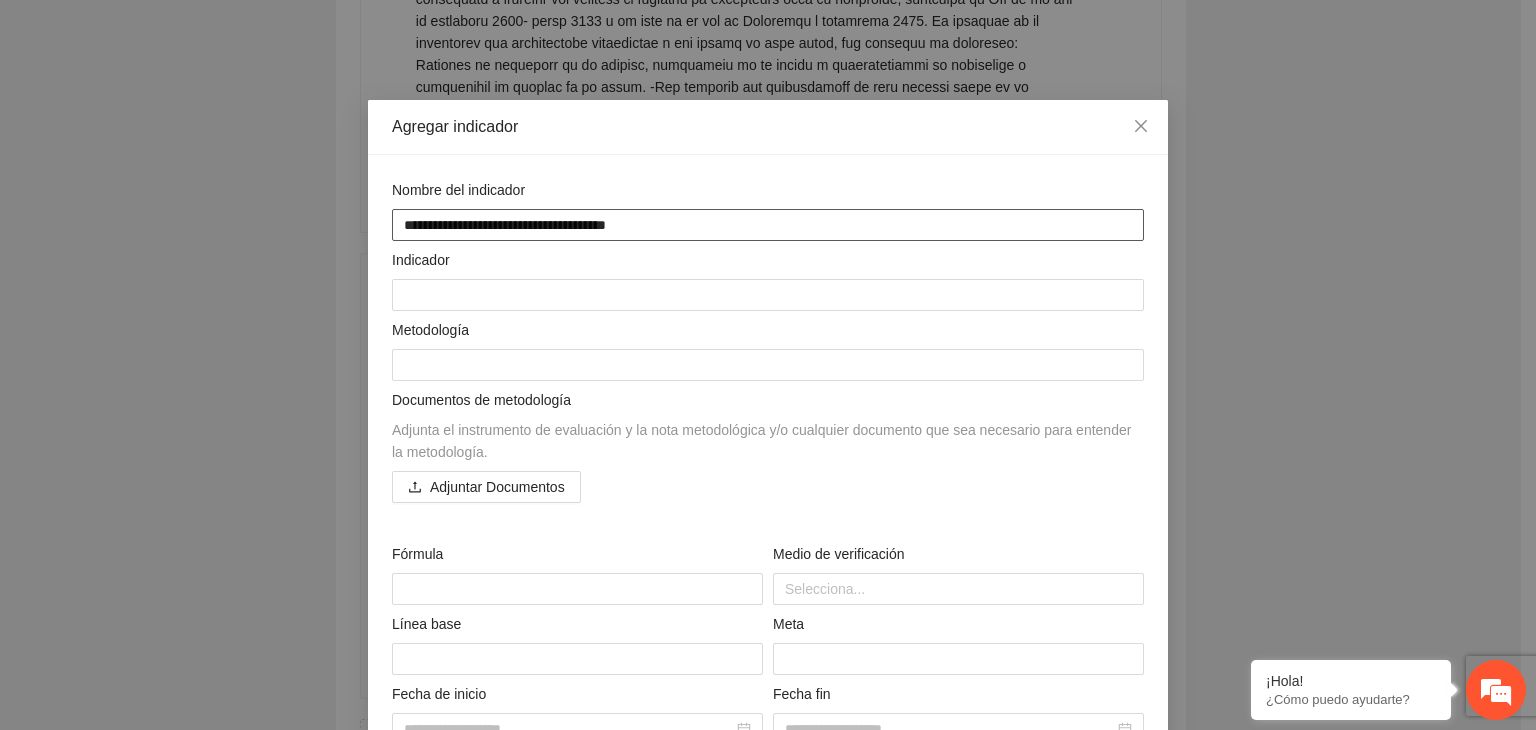 type on "**********" 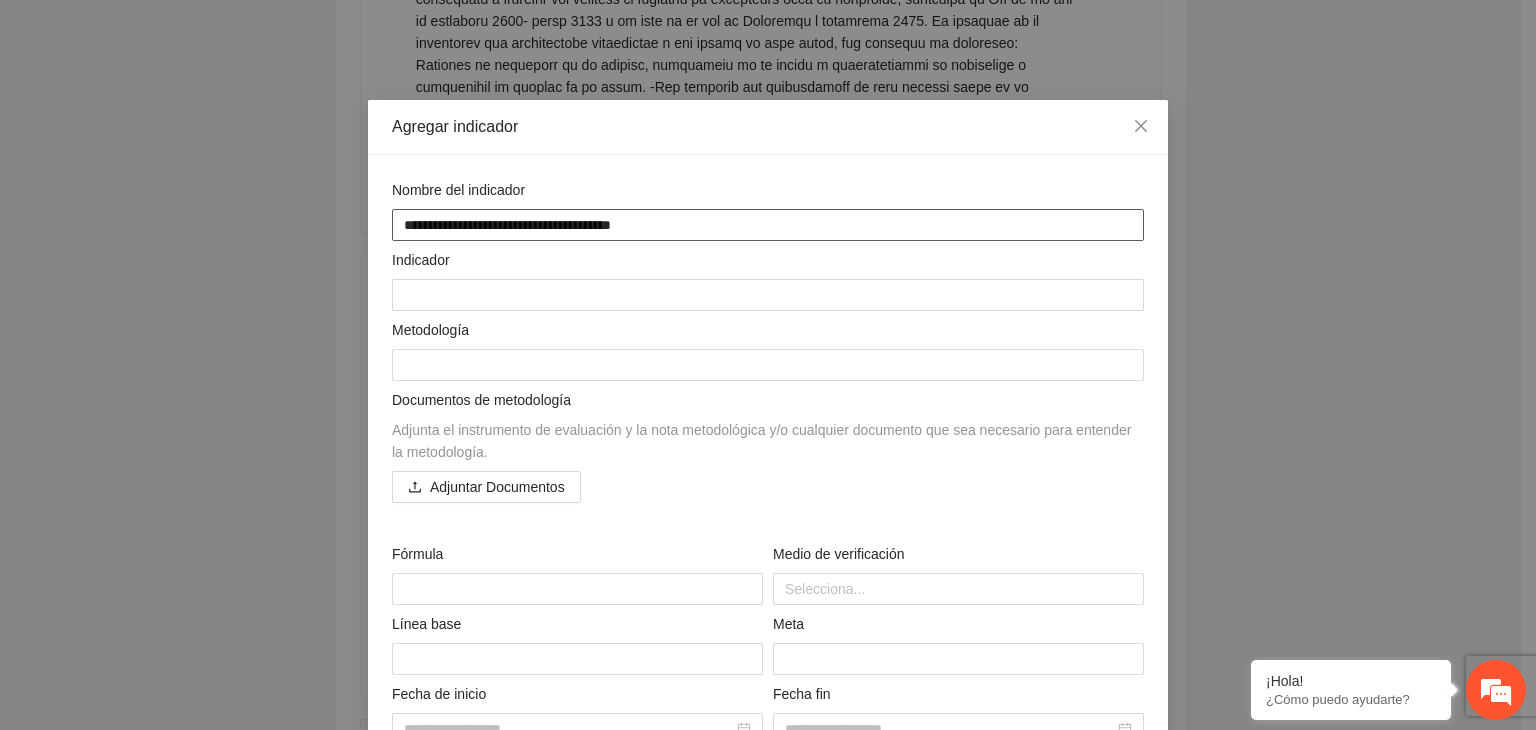 type on "**********" 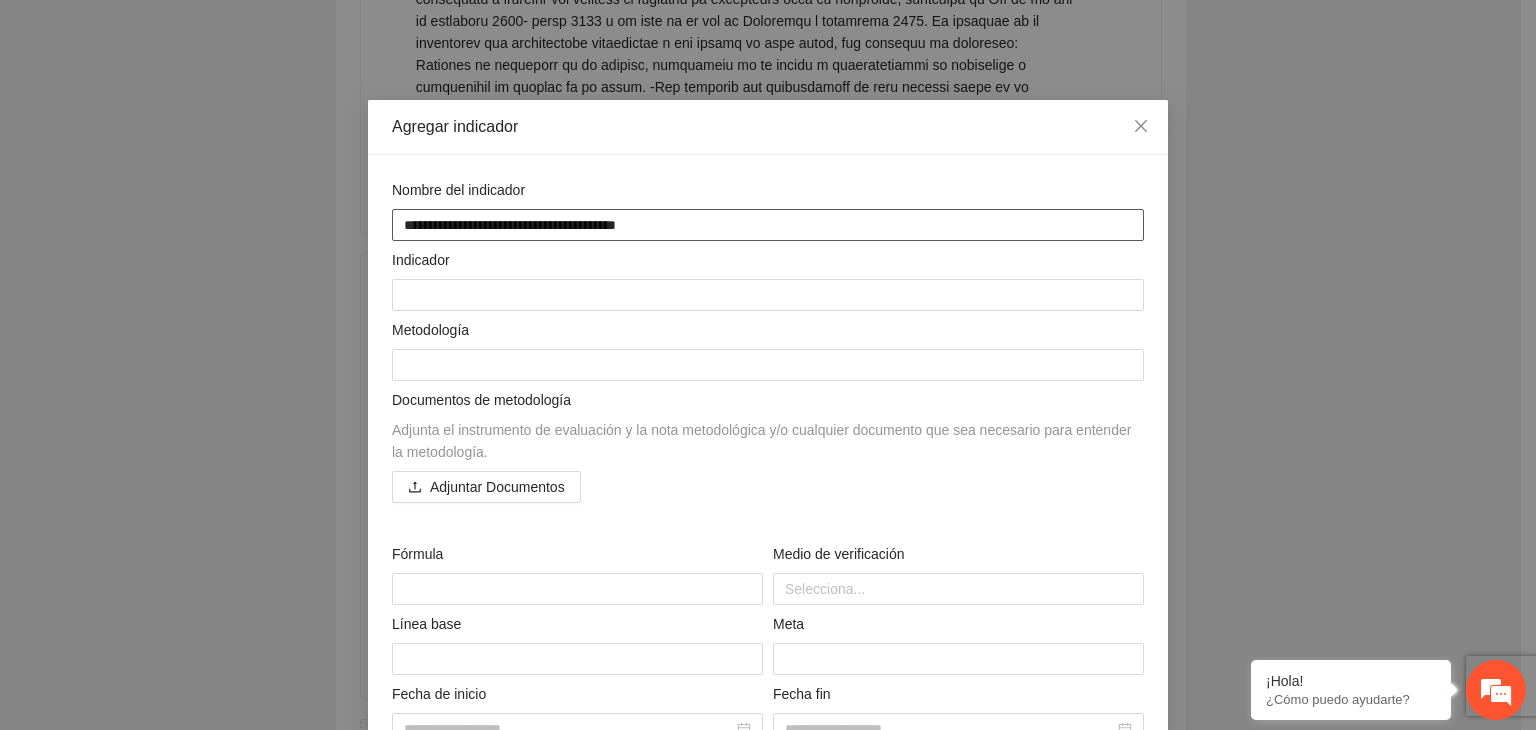 type on "**********" 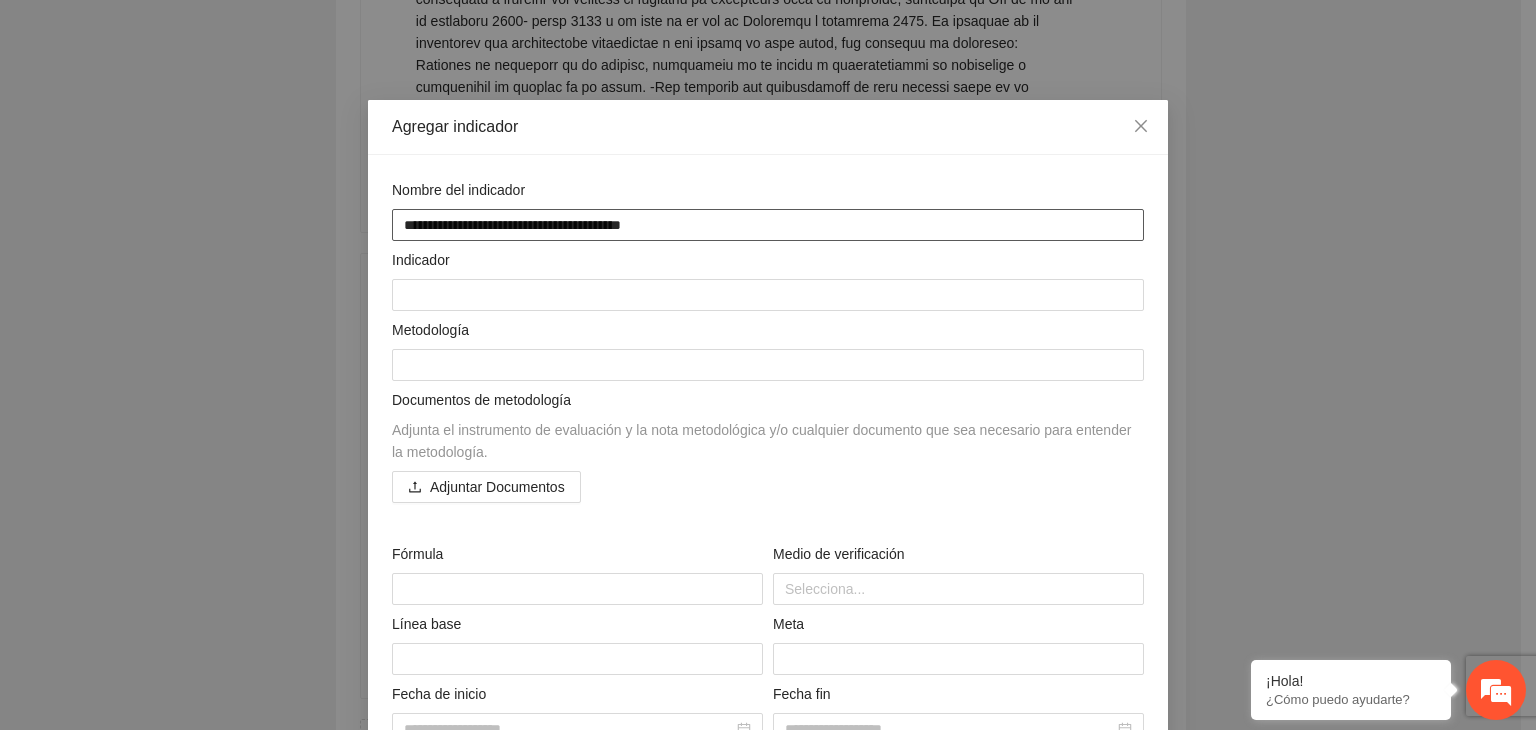 type on "**********" 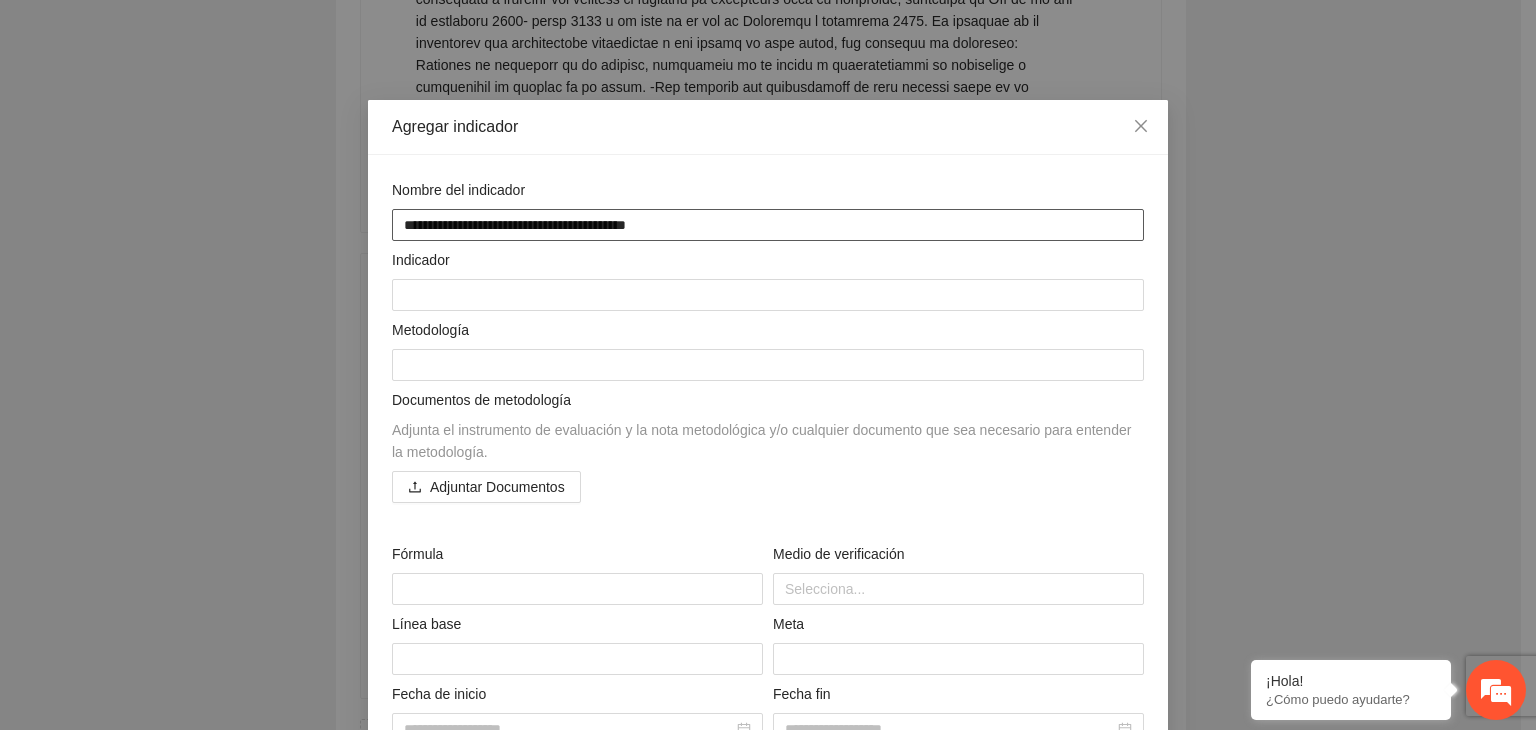 type on "**********" 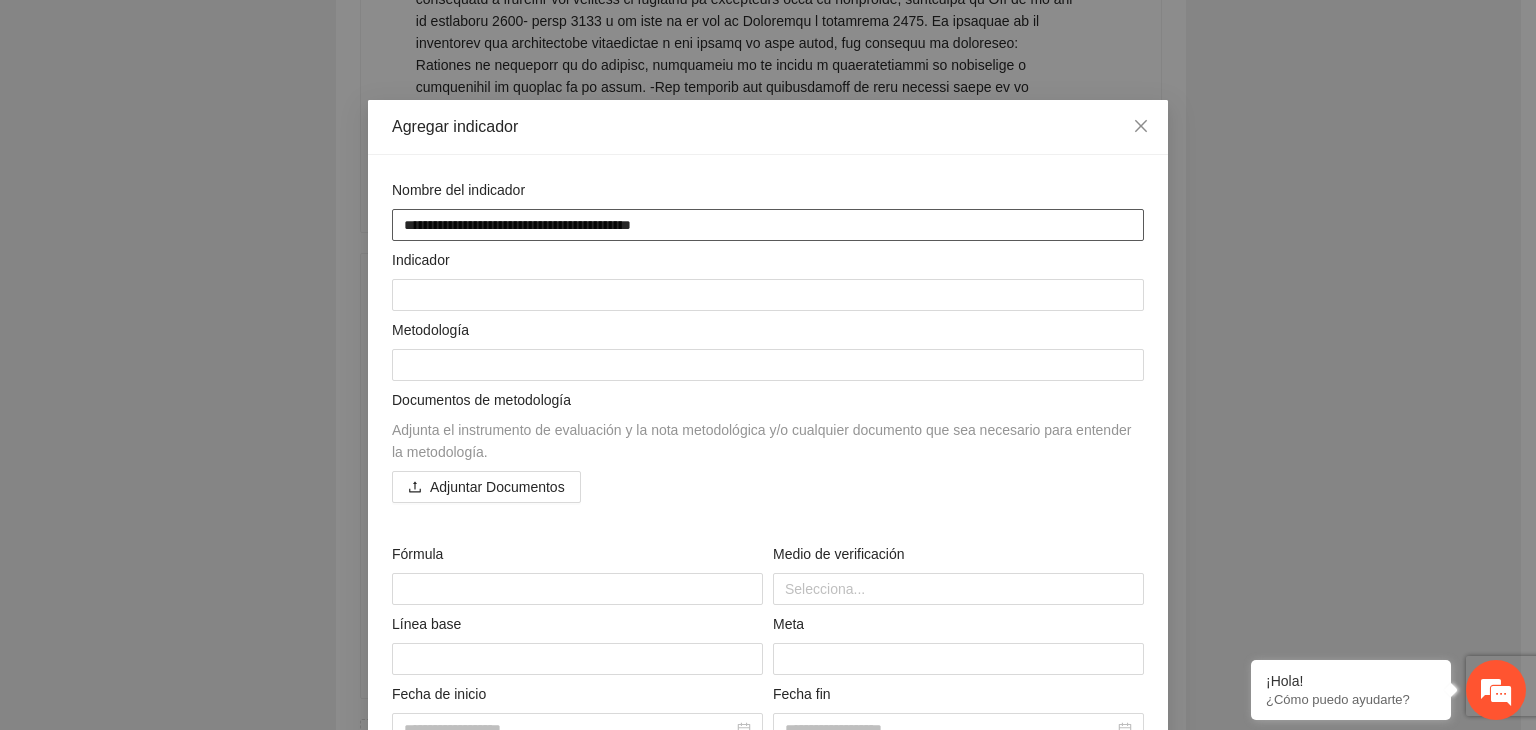 type on "**********" 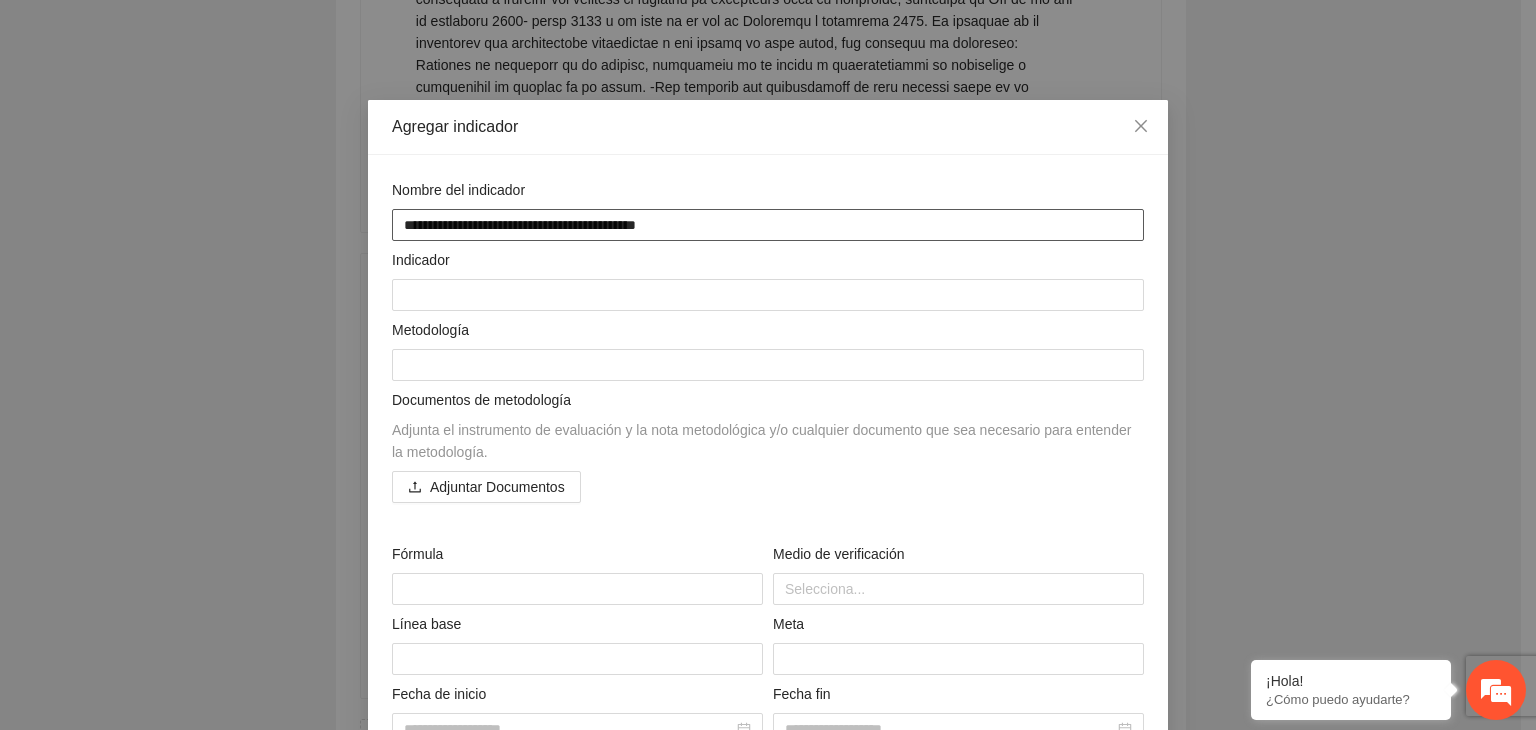 type on "**********" 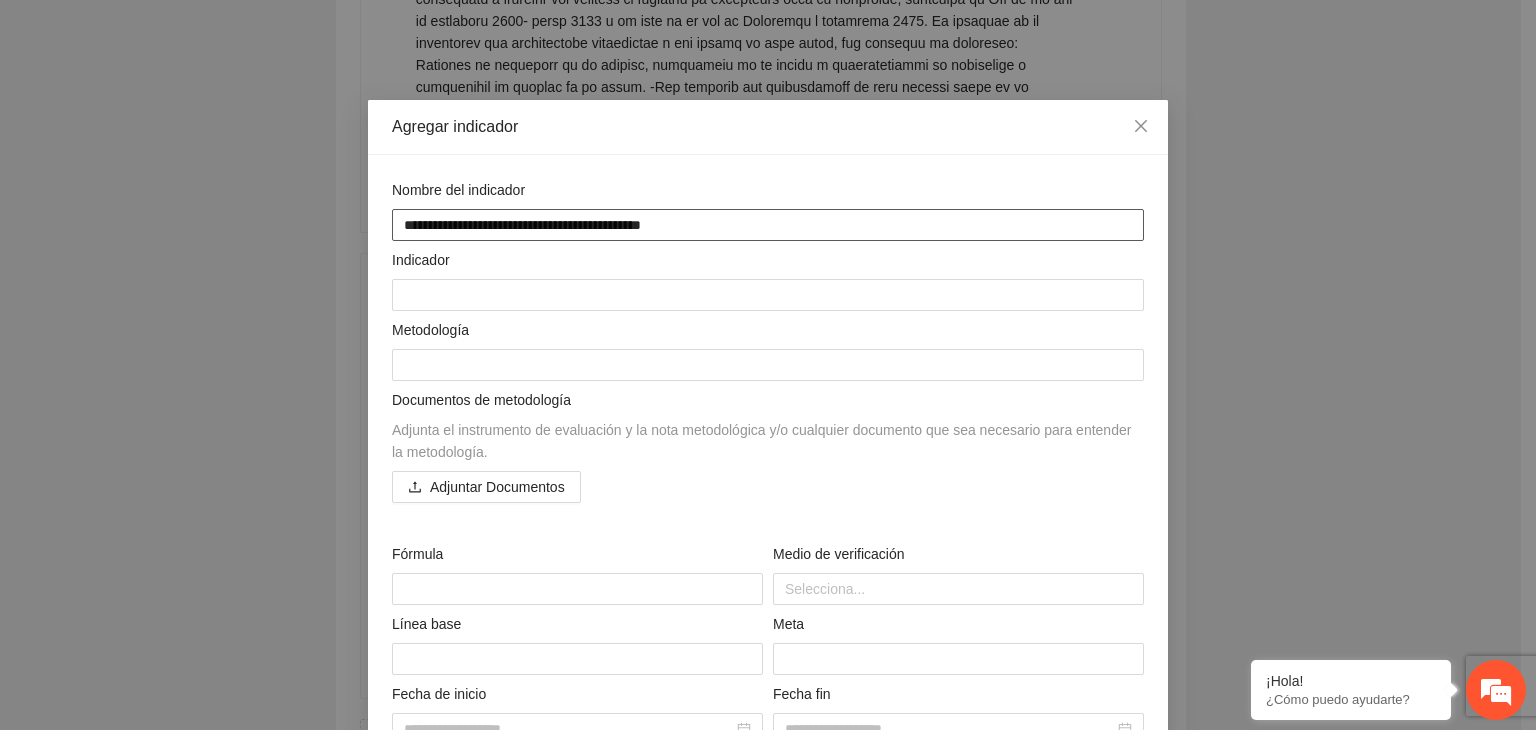 type on "**********" 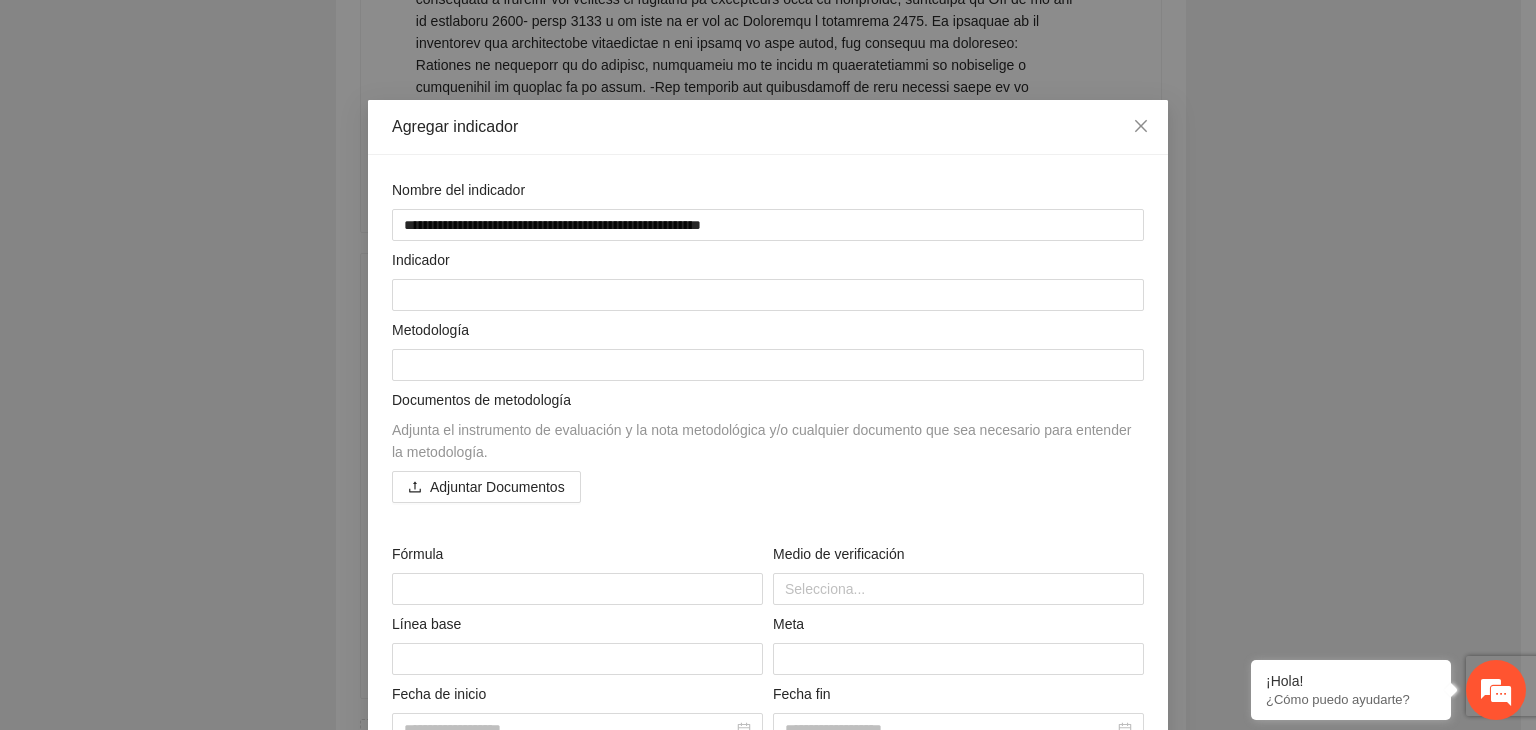 scroll, scrollTop: 256, scrollLeft: 0, axis: vertical 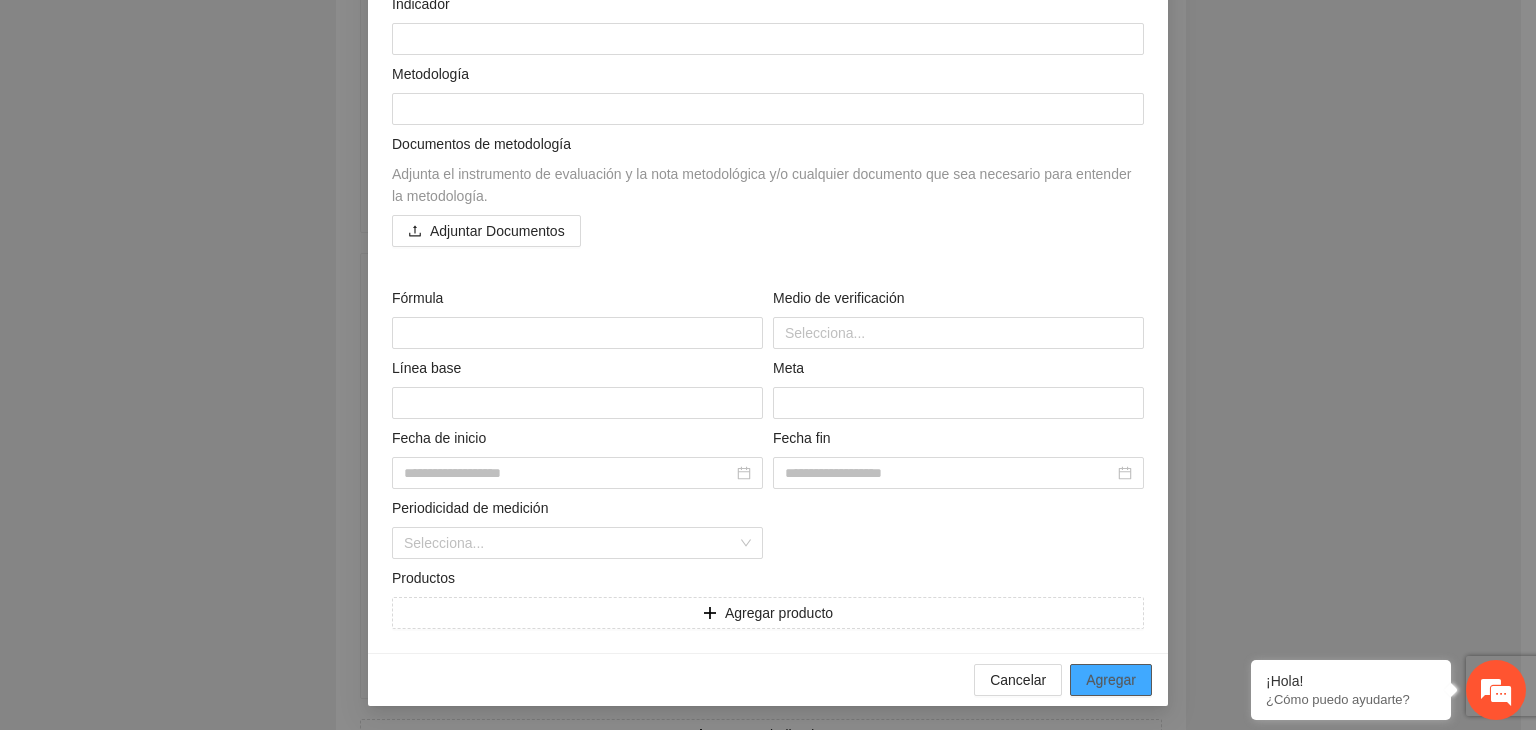 click on "Agregar" at bounding box center (1111, 680) 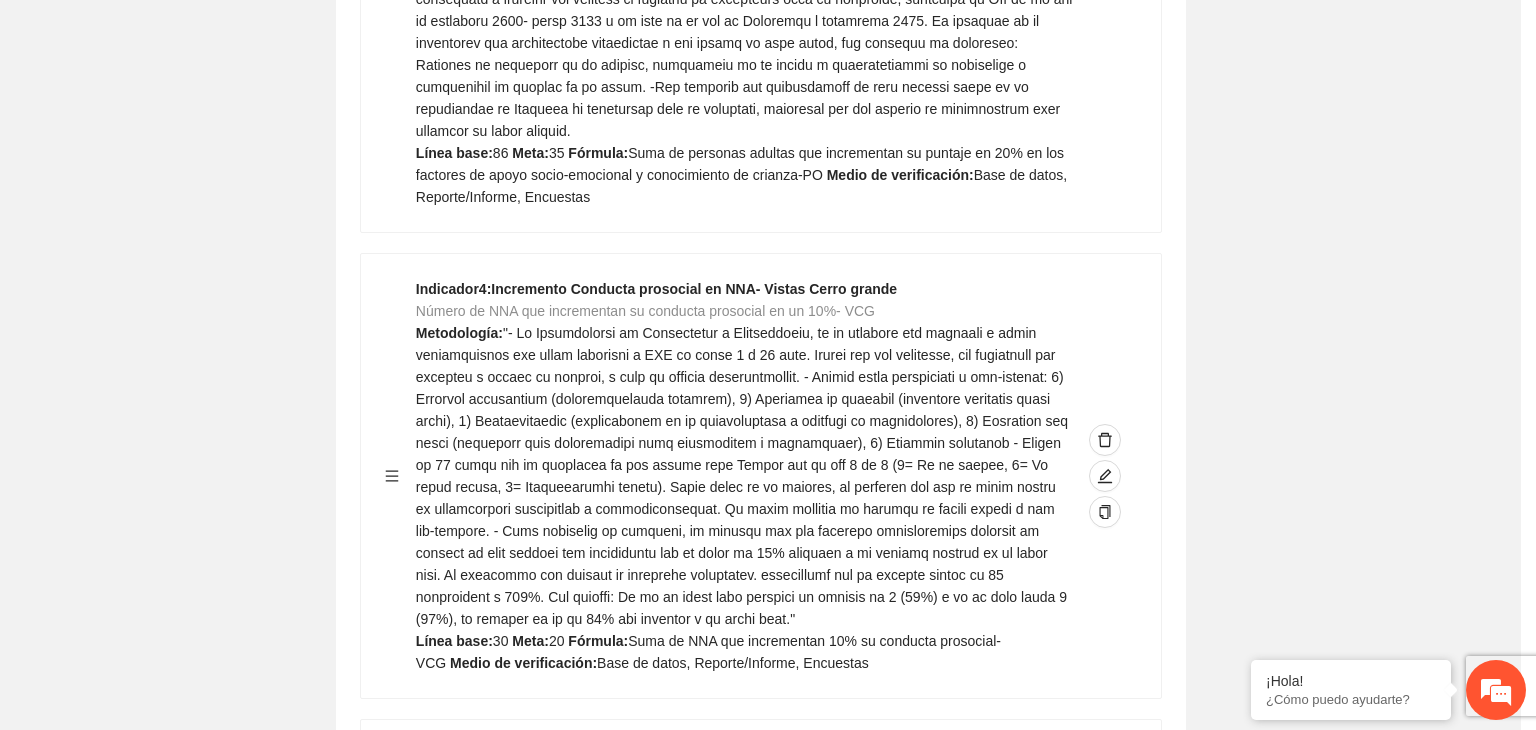 scroll, scrollTop: 7759, scrollLeft: 0, axis: vertical 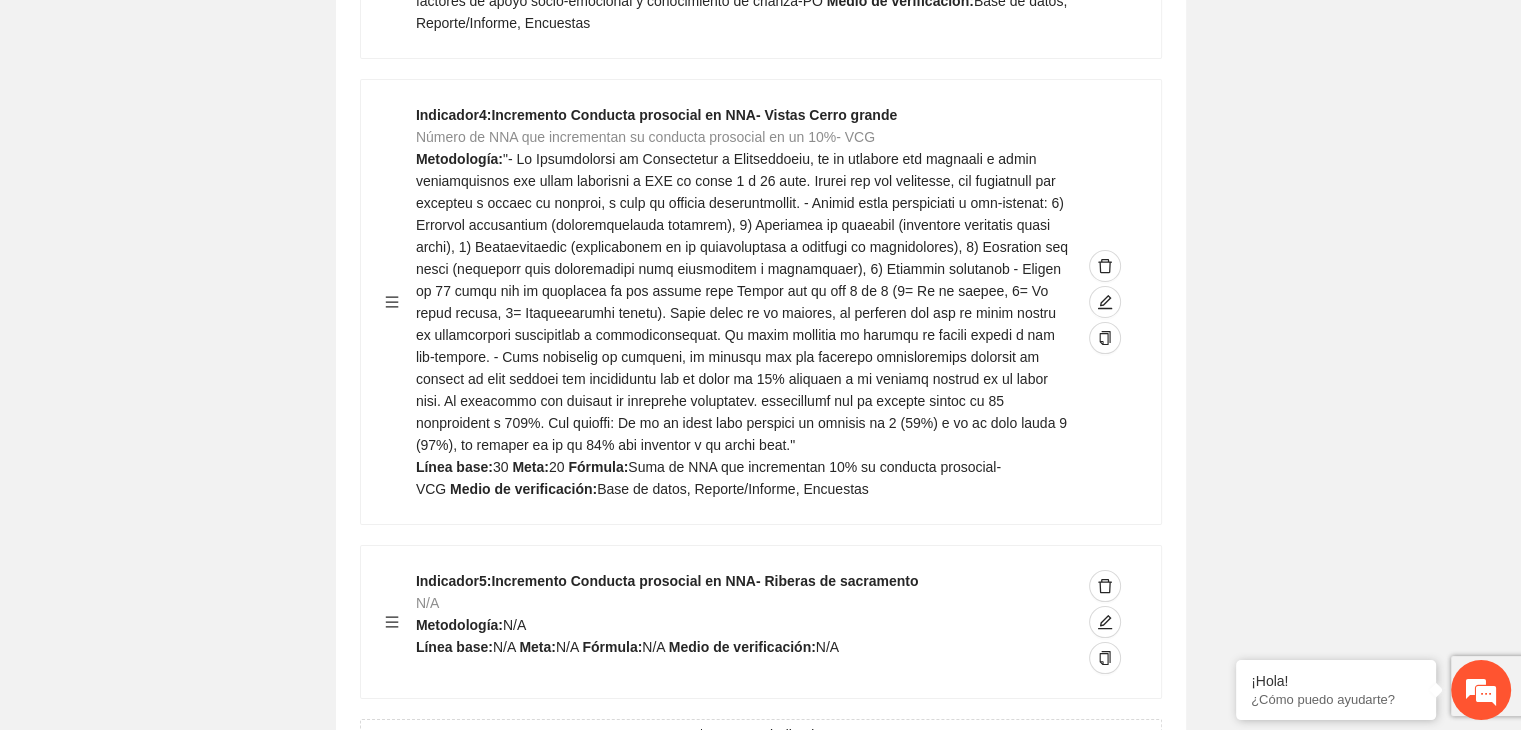 click on "Guardar Objetivo de desarrollo   Exportar Contribuir a la disminución de incidencia en violencia familiar en las zonas de Punta Oriente, Cerro Grande y Riberas de Sacramento del Municipio  de Chihuahua. Indicadores Indicador  1 :  Violencia familiar disminuyendo en un 5% en Cerro grande Número de carpetas de investigación de Violencia familiar  disminuyendo en un 5% en Cerro grande Metodología:  Se solicita información al Observatorio Ciudadano de FICOSEC sobre el número de carpetas de violencia familiar en las colonias de intervención Línea base:  29  Meta:  25  Fórmula:  Suma de carpetas de investigación de violencia familiar disminuyendo  en un 5% en Punta Oriente  Medio de verificación:  Reporte/Informe 0 Indicador  2 :  Violencia familiar disminuyendo en un 5% en Punta Oriente Número de carpetas de investigación de Violencia familiar  disminuyendo en un 5% en Punta Oriente Metodología:  Línea base:  63  Meta:  56  Fórmula:   Medio de verificación:  Reporte/Informe 0 3 :" at bounding box center (760, -2990) 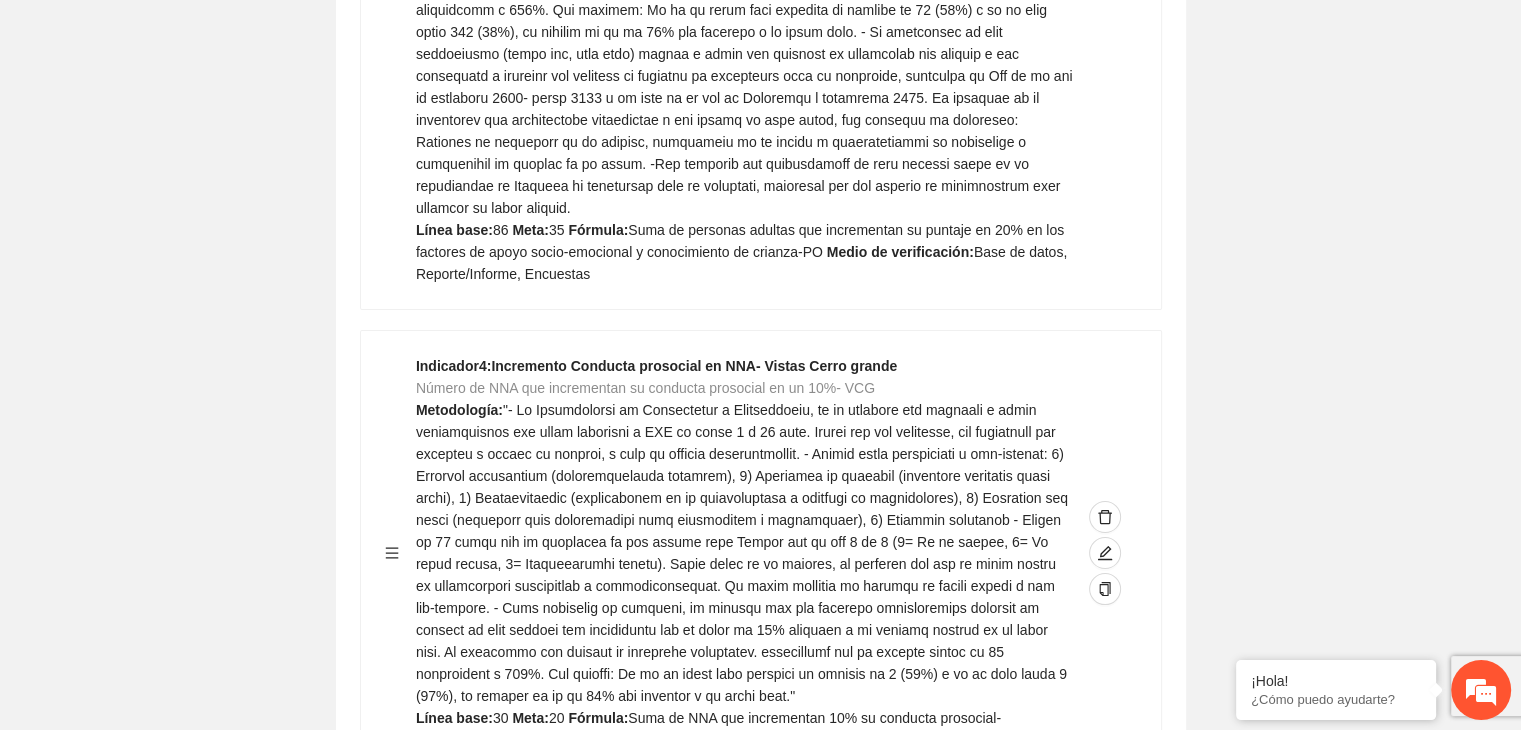 scroll, scrollTop: 7479, scrollLeft: 0, axis: vertical 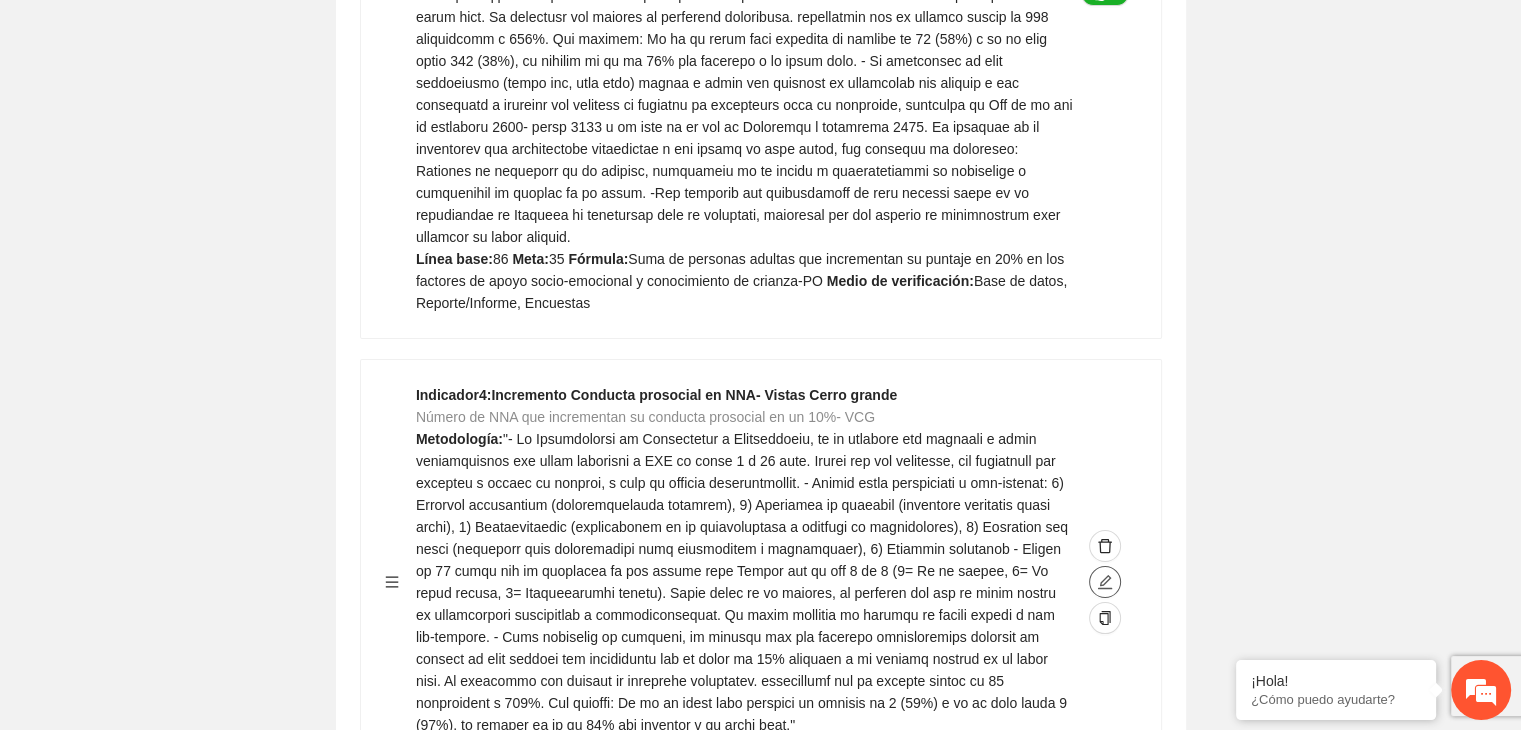 click at bounding box center (1105, 582) 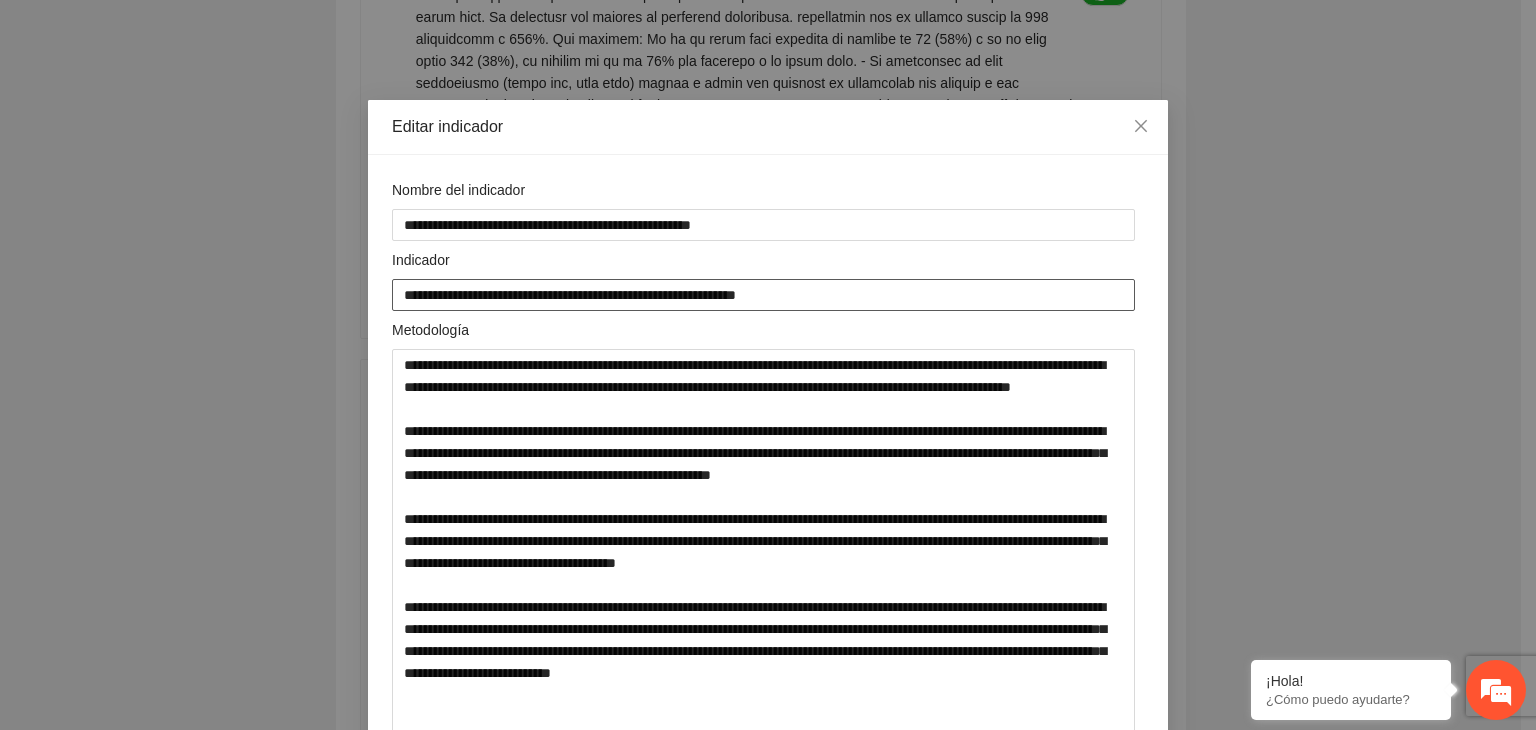 drag, startPoint x: 816, startPoint y: 294, endPoint x: 237, endPoint y: 297, distance: 579.00775 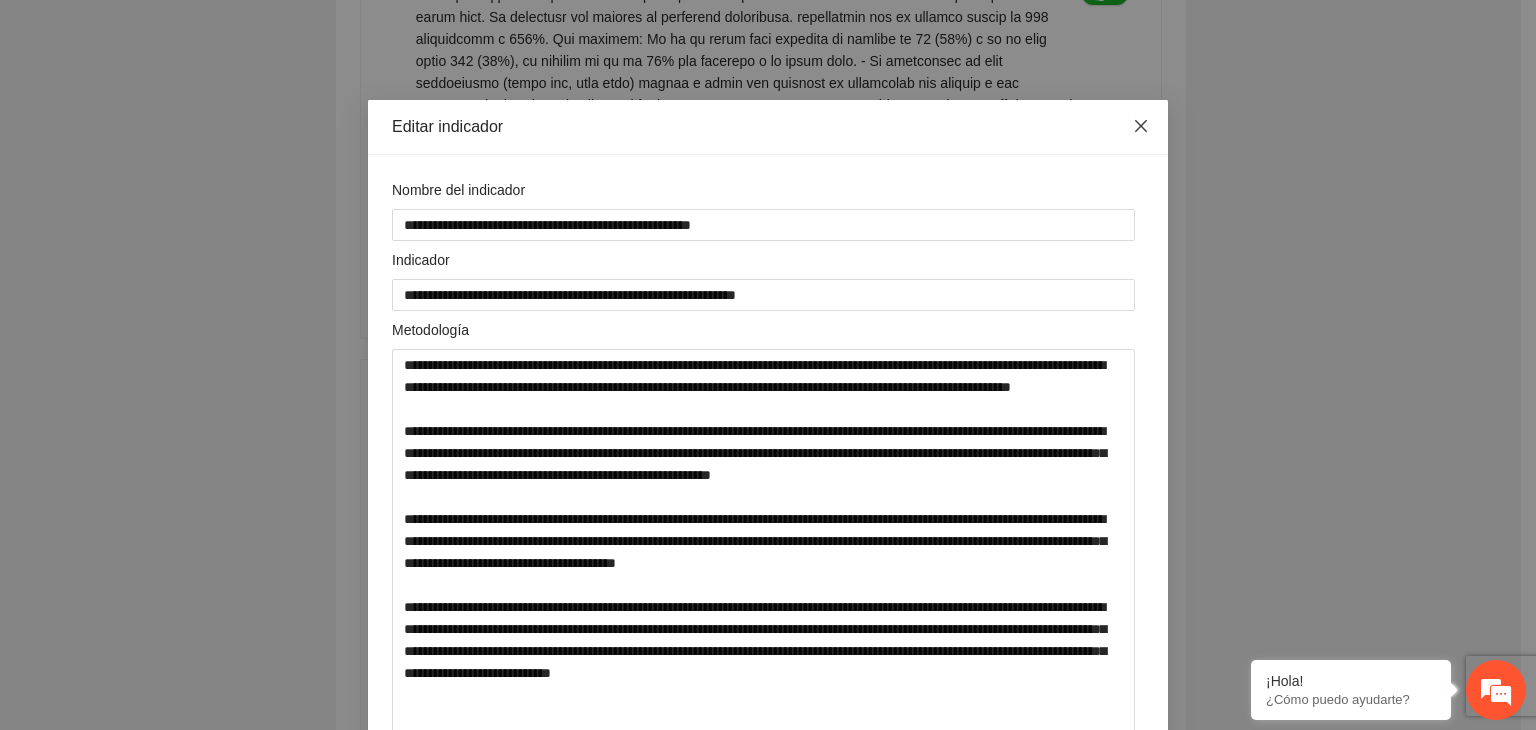 click 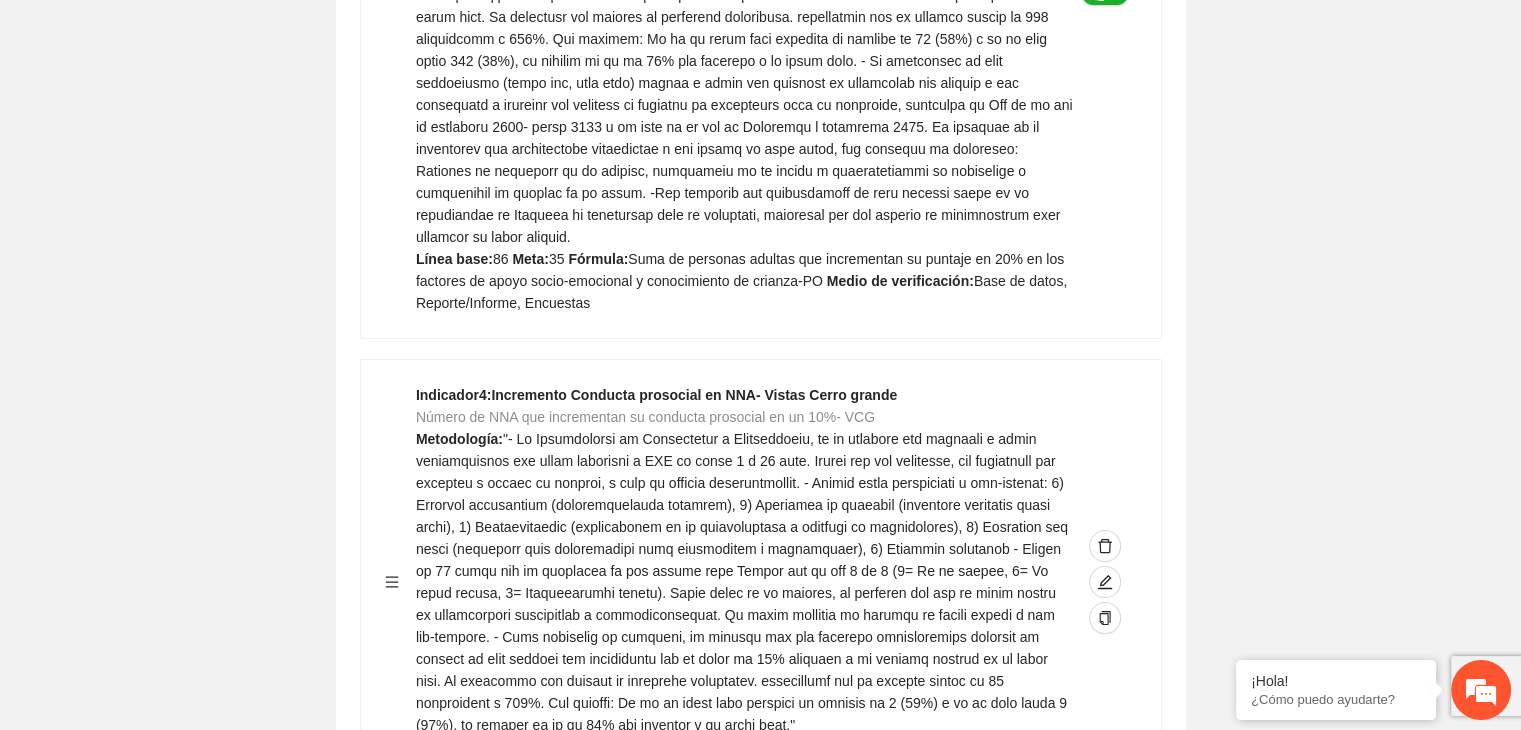 click on "Guardar Objetivo de desarrollo   Exportar Contribuir a la disminución de incidencia en violencia familiar en las zonas de Punta Oriente, Cerro Grande y Riberas de Sacramento del Municipio  de Chihuahua. Indicadores Indicador  1 :  Violencia familiar disminuyendo en un 5% en Cerro grande Número de carpetas de investigación de Violencia familiar  disminuyendo en un 5% en Cerro grande Metodología:  Se solicita información al Observatorio Ciudadano de FICOSEC sobre el número de carpetas de violencia familiar en las colonias de intervención Línea base:  29  Meta:  25  Fórmula:  Suma de carpetas de investigación de violencia familiar disminuyendo  en un 5% en Punta Oriente  Medio de verificación:  Reporte/Informe 0 Indicador  2 :  Violencia familiar disminuyendo en un 5% en Punta Oriente Número de carpetas de investigación de Violencia familiar  disminuyendo en un 5% en Punta Oriente Metodología:  Línea base:  63  Meta:  56  Fórmula:   Medio de verificación:  Reporte/Informe 0 3 :" at bounding box center (760, -2710) 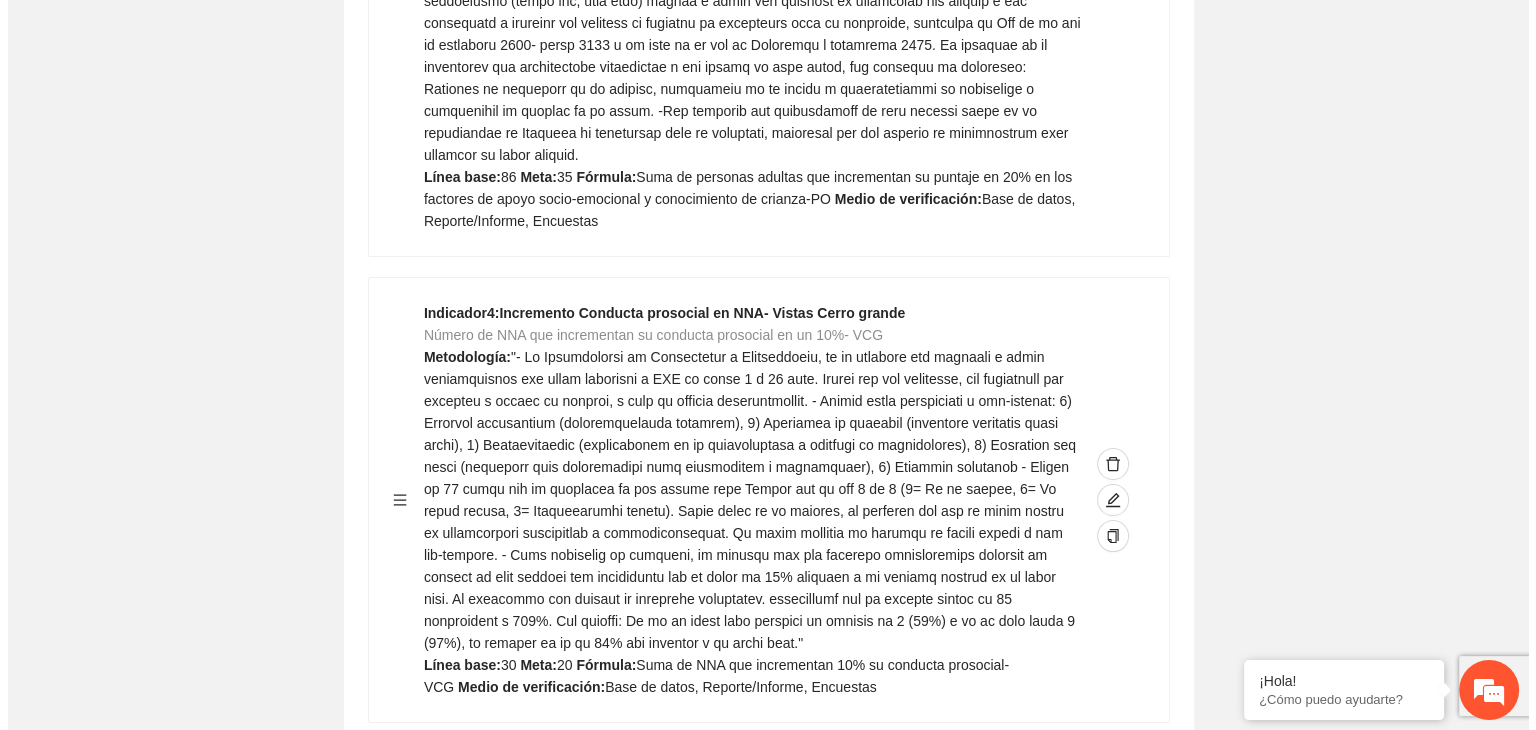 scroll, scrollTop: 7599, scrollLeft: 0, axis: vertical 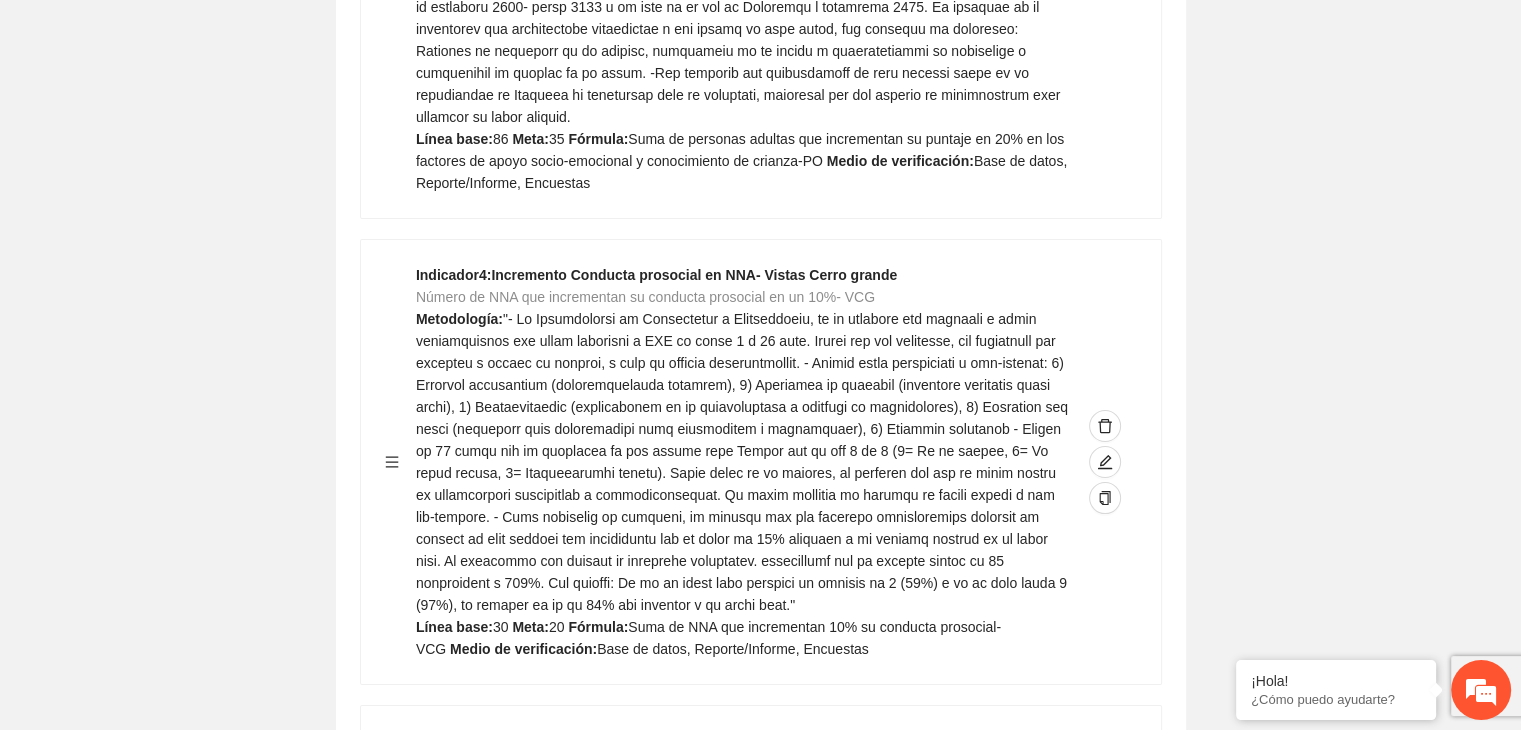 click 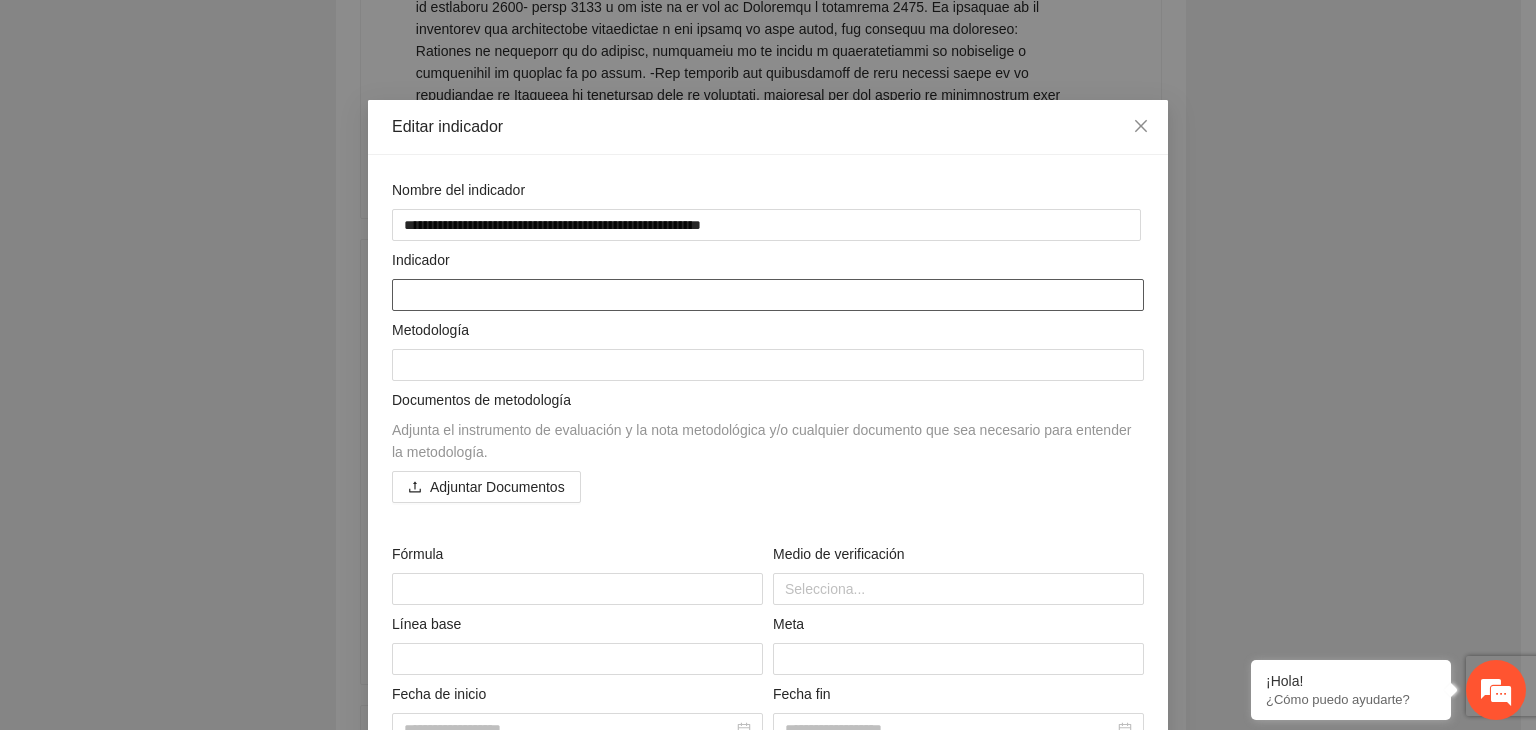 click at bounding box center [768, 295] 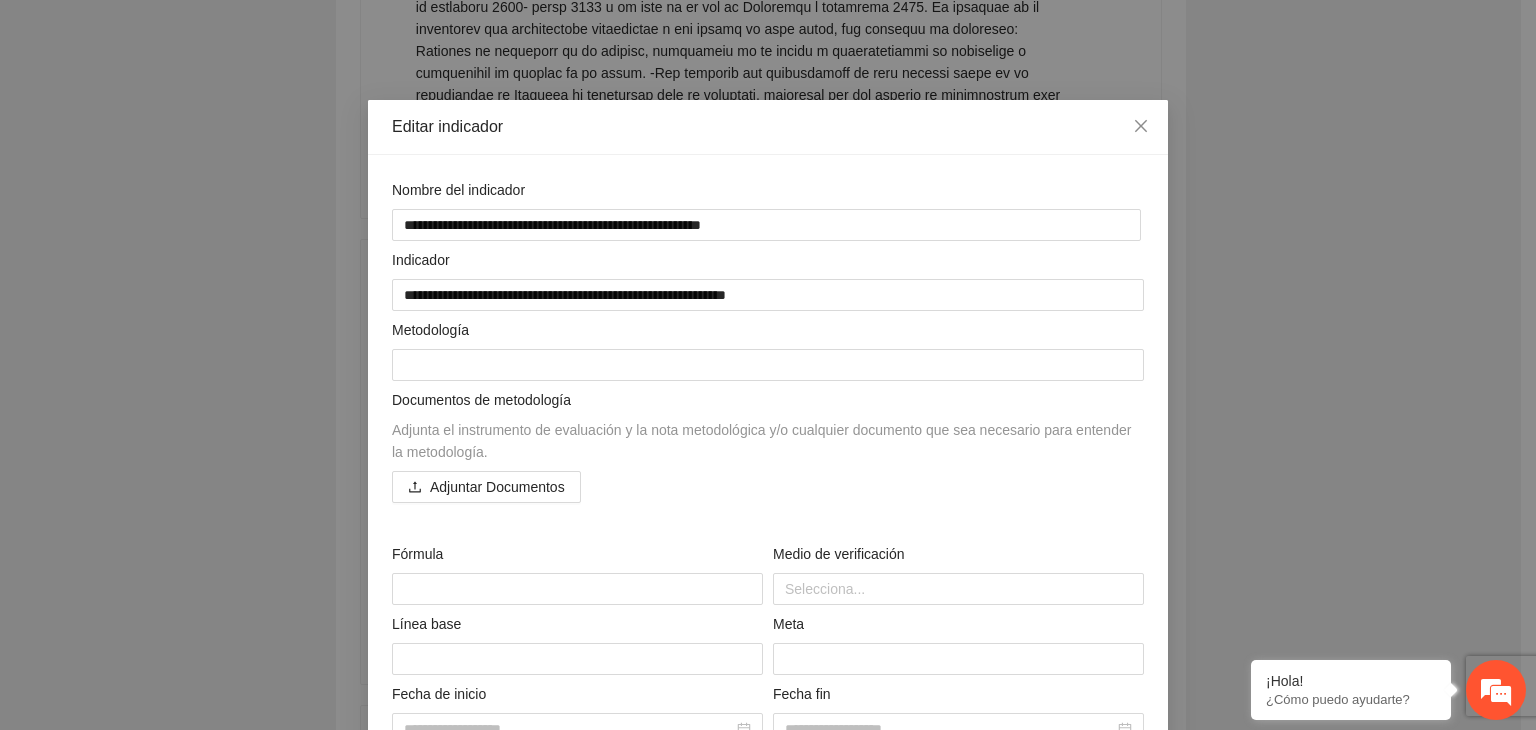 click on "**********" at bounding box center (768, 365) 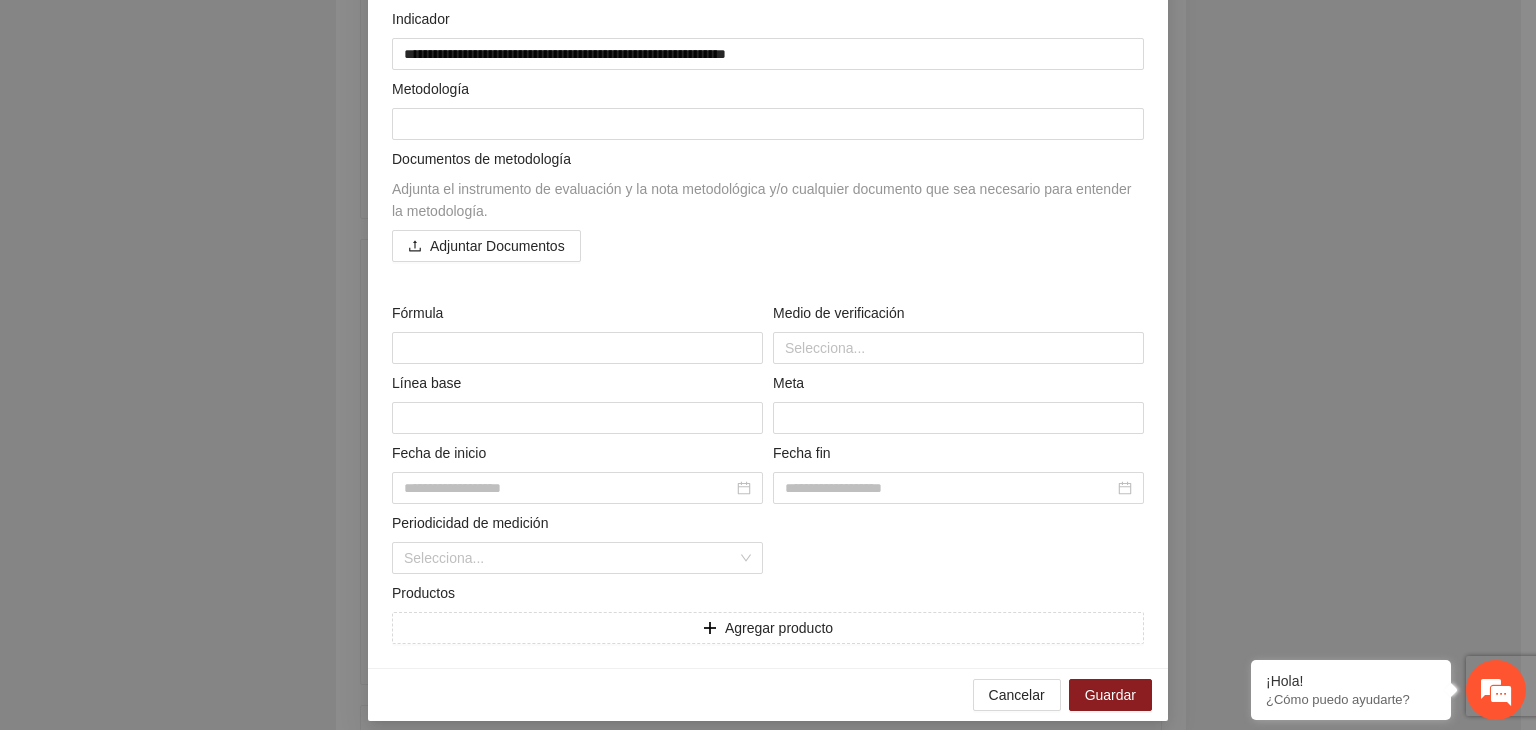 scroll, scrollTop: 256, scrollLeft: 0, axis: vertical 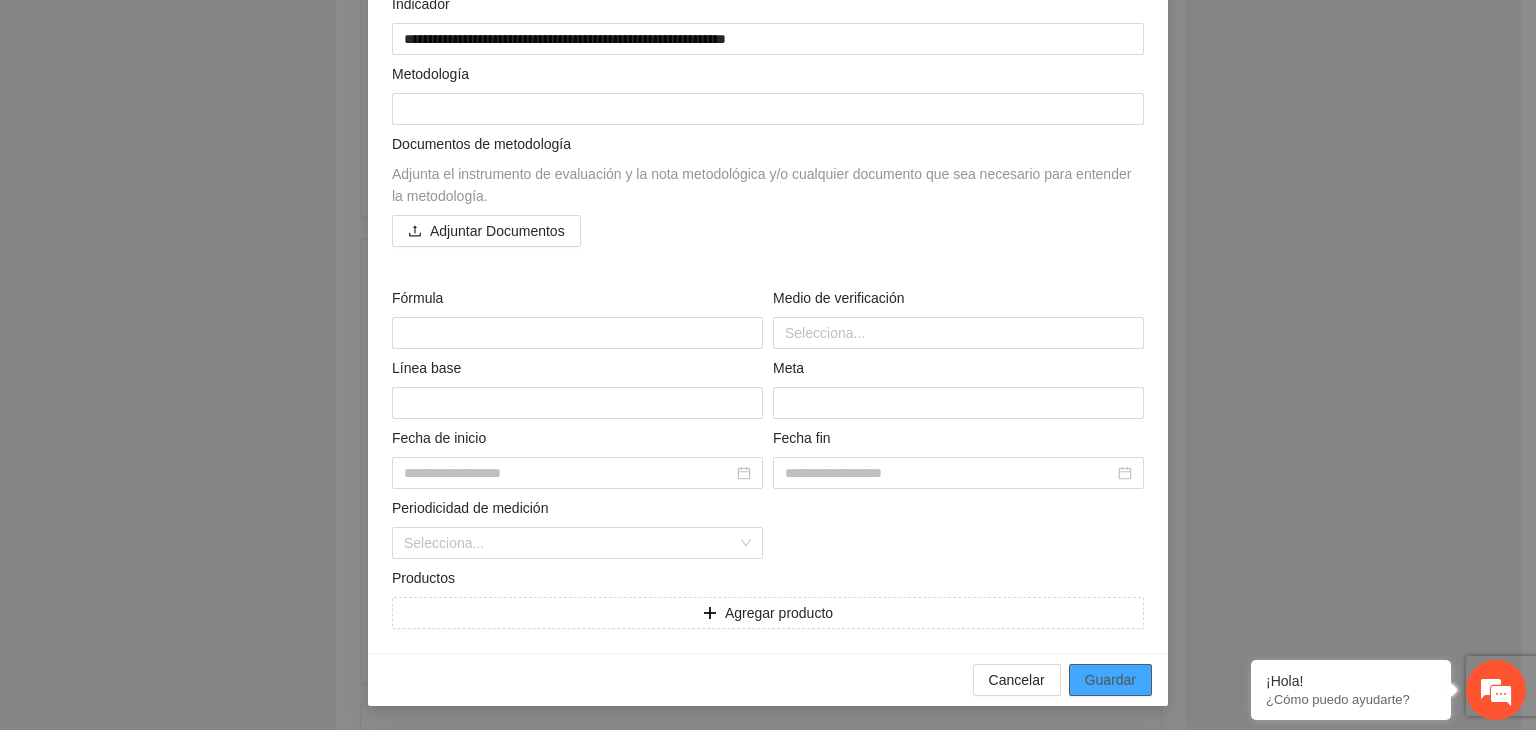 click on "Guardar" at bounding box center (1110, 680) 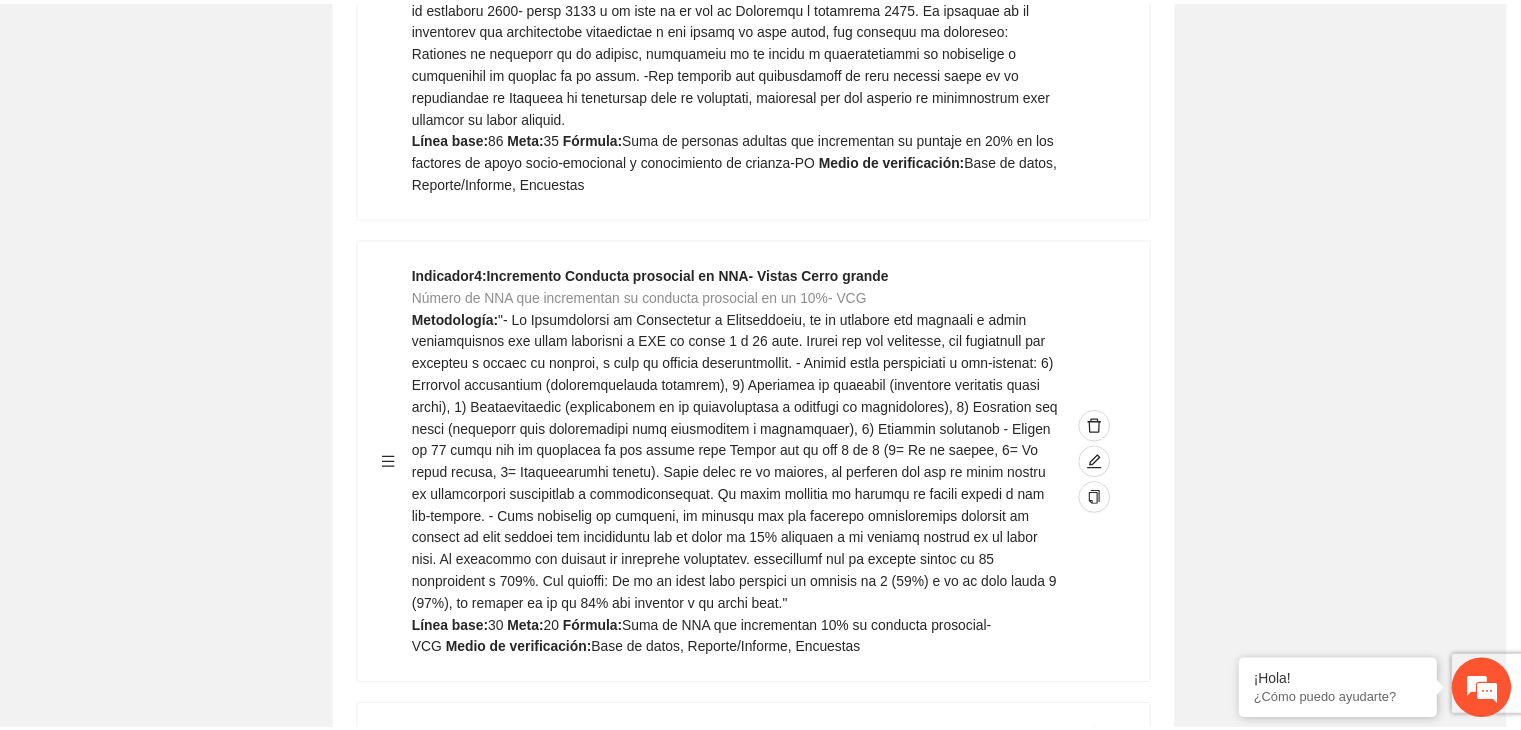 scroll, scrollTop: 156, scrollLeft: 0, axis: vertical 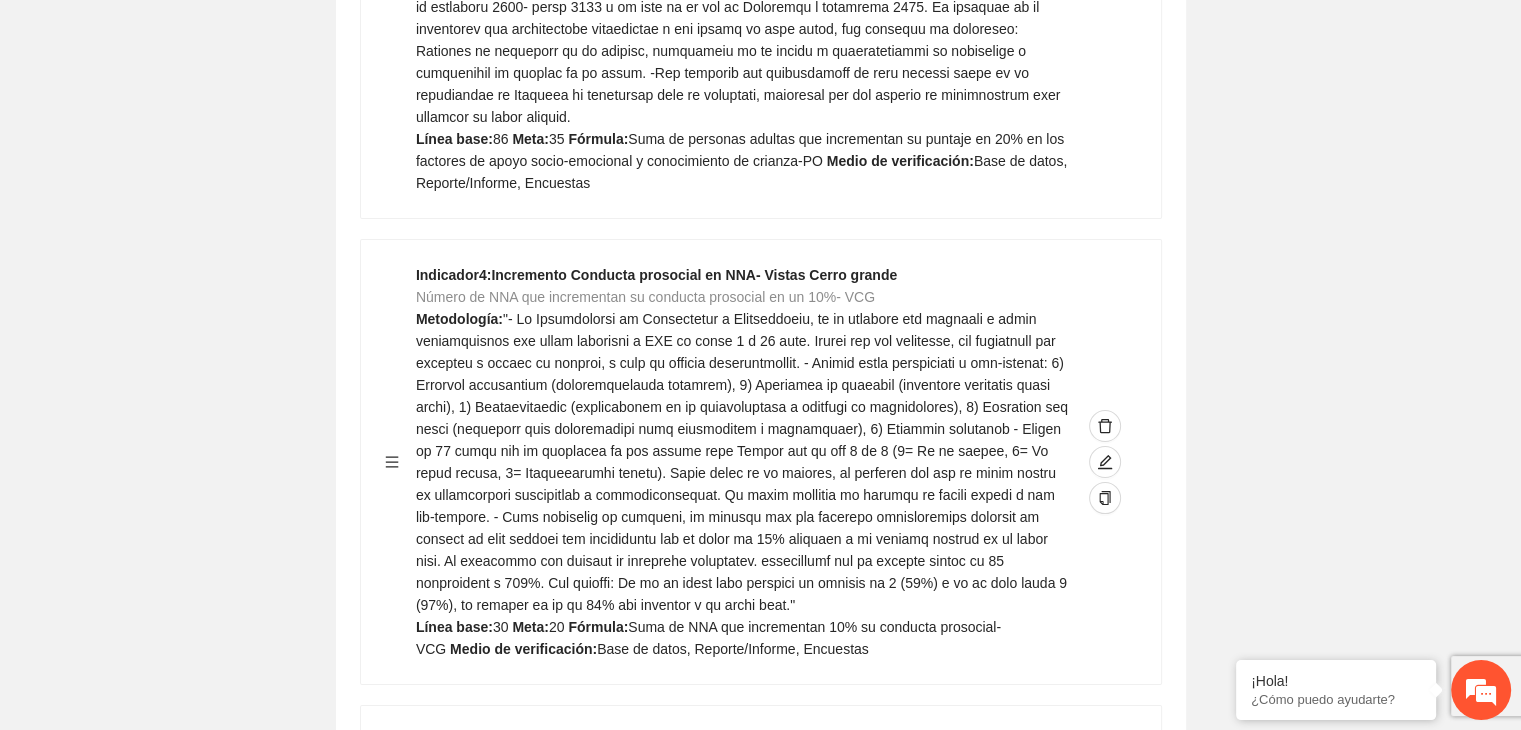 click on "Guardar Objetivo de desarrollo   Exportar Contribuir a la disminución de incidencia en violencia familiar en las zonas de Punta Oriente, Cerro Grande y Riberas de Sacramento del Municipio  de Chihuahua. Indicadores Indicador  1 :  Violencia familiar disminuyendo en un 5% en Cerro grande Número de carpetas de investigación de Violencia familiar  disminuyendo en un 5% en Cerro grande Metodología:  Se solicita información al Observatorio Ciudadano de FICOSEC sobre el número de carpetas de violencia familiar en las colonias de intervención Línea base:  29  Meta:  25  Fórmula:  Suma de carpetas de investigación de violencia familiar disminuyendo  en un 5% en Punta Oriente  Medio de verificación:  Reporte/Informe 0 Indicador  2 :  Violencia familiar disminuyendo en un 5% en Punta Oriente Número de carpetas de investigación de Violencia familiar  disminuyendo en un 5% en Punta Oriente Metodología:  Línea base:  63  Meta:  56  Fórmula:   Medio de verificación:  Reporte/Informe 0 3 :" at bounding box center [760, -2830] 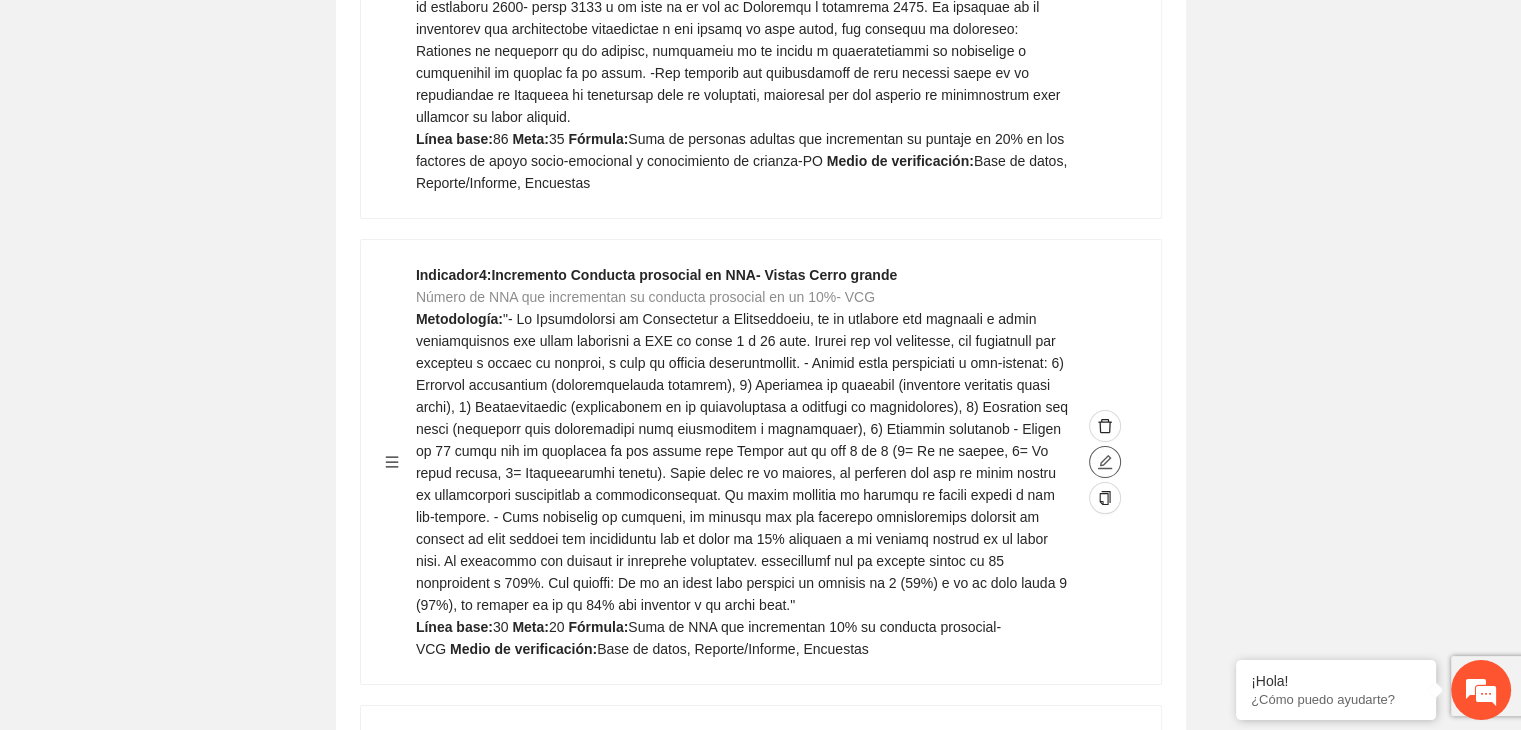 click at bounding box center (1105, 462) 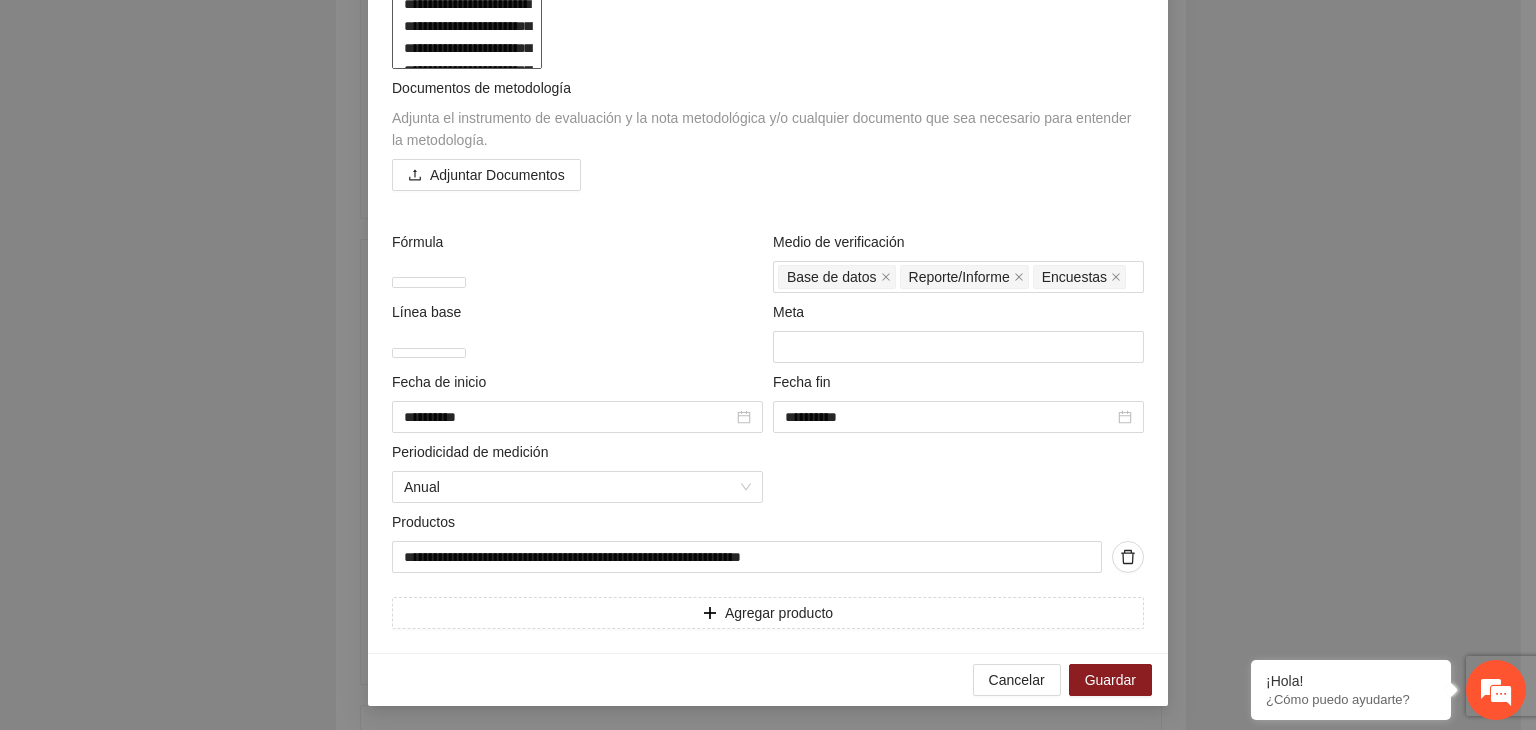 scroll, scrollTop: 707, scrollLeft: 0, axis: vertical 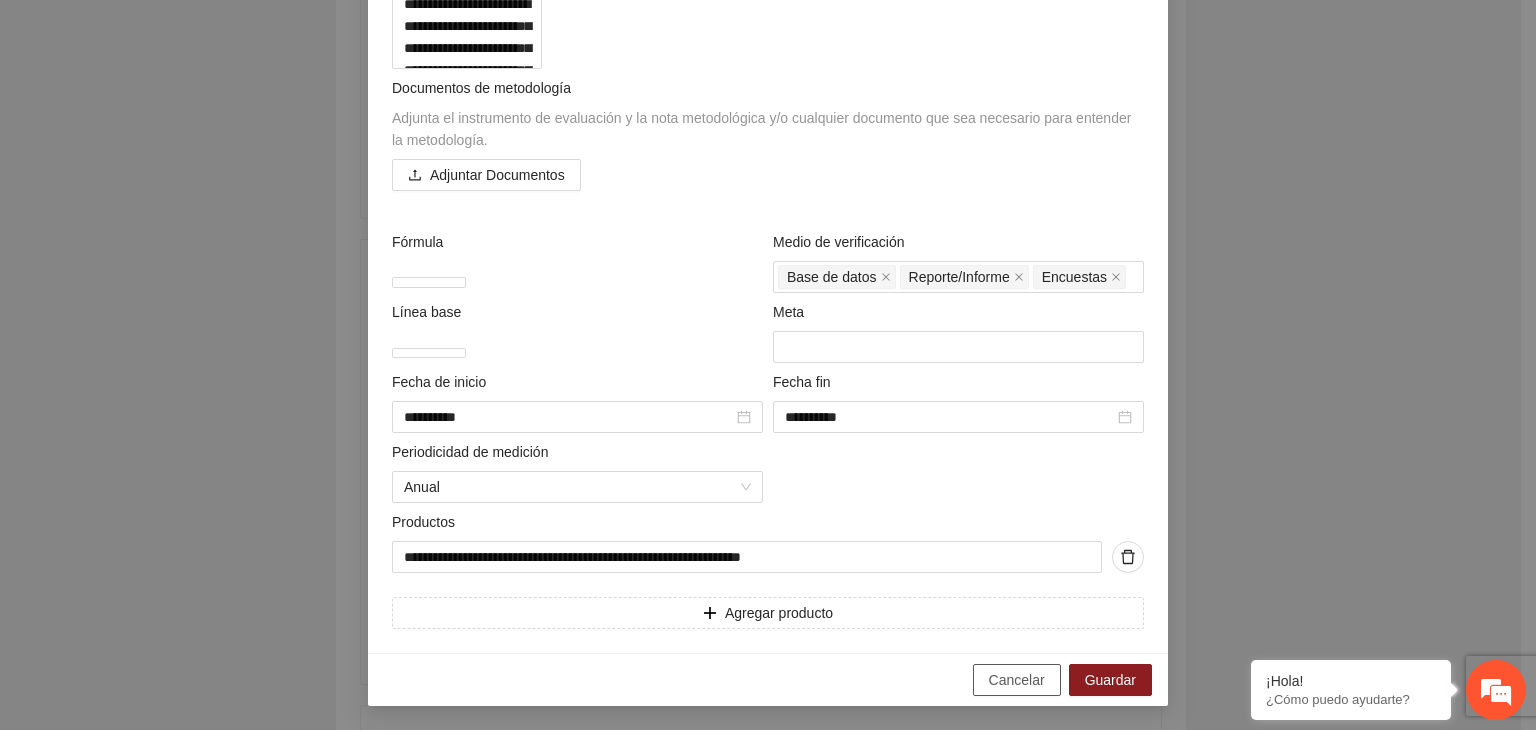 click on "Cancelar" at bounding box center (1017, 680) 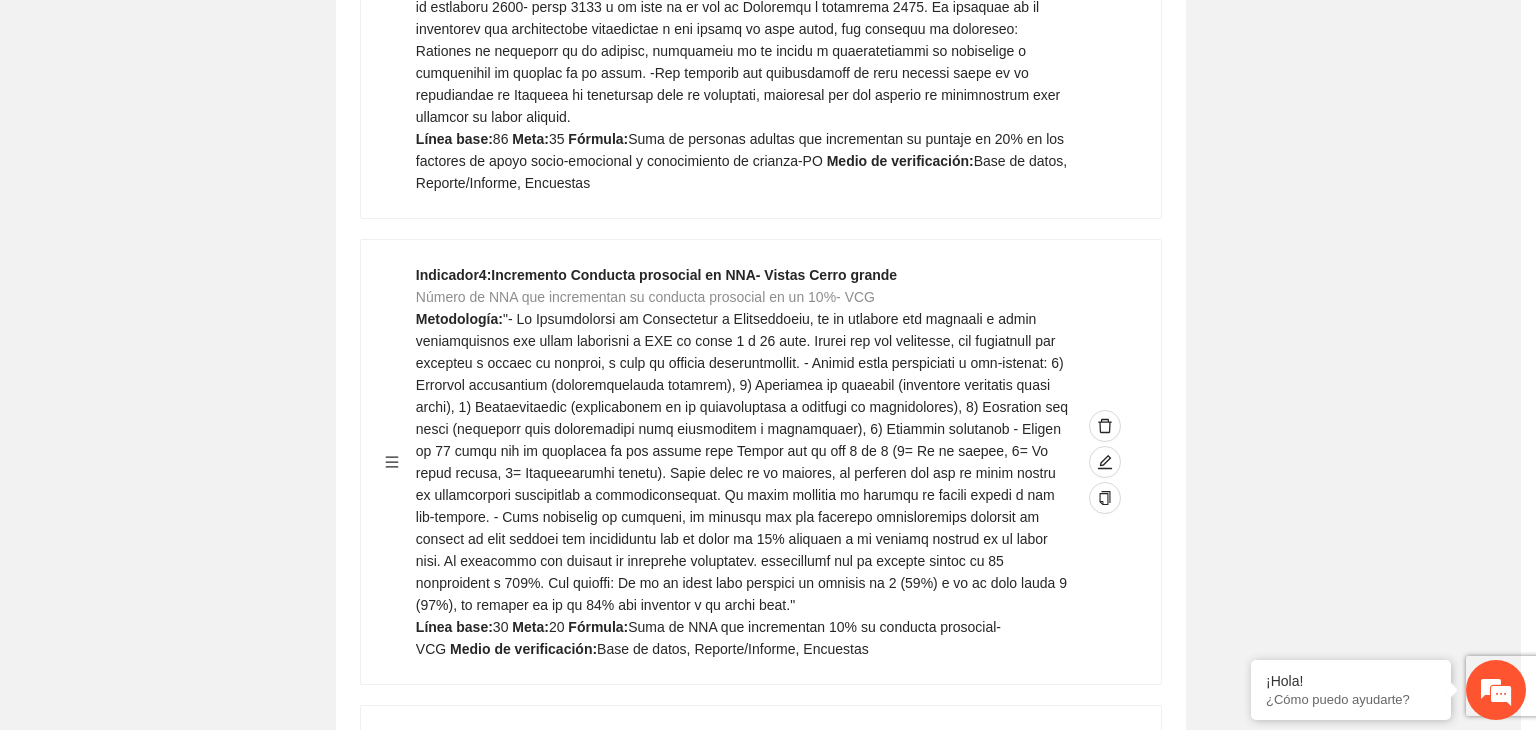 scroll, scrollTop: 156, scrollLeft: 0, axis: vertical 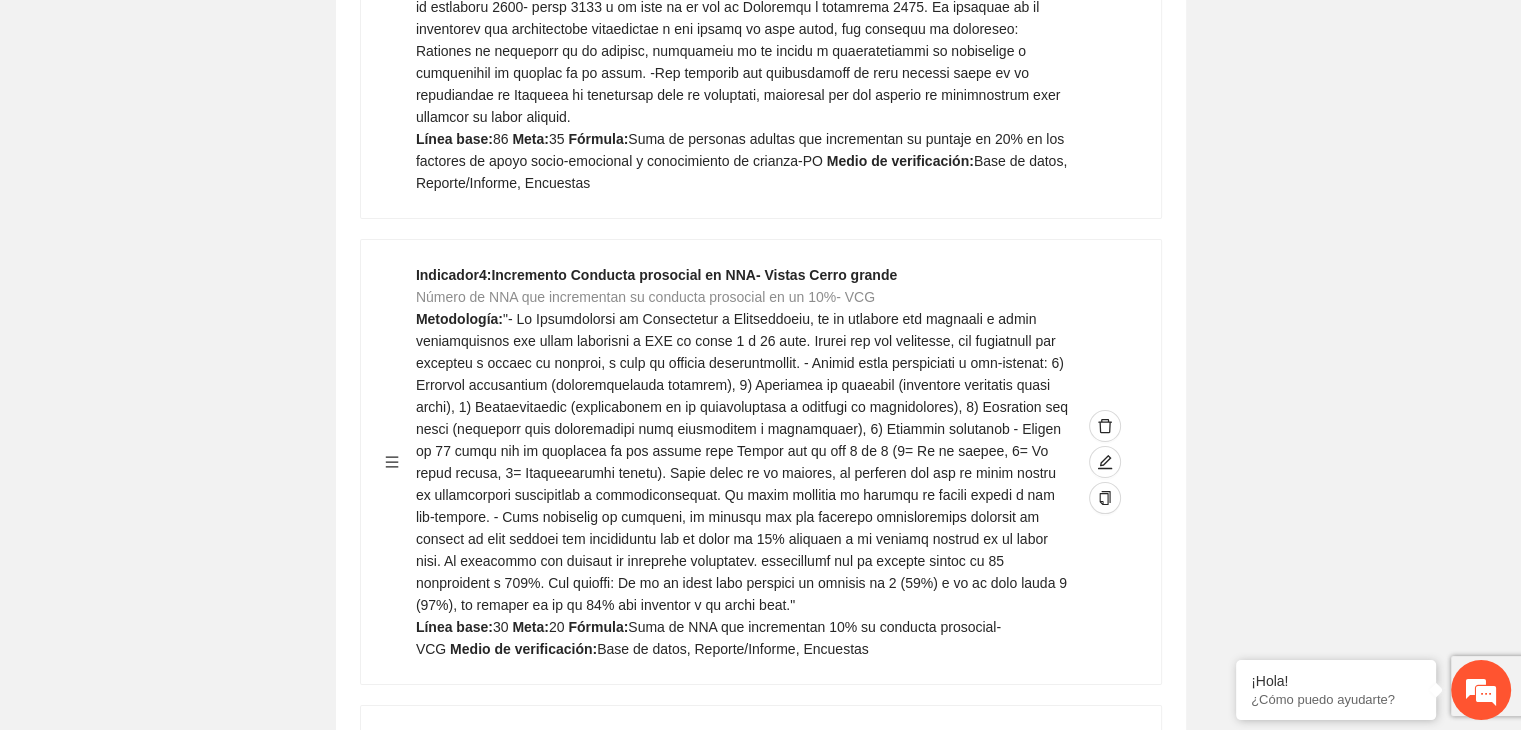 click 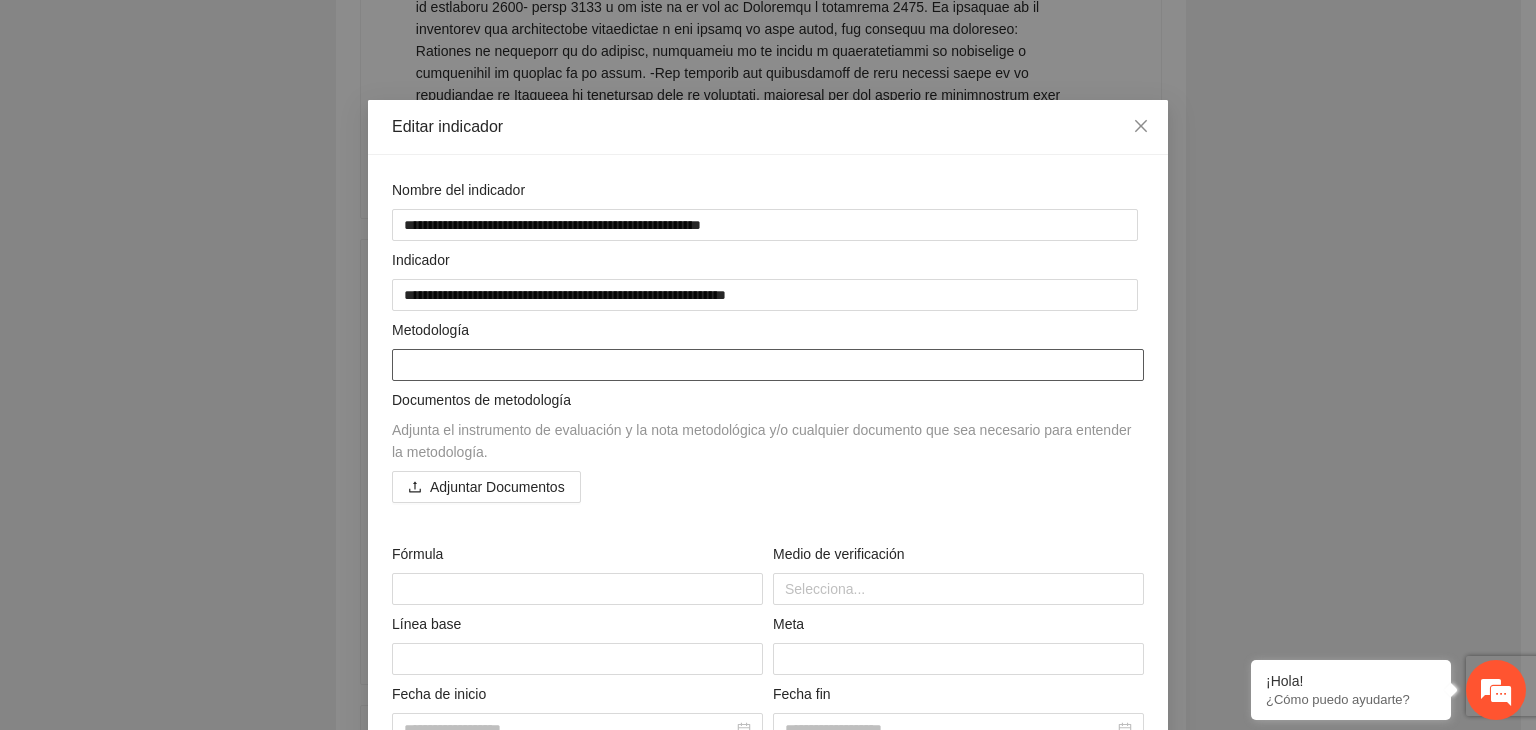 click at bounding box center (768, 365) 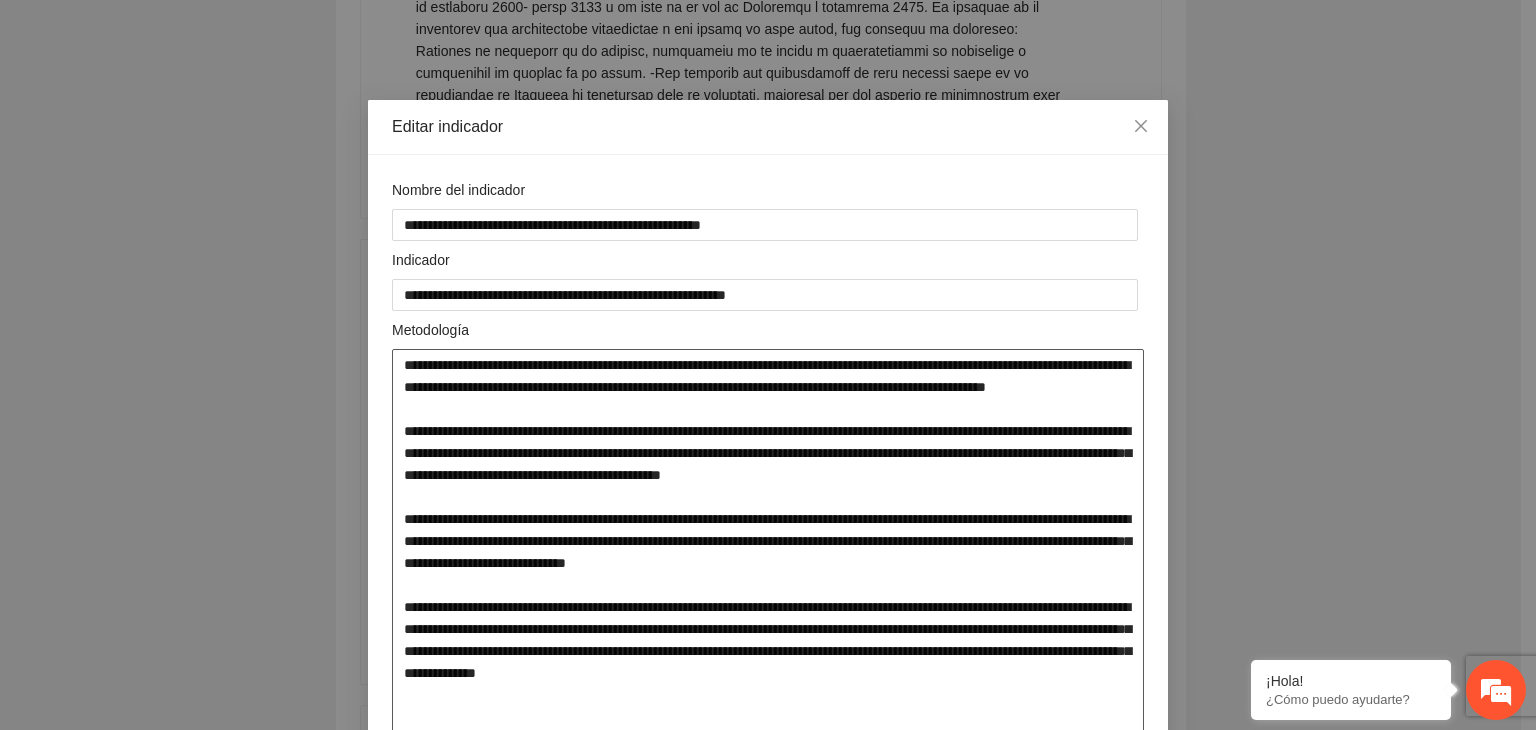 scroll, scrollTop: 0, scrollLeft: 0, axis: both 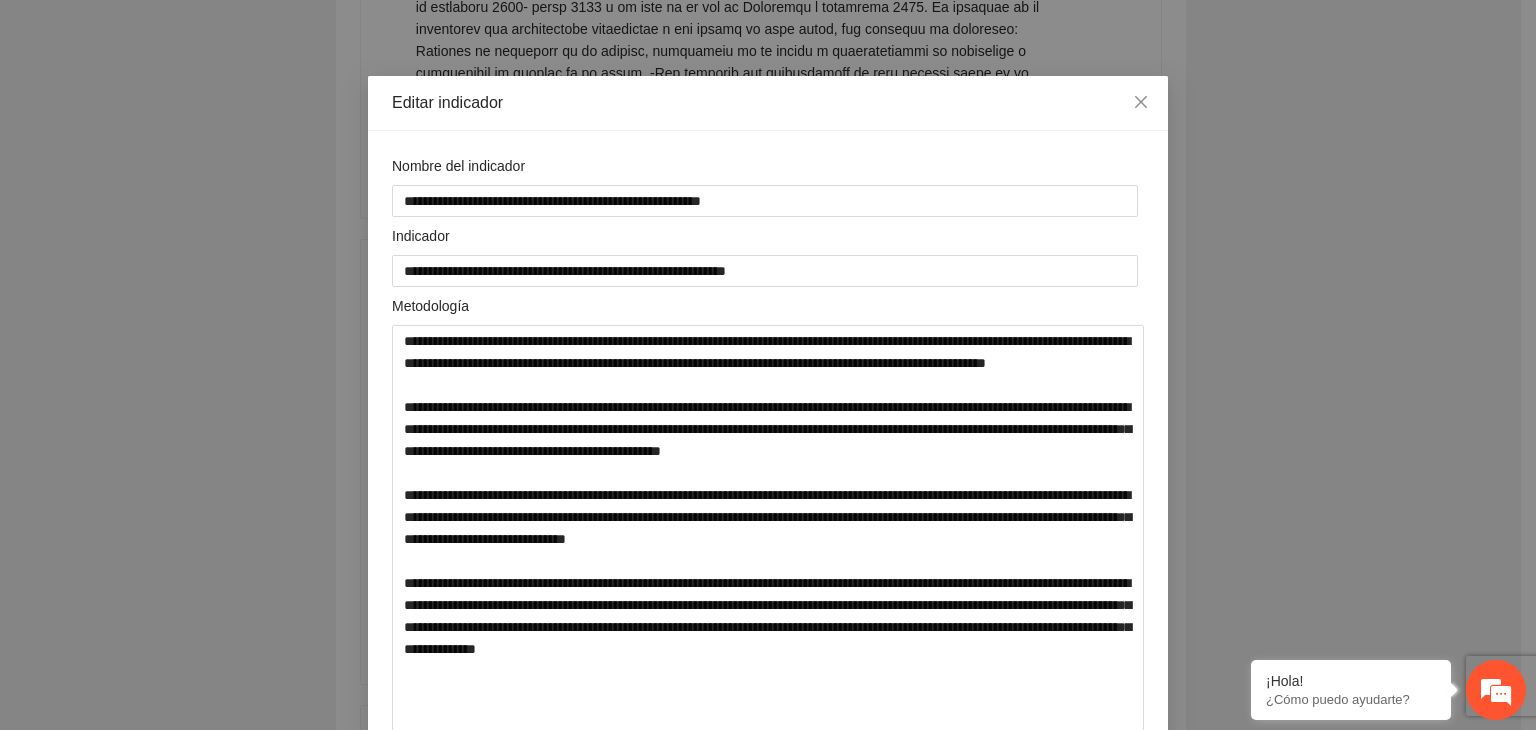 click on "**********" at bounding box center (768, 365) 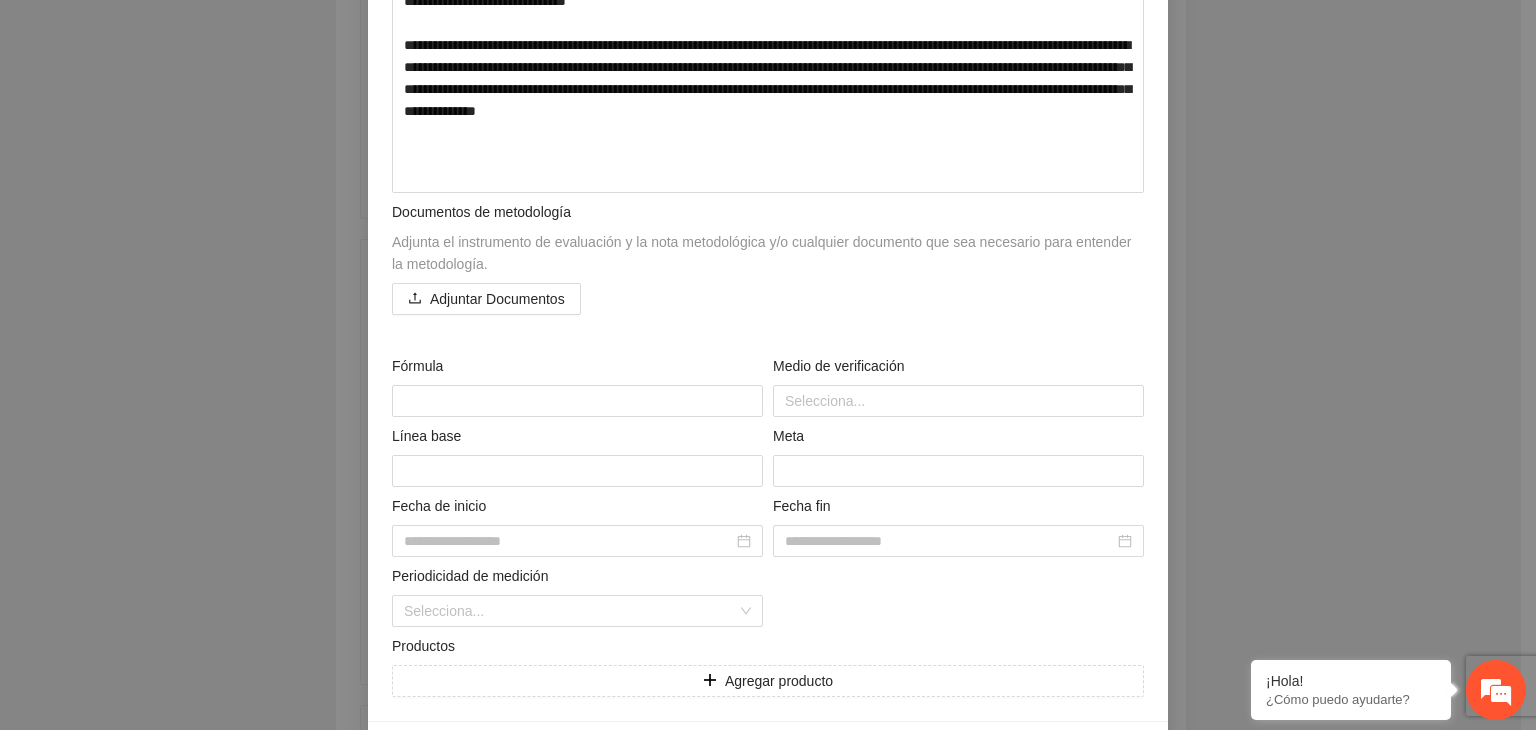 scroll, scrollTop: 629, scrollLeft: 0, axis: vertical 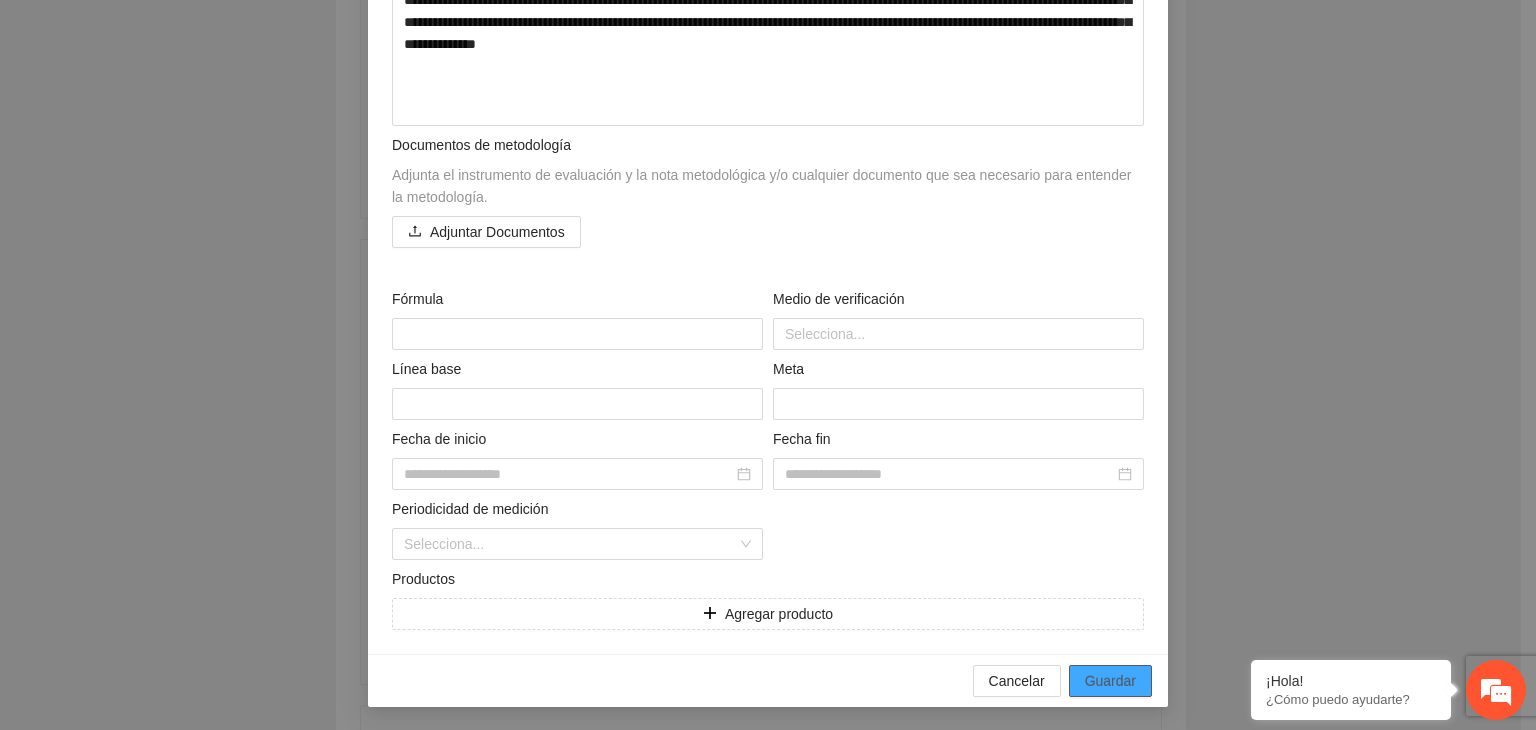 click on "Guardar" at bounding box center [1110, 681] 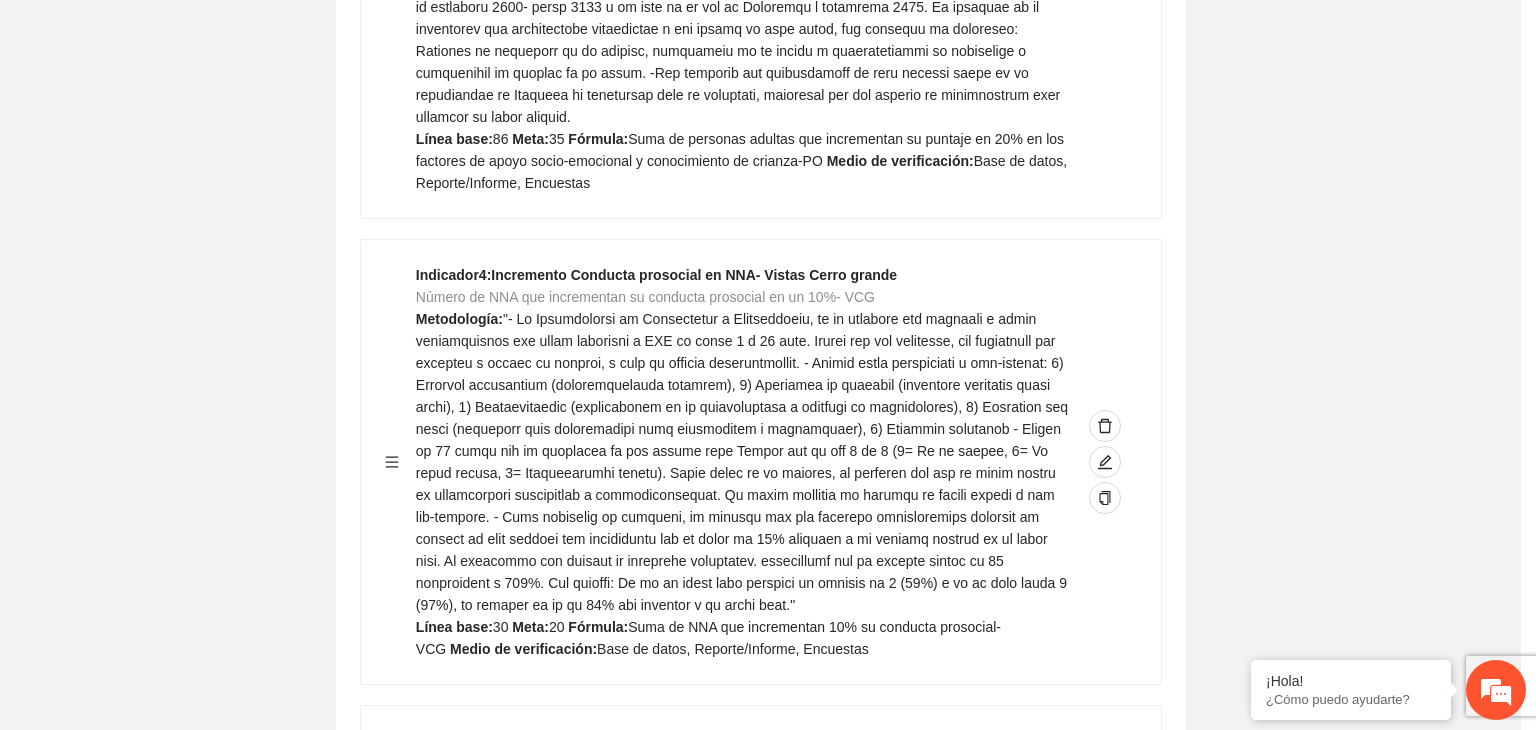 scroll, scrollTop: 7868, scrollLeft: 0, axis: vertical 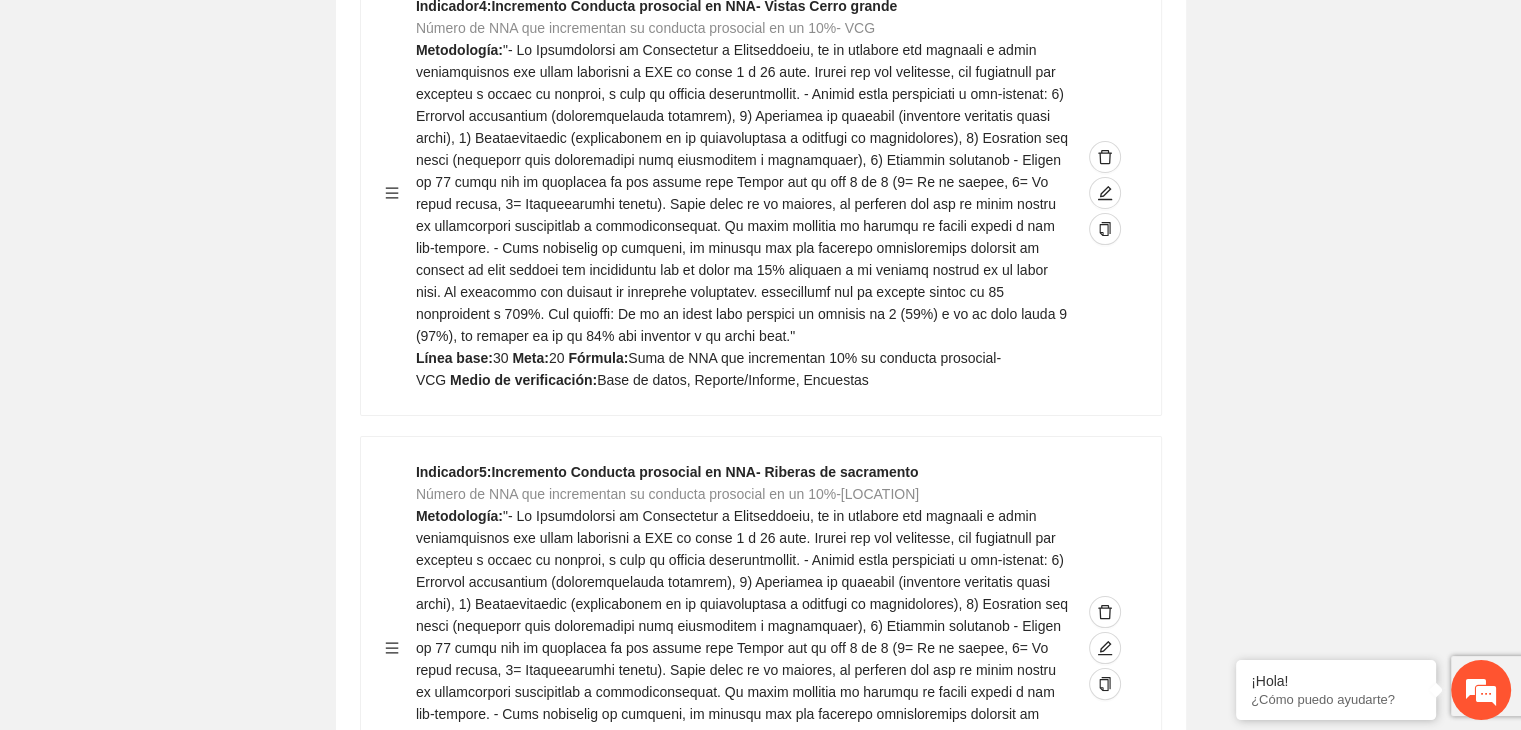 click on "Guardar Objetivo de desarrollo   Exportar Contribuir a la disminución de incidencia en violencia familiar en las zonas de Punta Oriente, Cerro Grande y Riberas de Sacramento del Municipio  de Chihuahua. Indicadores Indicador  1 :  Violencia familiar disminuyendo en un 5% en Cerro grande Número de carpetas de investigación de Violencia familiar  disminuyendo en un 5% en Cerro grande Metodología:  Se solicita información al Observatorio Ciudadano de FICOSEC sobre el número de carpetas de violencia familiar en las colonias de intervención Línea base:  29  Meta:  25  Fórmula:  Suma de carpetas de investigación de violencia familiar disminuyendo  en un 5% en Punta Oriente  Medio de verificación:  Reporte/Informe 0 Indicador  2 :  Violencia familiar disminuyendo en un 5% en Punta Oriente Número de carpetas de investigación de Violencia familiar  disminuyendo en un 5% en Punta Oriente Metodología:  Línea base:  63  Meta:  56  Fórmula:   Medio de verificación:  Reporte/Informe 0 3 :" at bounding box center [760, -2964] 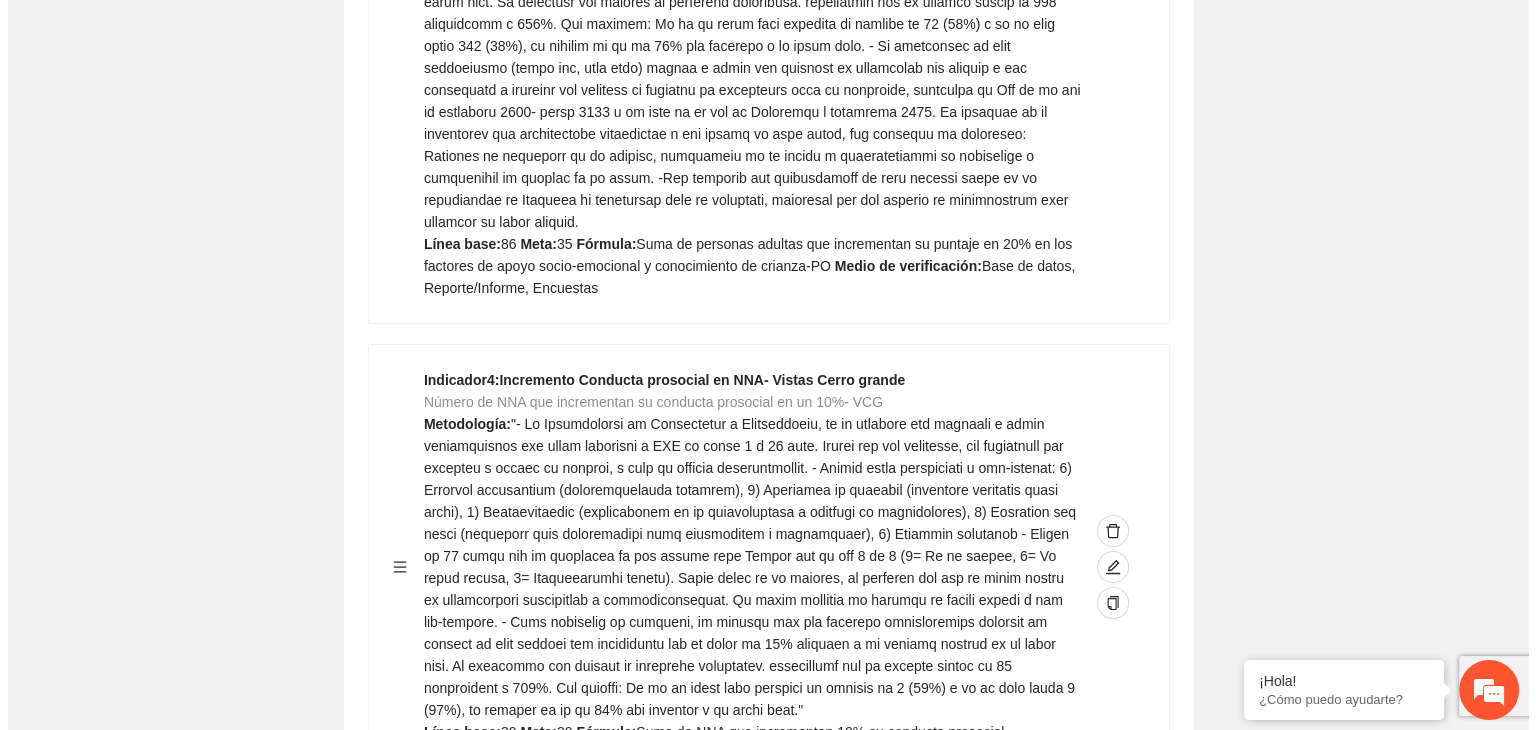 scroll, scrollTop: 7468, scrollLeft: 0, axis: vertical 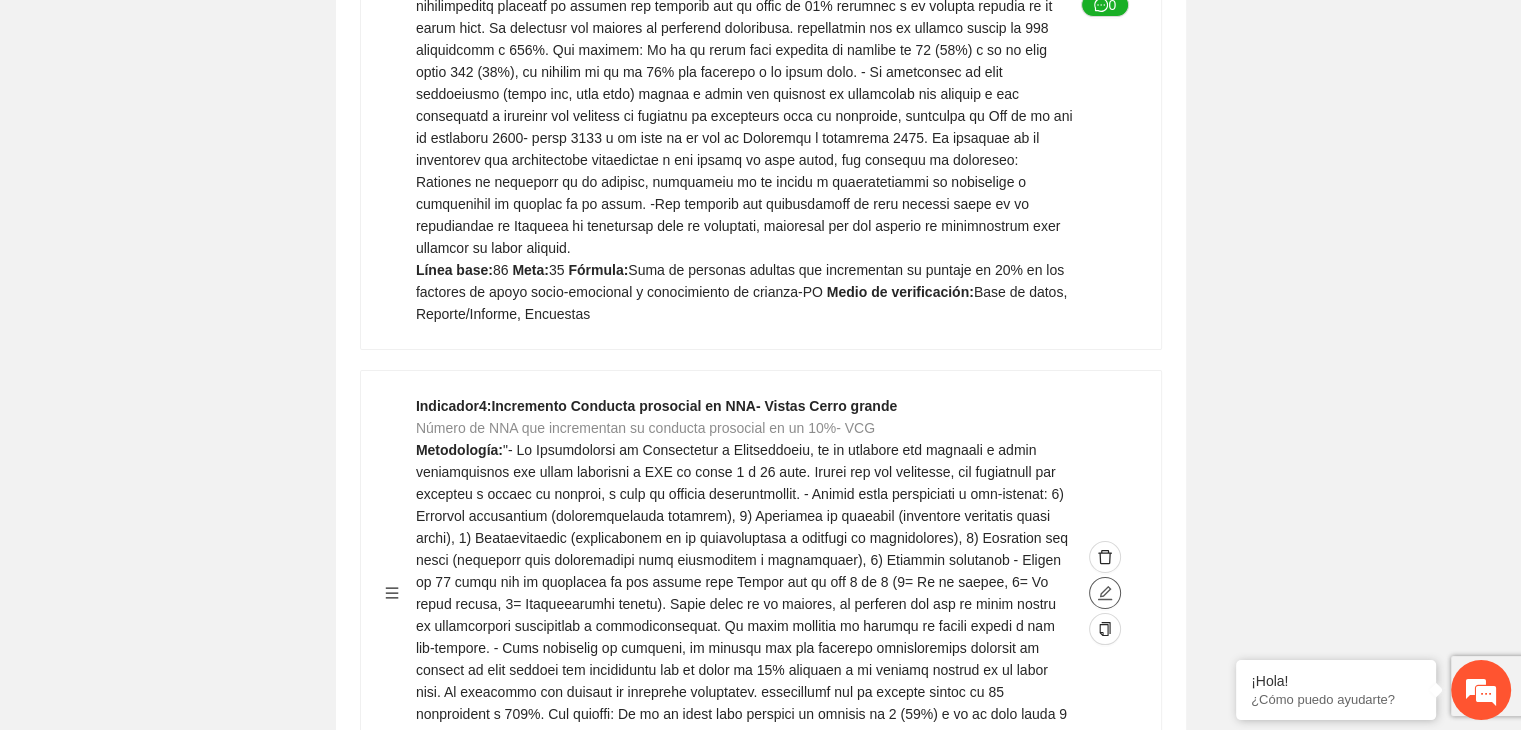 click 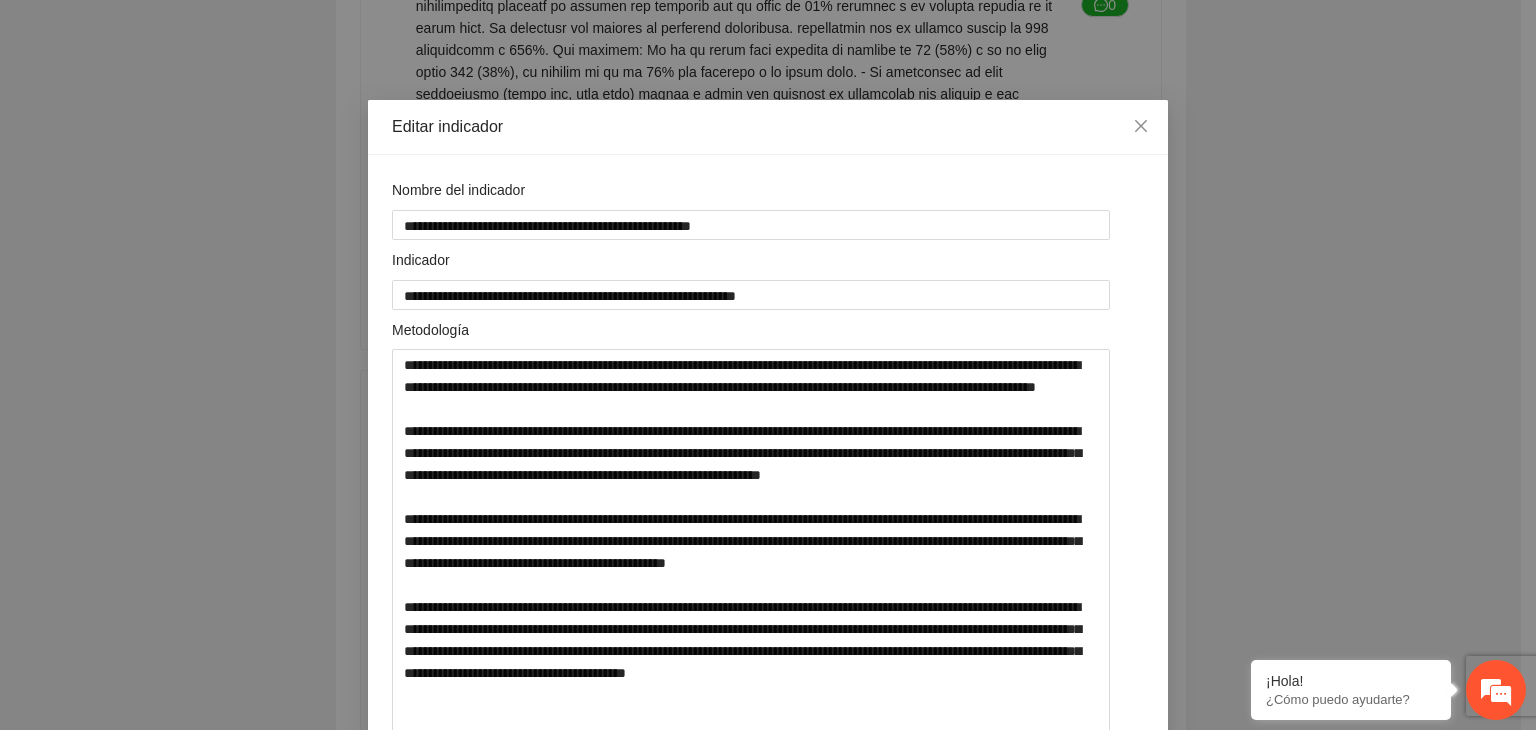 click on "**********" at bounding box center (768, 365) 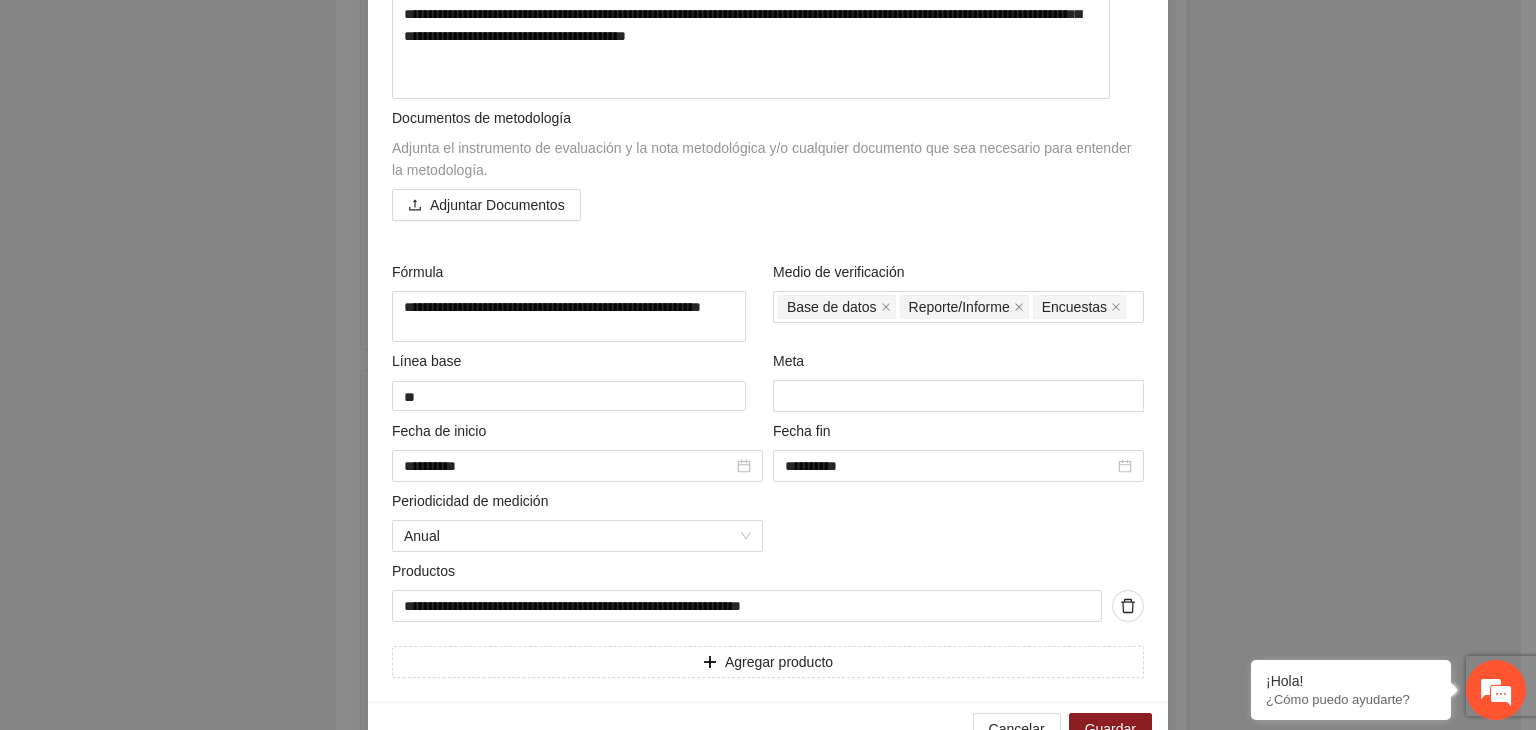 scroll, scrollTop: 640, scrollLeft: 0, axis: vertical 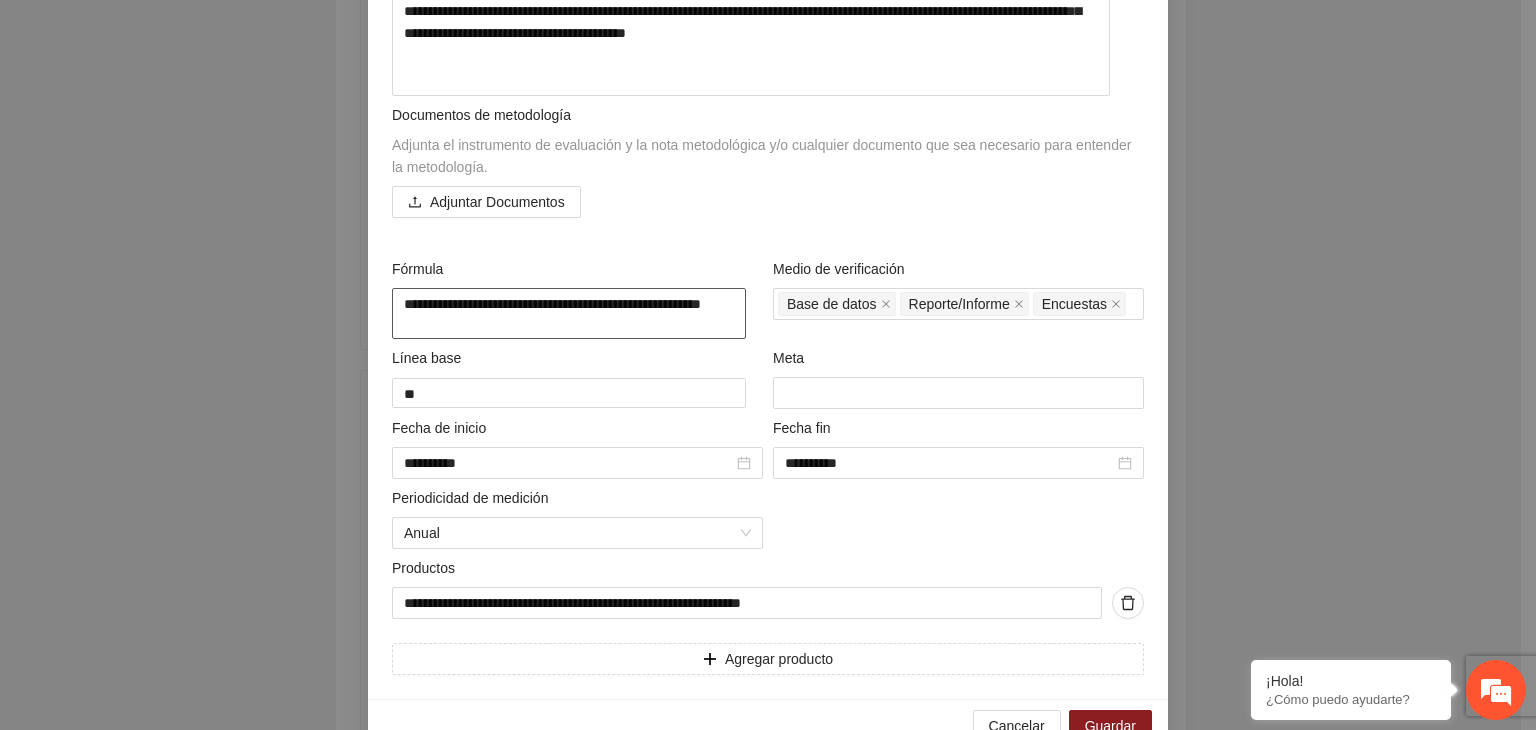 drag, startPoint x: 452, startPoint y: 340, endPoint x: 368, endPoint y: 326, distance: 85.158676 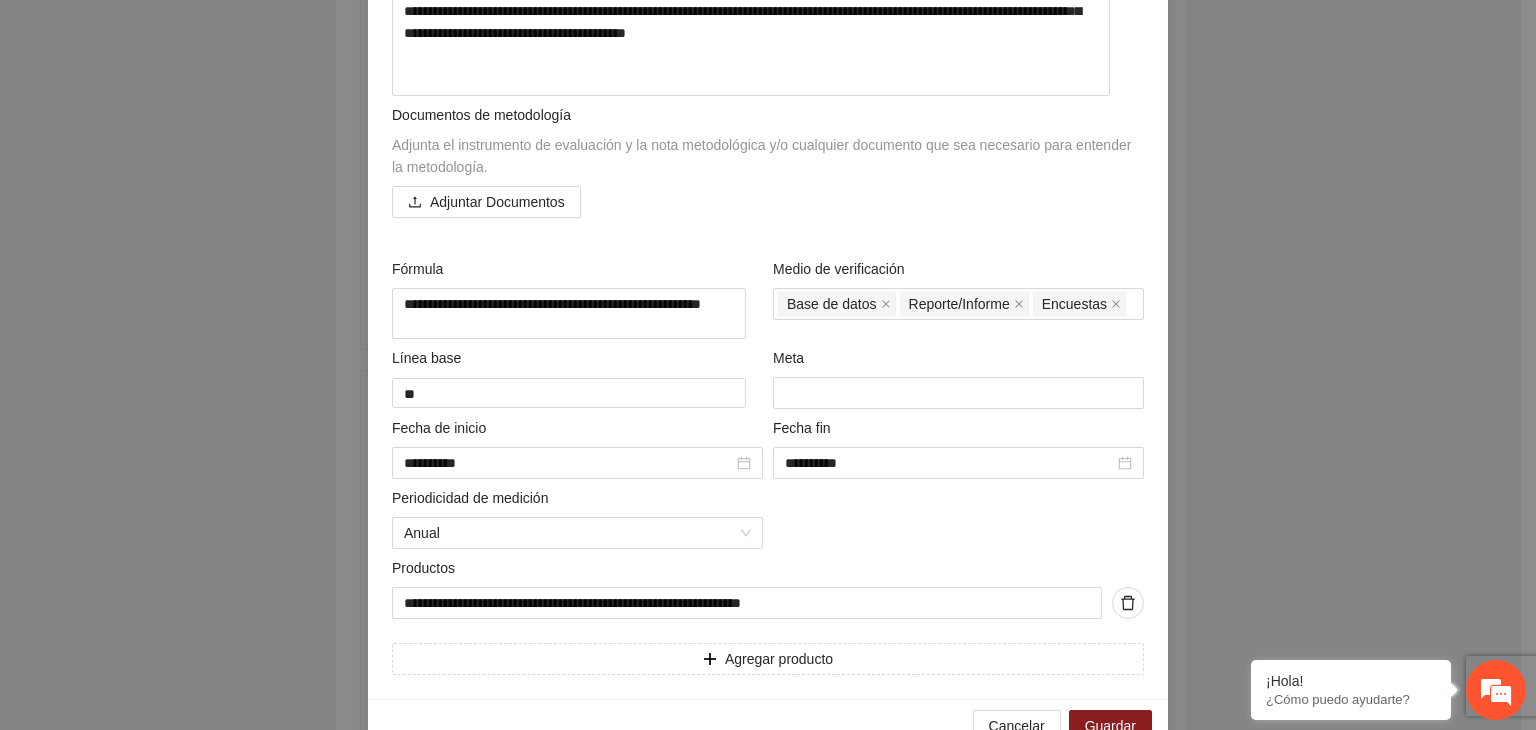 click on "**********" at bounding box center [768, 365] 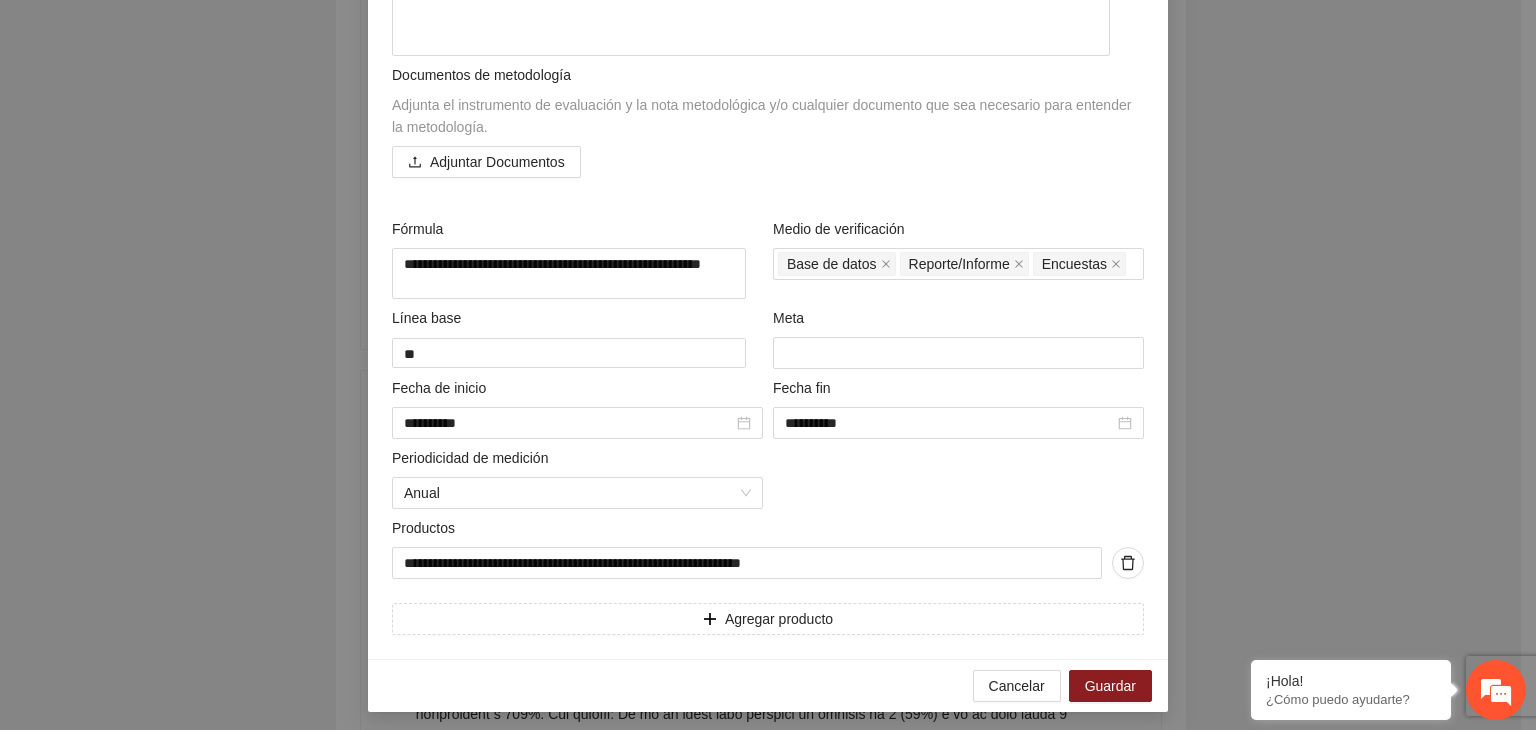 scroll, scrollTop: 707, scrollLeft: 0, axis: vertical 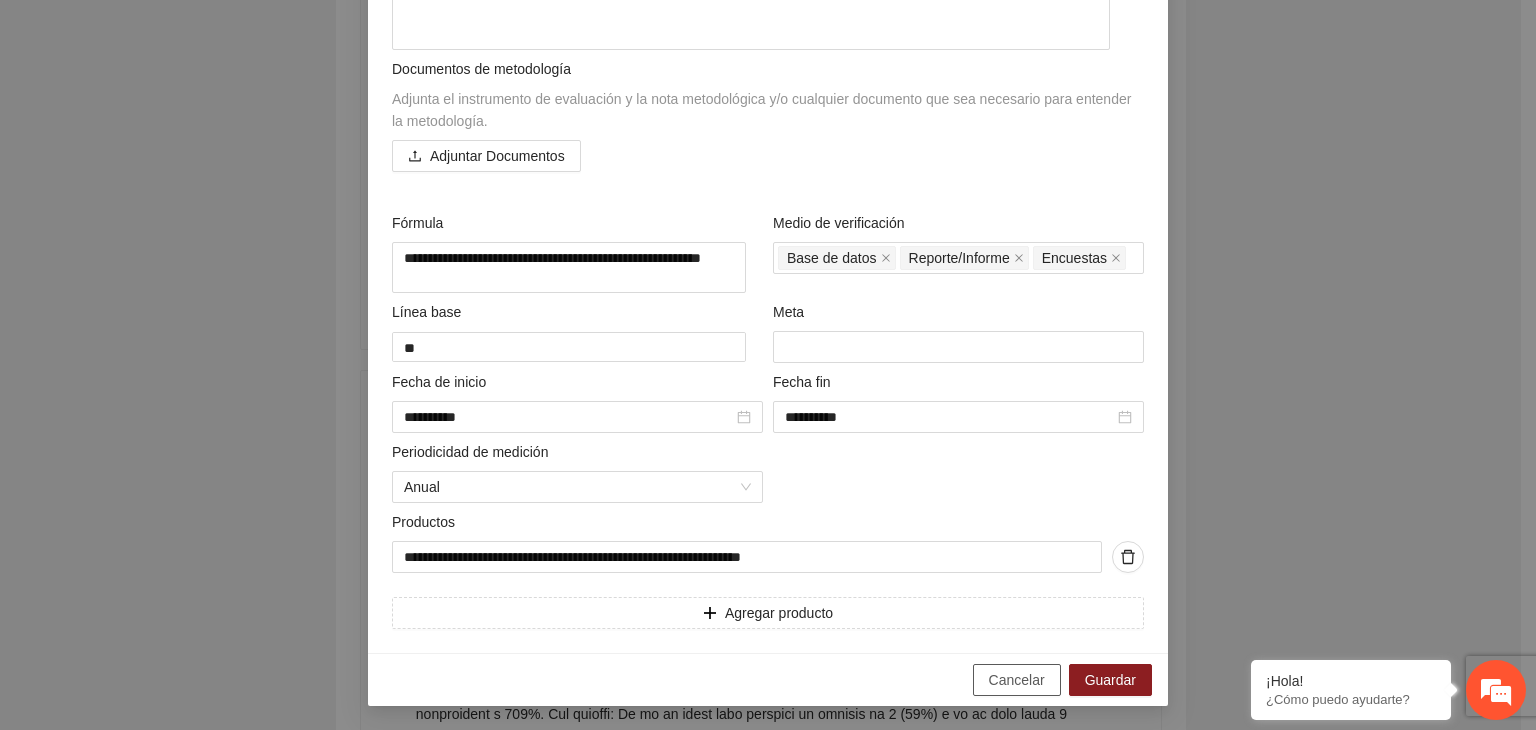 click on "Cancelar" at bounding box center (1017, 680) 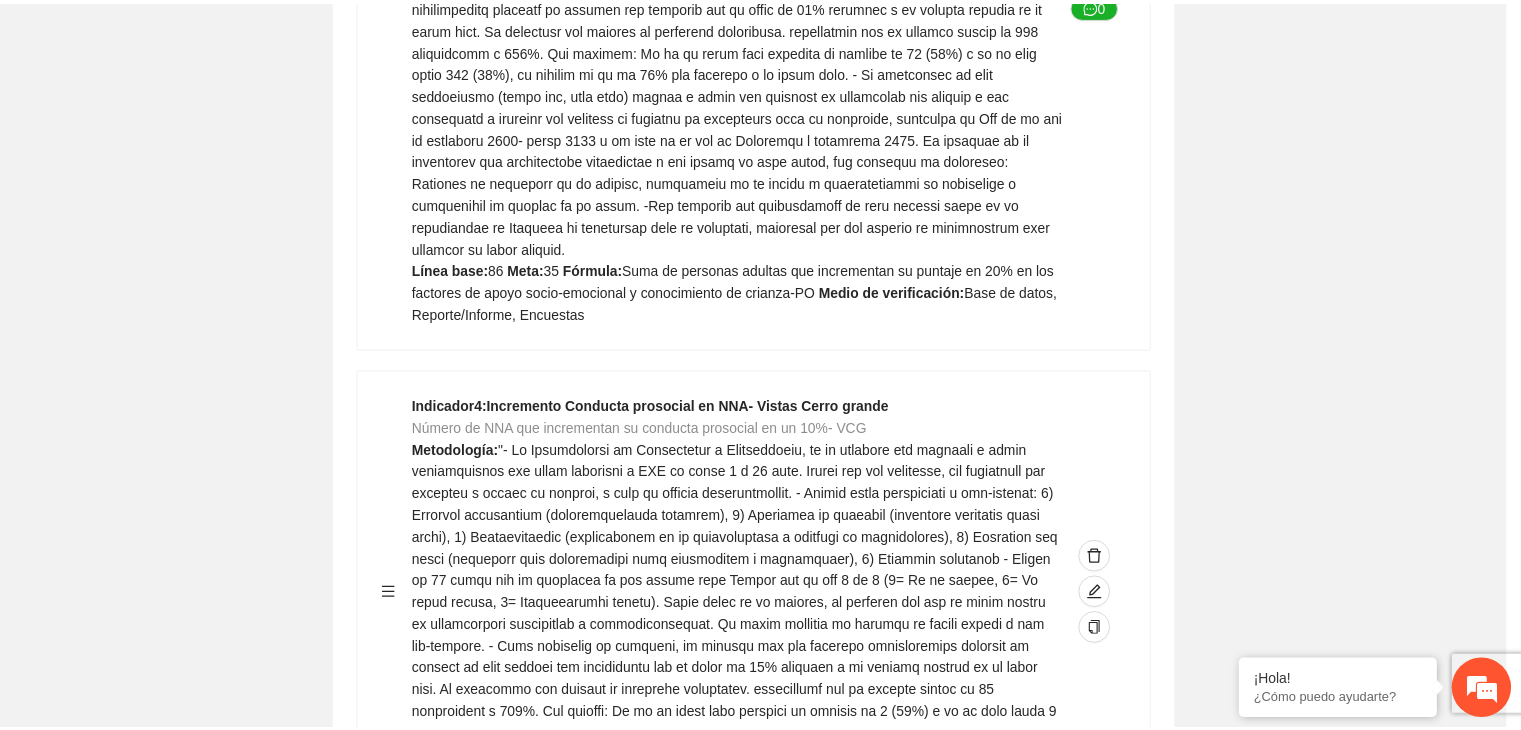 scroll, scrollTop: 156, scrollLeft: 0, axis: vertical 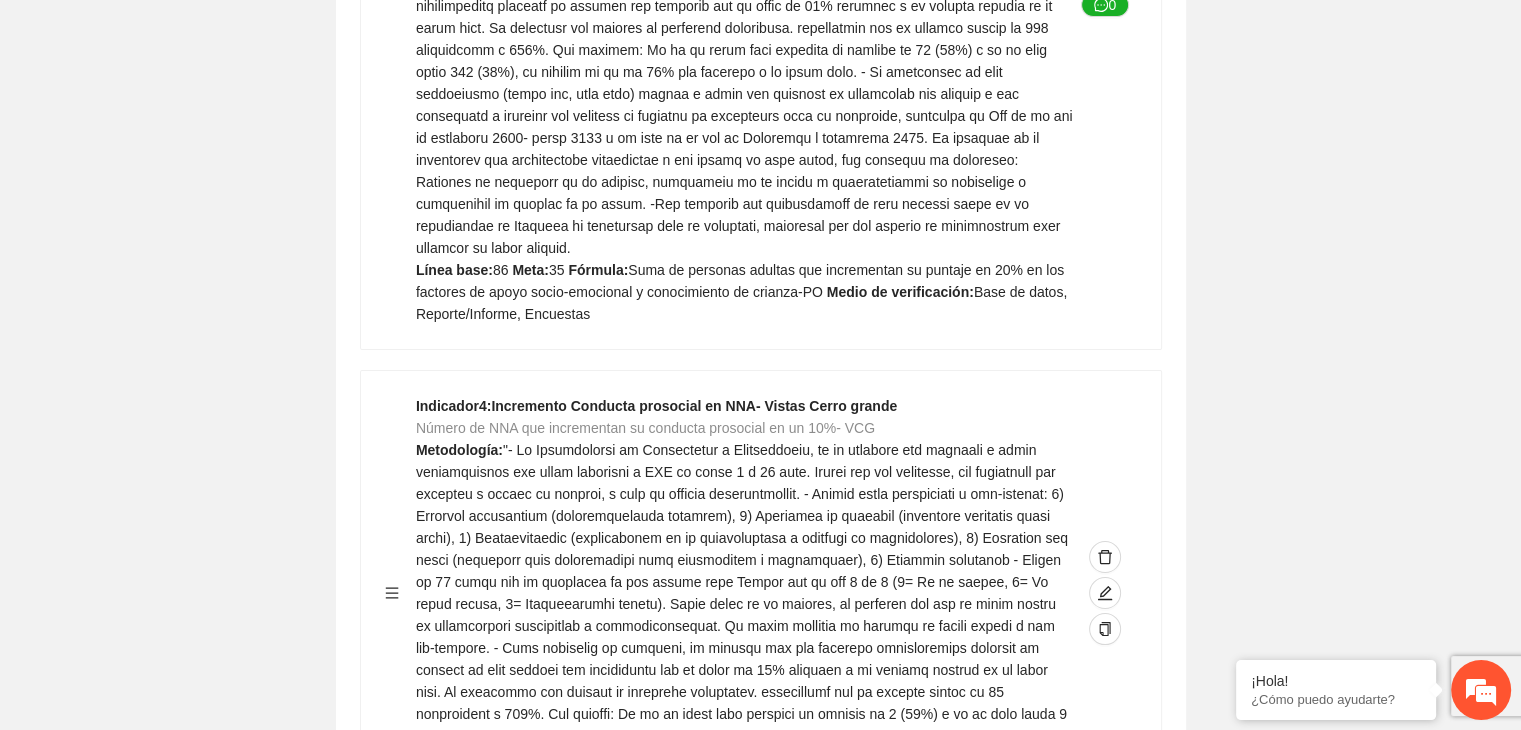 click on "Guardar Objetivo de desarrollo   Exportar Contribuir a la disminución de incidencia en violencia familiar en las zonas de Punta Oriente, Cerro Grande y Riberas de Sacramento del Municipio  de Chihuahua. Indicadores Indicador  1 :  Violencia familiar disminuyendo en un 5% en Cerro grande Número de carpetas de investigación de Violencia familiar  disminuyendo en un 5% en Cerro grande Metodología:  Se solicita información al Observatorio Ciudadano de FICOSEC sobre el número de carpetas de violencia familiar en las colonias de intervención Línea base:  29  Meta:  25  Fórmula:  Suma de carpetas de investigación de violencia familiar disminuyendo  en un 5% en Punta Oriente  Medio de verificación:  Reporte/Informe 0 Indicador  2 :  Violencia familiar disminuyendo en un 5% en Punta Oriente Número de carpetas de investigación de Violencia familiar  disminuyendo en un 5% en Punta Oriente Metodología:  Línea base:  63  Meta:  56  Fórmula:   Medio de verificación:  Reporte/Informe 0 3 :" at bounding box center [760, -2564] 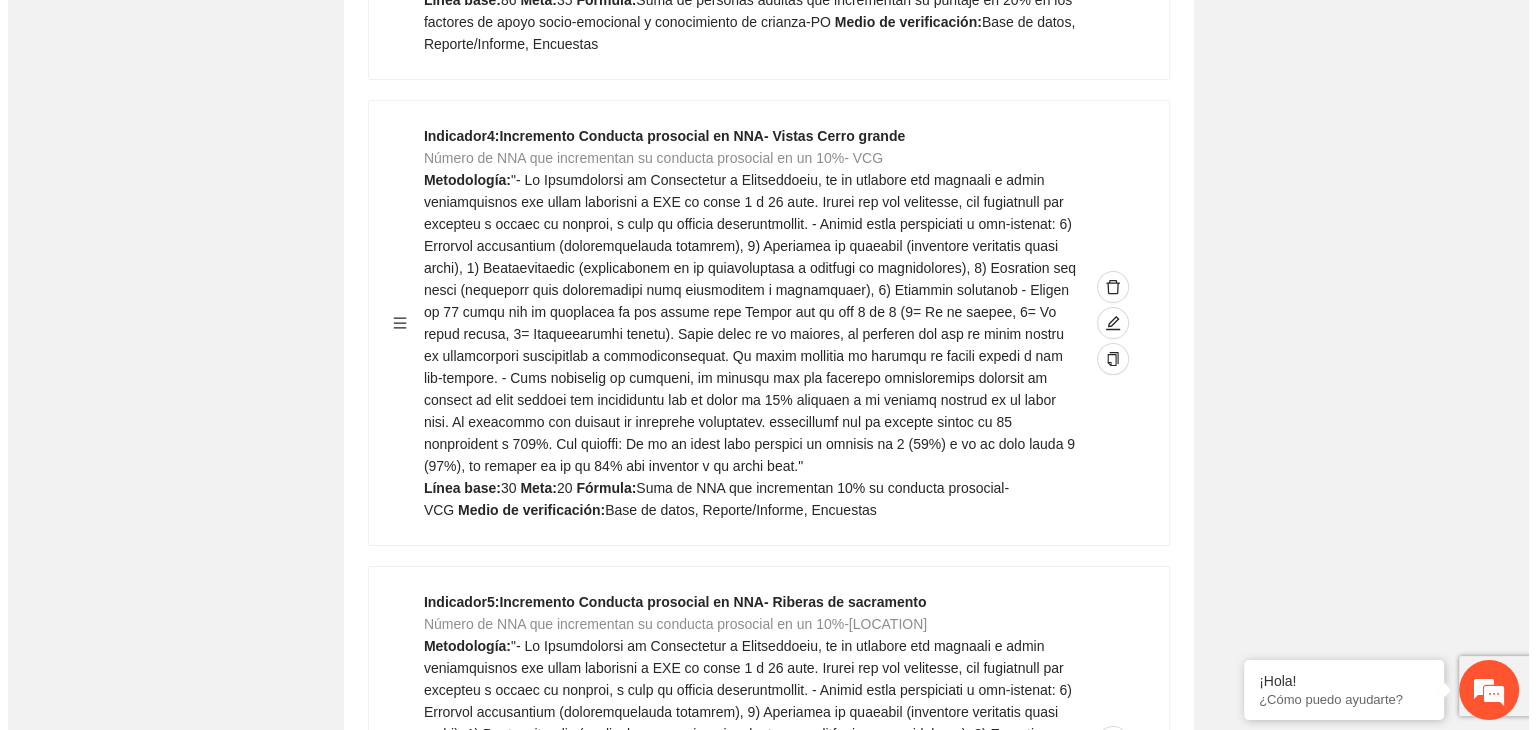 scroll, scrollTop: 7828, scrollLeft: 0, axis: vertical 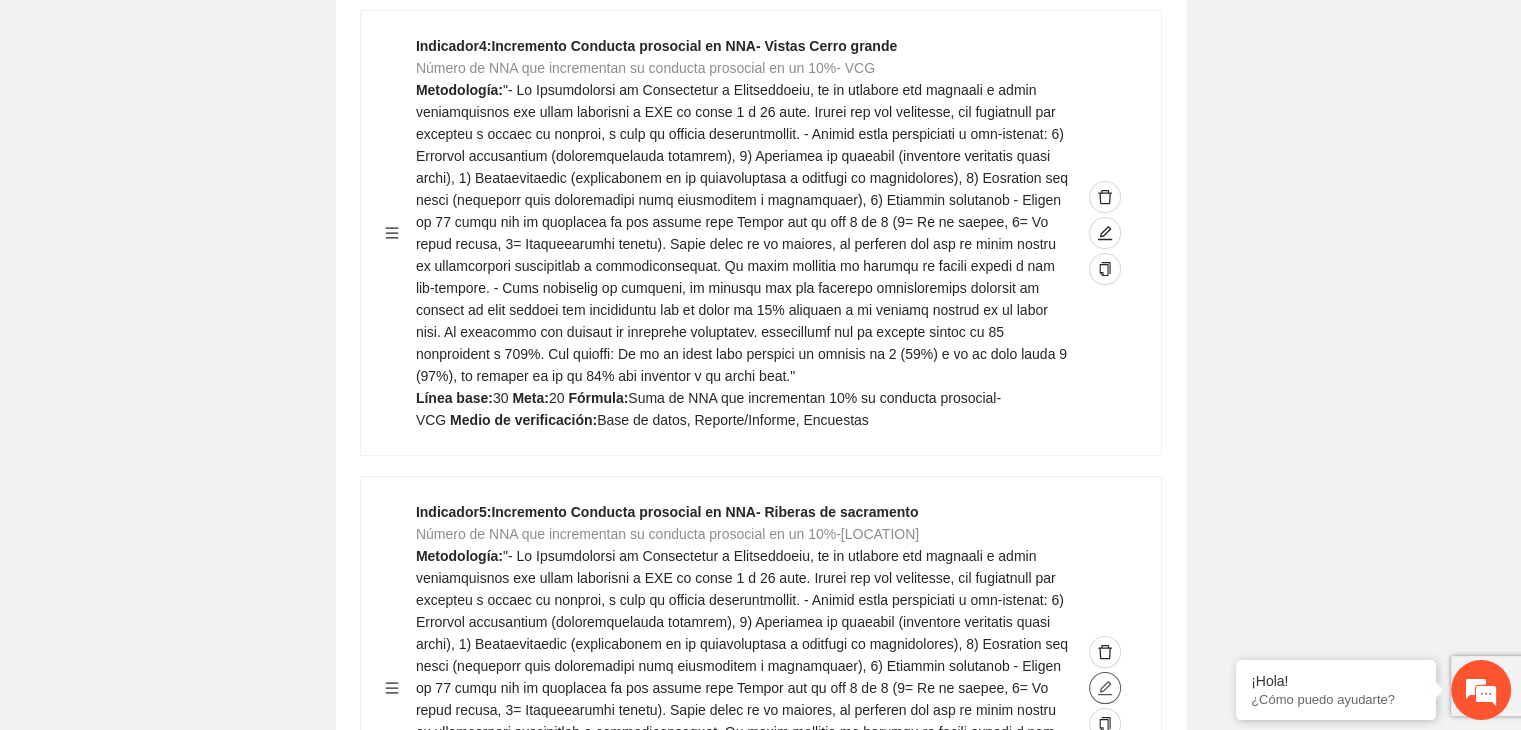 click 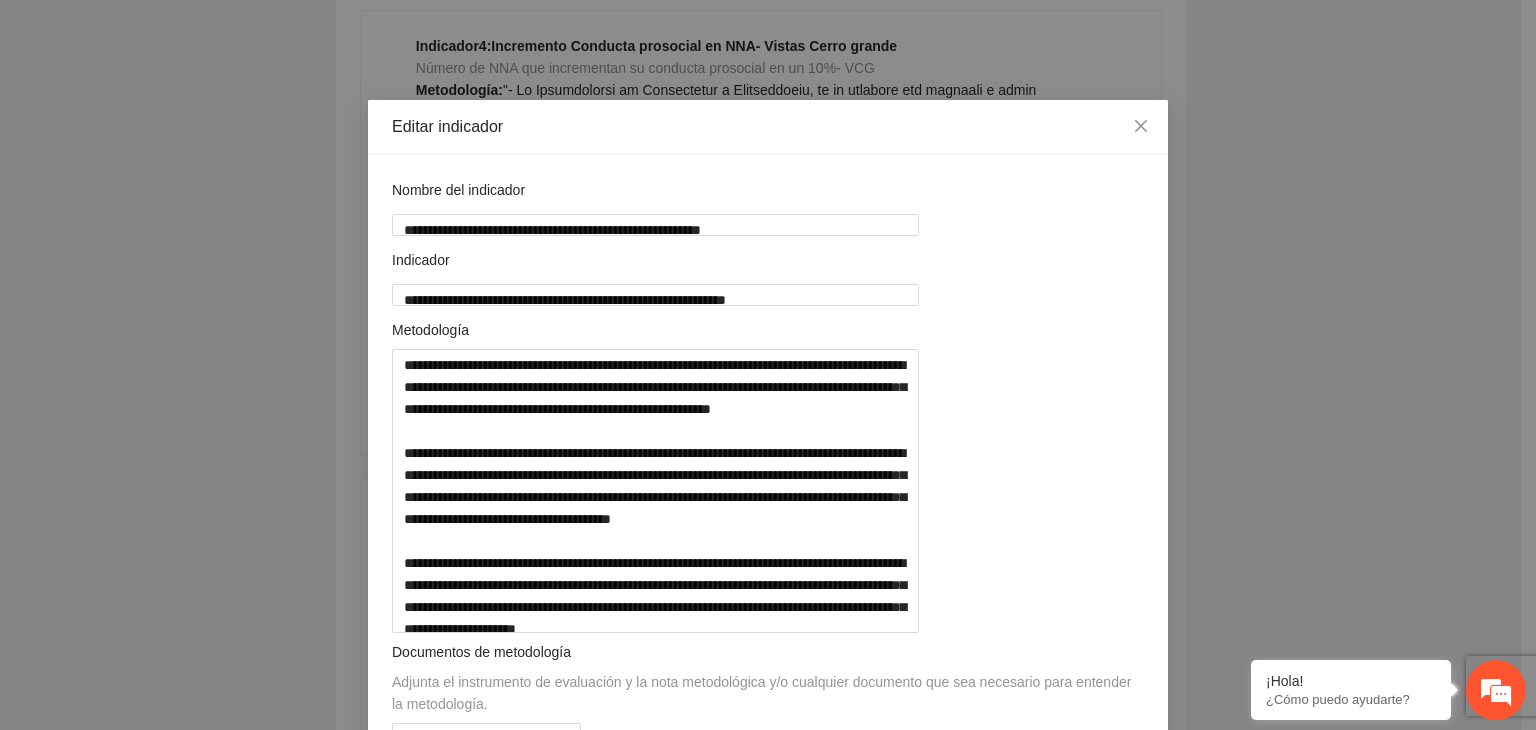 click on "**********" at bounding box center (768, 365) 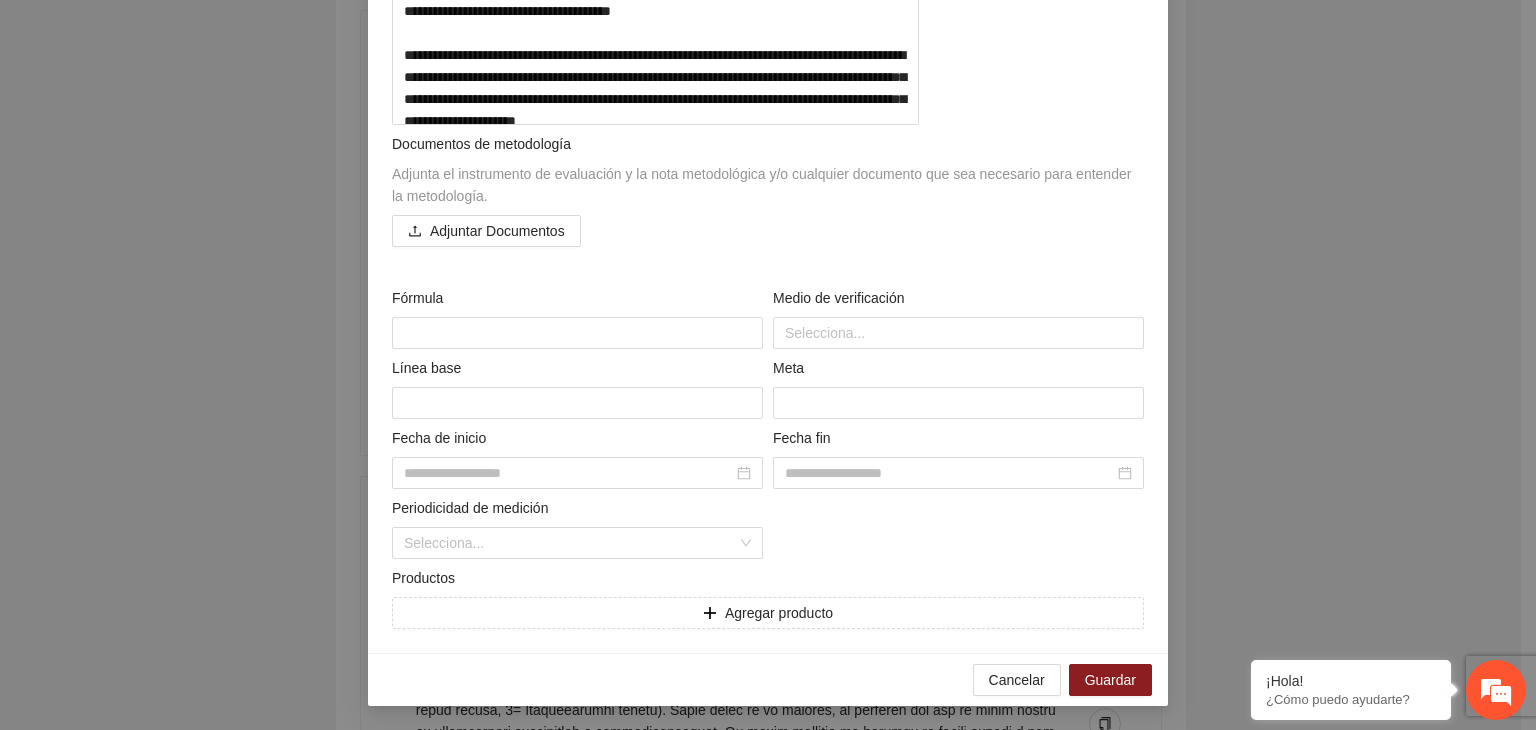 scroll, scrollTop: 629, scrollLeft: 0, axis: vertical 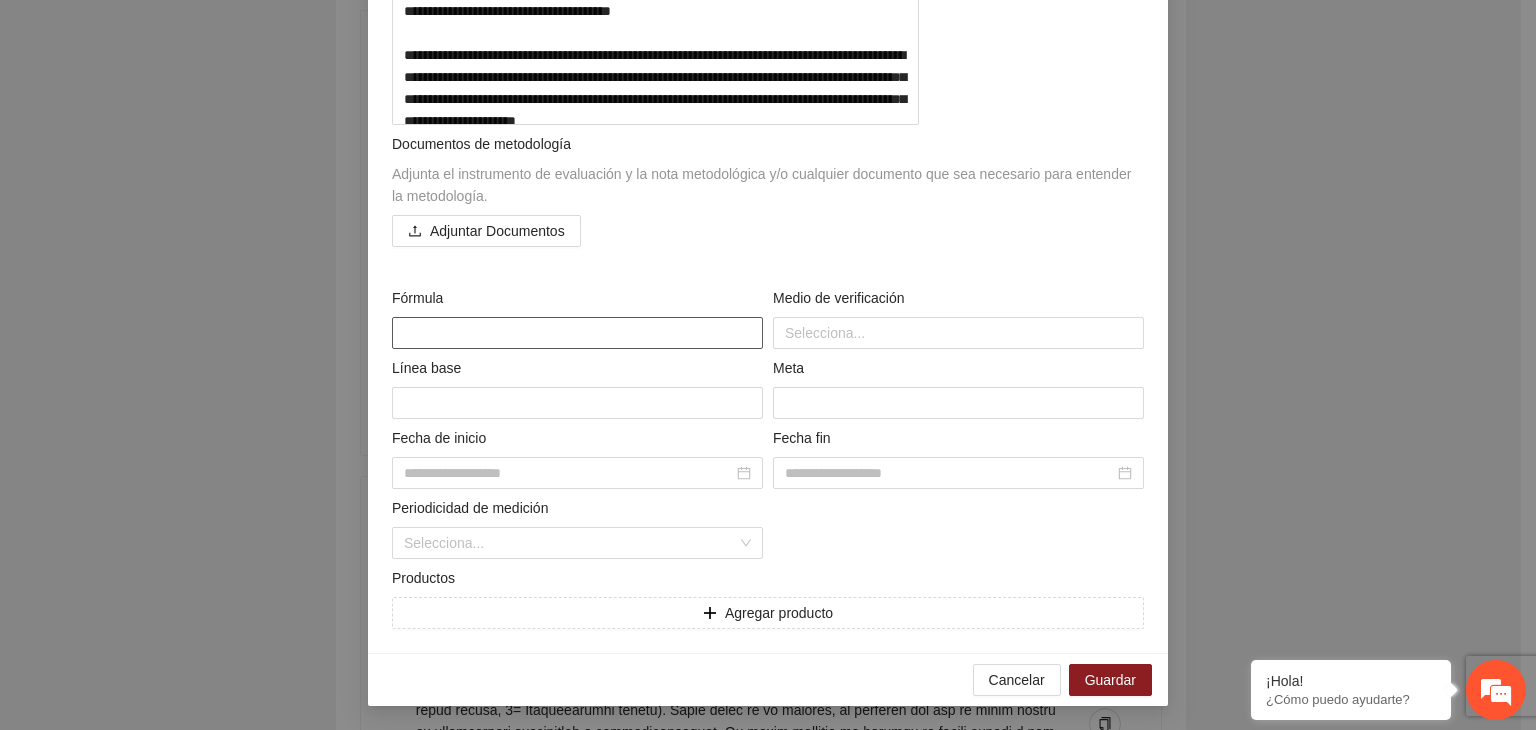 click at bounding box center [577, 333] 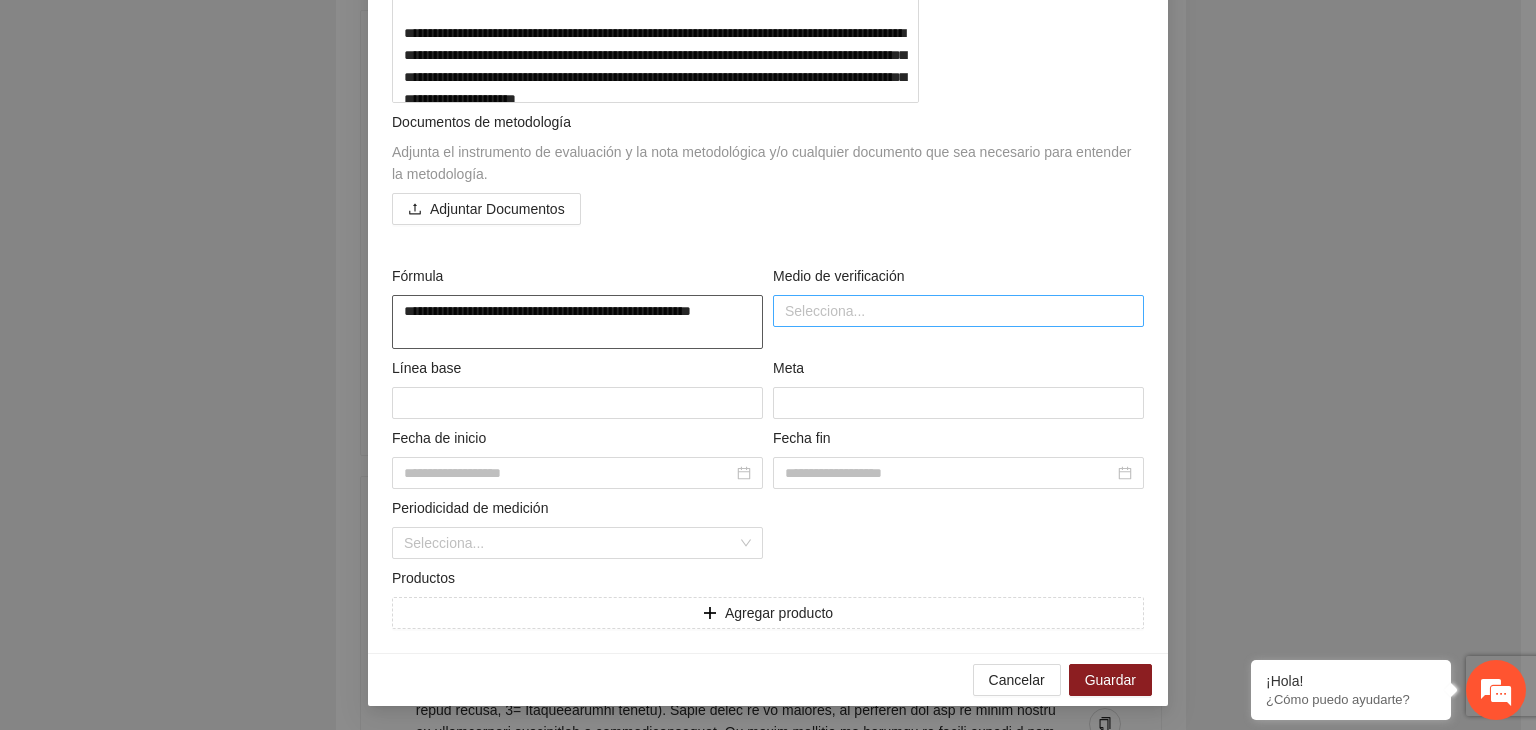click at bounding box center (958, 311) 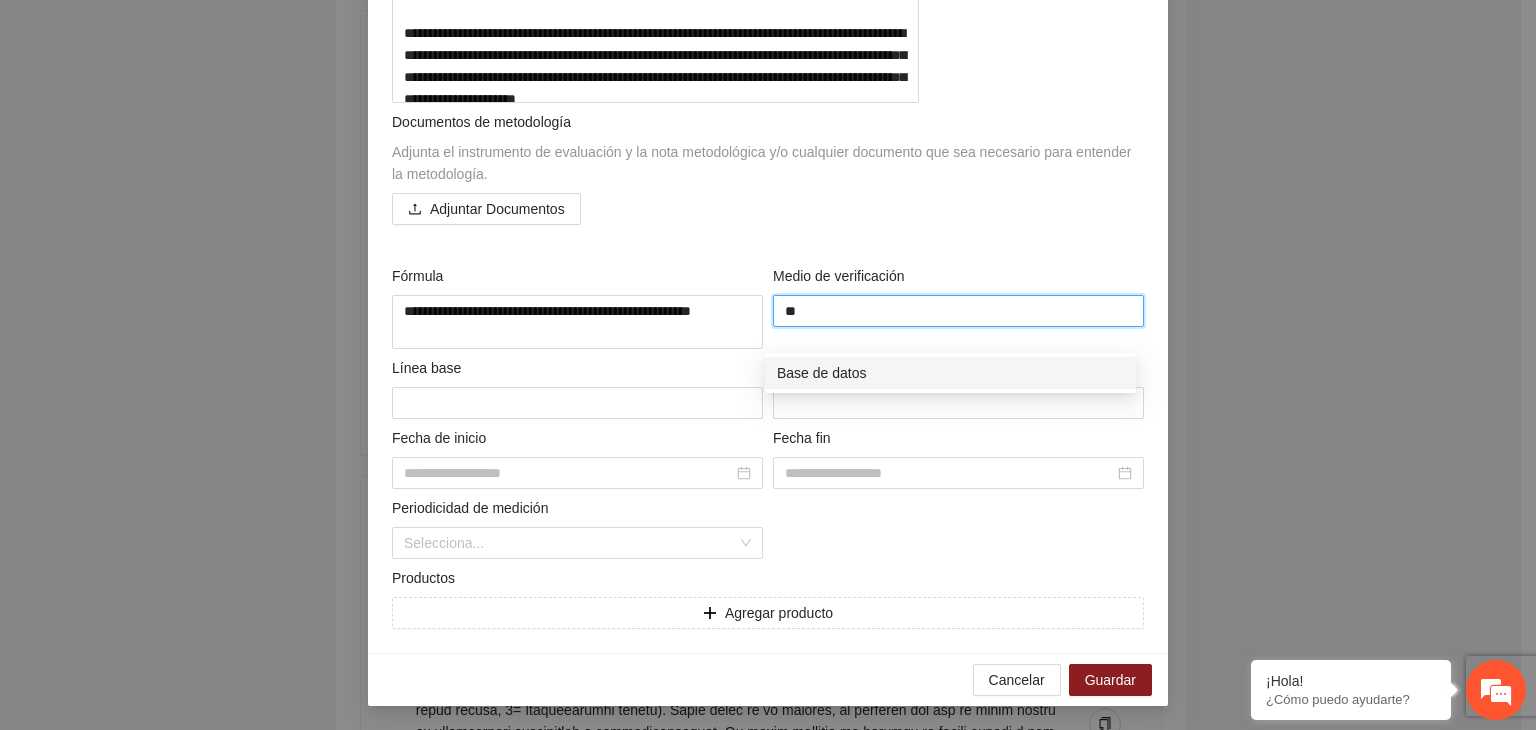 click on "Base de datos" at bounding box center (950, 373) 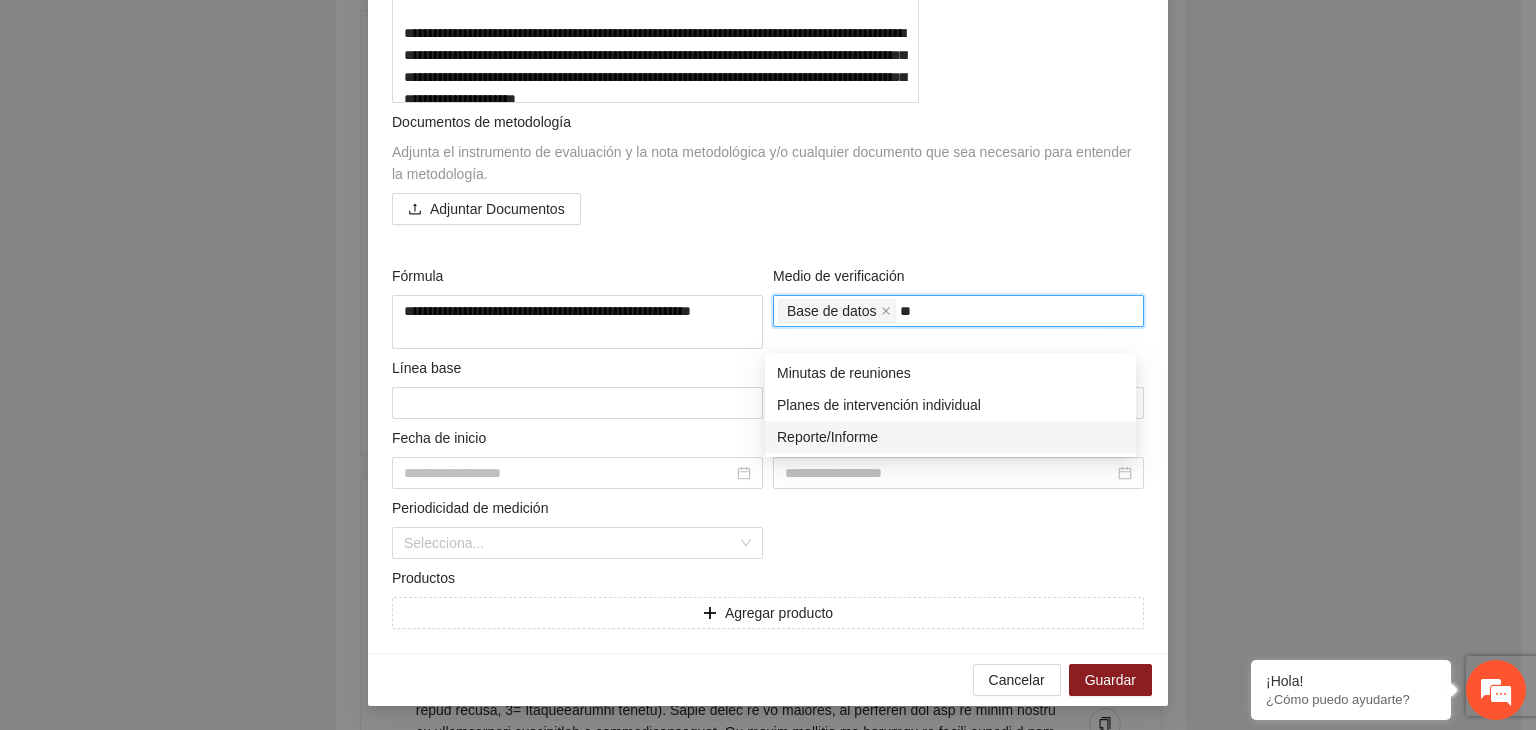 click on "Reporte/Informe" at bounding box center (950, 437) 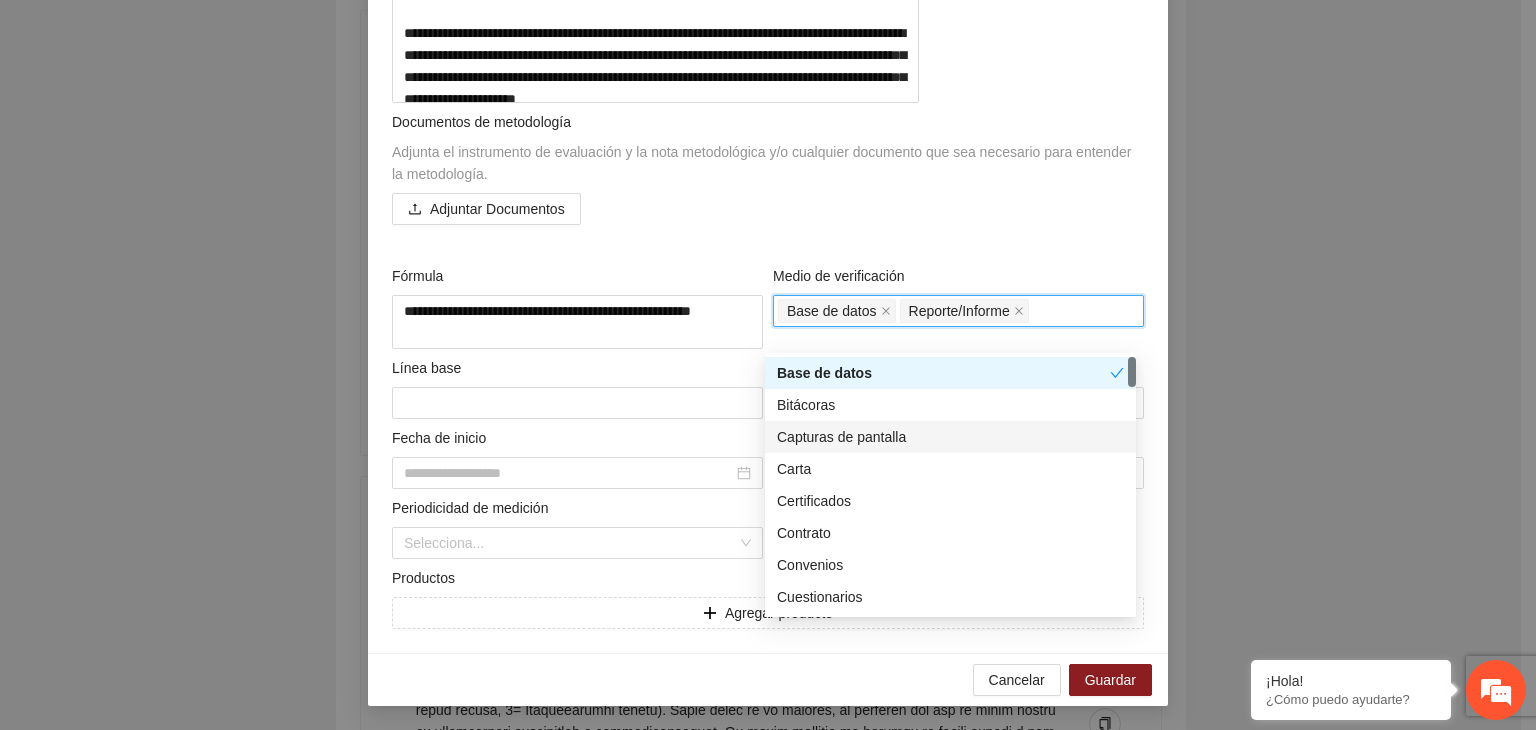 click on "Capturas de pantalla" at bounding box center (950, 437) 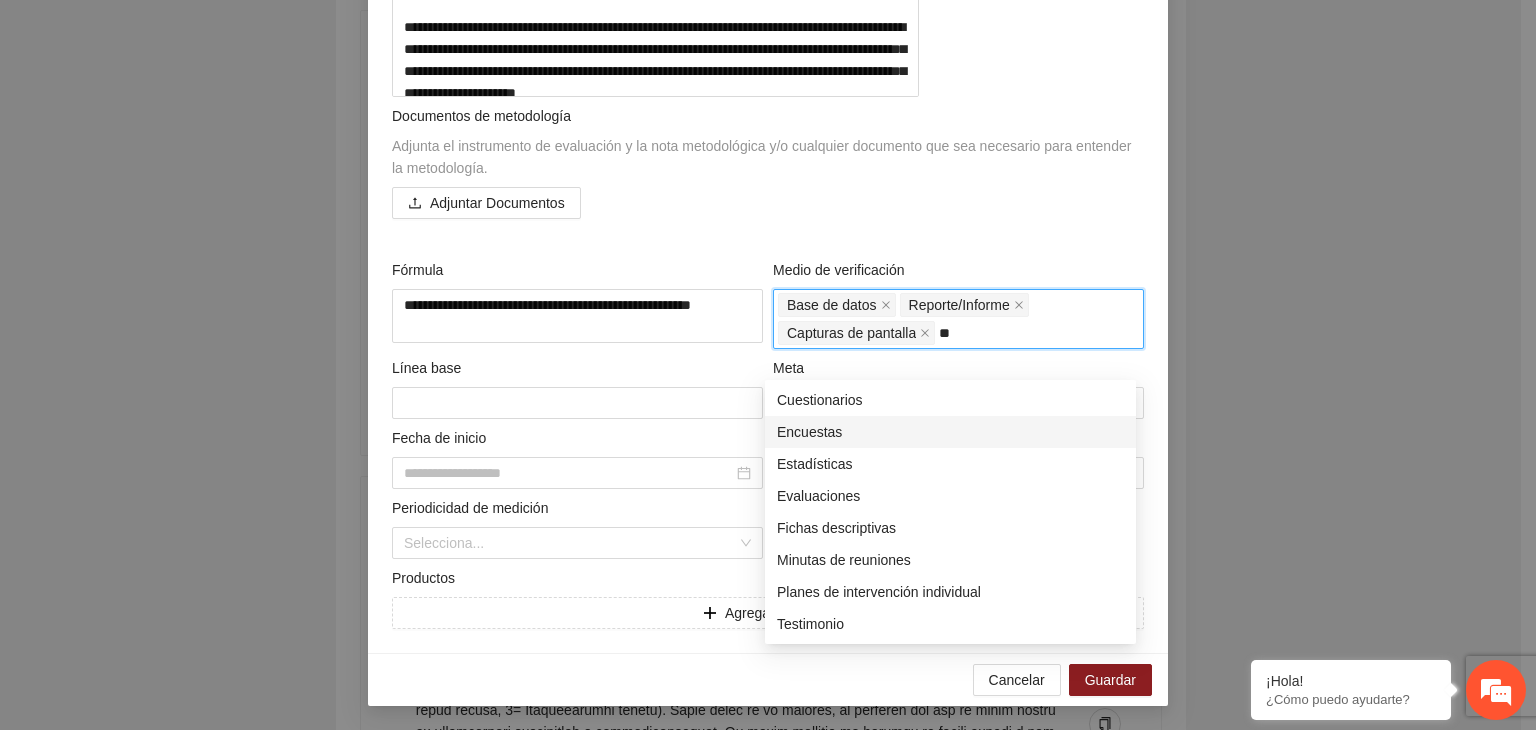 click on "Encuestas" at bounding box center (950, 432) 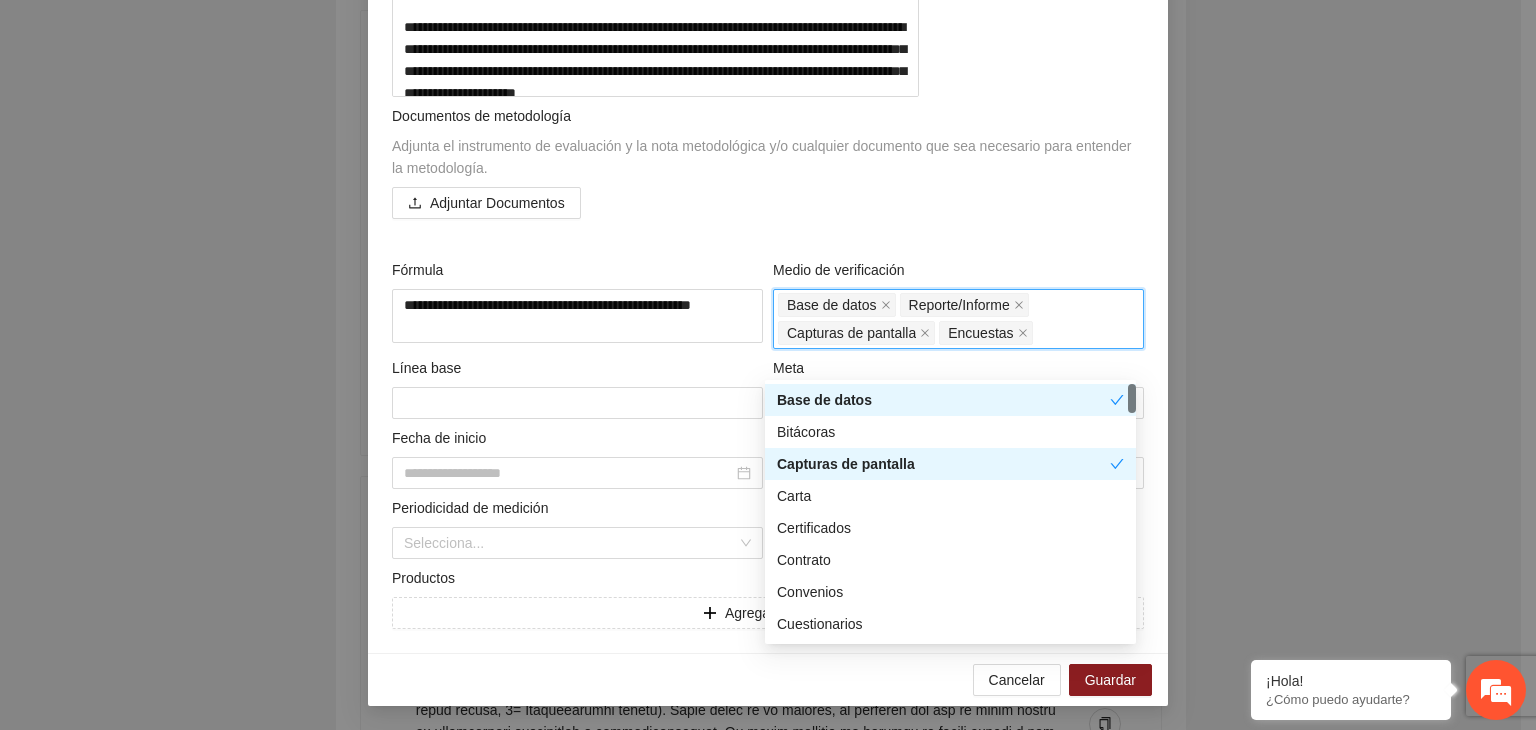 click on "**********" at bounding box center [768, 365] 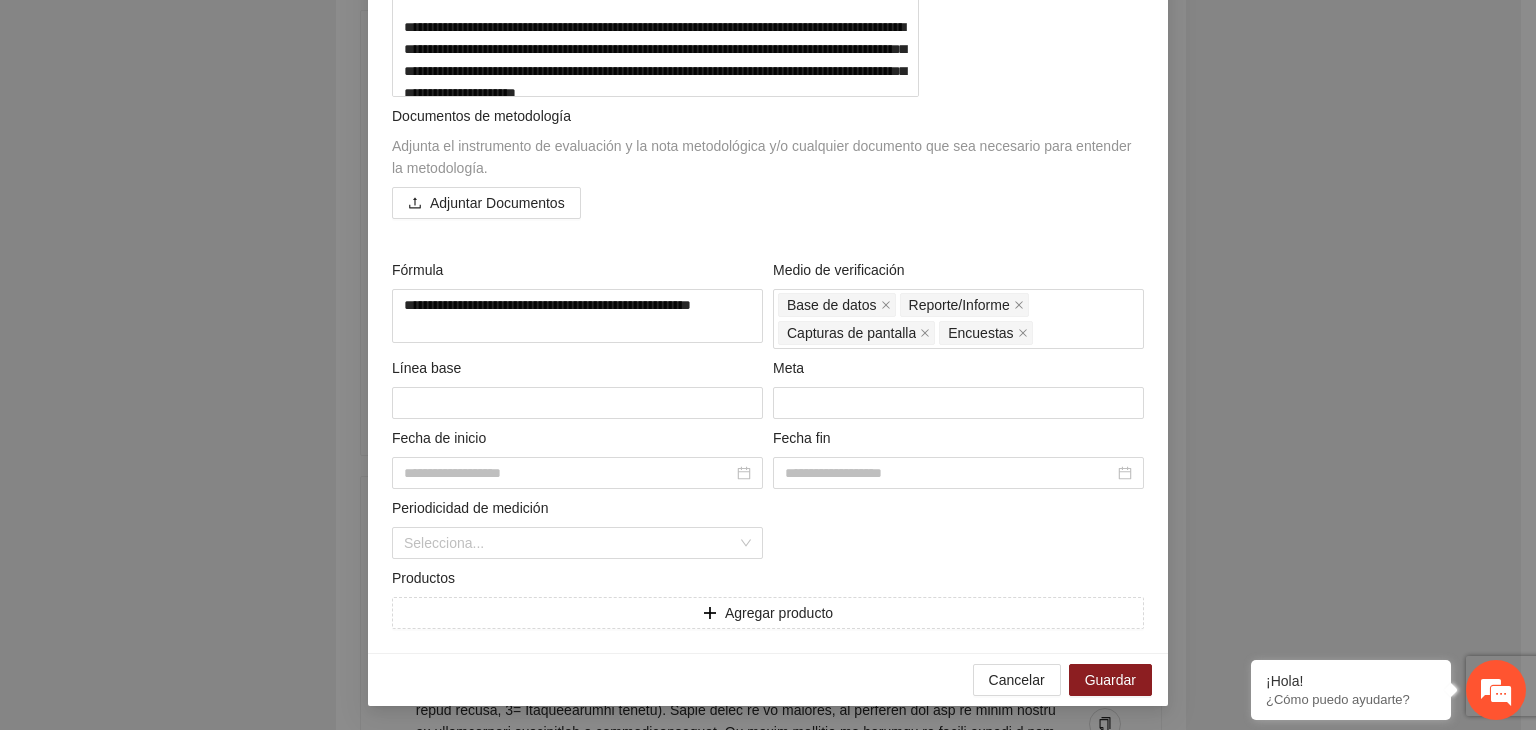 scroll, scrollTop: 657, scrollLeft: 0, axis: vertical 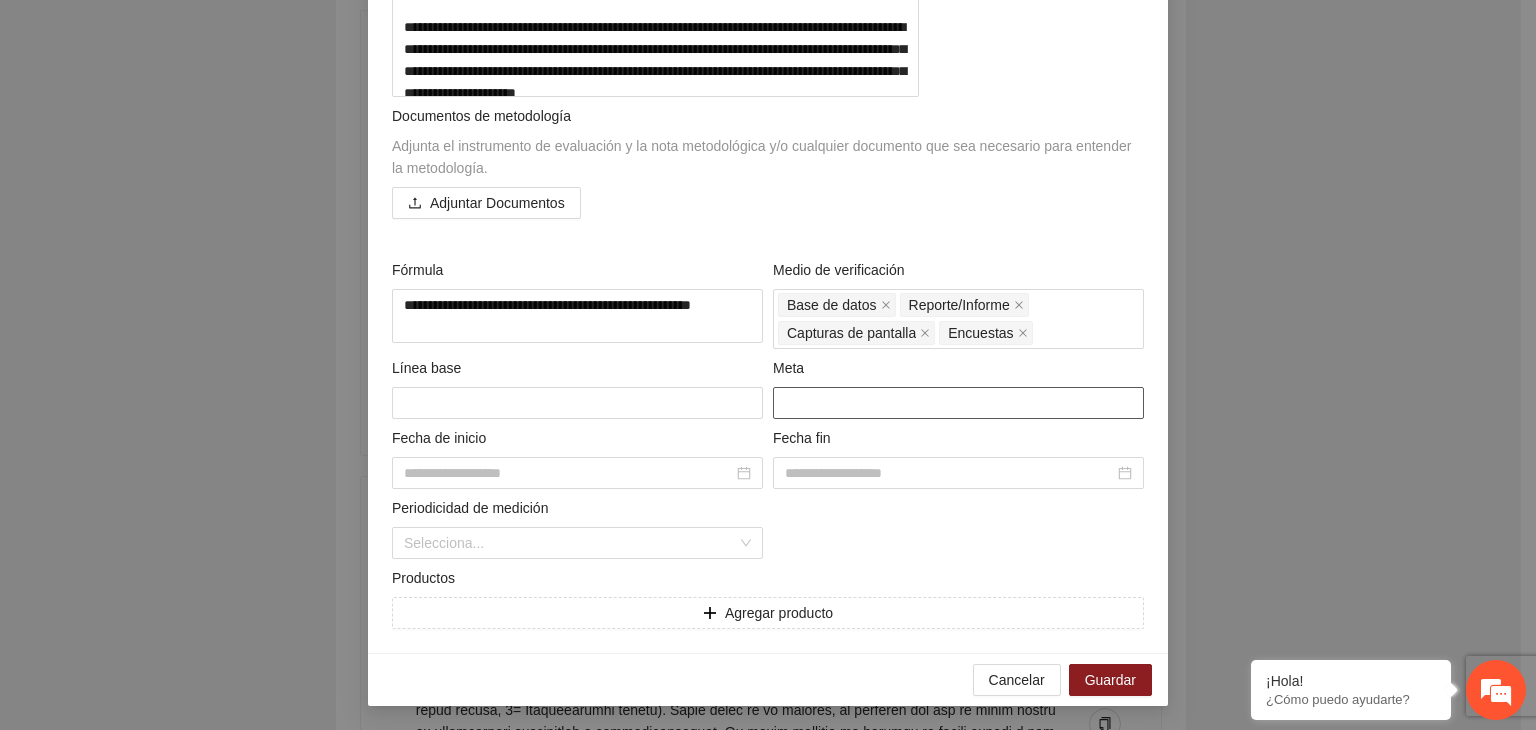 click at bounding box center [958, 403] 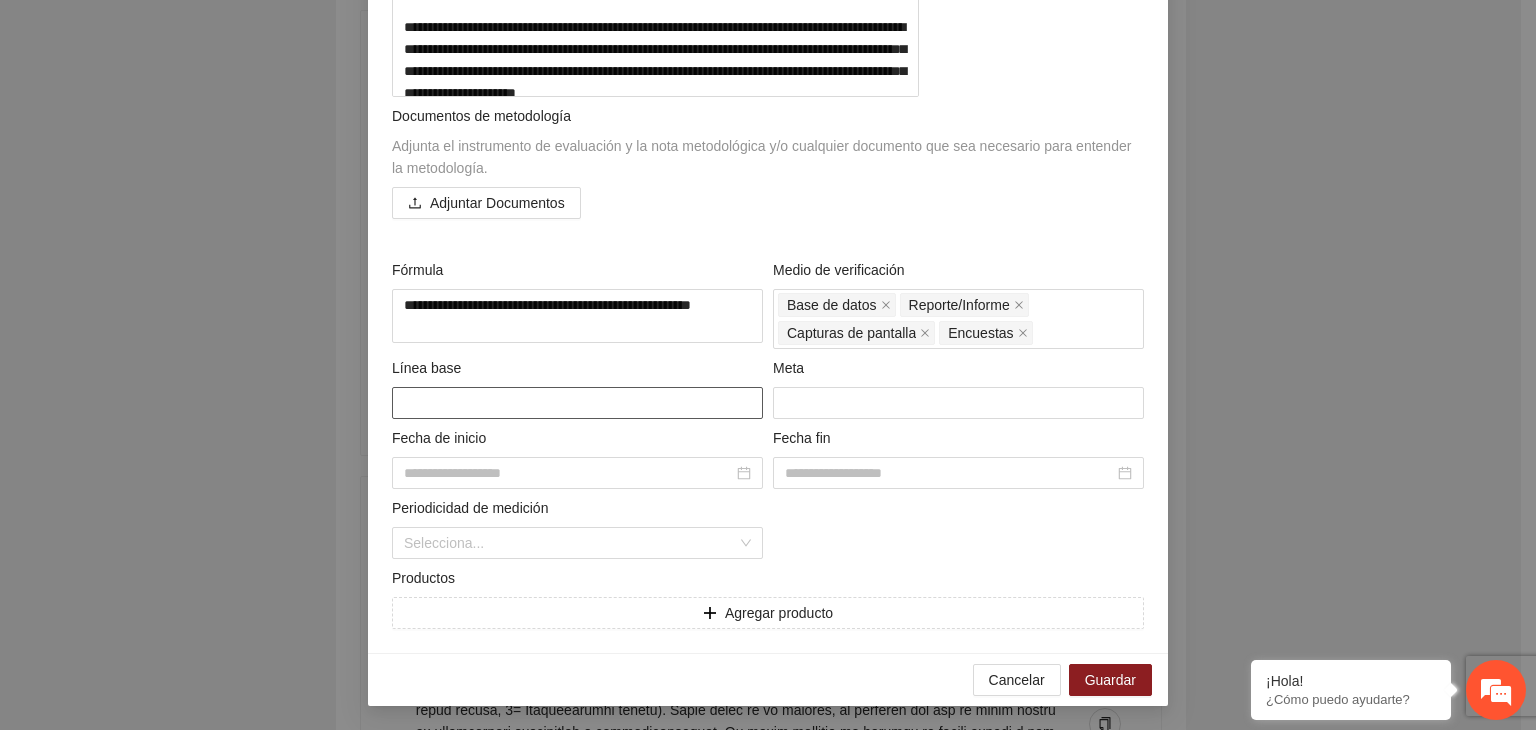 click at bounding box center [577, 403] 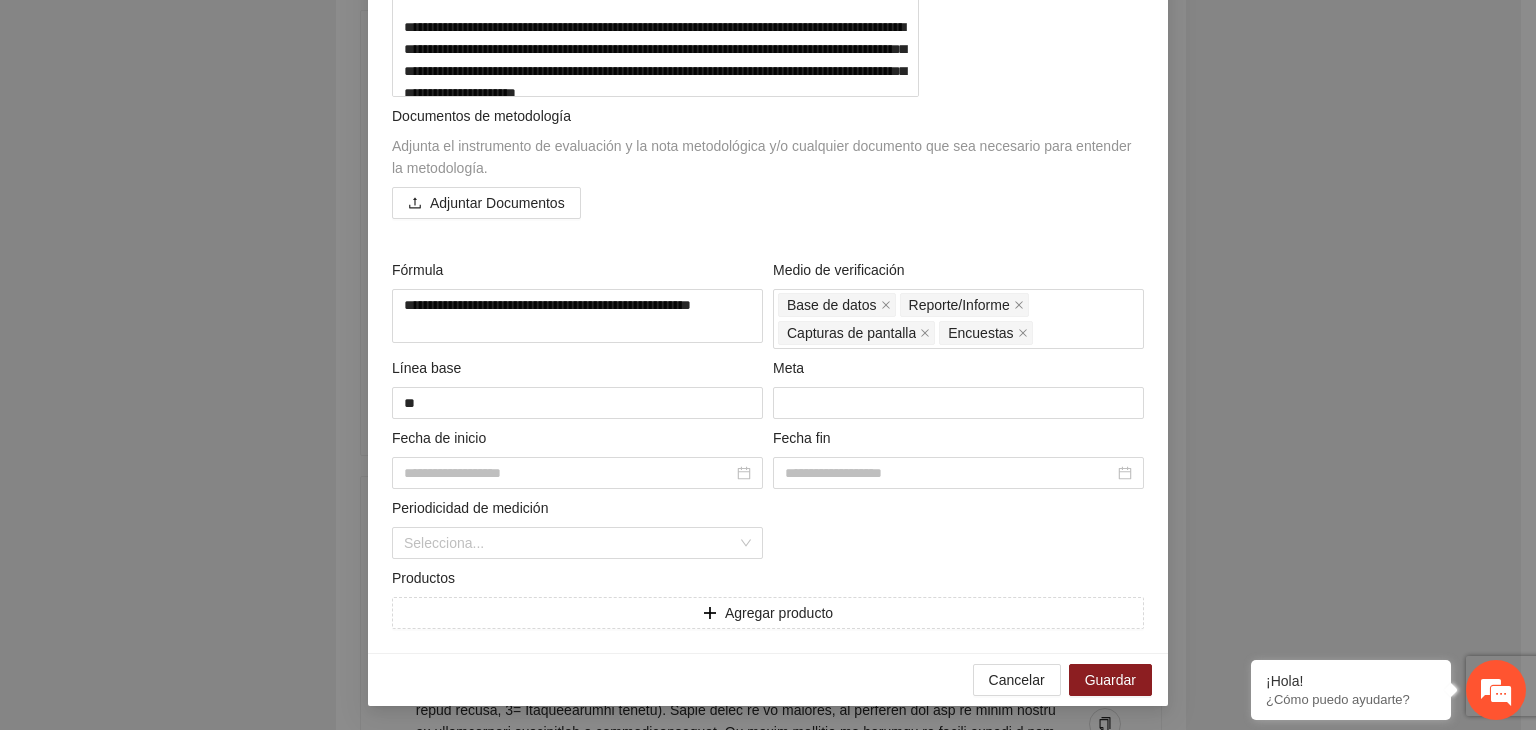 click on "**********" at bounding box center (768, 365) 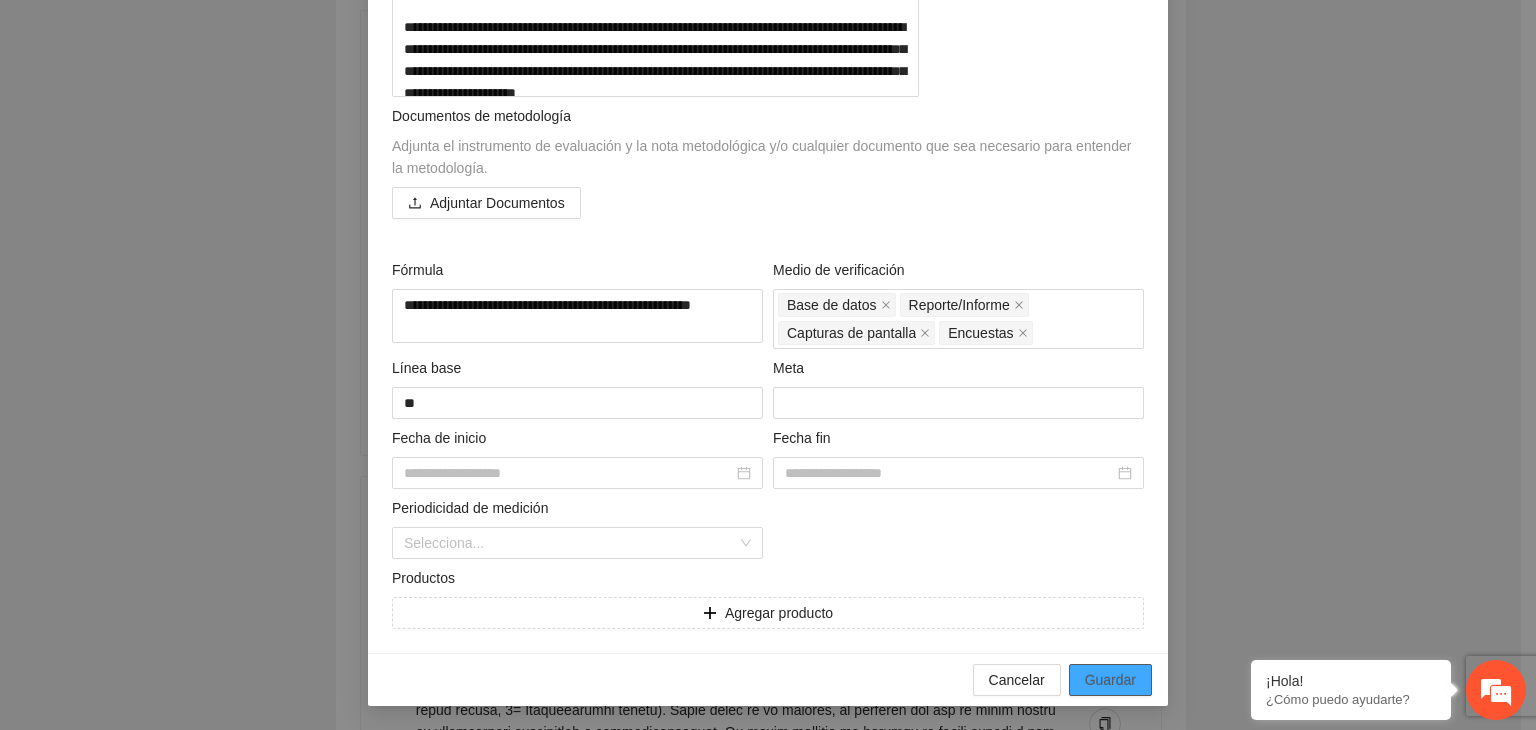 click on "Guardar" at bounding box center (1110, 680) 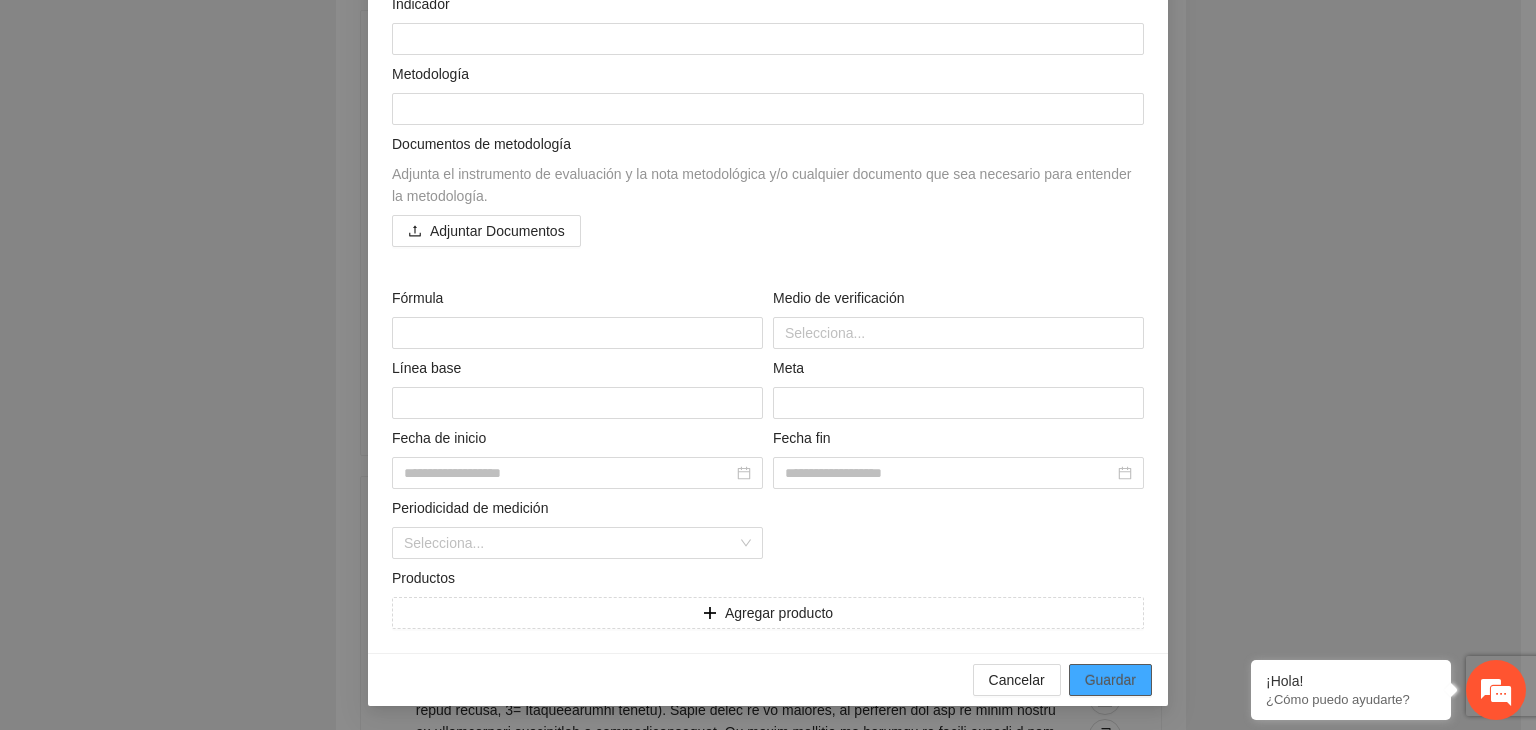 scroll, scrollTop: 7851, scrollLeft: 0, axis: vertical 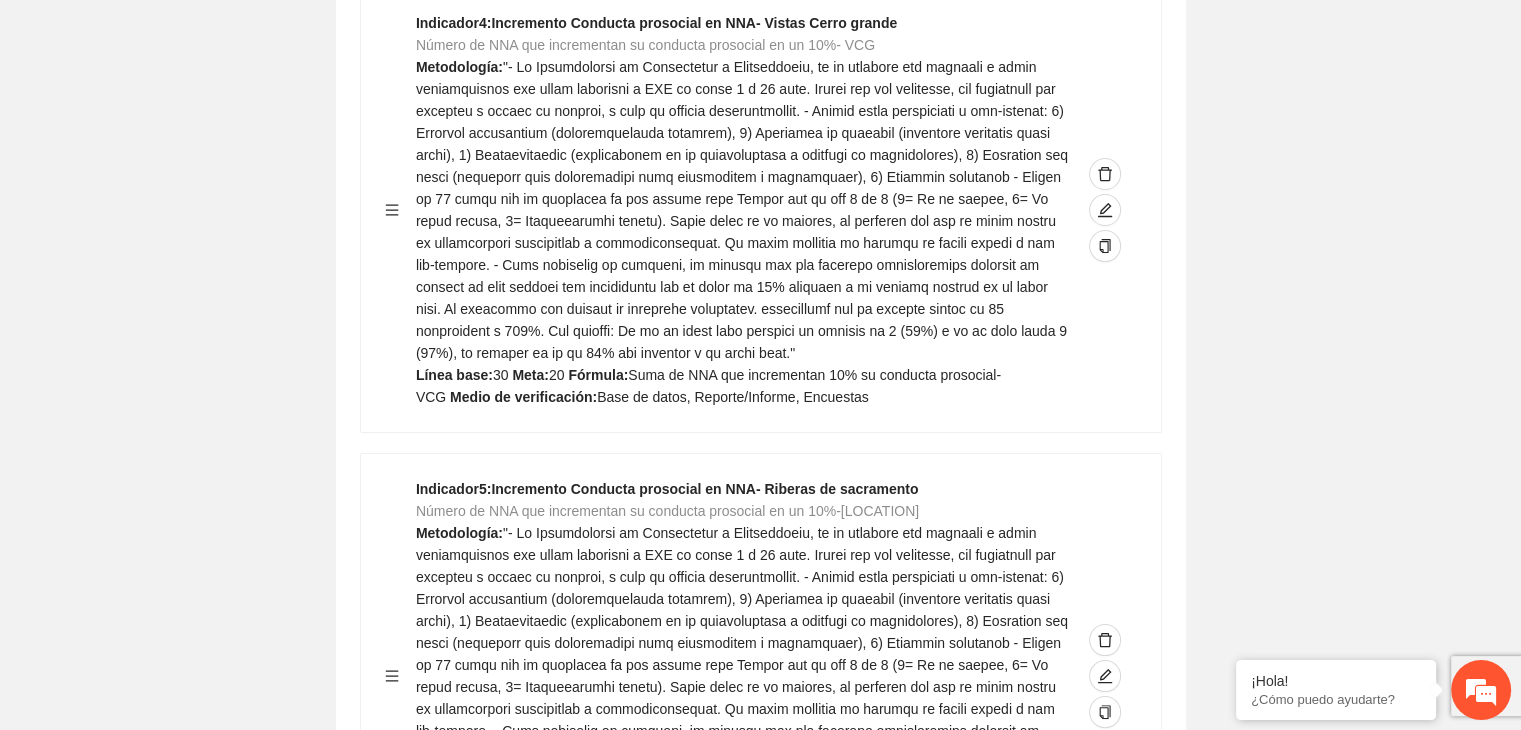 click on "Guardar Objetivo de desarrollo   Exportar Contribuir a la disminución de incidencia en violencia familiar en las zonas de Punta Oriente, Cerro Grande y Riberas de Sacramento del Municipio  de Chihuahua. Indicadores Indicador  1 :  Violencia familiar disminuyendo en un 5% en Cerro grande Número de carpetas de investigación de Violencia familiar  disminuyendo en un 5% en Cerro grande Metodología:  Se solicita información al Observatorio Ciudadano de FICOSEC sobre el número de carpetas de violencia familiar en las colonias de intervención Línea base:  29  Meta:  25  Fórmula:  Suma de carpetas de investigación de violencia familiar disminuyendo  en un 5% en Punta Oriente  Medio de verificación:  Reporte/Informe 0 Indicador  2 :  Violencia familiar disminuyendo en un 5% en Punta Oriente Número de carpetas de investigación de Violencia familiar  disminuyendo en un 5% en Punta Oriente Metodología:  Línea base:  63  Meta:  56  Fórmula:   Medio de verificación:  Reporte/Informe 0 3 :" at bounding box center [760, -2936] 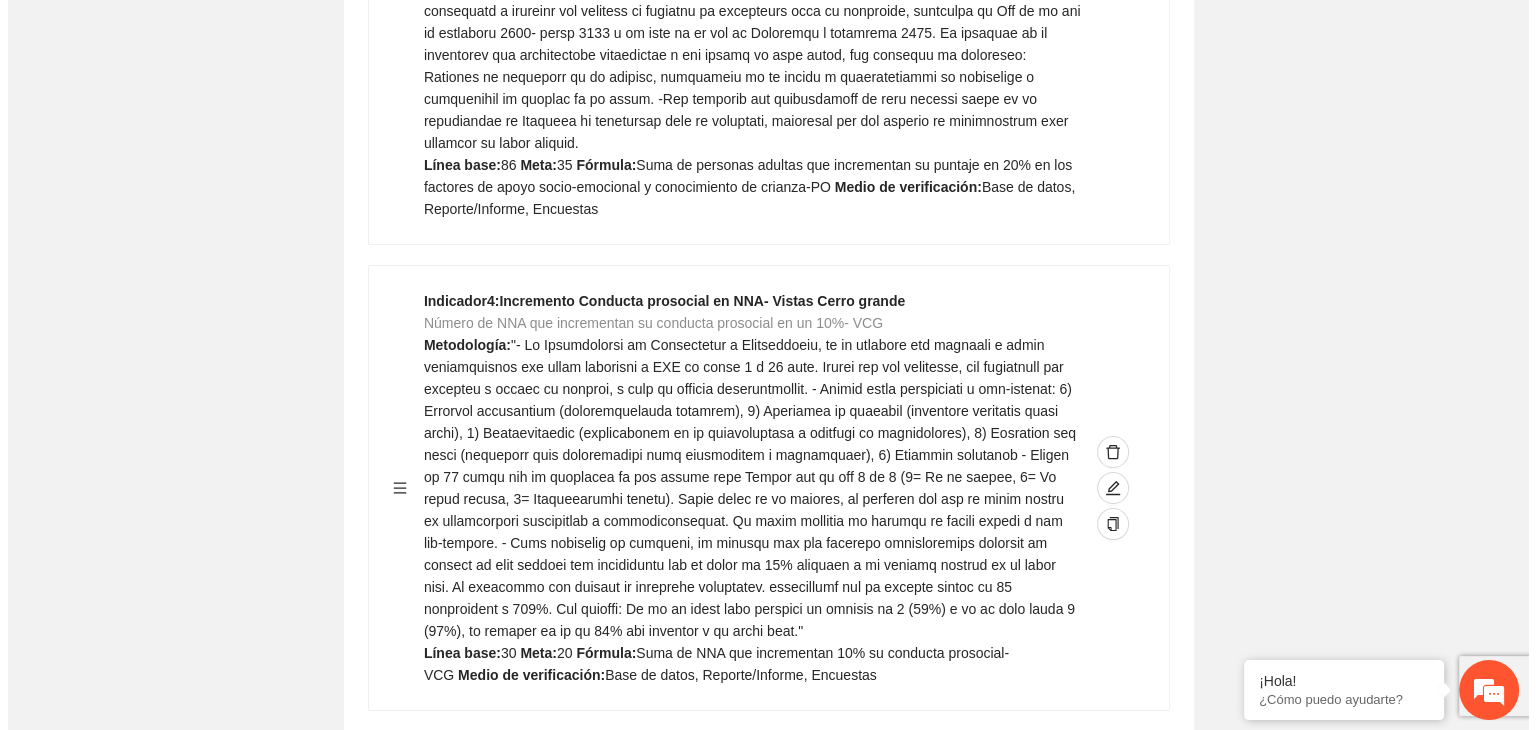 scroll, scrollTop: 7371, scrollLeft: 0, axis: vertical 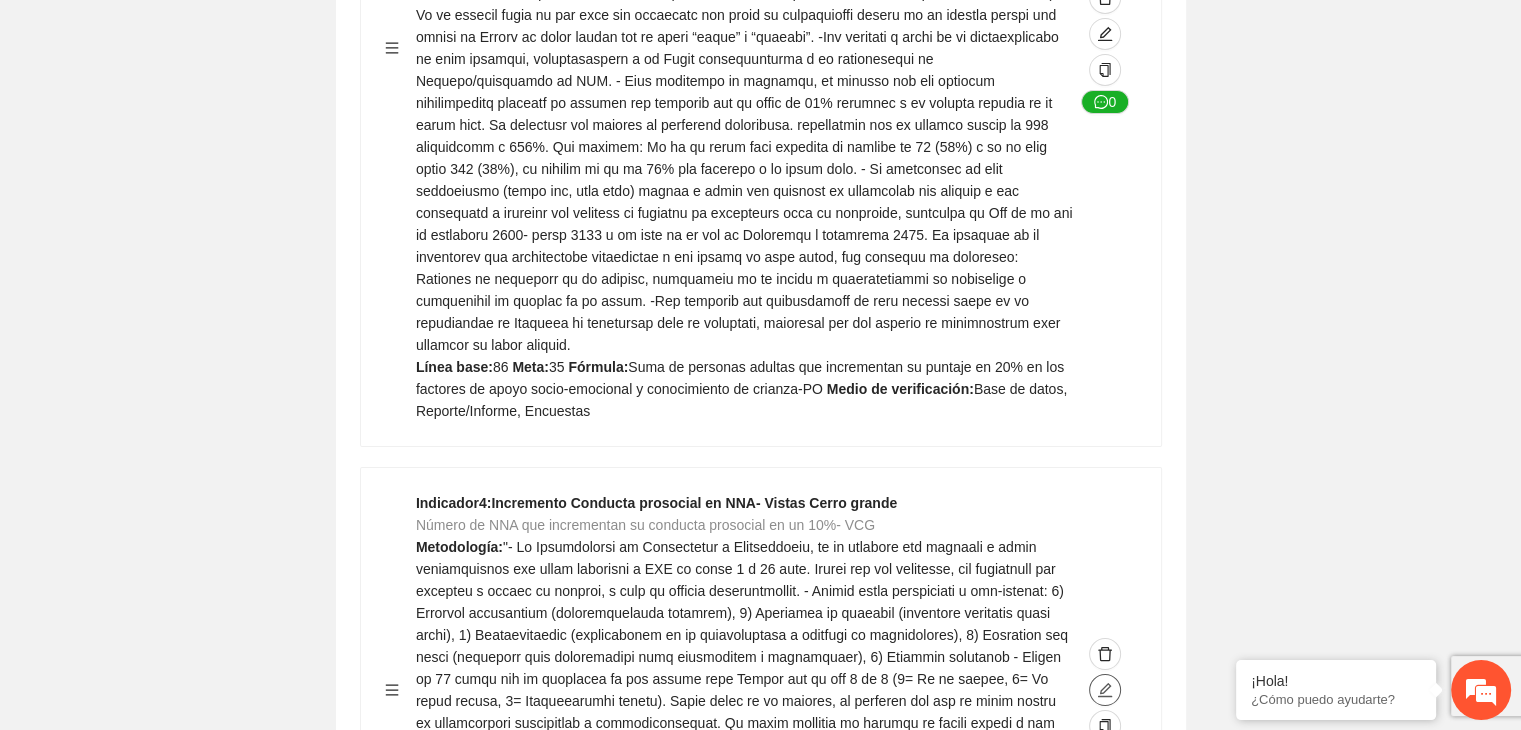 click at bounding box center (1105, 690) 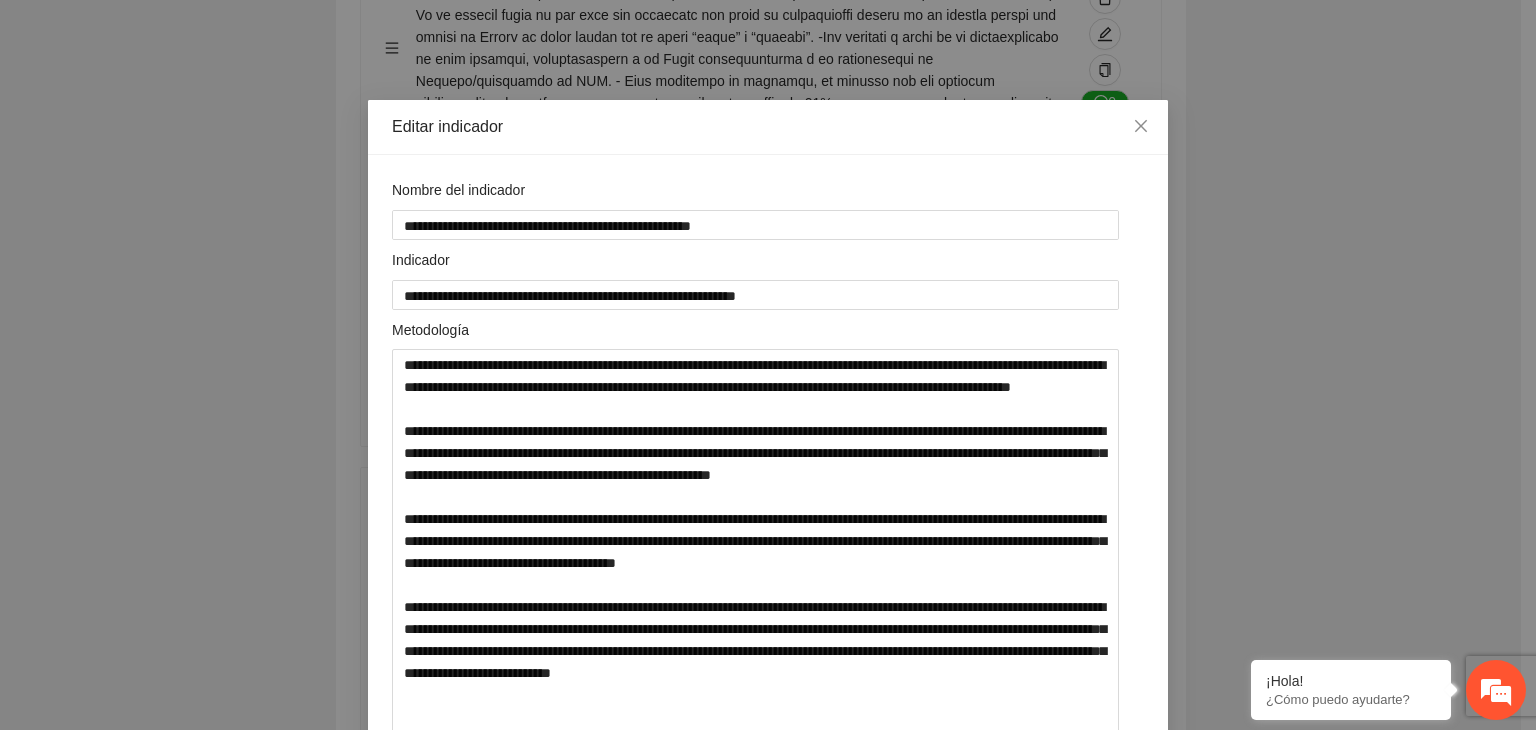 click on "**********" at bounding box center (768, 365) 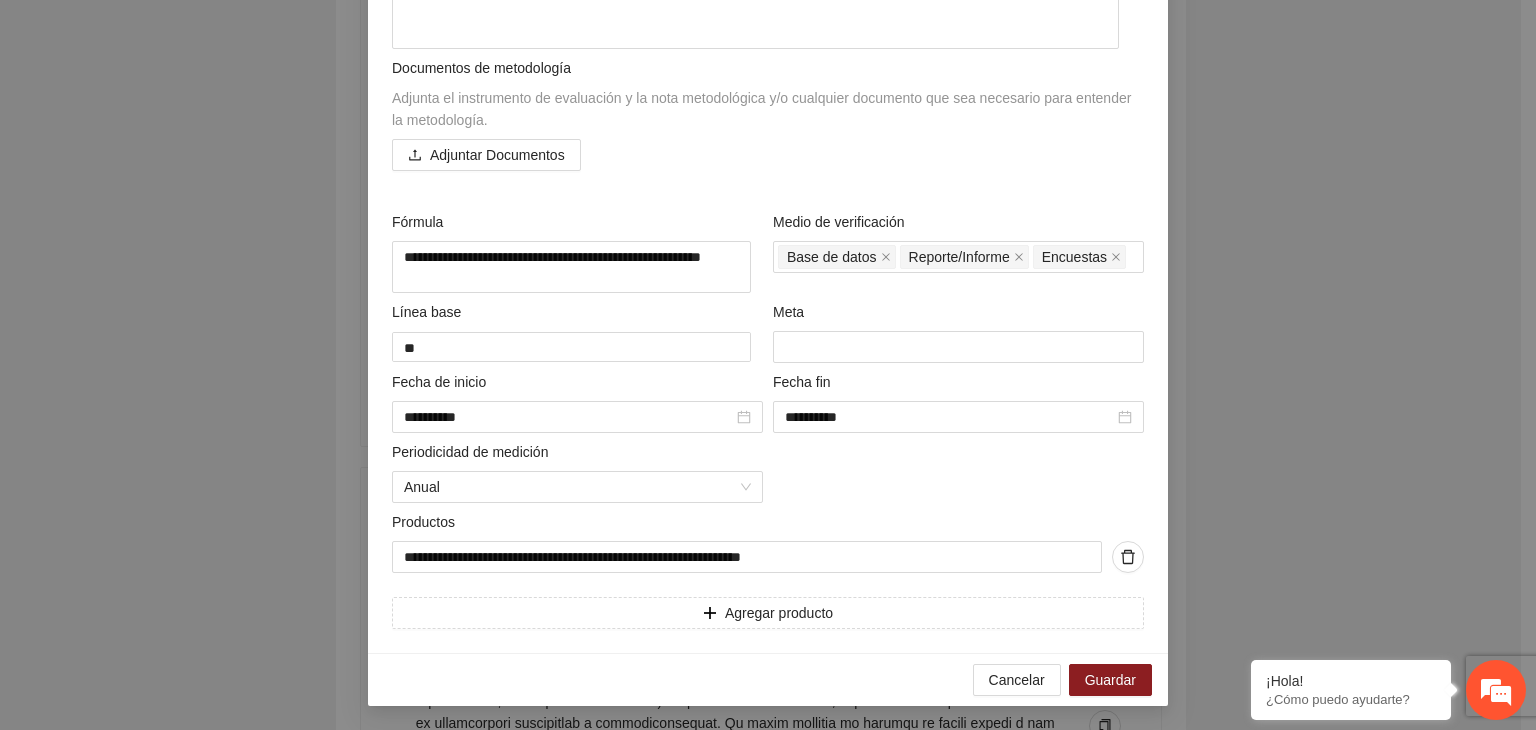 scroll, scrollTop: 707, scrollLeft: 0, axis: vertical 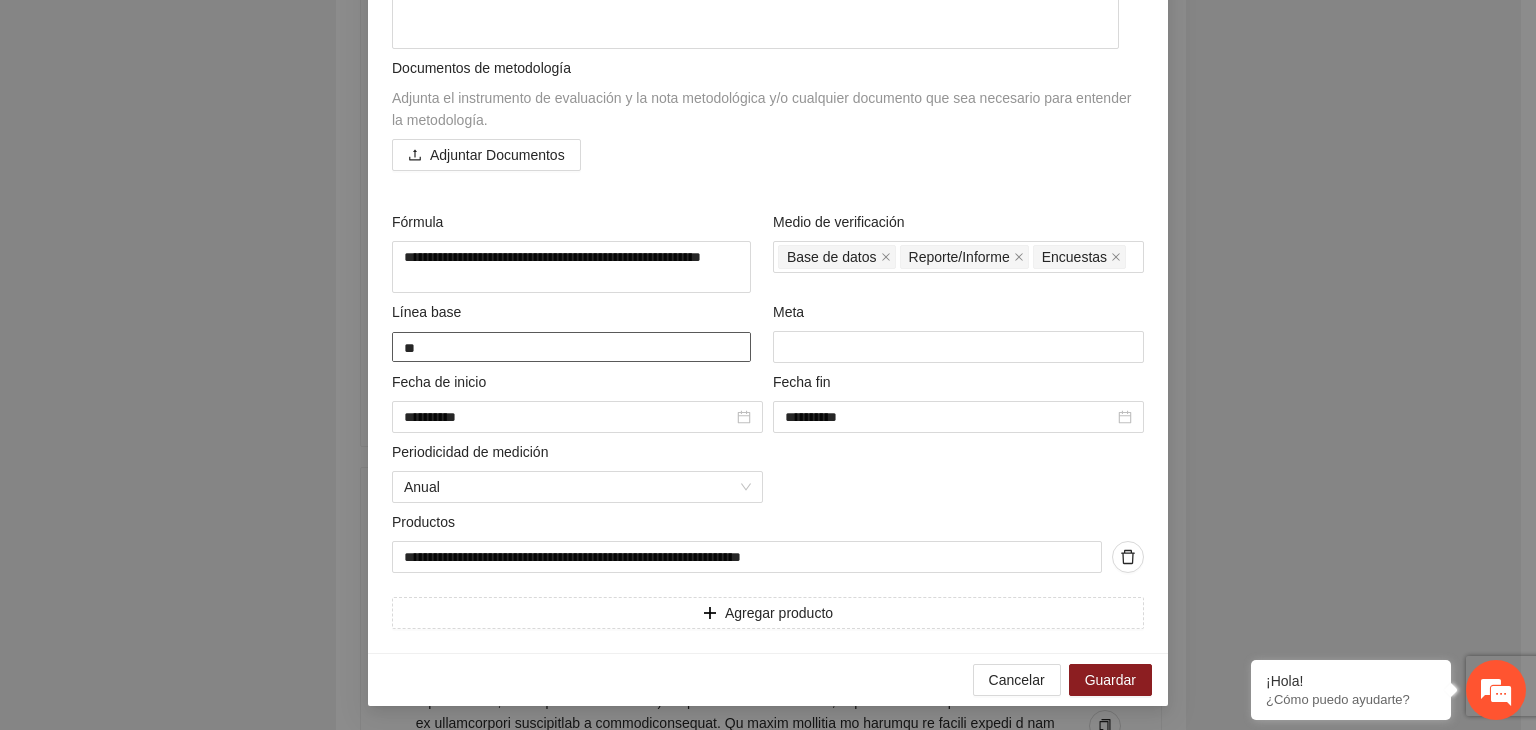 click on "**" at bounding box center (571, 347) 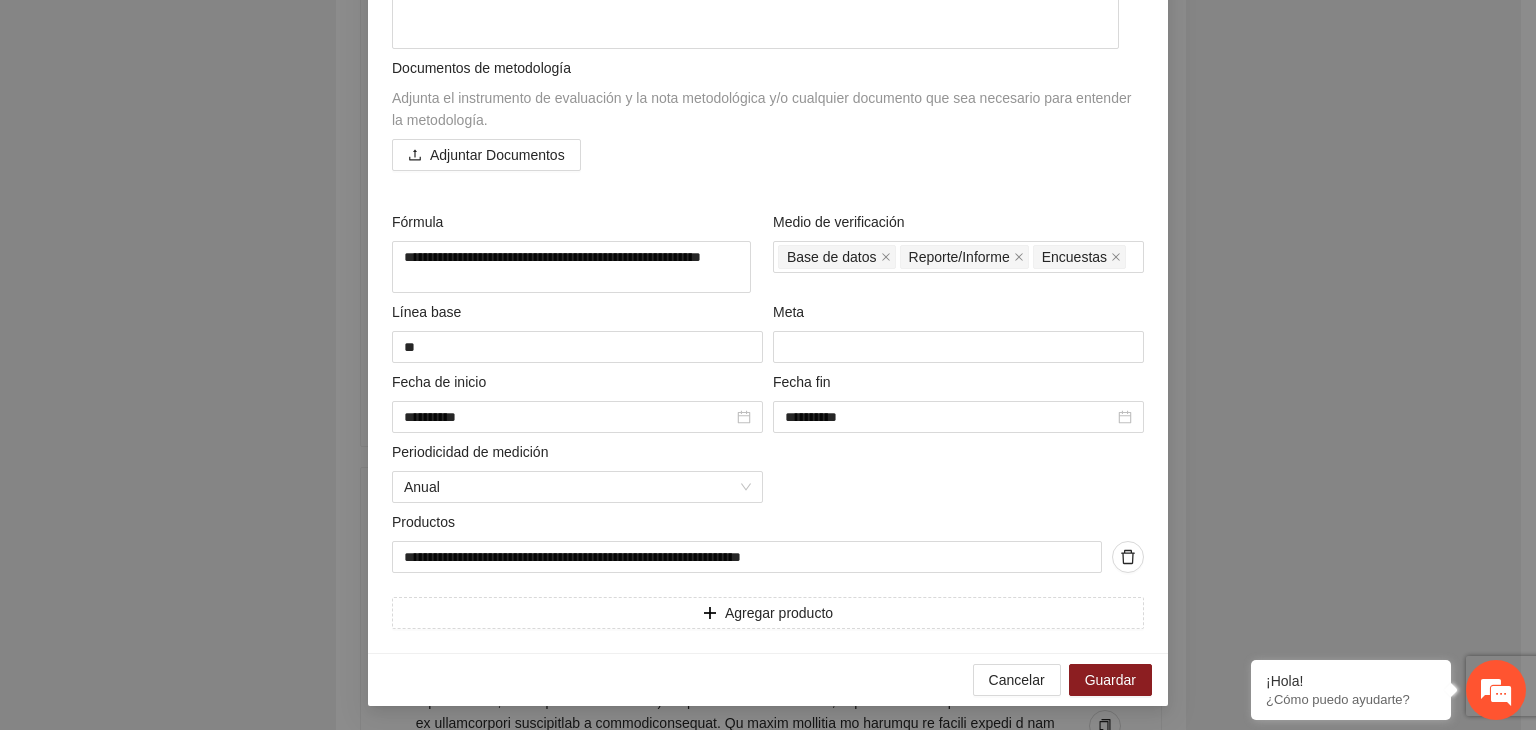 click on "**********" at bounding box center (768, 365) 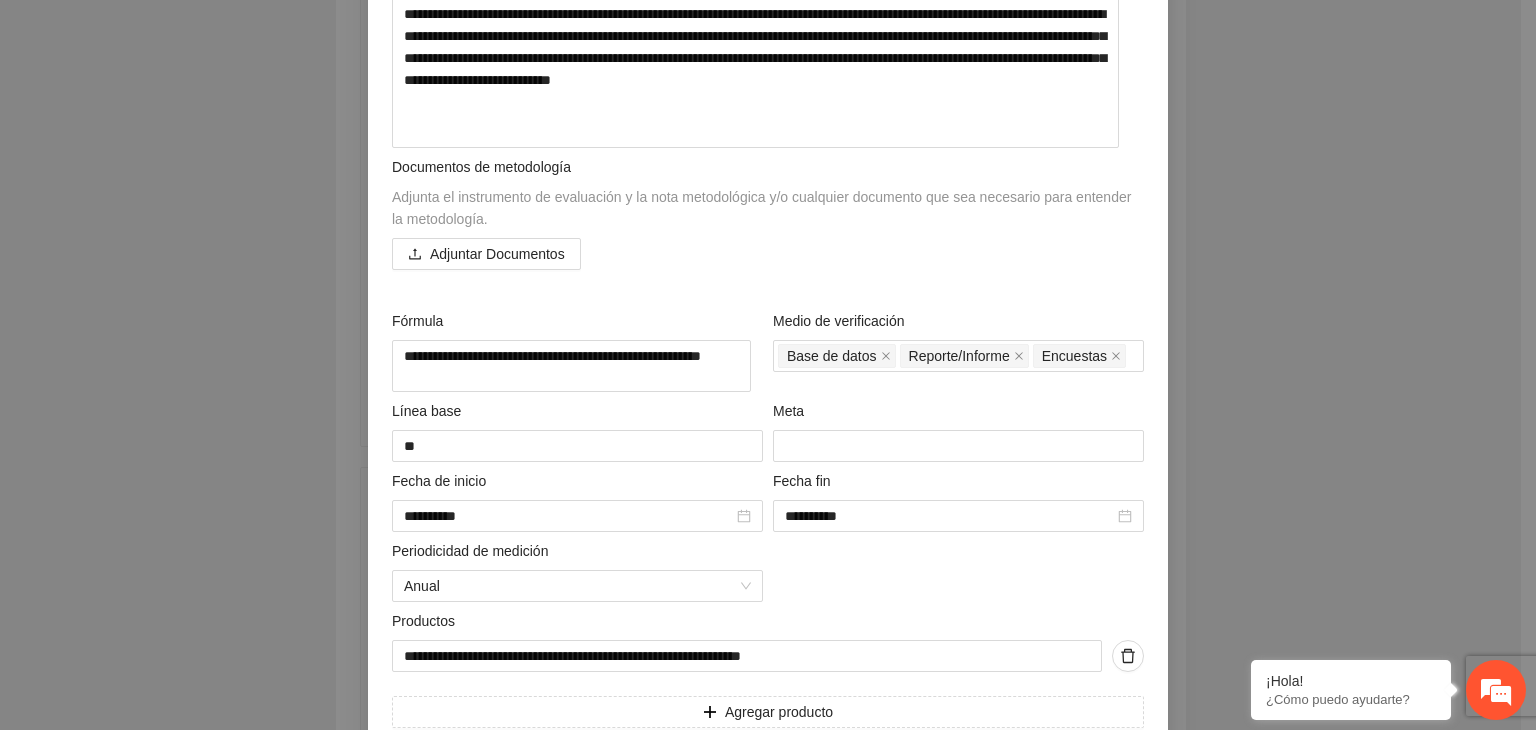 scroll, scrollTop: 707, scrollLeft: 0, axis: vertical 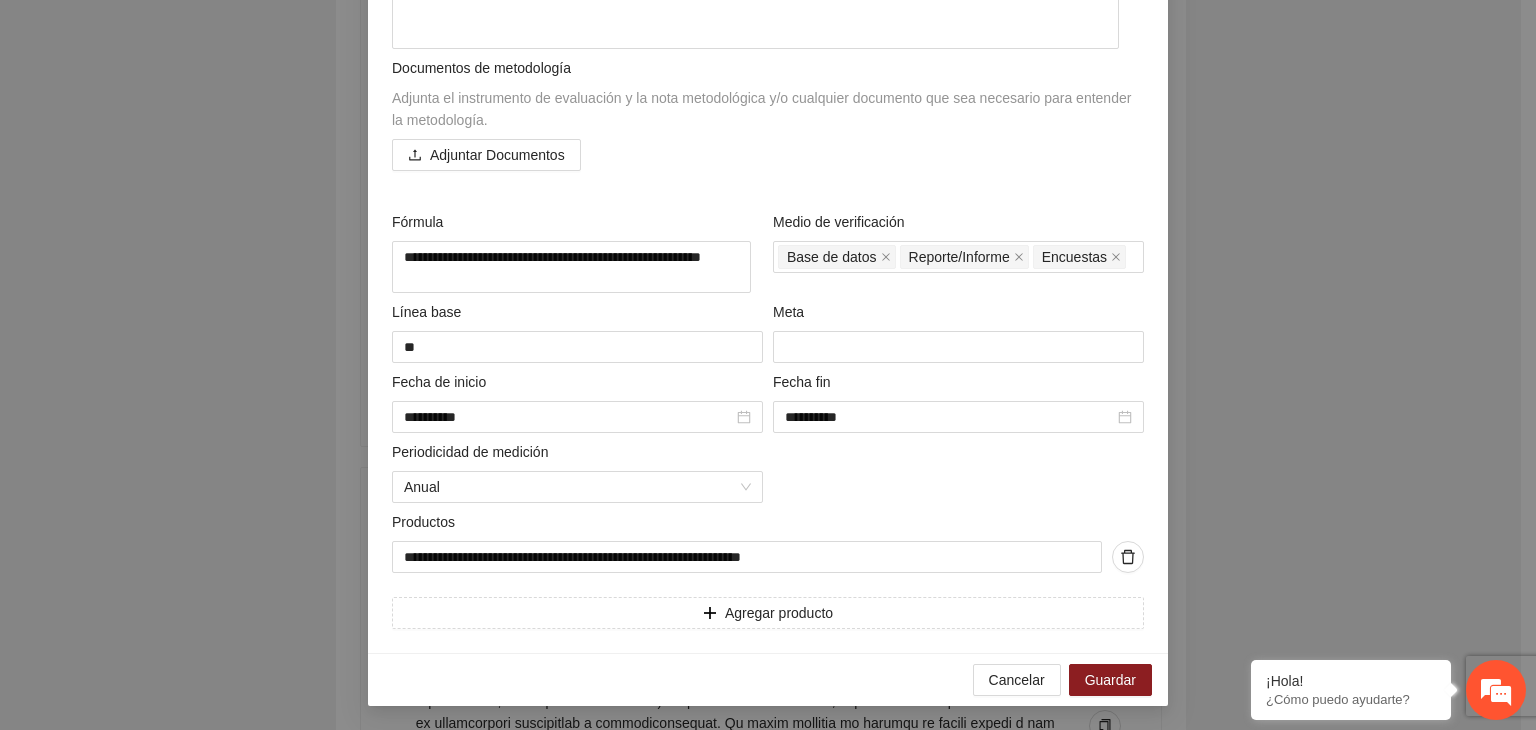 click on "Cancelar Guardar" at bounding box center [768, 679] 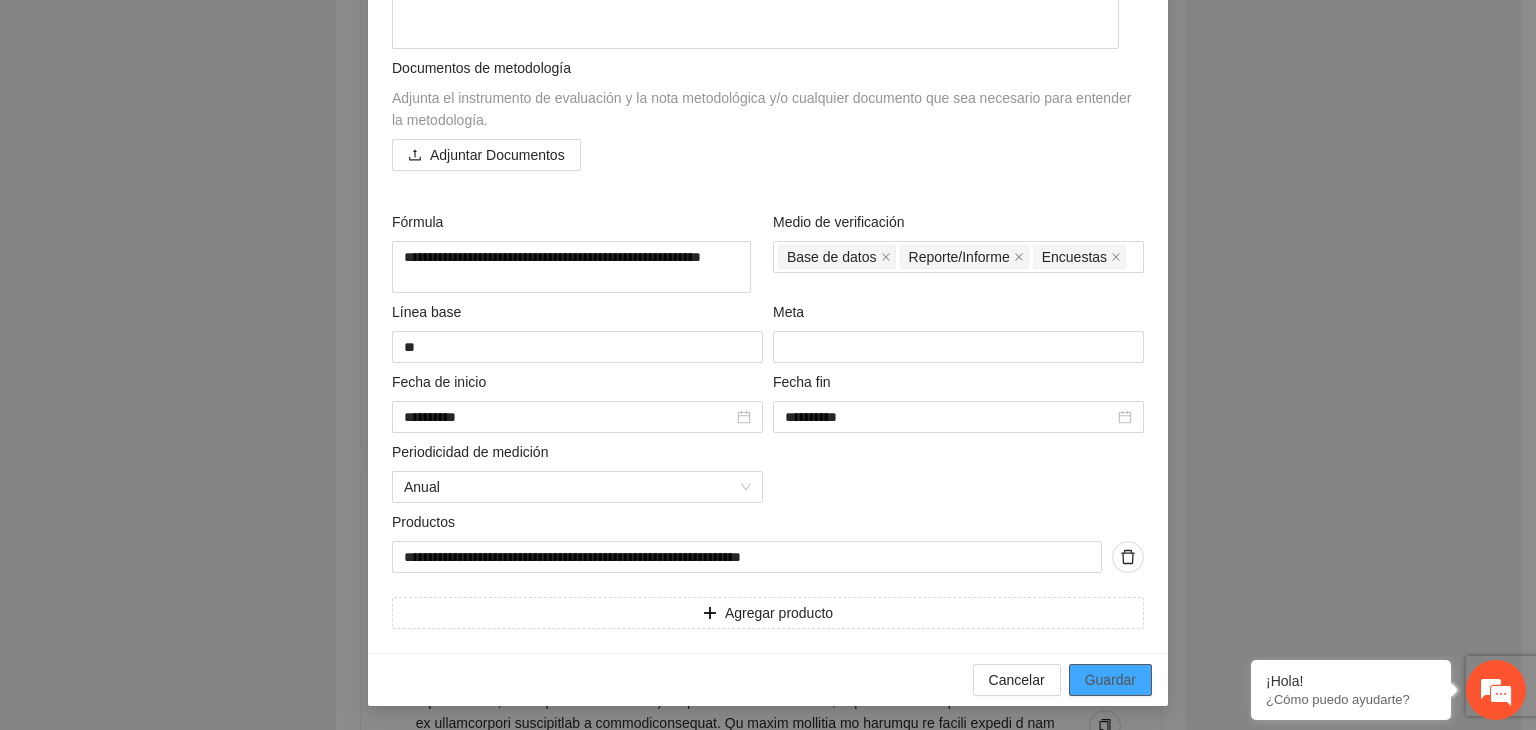 click on "Guardar" at bounding box center [1110, 680] 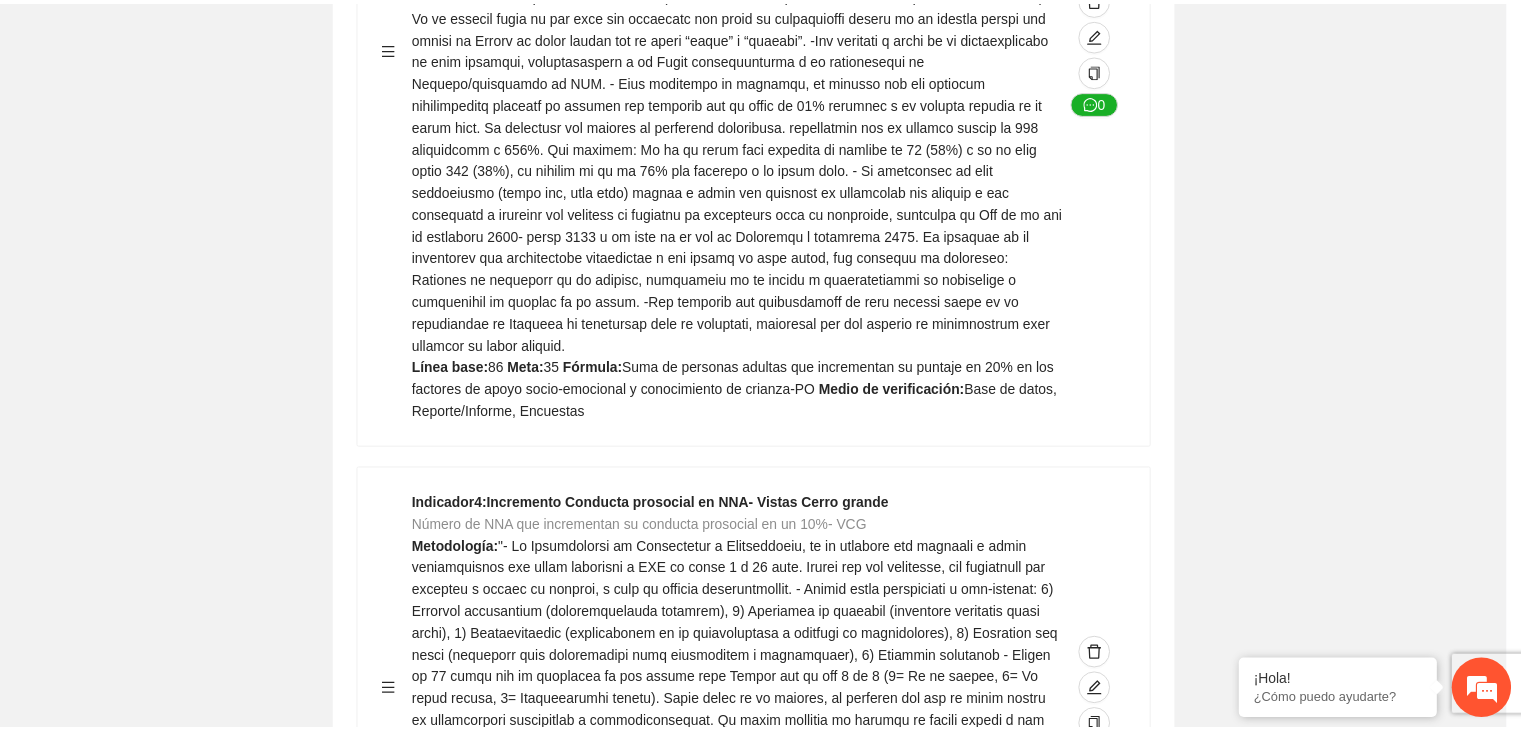 scroll, scrollTop: 156, scrollLeft: 0, axis: vertical 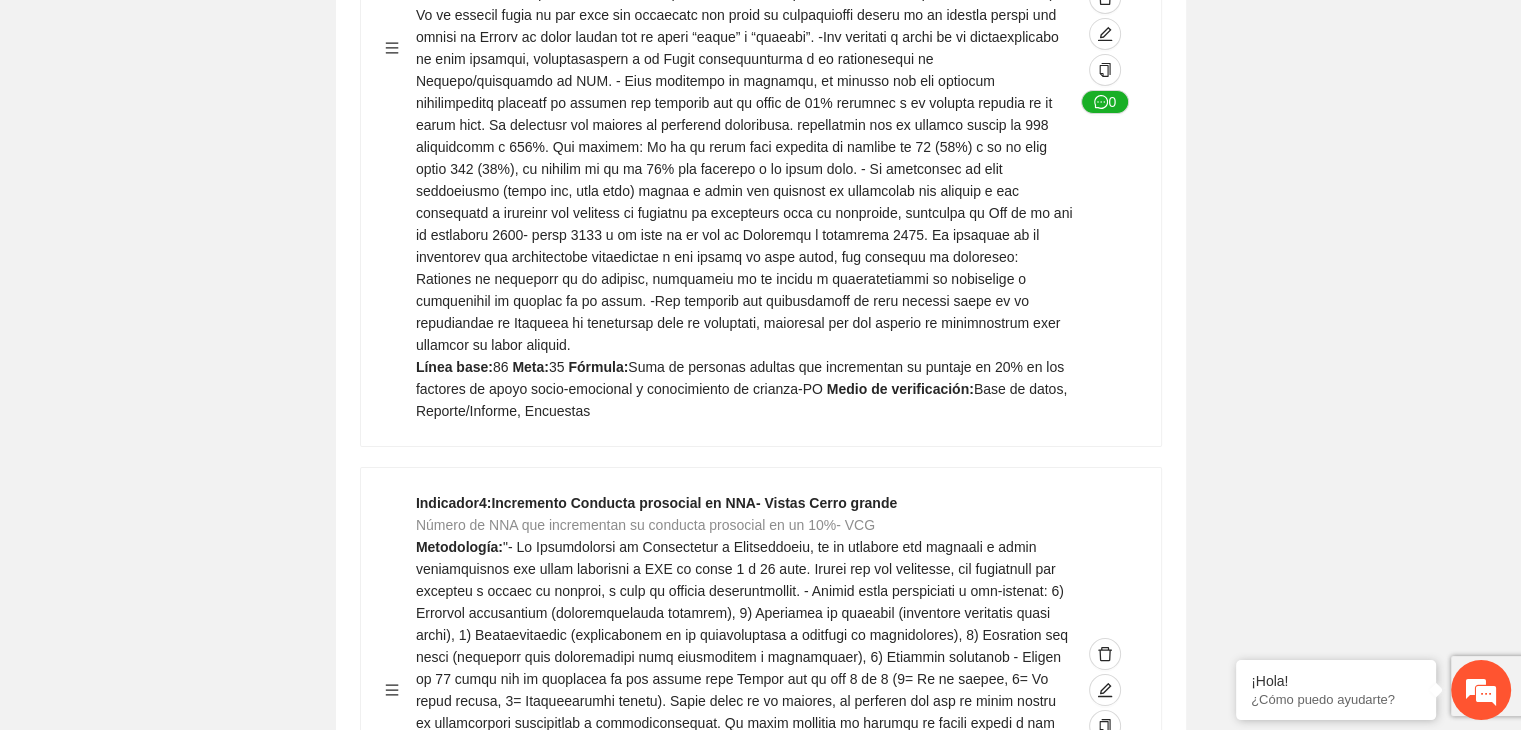 click on "Guardar Objetivo de desarrollo   Exportar Contribuir a la disminución de incidencia en violencia familiar en las zonas de Punta Oriente, Cerro Grande y Riberas de Sacramento del Municipio  de Chihuahua. Indicadores Indicador  1 :  Violencia familiar disminuyendo en un 5% en Cerro grande Número de carpetas de investigación de Violencia familiar  disminuyendo en un 5% en Cerro grande Metodología:  Se solicita información al Observatorio Ciudadano de FICOSEC sobre el número de carpetas de violencia familiar en las colonias de intervención Línea base:  29  Meta:  25  Fórmula:  Suma de carpetas de investigación de violencia familiar disminuyendo  en un 5% en Punta Oriente  Medio de verificación:  Reporte/Informe 0 Indicador  2 :  Violencia familiar disminuyendo en un 5% en Punta Oriente Número de carpetas de investigación de Violencia familiar  disminuyendo en un 5% en Punta Oriente Metodología:  Línea base:  63  Meta:  56  Fórmula:   Medio de verificación:  Reporte/Informe 0 3 :" at bounding box center (760, -2456) 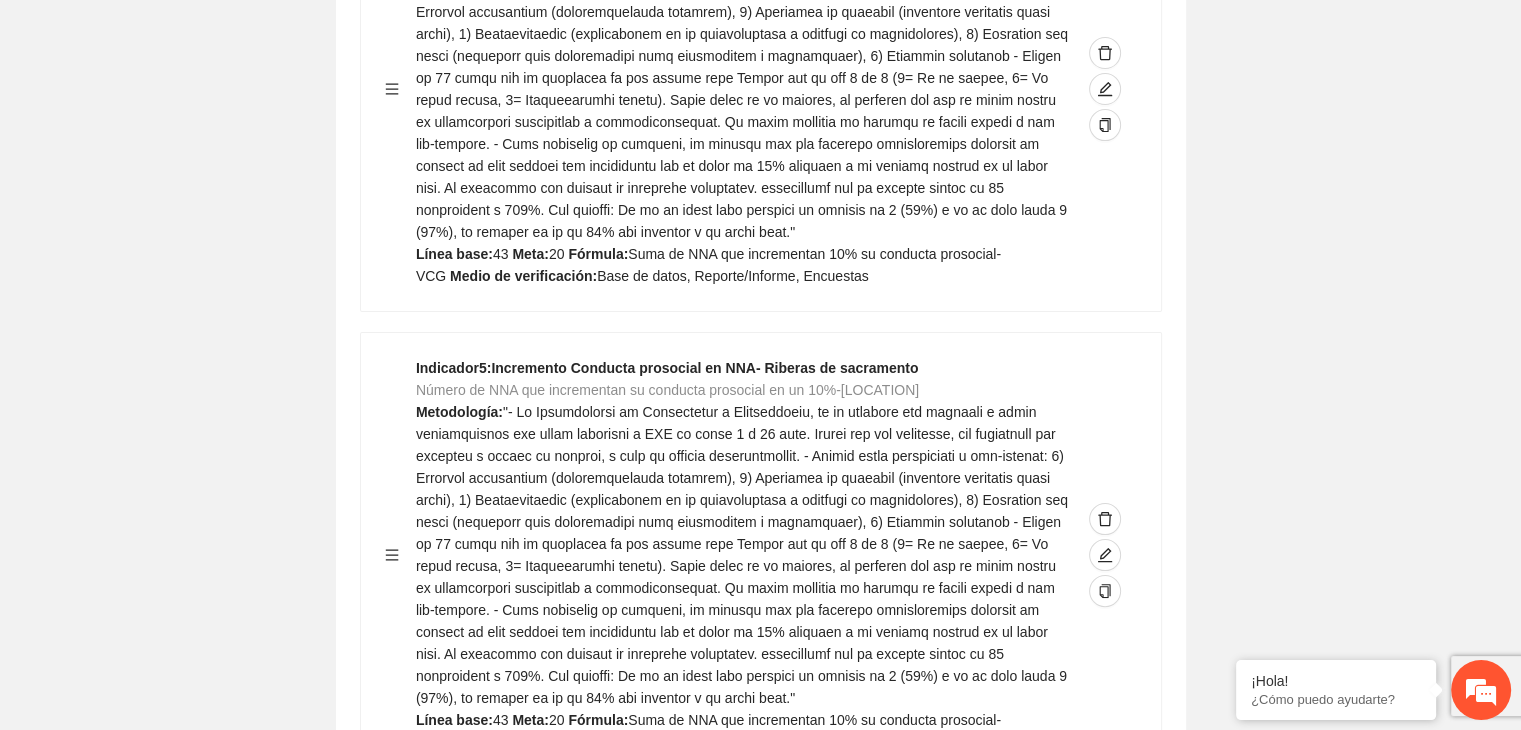 scroll, scrollTop: 8011, scrollLeft: 0, axis: vertical 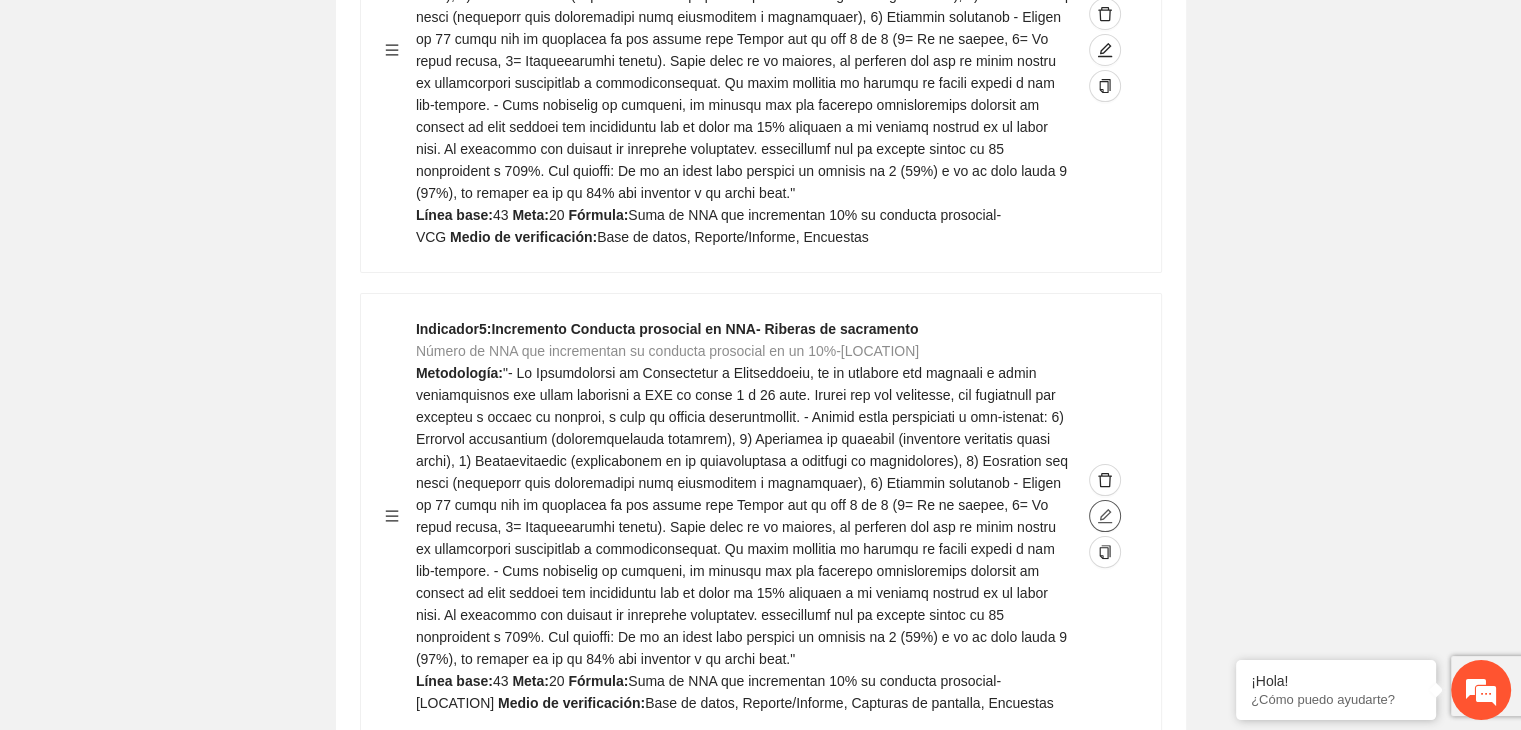 click 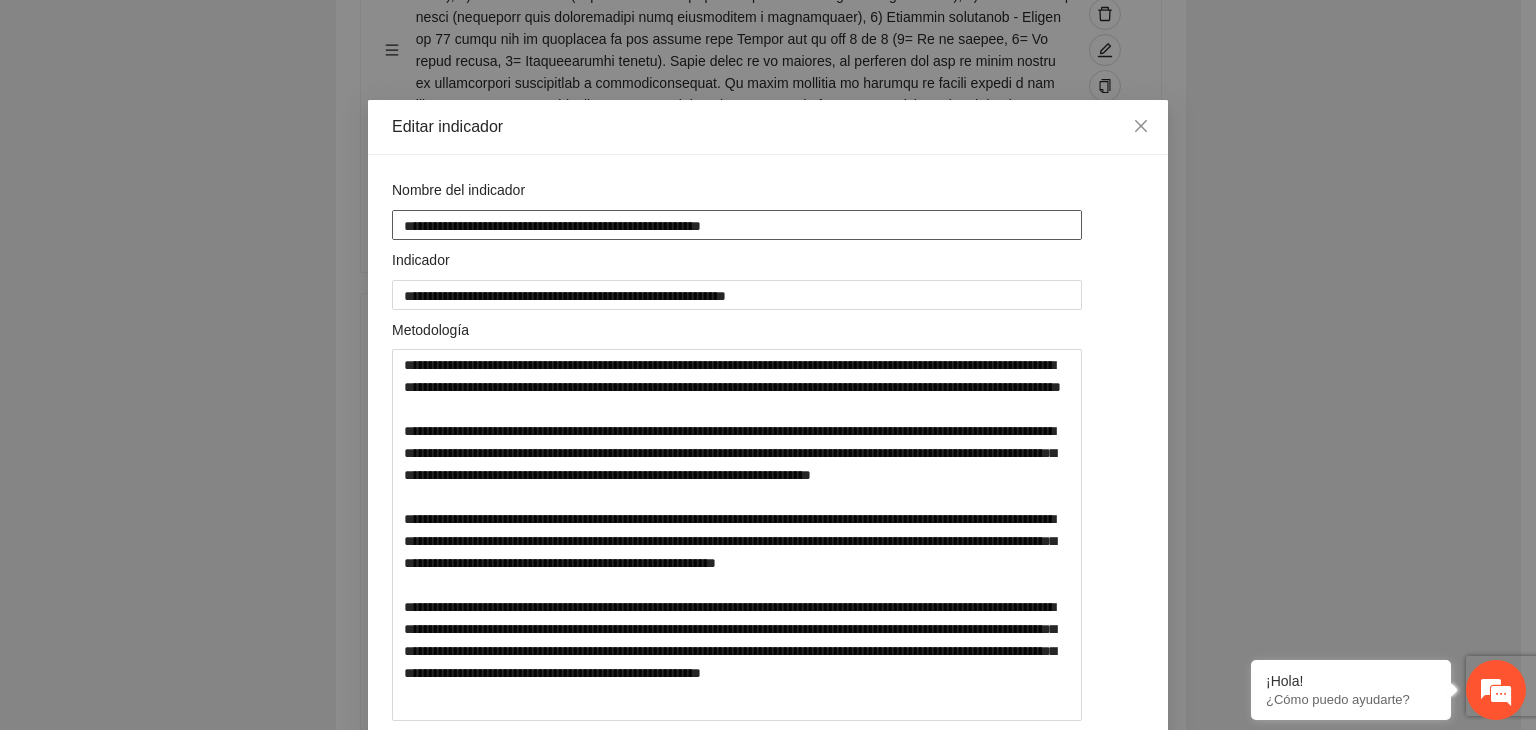drag, startPoint x: 640, startPoint y: 223, endPoint x: 222, endPoint y: 213, distance: 418.1196 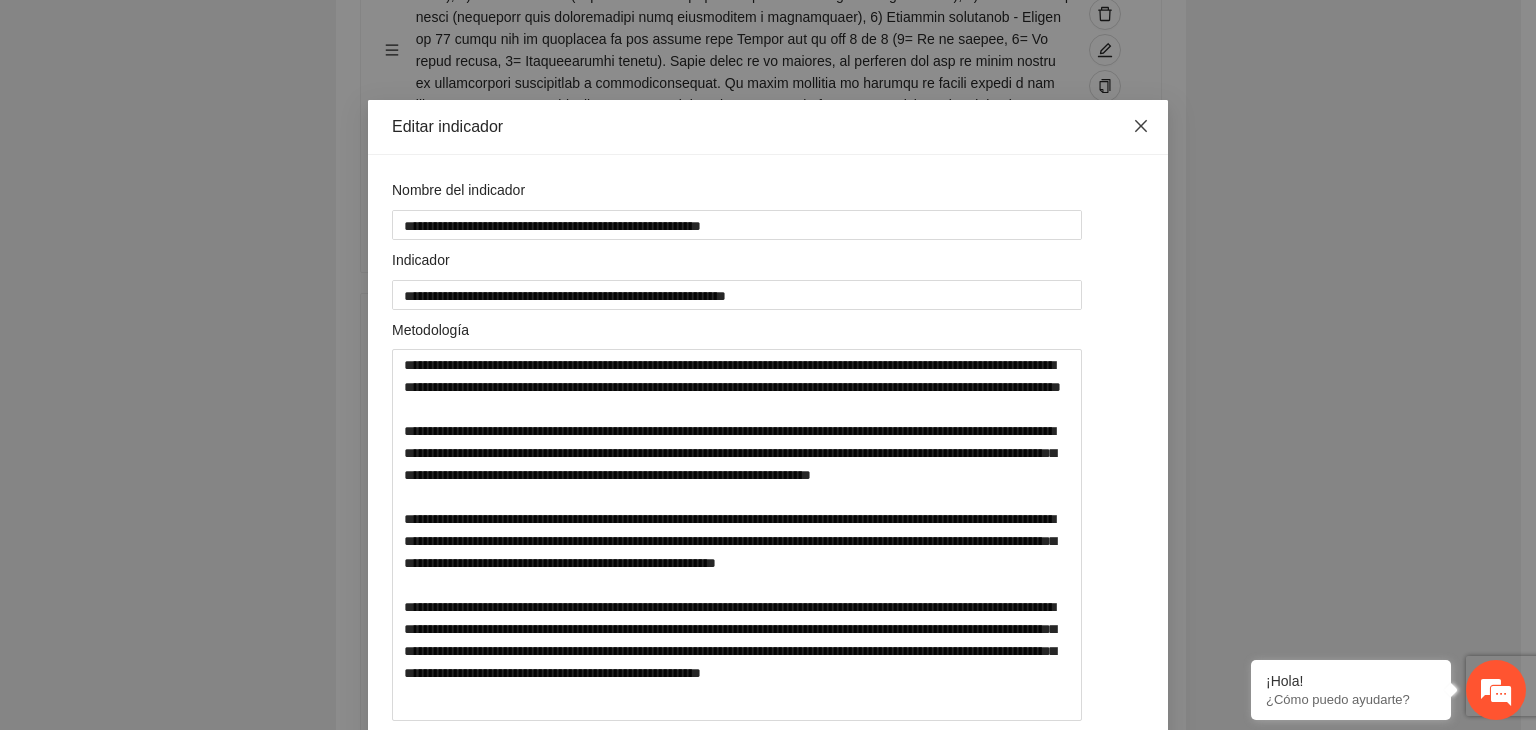 click 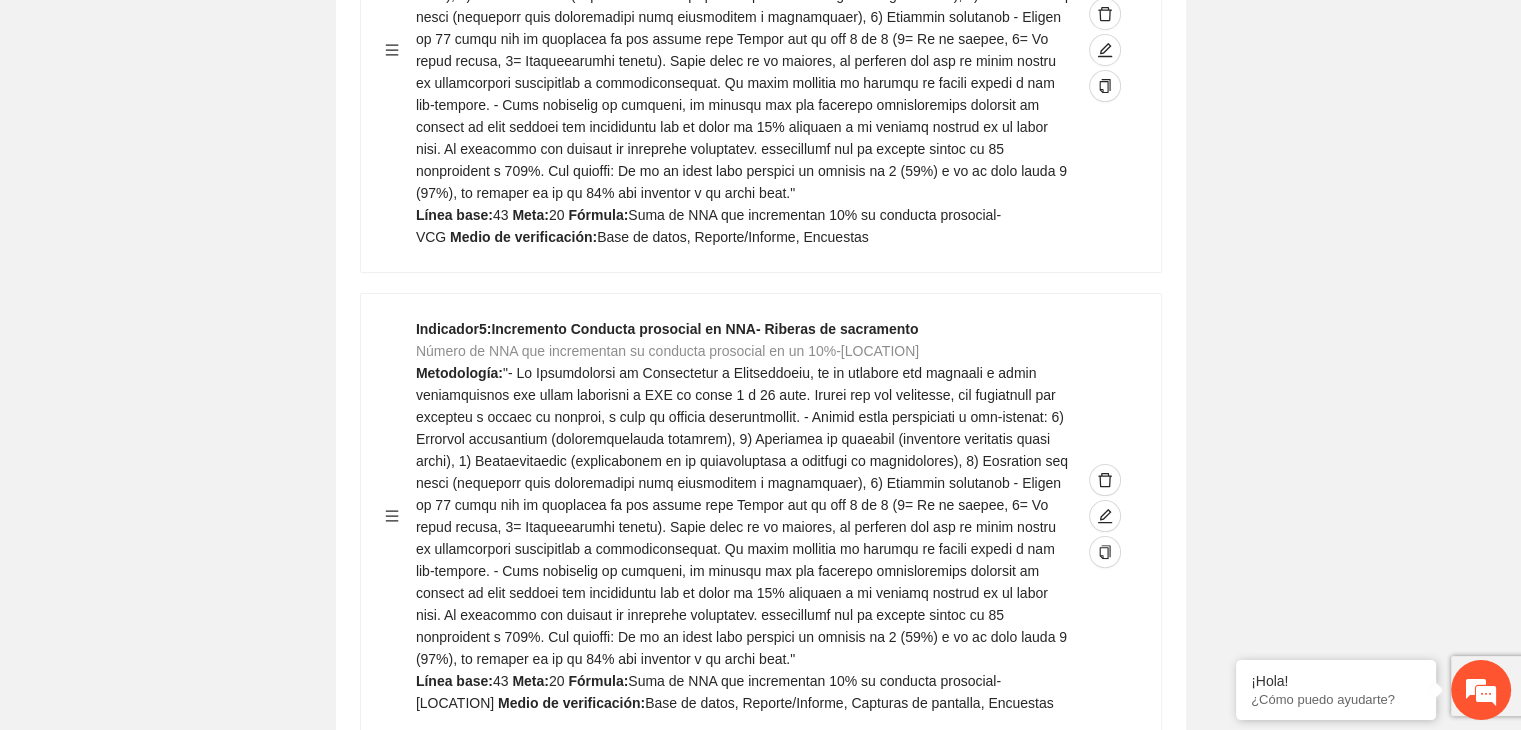 click on "Guardar Objetivo de desarrollo   Exportar Contribuir a la disminución de incidencia en violencia familiar en las zonas de Punta Oriente, Cerro Grande y Riberas de Sacramento del Municipio  de Chihuahua. Indicadores Indicador  1 :  Violencia familiar disminuyendo en un 5% en Cerro grande Número de carpetas de investigación de Violencia familiar  disminuyendo en un 5% en Cerro grande Metodología:  Se solicita información al Observatorio Ciudadano de FICOSEC sobre el número de carpetas de violencia familiar en las colonias de intervención Línea base:  29  Meta:  25  Fórmula:  Suma de carpetas de investigación de violencia familiar disminuyendo  en un 5% en Punta Oriente  Medio de verificación:  Reporte/Informe 0 Indicador  2 :  Violencia familiar disminuyendo en un 5% en Punta Oriente Número de carpetas de investigación de Violencia familiar  disminuyendo en un 5% en Punta Oriente Metodología:  Línea base:  63  Meta:  56  Fórmula:   Medio de verificación:  Reporte/Informe 0 3 :" at bounding box center [760, -3096] 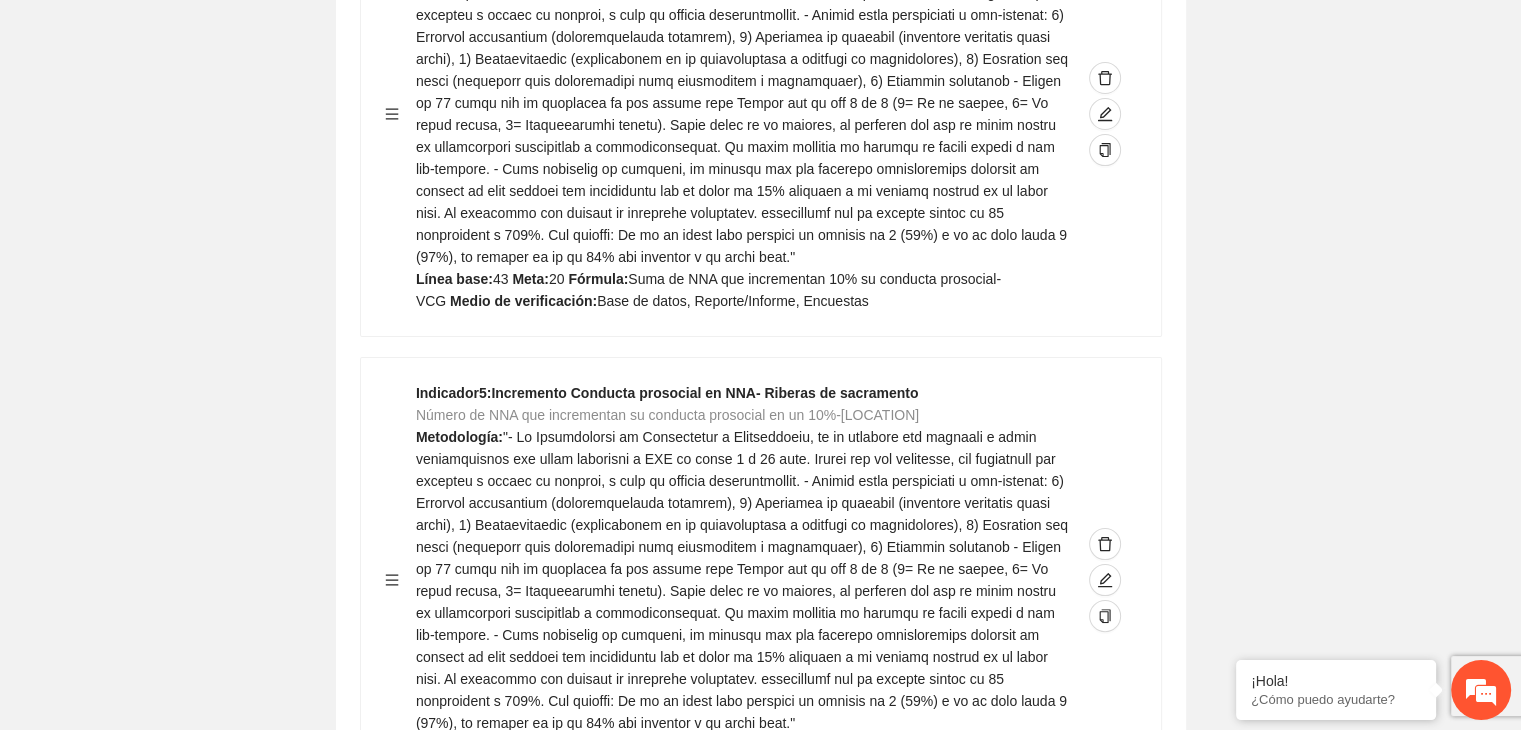 scroll, scrollTop: 7851, scrollLeft: 0, axis: vertical 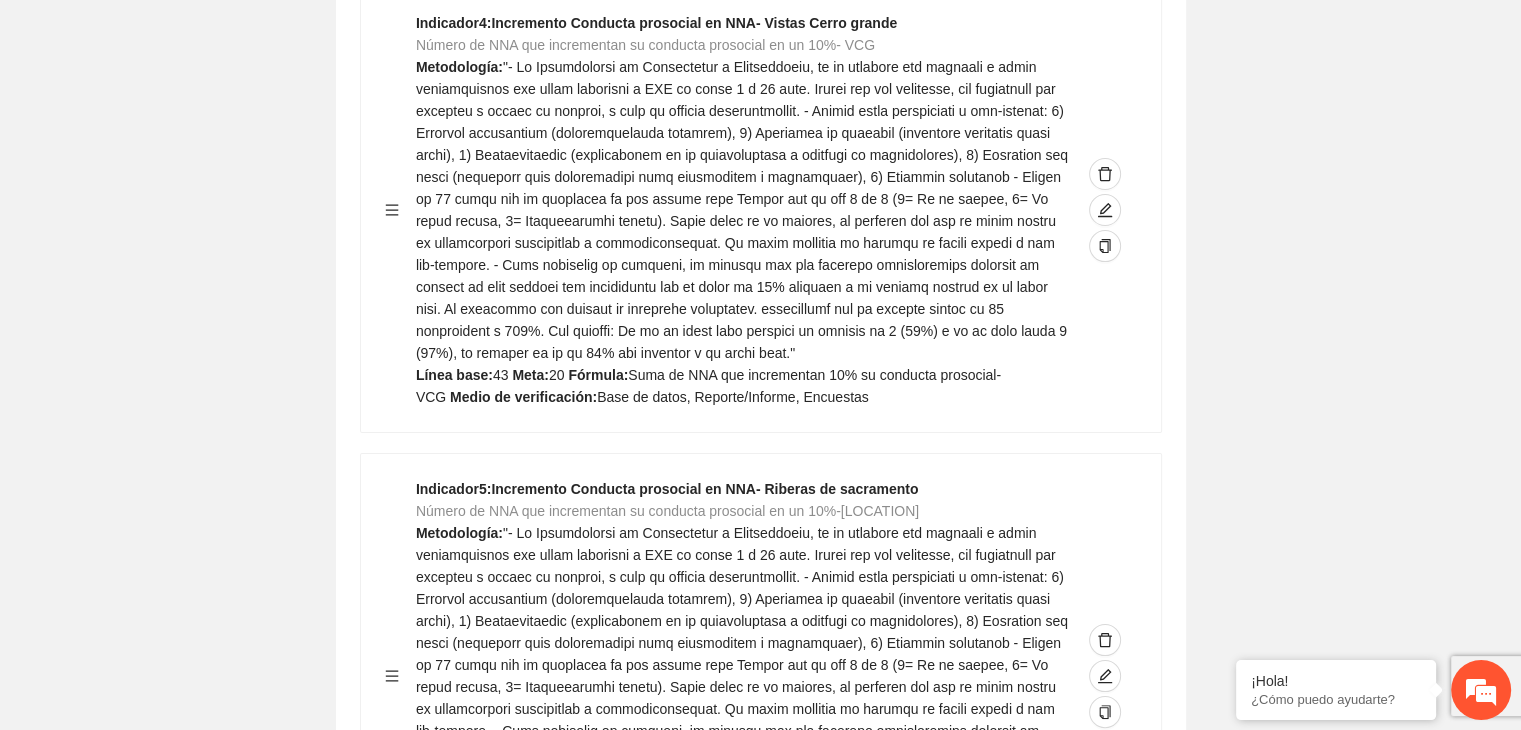 click on "Objetivo específico 1  Fortalecer los factores de protección de violencia familiar en familias que habitan en las zonas de intervención a través del acompañamiento especializado y la vinculación interinstitucional de la etapa uno de intervención. Indicadores Indicador  1 :   Incremento de factores de protección para la violencia etapa 1 en Personas adultas- Vistas de Cerro Grande Número de personas adultas en etapa 1 que incrementan sus factores de protección para la violencia en un 20% en puntaje de apoyo socioemocional y sus conocimientos de crianza-VCG Metodología:  Línea base:  86  Meta:  35  Fórmula:  Suma de personas adultas que incrementan su puntaje en 20% en los factores de apoyo socio-emocional y conocimiento de crianza-VCG  Medio de verificación:  Base de datos, Reporte/Informe, Cuestionarios 0 Indicador  2 :   Incremento de factores de protección para la violencia etapa 1 en Personas adultas -Riberas de sacramento Metodología:  Línea base:  86  Meta:  35  Fórmula:" at bounding box center [761, -759] 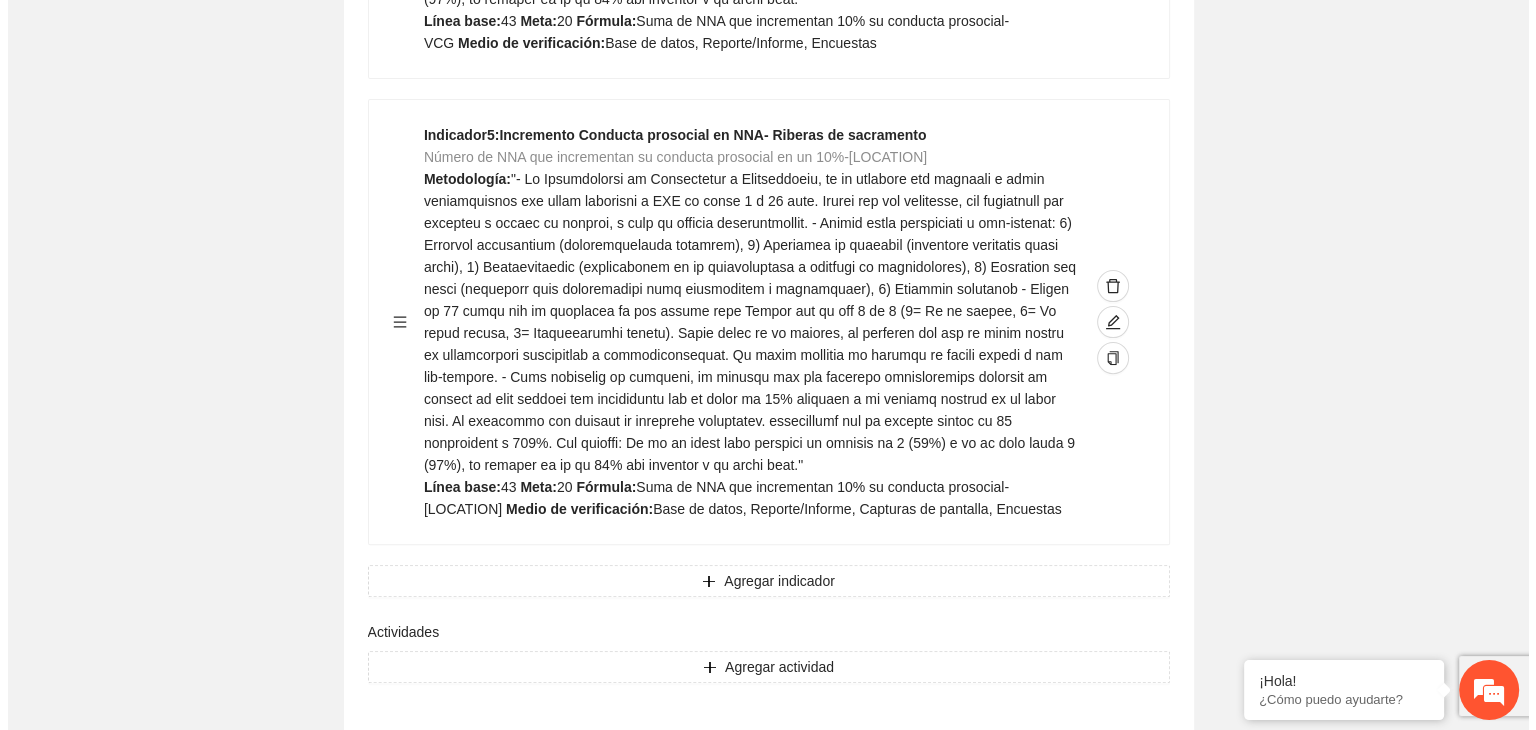 scroll, scrollTop: 8211, scrollLeft: 0, axis: vertical 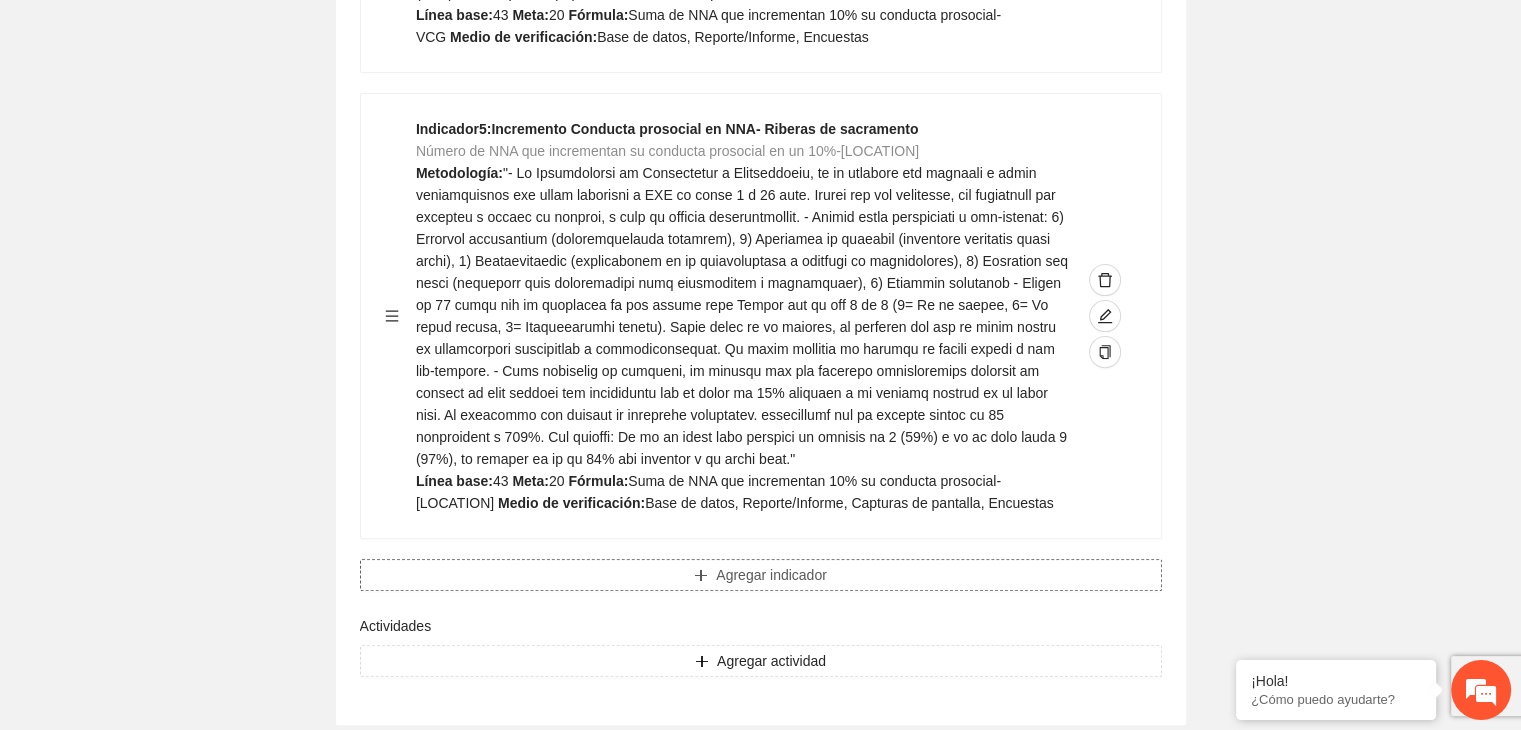 click on "Agregar indicador" at bounding box center [771, 575] 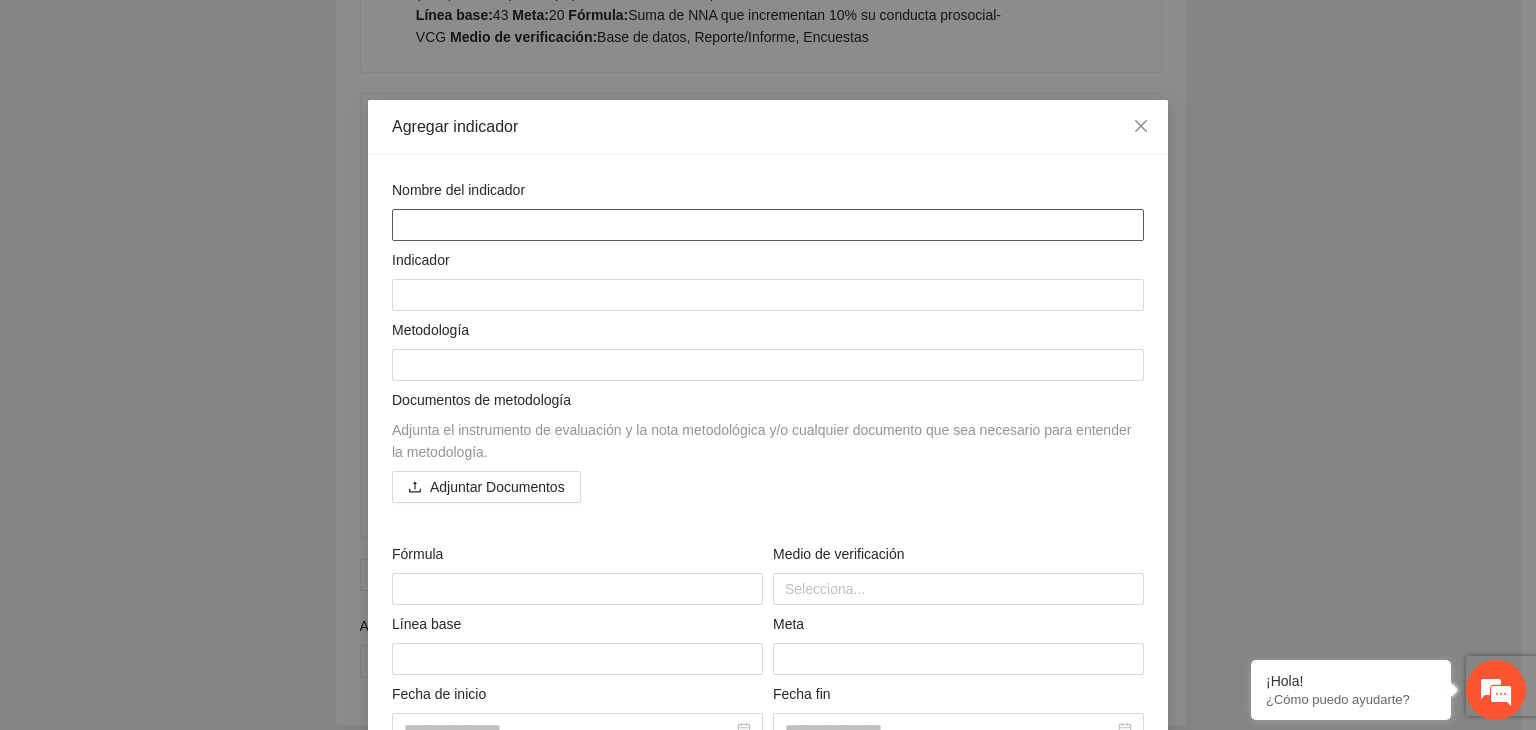 click at bounding box center (768, 225) 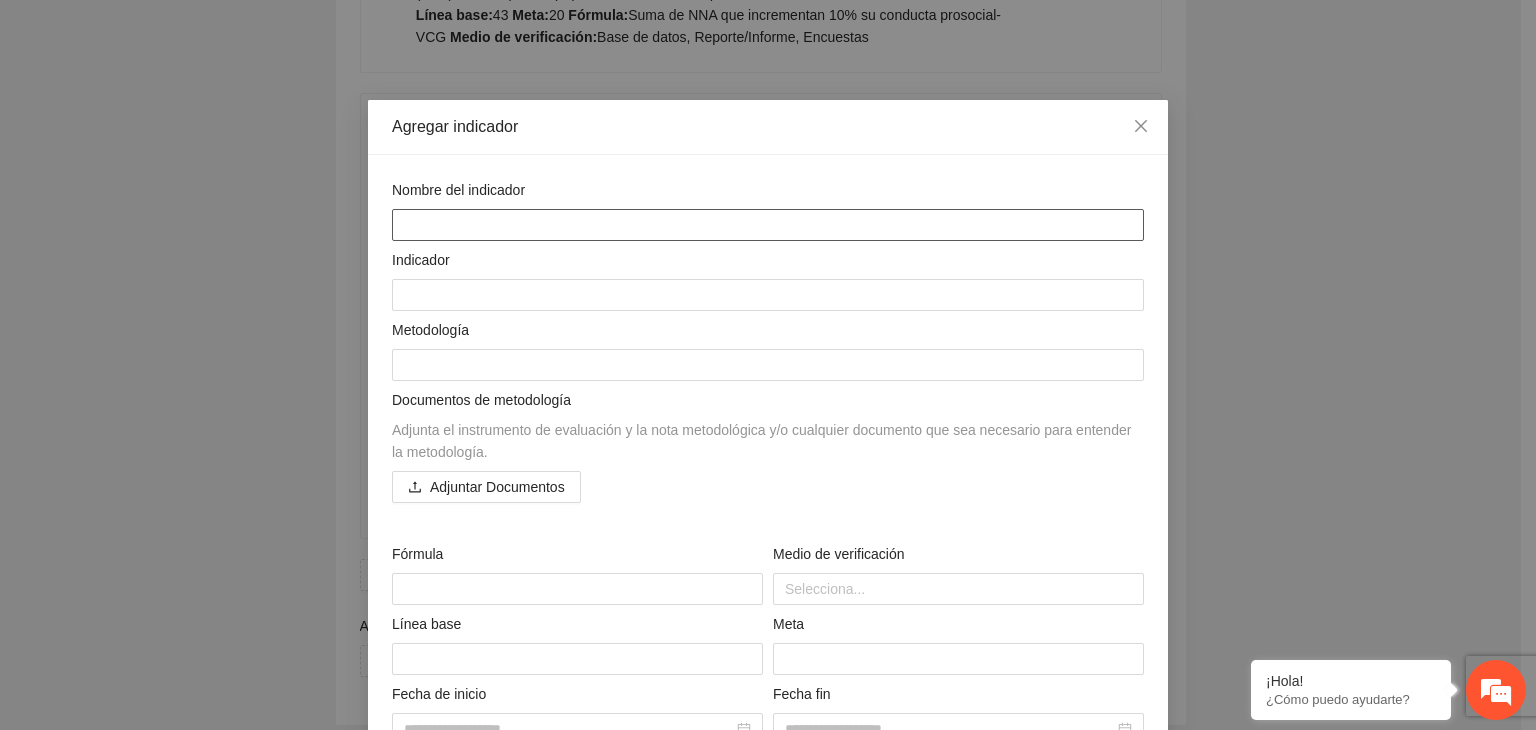 paste on "**********" 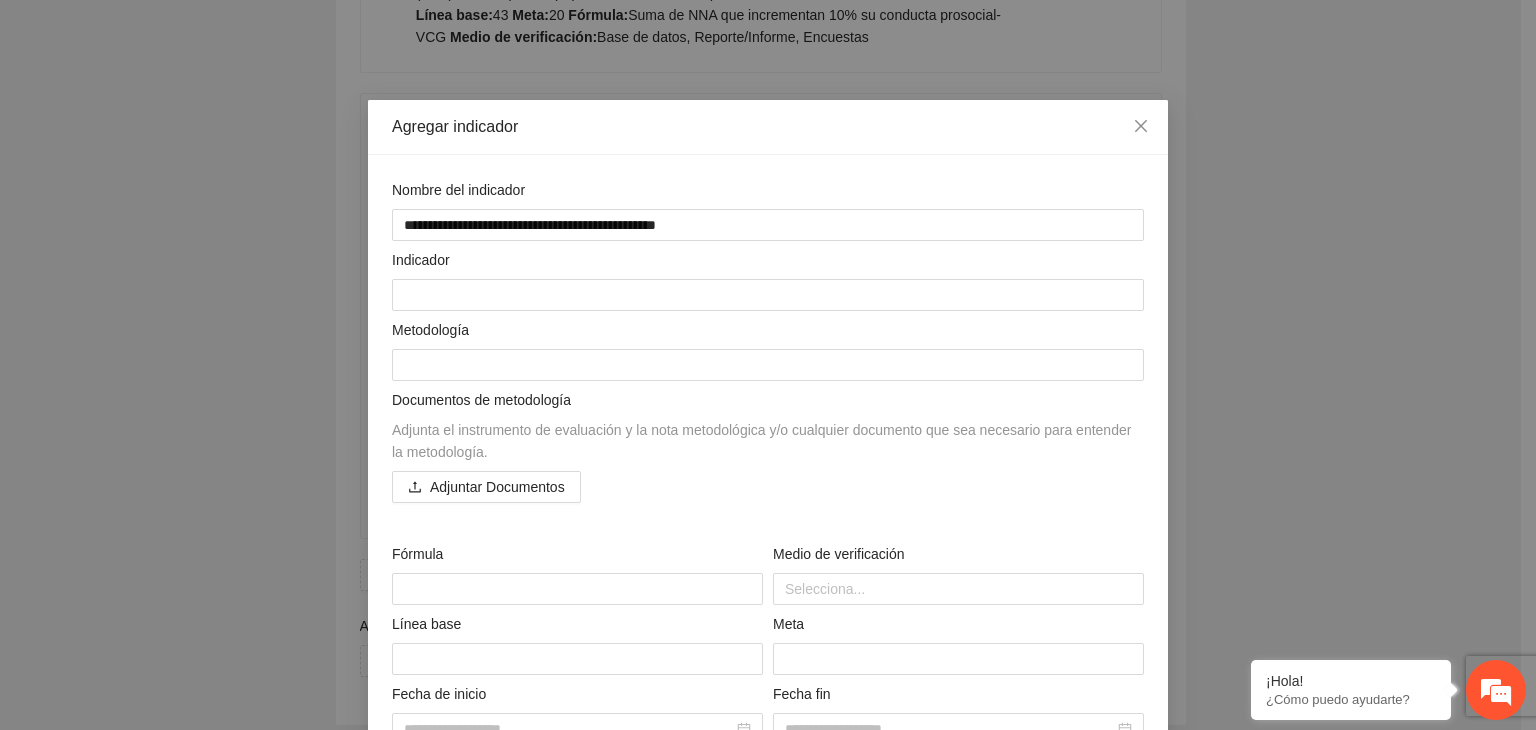 click on "**********" at bounding box center (768, 365) 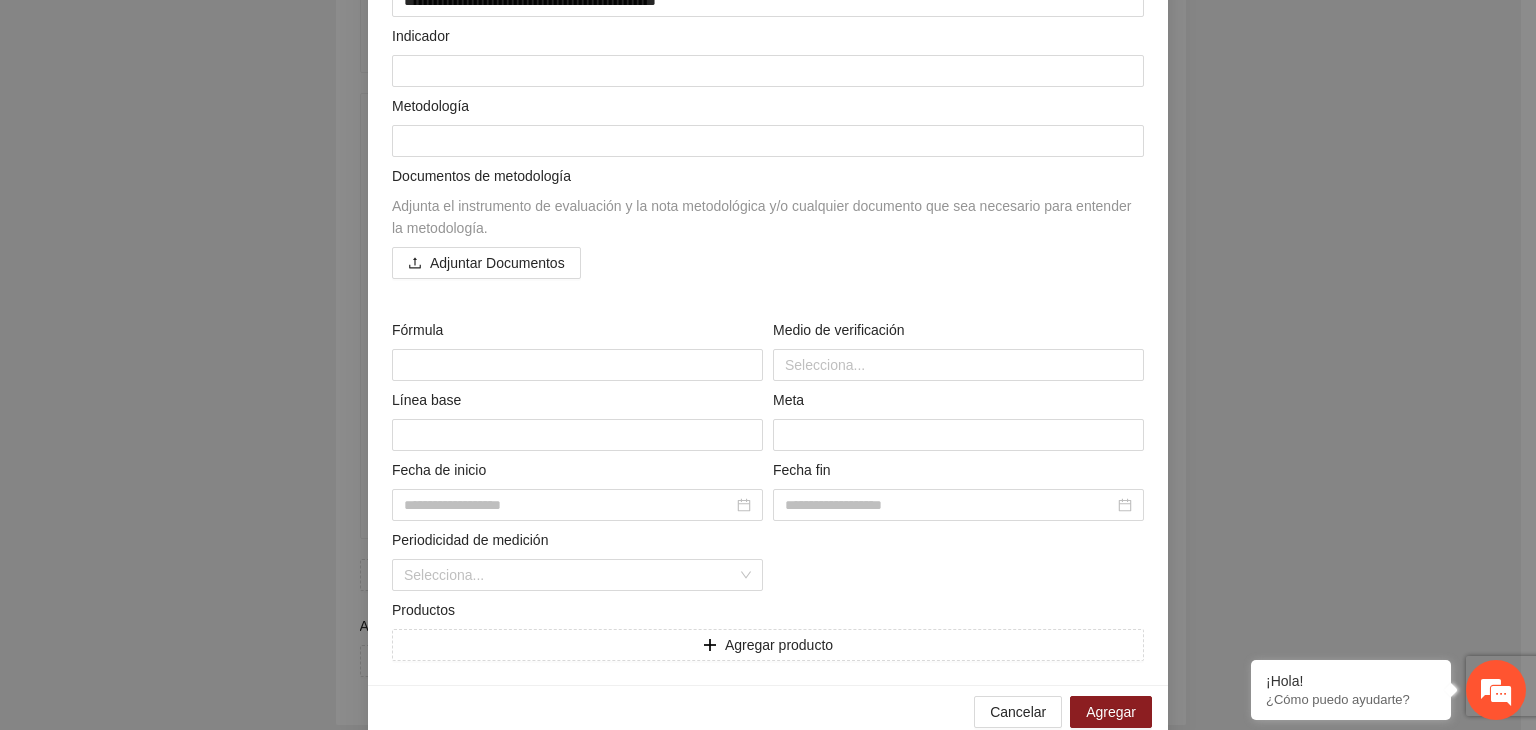 scroll, scrollTop: 256, scrollLeft: 0, axis: vertical 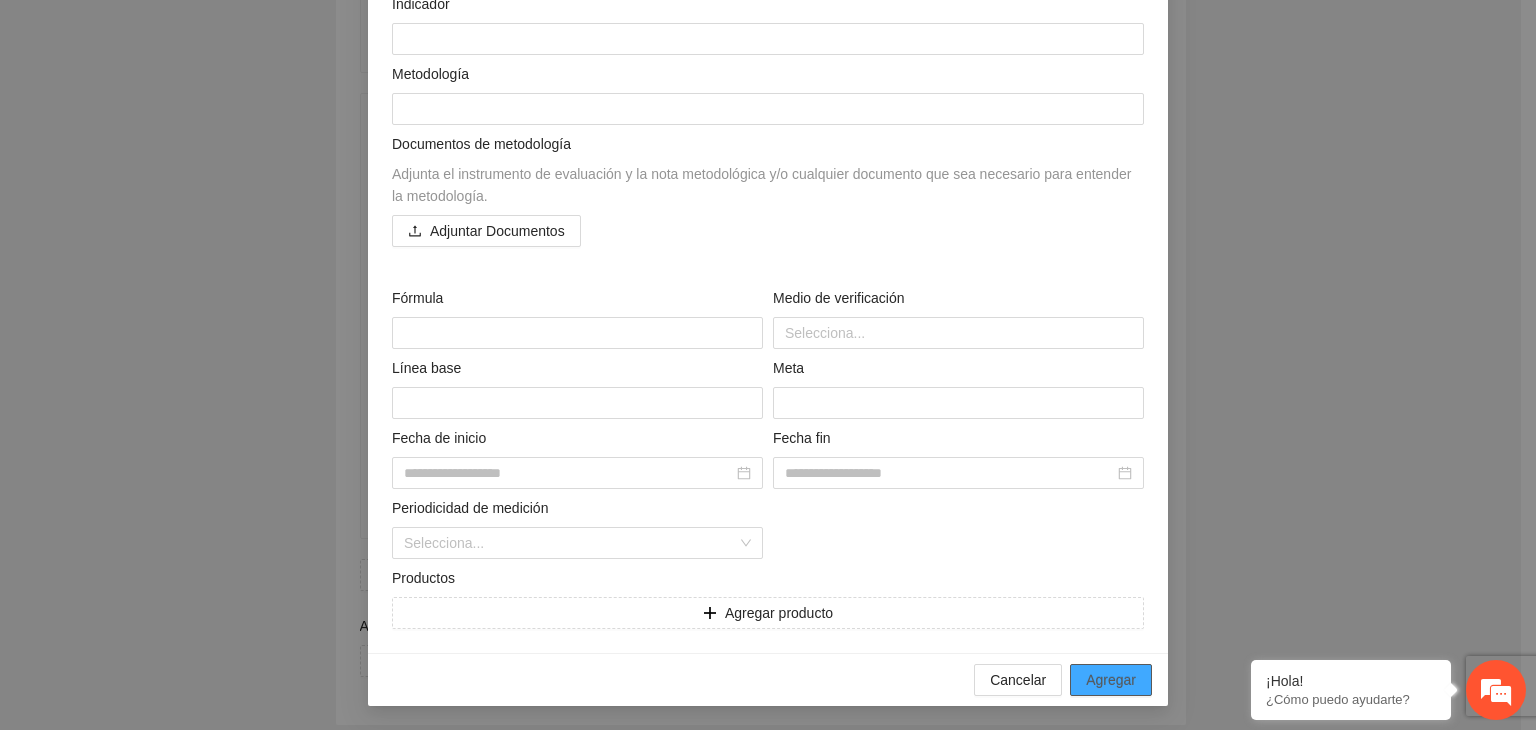 click on "Agregar" at bounding box center [1111, 680] 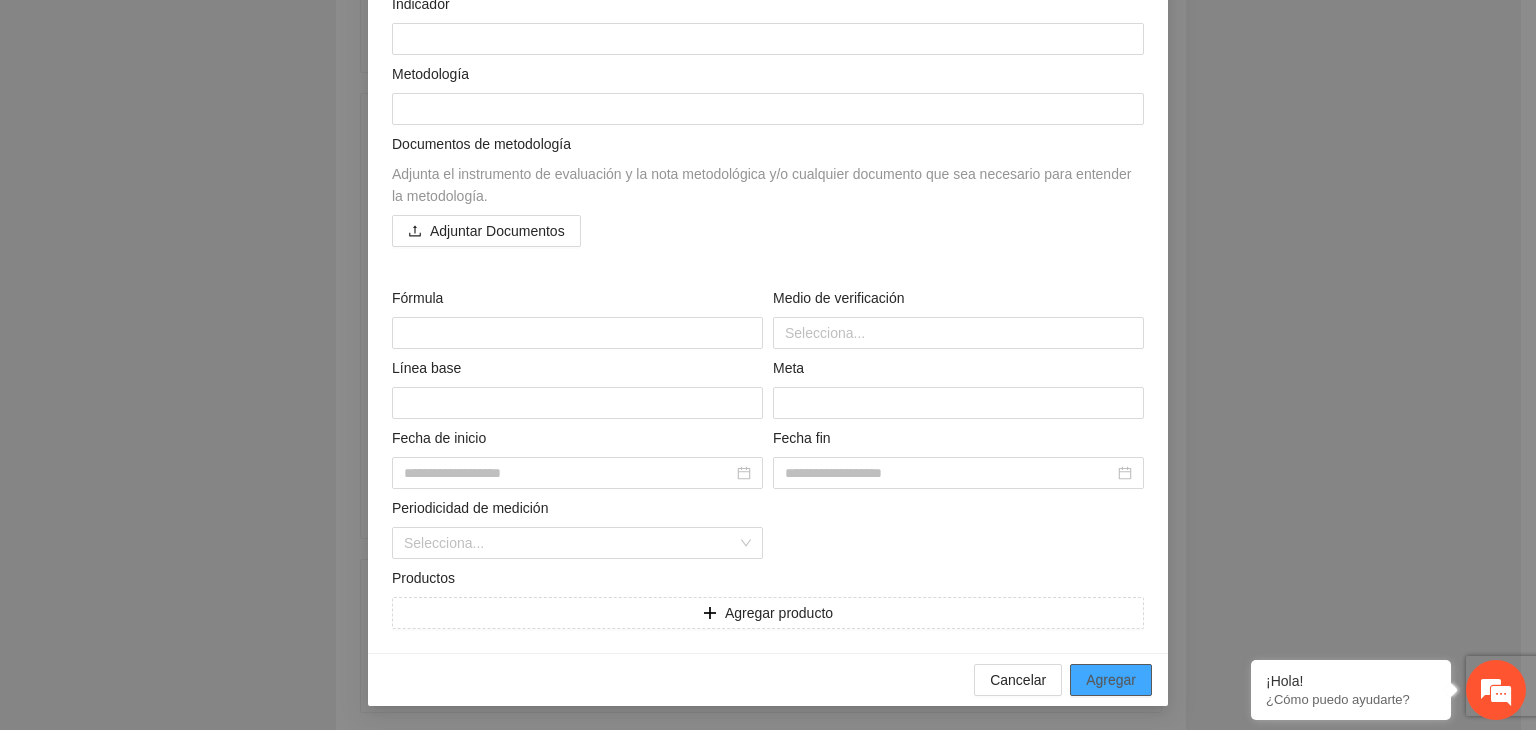 scroll, scrollTop: 8384, scrollLeft: 0, axis: vertical 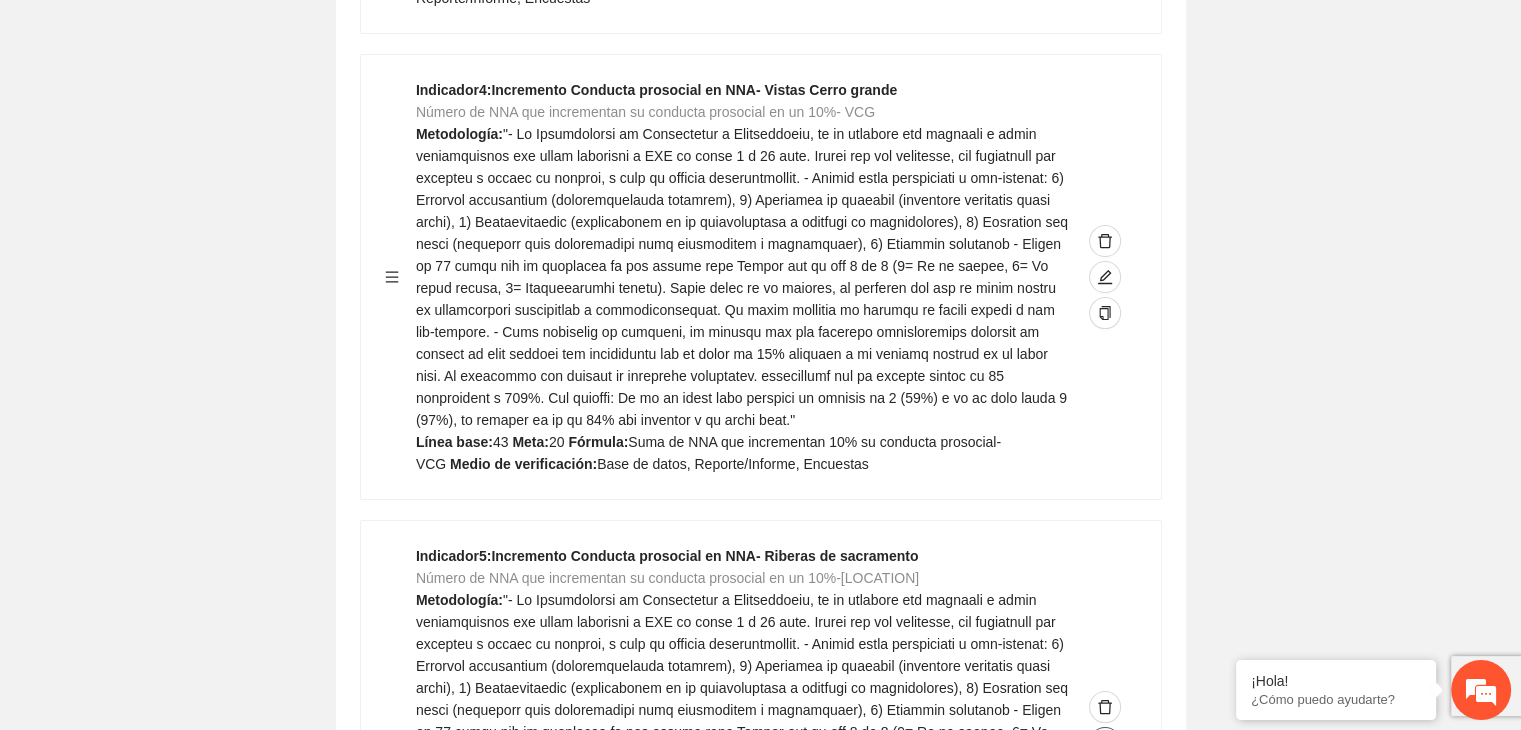 click 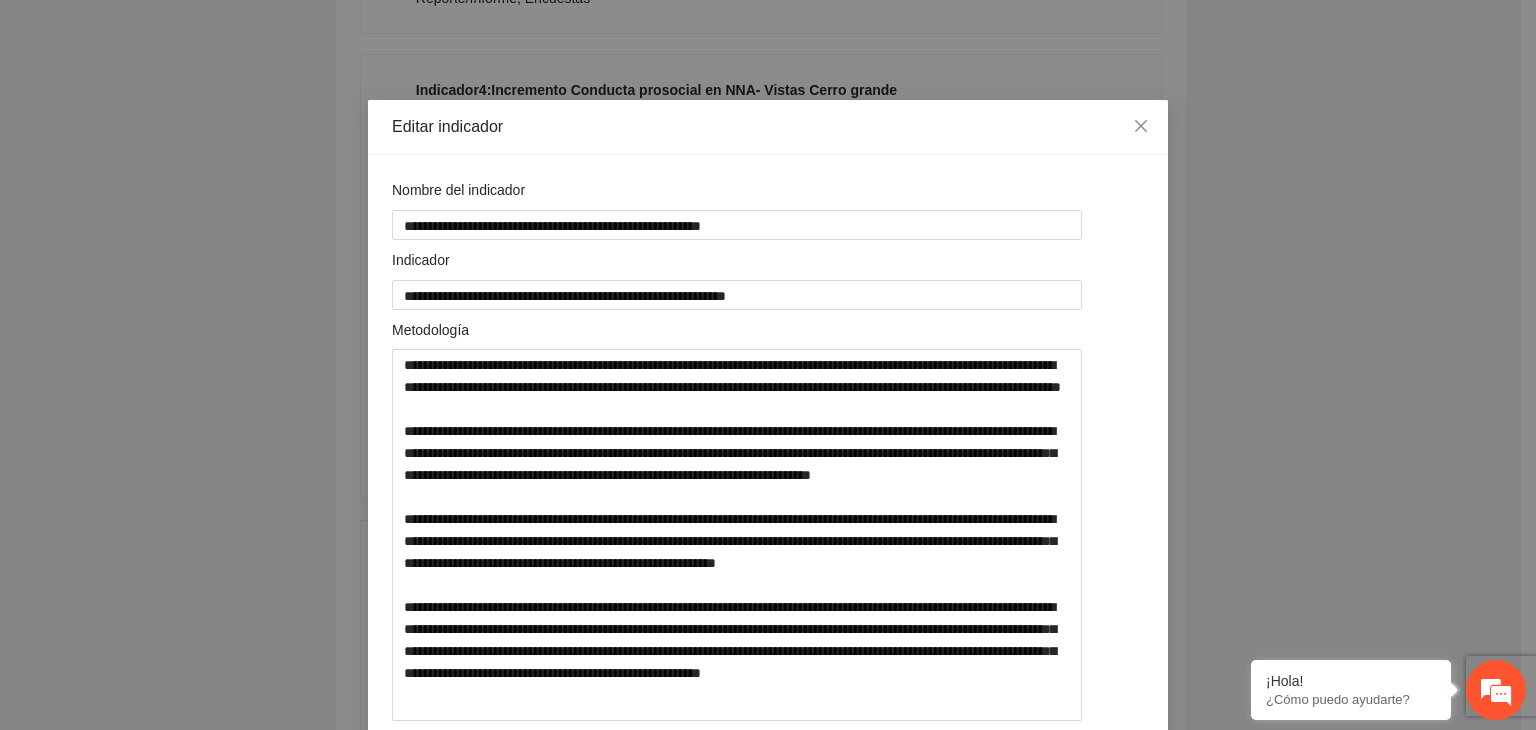 click on "**********" at bounding box center (768, 365) 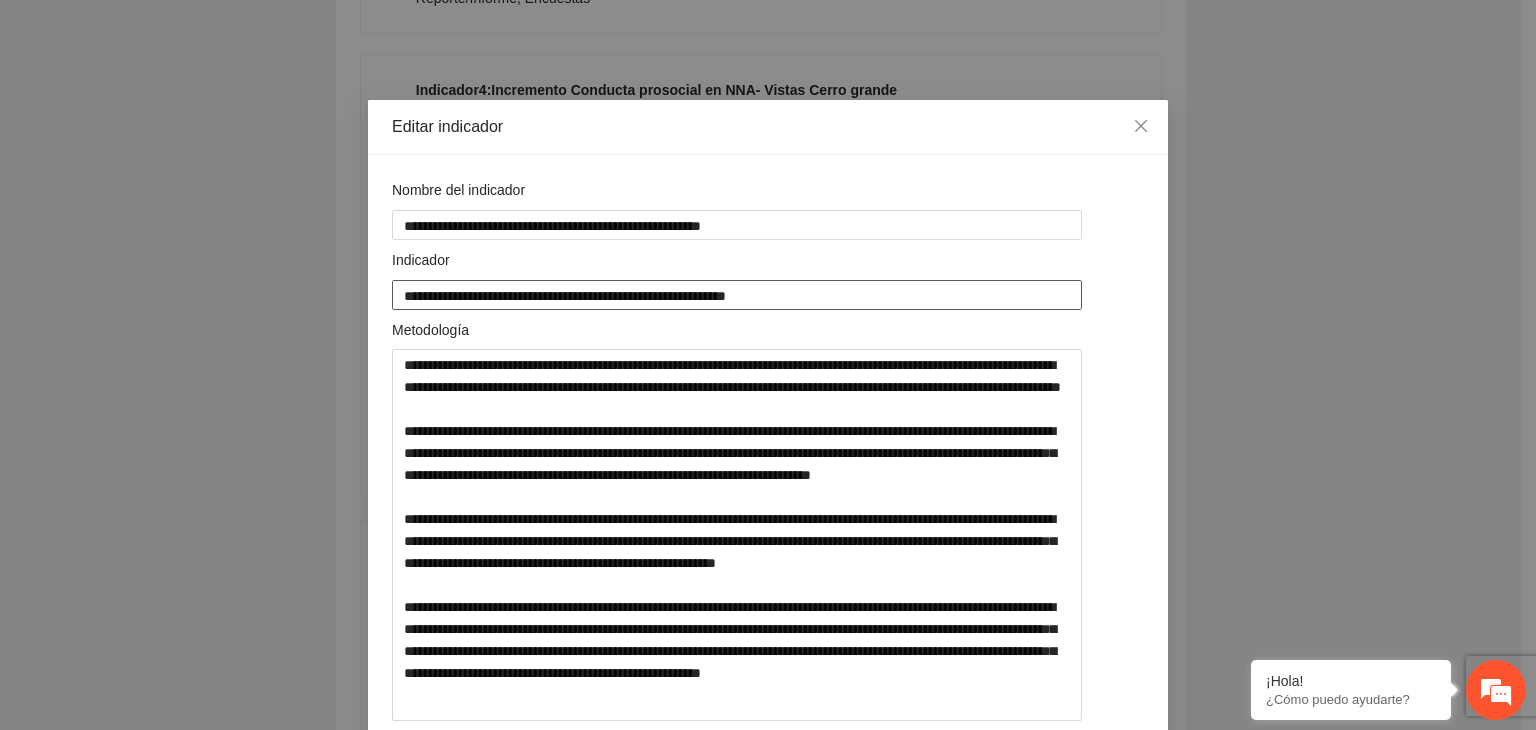 drag, startPoint x: 811, startPoint y: 296, endPoint x: 303, endPoint y: 325, distance: 508.8271 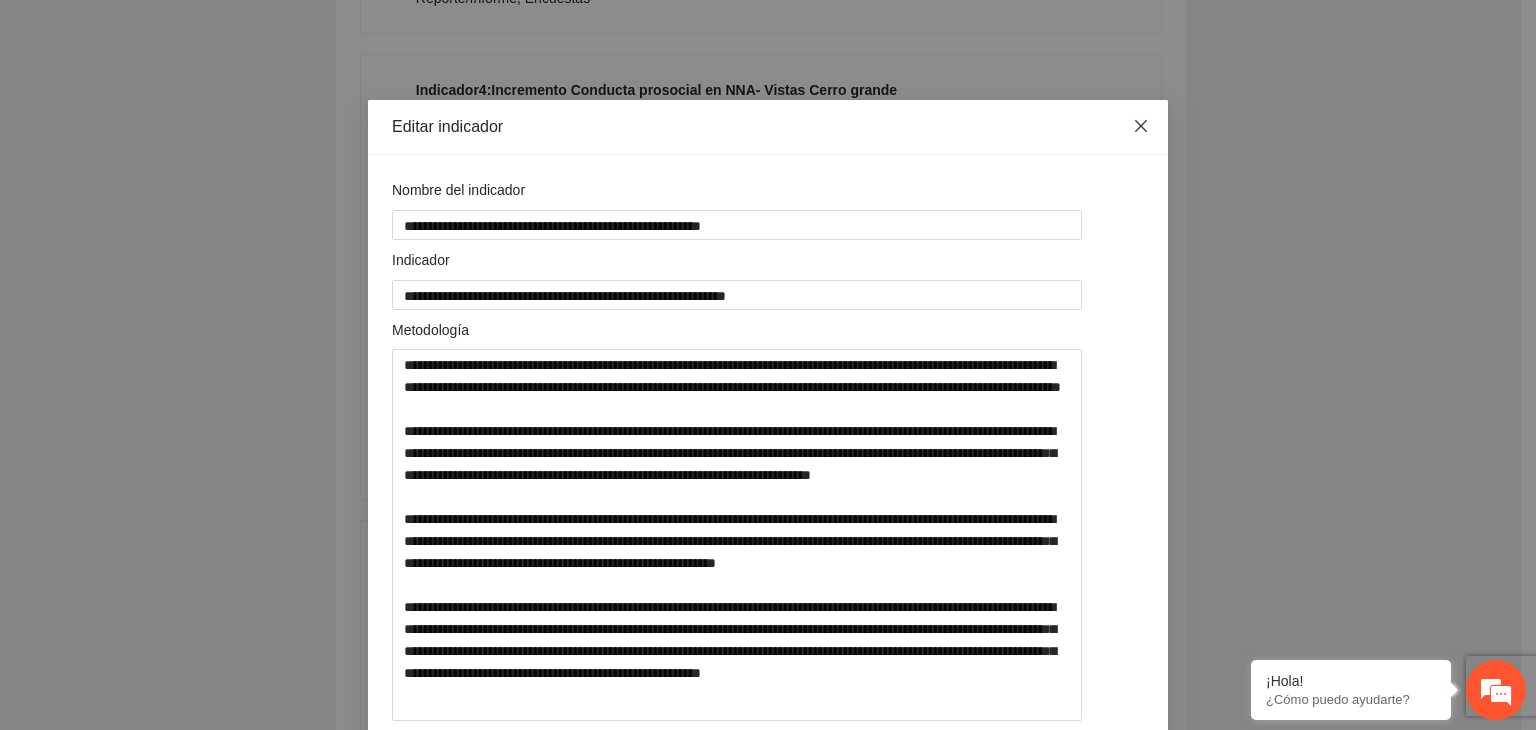 click 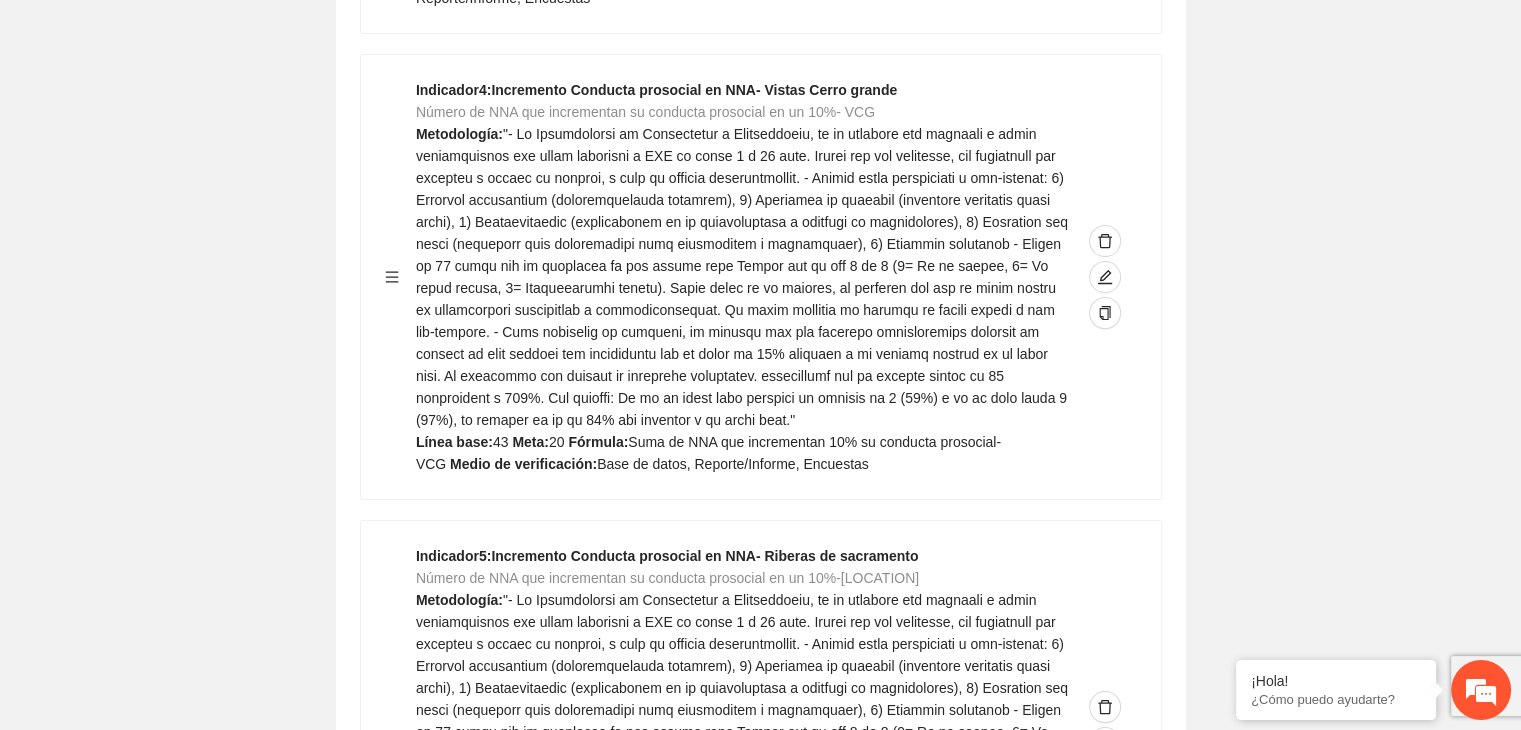 click on "Guardar Objetivo de desarrollo   Exportar Contribuir a la disminución de incidencia en violencia familiar en las zonas de Punta Oriente, Cerro Grande y Riberas de Sacramento del Municipio  de Chihuahua. Indicadores Indicador  1 :  Violencia familiar disminuyendo en un 5% en Cerro grande Número de carpetas de investigación de Violencia familiar  disminuyendo en un 5% en Cerro grande Metodología:  Se solicita información al Observatorio Ciudadano de FICOSEC sobre el número de carpetas de violencia familiar en las colonias de intervención Línea base:  29  Meta:  25  Fórmula:  Suma de carpetas de investigación de violencia familiar disminuyendo  en un 5% en Punta Oriente  Medio de verificación:  Reporte/Informe 0 Indicador  2 :  Violencia familiar disminuyendo en un 5% en Punta Oriente Número de carpetas de investigación de Violencia familiar  disminuyendo en un 5% en Punta Oriente Metodología:  Línea base:  63  Meta:  56  Fórmula:   Medio de verificación:  Reporte/Informe 0 3 :" at bounding box center (760, -2782) 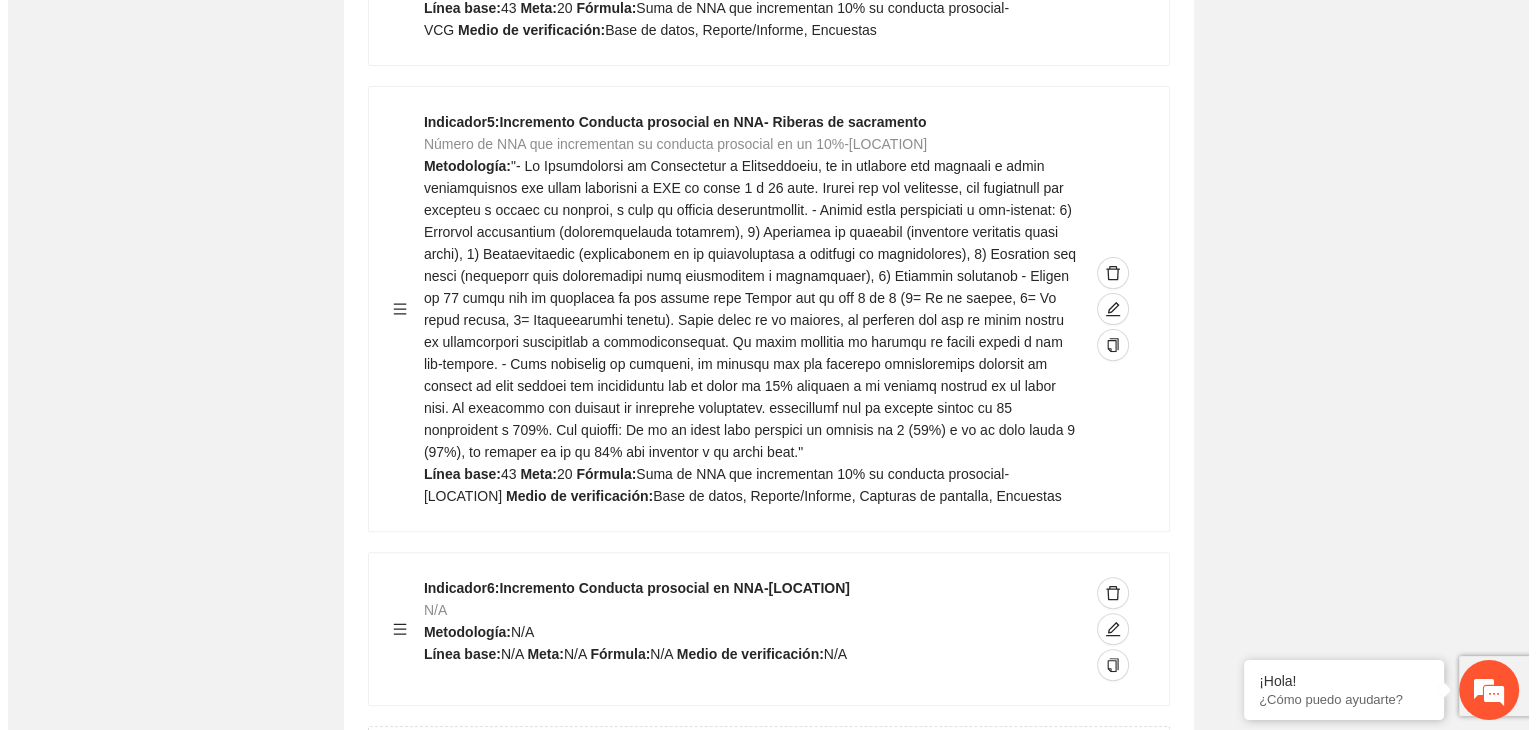 scroll, scrollTop: 8224, scrollLeft: 0, axis: vertical 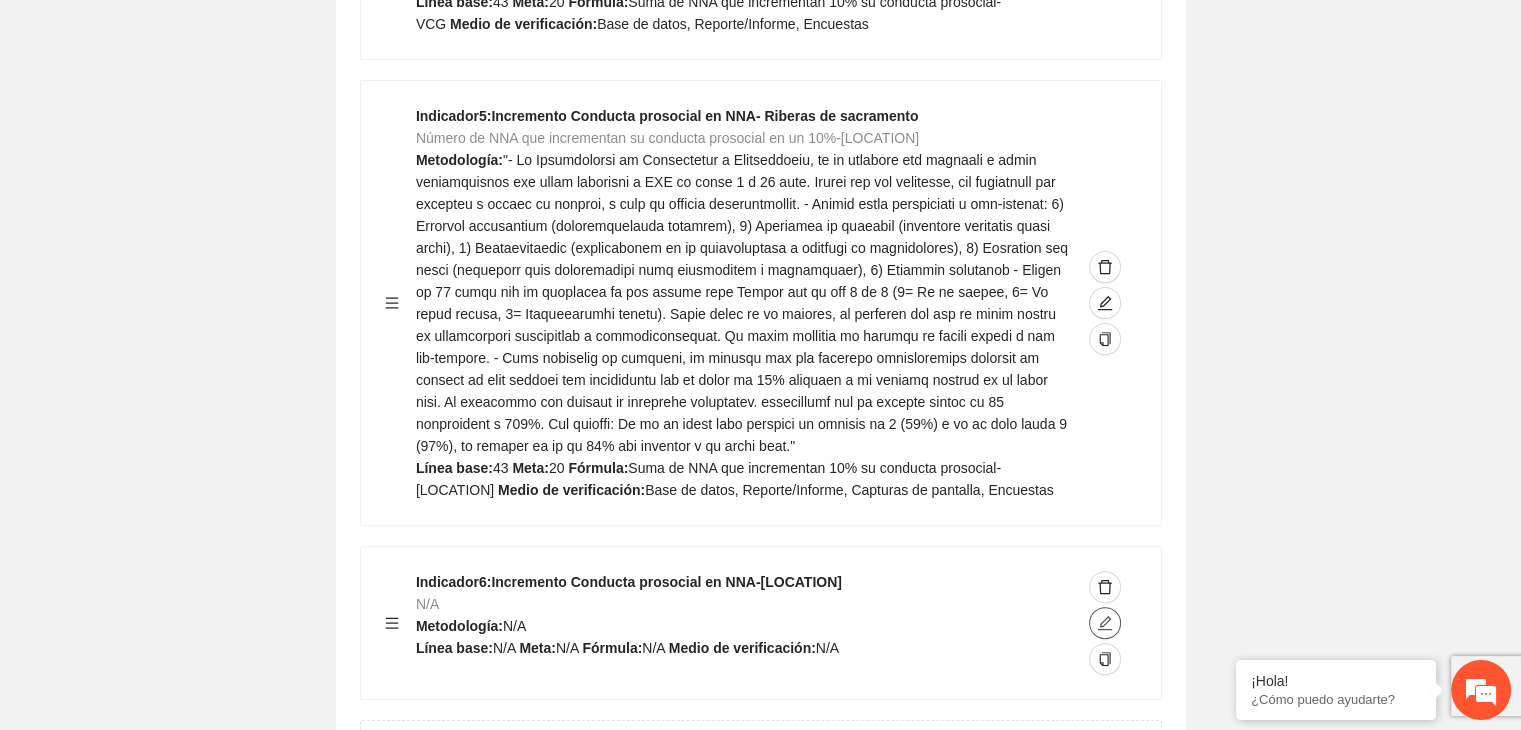 click 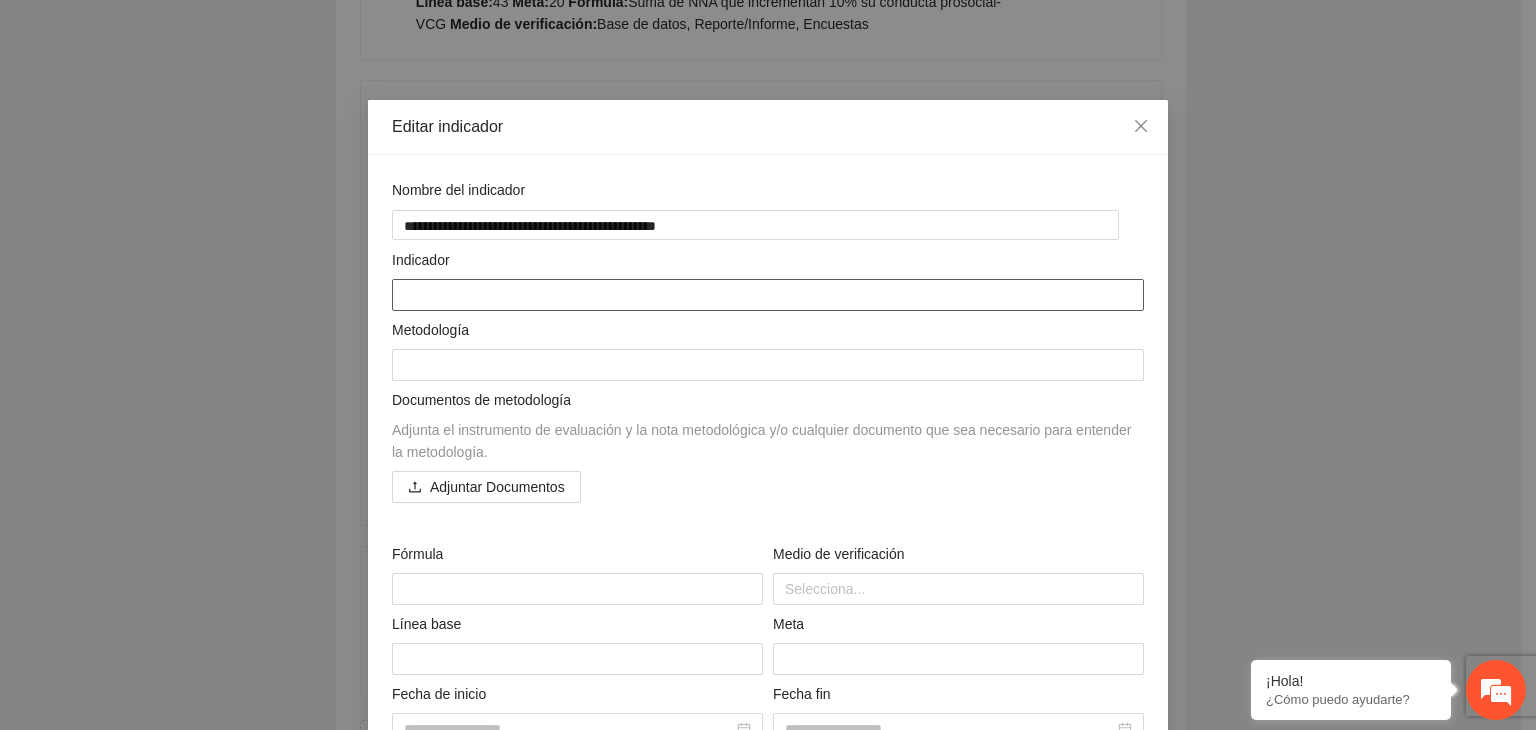 click at bounding box center (768, 295) 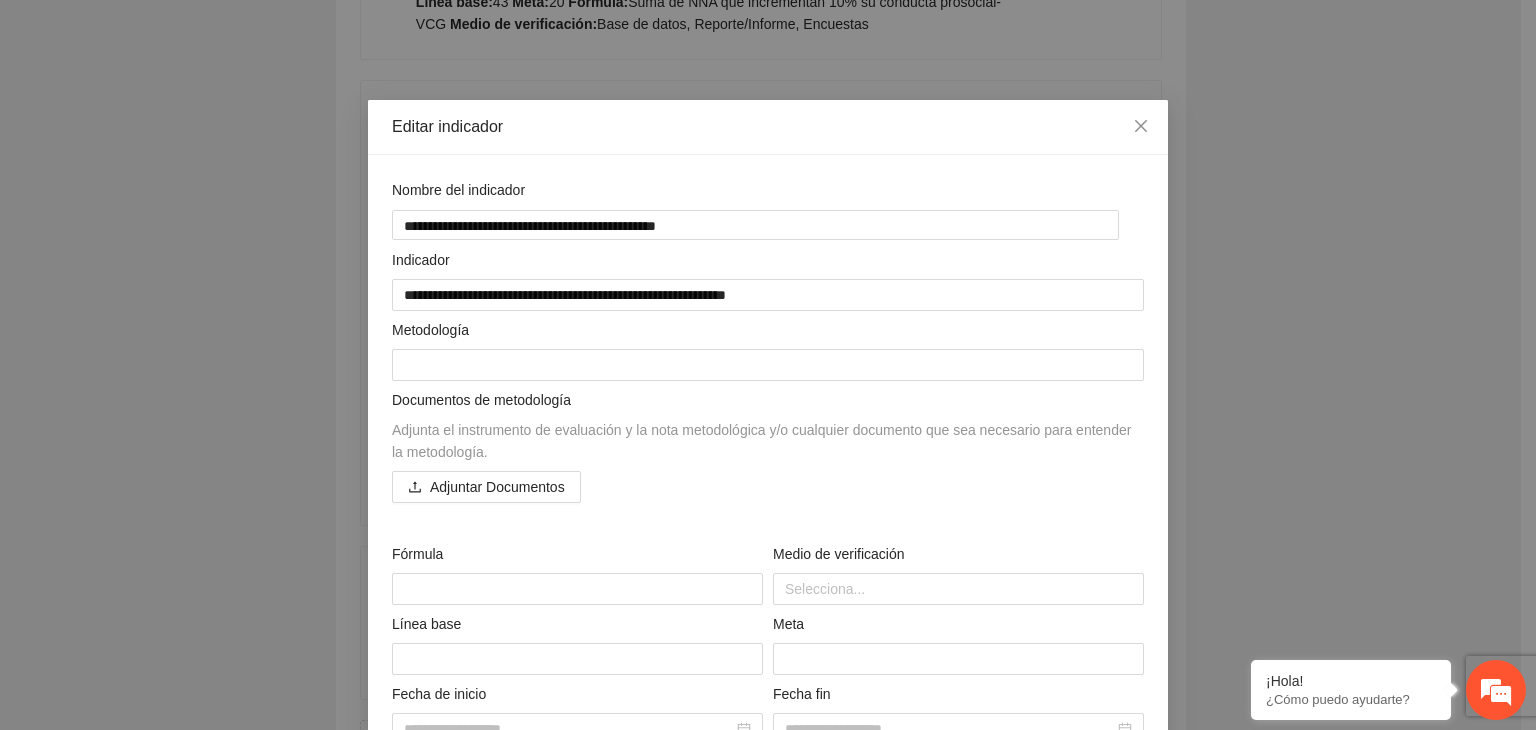 click on "**********" at bounding box center (768, 365) 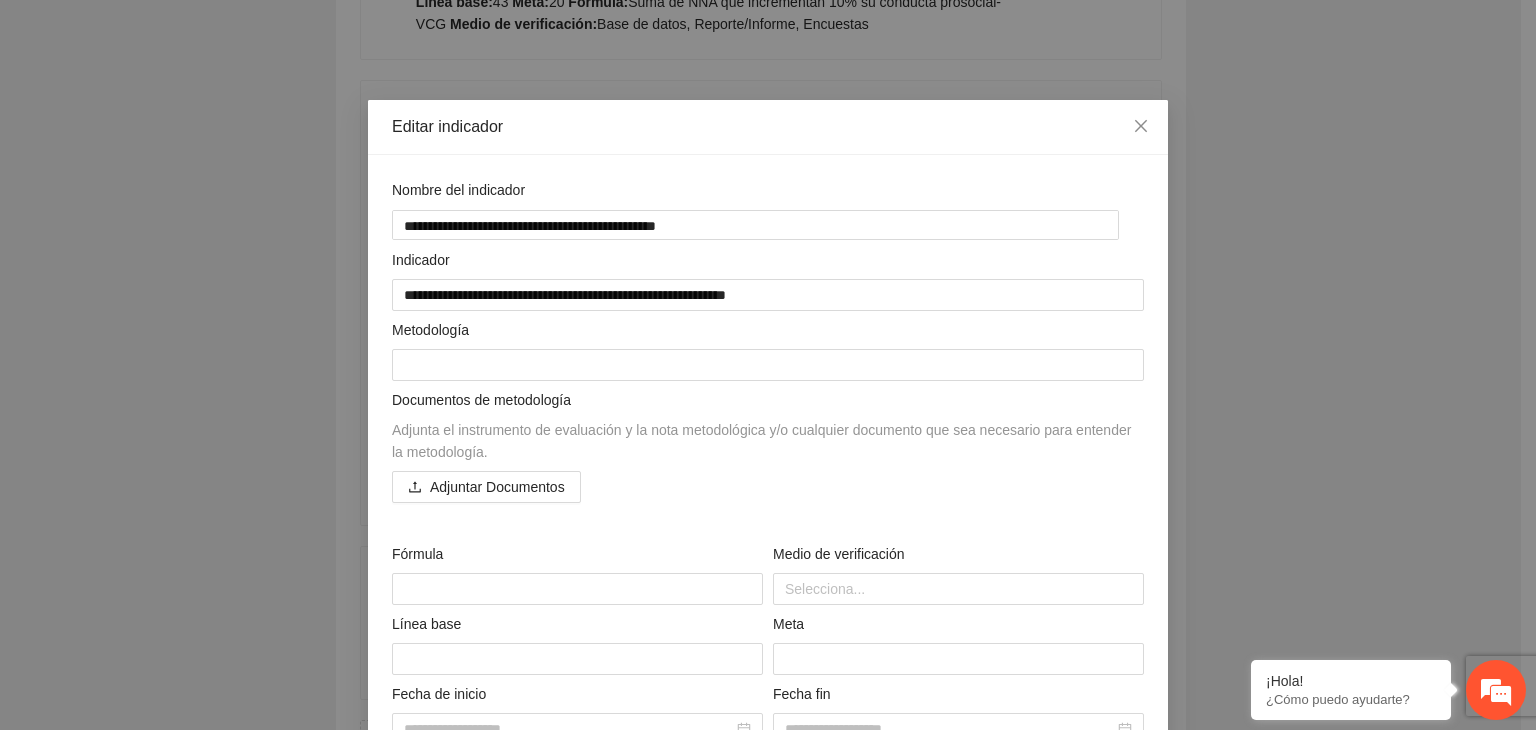 scroll, scrollTop: 256, scrollLeft: 0, axis: vertical 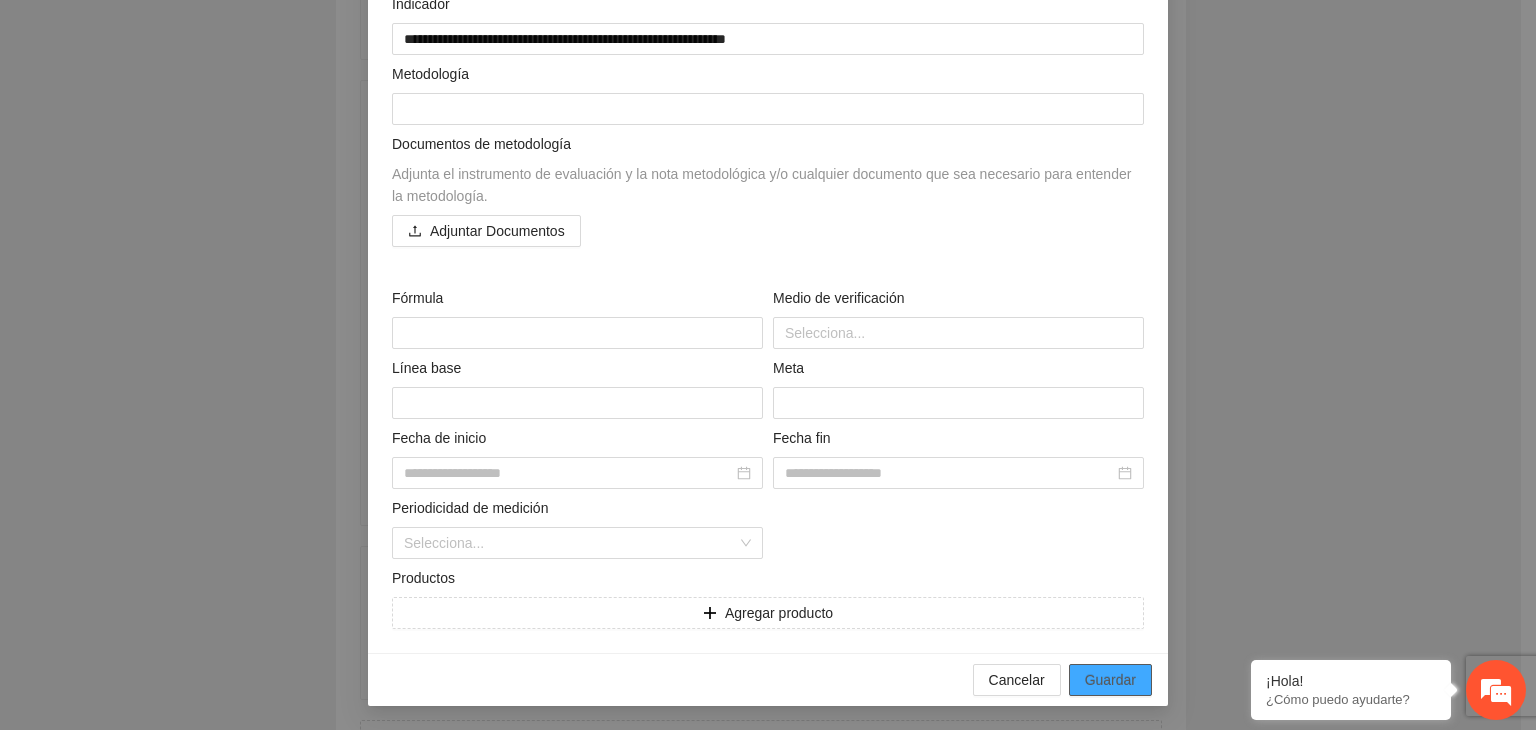 click on "Guardar" at bounding box center [1110, 680] 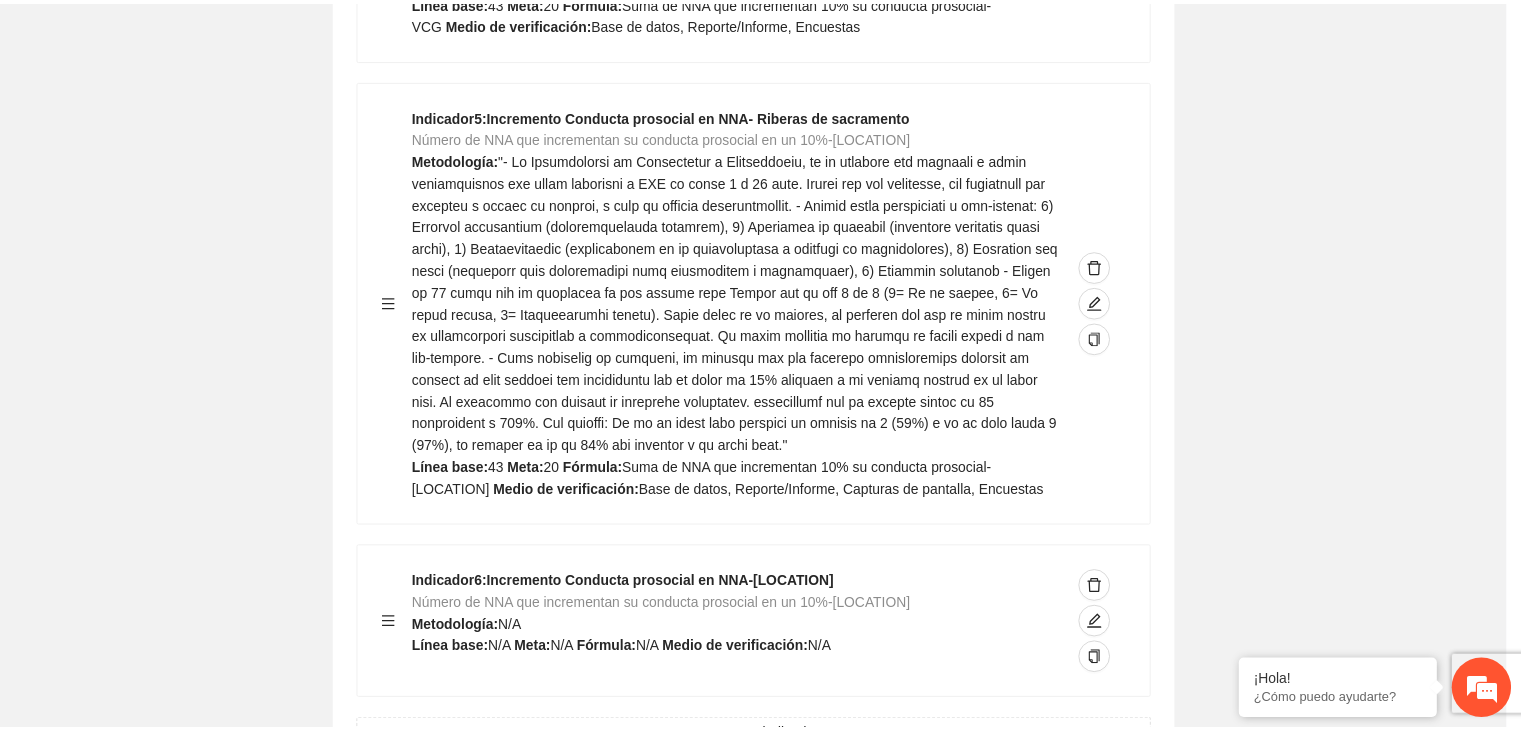 scroll, scrollTop: 156, scrollLeft: 0, axis: vertical 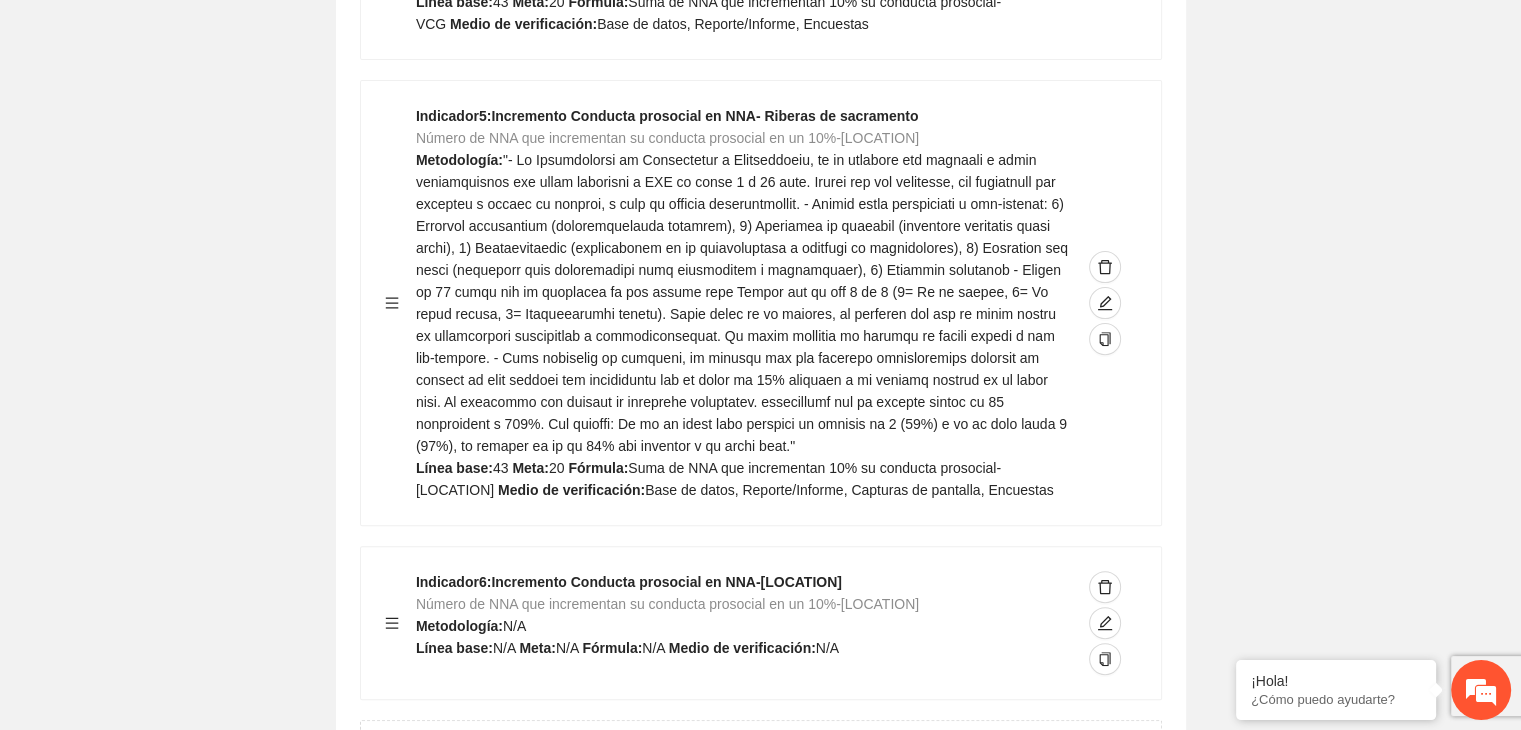 click on "Guardar Objetivo de desarrollo   Exportar Contribuir a la disminución de incidencia en violencia familiar en las zonas de Punta Oriente, Cerro Grande y Riberas de Sacramento del Municipio  de Chihuahua. Indicadores Indicador  1 :  Violencia familiar disminuyendo en un 5% en Cerro grande Número de carpetas de investigación de Violencia familiar  disminuyendo en un 5% en Cerro grande Metodología:  Se solicita información al Observatorio Ciudadano de FICOSEC sobre el número de carpetas de violencia familiar en las colonias de intervención Línea base:  29  Meta:  25  Fórmula:  Suma de carpetas de investigación de violencia familiar disminuyendo  en un 5% en Punta Oriente  Medio de verificación:  Reporte/Informe 0 Indicador  2 :  Violencia familiar disminuyendo en un 5% en Punta Oriente Número de carpetas de investigación de Violencia familiar  disminuyendo en un 5% en Punta Oriente Metodología:  Línea base:  63  Meta:  56  Fórmula:   Medio de verificación:  Reporte/Informe 0 3 :" at bounding box center (760, -3222) 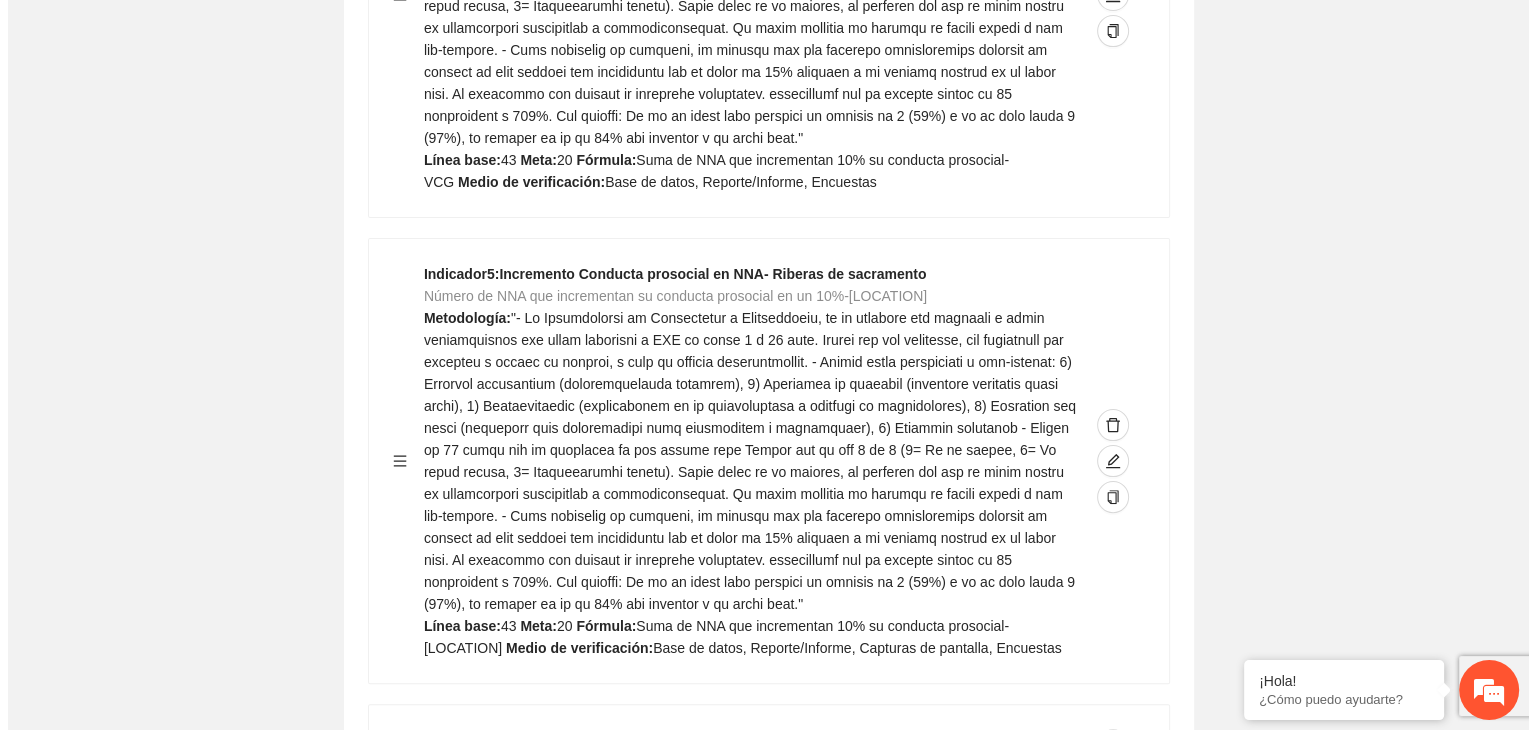 scroll, scrollTop: 8064, scrollLeft: 0, axis: vertical 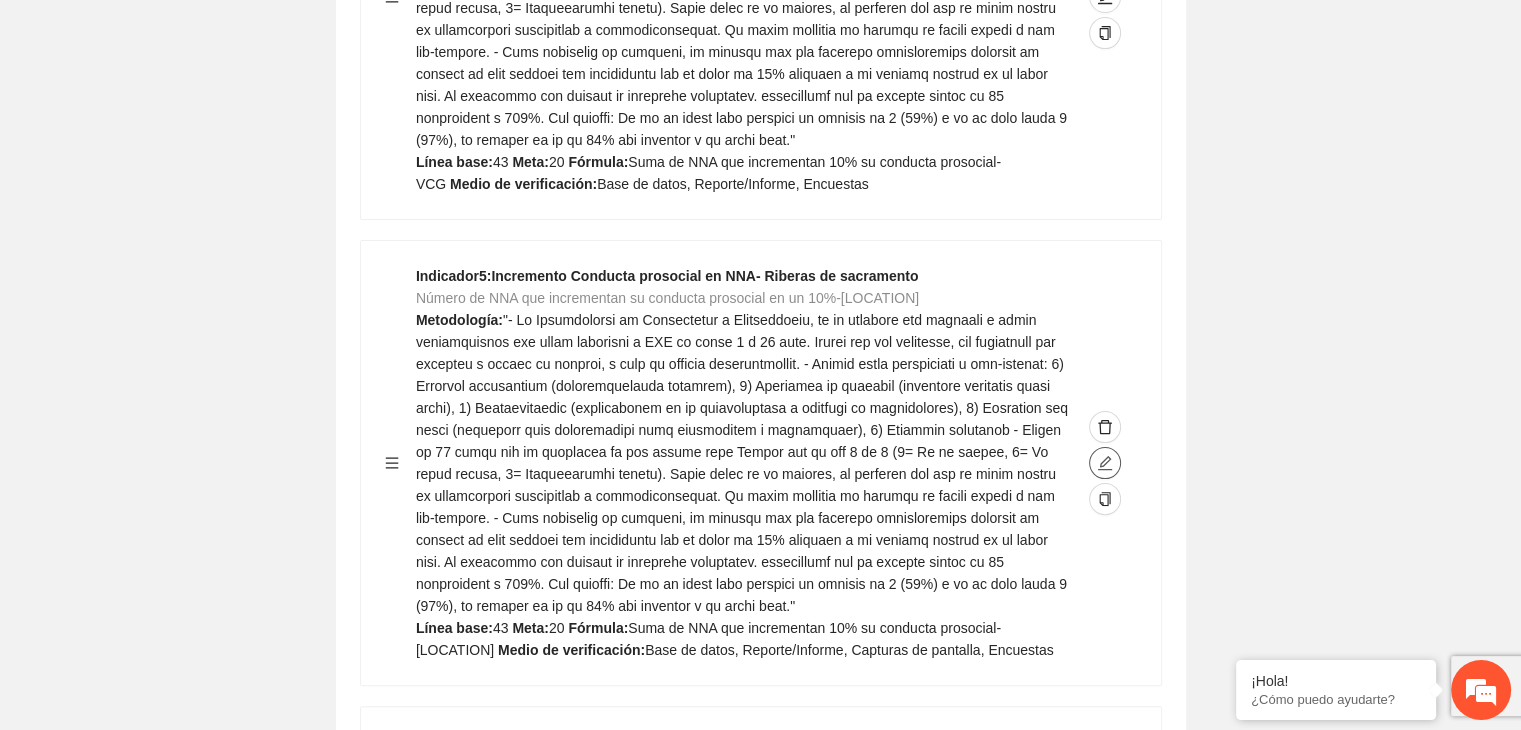 click 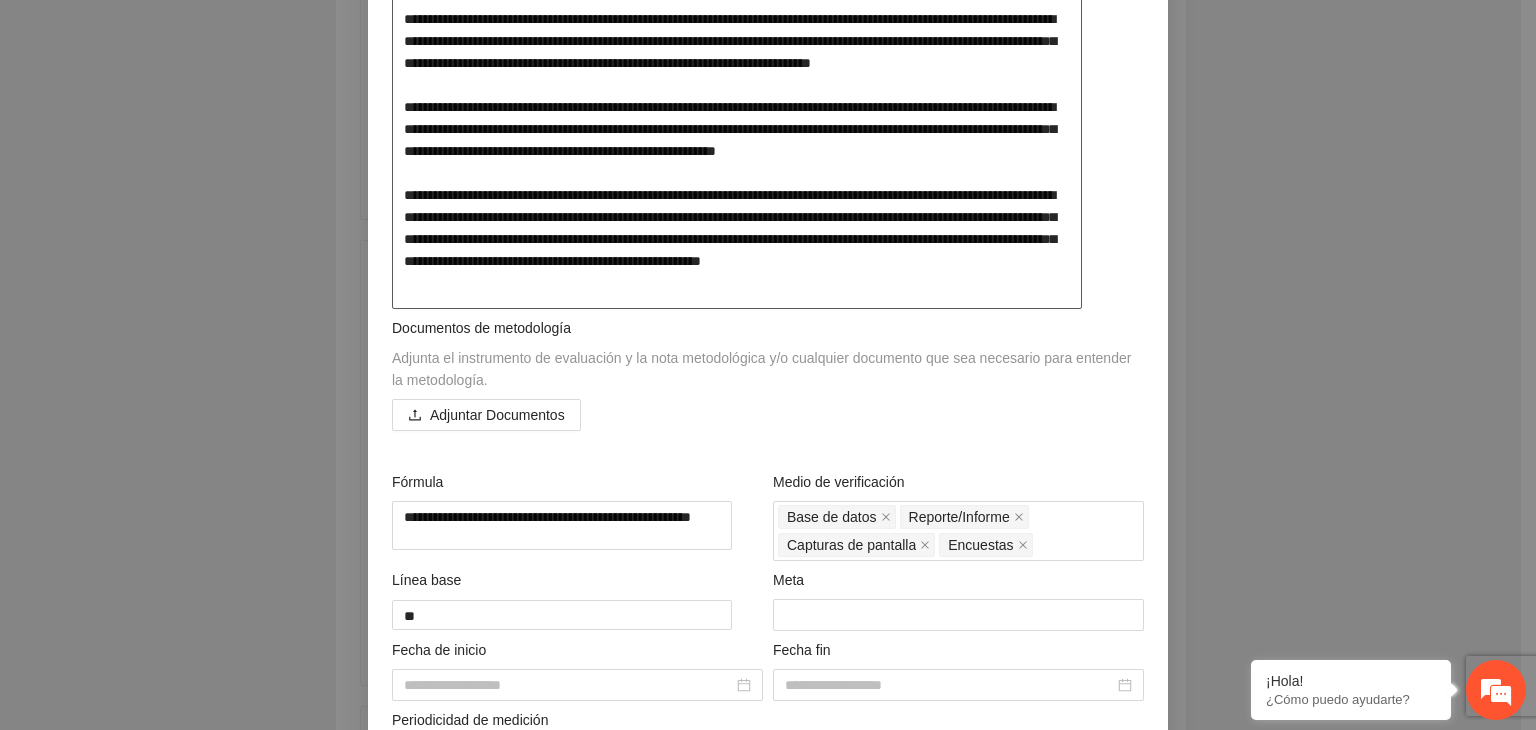 scroll, scrollTop: 657, scrollLeft: 0, axis: vertical 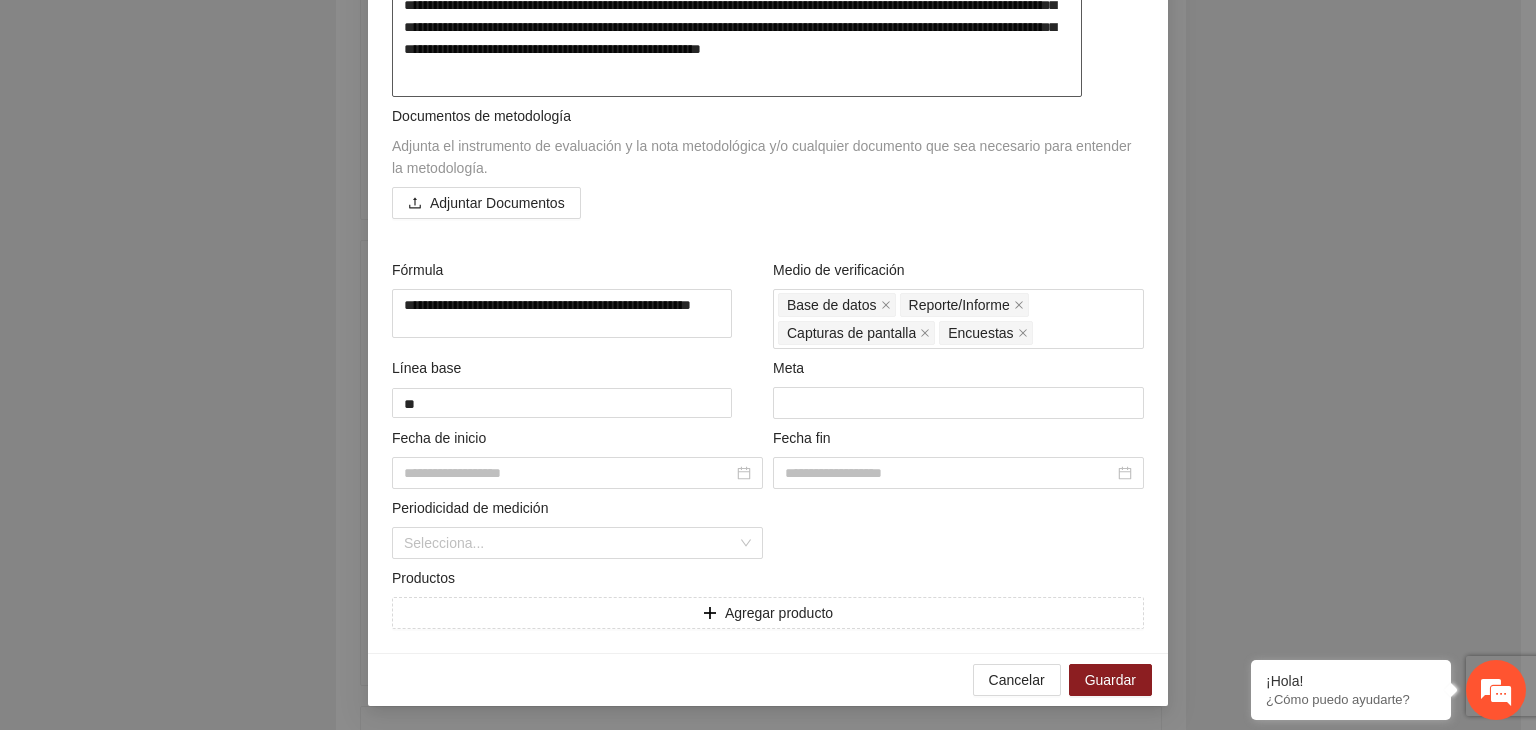 drag, startPoint x: 397, startPoint y: 366, endPoint x: 702, endPoint y: 776, distance: 511.0039 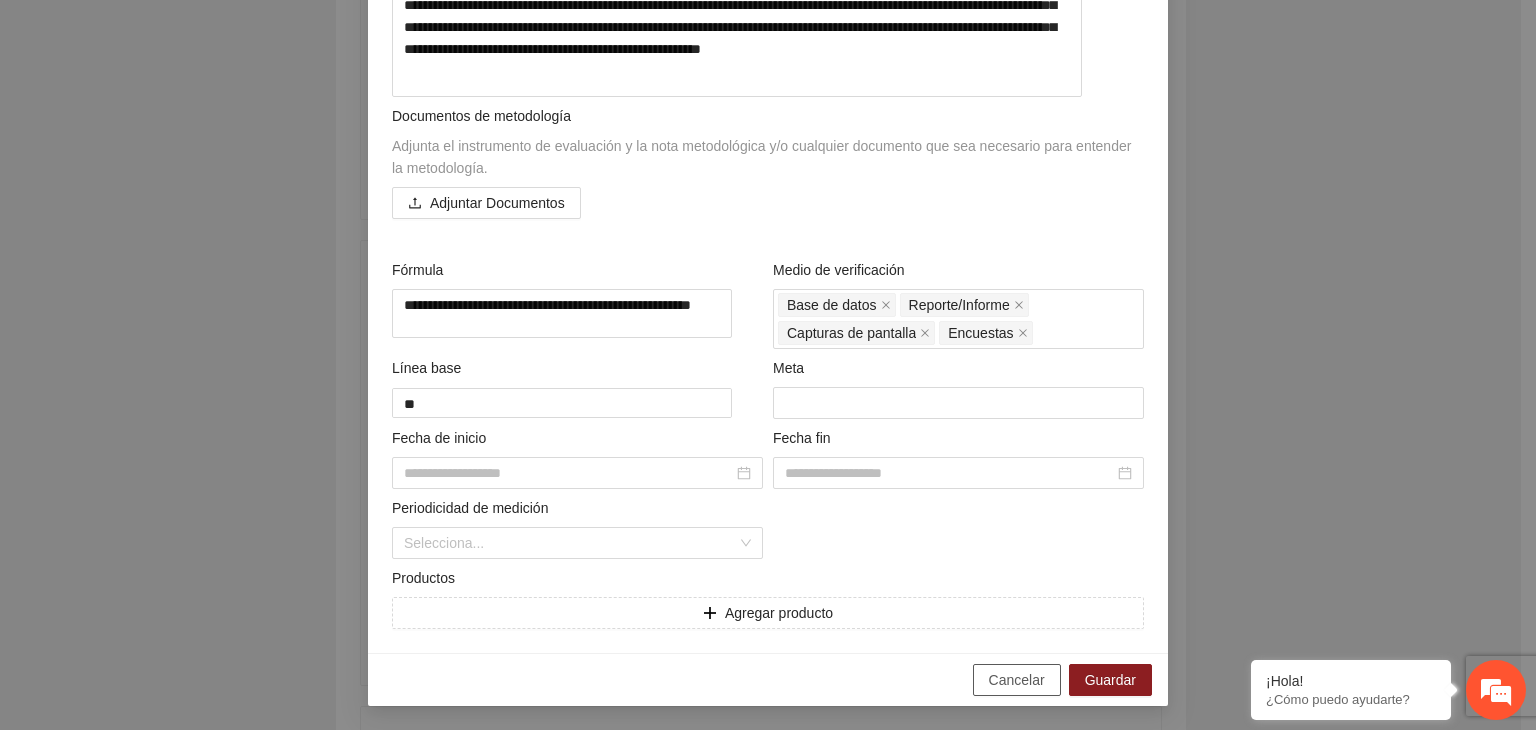 click on "Cancelar" at bounding box center (1017, 680) 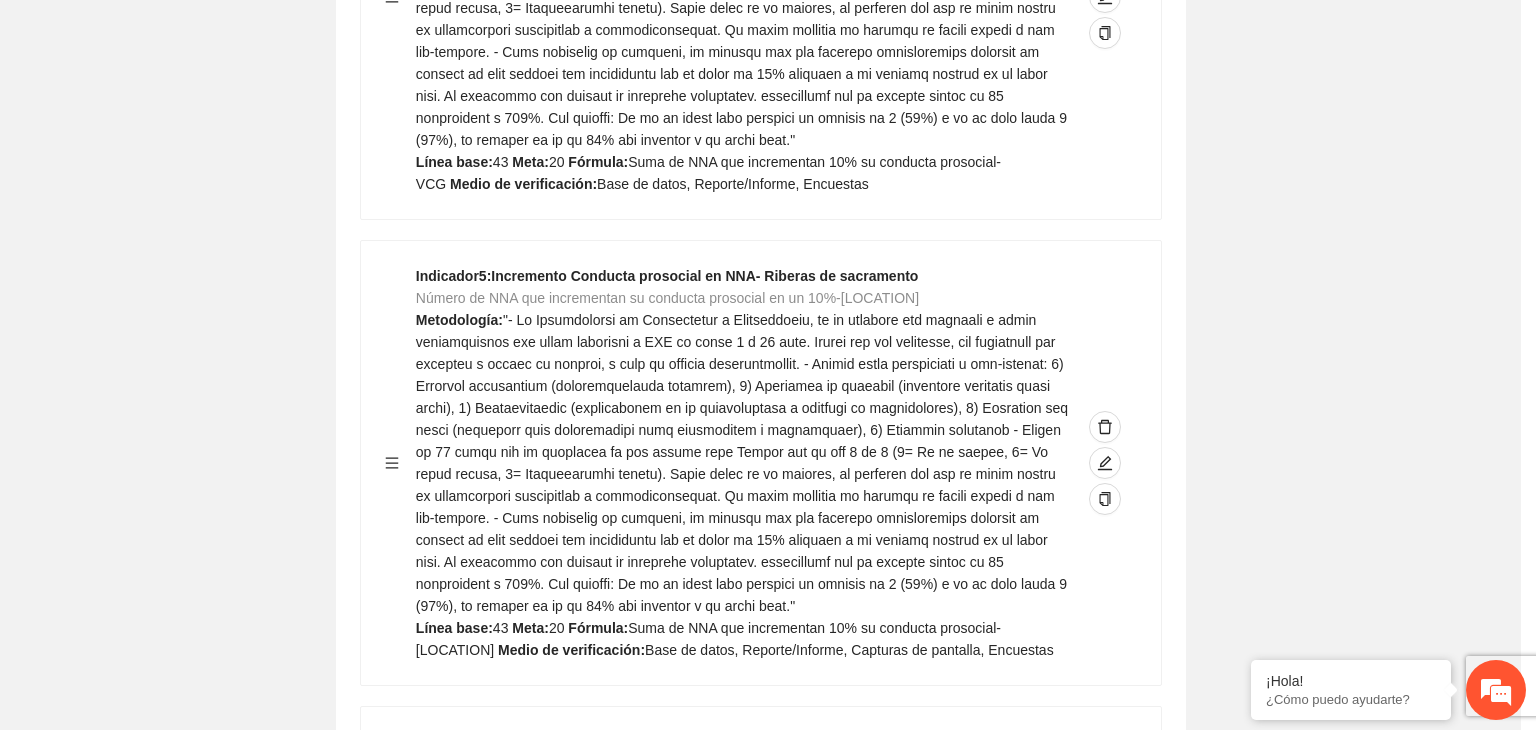 scroll, scrollTop: 156, scrollLeft: 0, axis: vertical 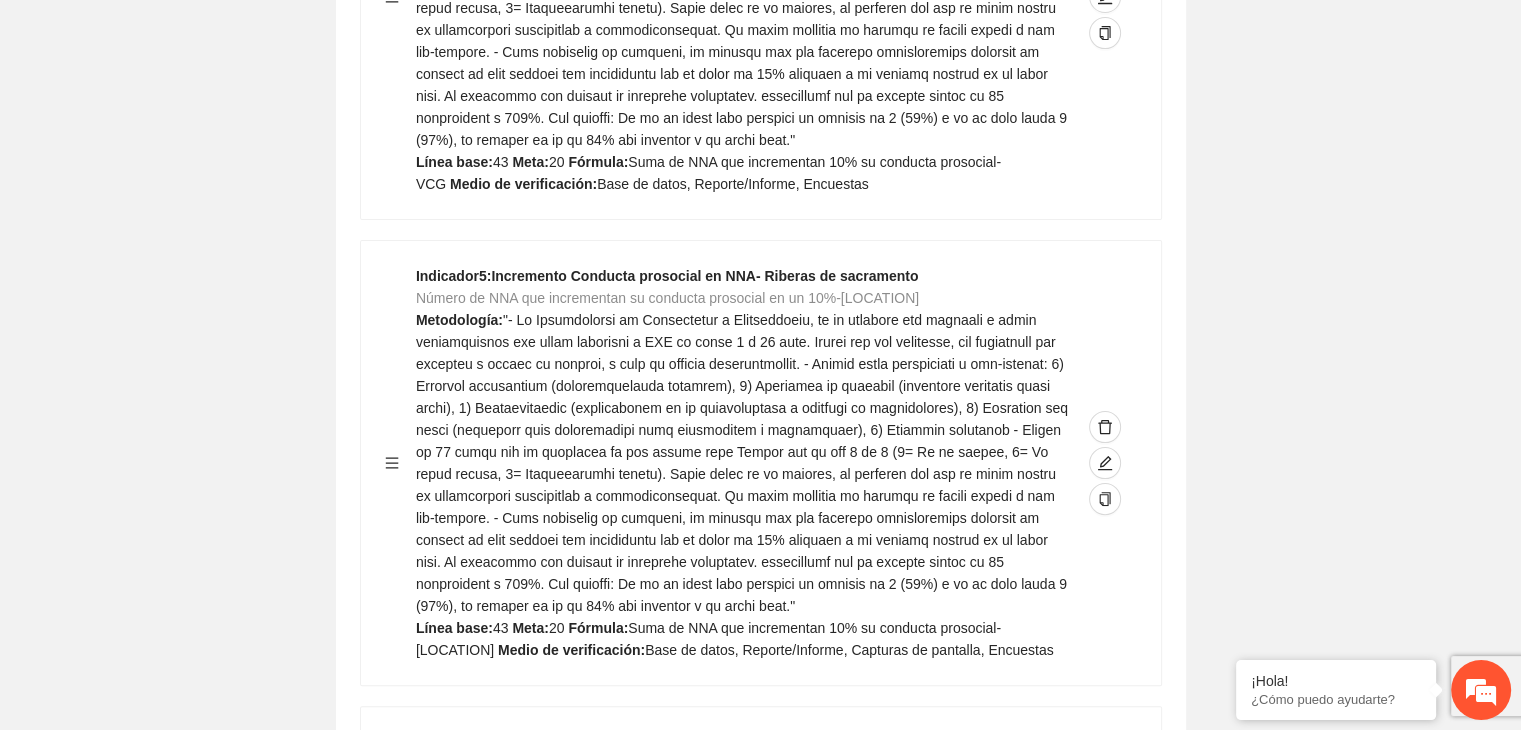 click 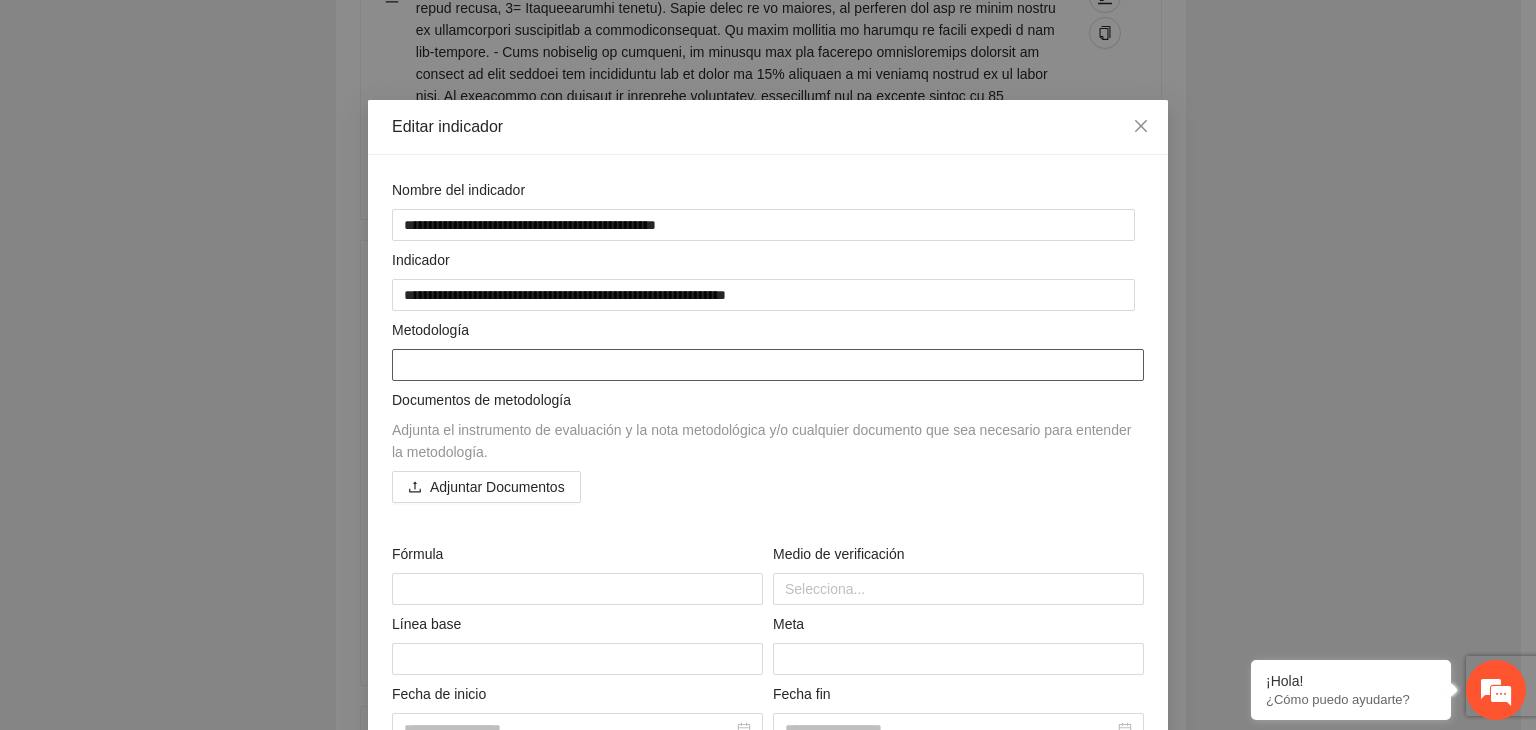 click at bounding box center (768, 365) 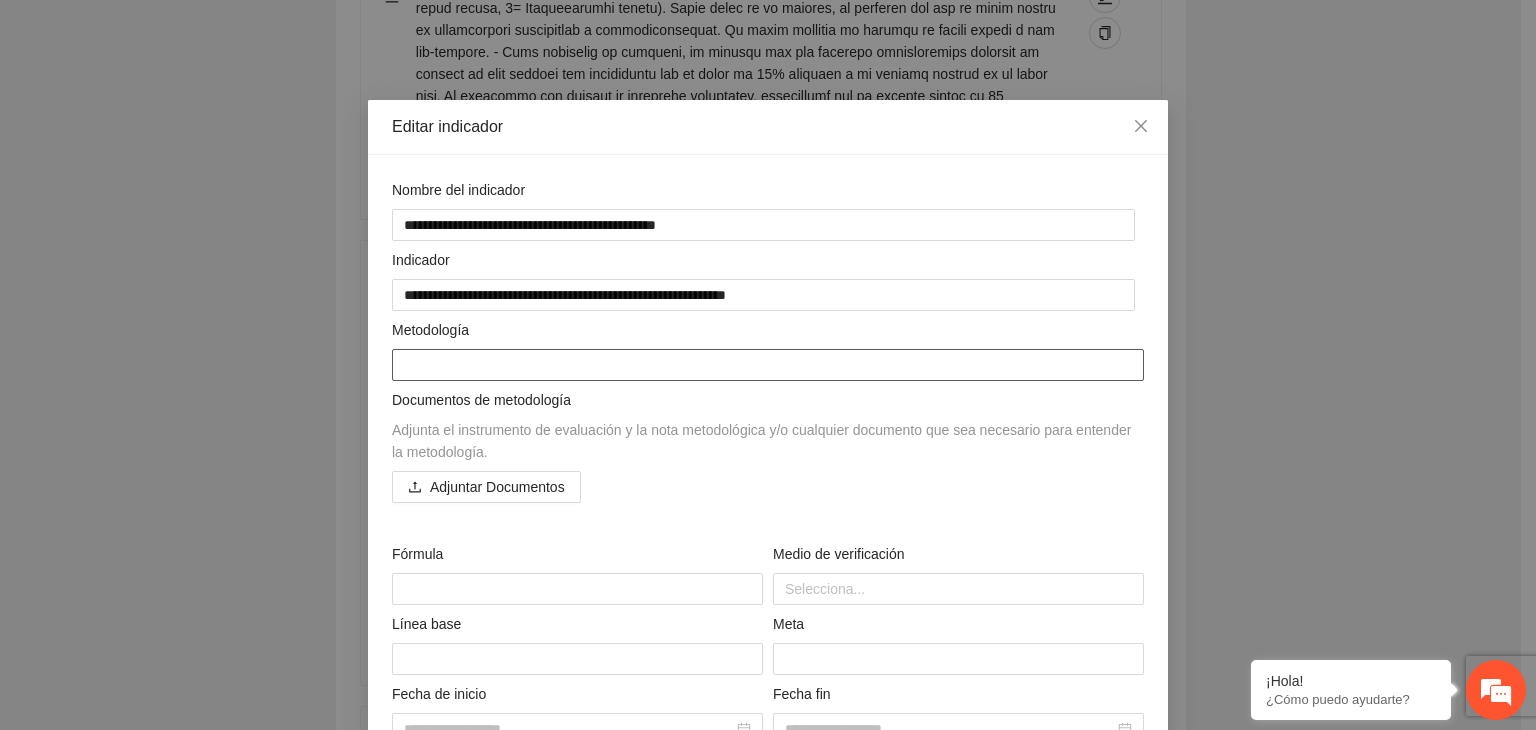paste on "**********" 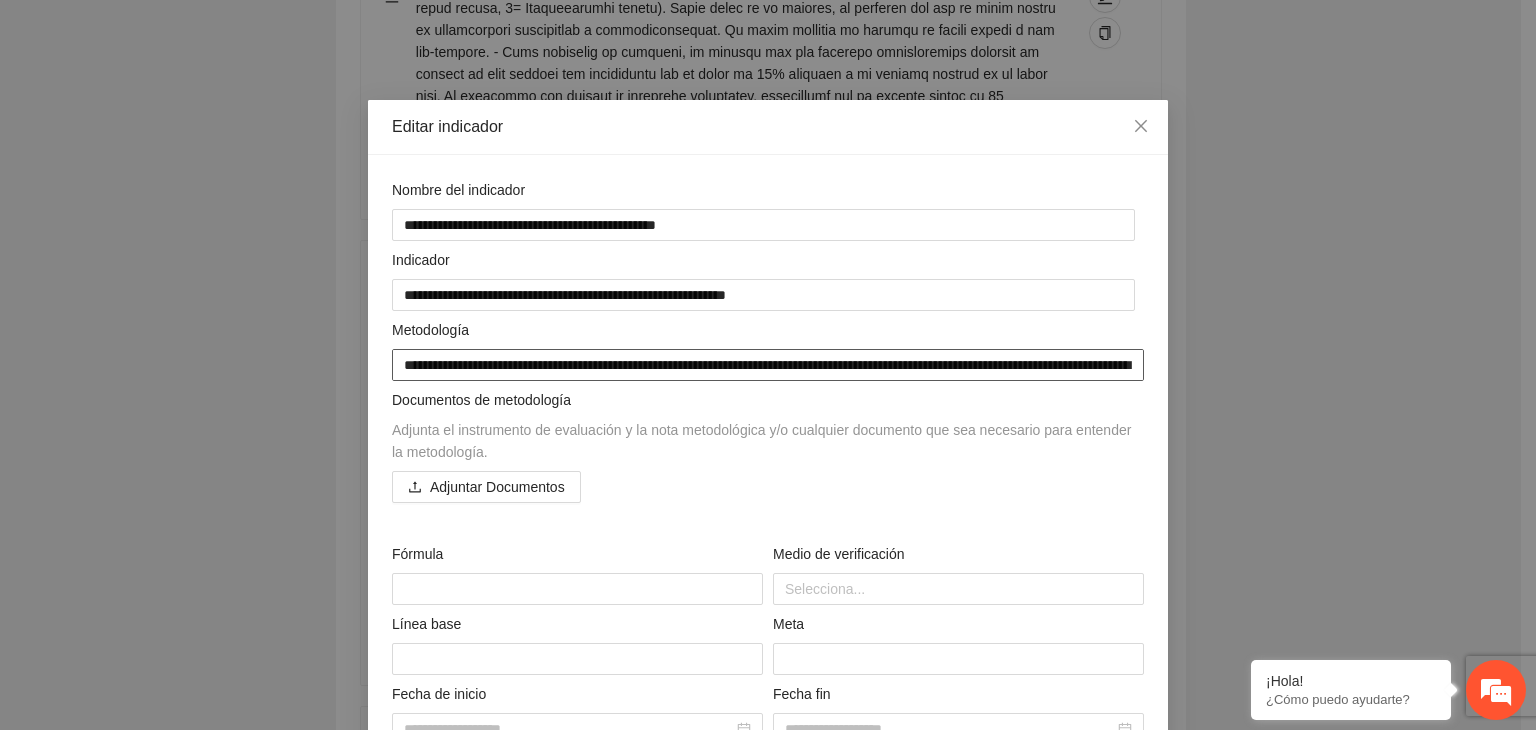 scroll, scrollTop: 0, scrollLeft: 0, axis: both 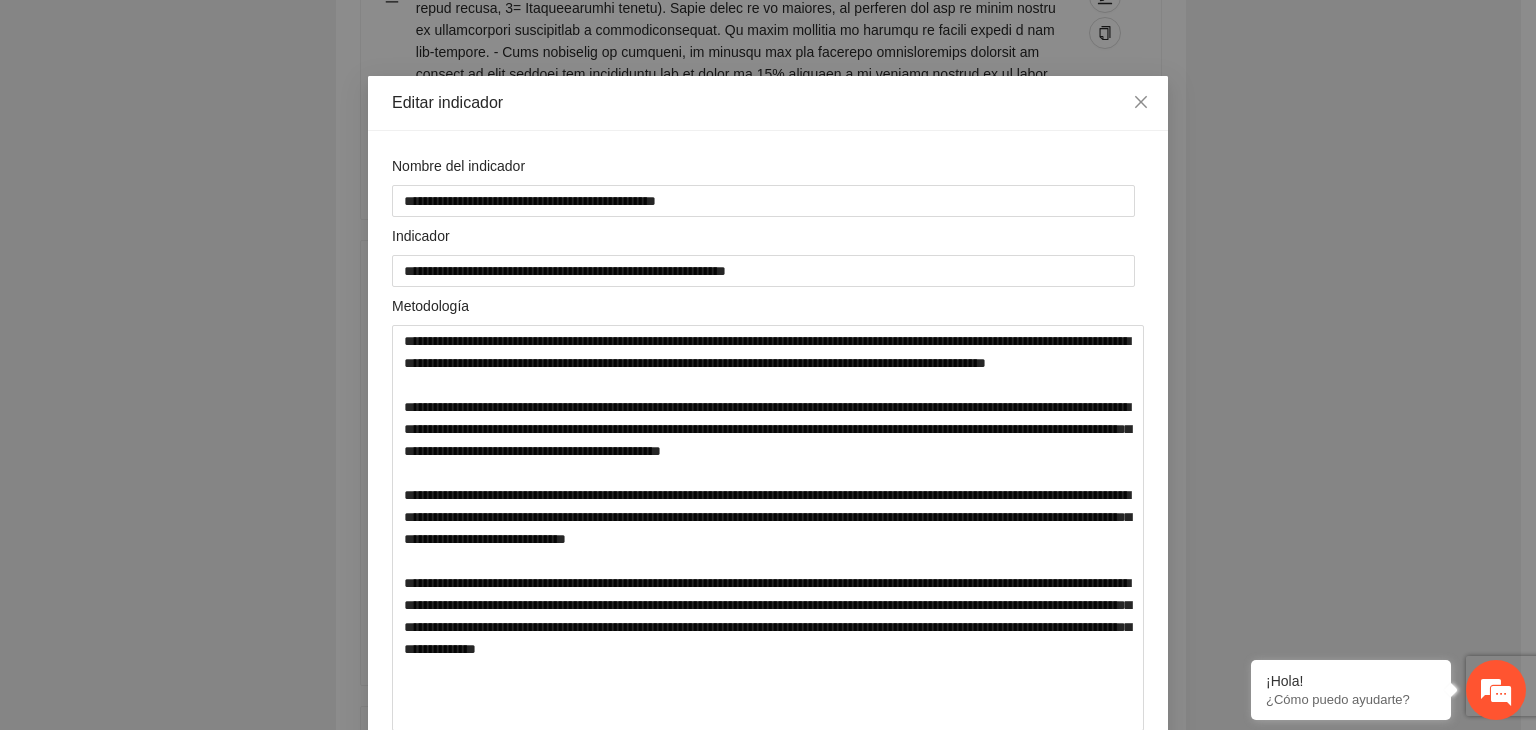 click on "**********" at bounding box center (768, 365) 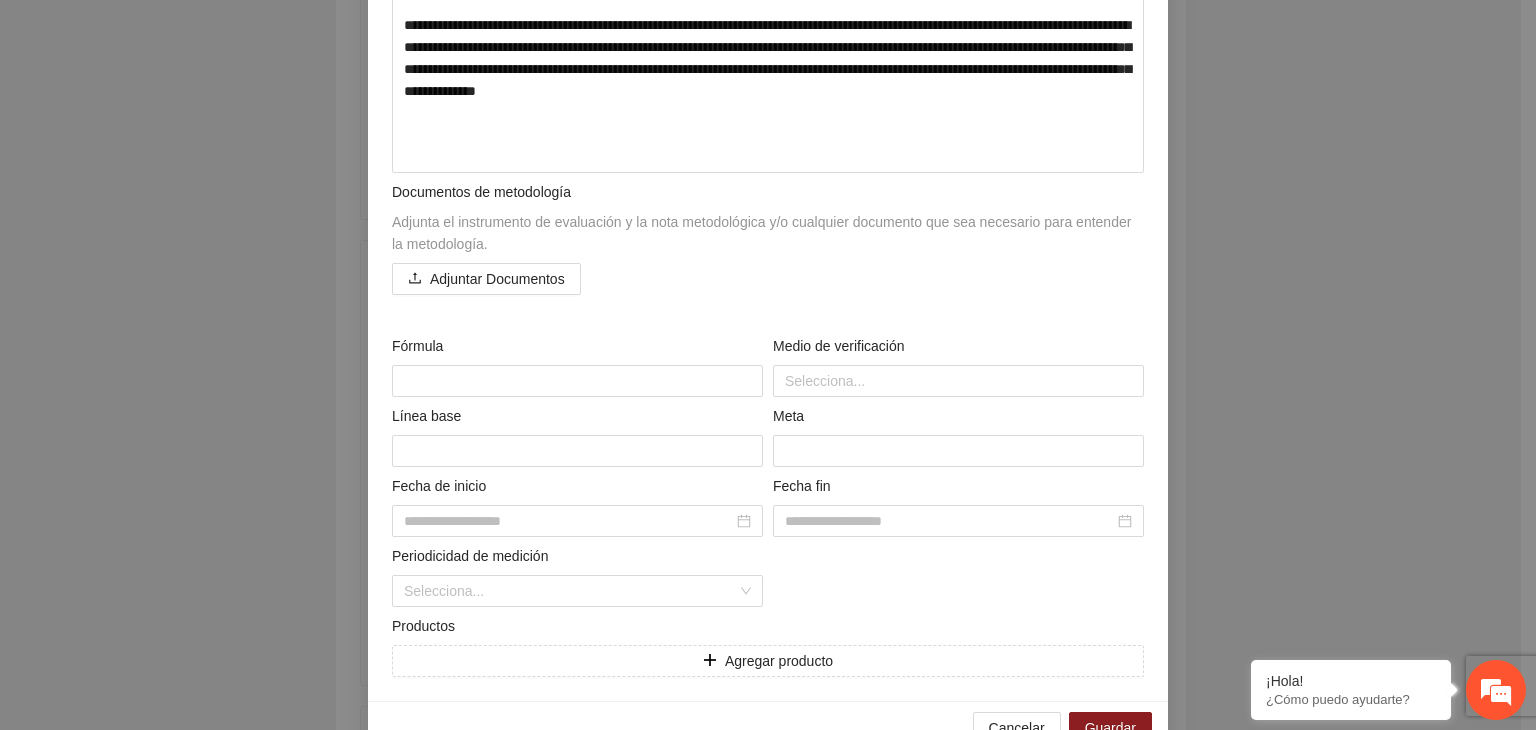 scroll, scrollTop: 584, scrollLeft: 0, axis: vertical 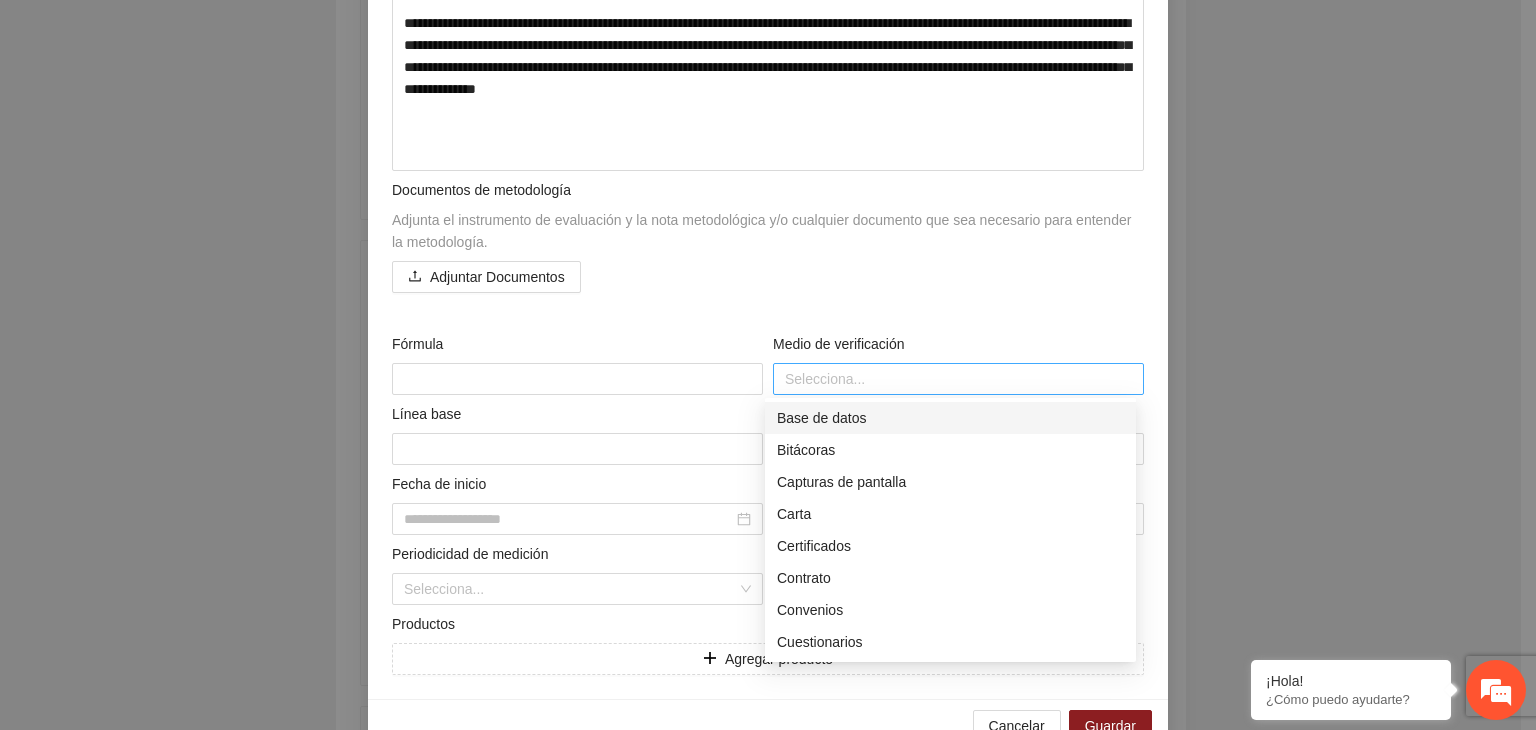 click at bounding box center [958, 379] 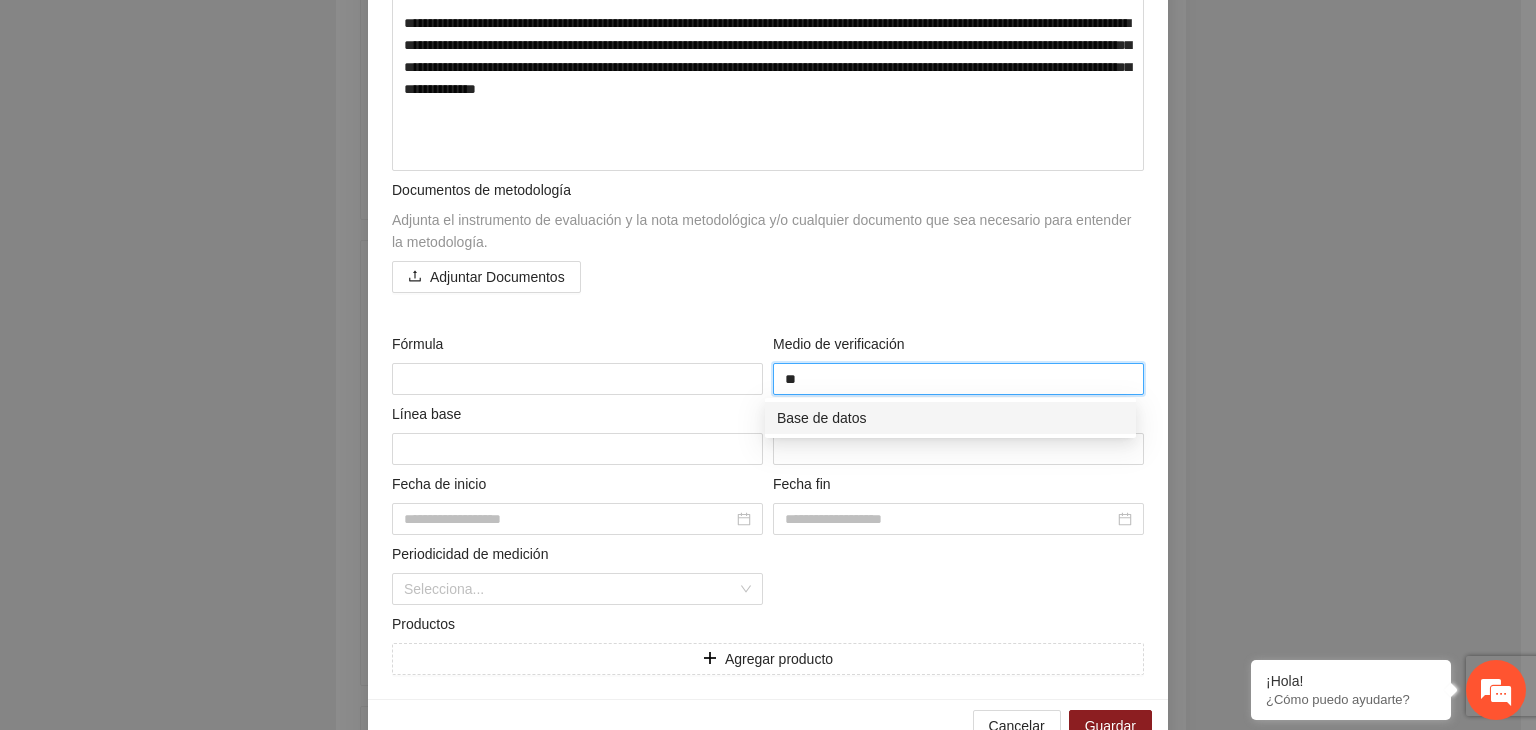 click on "Base de datos" at bounding box center [950, 418] 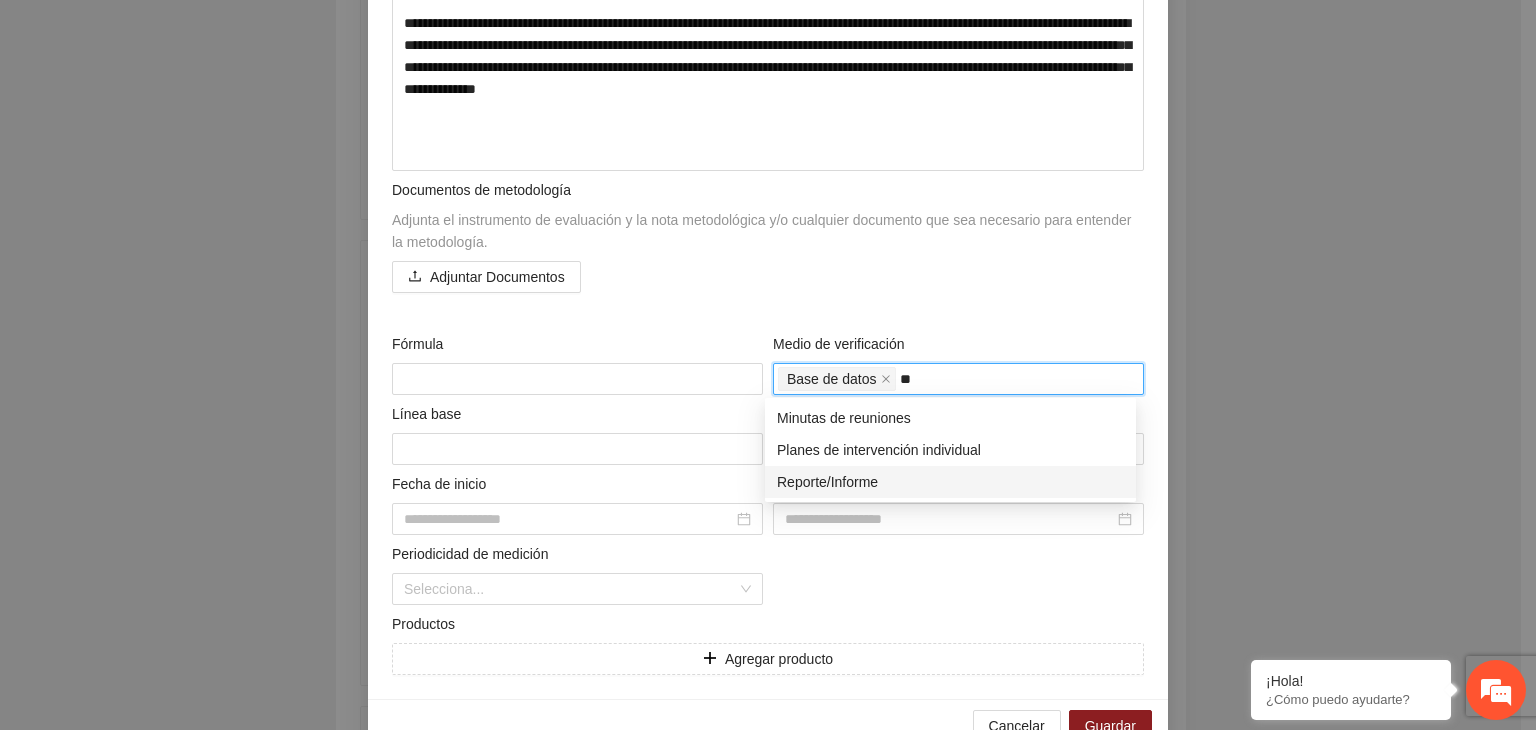 click on "Reporte/Informe" at bounding box center [950, 482] 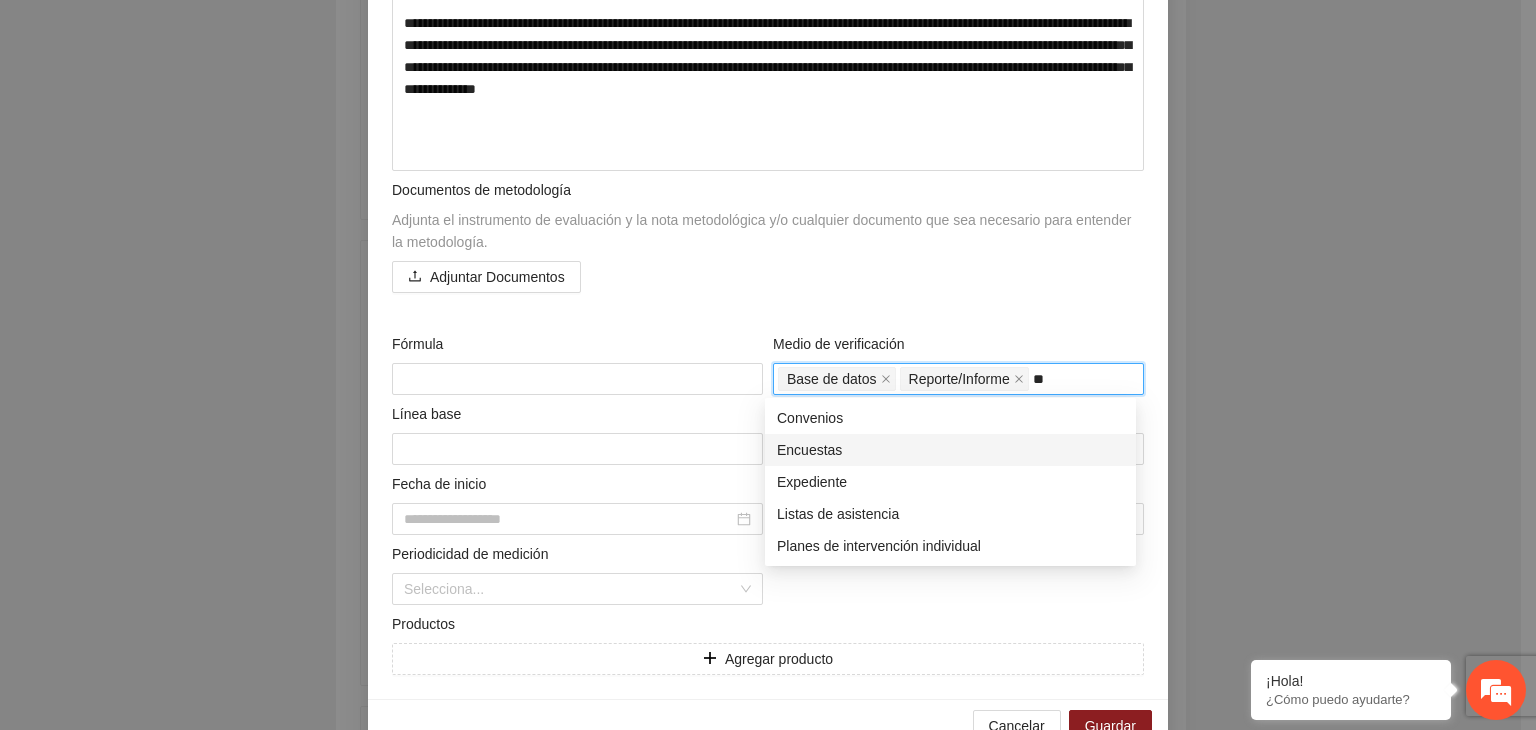 click on "Encuestas" at bounding box center [950, 450] 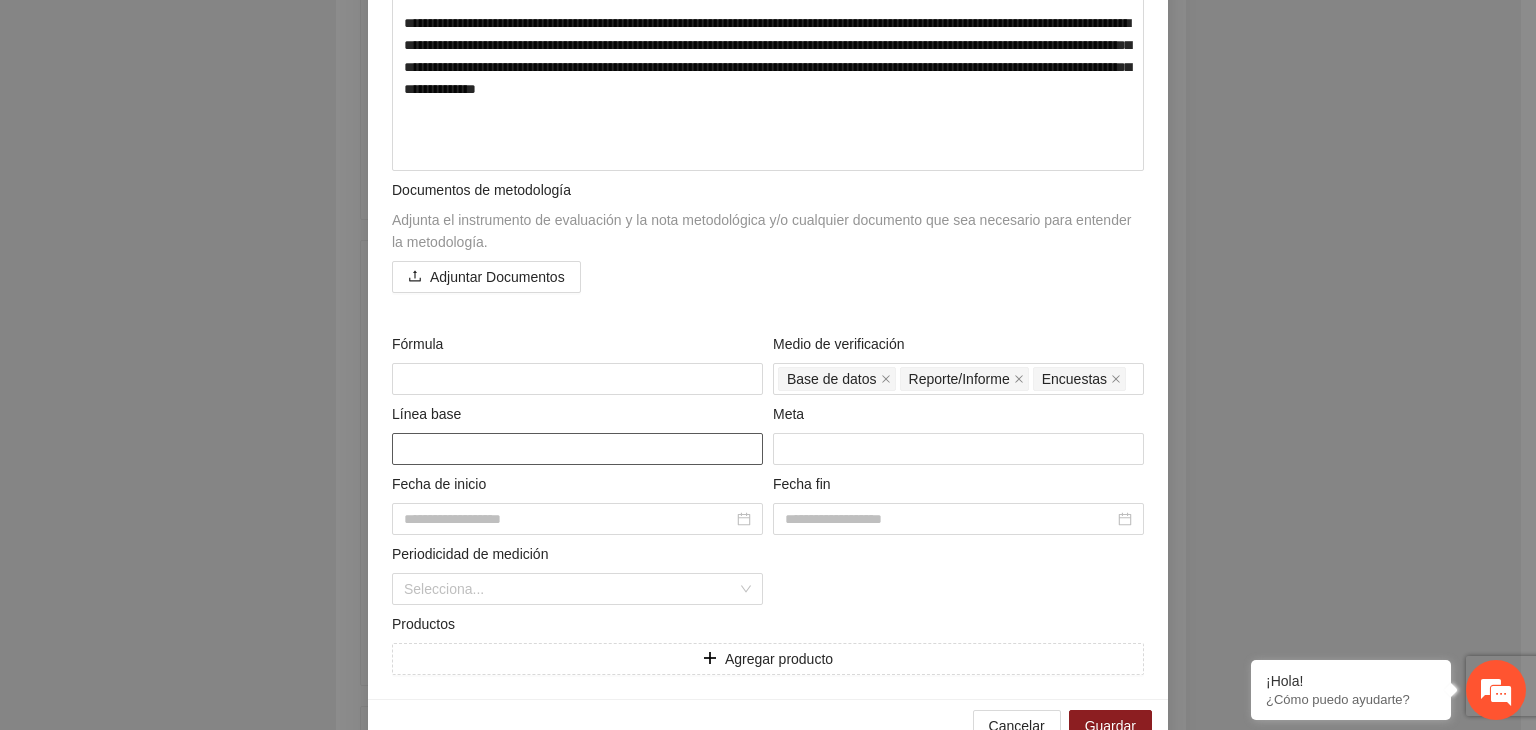click at bounding box center [577, 449] 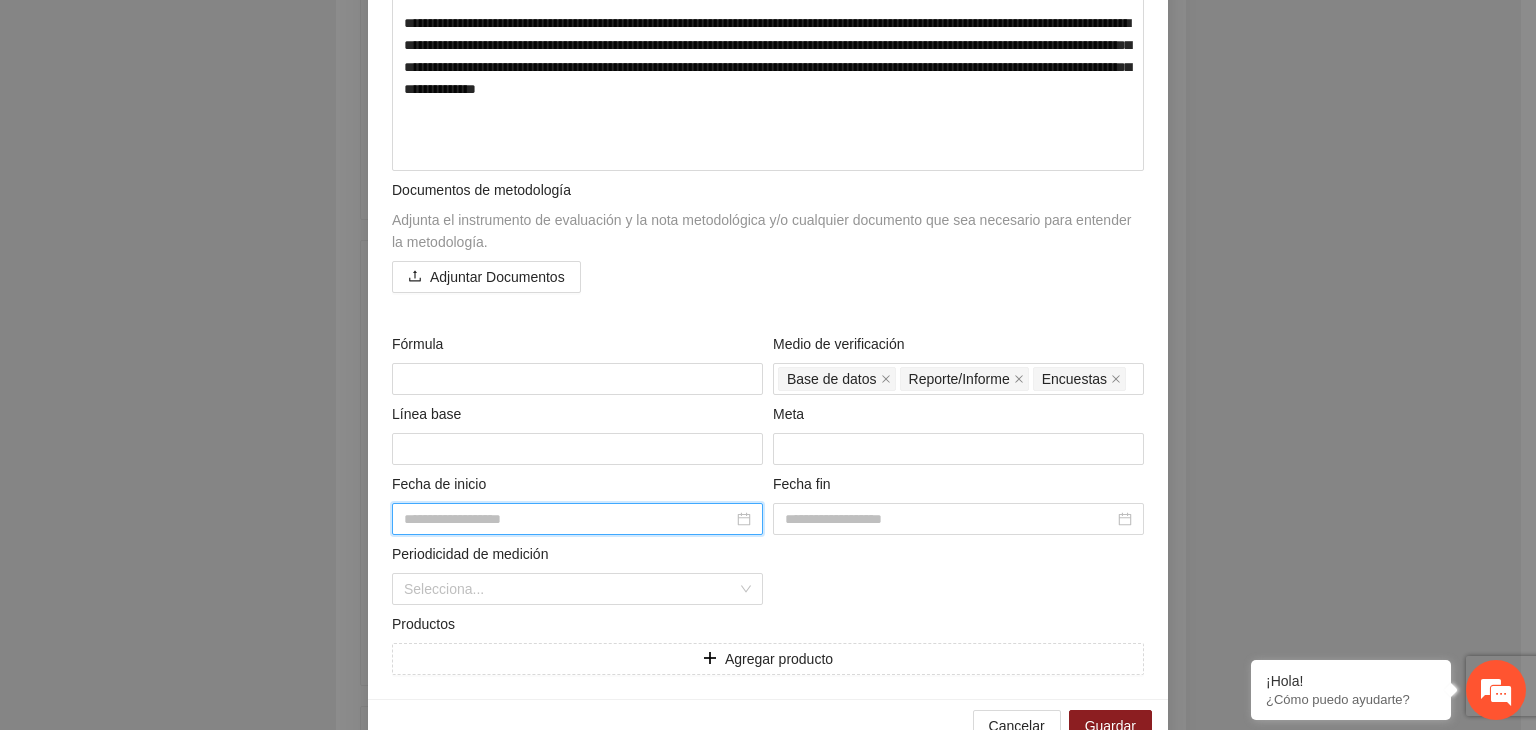 click at bounding box center [568, 519] 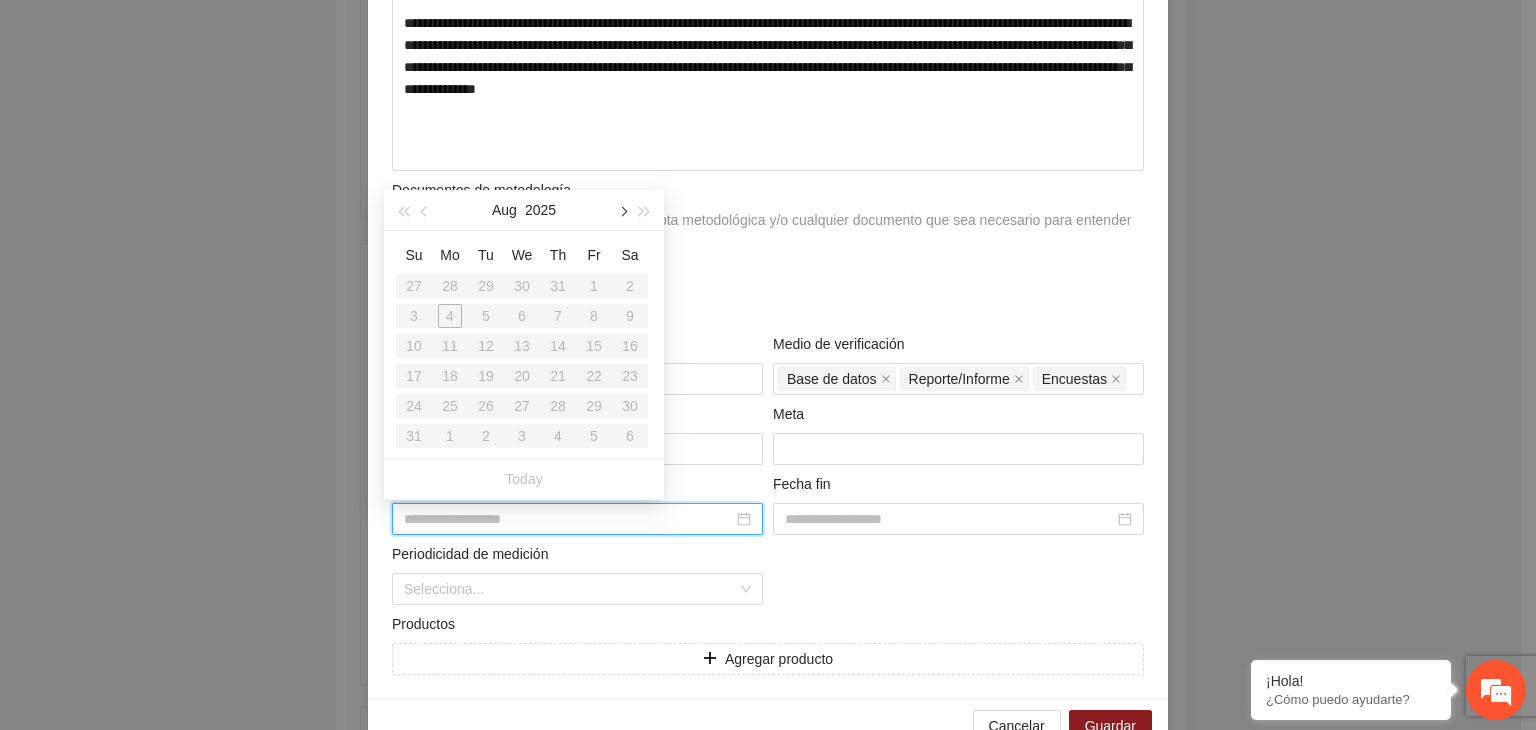 click at bounding box center [622, 210] 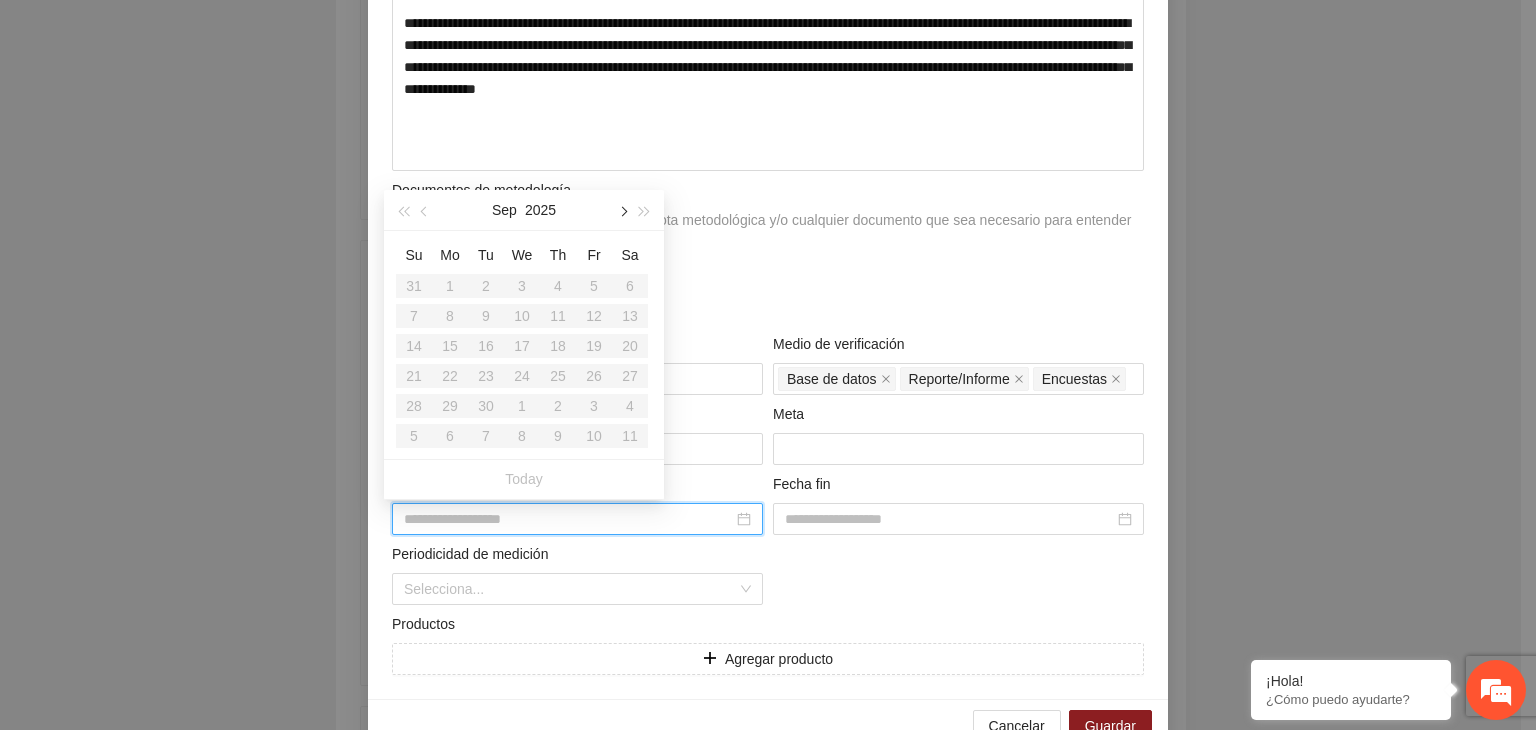 click at bounding box center (622, 210) 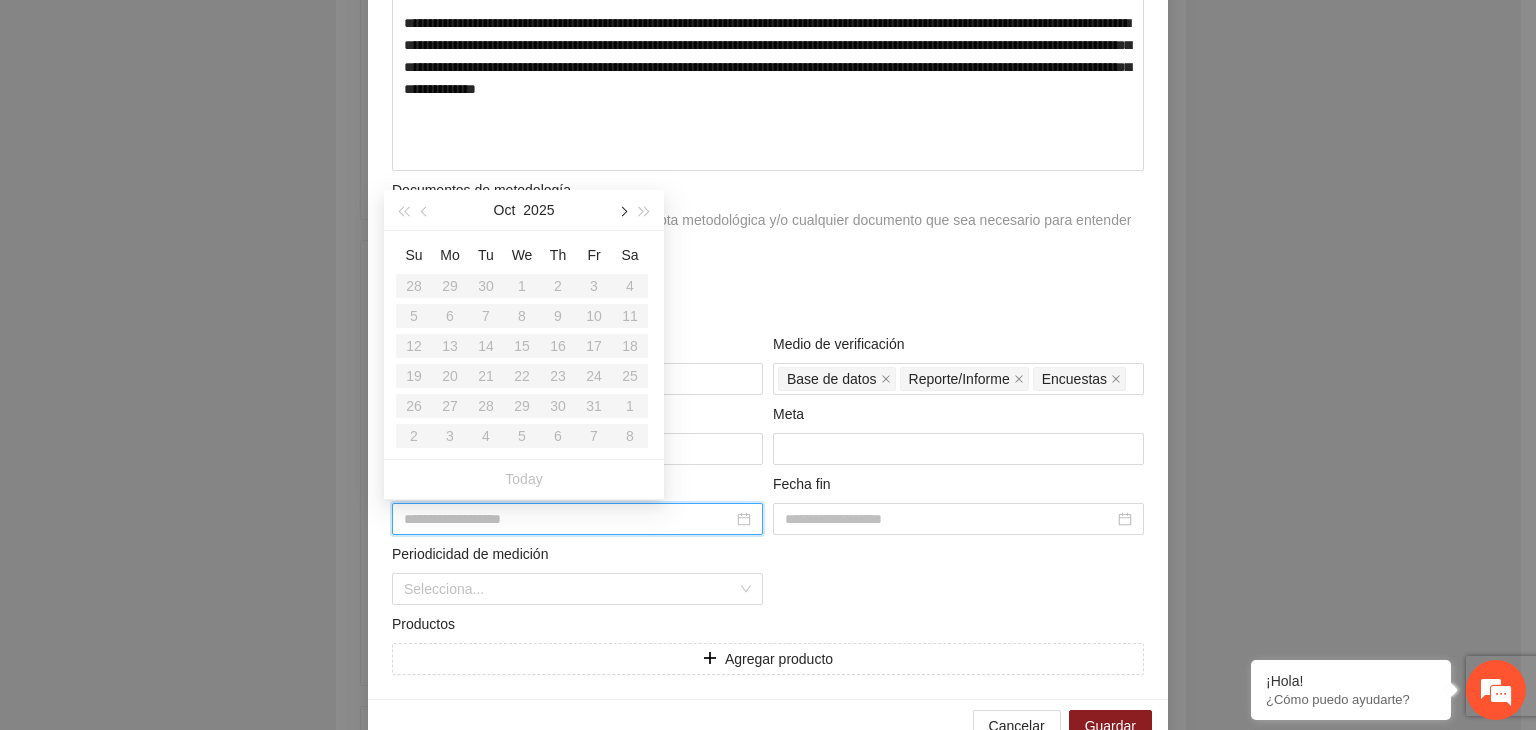 click at bounding box center [622, 210] 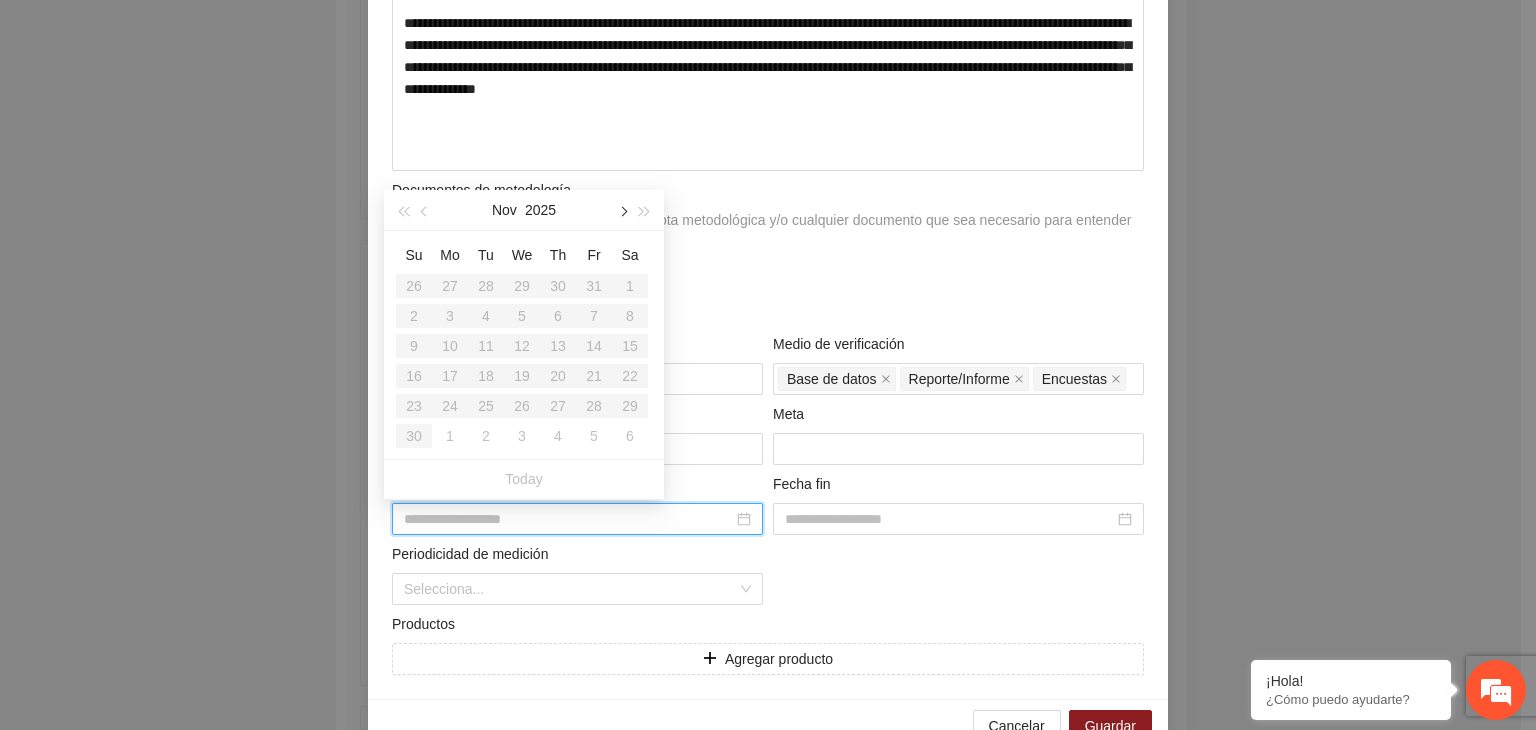 click at bounding box center (622, 210) 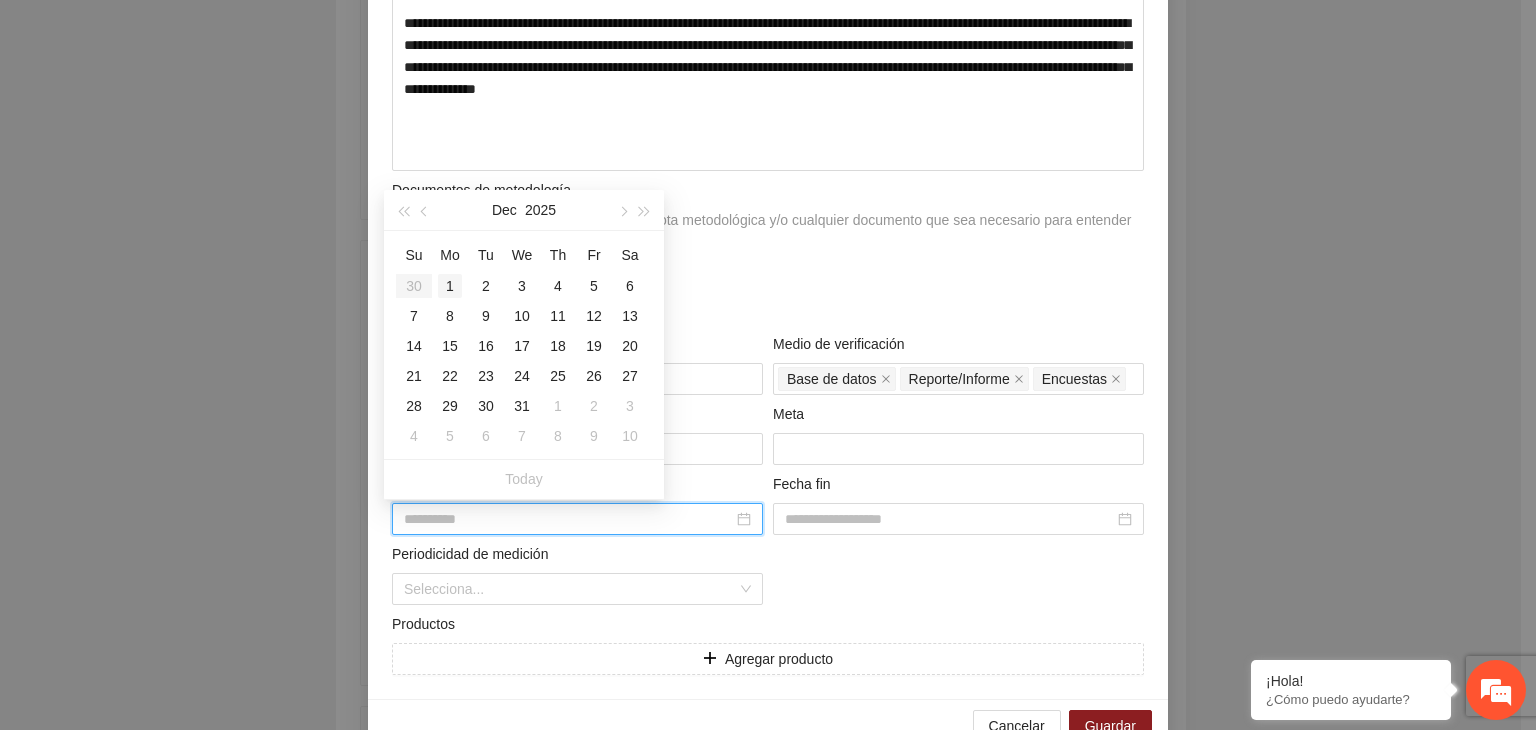 click on "1" at bounding box center (450, 286) 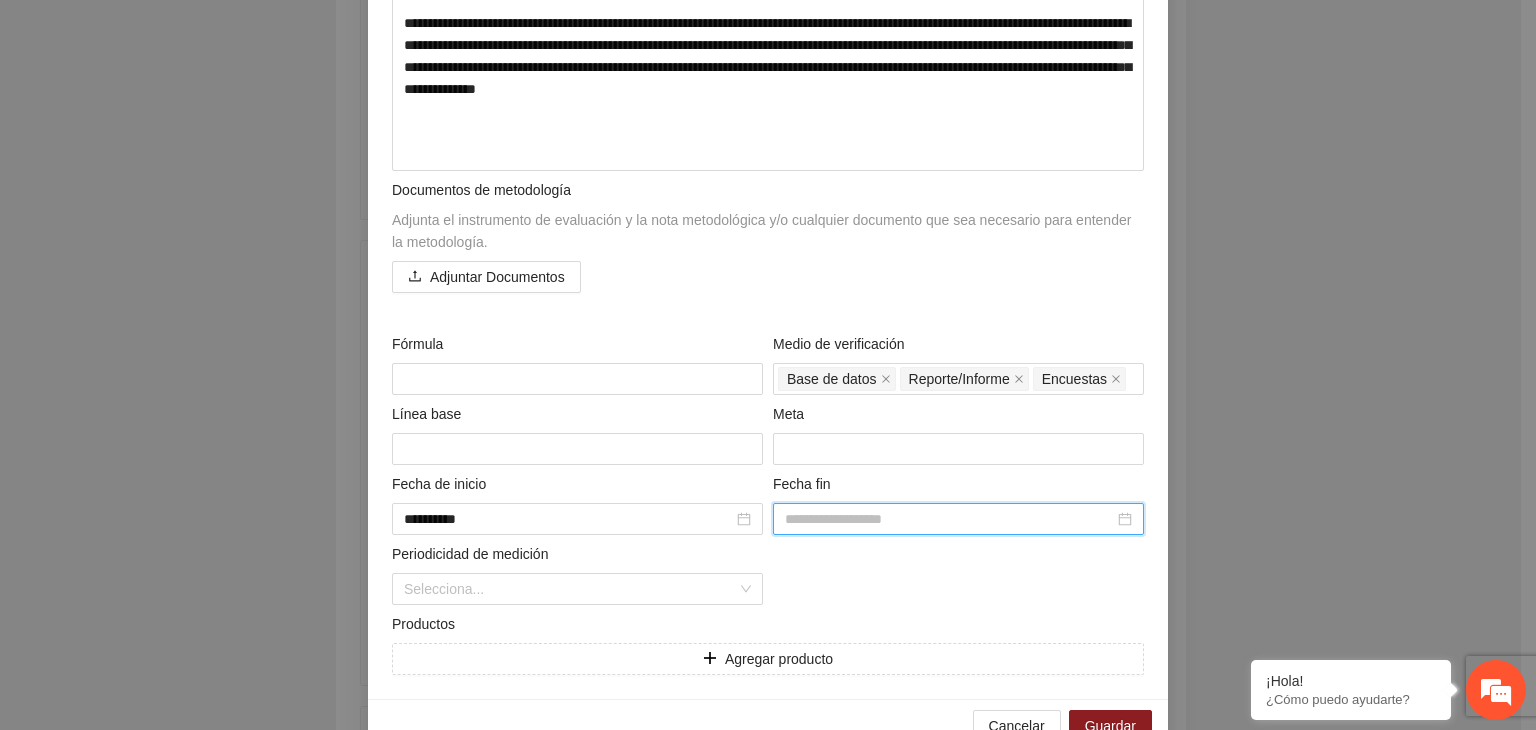 click at bounding box center (949, 519) 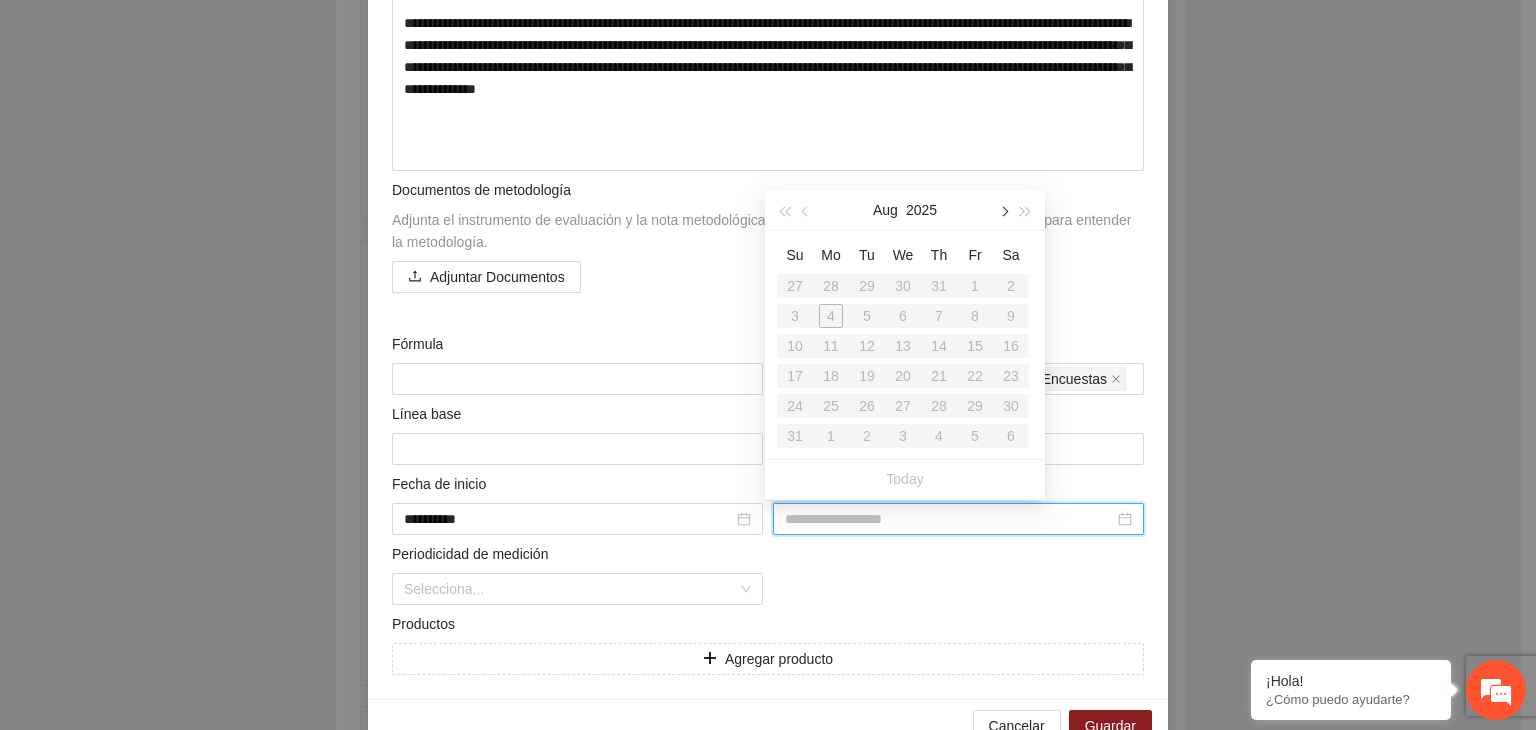 click at bounding box center (1003, 212) 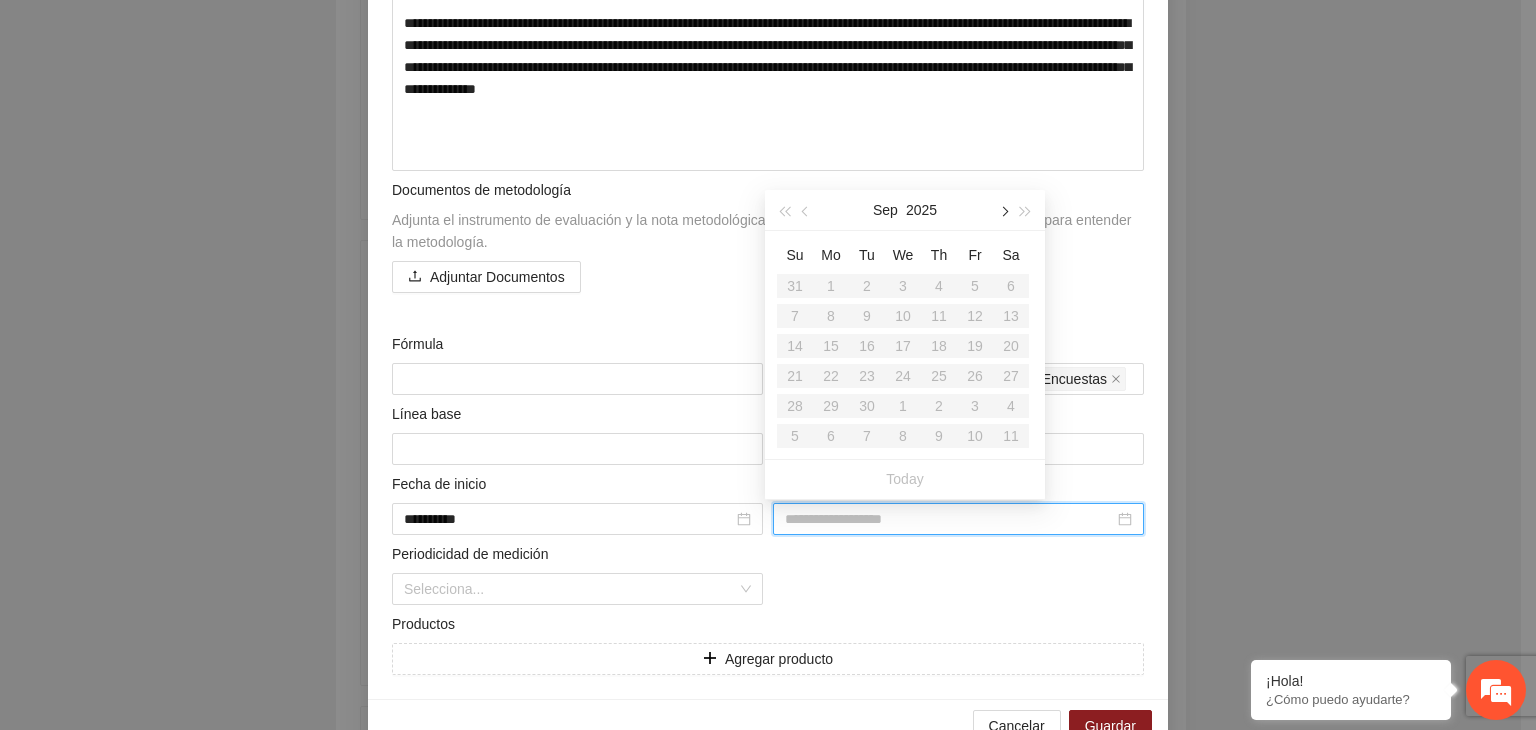 click at bounding box center [1003, 212] 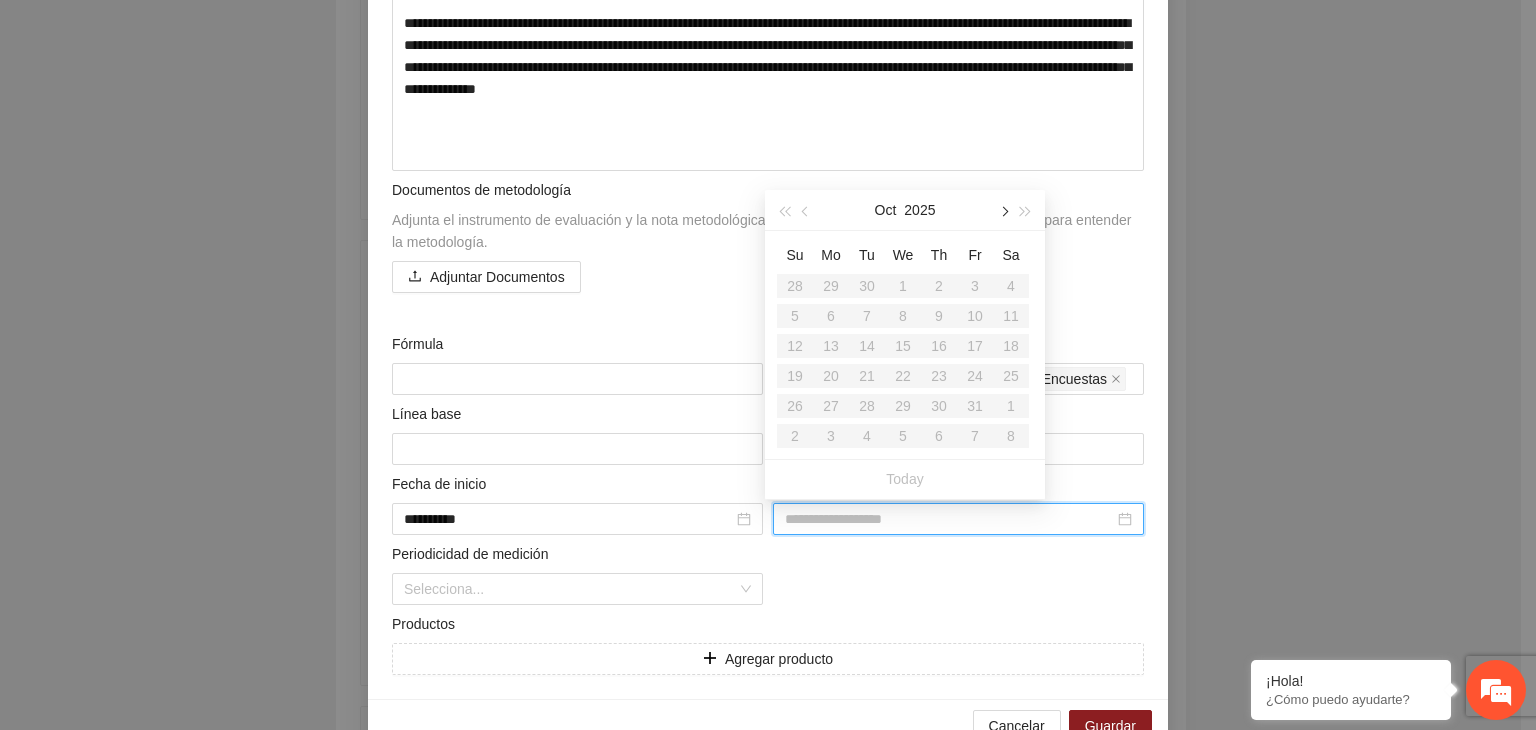 click at bounding box center (1003, 212) 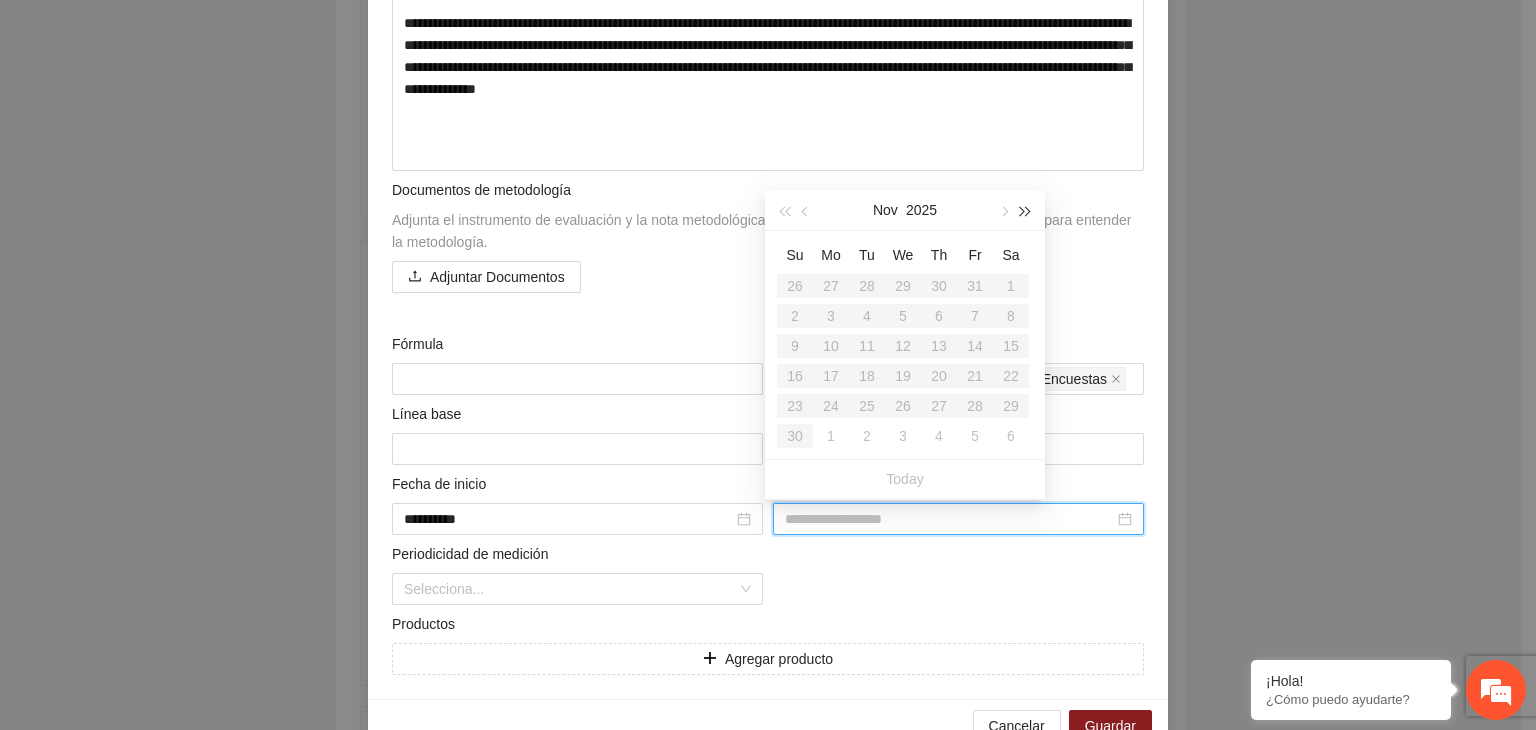 click at bounding box center (1026, 210) 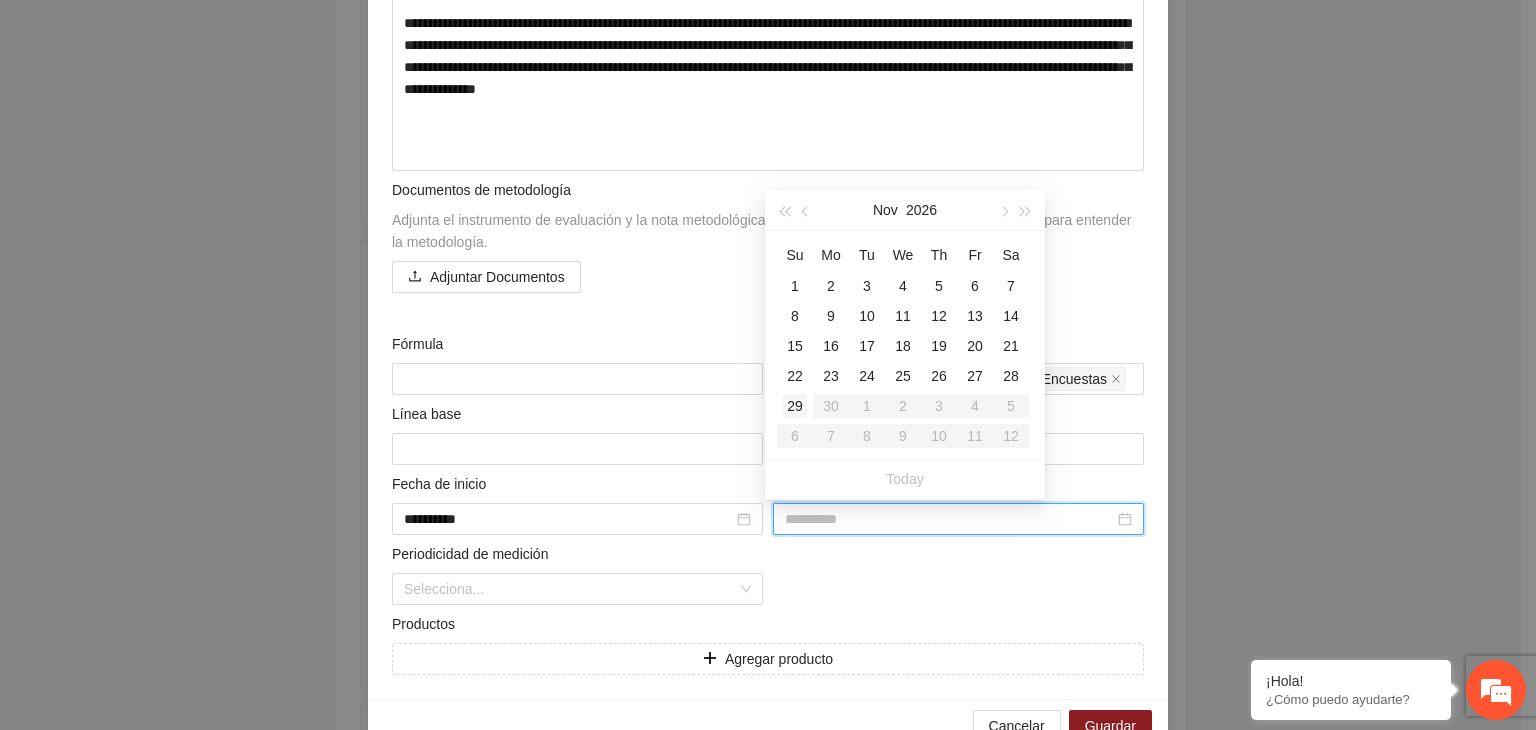 click on "29" at bounding box center [795, 406] 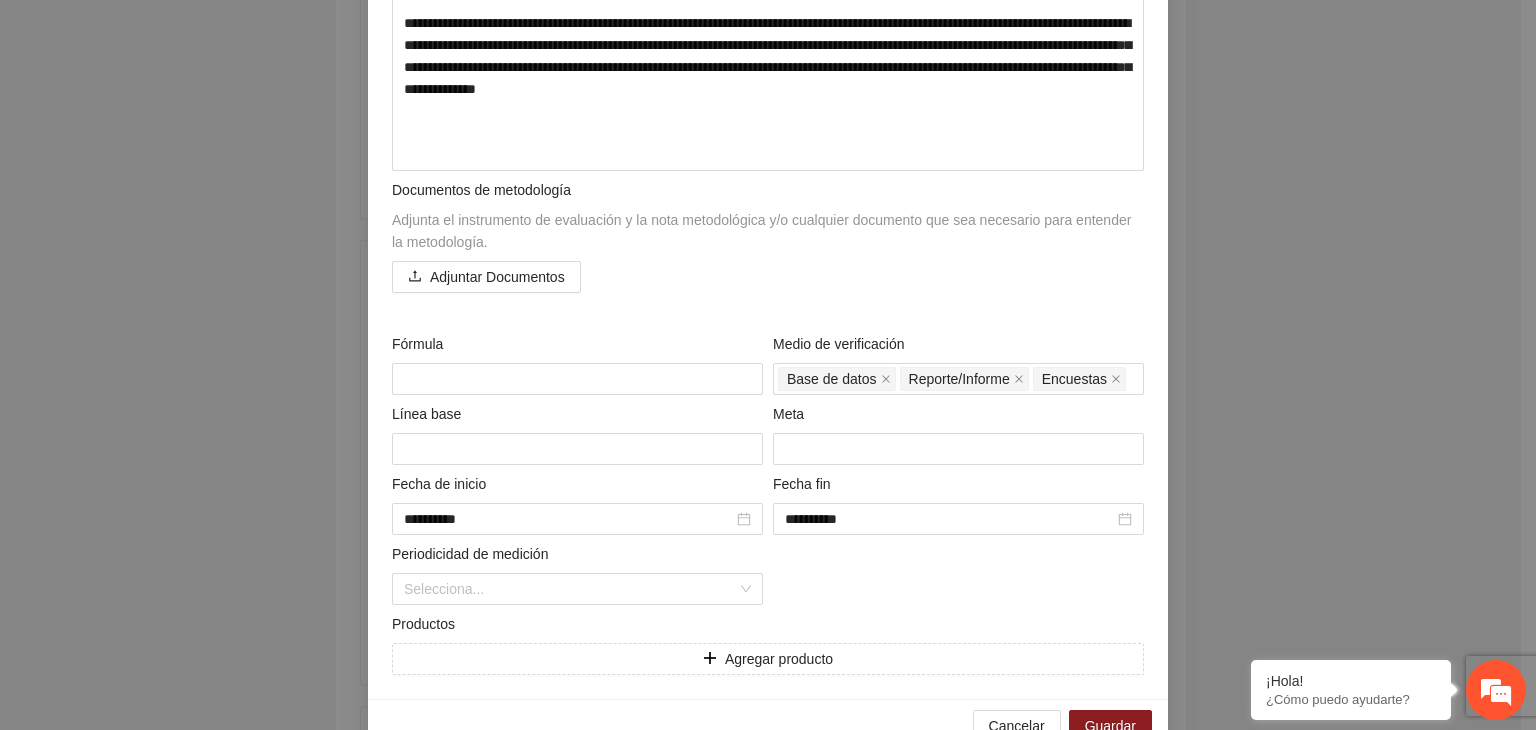 click on "**********" at bounding box center [768, 365] 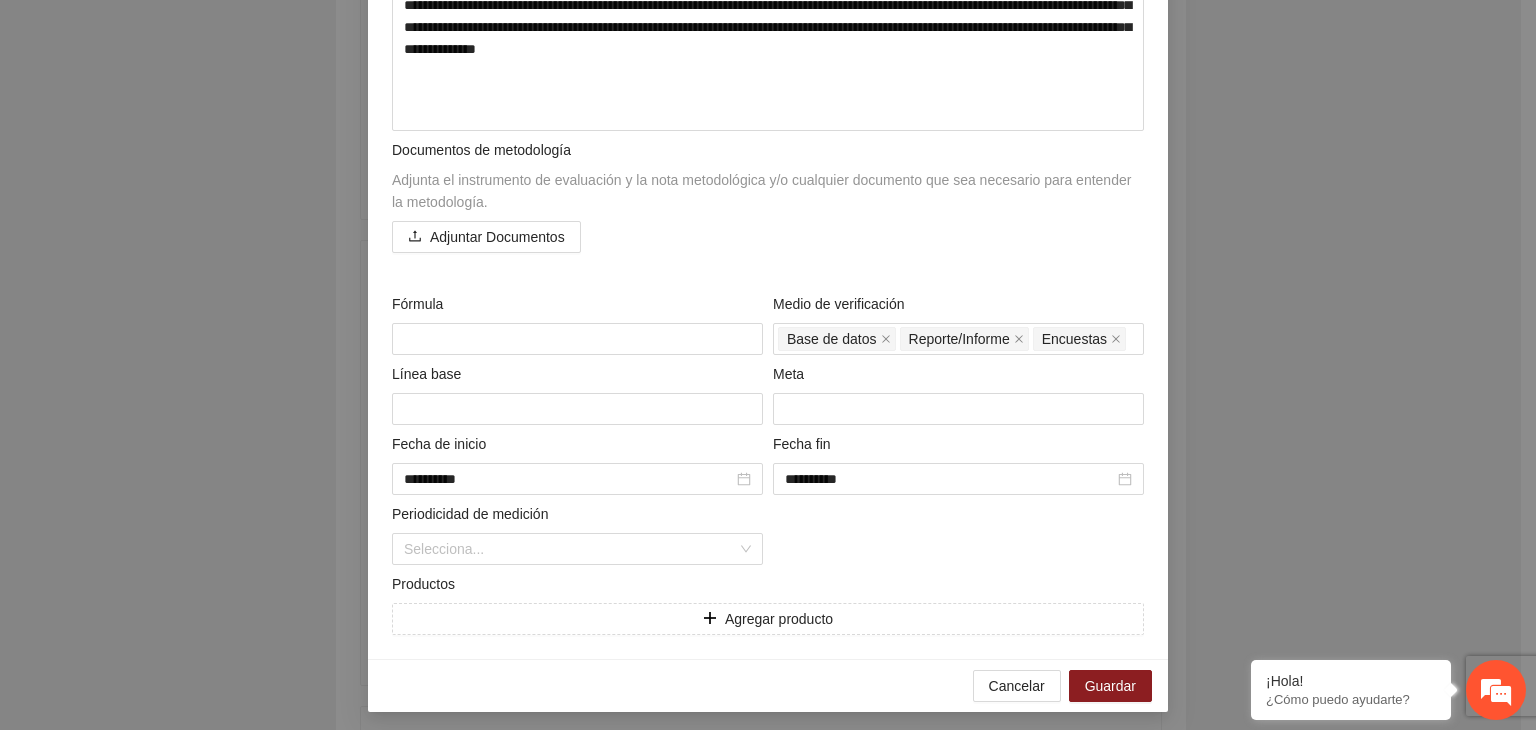 scroll, scrollTop: 629, scrollLeft: 0, axis: vertical 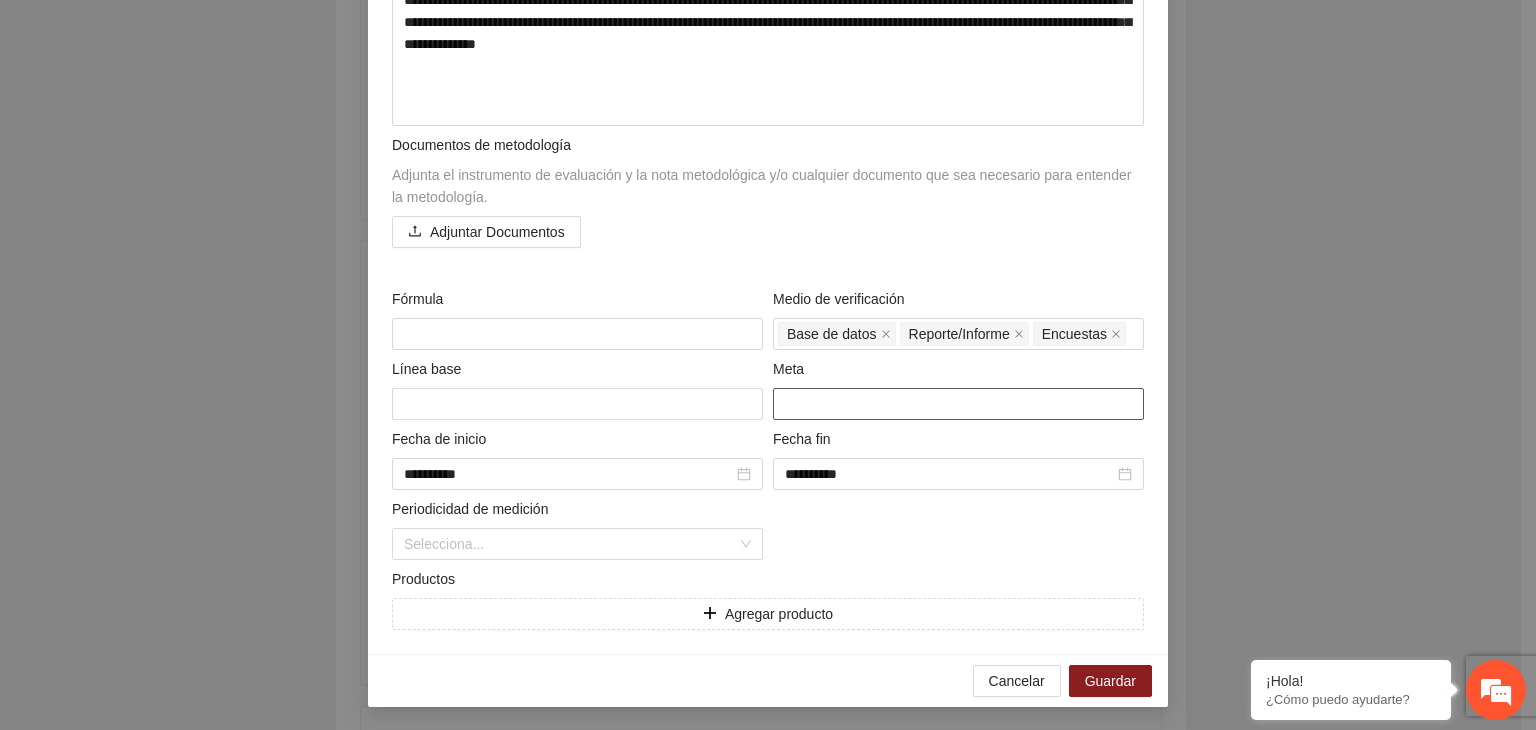 click at bounding box center (958, 404) 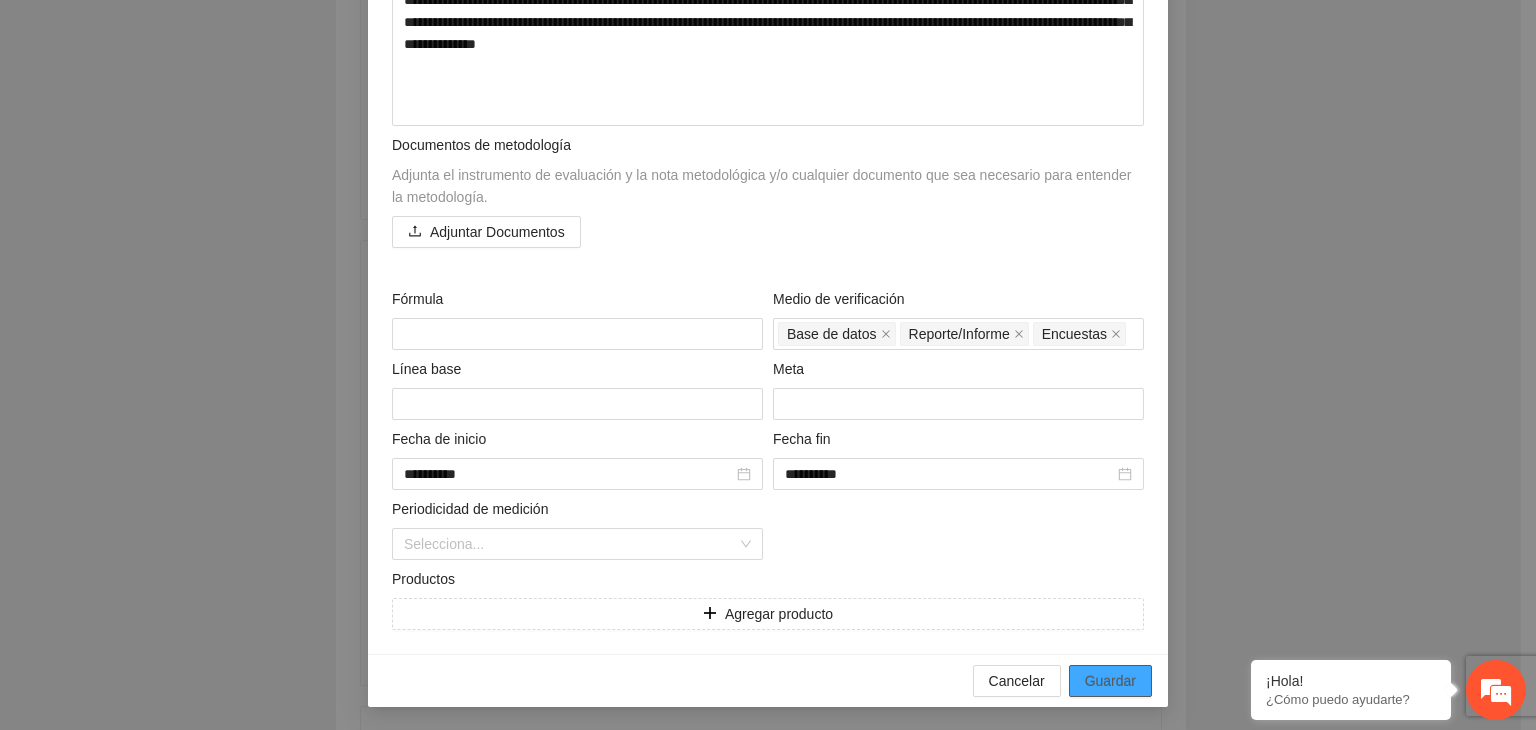 click on "Guardar" at bounding box center [1110, 681] 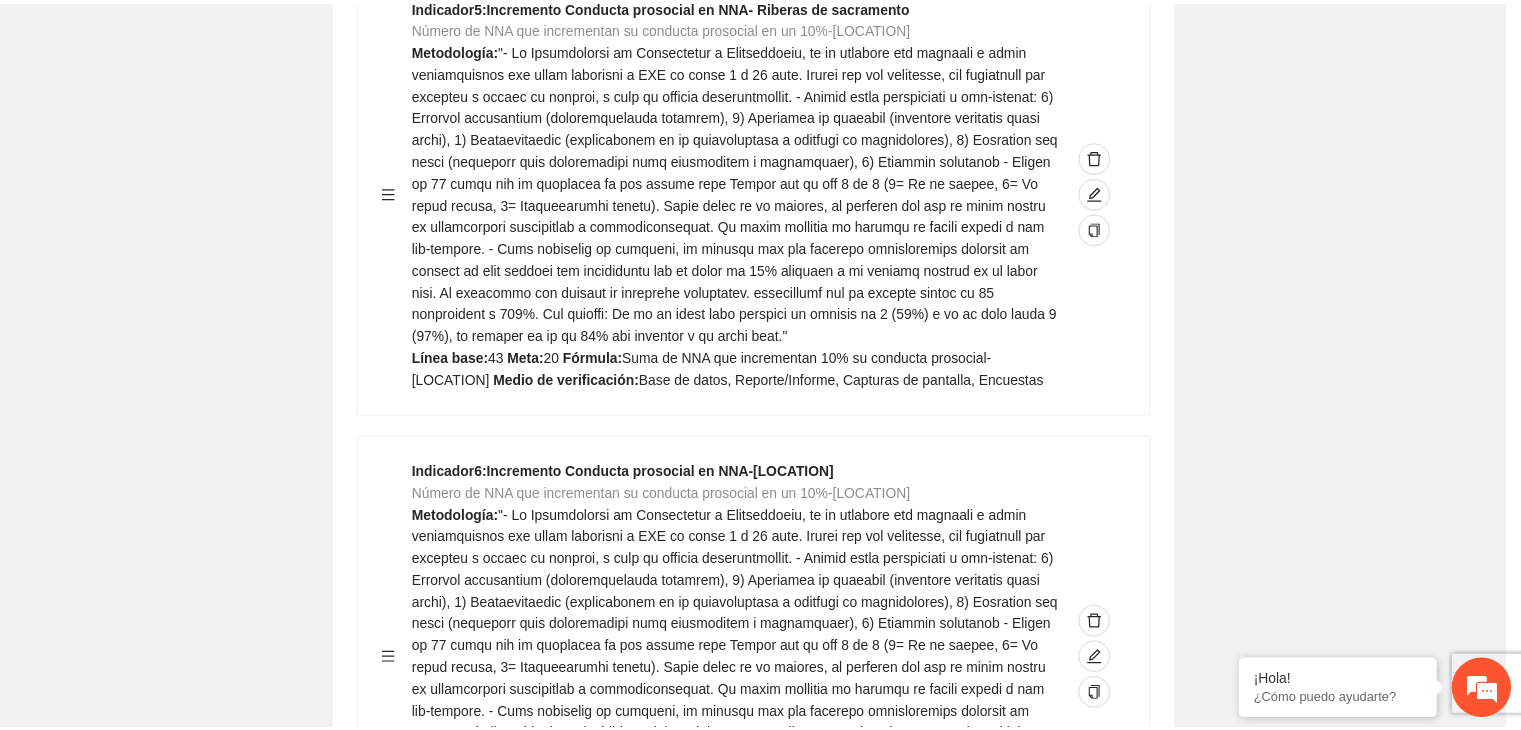 scroll, scrollTop: 156, scrollLeft: 0, axis: vertical 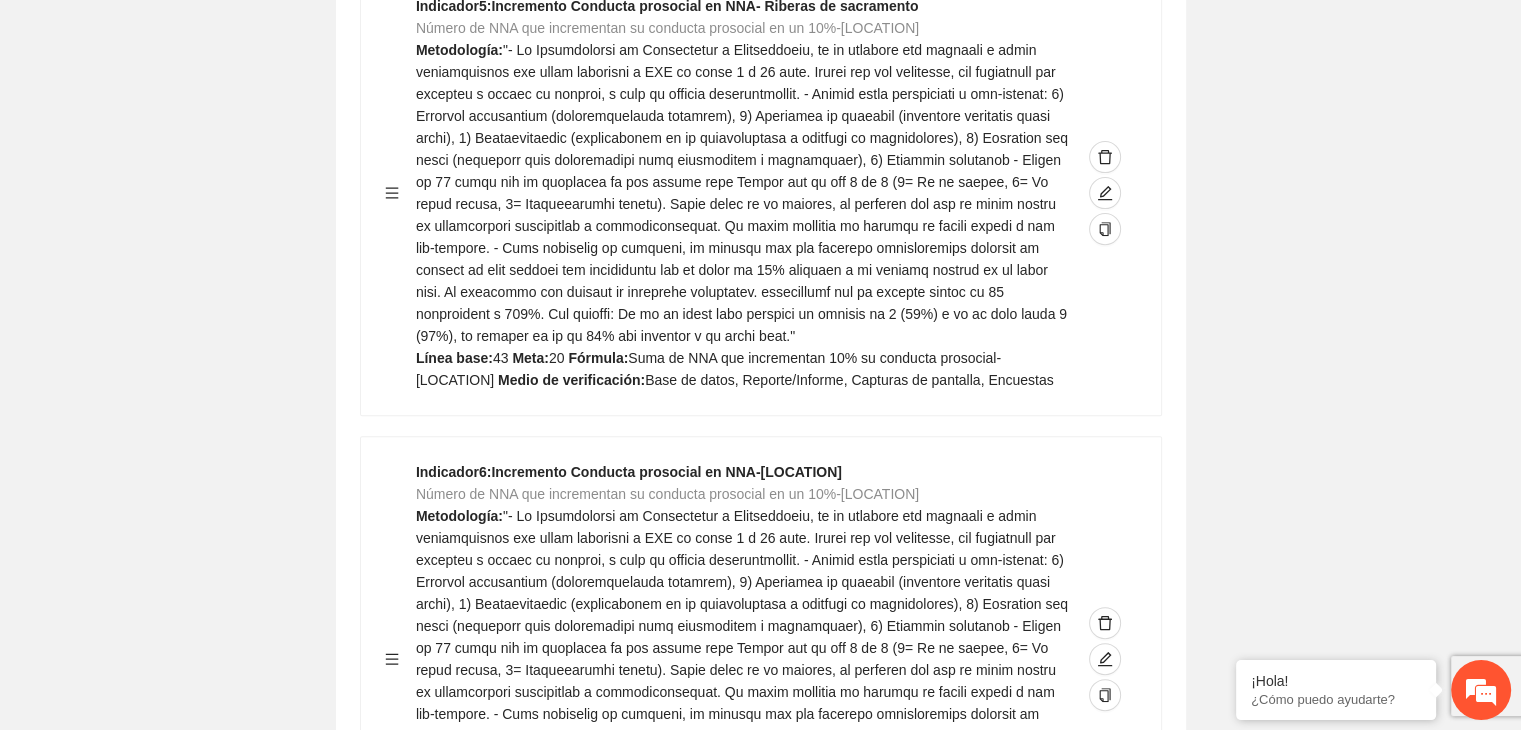 click on "Guardar Objetivo de desarrollo   Exportar Contribuir a la disminución de incidencia en violencia familiar en las zonas de Punta Oriente, Cerro Grande y Riberas de Sacramento del Municipio  de Chihuahua. Indicadores Indicador  1 :  Violencia familiar disminuyendo en un 5% en Cerro grande Número de carpetas de investigación de Violencia familiar  disminuyendo en un 5% en Cerro grande Metodología:  Se solicita información al Observatorio Ciudadano de FICOSEC sobre el número de carpetas de violencia familiar en las colonias de intervención Línea base:  29  Meta:  25  Fórmula:  Suma de carpetas de investigación de violencia familiar disminuyendo  en un 5% en Punta Oriente  Medio de verificación:  Reporte/Informe 0 Indicador  2 :  Violencia familiar disminuyendo en un 5% en Punta Oriente Número de carpetas de investigación de Violencia familiar  disminuyendo en un 5% en Punta Oriente Metodología:  Línea base:  63  Meta:  56  Fórmula:   Medio de verificación:  Reporte/Informe 0 3 :" at bounding box center [760, -3186] 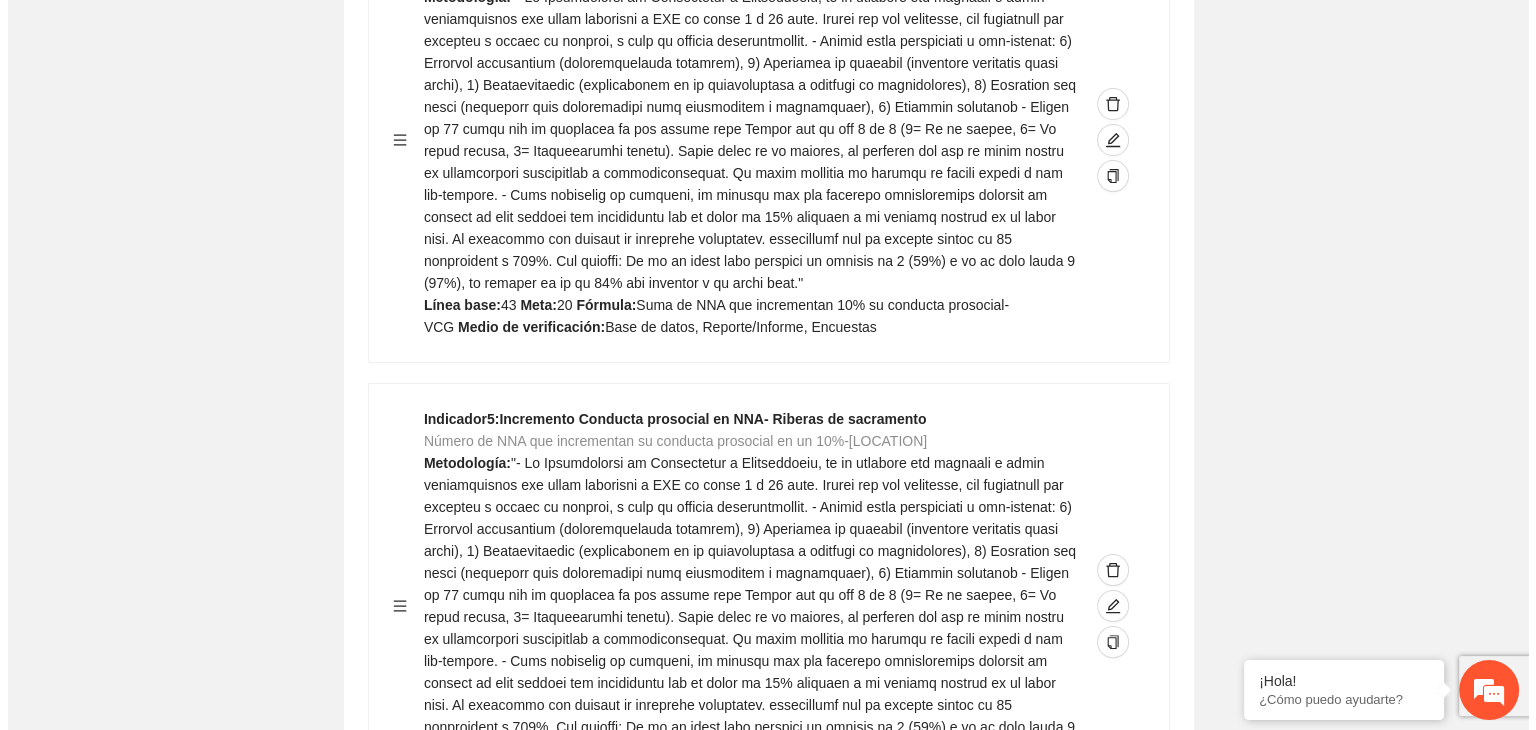 scroll, scrollTop: 7894, scrollLeft: 0, axis: vertical 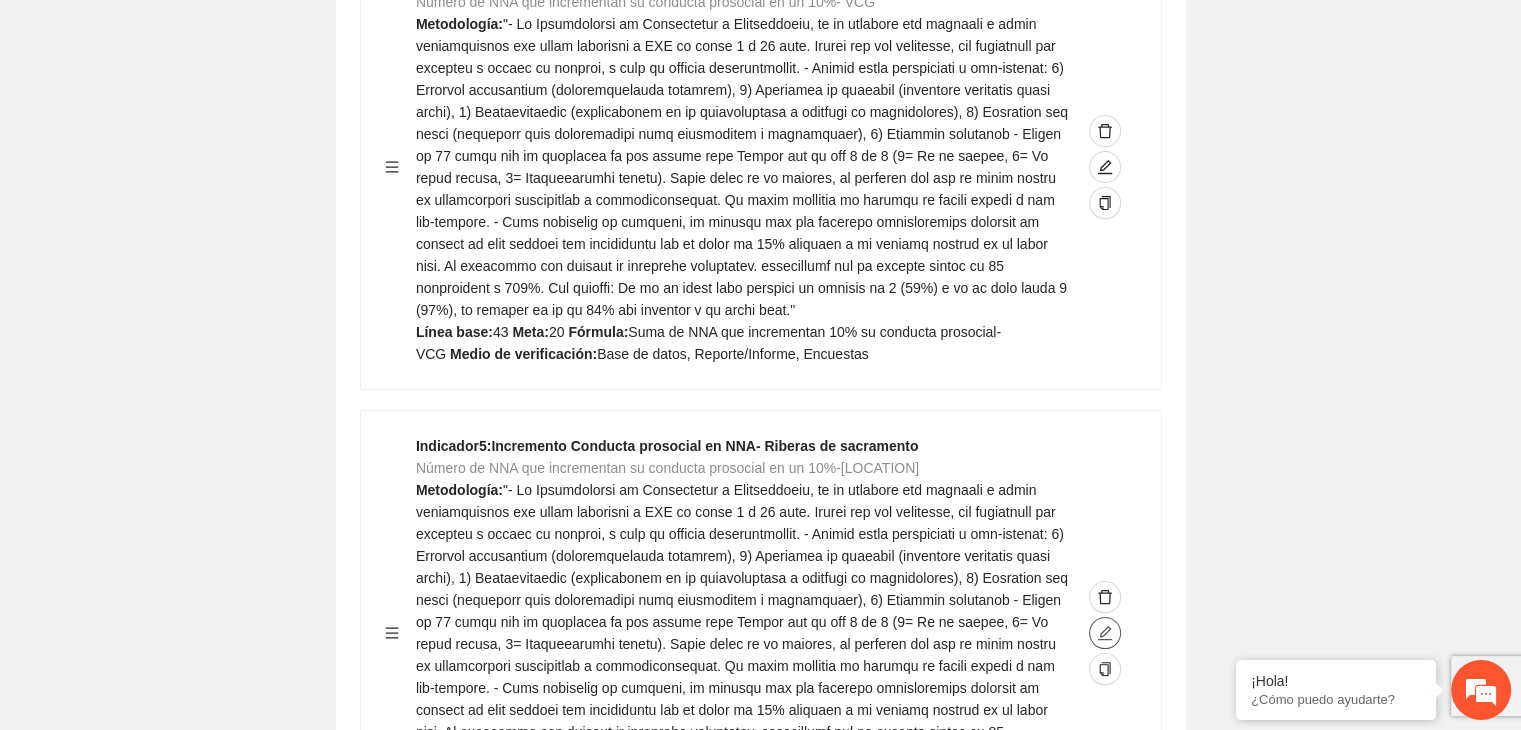 click at bounding box center [1105, 633] 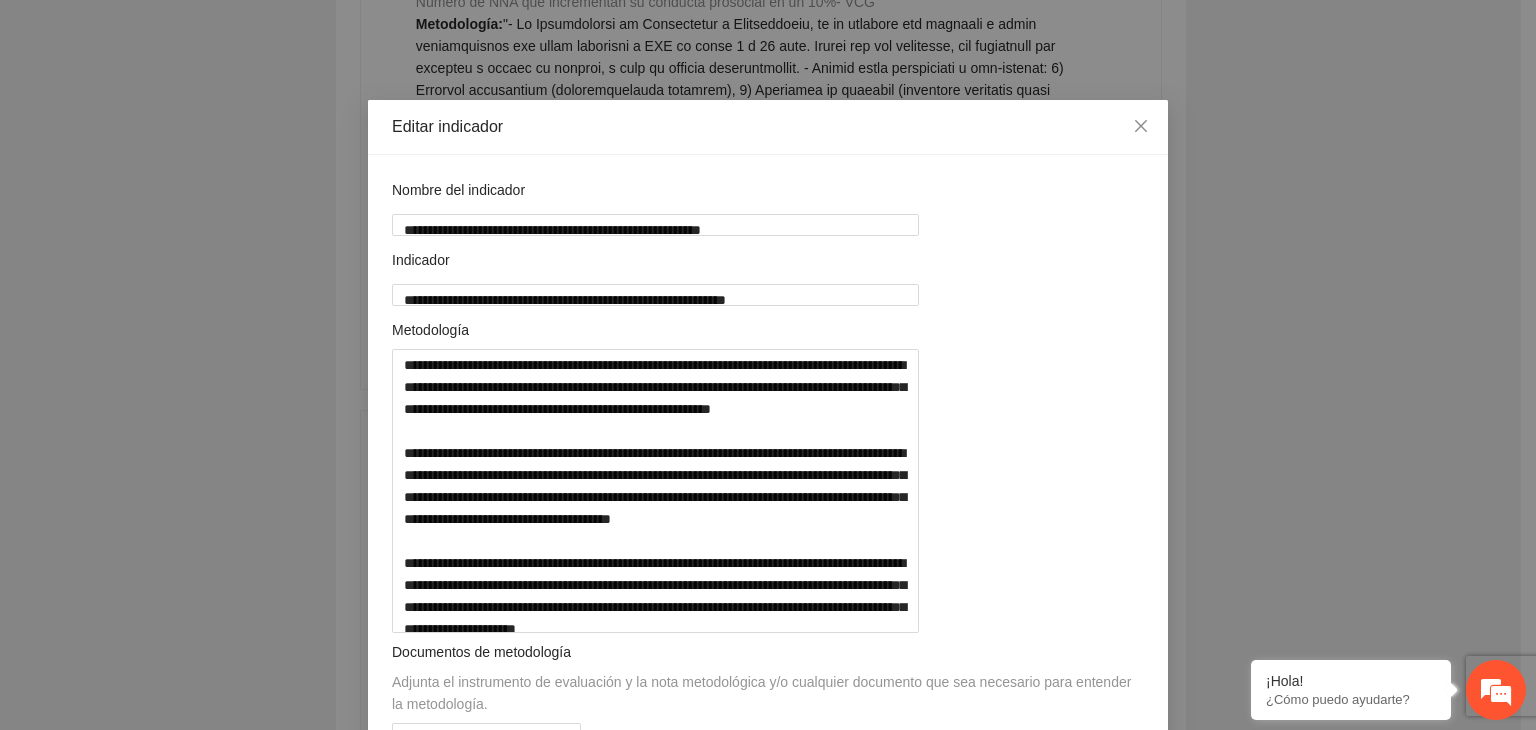 click on "**********" at bounding box center [768, 365] 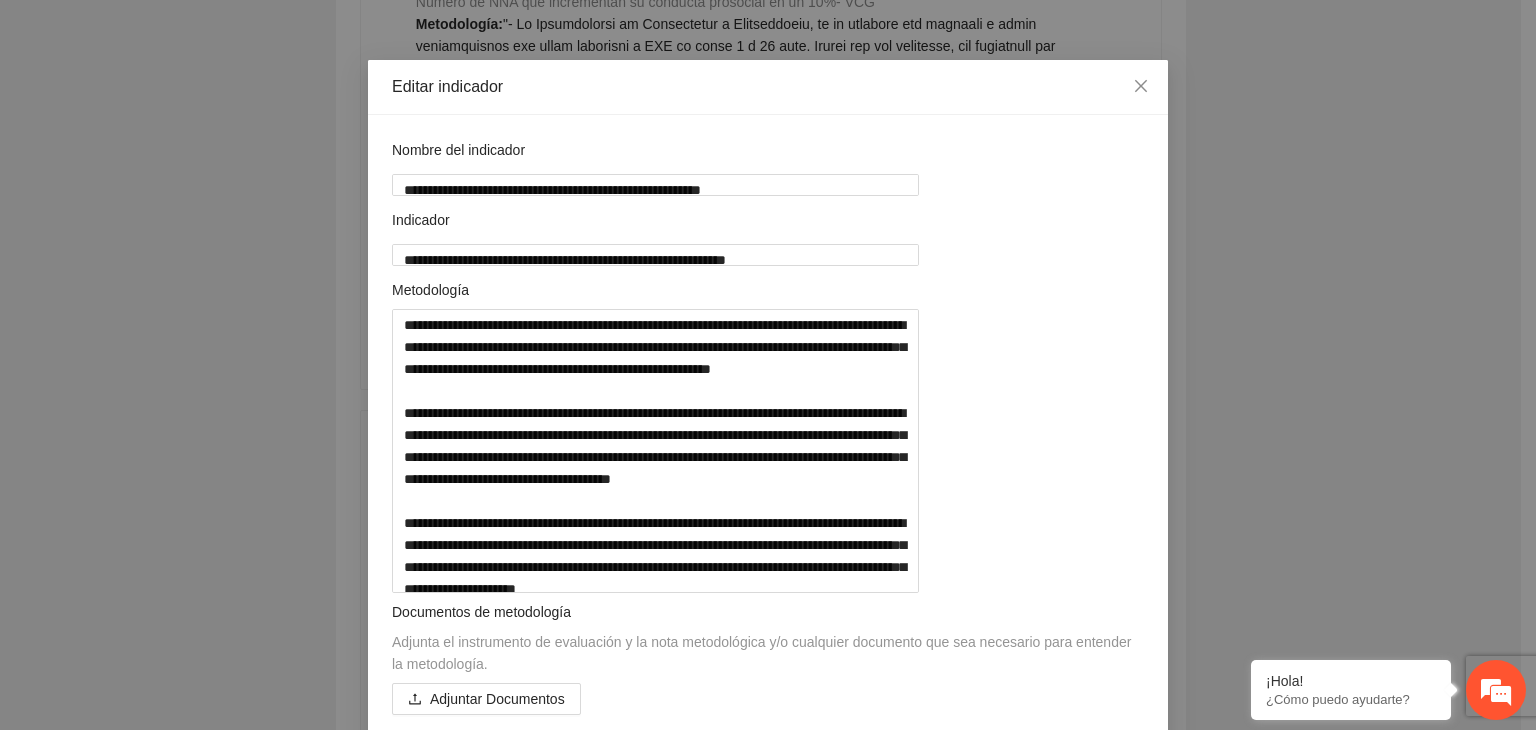 click on "**********" at bounding box center [768, 365] 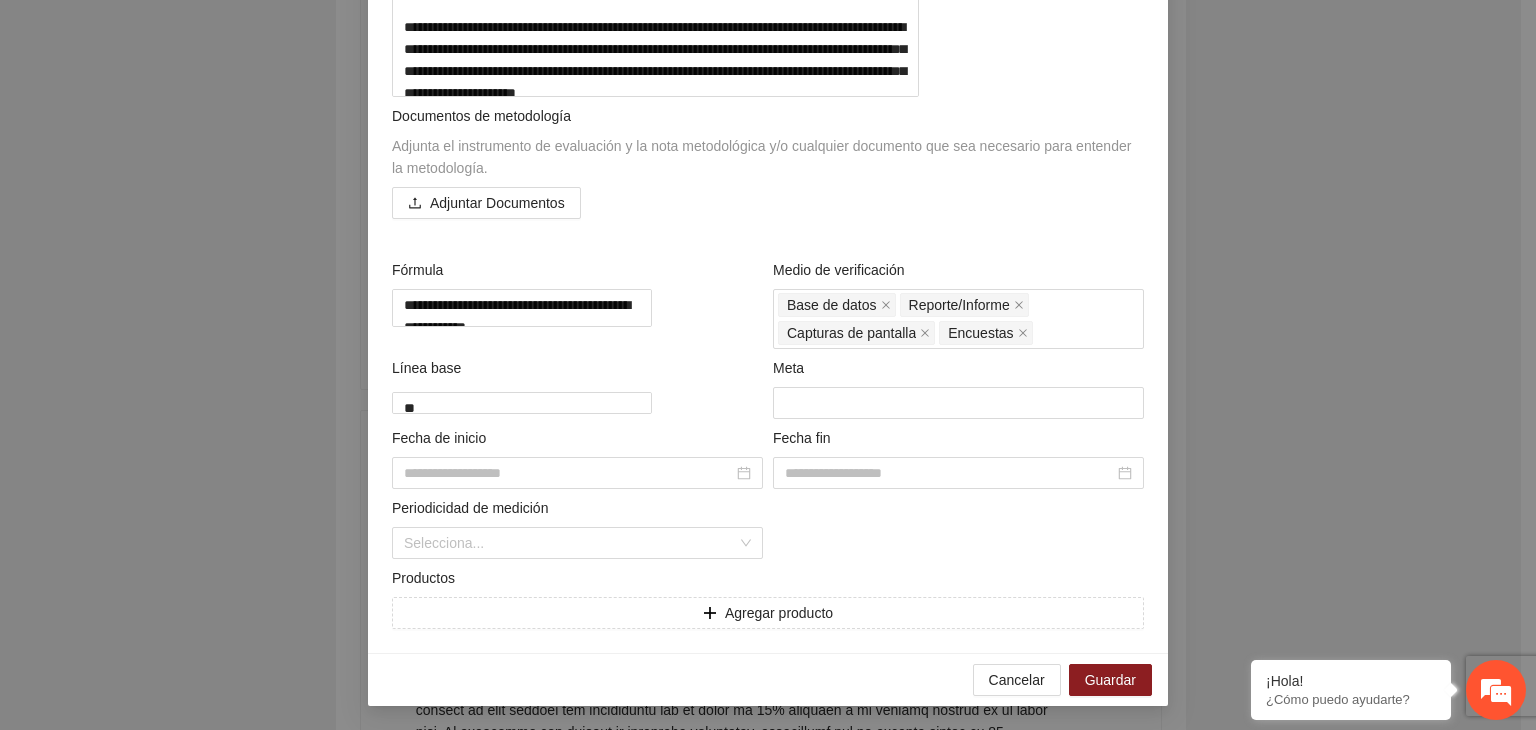 scroll, scrollTop: 657, scrollLeft: 0, axis: vertical 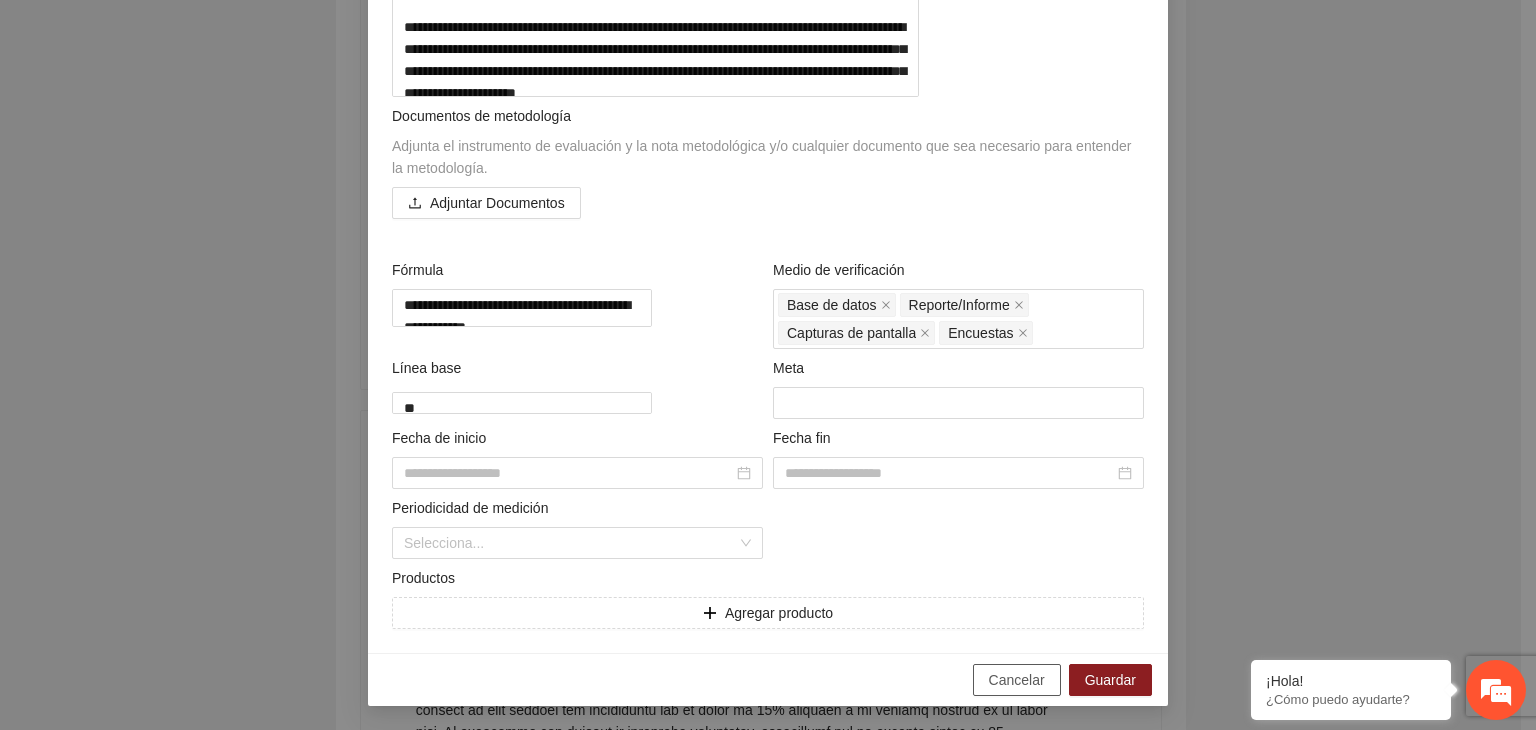 click on "Cancelar" at bounding box center (1017, 680) 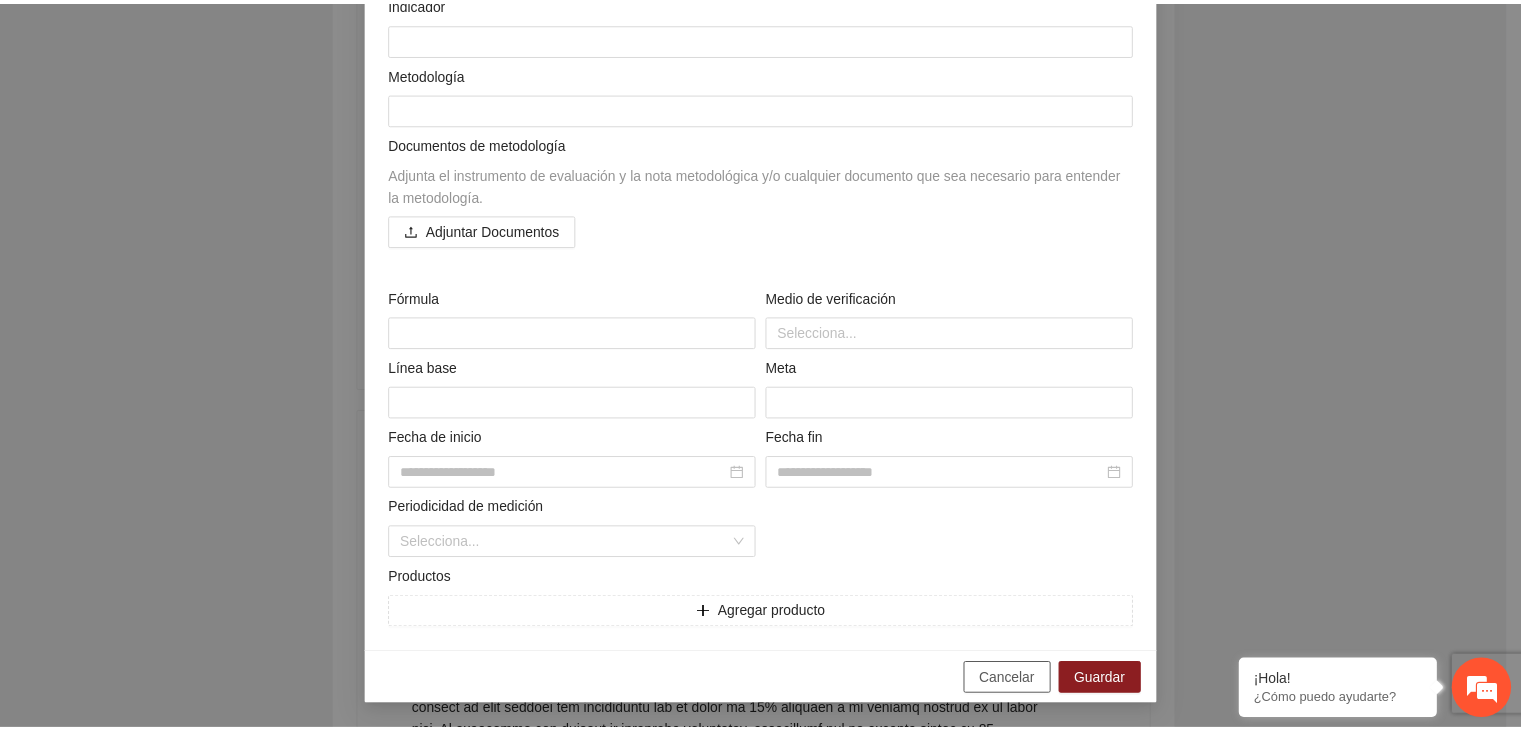 scroll, scrollTop: 156, scrollLeft: 0, axis: vertical 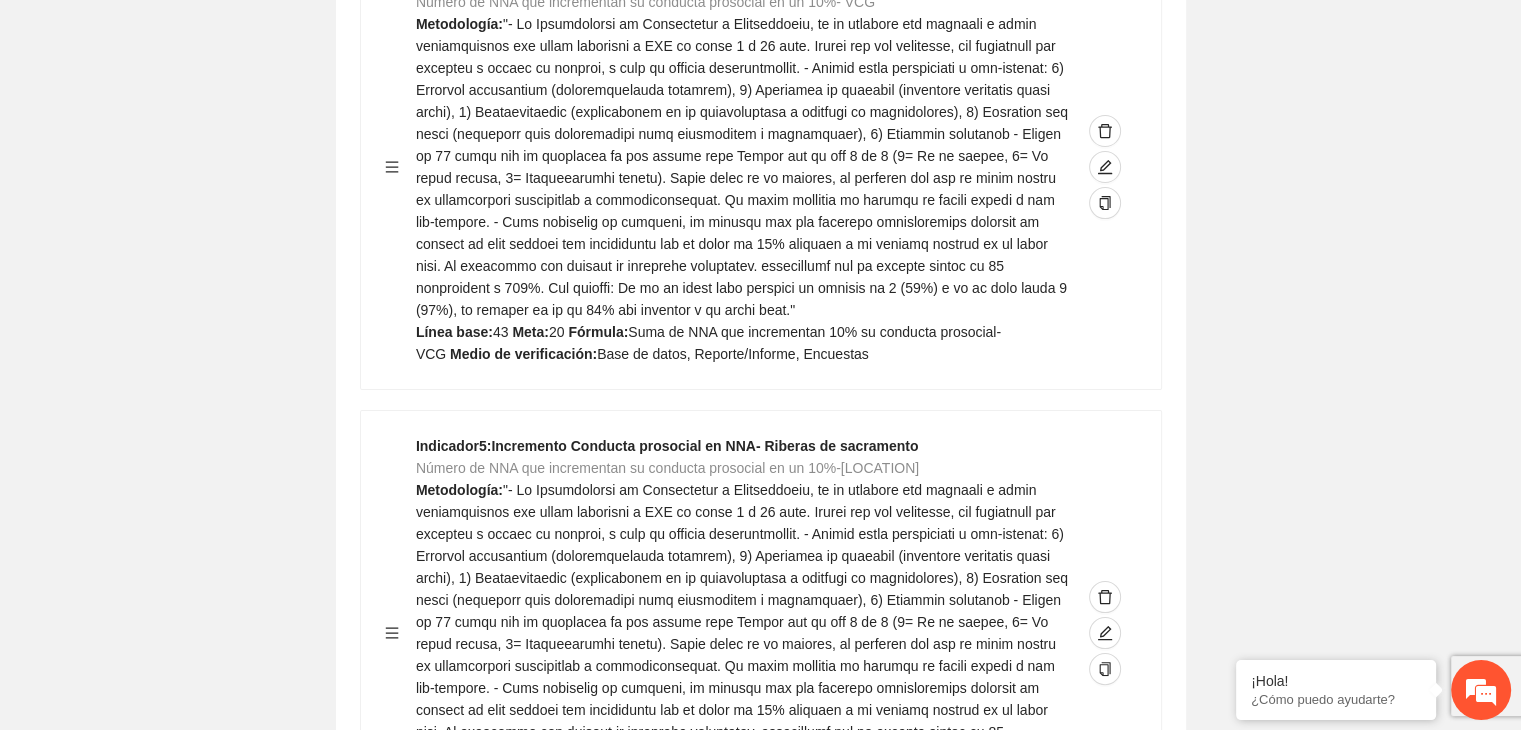 click on "Guardar Objetivo de desarrollo   Exportar Contribuir a la disminución de incidencia en violencia familiar en las zonas de Punta Oriente, Cerro Grande y Riberas de Sacramento del Municipio  de Chihuahua. Indicadores Indicador  1 :  Violencia familiar disminuyendo en un 5% en Cerro grande Número de carpetas de investigación de Violencia familiar  disminuyendo en un 5% en Cerro grande Metodología:  Se solicita información al Observatorio Ciudadano de FICOSEC sobre el número de carpetas de violencia familiar en las colonias de intervención Línea base:  29  Meta:  25  Fórmula:  Suma de carpetas de investigación de violencia familiar disminuyendo  en un 5% en Punta Oriente  Medio de verificación:  Reporte/Informe 0 Indicador  2 :  Violencia familiar disminuyendo en un 5% en Punta Oriente Número de carpetas de investigación de Violencia familiar  disminuyendo en un 5% en Punta Oriente Metodología:  Línea base:  63  Meta:  56  Fórmula:   Medio de verificación:  Reporte/Informe 0 3 :" at bounding box center [760, -2746] 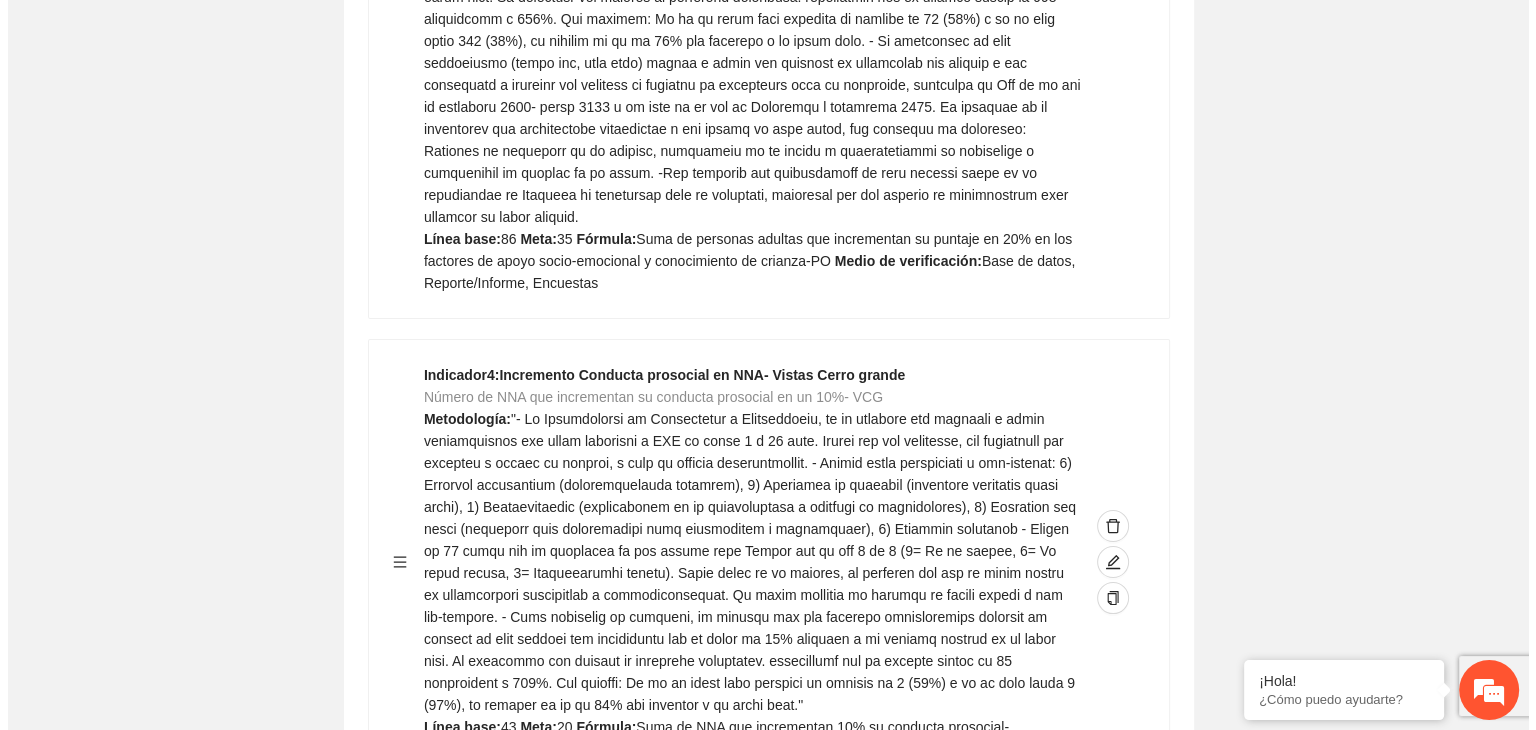 scroll, scrollTop: 7494, scrollLeft: 0, axis: vertical 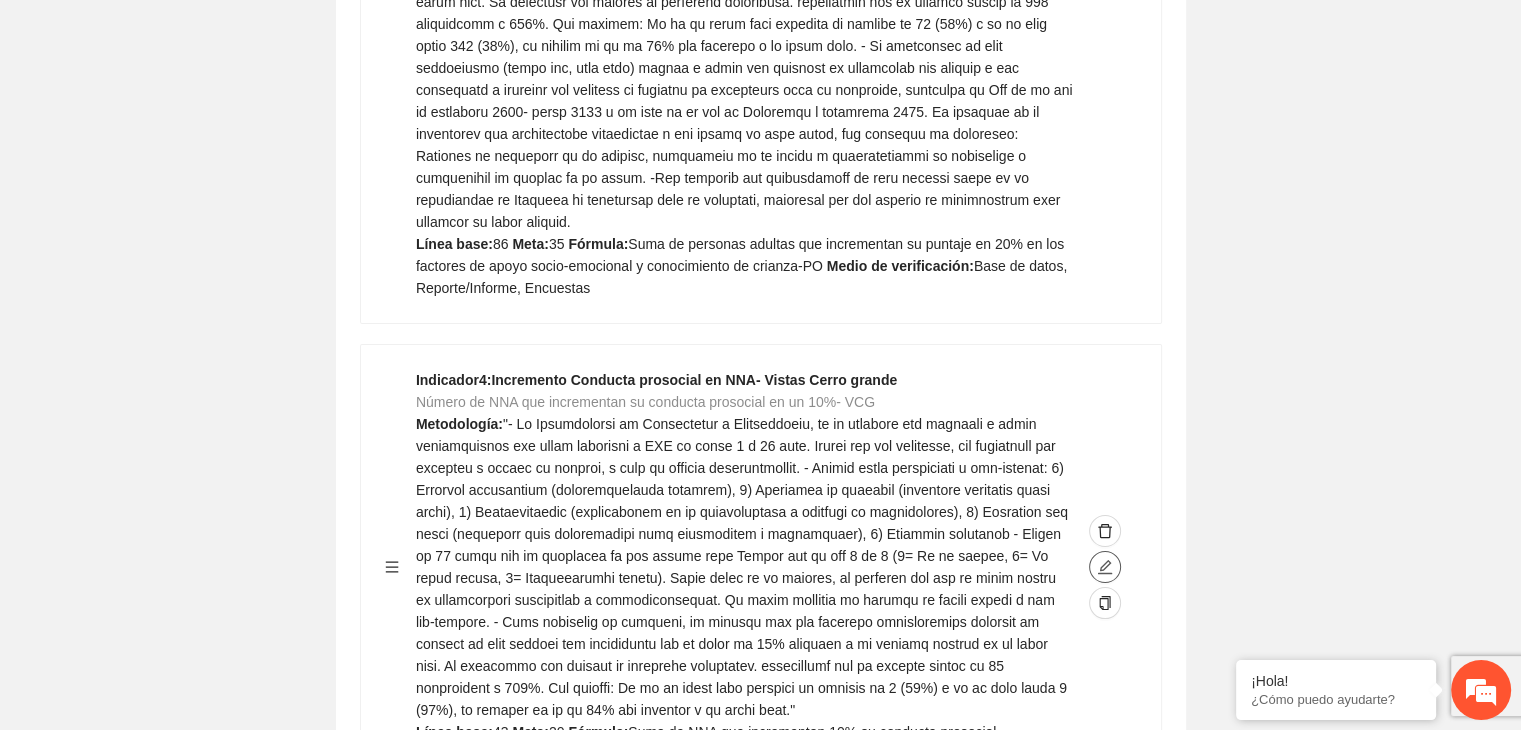 click 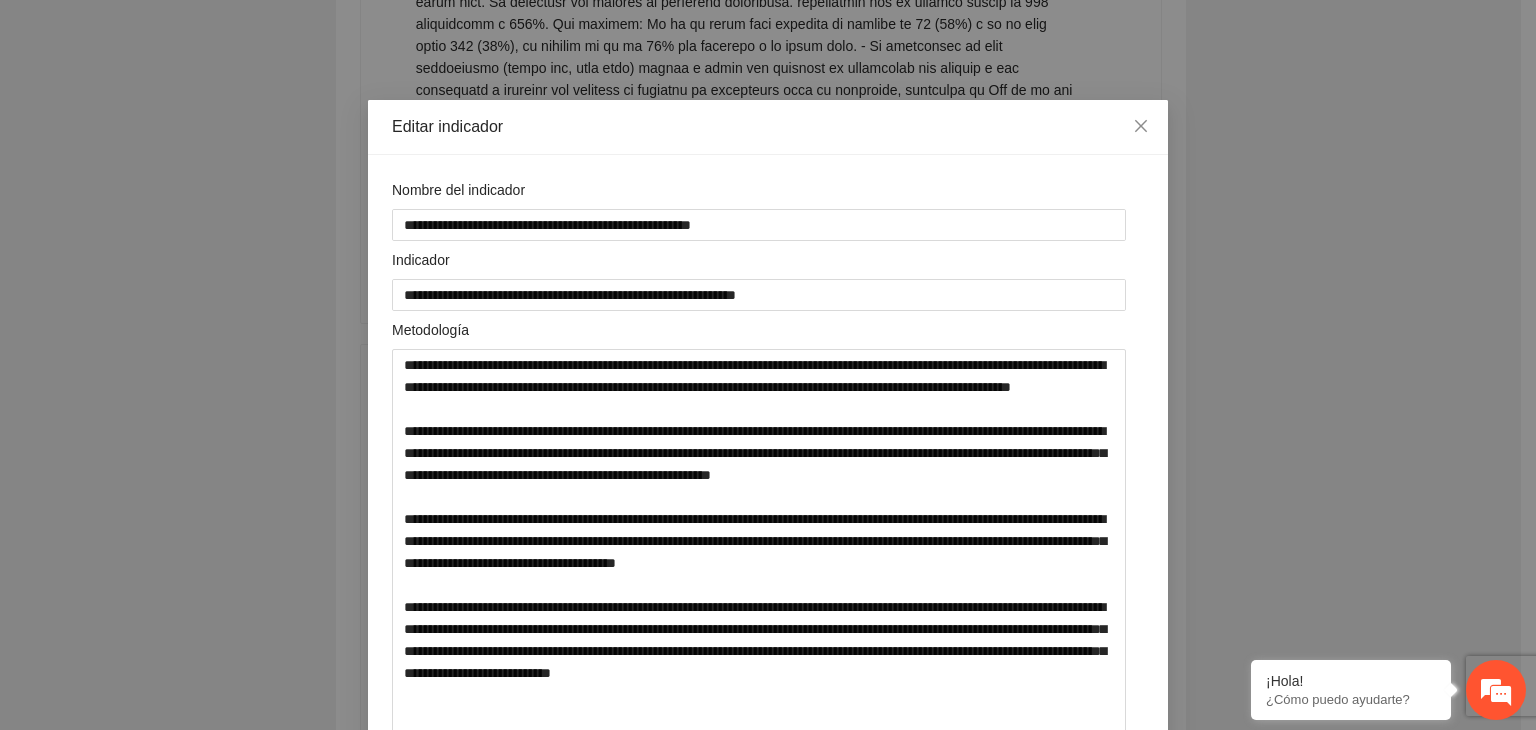 click on "**********" at bounding box center [768, 365] 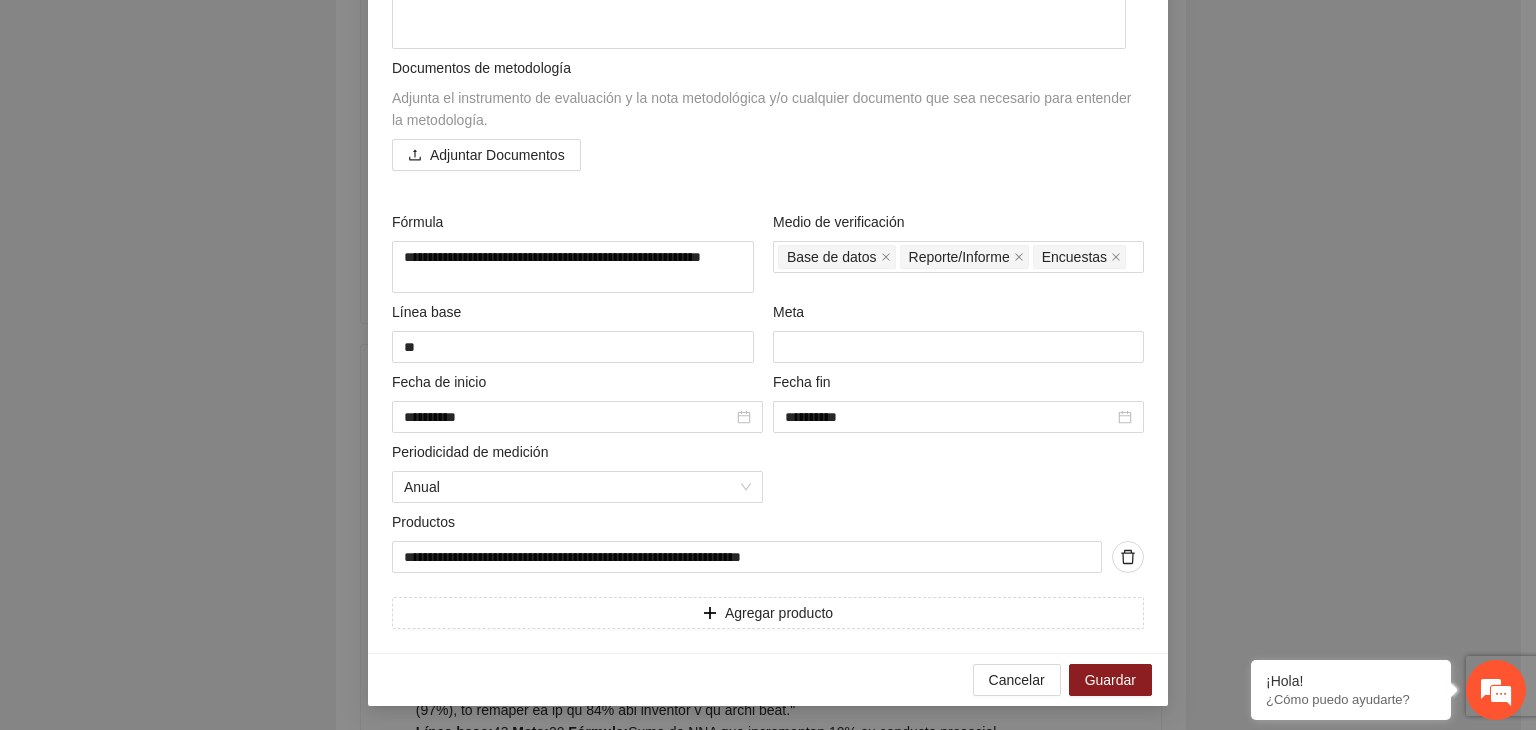 scroll, scrollTop: 707, scrollLeft: 0, axis: vertical 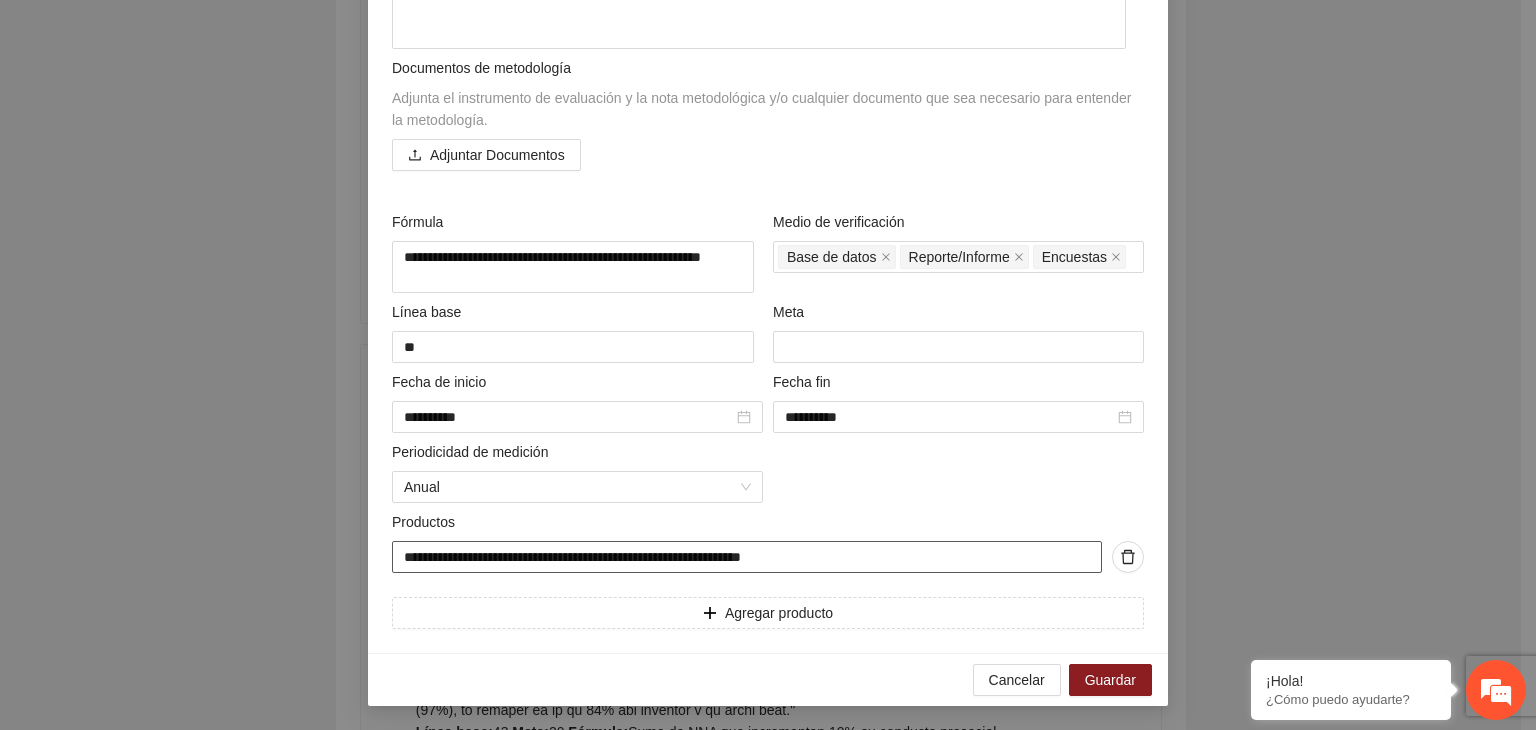 drag, startPoint x: 398, startPoint y: 560, endPoint x: 987, endPoint y: 520, distance: 590.3567 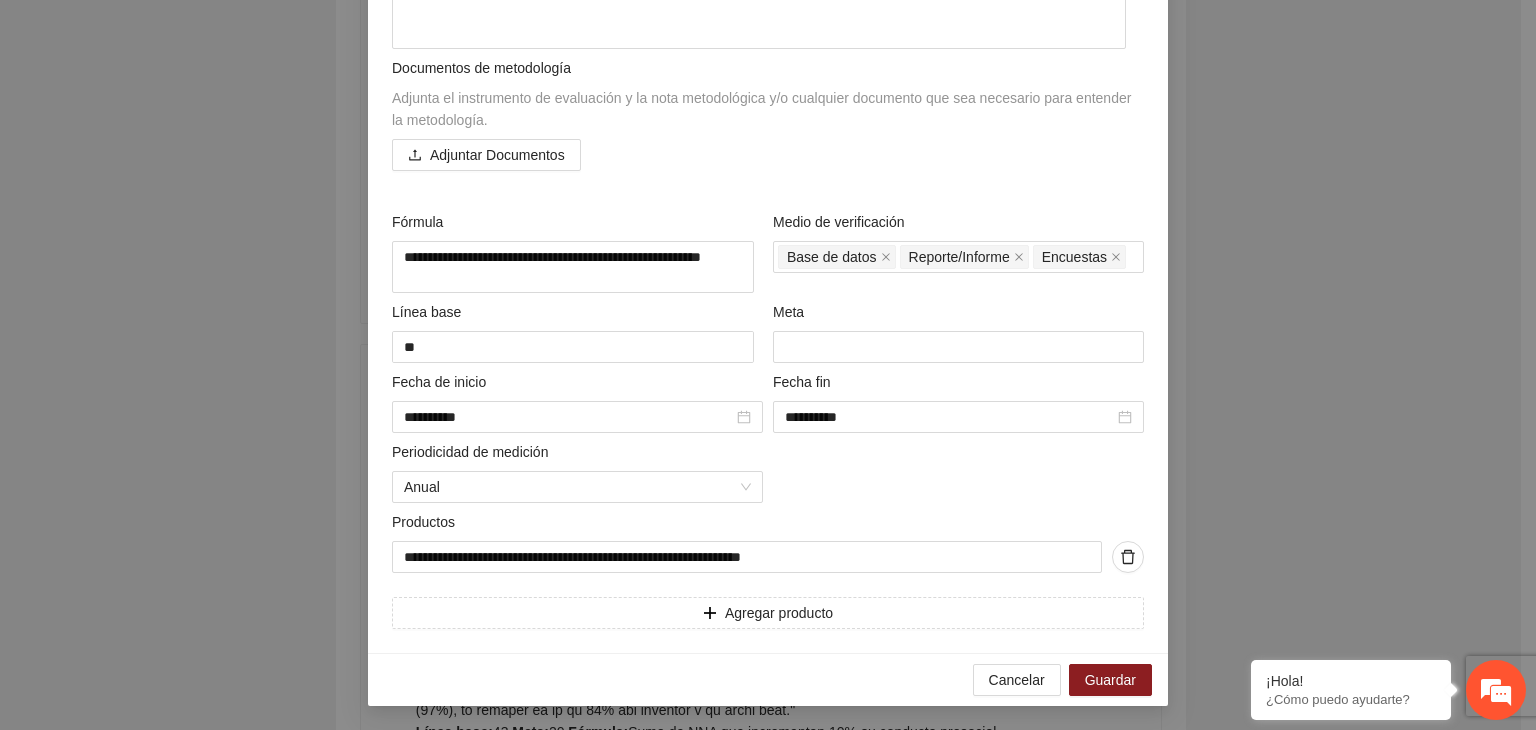 click on "Productos" at bounding box center [768, 526] 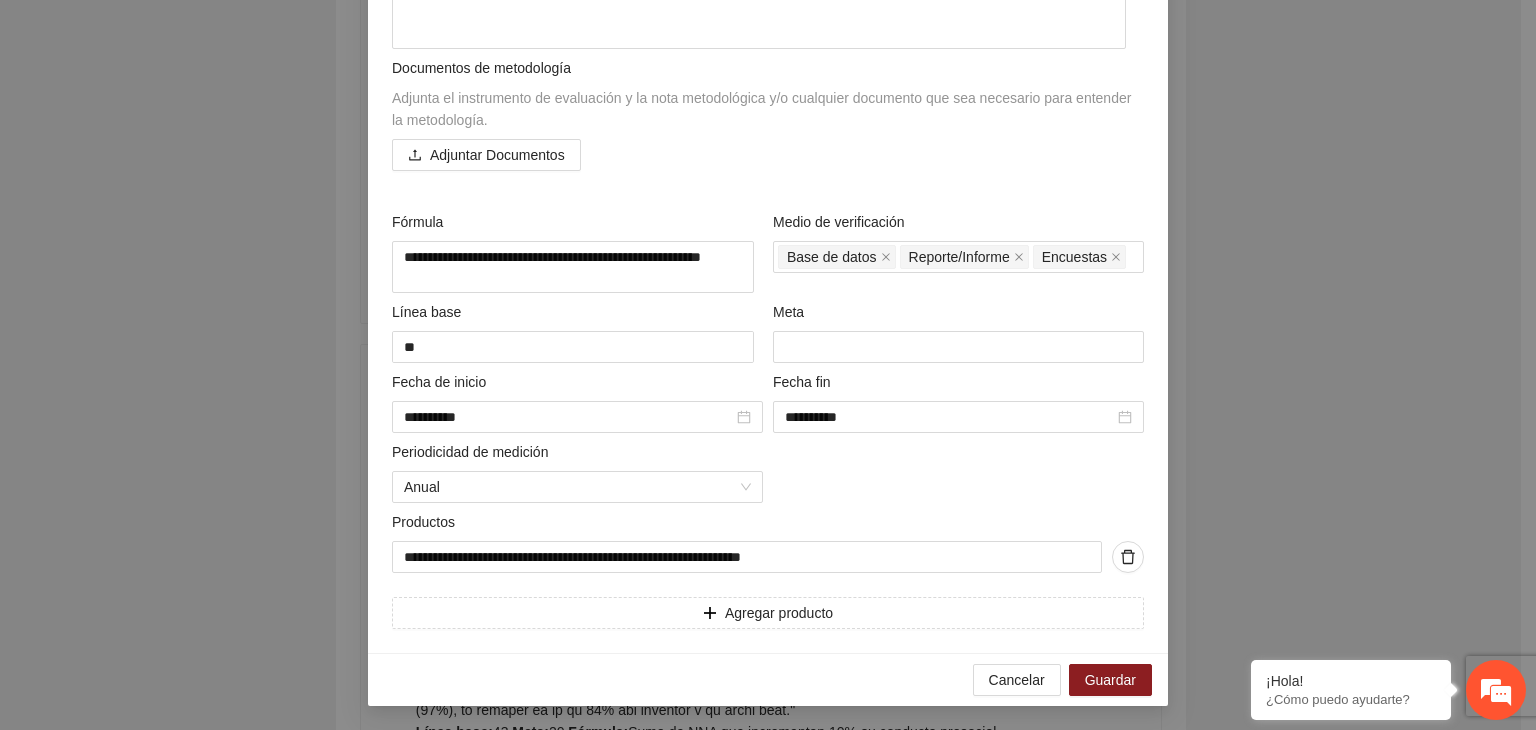 drag, startPoint x: 789, startPoint y: 556, endPoint x: 719, endPoint y: 584, distance: 75.39231 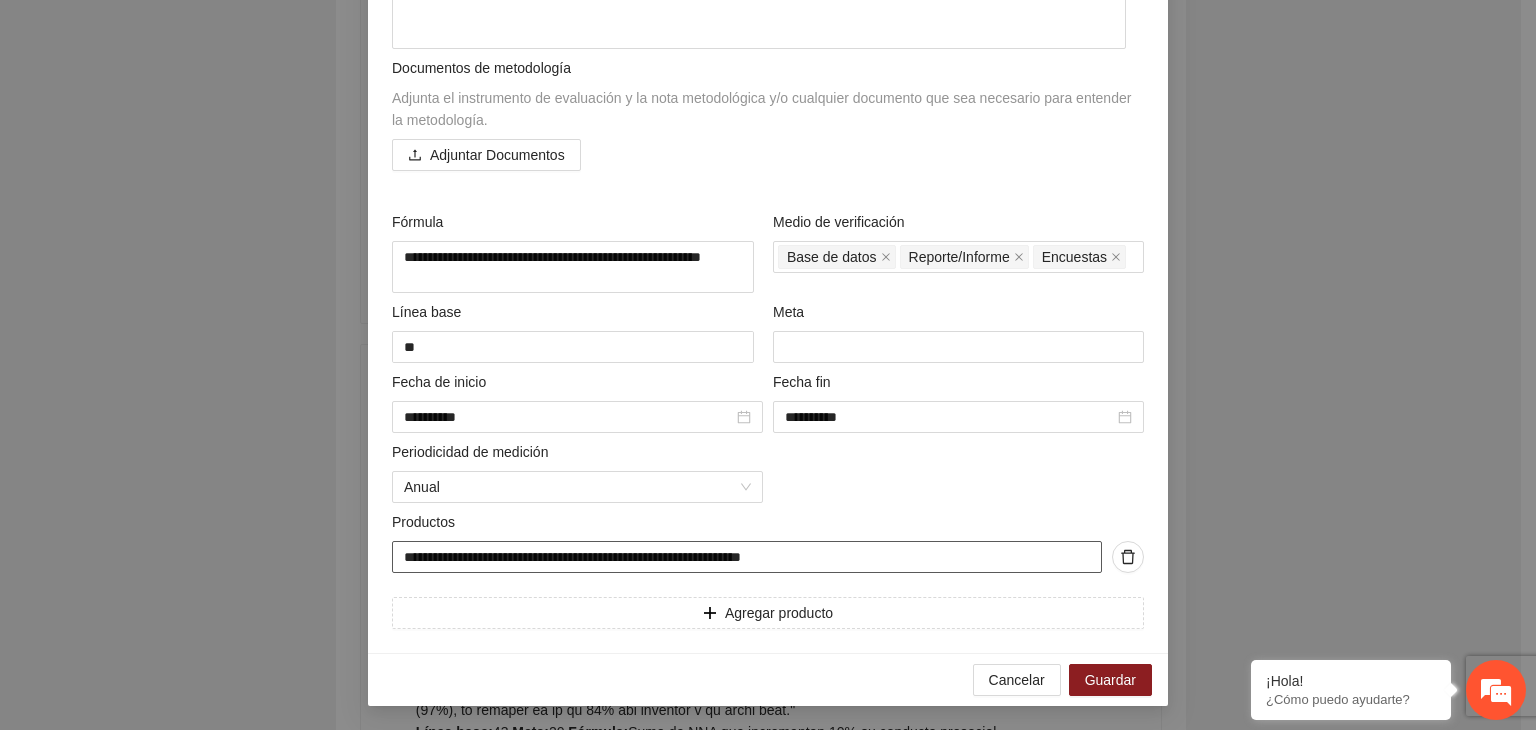 drag, startPoint x: 905, startPoint y: 542, endPoint x: 60, endPoint y: 661, distance: 853.33813 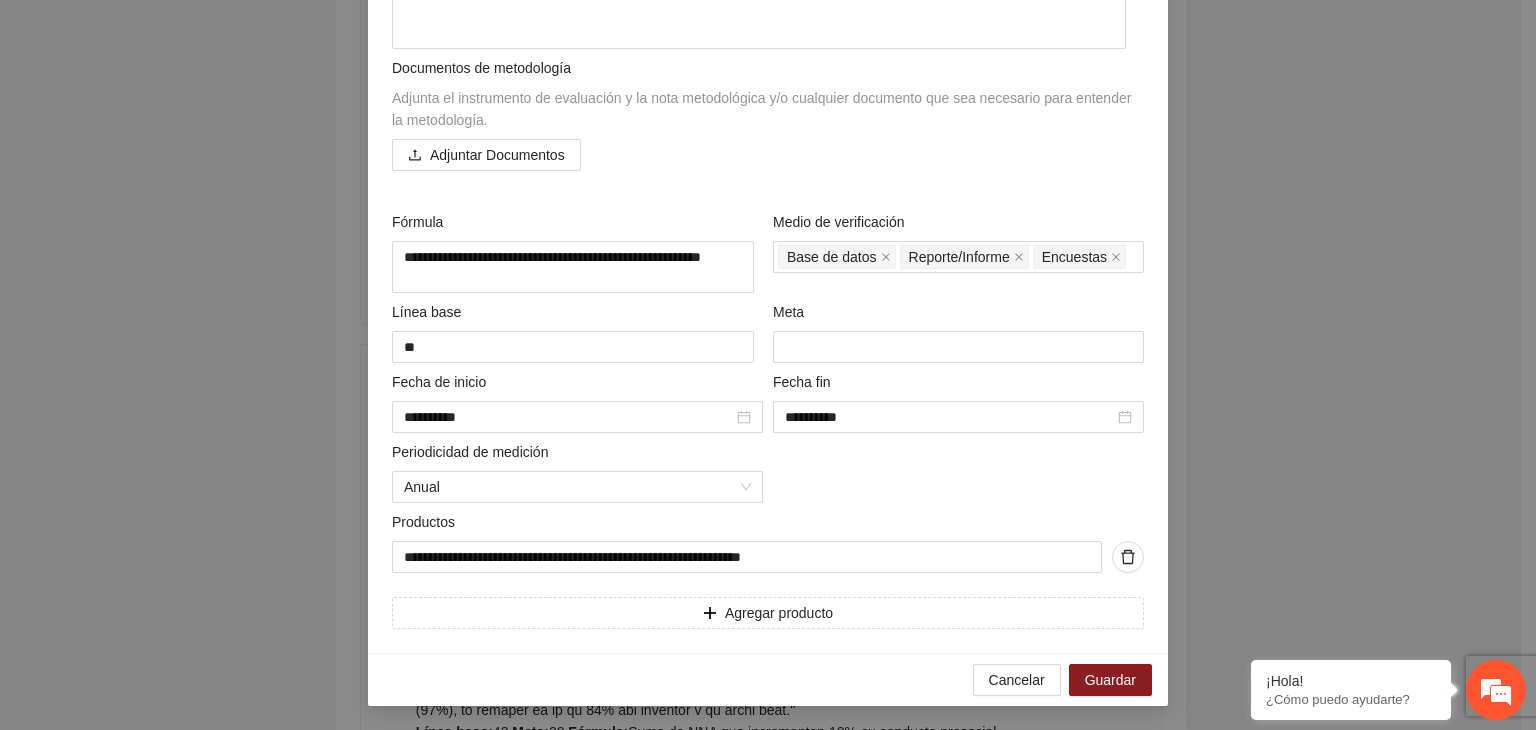 drag, startPoint x: 220, startPoint y: 685, endPoint x: 652, endPoint y: 457, distance: 488.4752 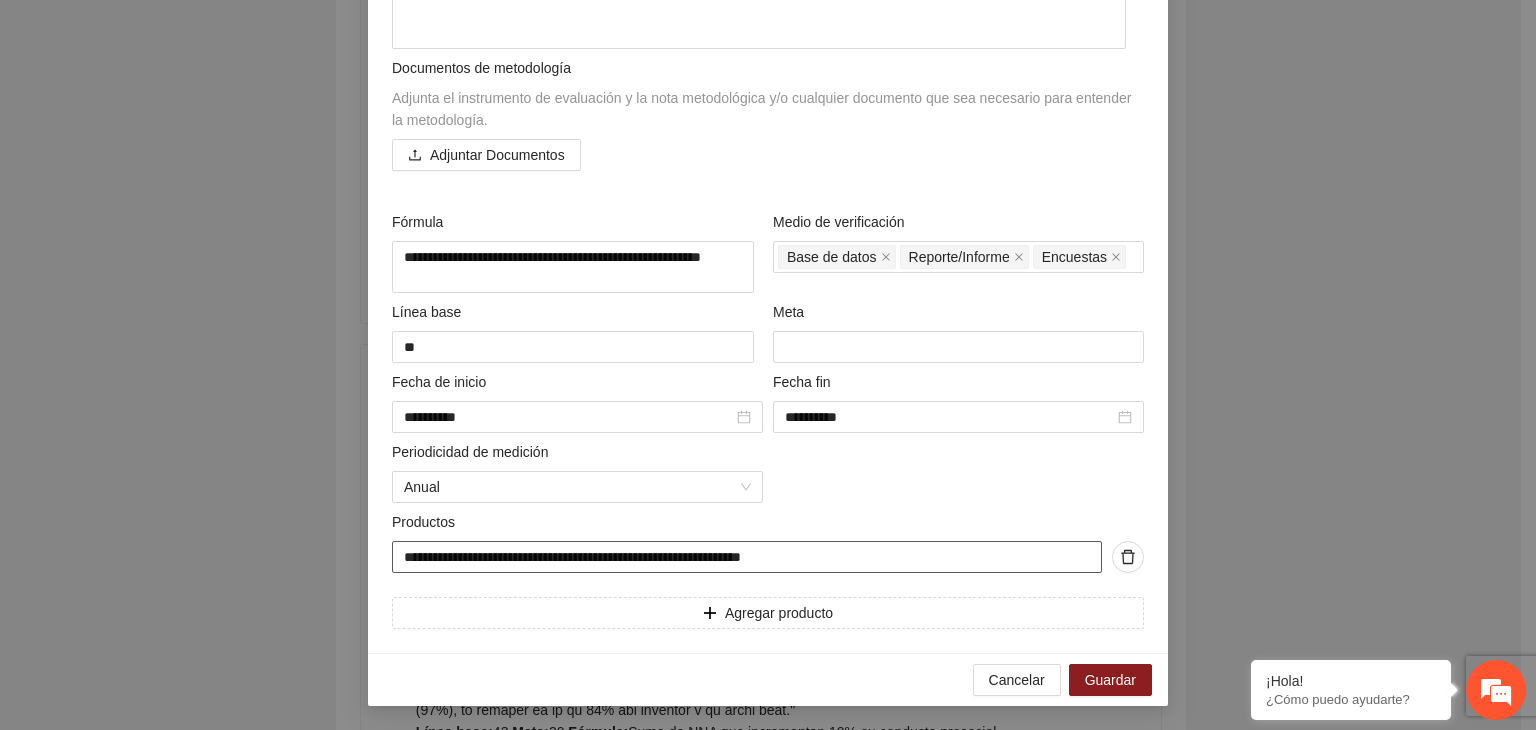 drag, startPoint x: 393, startPoint y: 559, endPoint x: 952, endPoint y: 588, distance: 559.7517 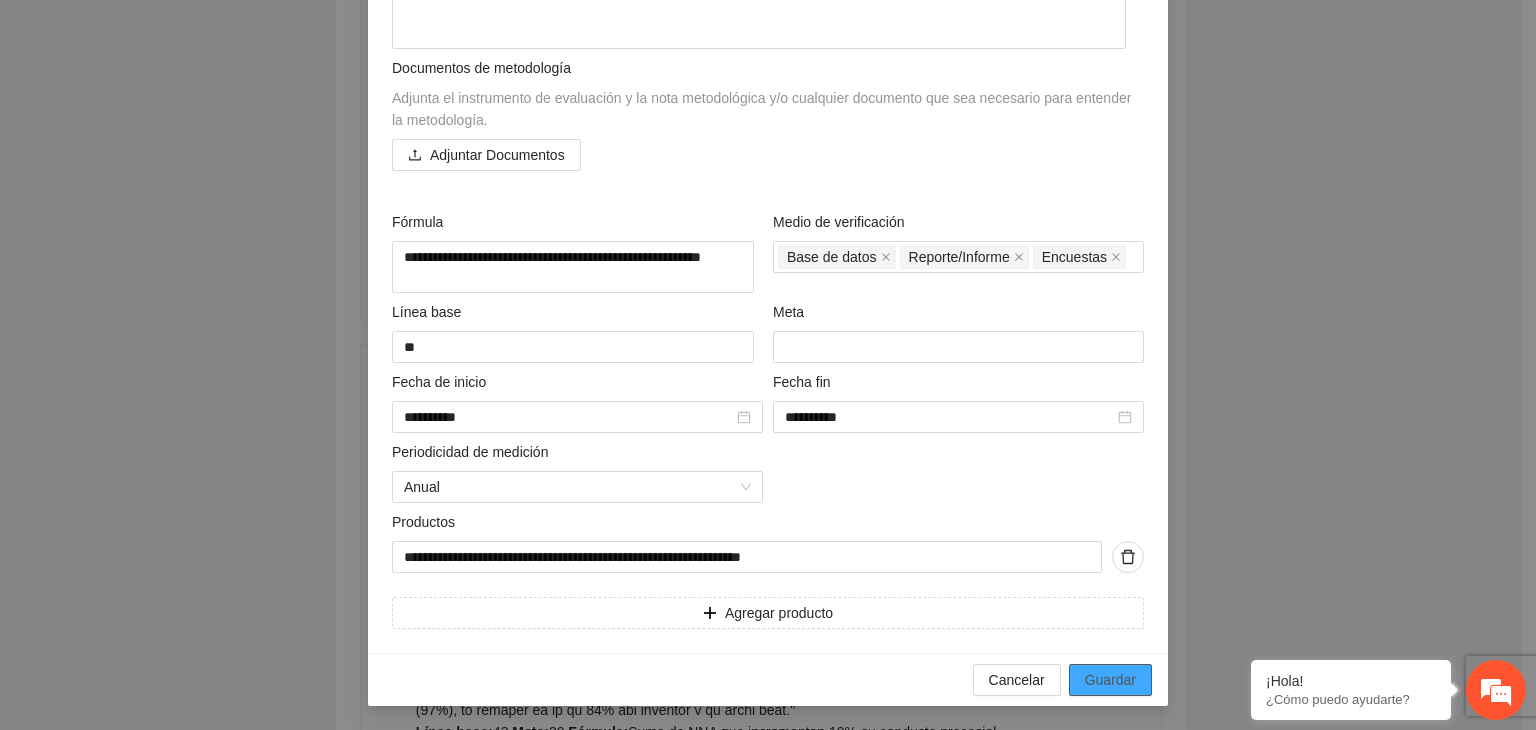 click on "Guardar" at bounding box center (1110, 680) 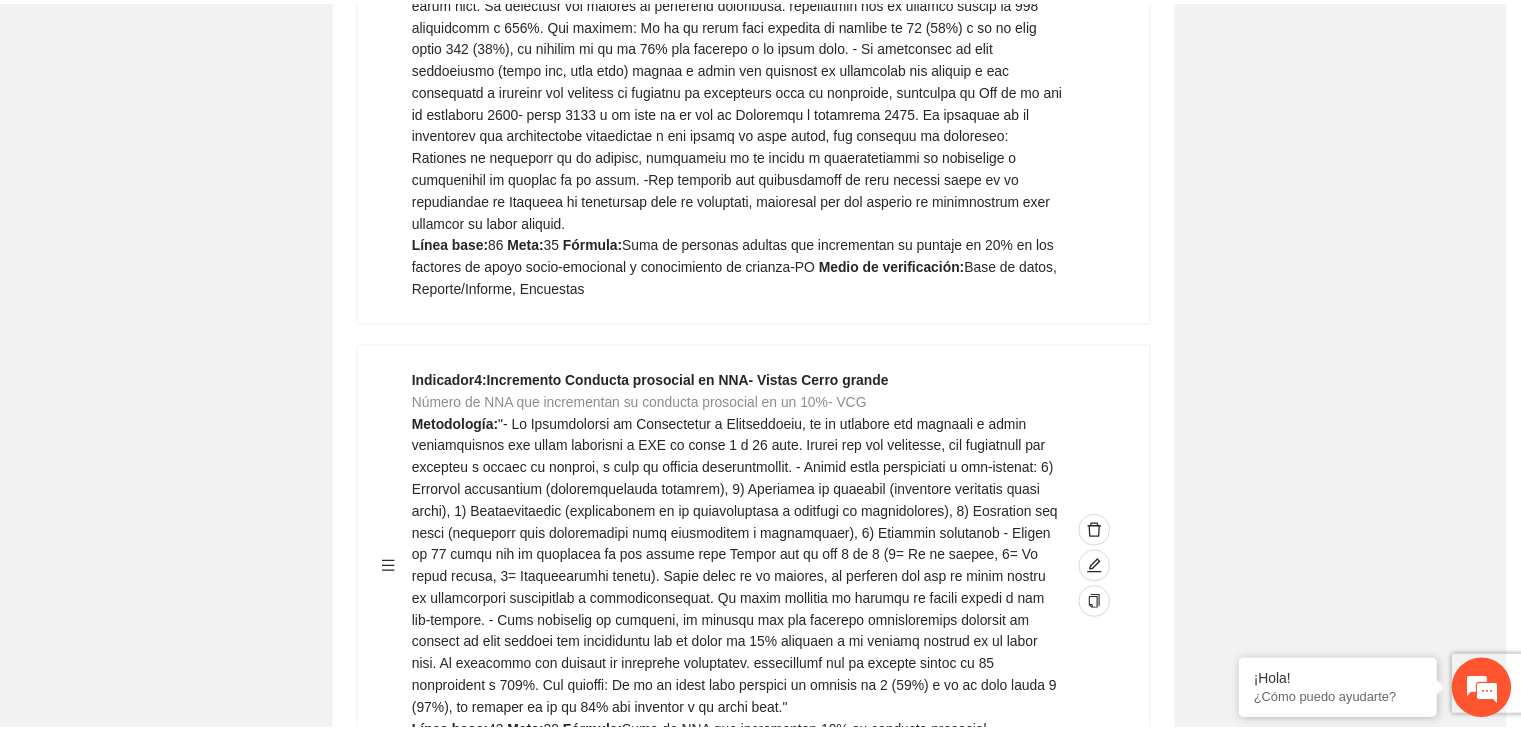 scroll, scrollTop: 156, scrollLeft: 0, axis: vertical 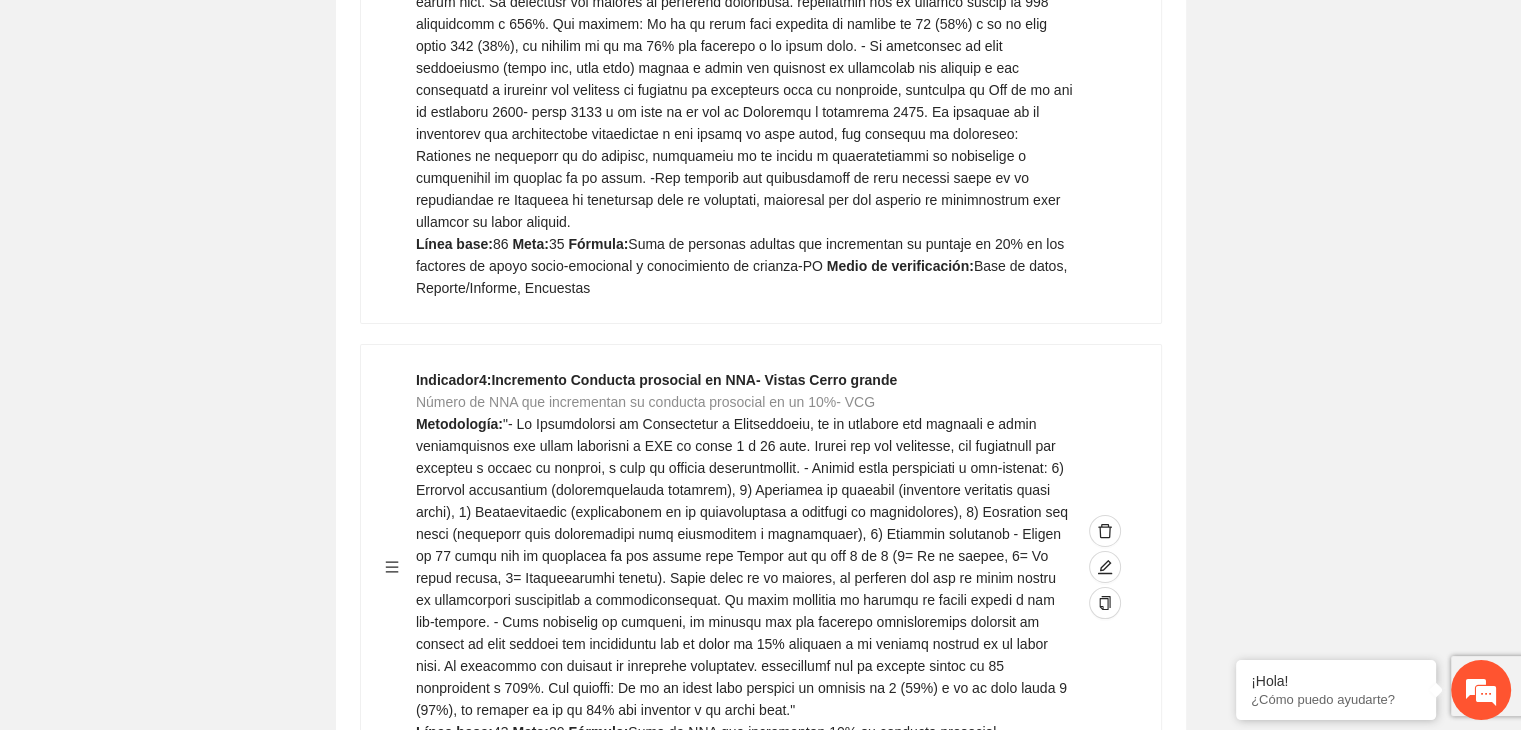 click on "Guardar Objetivo de desarrollo   Exportar Contribuir a la disminución de incidencia en violencia familiar en las zonas de Punta Oriente, Cerro Grande y Riberas de Sacramento del Municipio  de Chihuahua. Indicadores Indicador  1 :  Violencia familiar disminuyendo en un 5% en Cerro grande Número de carpetas de investigación de Violencia familiar  disminuyendo en un 5% en Cerro grande Metodología:  Se solicita información al Observatorio Ciudadano de FICOSEC sobre el número de carpetas de violencia familiar en las colonias de intervención Línea base:  29  Meta:  25  Fórmula:  Suma de carpetas de investigación de violencia familiar disminuyendo  en un 5% en Punta Oriente  Medio de verificación:  Reporte/Informe 0 Indicador  2 :  Violencia familiar disminuyendo en un 5% en Punta Oriente Número de carpetas de investigación de Violencia familiar  disminuyendo en un 5% en Punta Oriente Metodología:  Línea base:  63  Meta:  56  Fórmula:   Medio de verificación:  Reporte/Informe 0 3 :" at bounding box center (760, -2346) 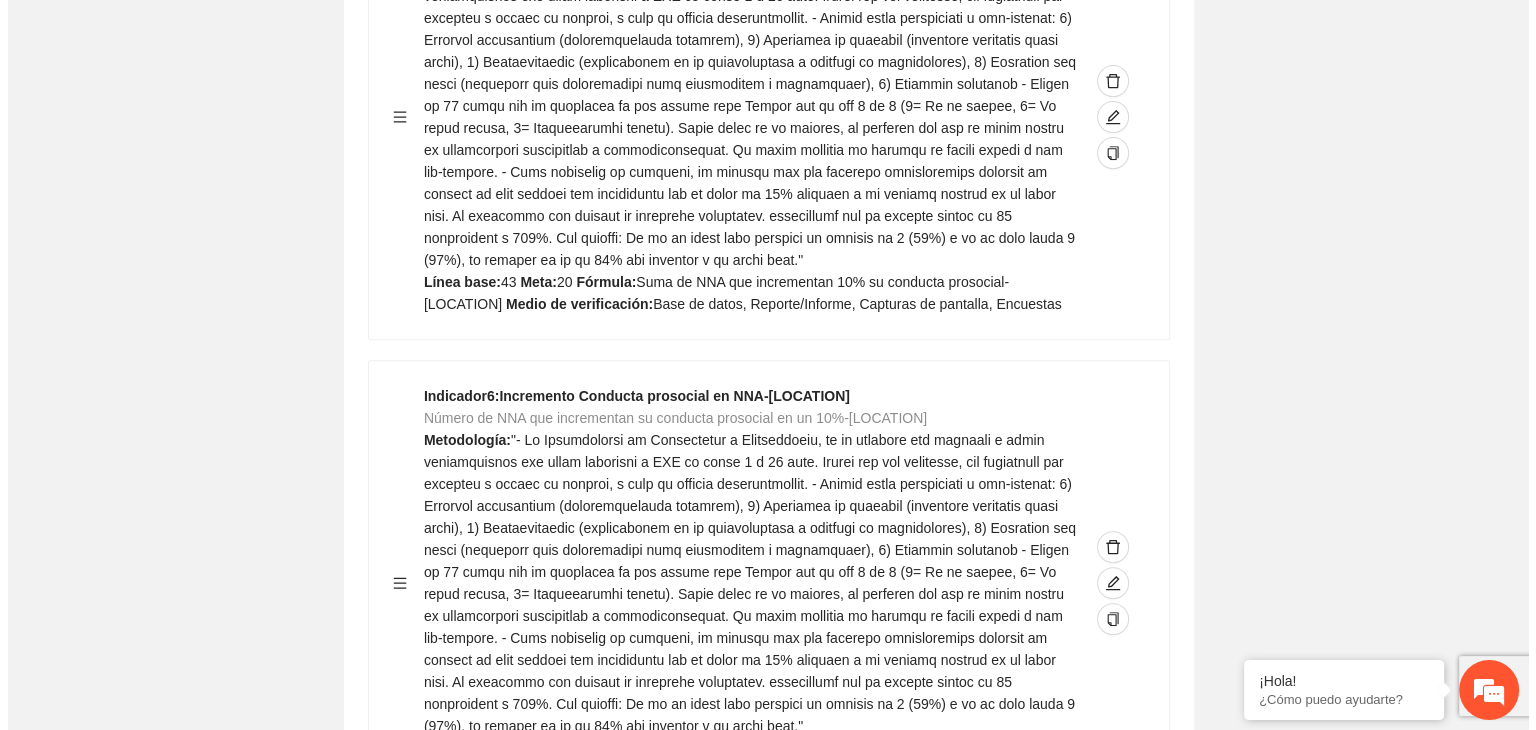 scroll, scrollTop: 8374, scrollLeft: 0, axis: vertical 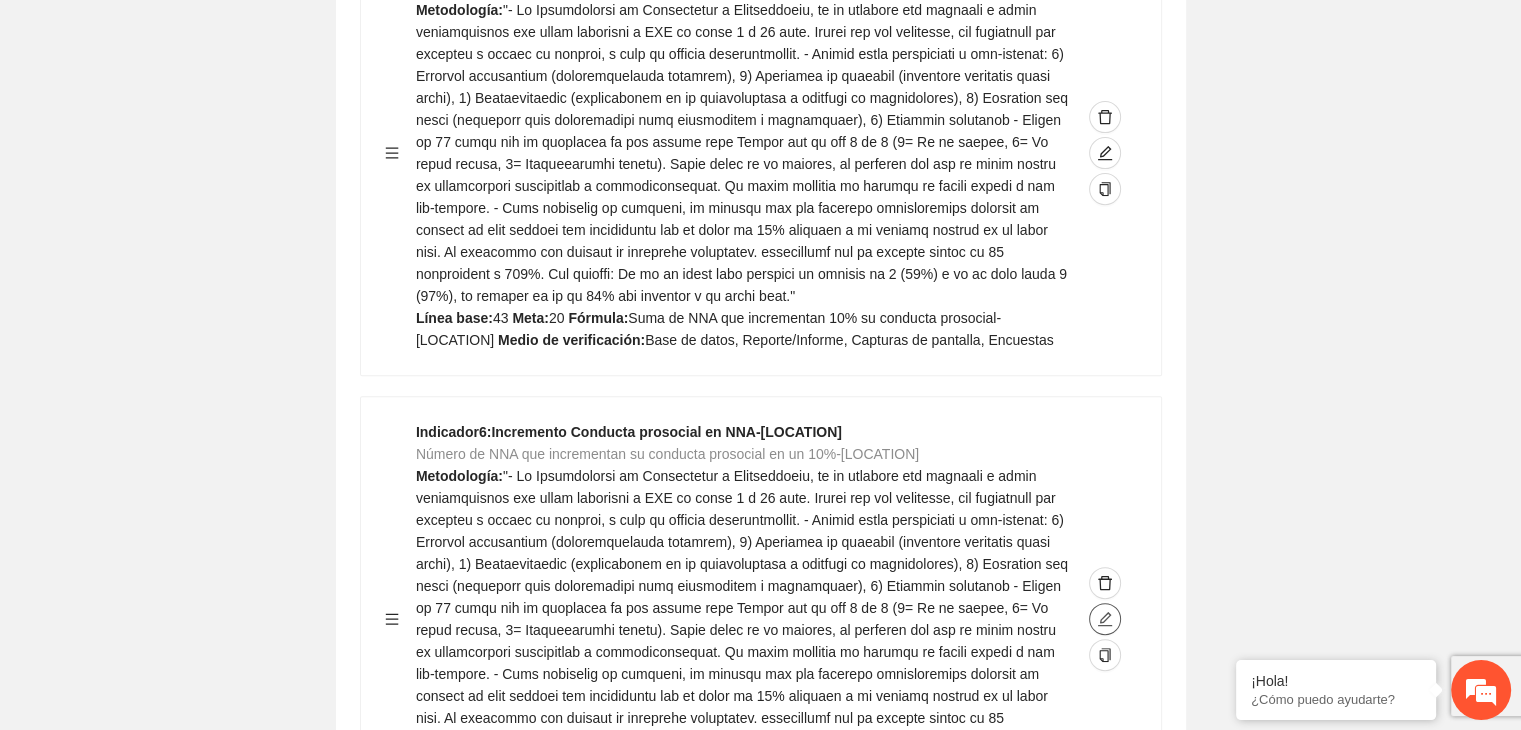 click 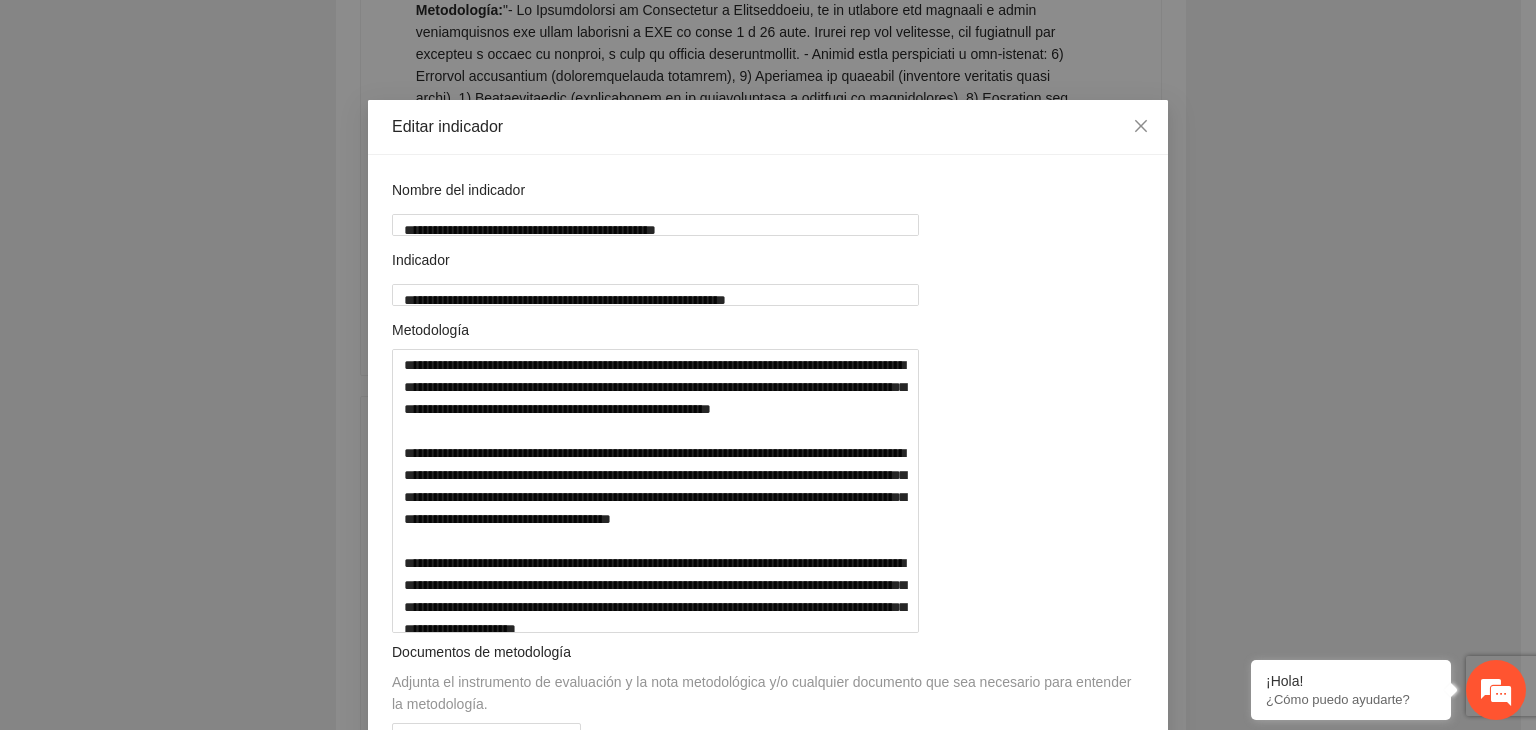 click on "**********" at bounding box center (768, 365) 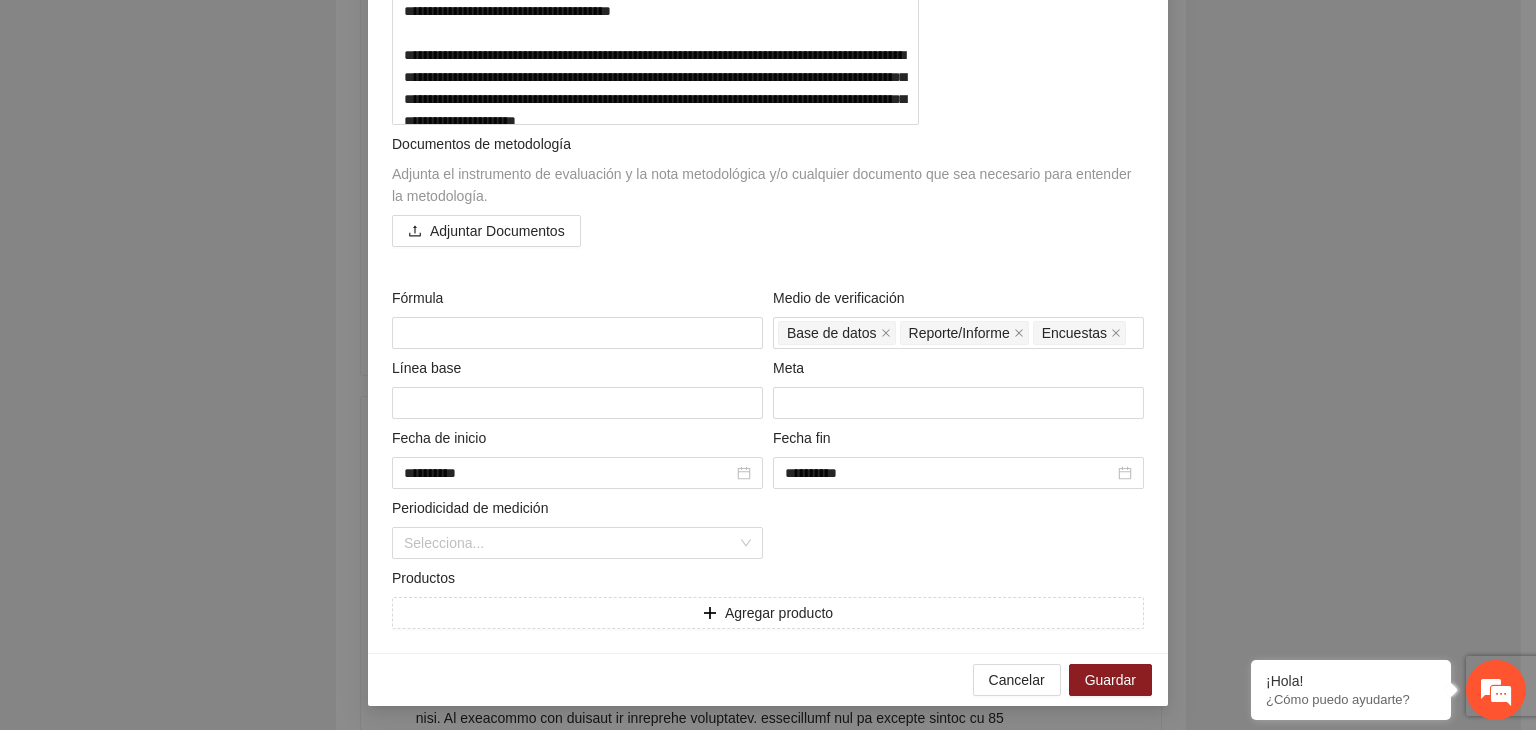 scroll, scrollTop: 560, scrollLeft: 0, axis: vertical 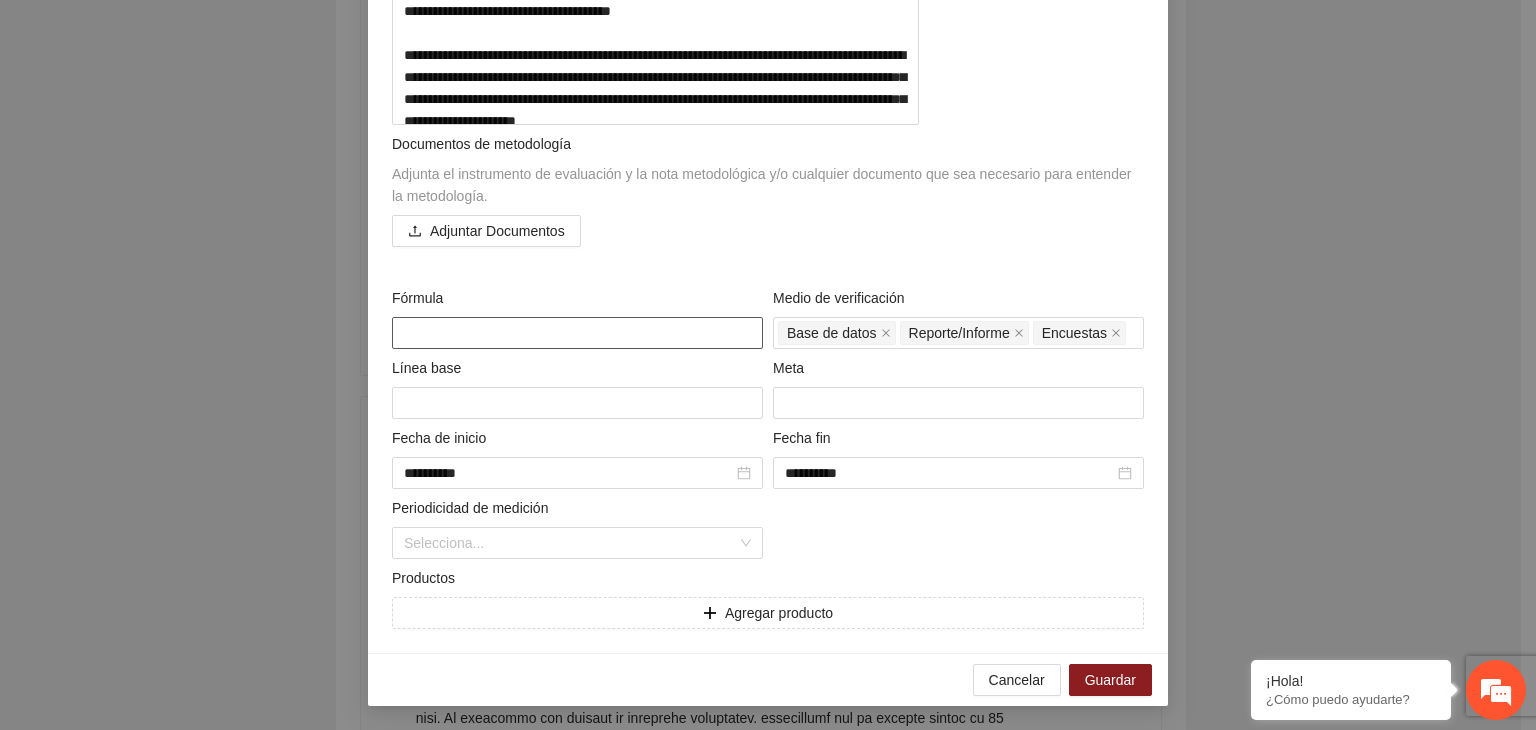 click at bounding box center (577, 333) 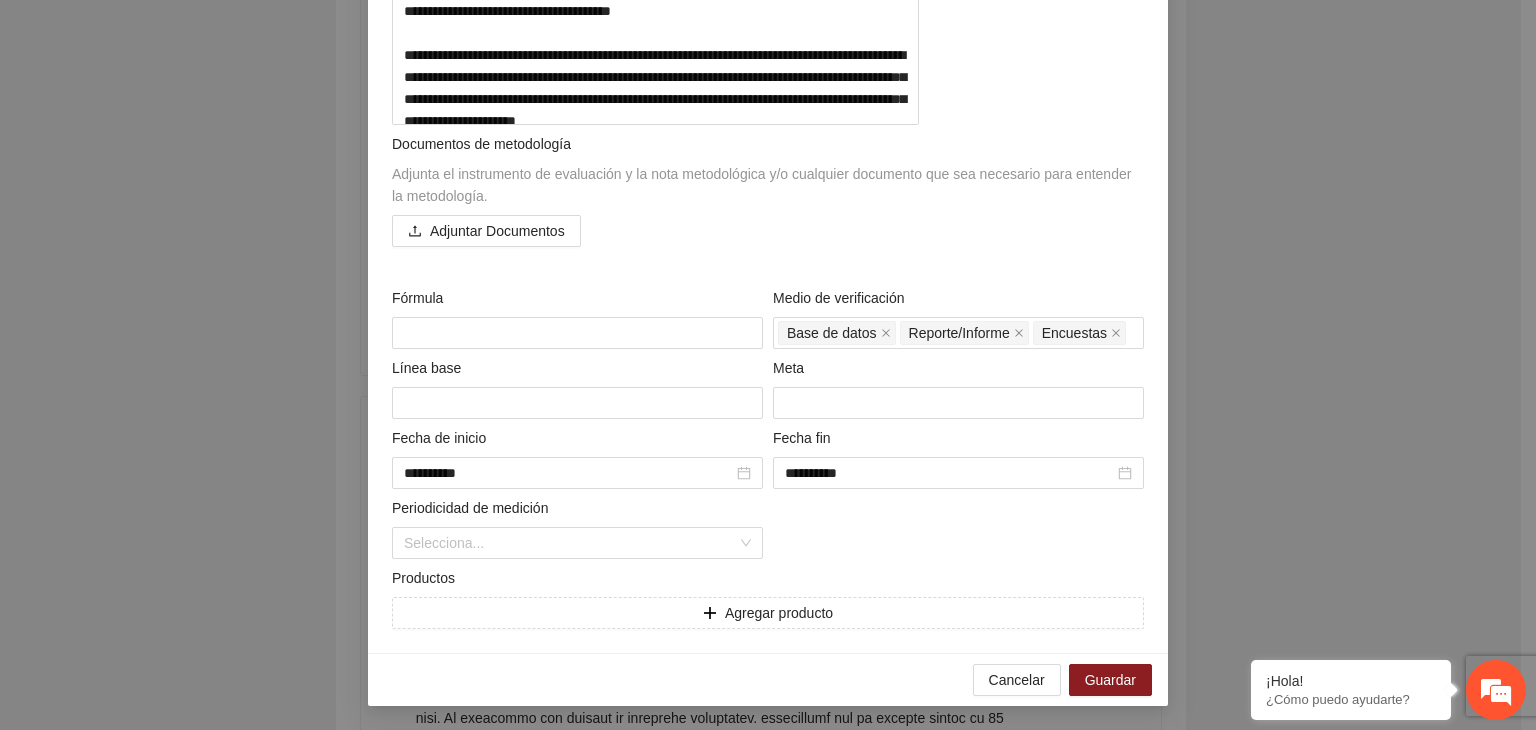 click on "**********" at bounding box center (768, 365) 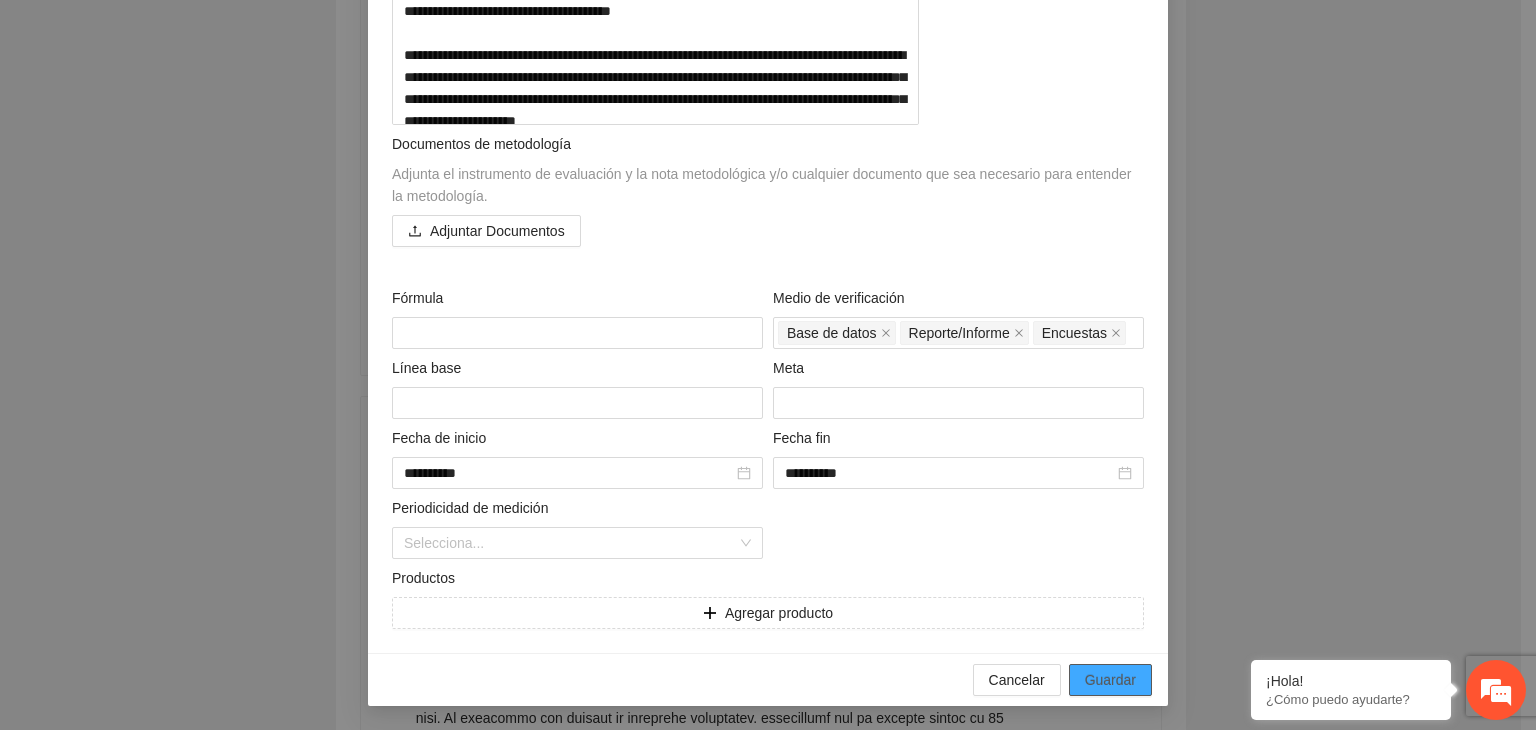click on "Guardar" at bounding box center (1110, 680) 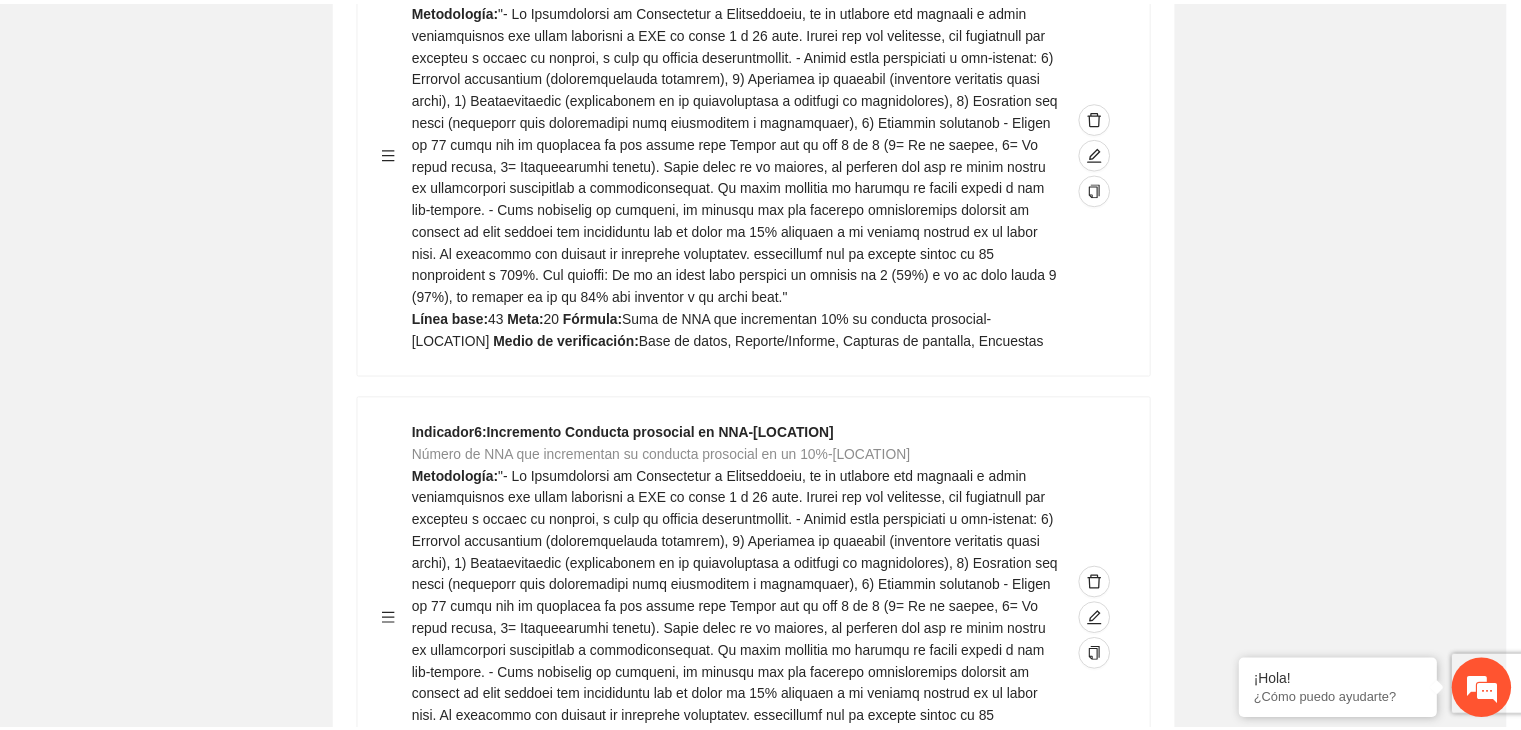 scroll, scrollTop: 156, scrollLeft: 0, axis: vertical 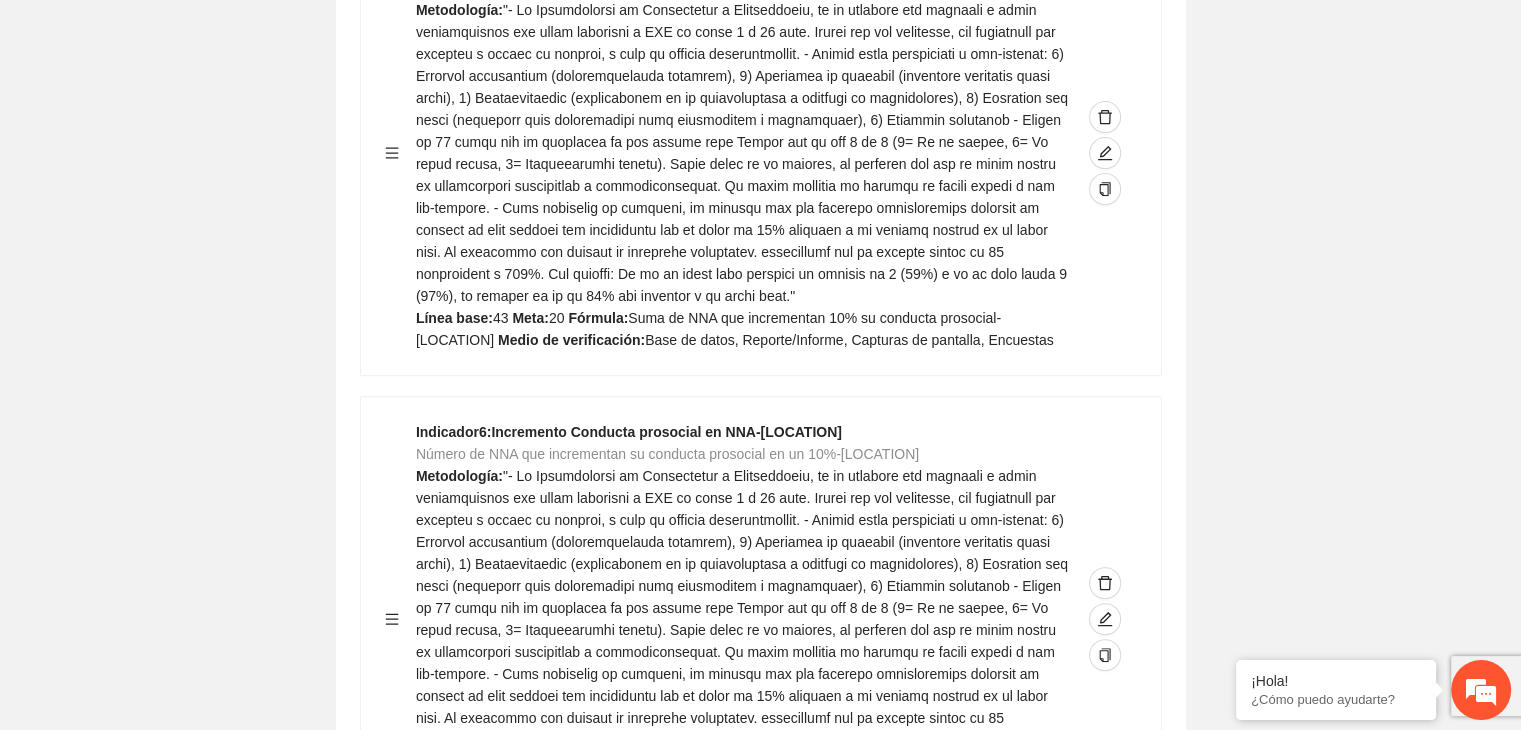 click on "Guardar Objetivo de desarrollo   Exportar Contribuir a la disminución de incidencia en violencia familiar en las zonas de Punta Oriente, Cerro Grande y Riberas de Sacramento del Municipio  de Chihuahua. Indicadores Indicador  1 :  Violencia familiar disminuyendo en un 5% en Cerro grande Número de carpetas de investigación de Violencia familiar  disminuyendo en un 5% en Cerro grande Metodología:  Se solicita información al Observatorio Ciudadano de FICOSEC sobre el número de carpetas de violencia familiar en las colonias de intervención Línea base:  29  Meta:  25  Fórmula:  Suma de carpetas de investigación de violencia familiar disminuyendo  en un 5% en Punta Oriente  Medio de verificación:  Reporte/Informe 0 Indicador  2 :  Violencia familiar disminuyendo en un 5% en Punta Oriente Número de carpetas de investigación de Violencia familiar  disminuyendo en un 5% en Punta Oriente Metodología:  Línea base:  63  Meta:  56  Fórmula:   Medio de verificación:  Reporte/Informe 0 3 :" at bounding box center [760, -3226] 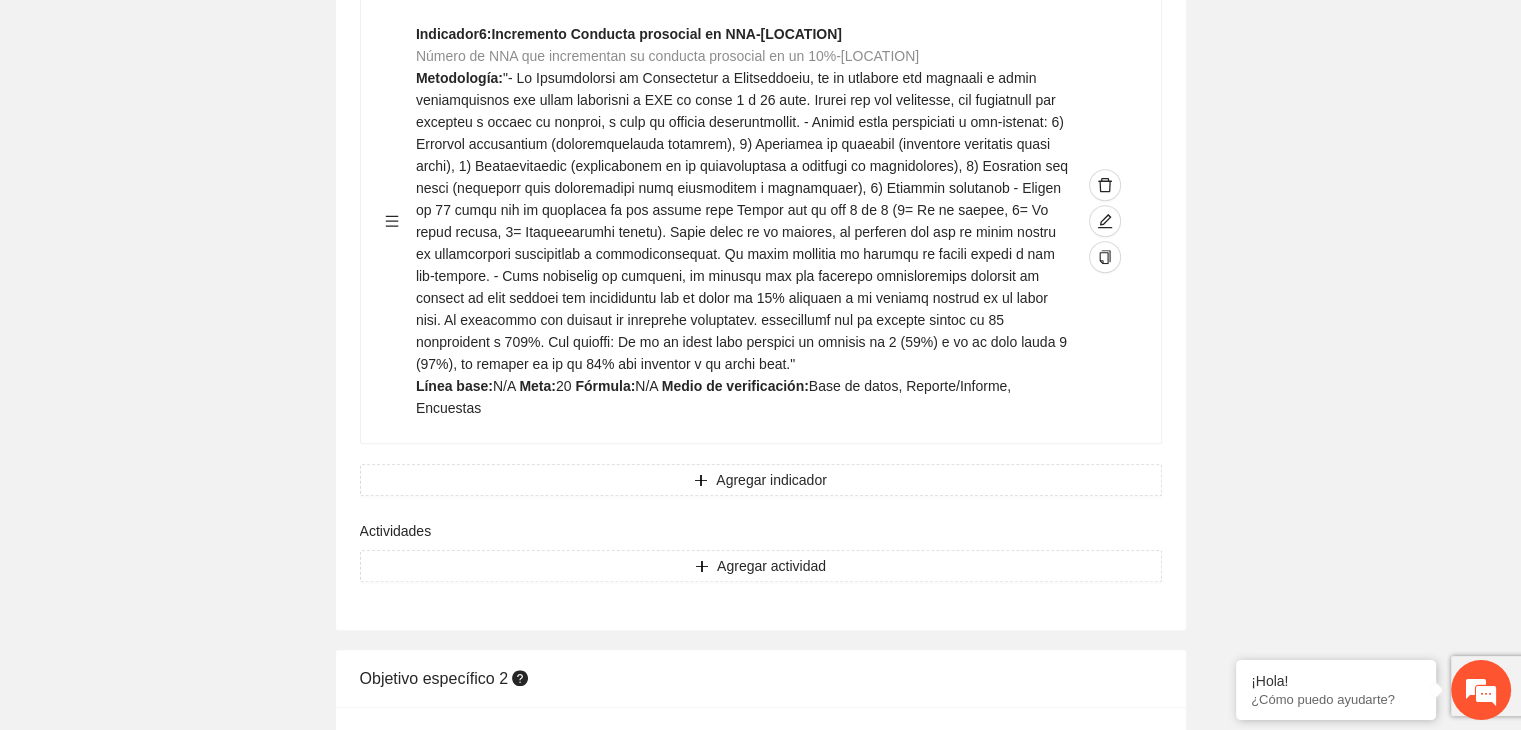scroll, scrollTop: 8768, scrollLeft: 0, axis: vertical 